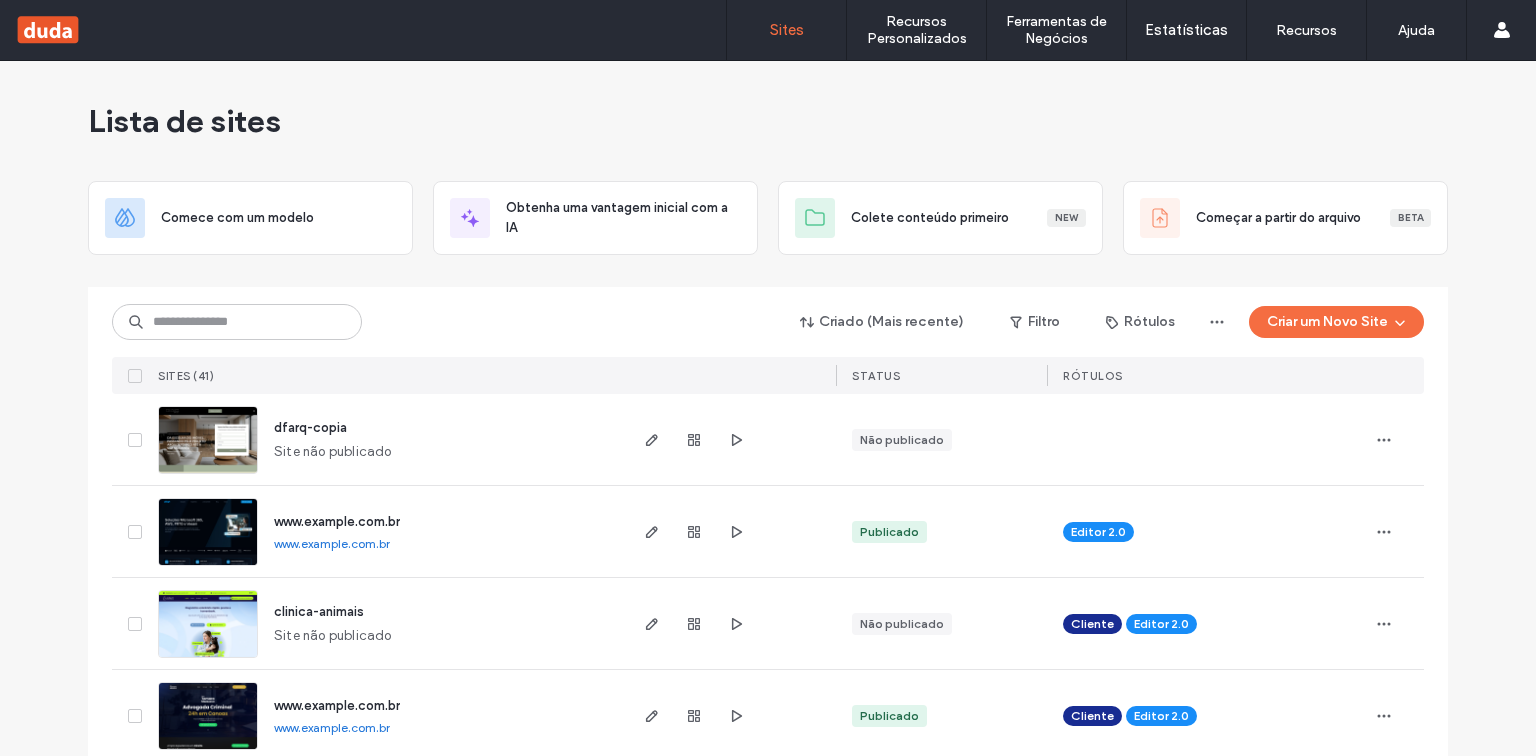scroll, scrollTop: 0, scrollLeft: 0, axis: both 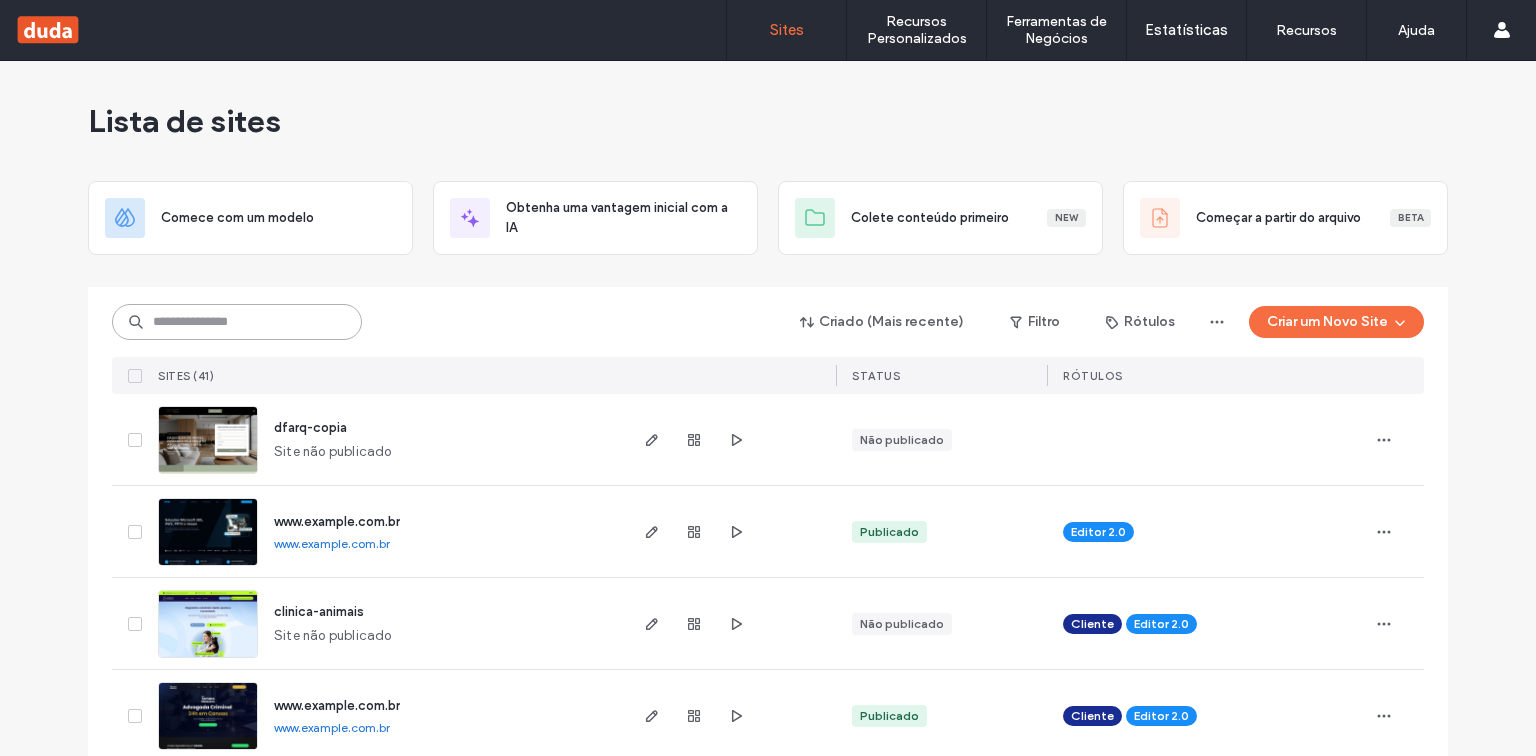 click at bounding box center (237, 322) 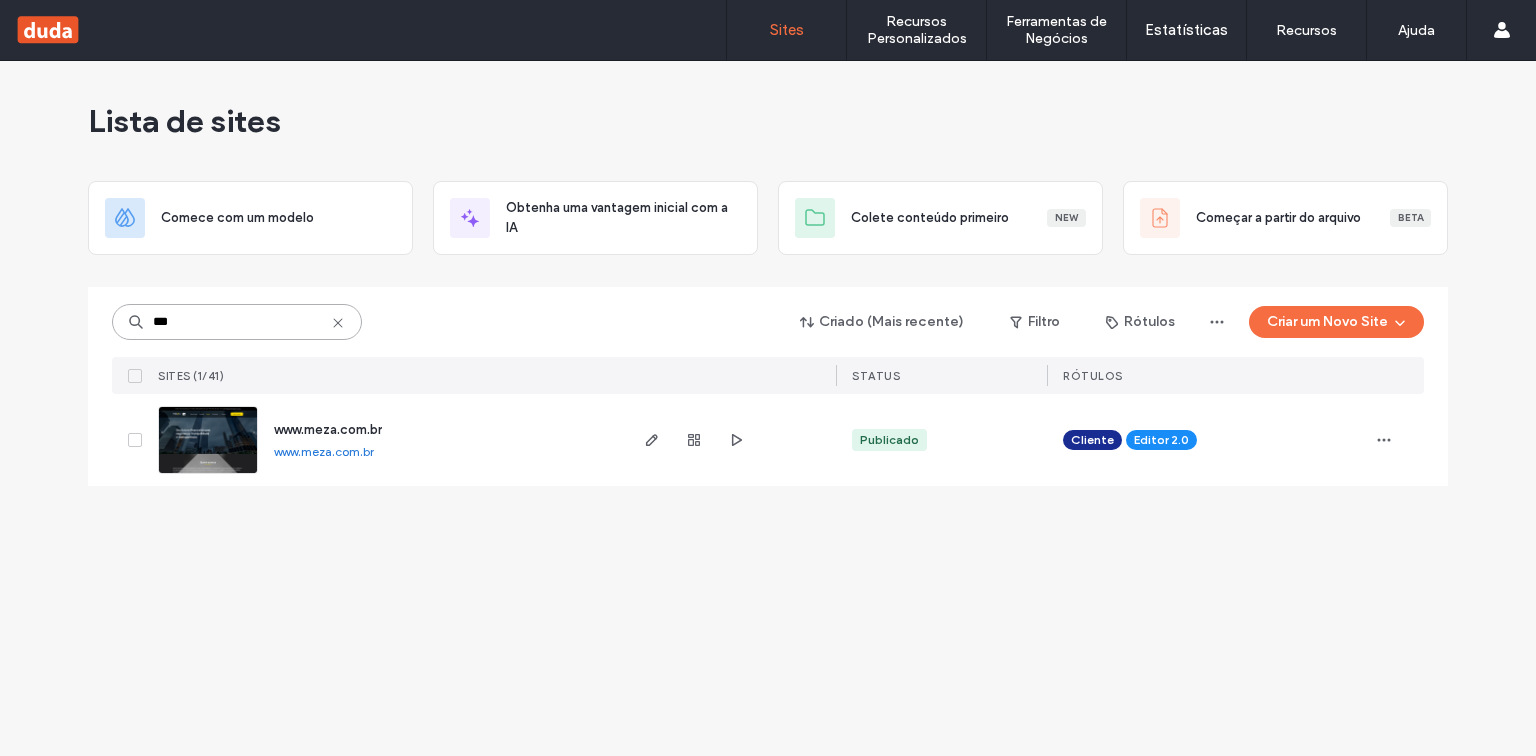 drag, startPoint x: 212, startPoint y: 315, endPoint x: 119, endPoint y: 320, distance: 93.13431 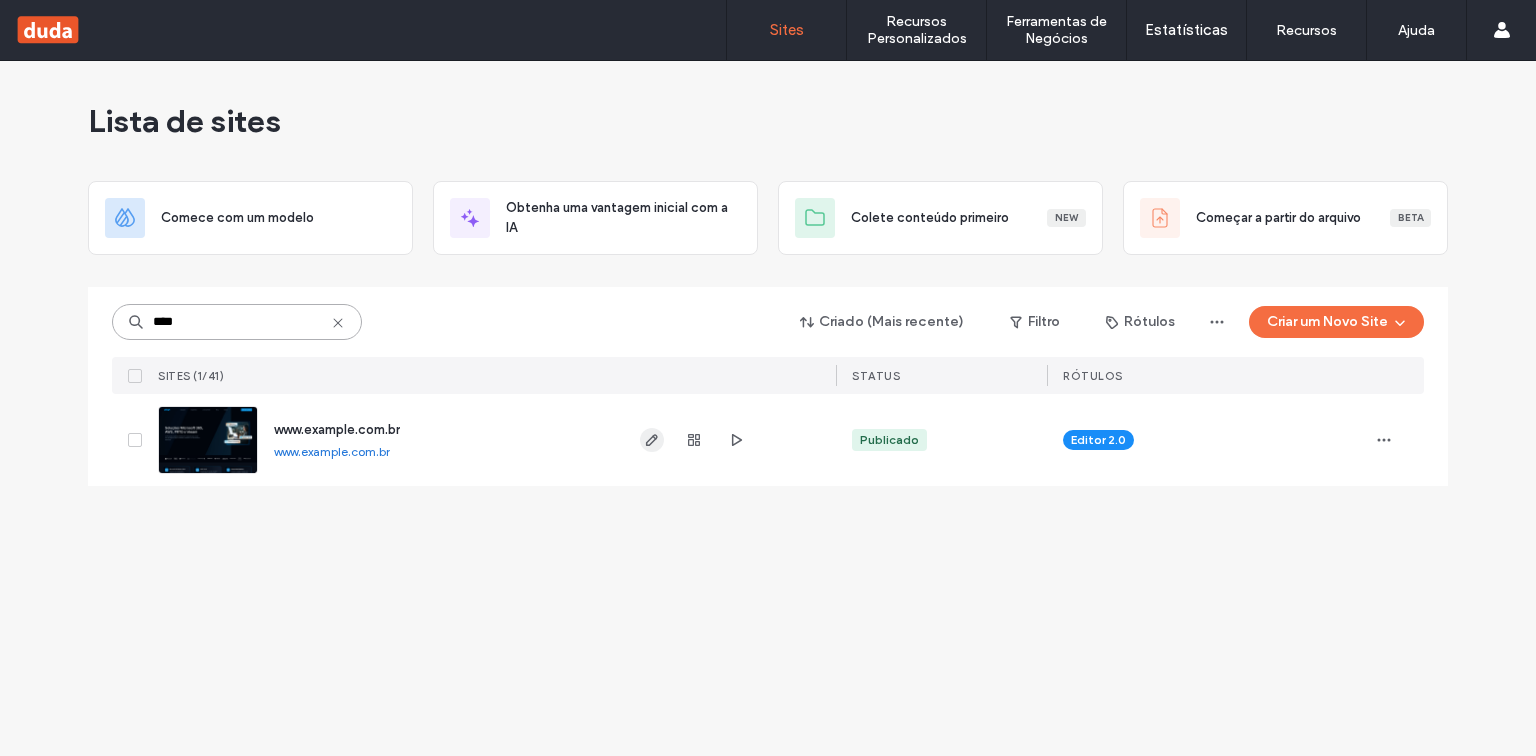 type on "****" 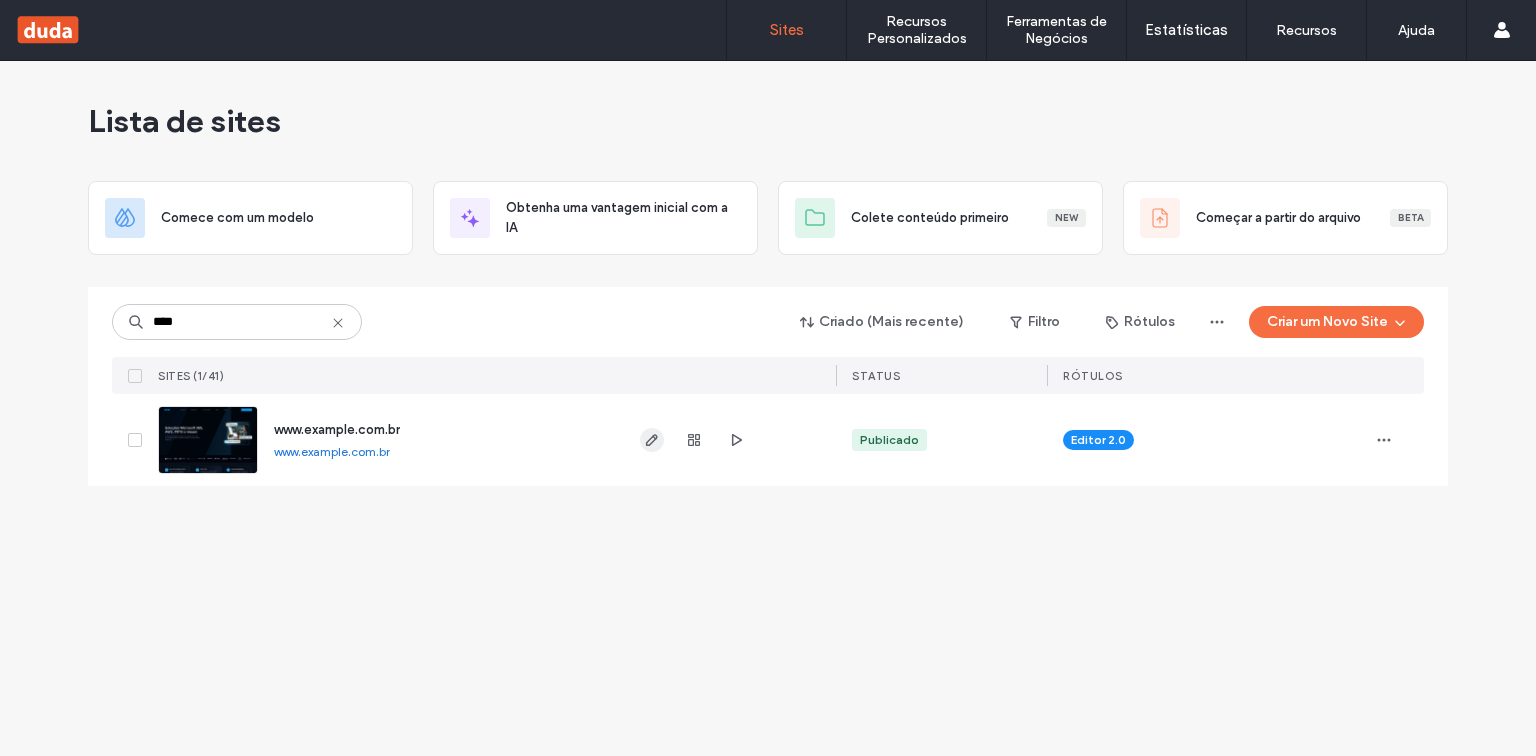 click 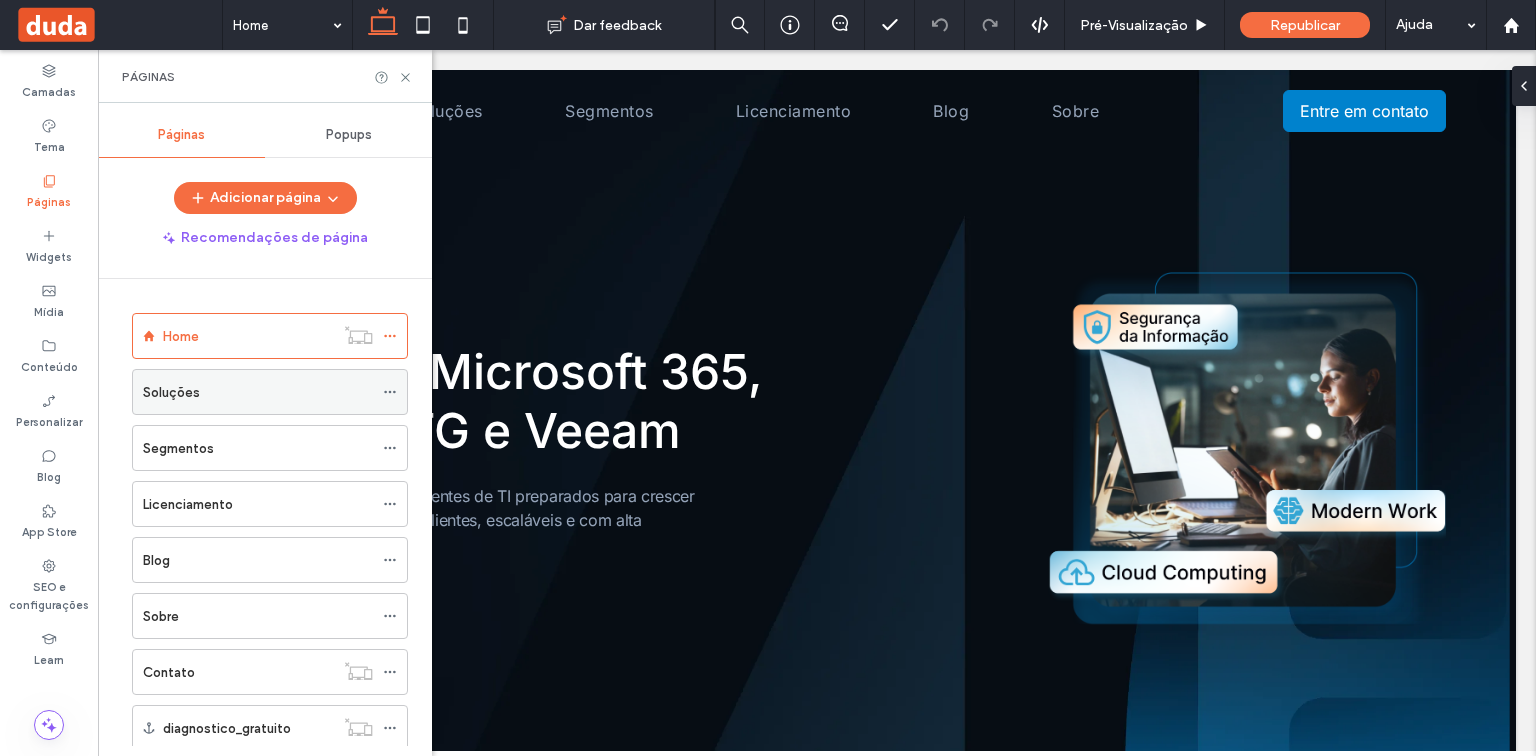 scroll, scrollTop: 0, scrollLeft: 0, axis: both 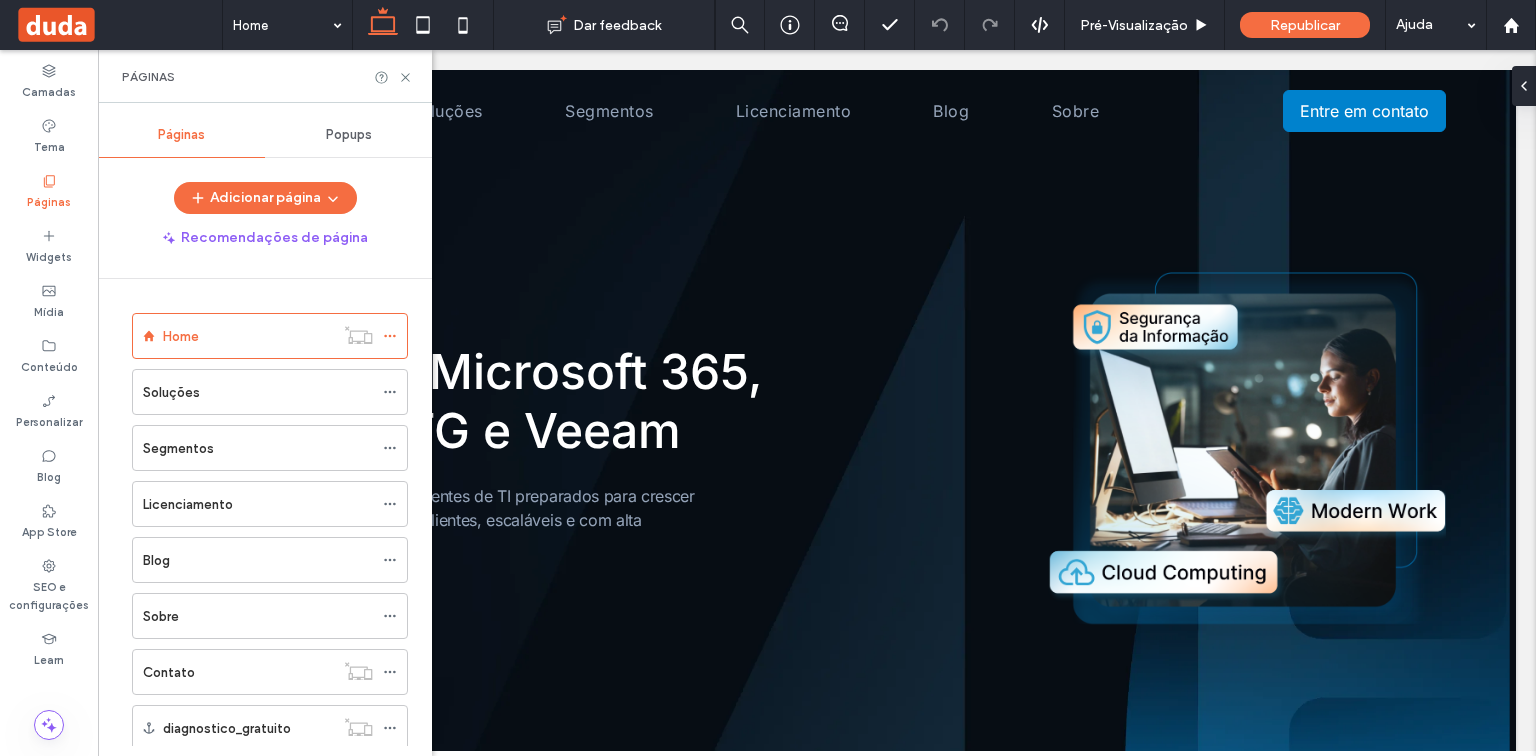 click on "Contato" at bounding box center [238, 672] 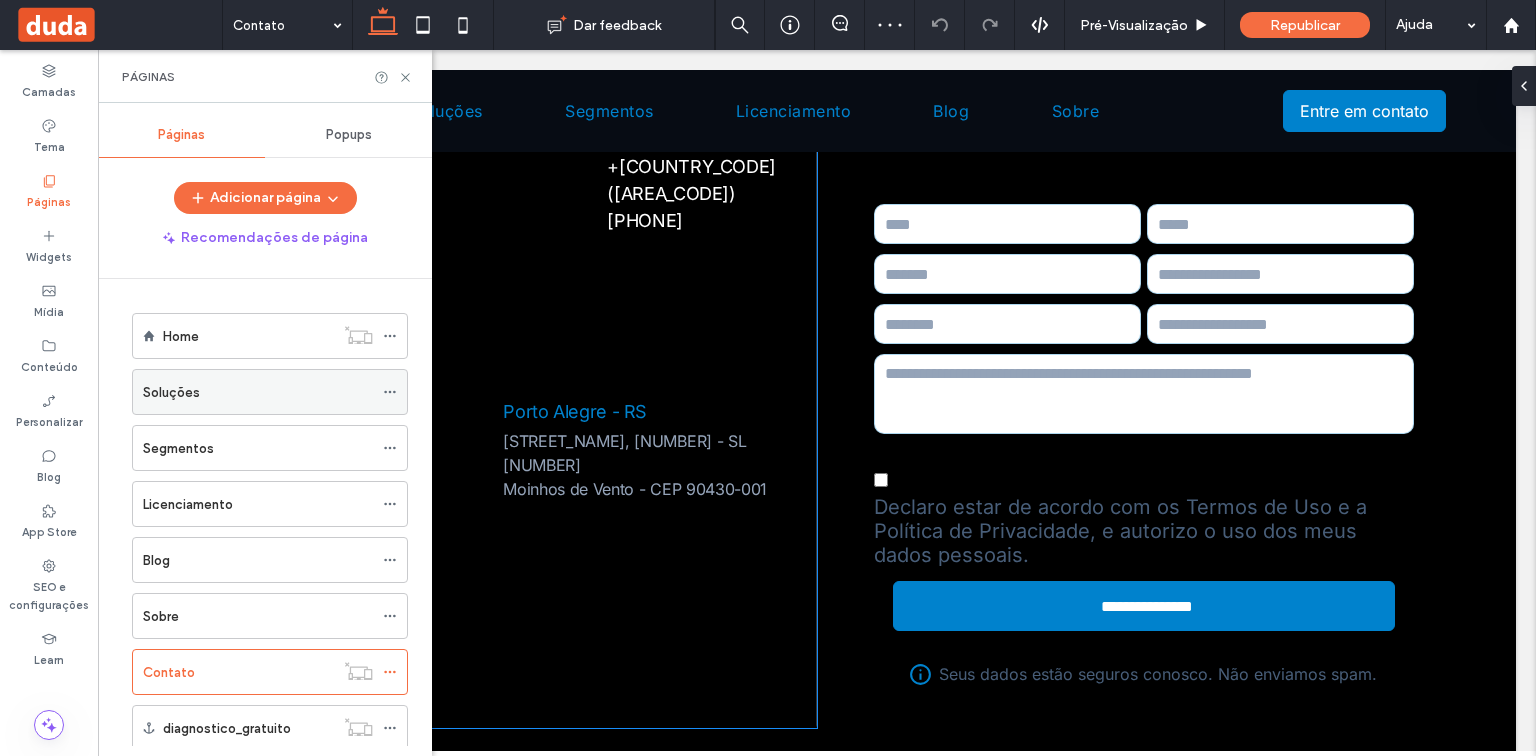 scroll, scrollTop: 480, scrollLeft: 0, axis: vertical 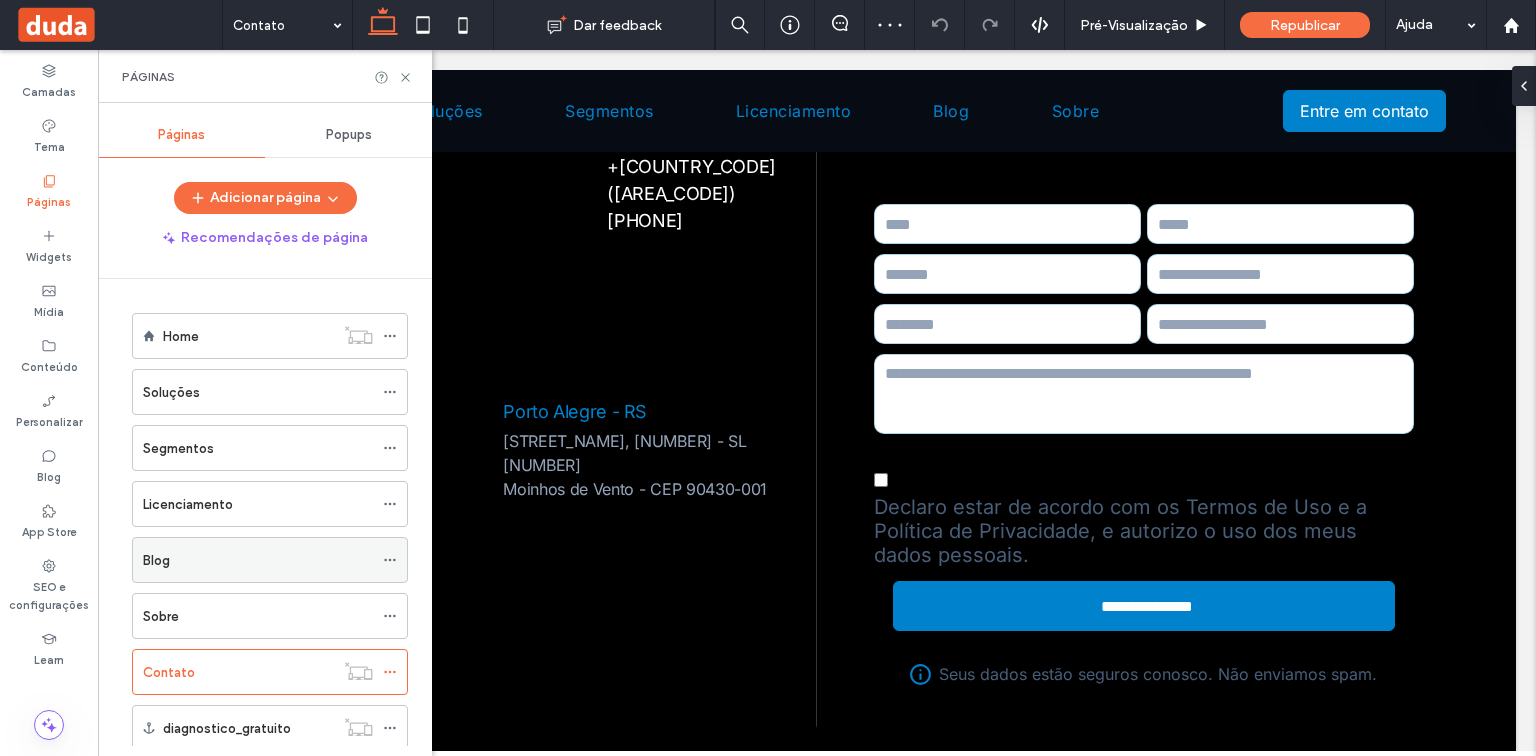 click on "Blog" at bounding box center (258, 560) 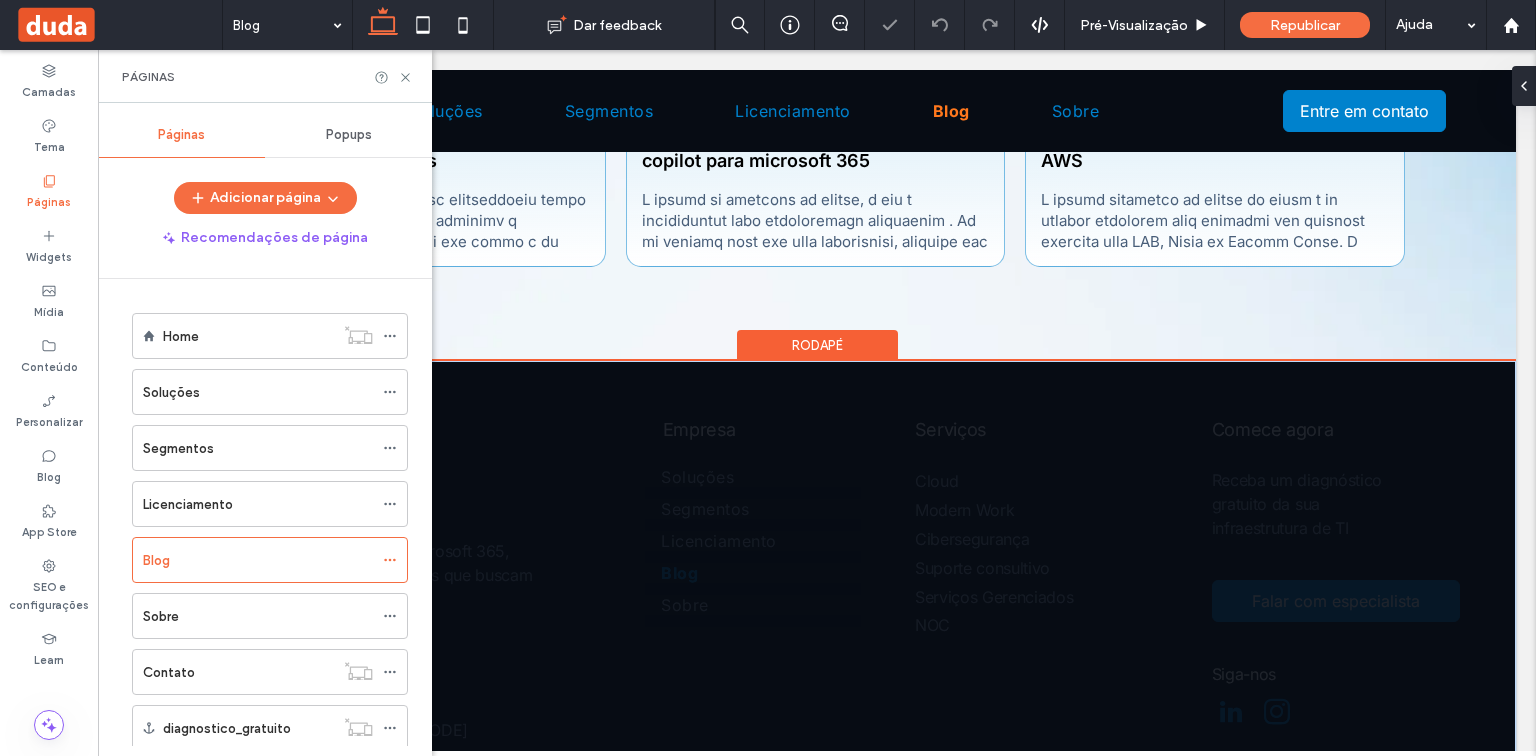 scroll, scrollTop: 752, scrollLeft: 0, axis: vertical 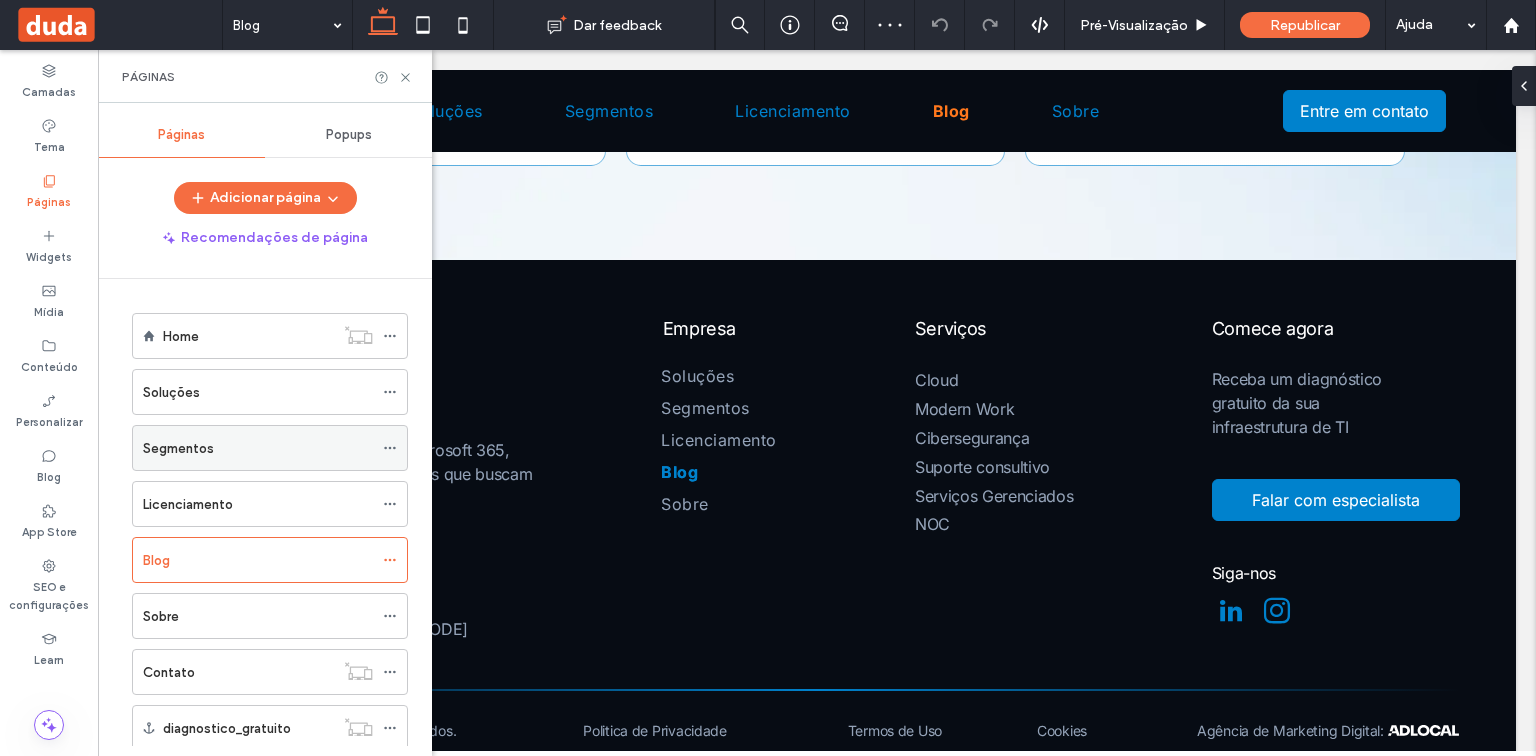 click on "Segmentos" at bounding box center (258, 448) 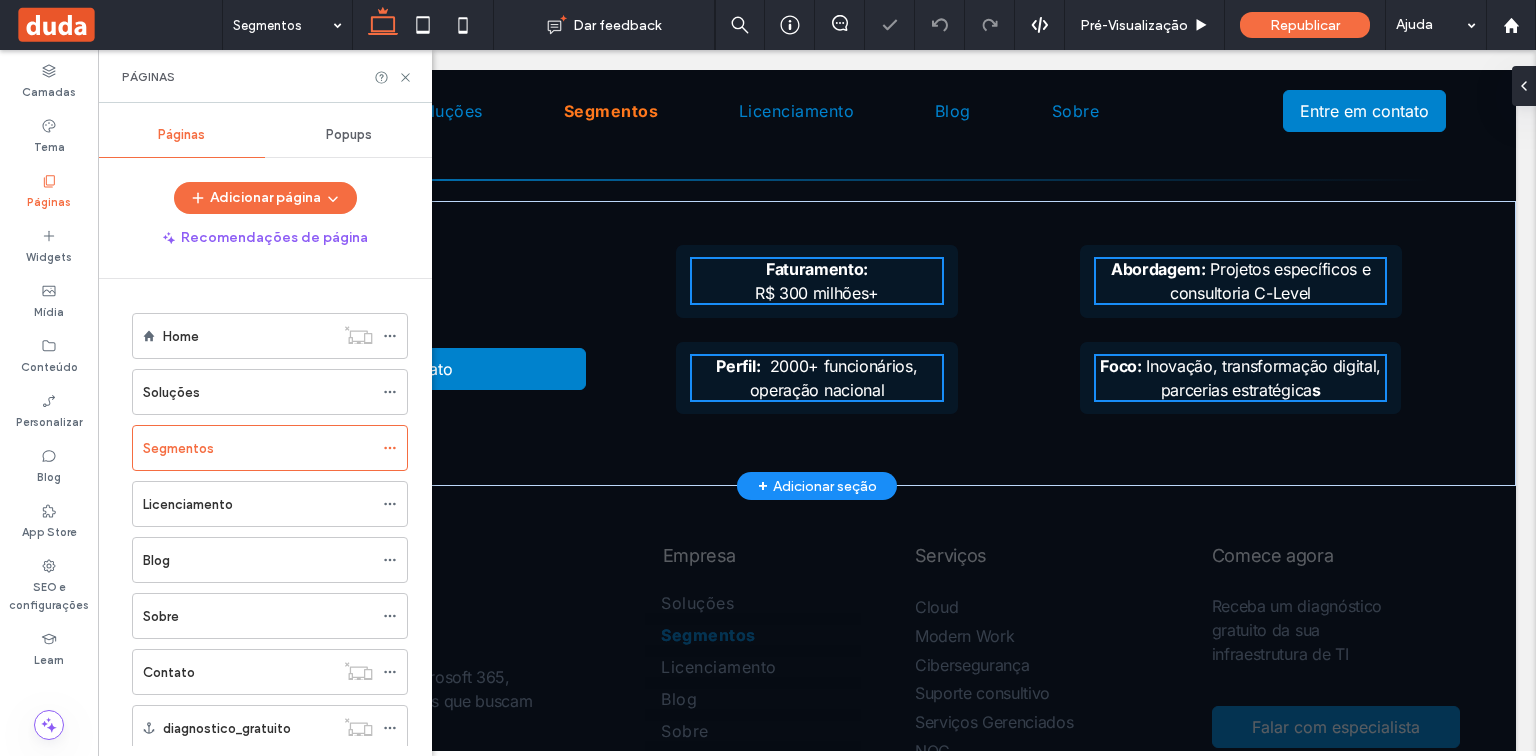 scroll, scrollTop: 1348, scrollLeft: 0, axis: vertical 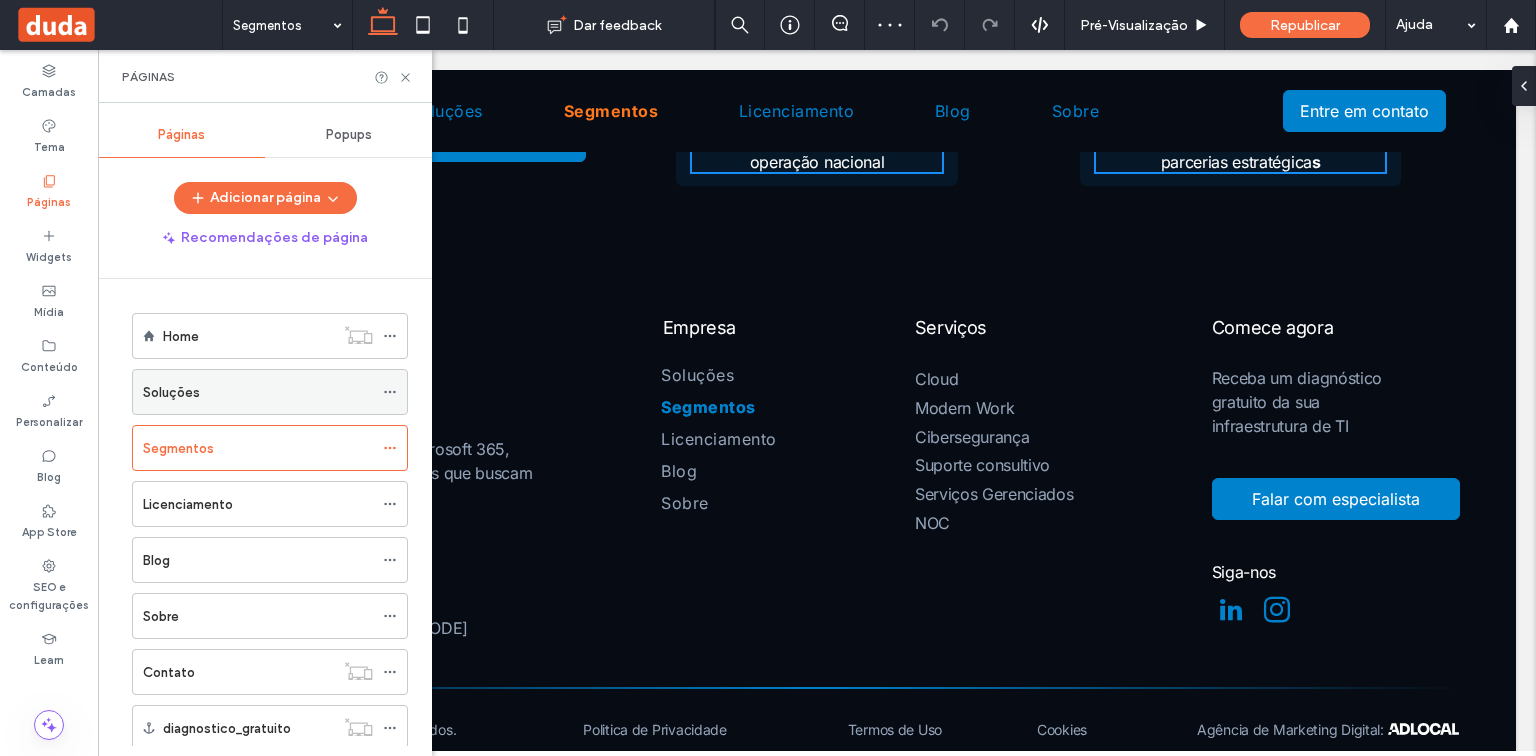 click on "Soluções" at bounding box center (258, 392) 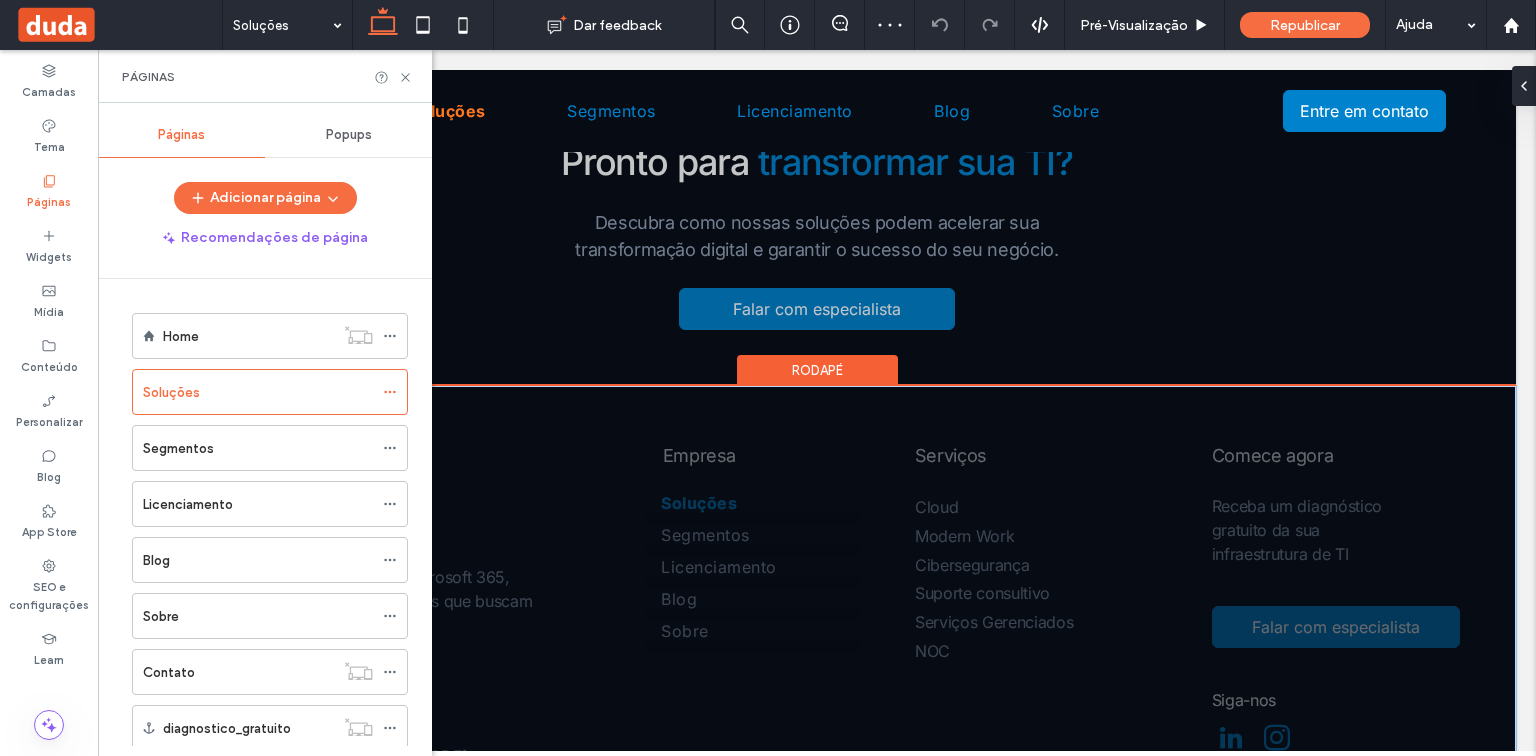 scroll, scrollTop: 2526, scrollLeft: 0, axis: vertical 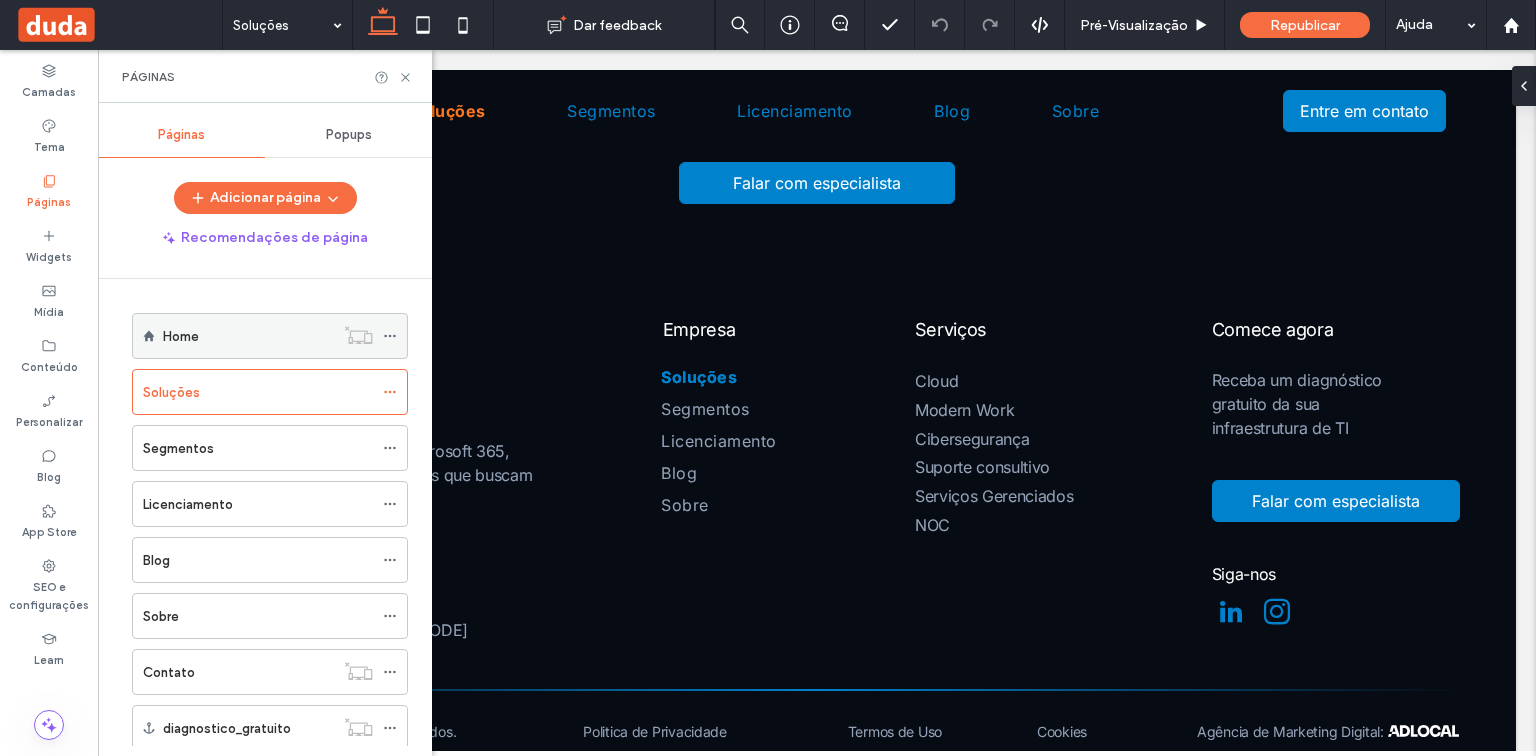 click on "Home" at bounding box center (248, 336) 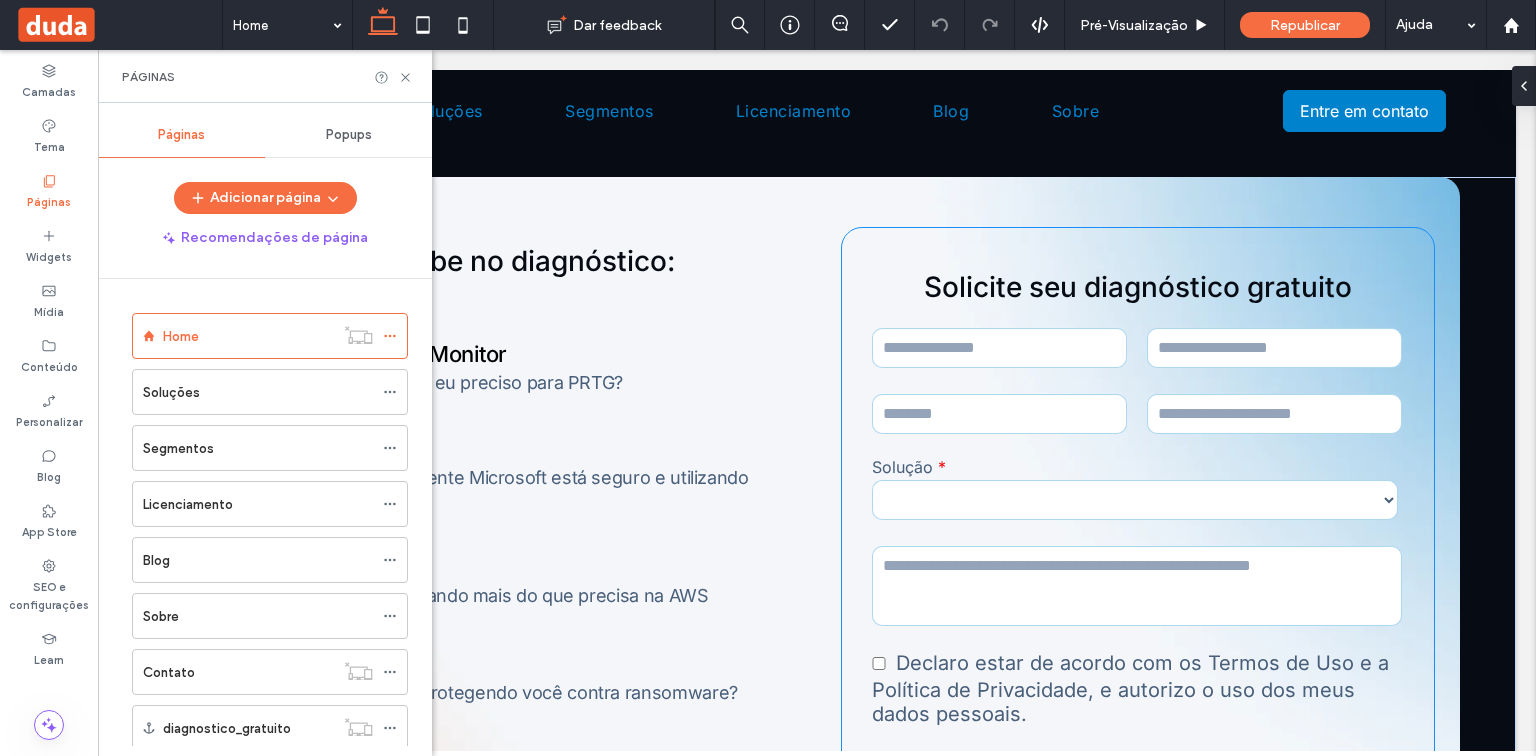 scroll, scrollTop: 5920, scrollLeft: 0, axis: vertical 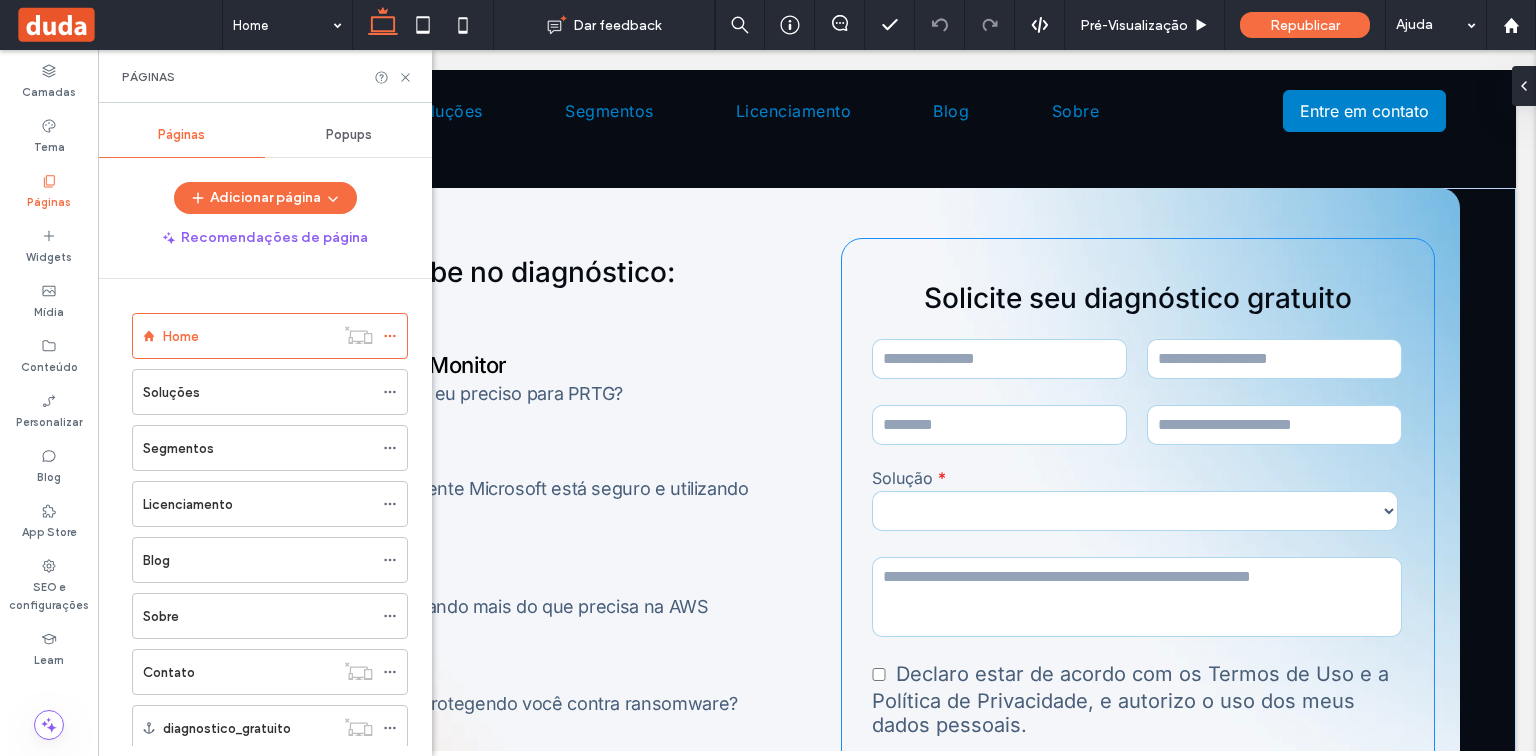 click on "Nome da empresa" at bounding box center [999, 359] 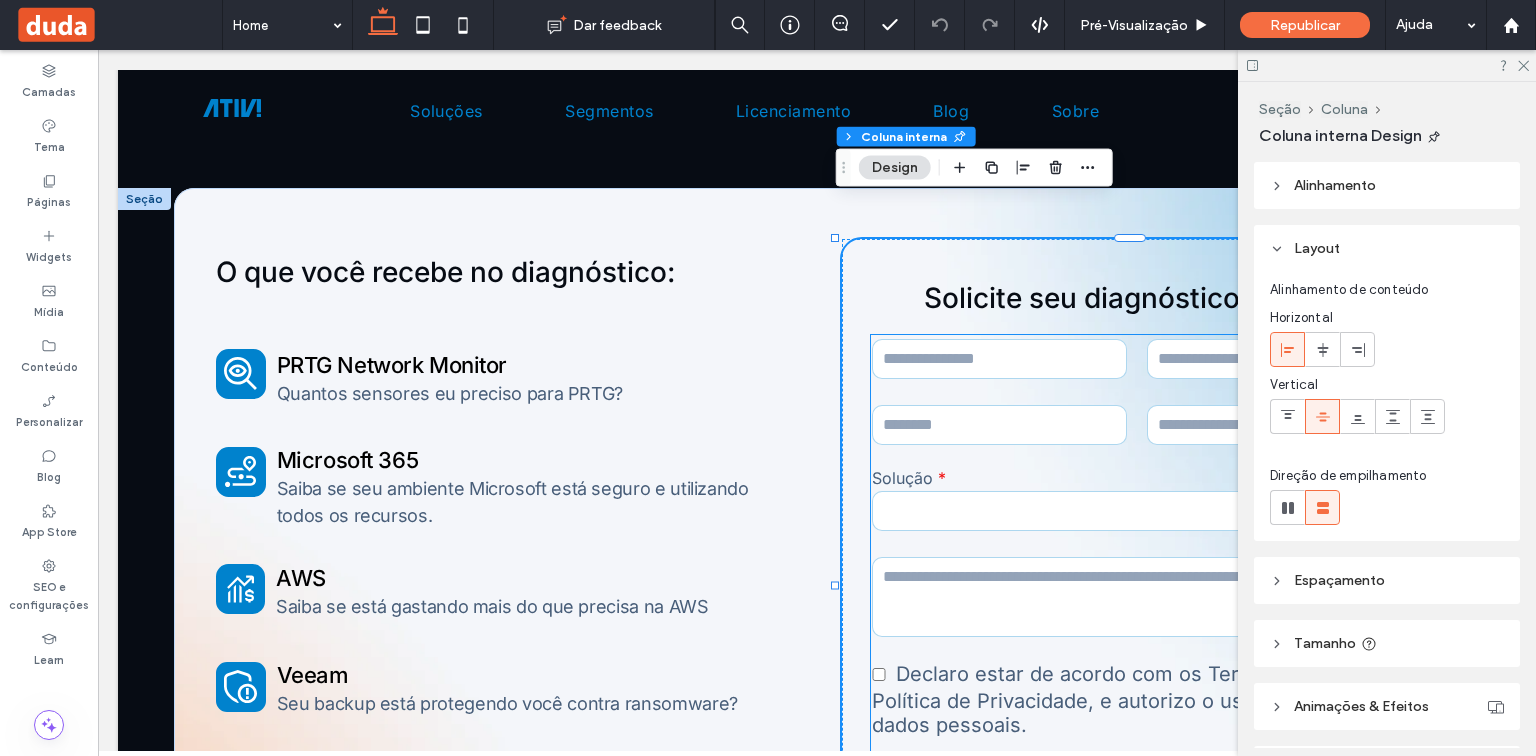 click on "Telefone" at bounding box center [999, 425] 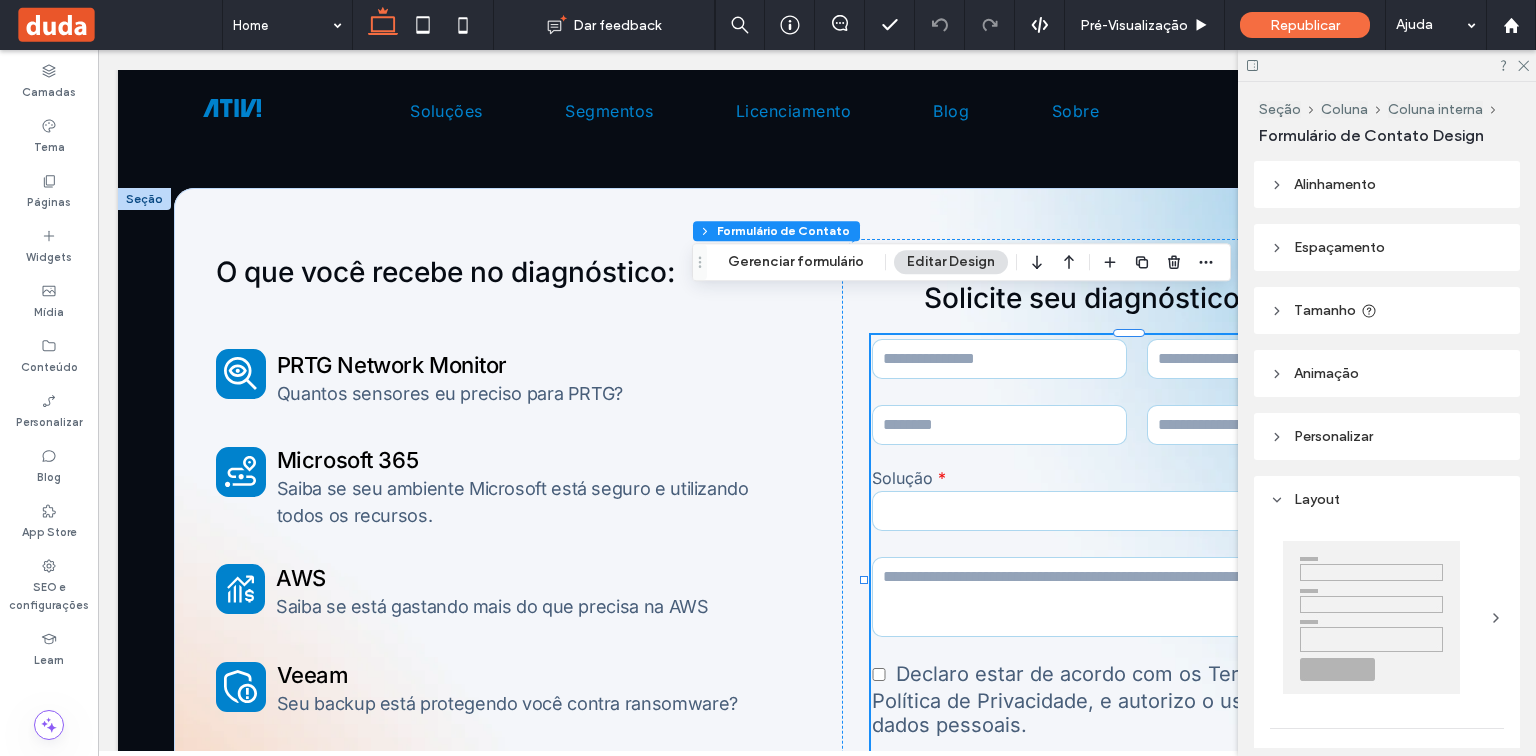 type on "*" 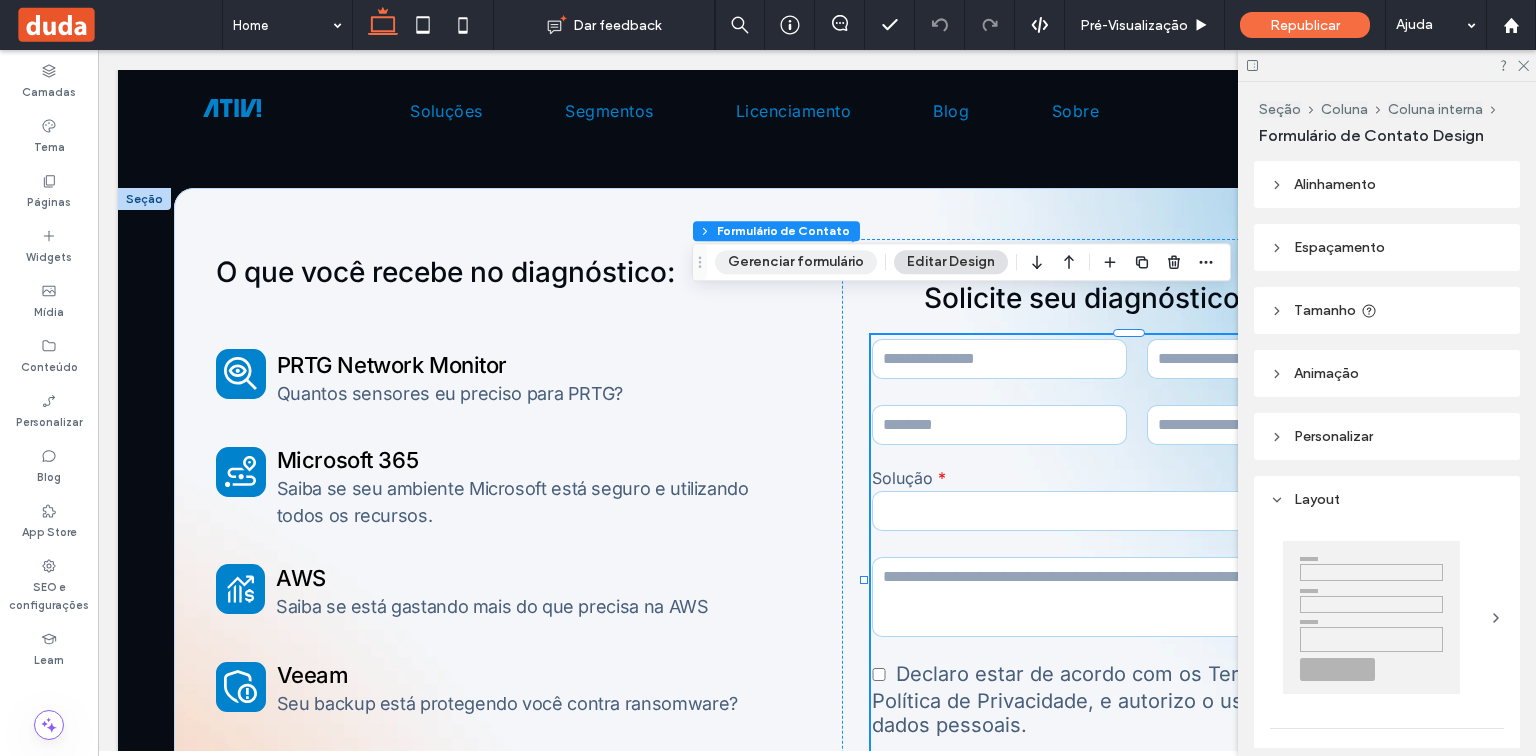 drag, startPoint x: 812, startPoint y: 258, endPoint x: 826, endPoint y: 258, distance: 14 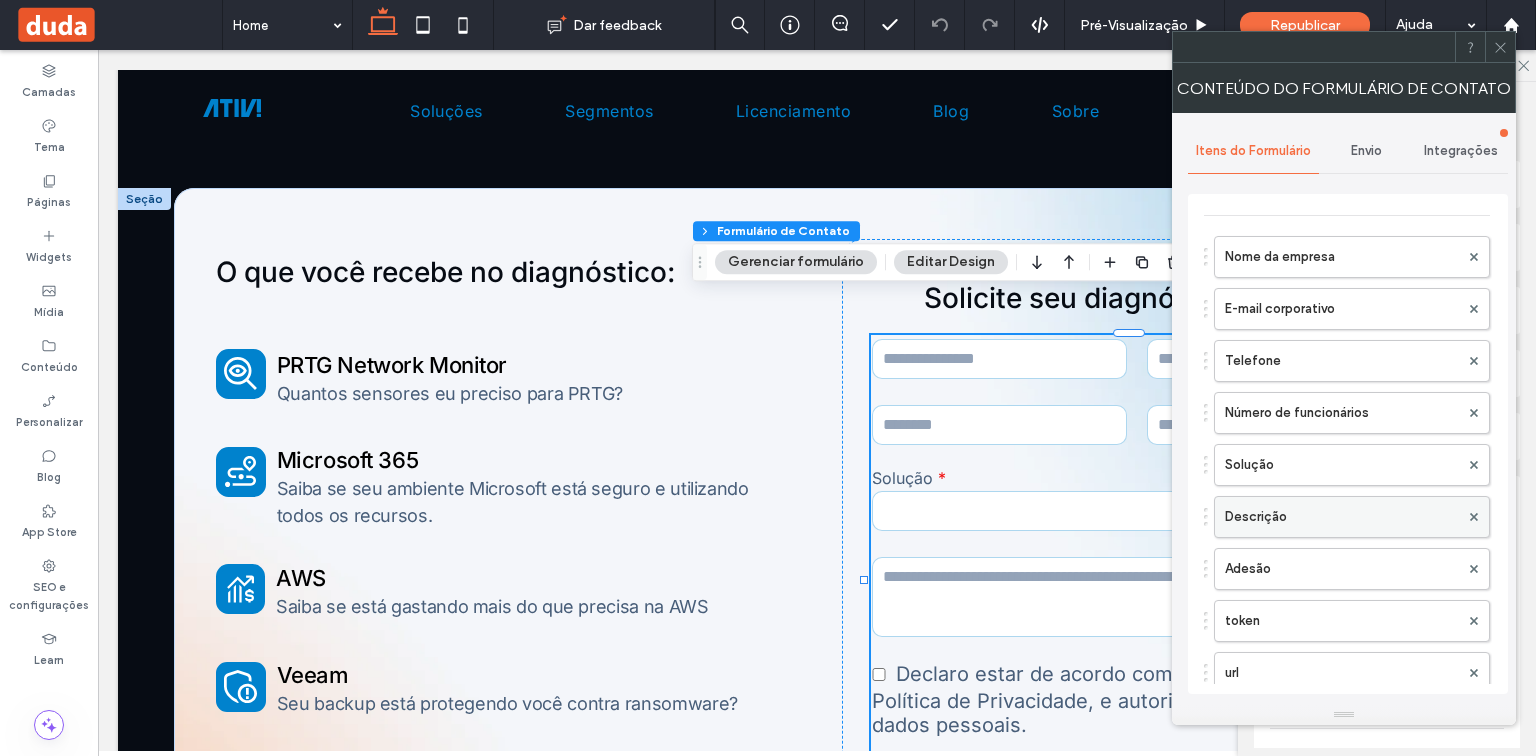 scroll, scrollTop: 0, scrollLeft: 0, axis: both 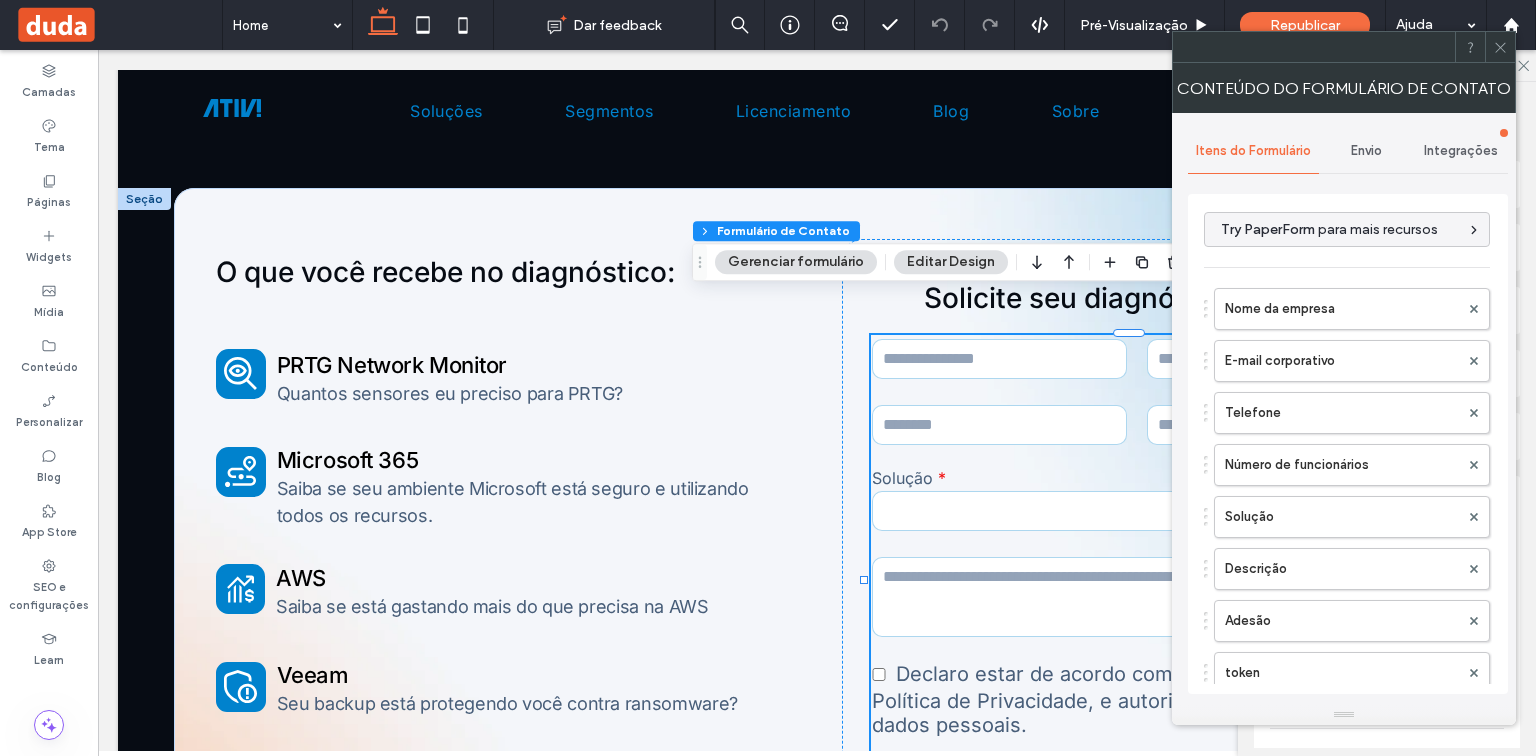 click at bounding box center (1500, 47) 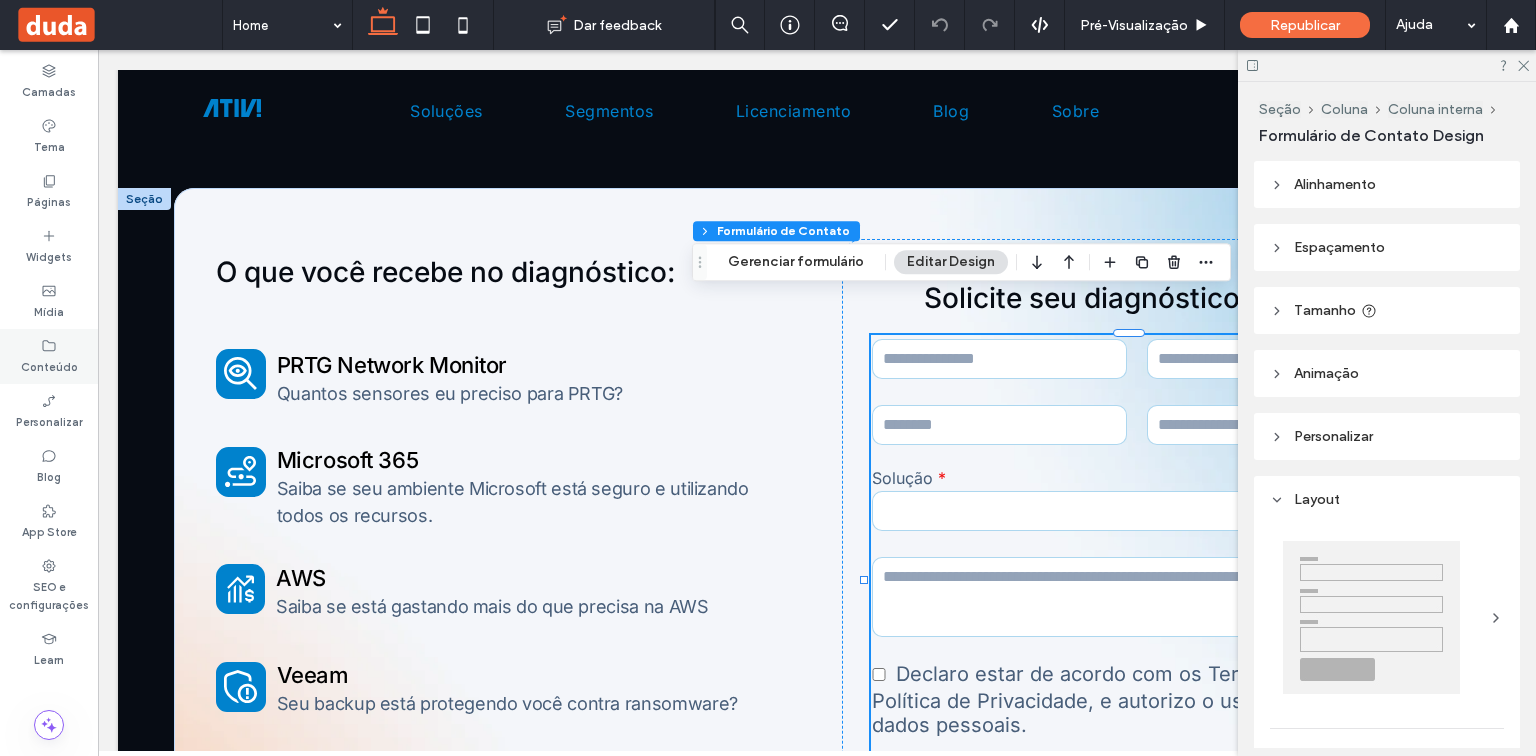 click 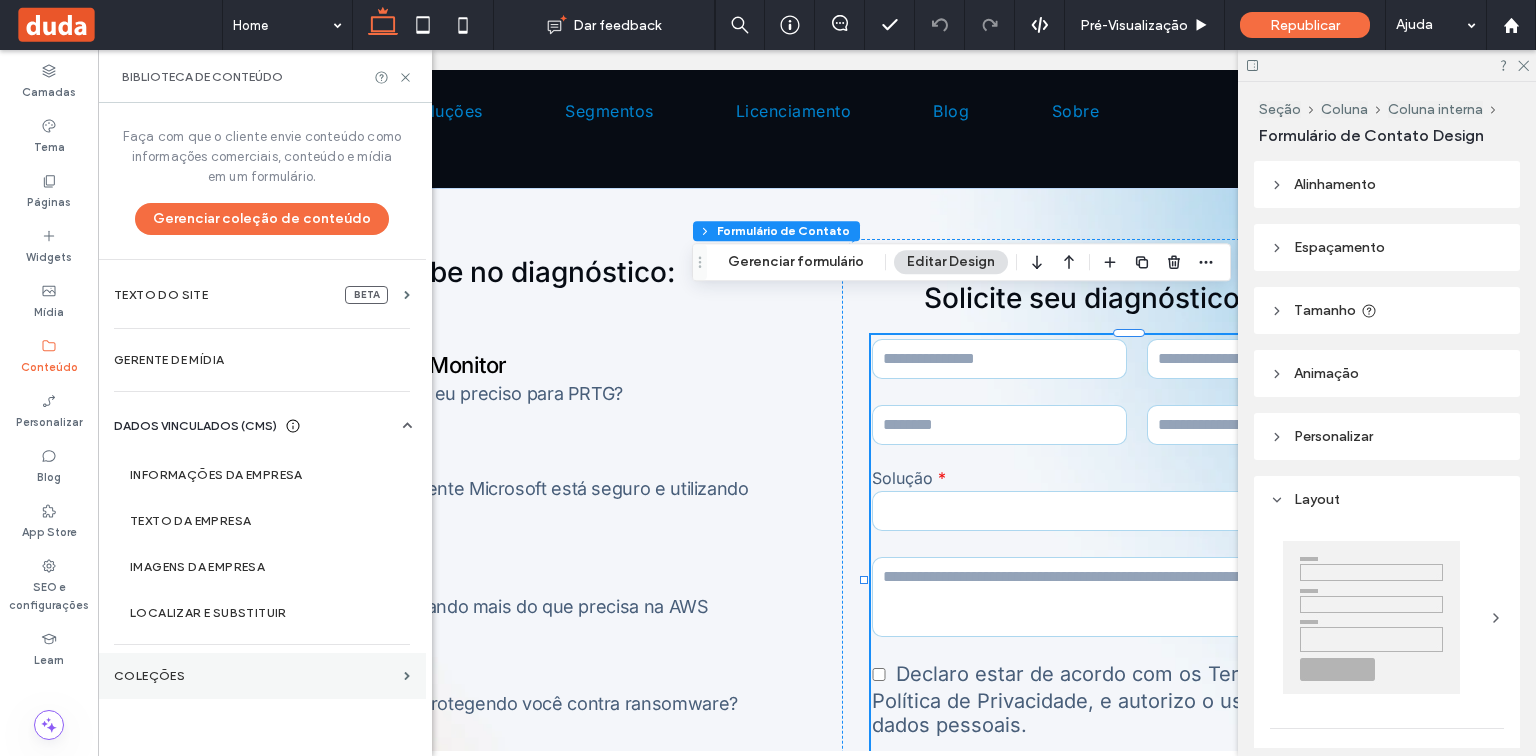 click on "COLEÇÕES" at bounding box center [262, 676] 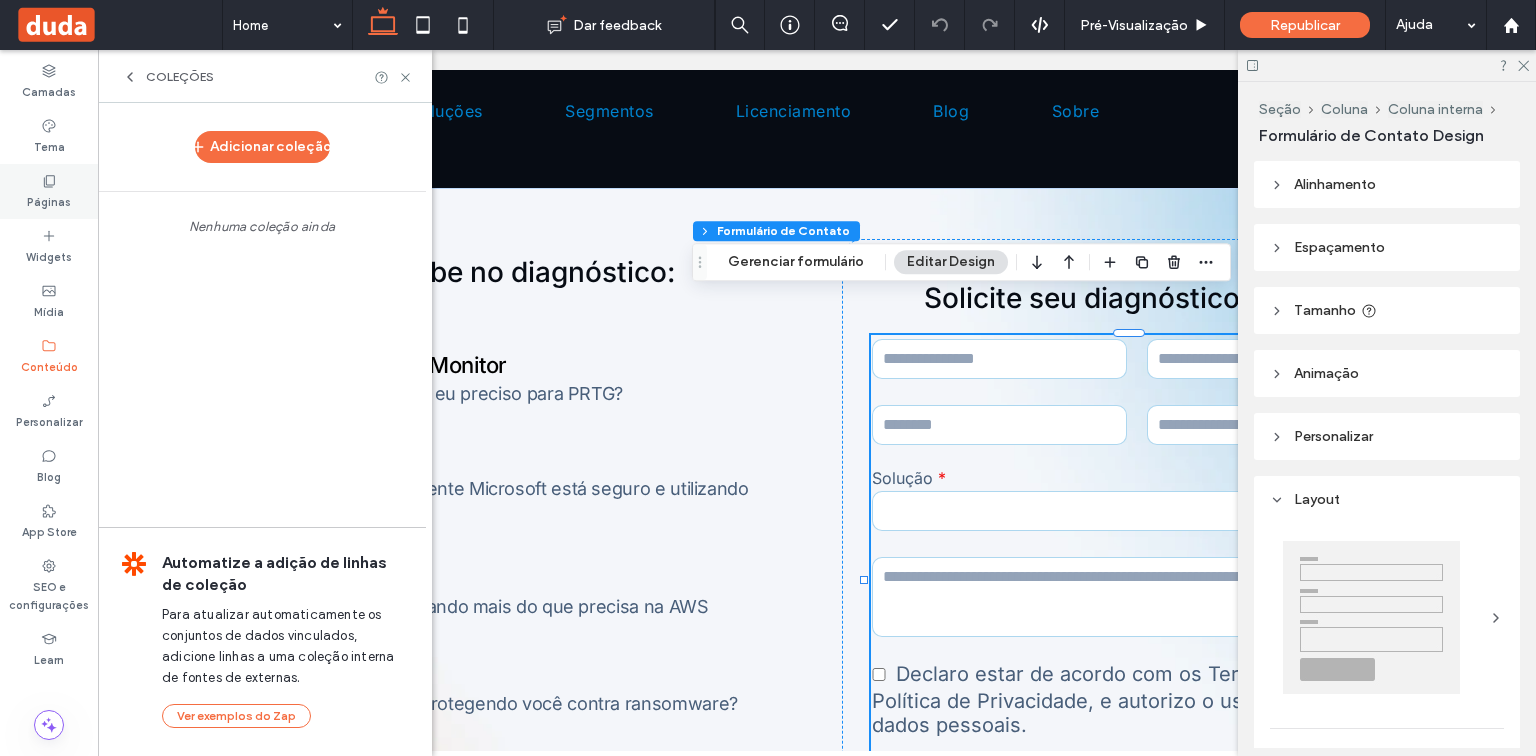 click 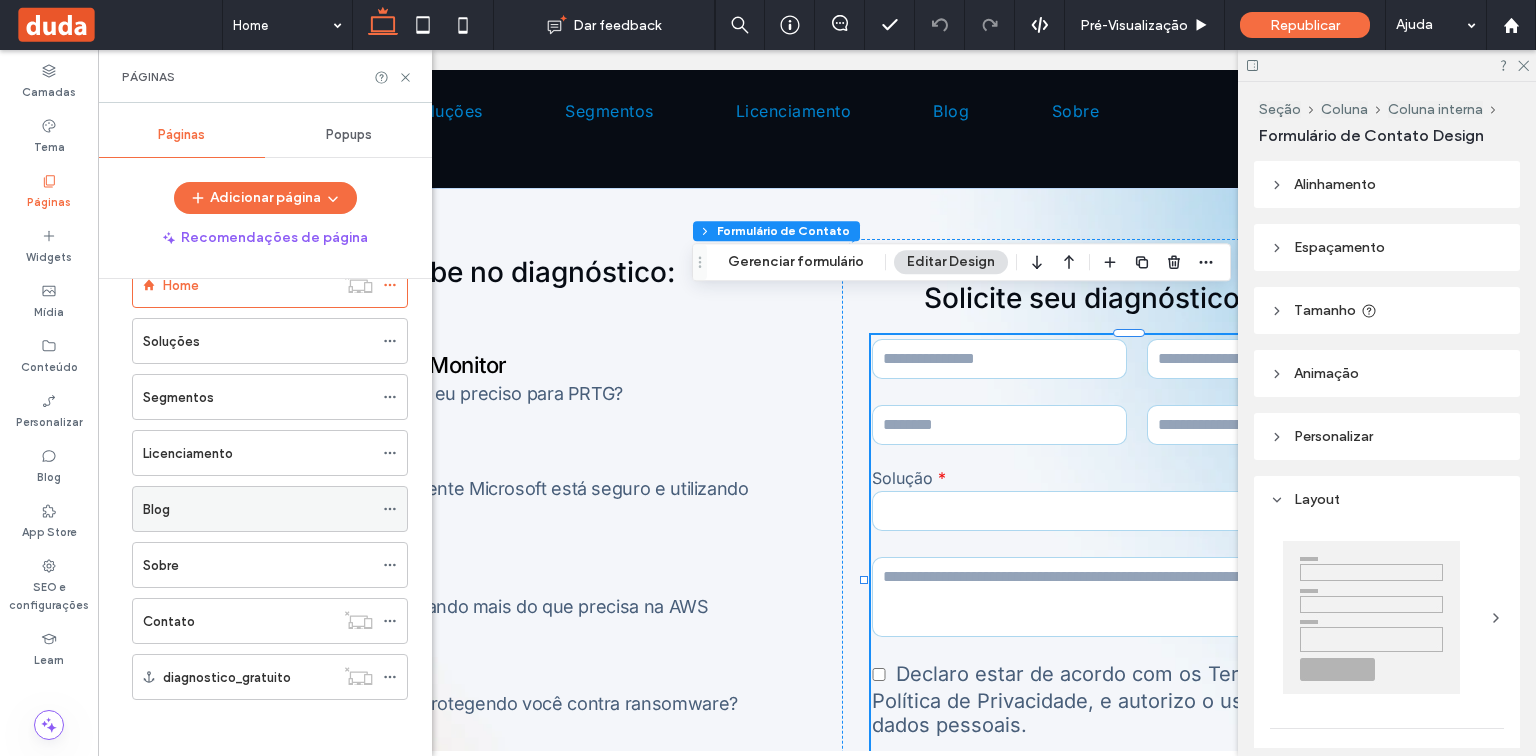 scroll, scrollTop: 0, scrollLeft: 0, axis: both 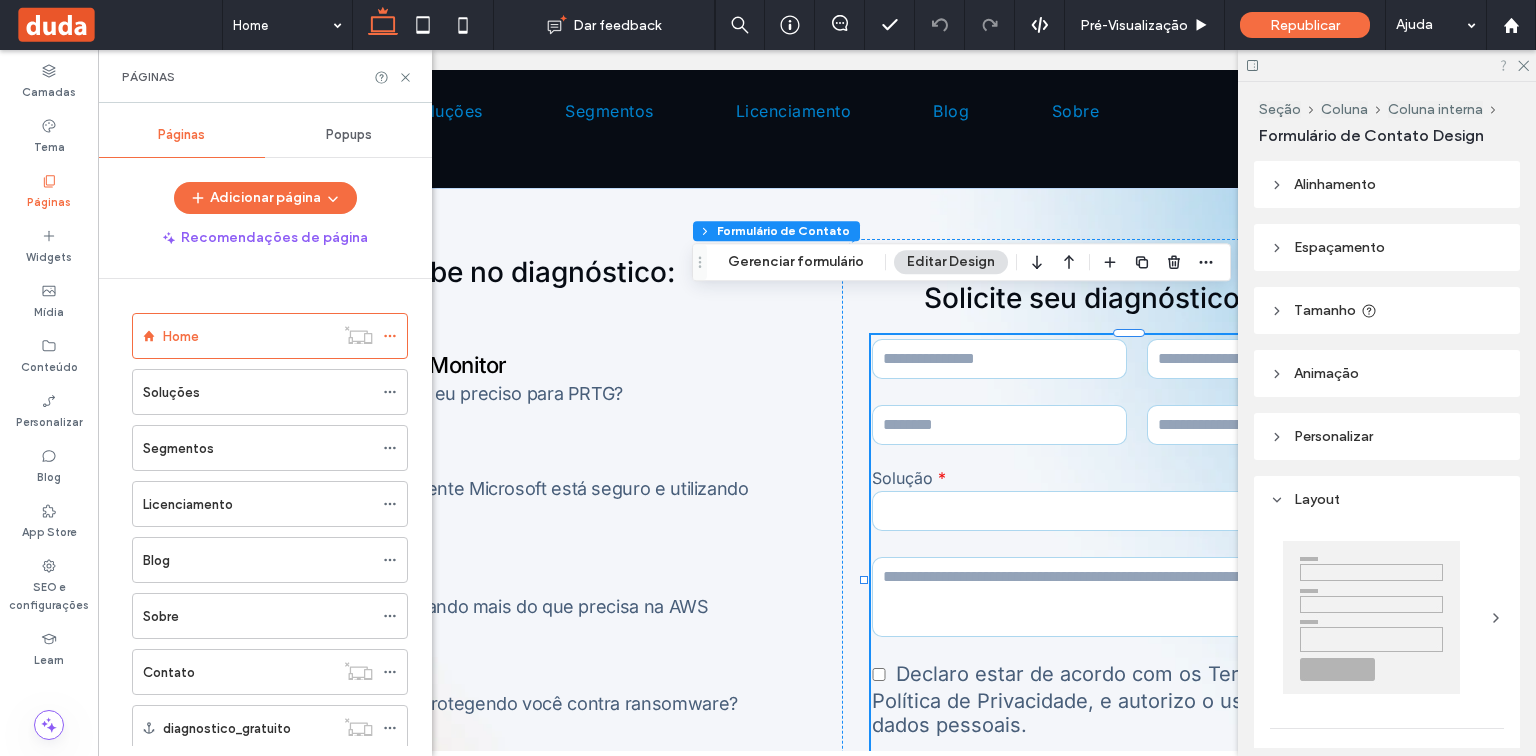 click 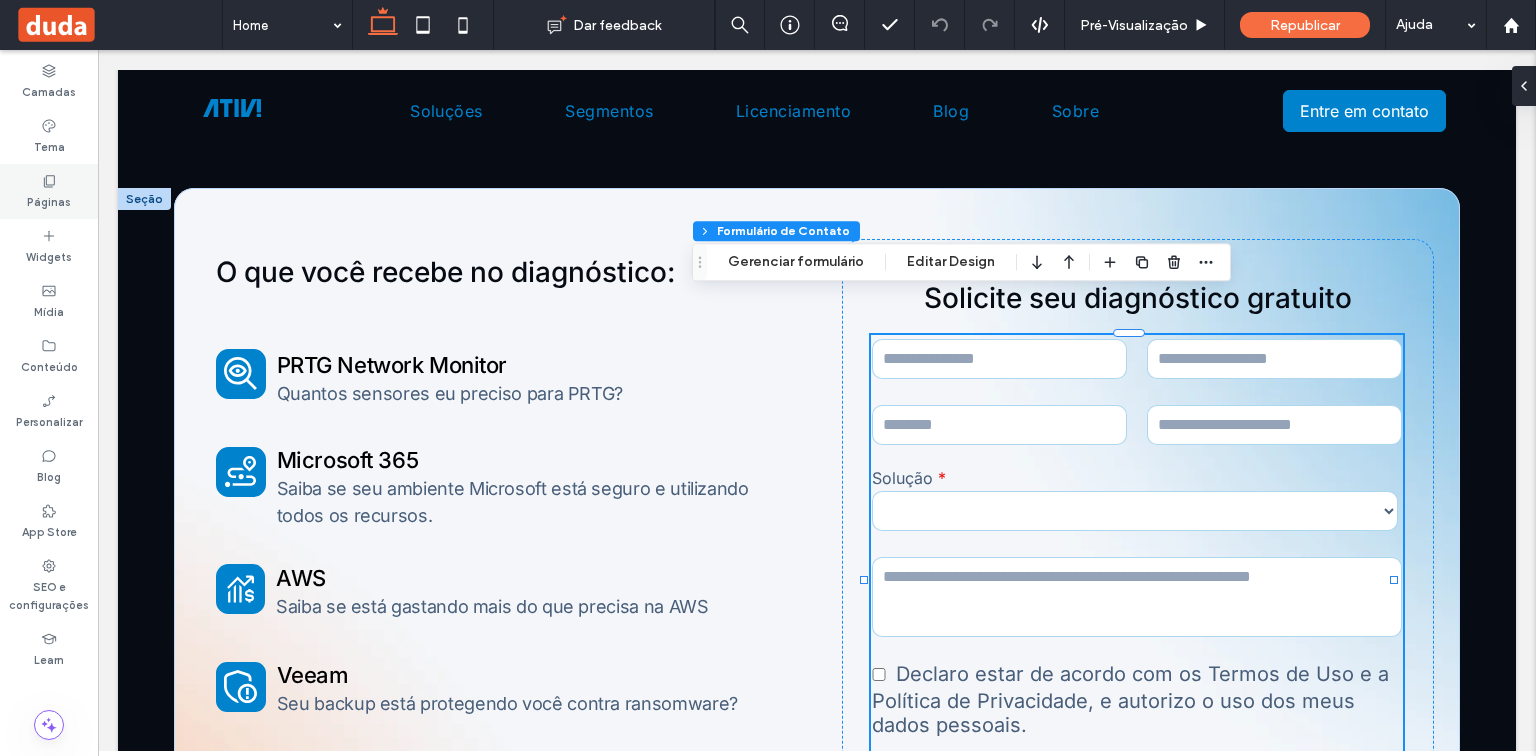 click on "Páginas" at bounding box center [49, 200] 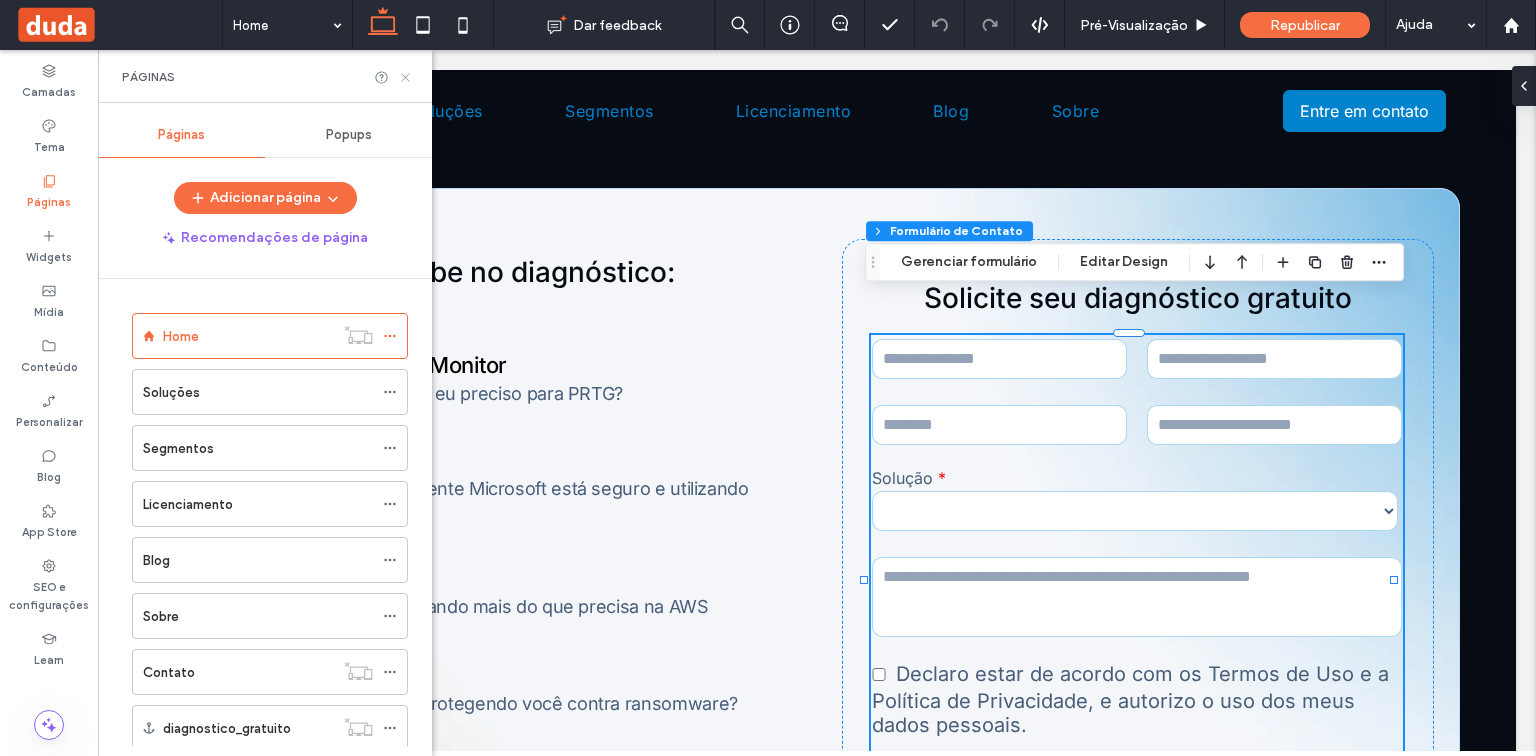 click 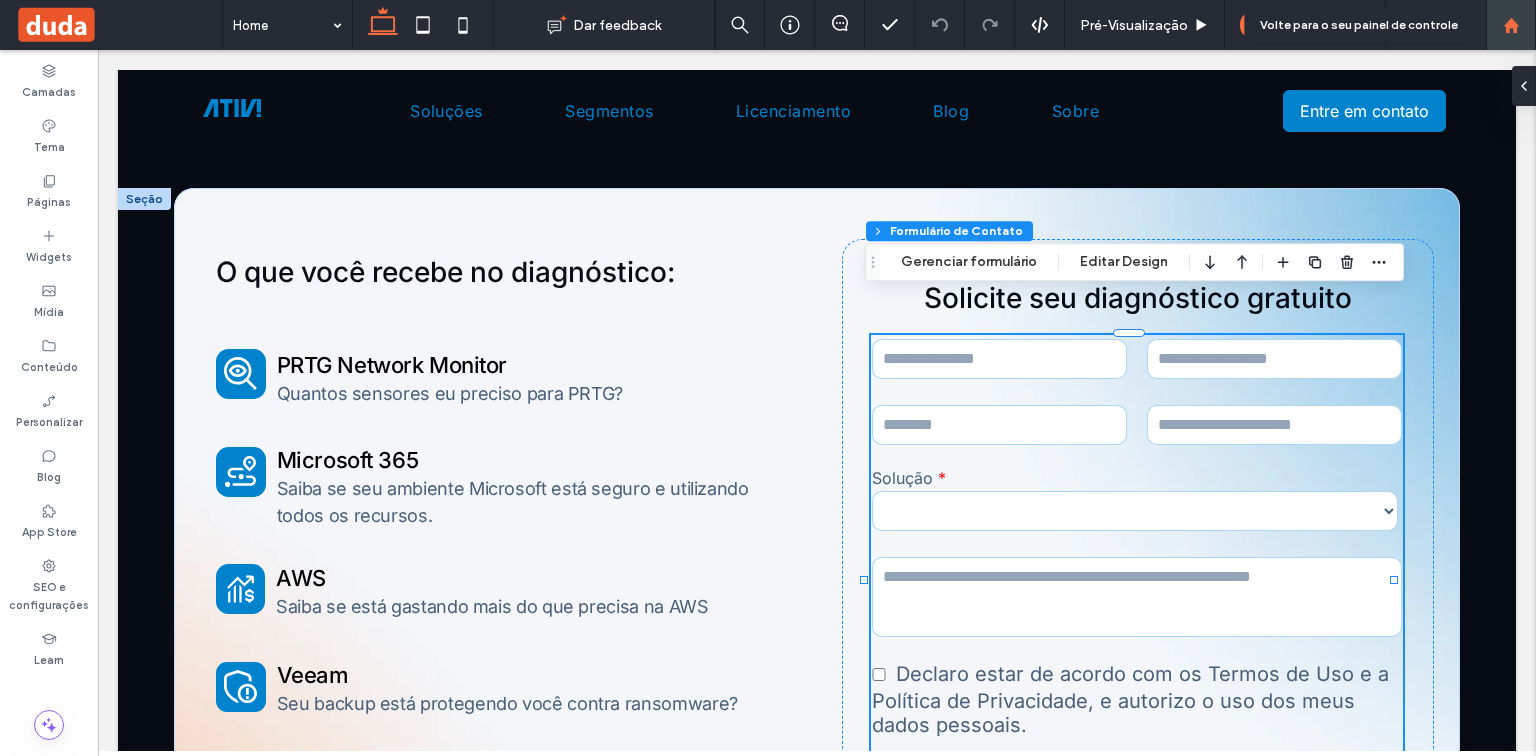 click at bounding box center (1511, 25) 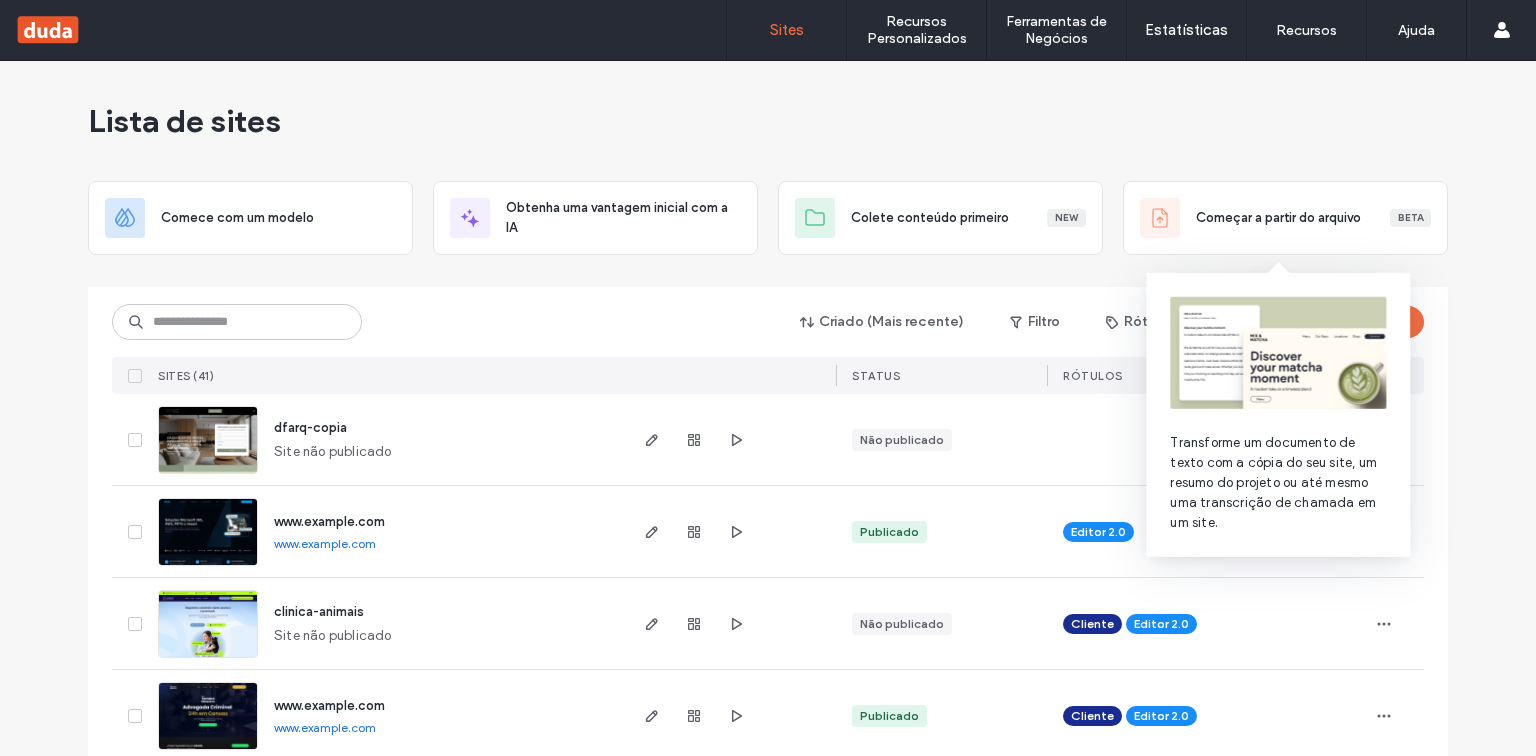 scroll, scrollTop: 0, scrollLeft: 0, axis: both 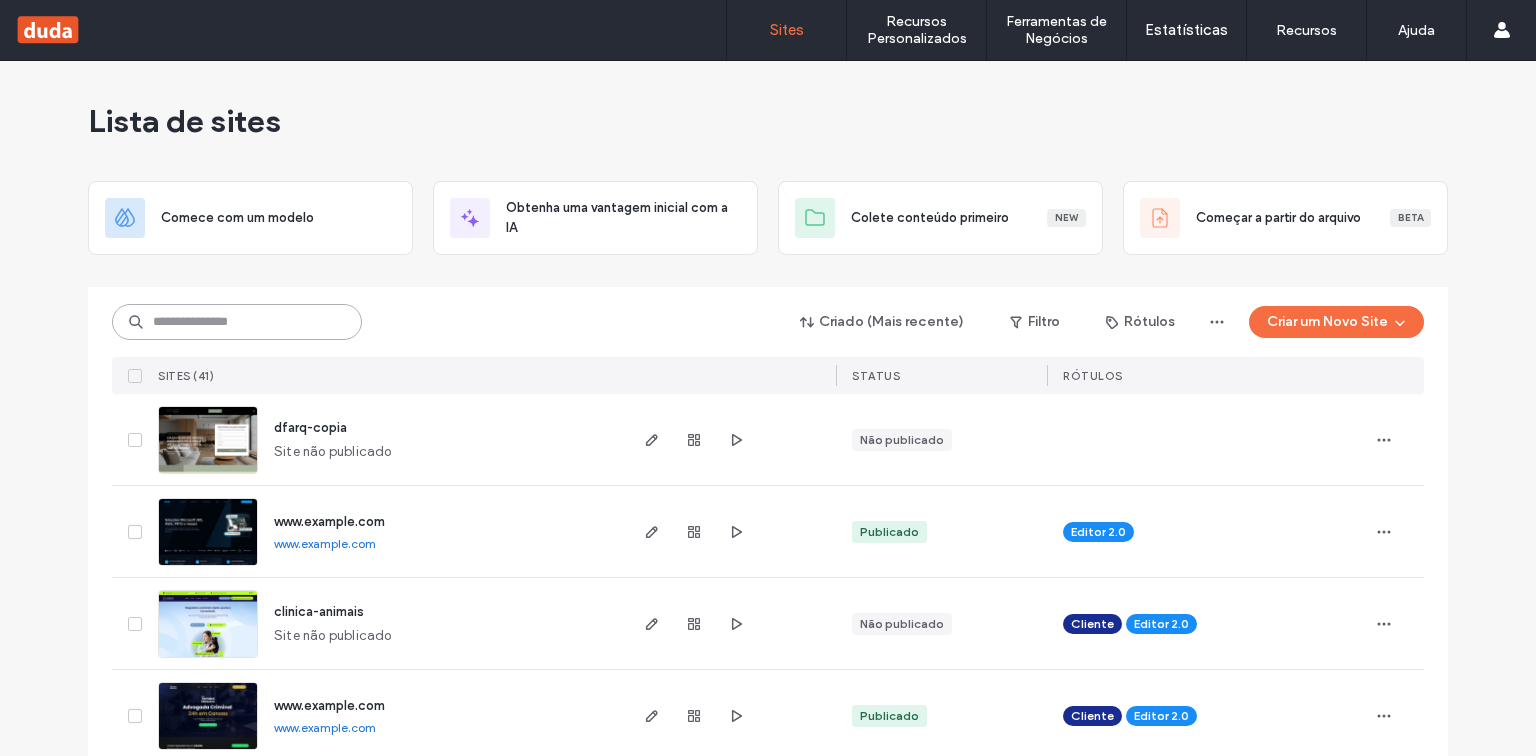 click at bounding box center (237, 322) 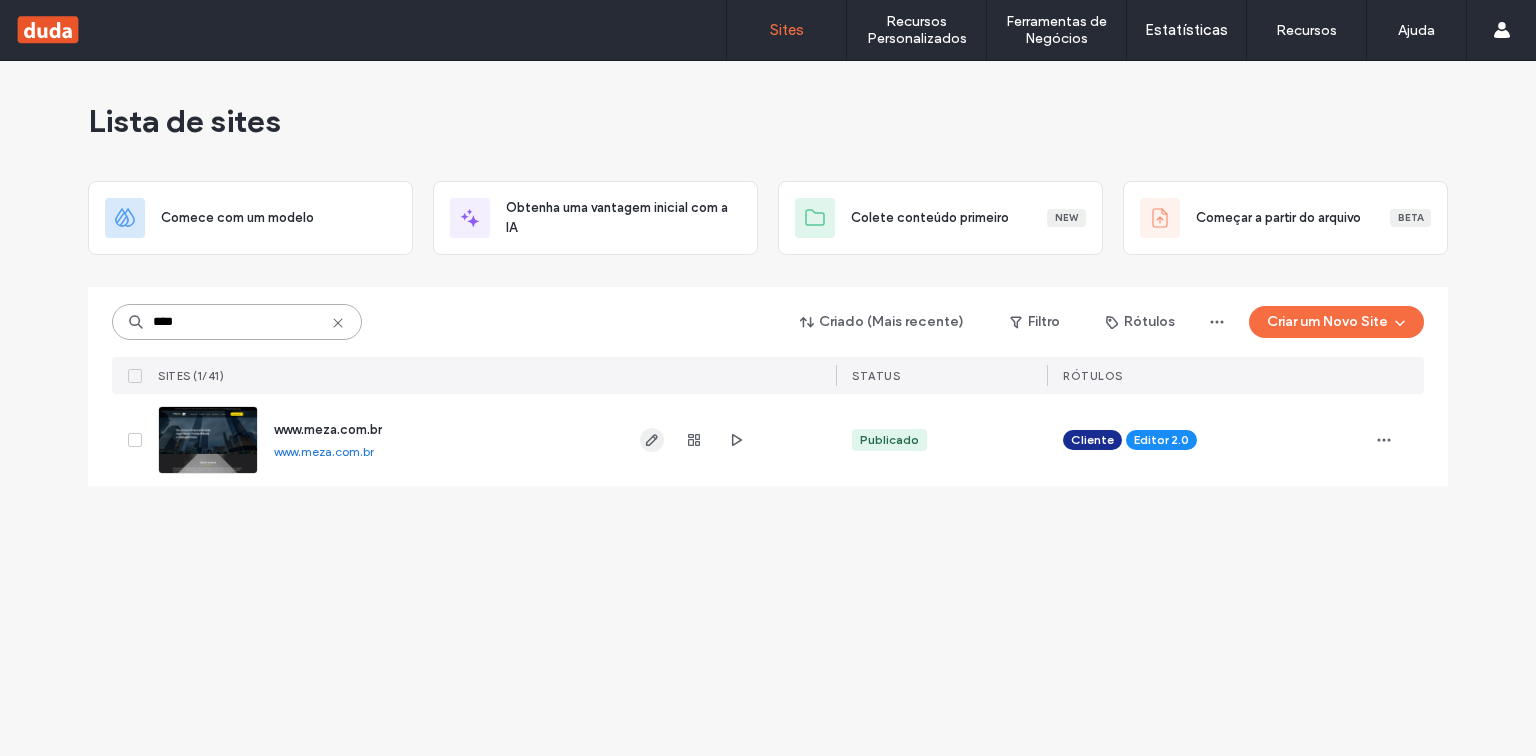 type on "****" 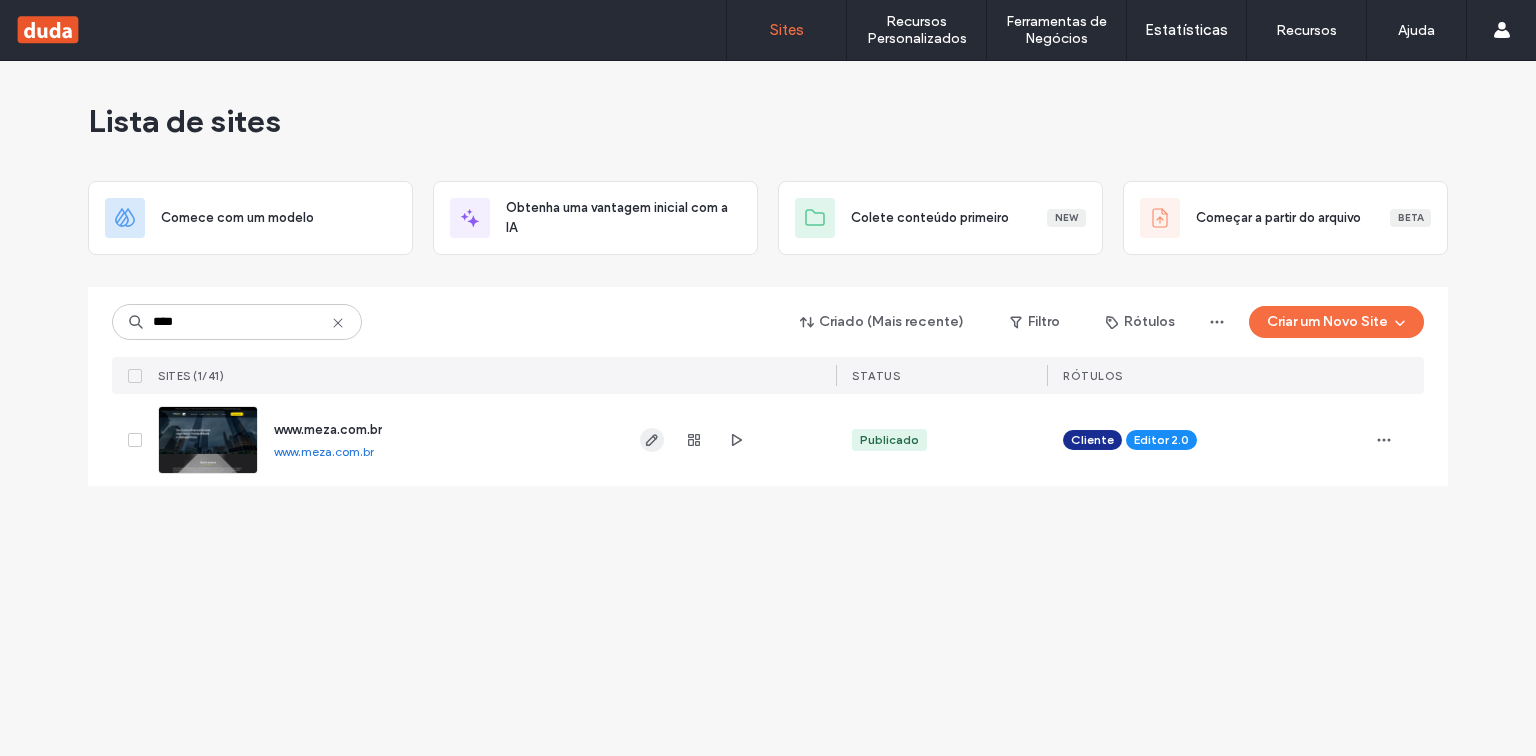 click at bounding box center (652, 440) 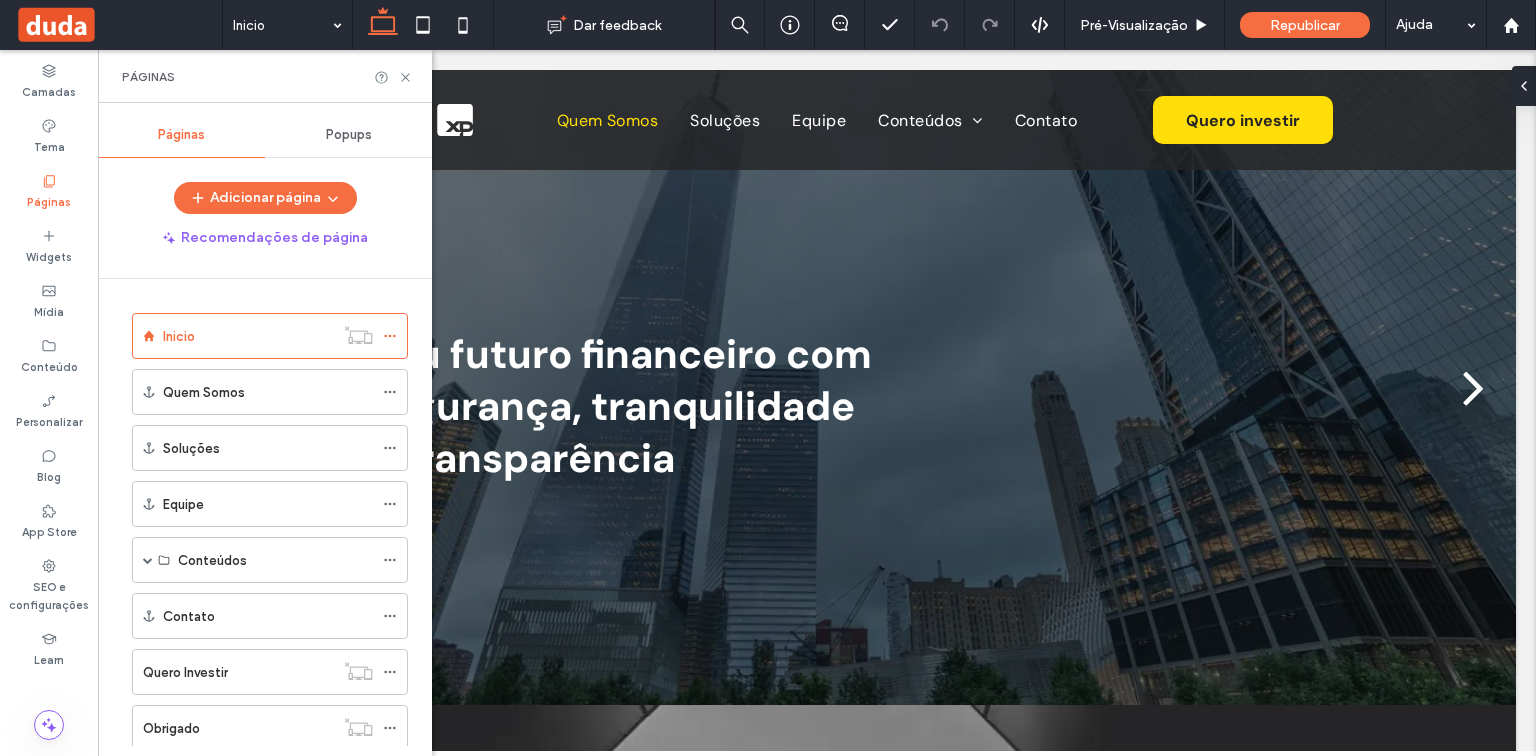 scroll, scrollTop: 640, scrollLeft: 0, axis: vertical 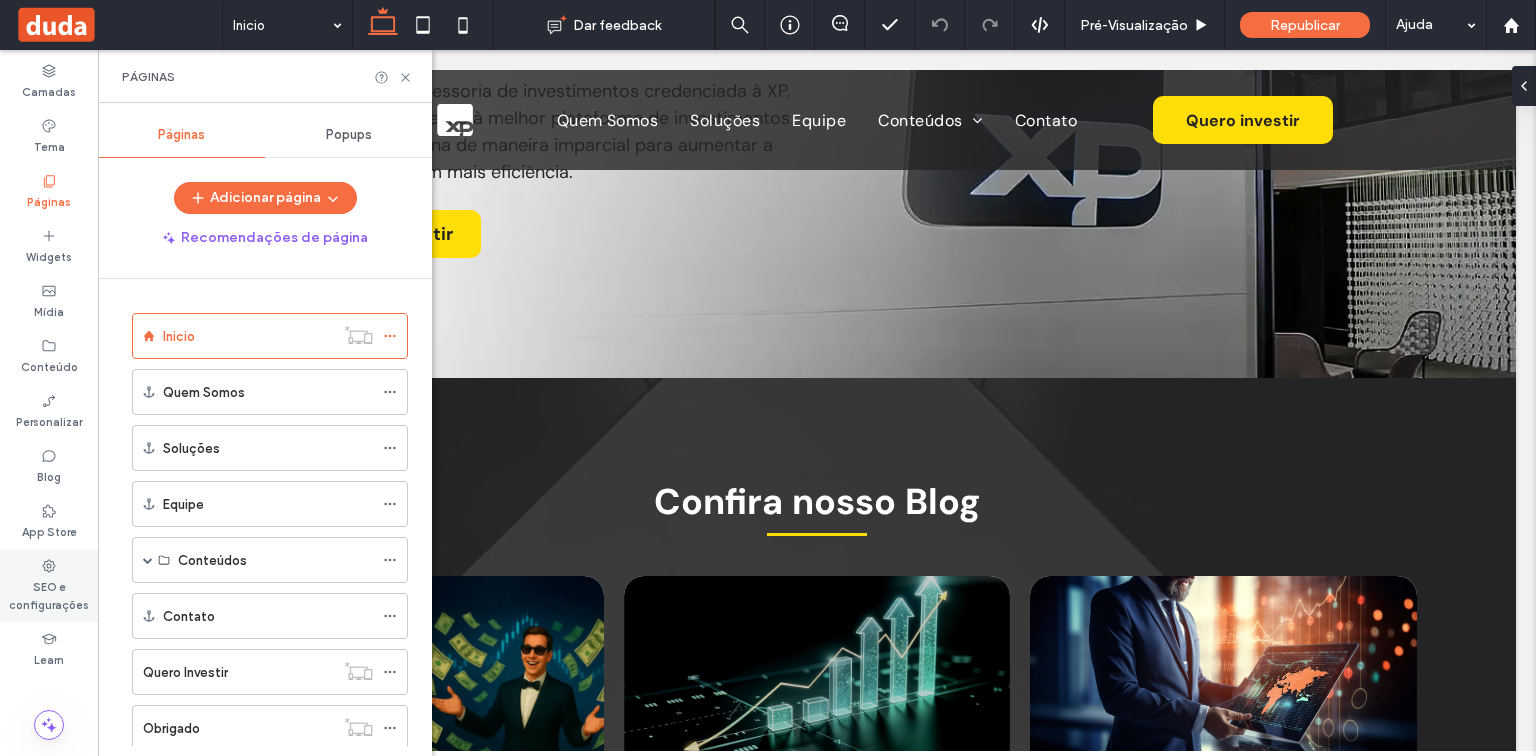 click 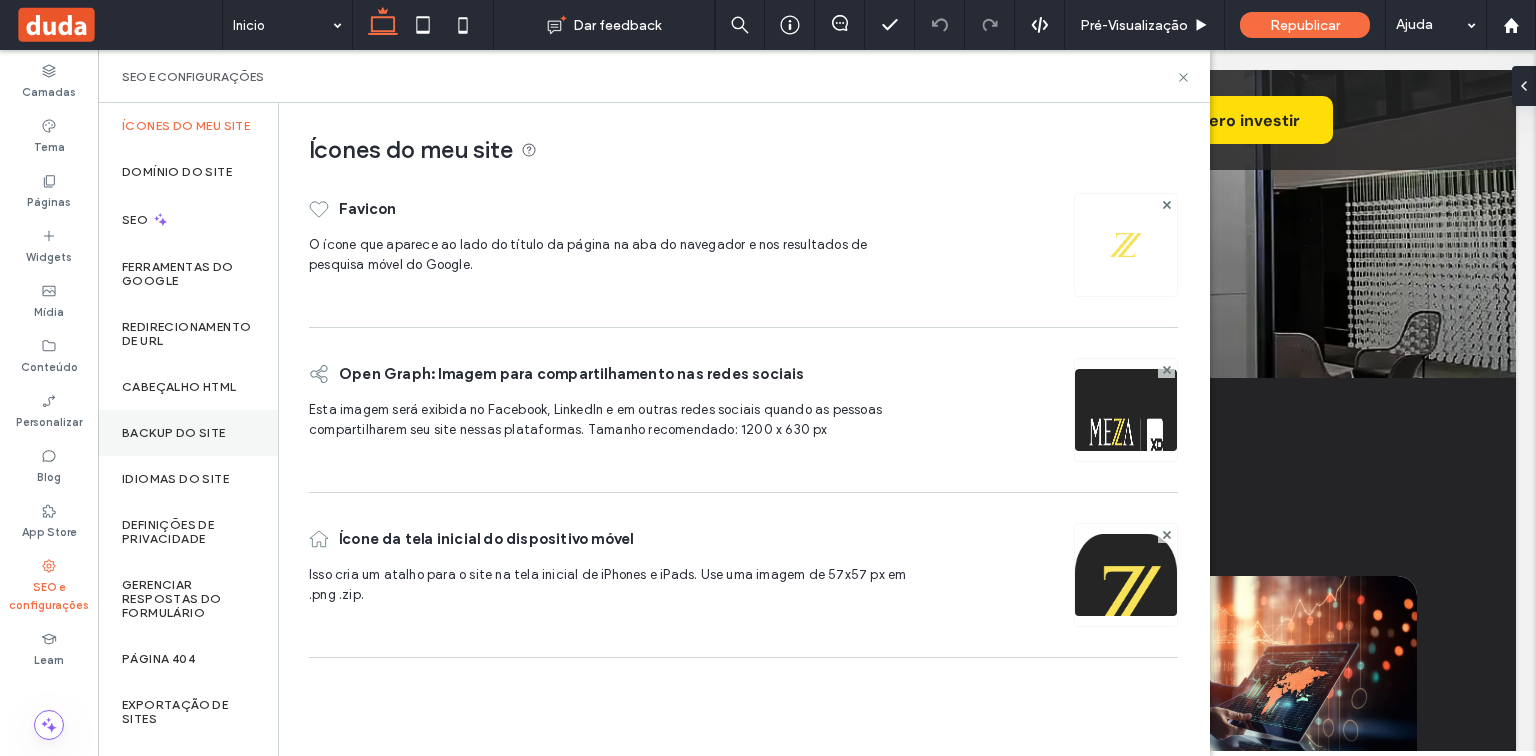 click on "Backup do Site" at bounding box center [174, 433] 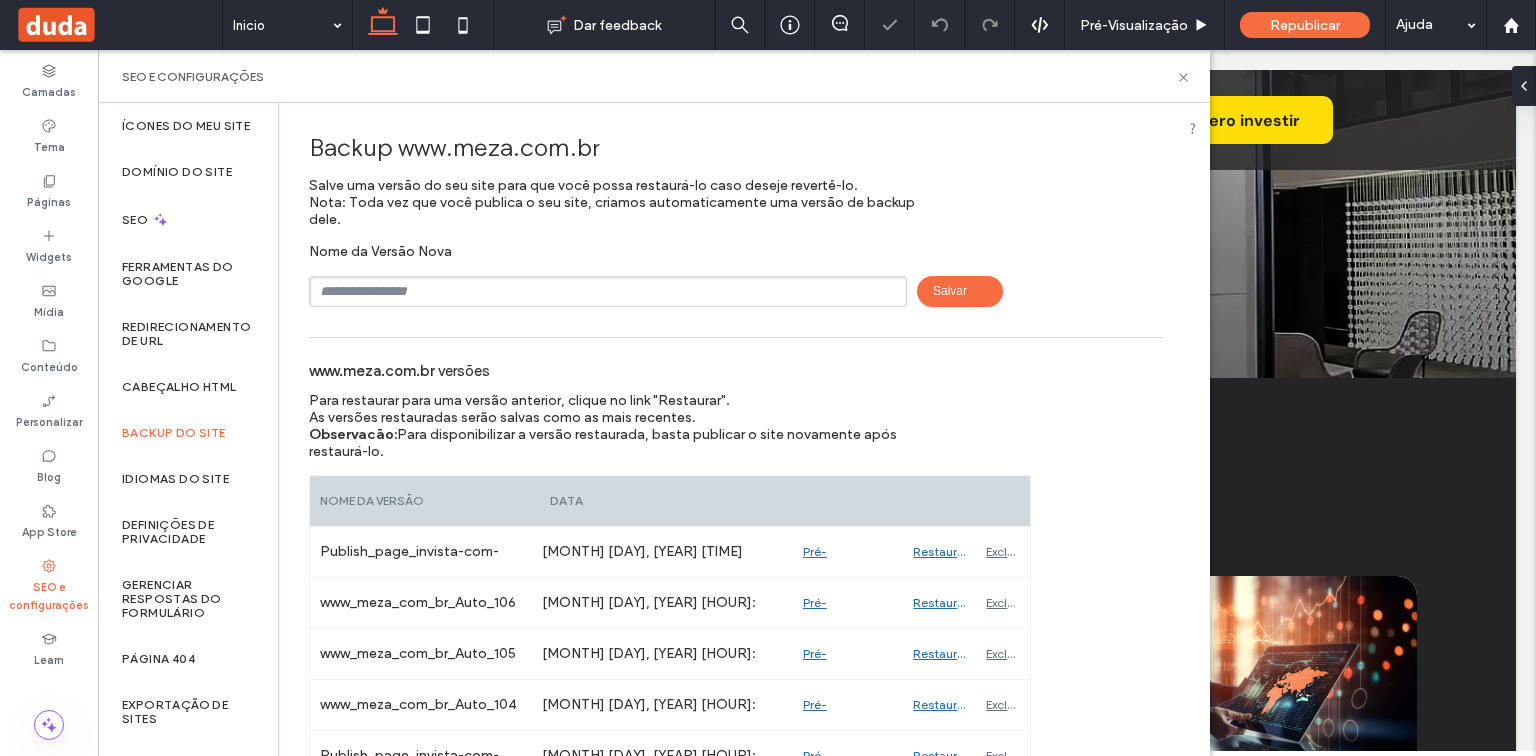click at bounding box center (608, 291) 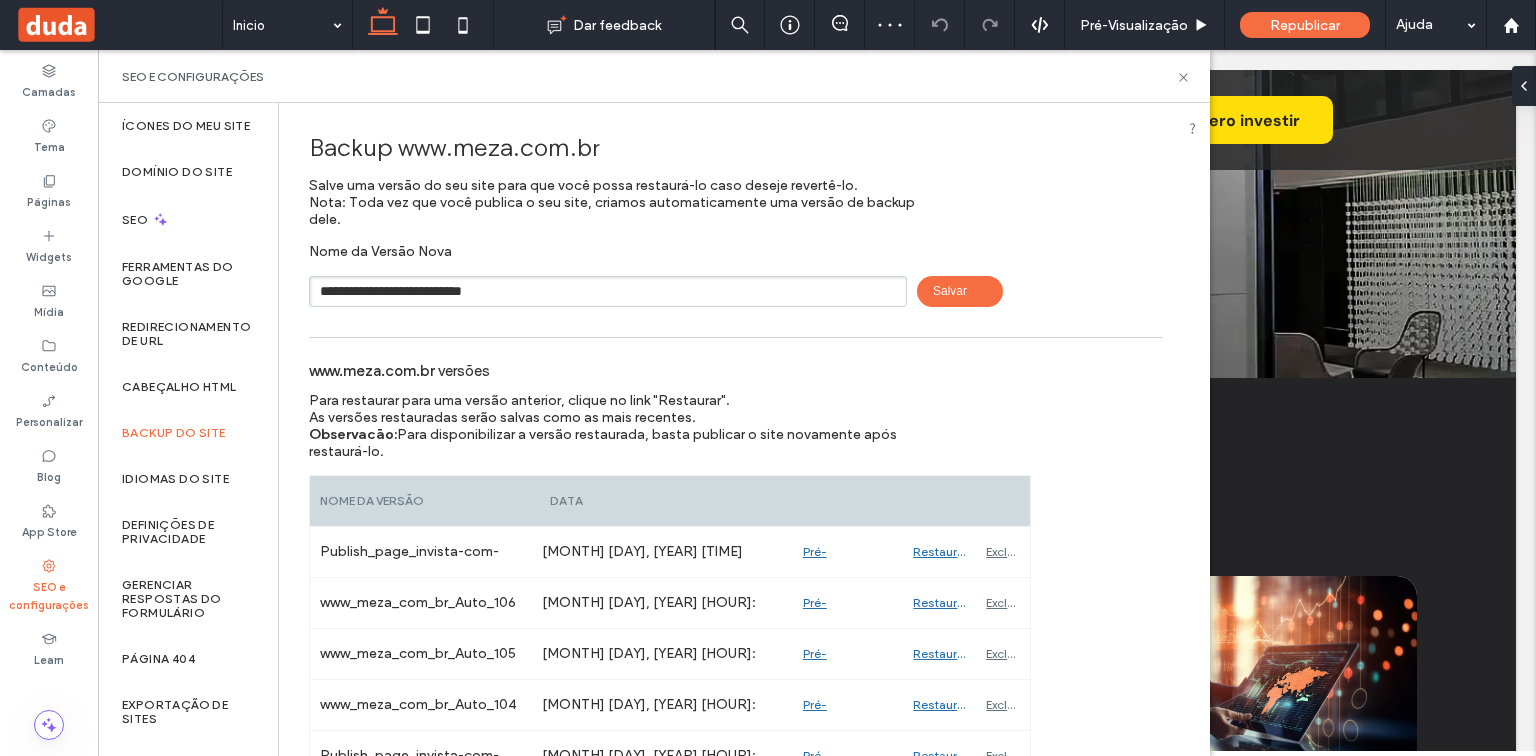 click on "Salvar" at bounding box center (960, 291) 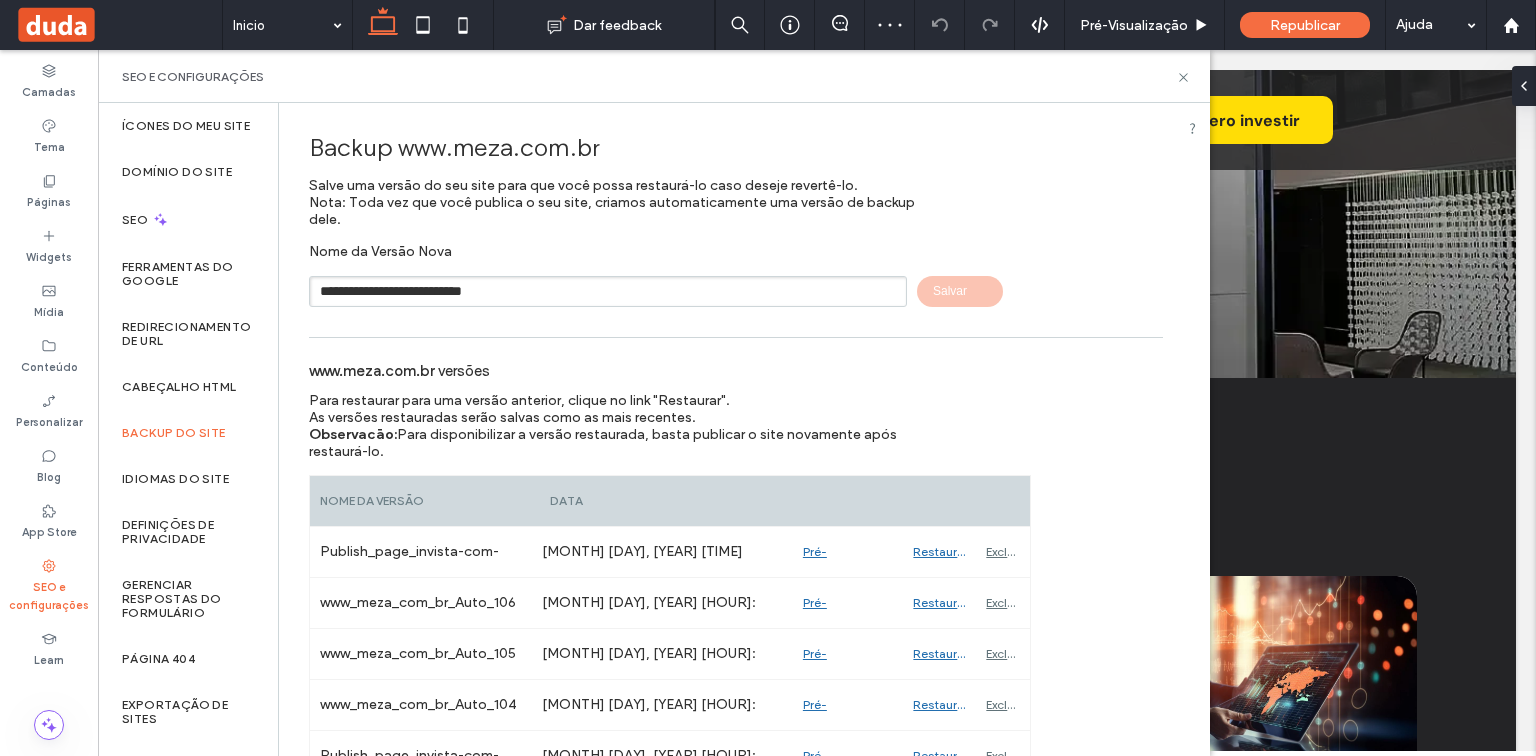 type 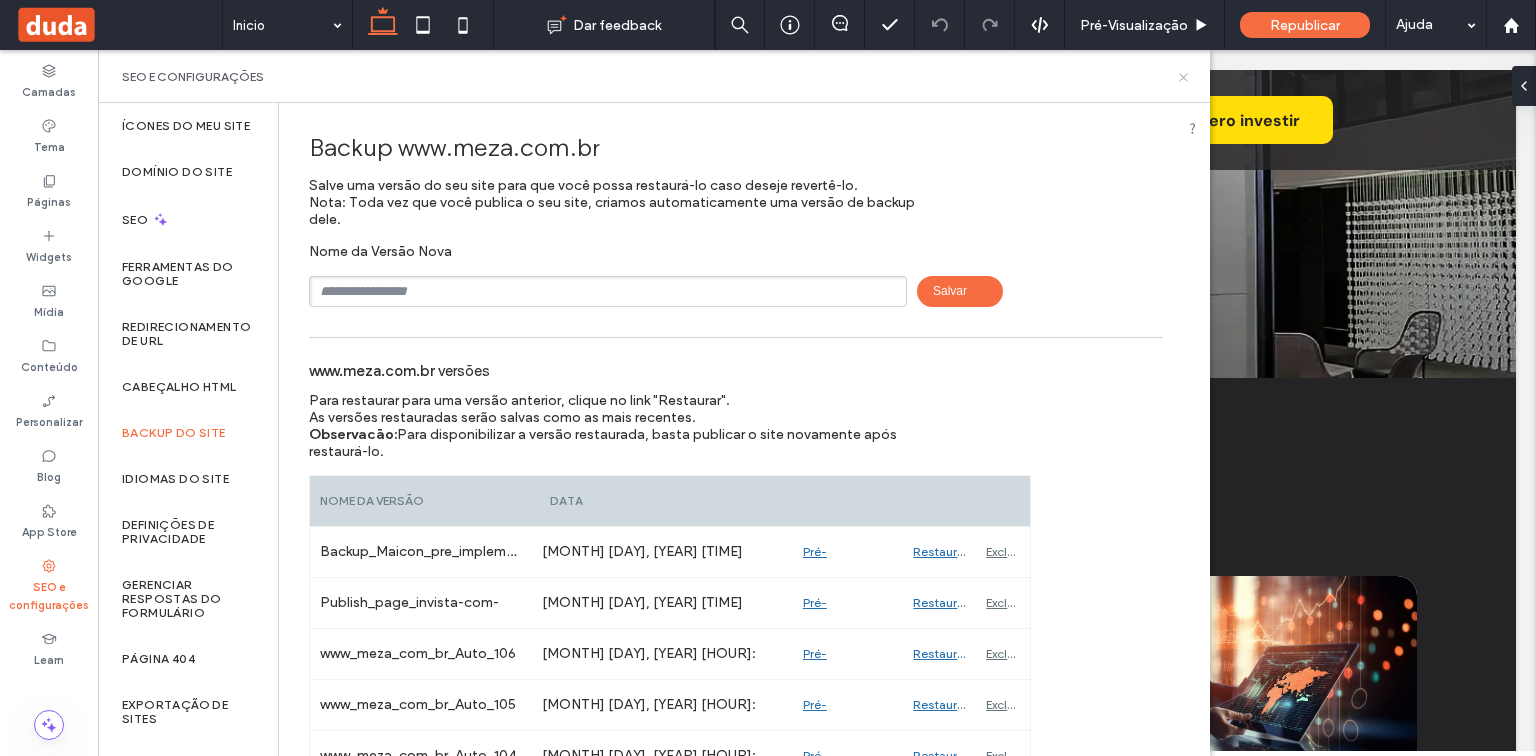 drag, startPoint x: 1181, startPoint y: 73, endPoint x: 804, endPoint y: 134, distance: 381.90314 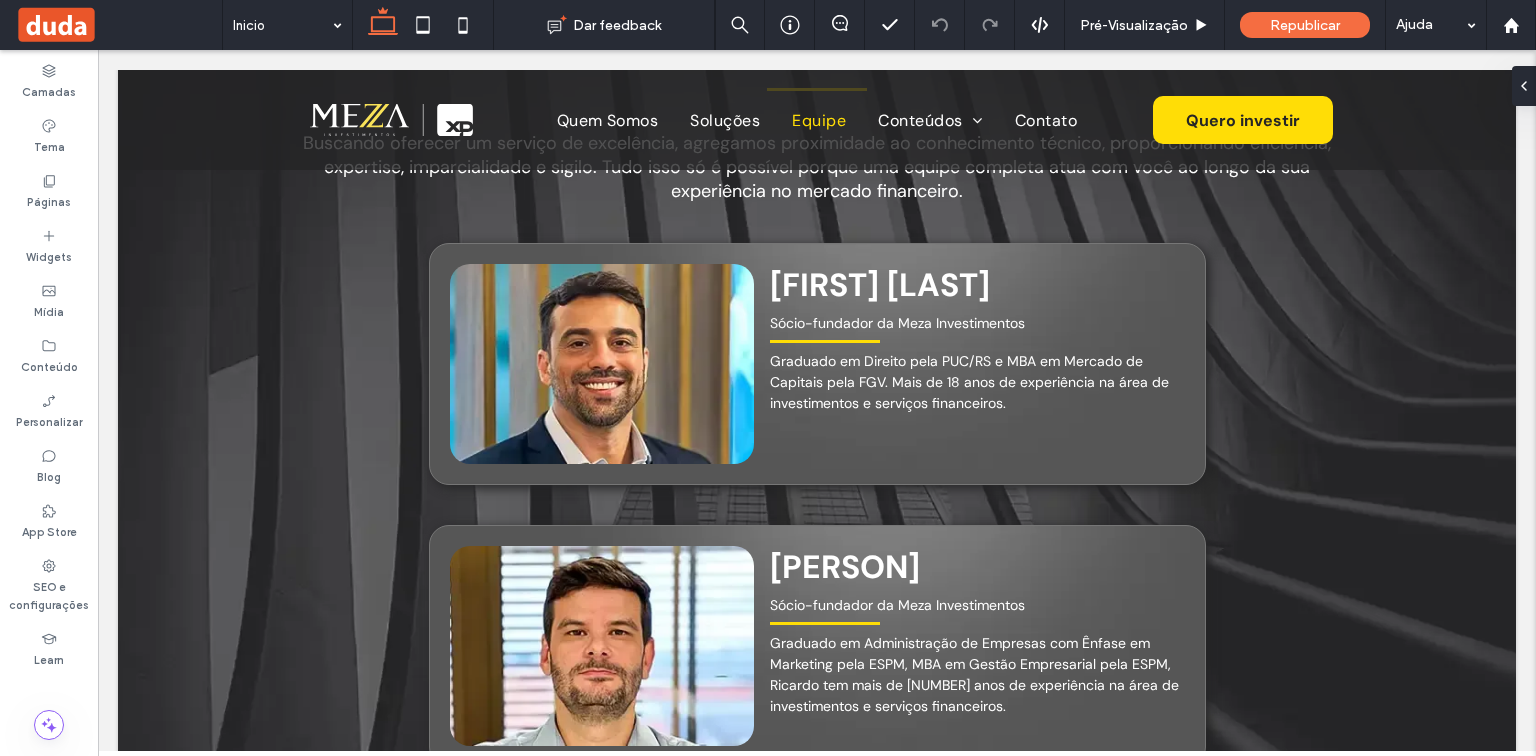scroll, scrollTop: 3920, scrollLeft: 0, axis: vertical 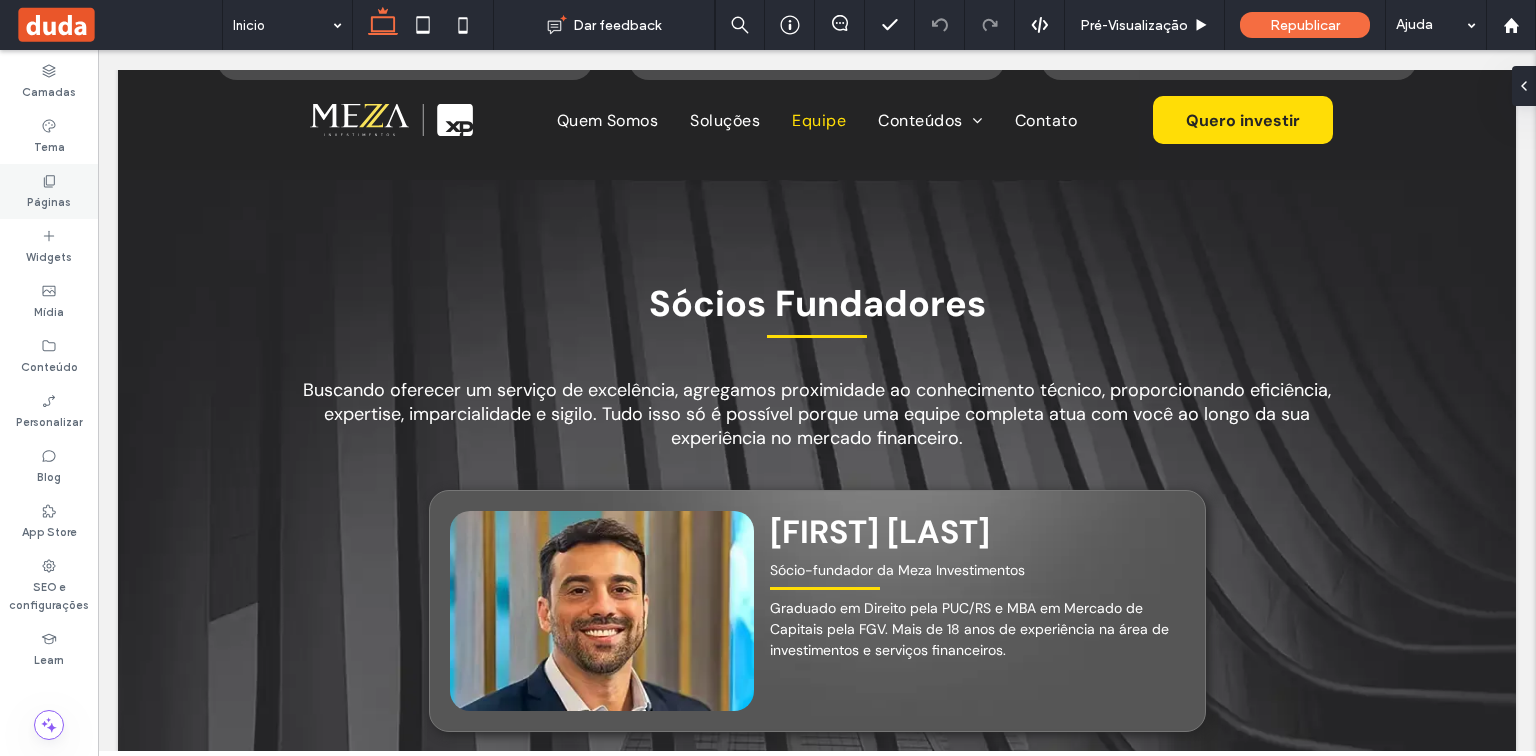 click 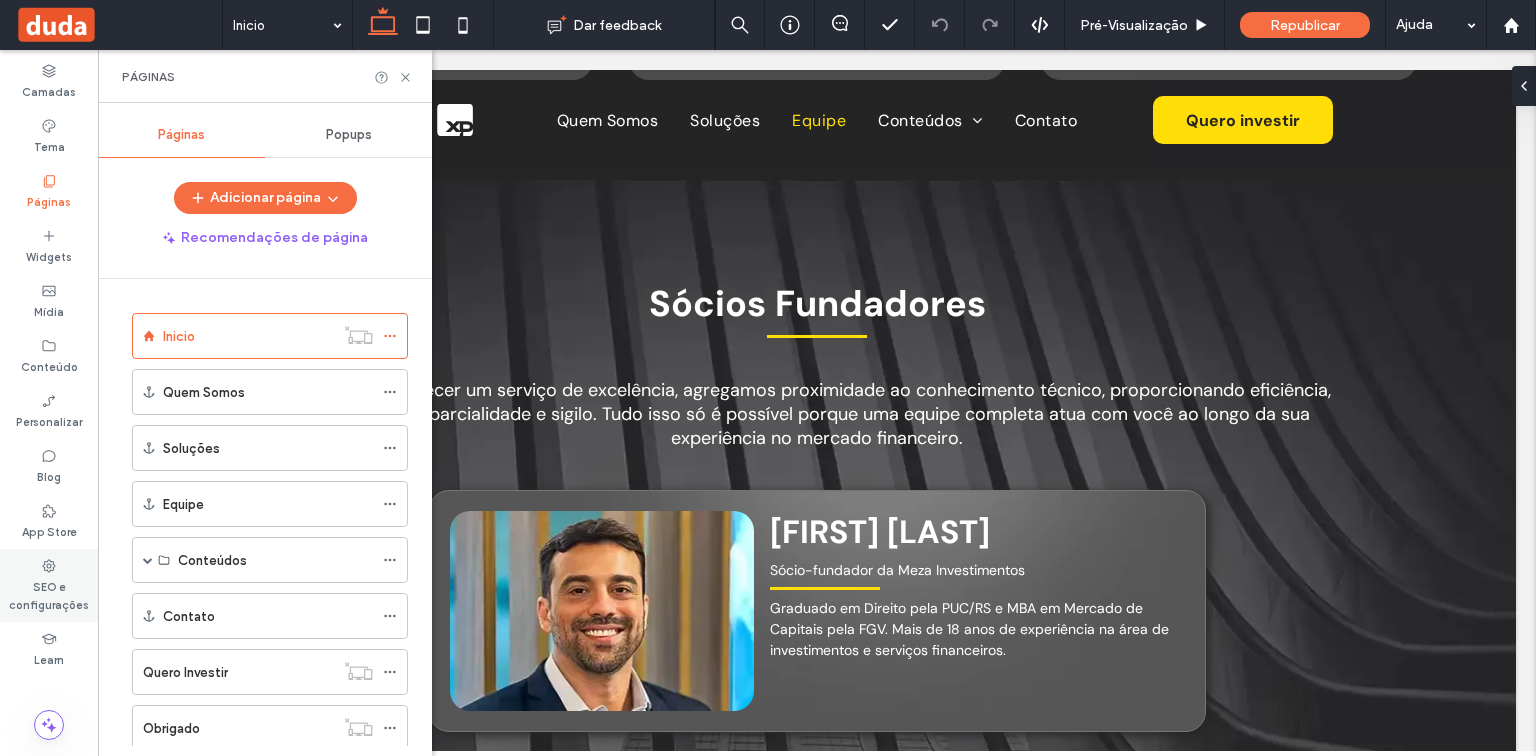 click on "SEO e configurações" at bounding box center (49, 594) 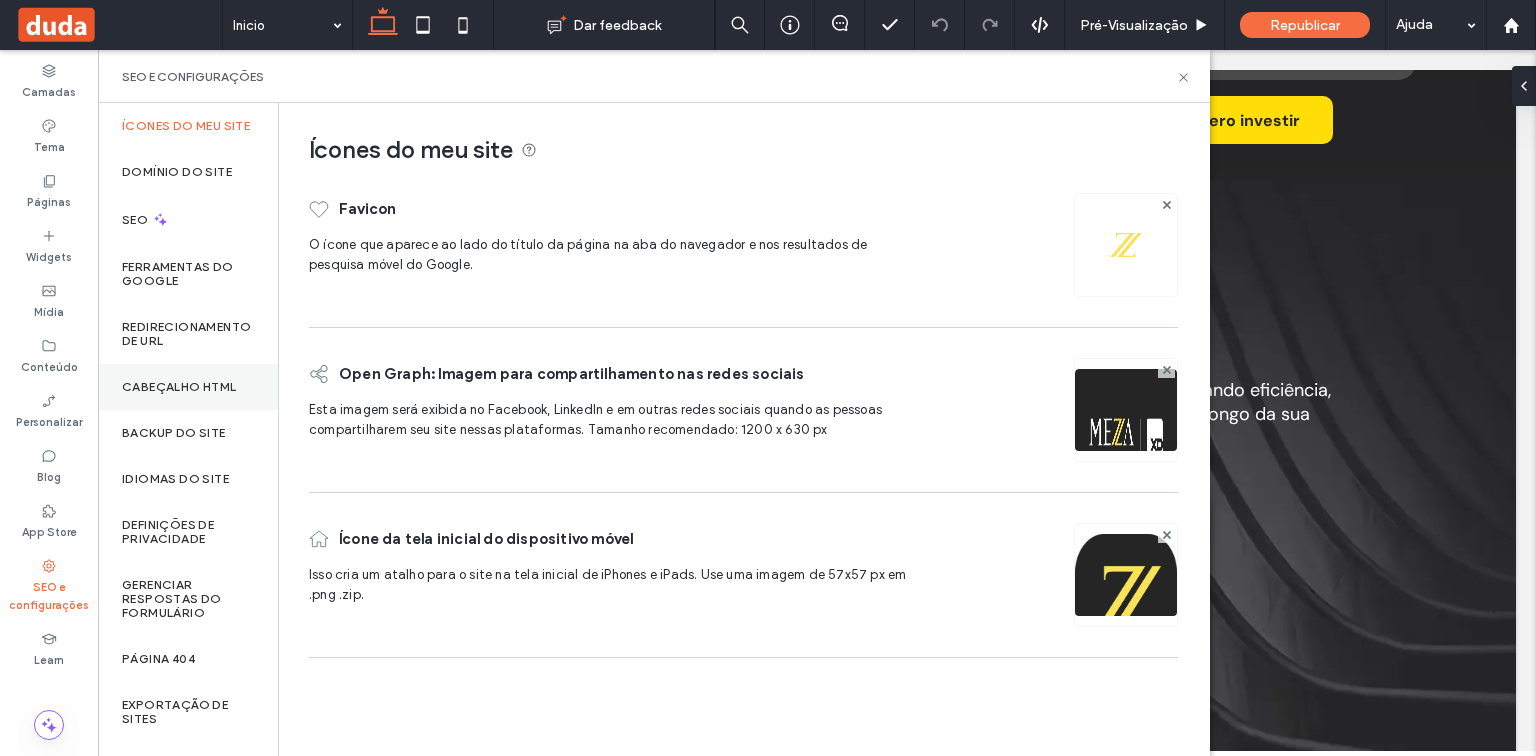 click on "Cabeçalho HTML" at bounding box center (188, 387) 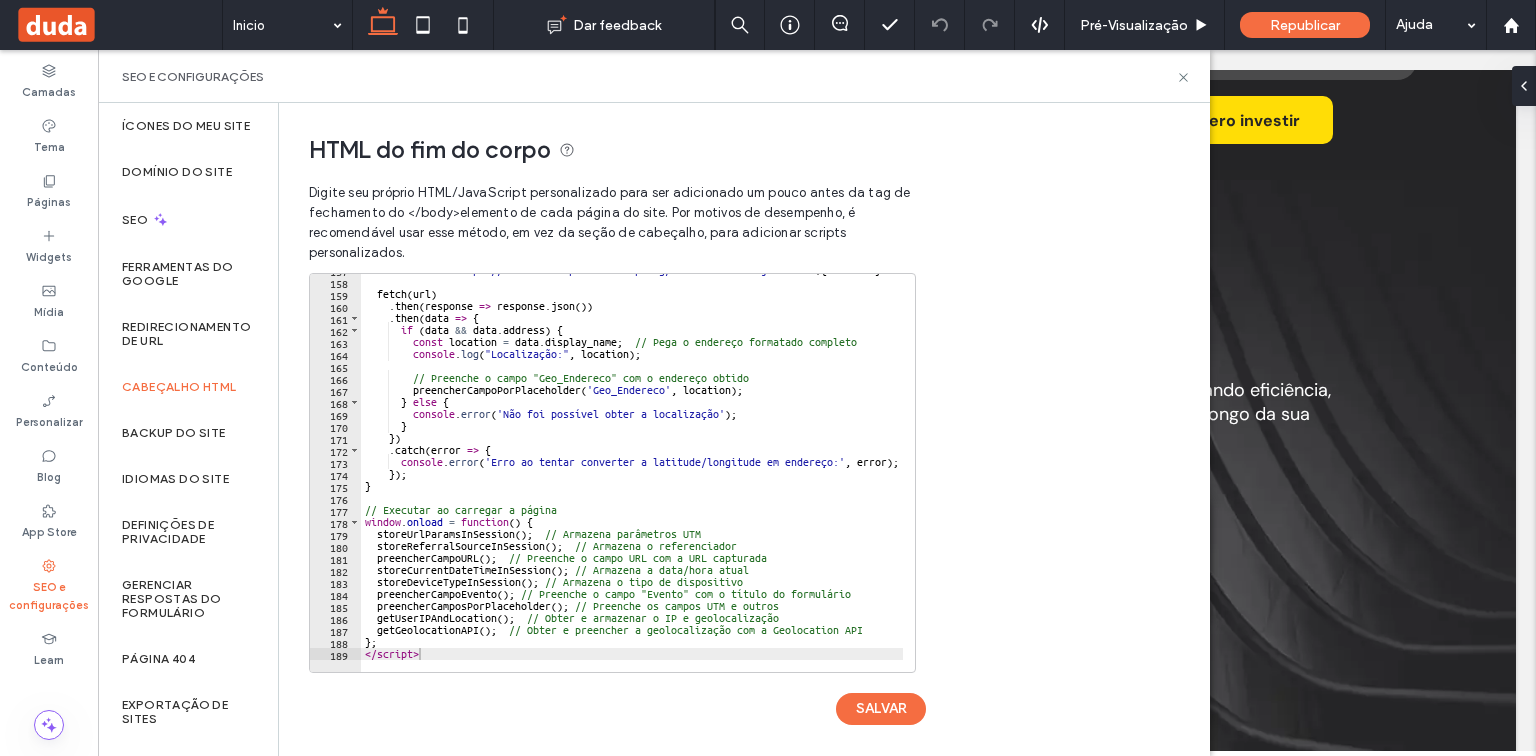 scroll, scrollTop: 1881, scrollLeft: 0, axis: vertical 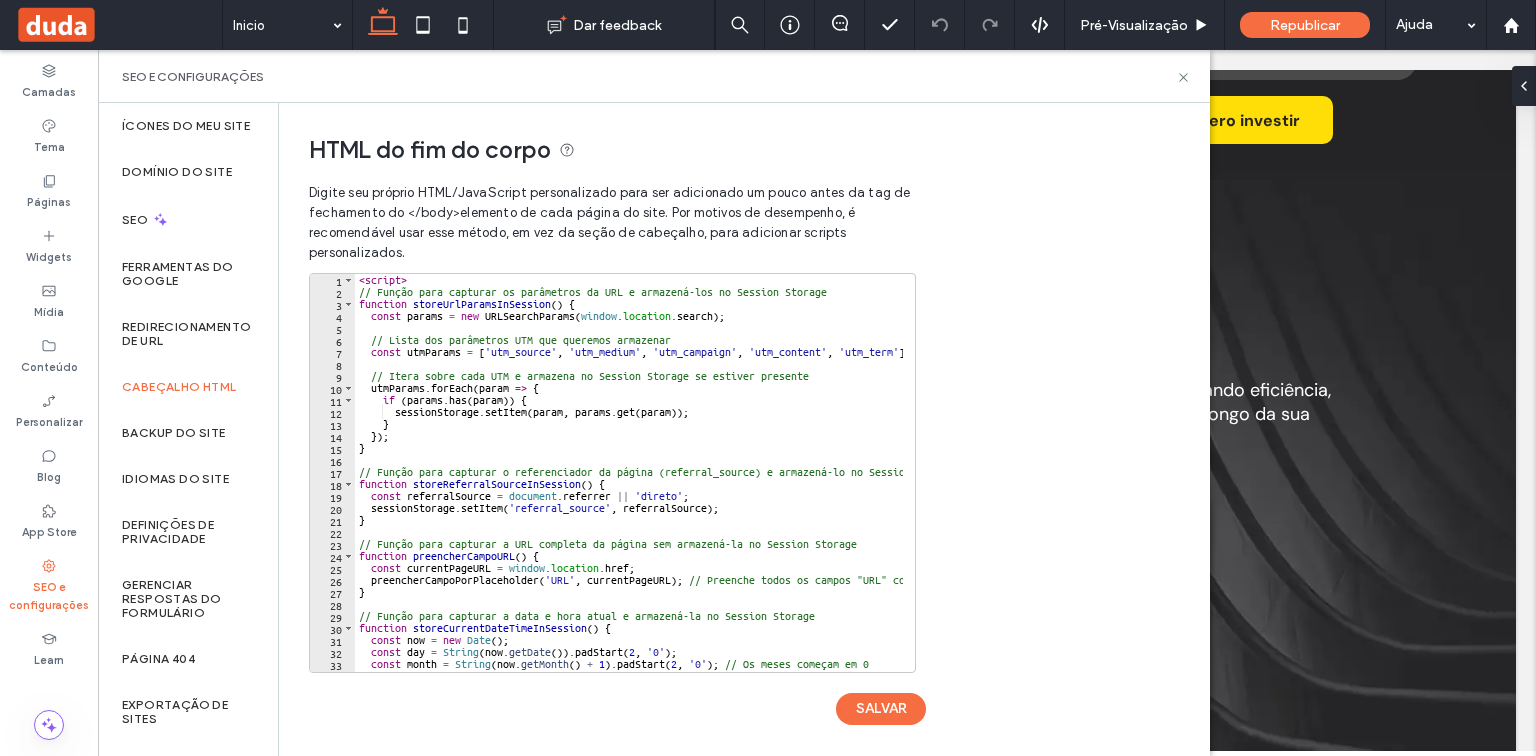 click on "< script > // Função para capturar os parâmetros da URL e armazená-los no Session Storage function   storeUrlParamsInSession ( )   {    const   params   =   new   URLSearchParams ( window . location . search ) ;    // Lista dos parâmetros UTM que queremos armazenar    const   utmParams   =   [ 'utm_source' ,   'utm_medium' ,   'utm_campaign' ,   'utm_content' ,   'utm_term' ] ;    // Itera sobre cada UTM e armazena no Session Storage se estiver presente    utmParams . forEach ( param   =>   {      if   ( params . has ( param ))   {         sessionStorage . setItem ( param ,   params . get ( param )) ;      }    }) ; } // Função para capturar o referenciador da página (referral_source) e armazená-lo no Session Storage function   storeReferralSourceInSession ( )   {    const   referralSource   =   document . referrer   ||   'direto' ;    sessionStorage . setItem ( 'referral_source' ,   referralSource ) ; } // Função para capturar a URL completa da página sem armazená-la no Session Storage function" at bounding box center [749, 479] 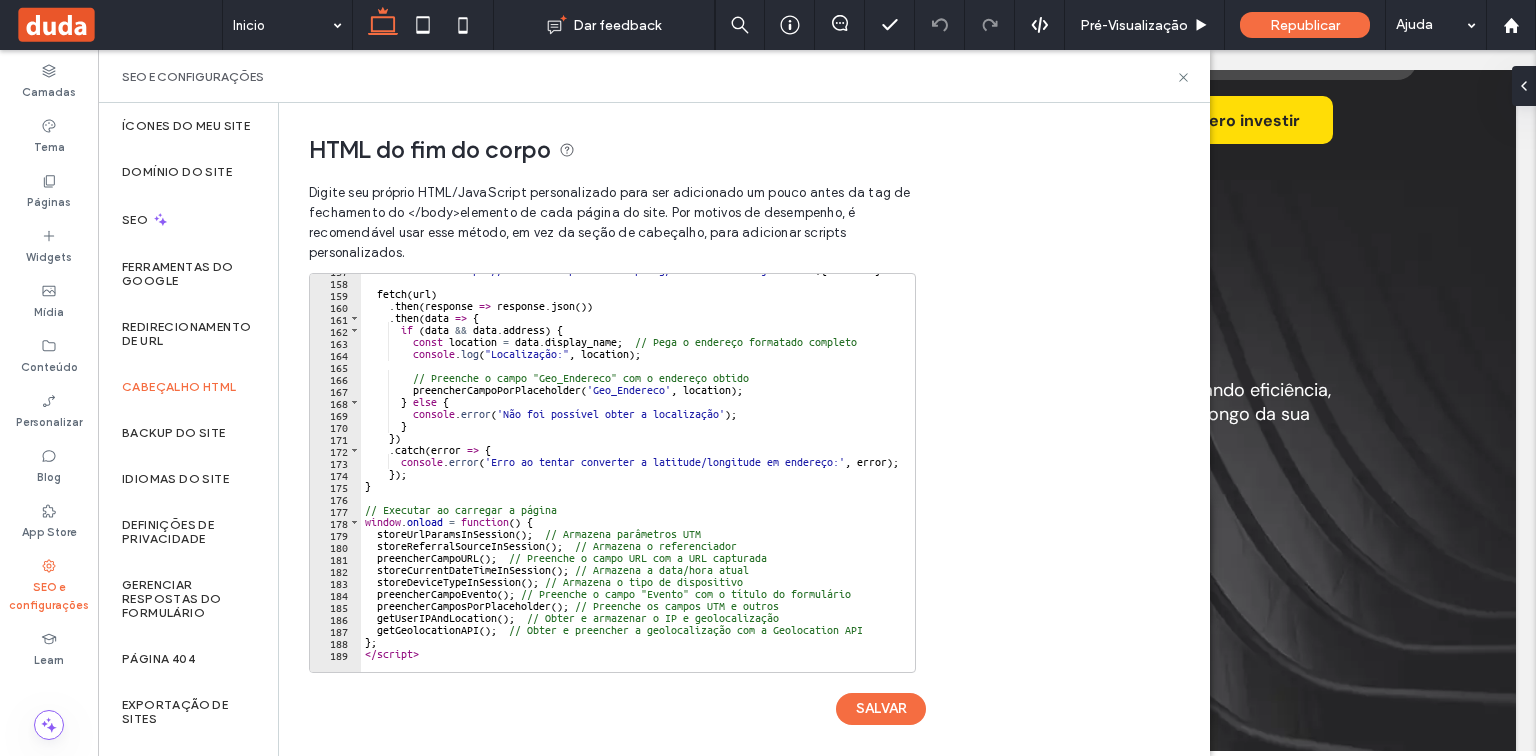 scroll, scrollTop: 1881, scrollLeft: 0, axis: vertical 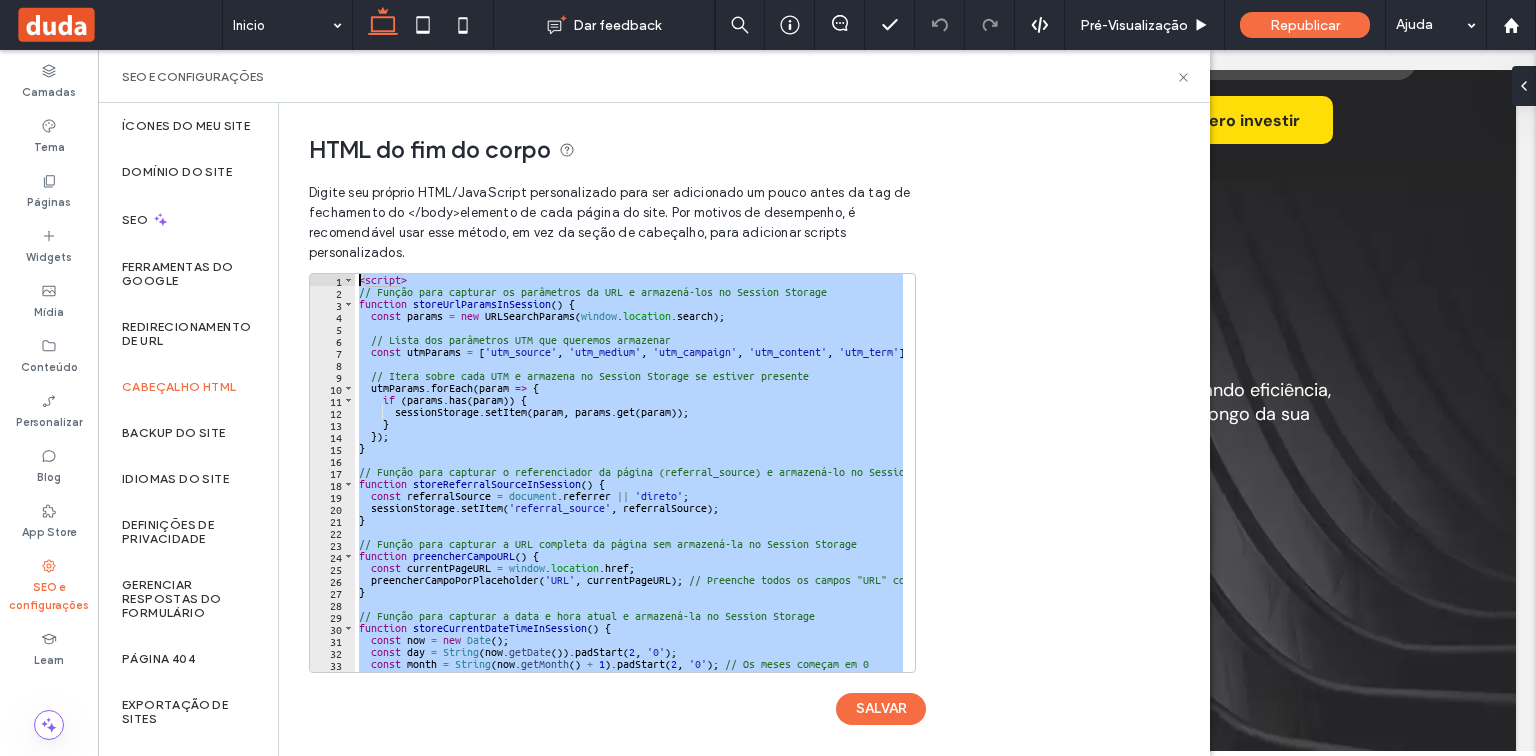 drag, startPoint x: 446, startPoint y: 331, endPoint x: 356, endPoint y: 272, distance: 107.61505 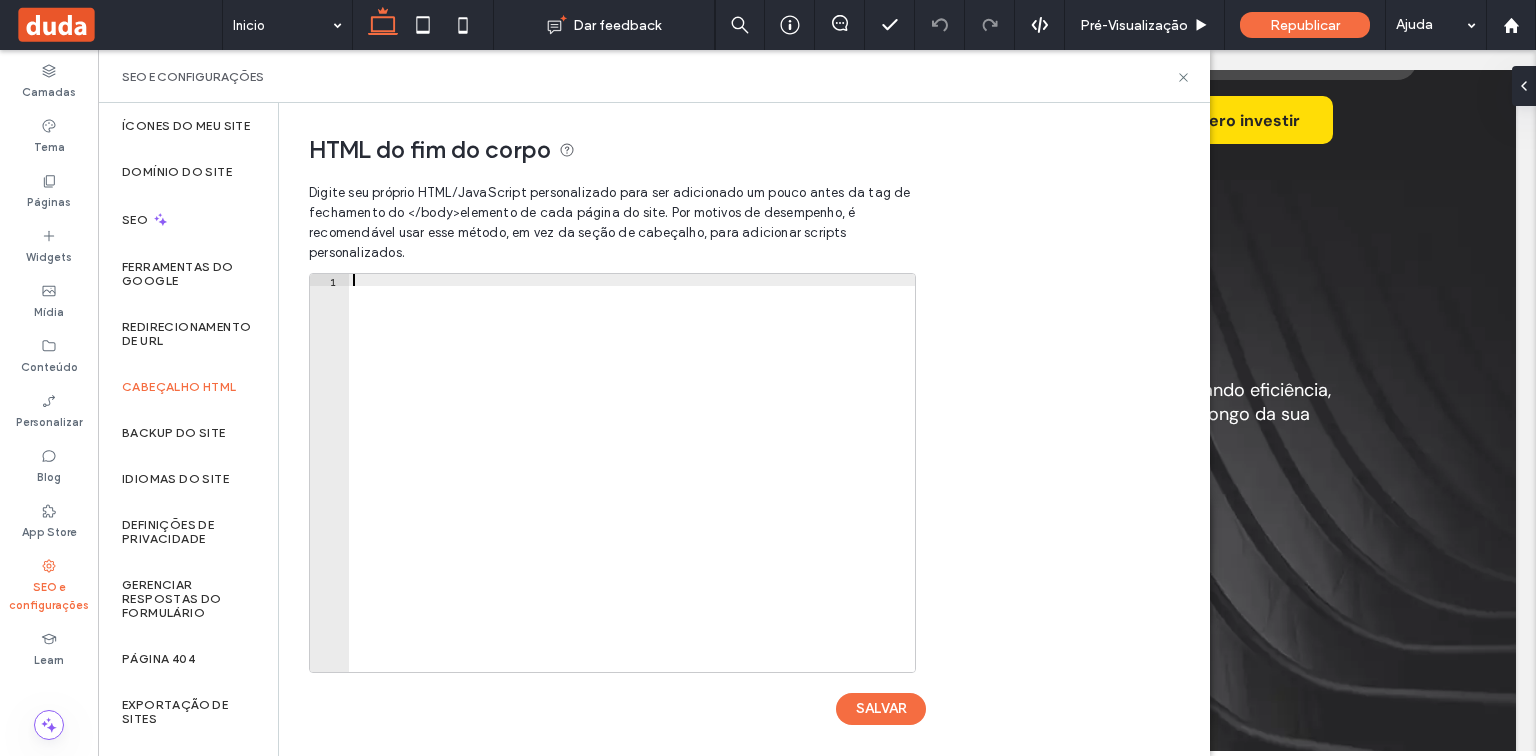 paste on "**********" 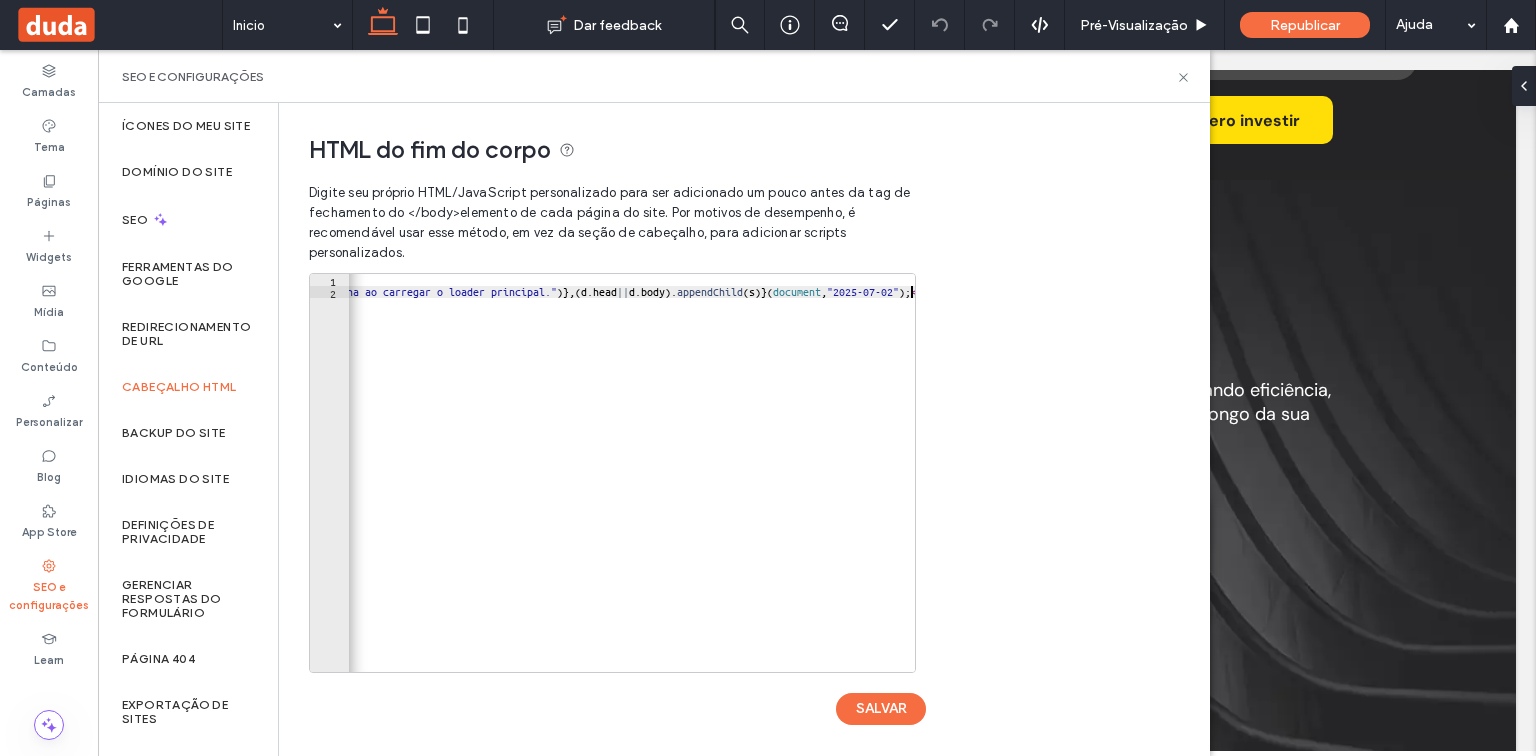 scroll, scrollTop: 0, scrollLeft: 1092, axis: horizontal 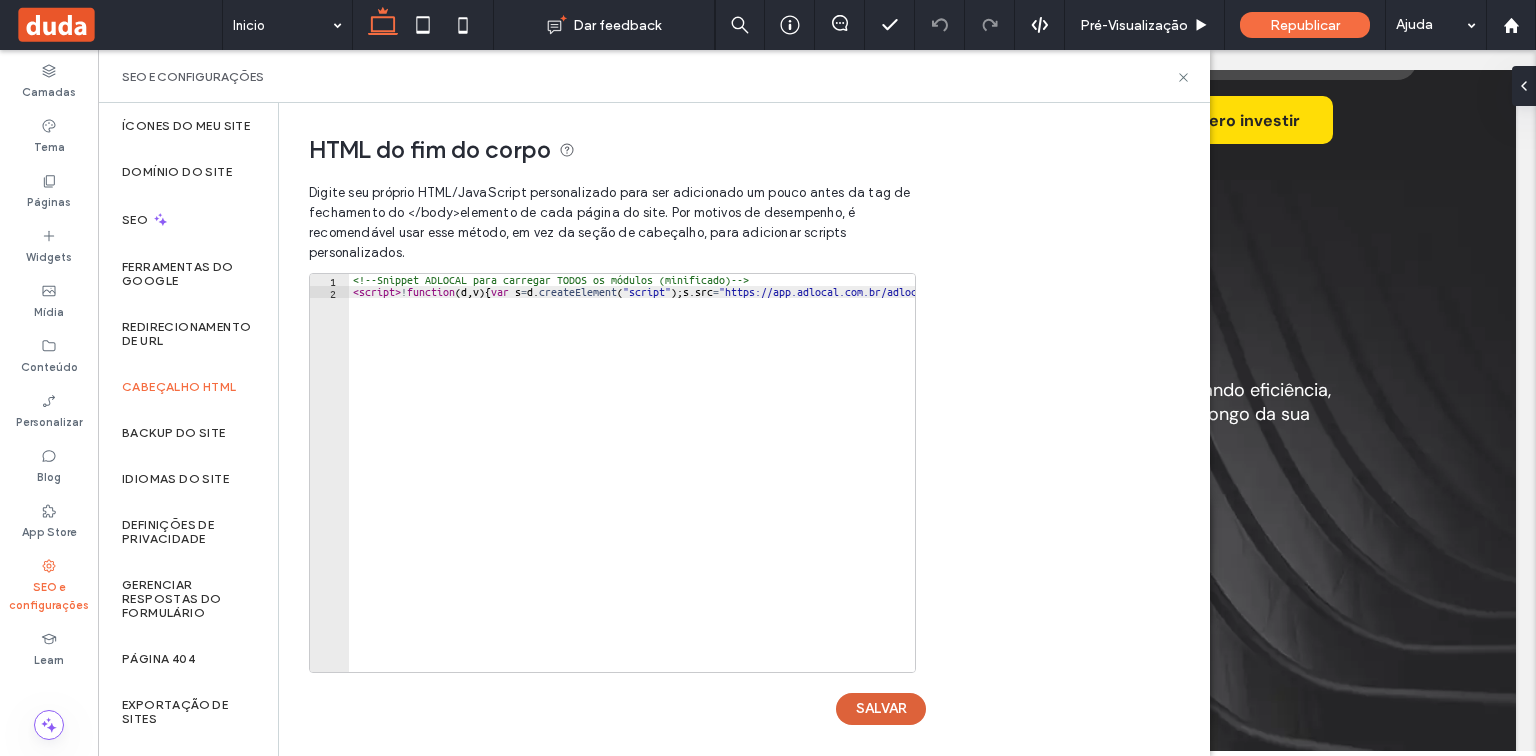 click on "SALVAR" at bounding box center [881, 709] 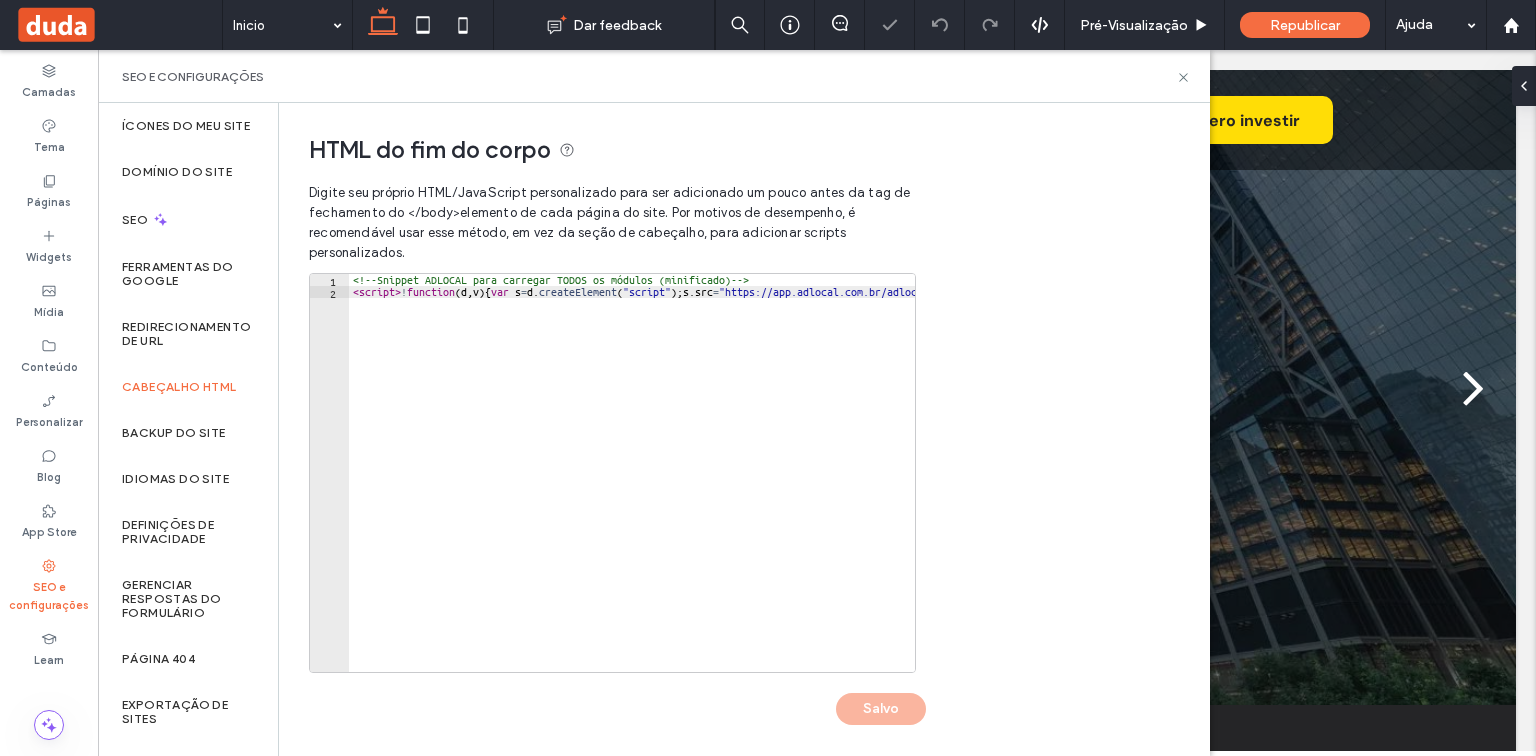 scroll, scrollTop: 0, scrollLeft: 0, axis: both 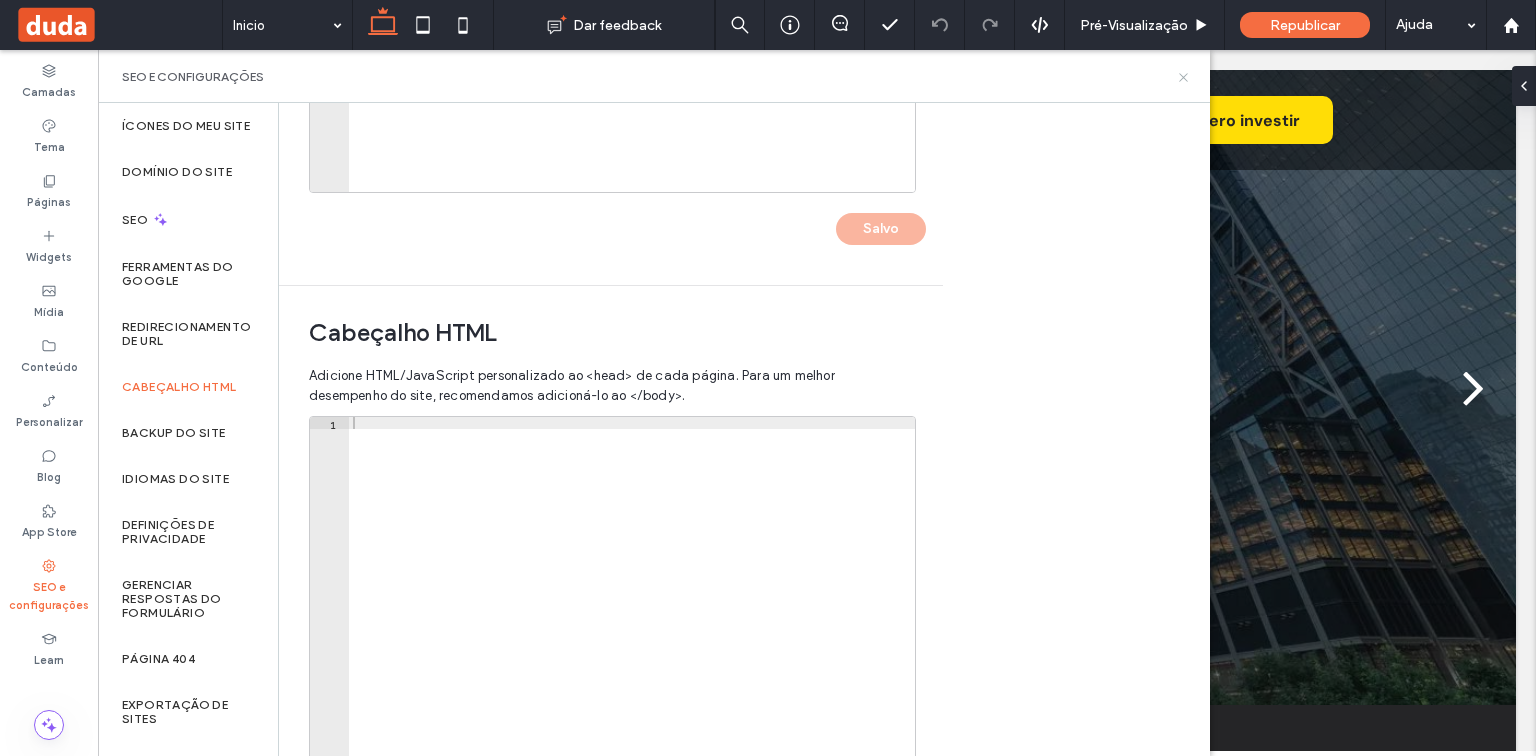 click 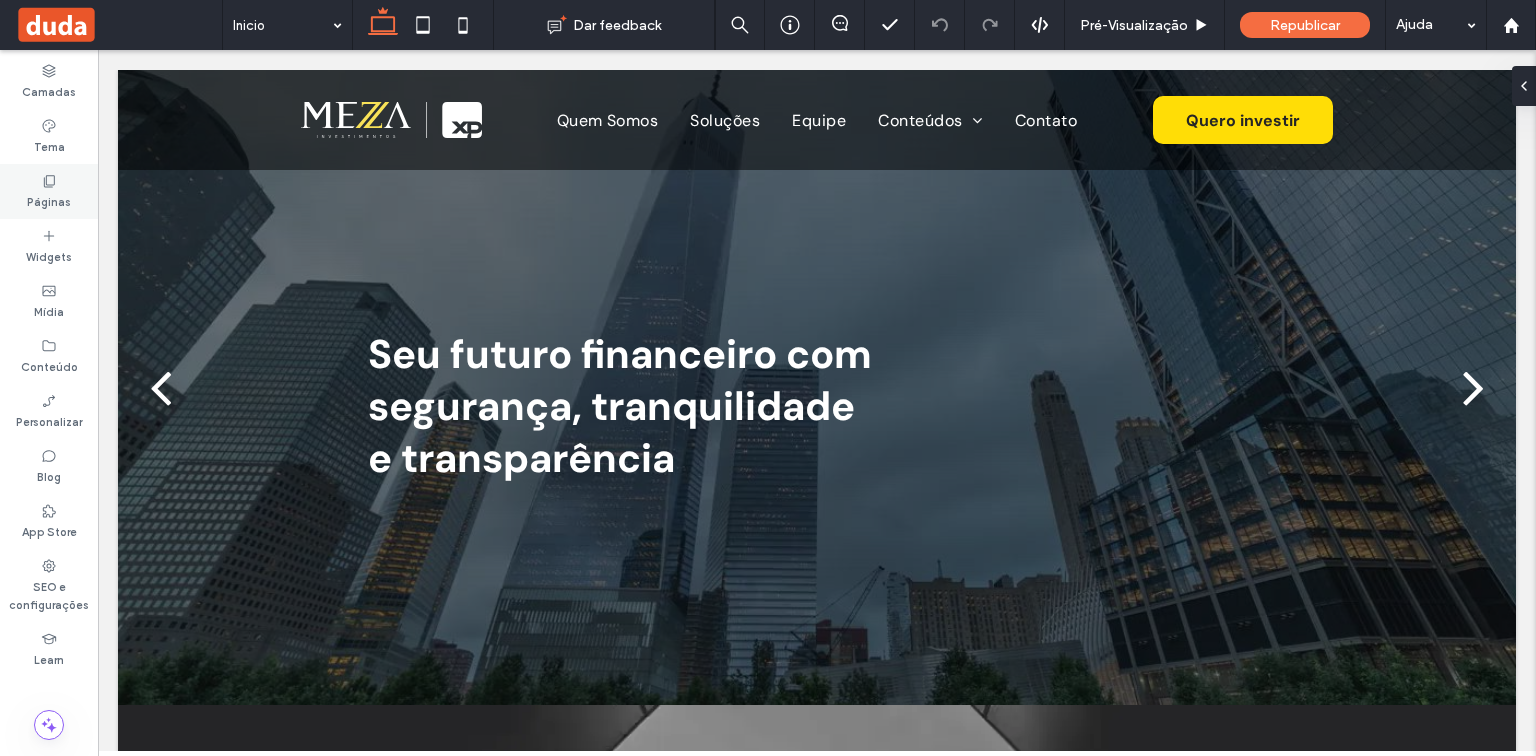 click on "Páginas" at bounding box center [49, 191] 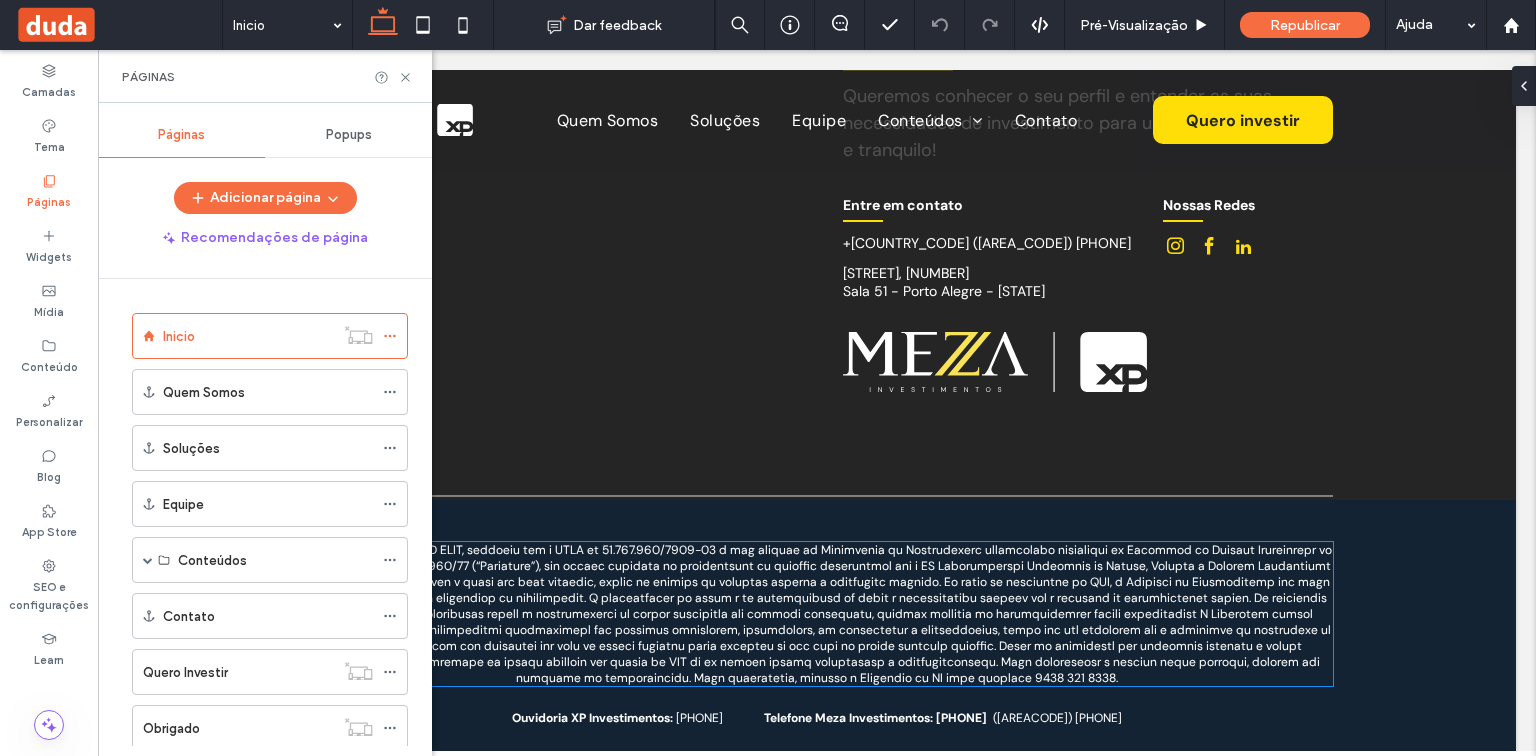 scroll, scrollTop: 6802, scrollLeft: 0, axis: vertical 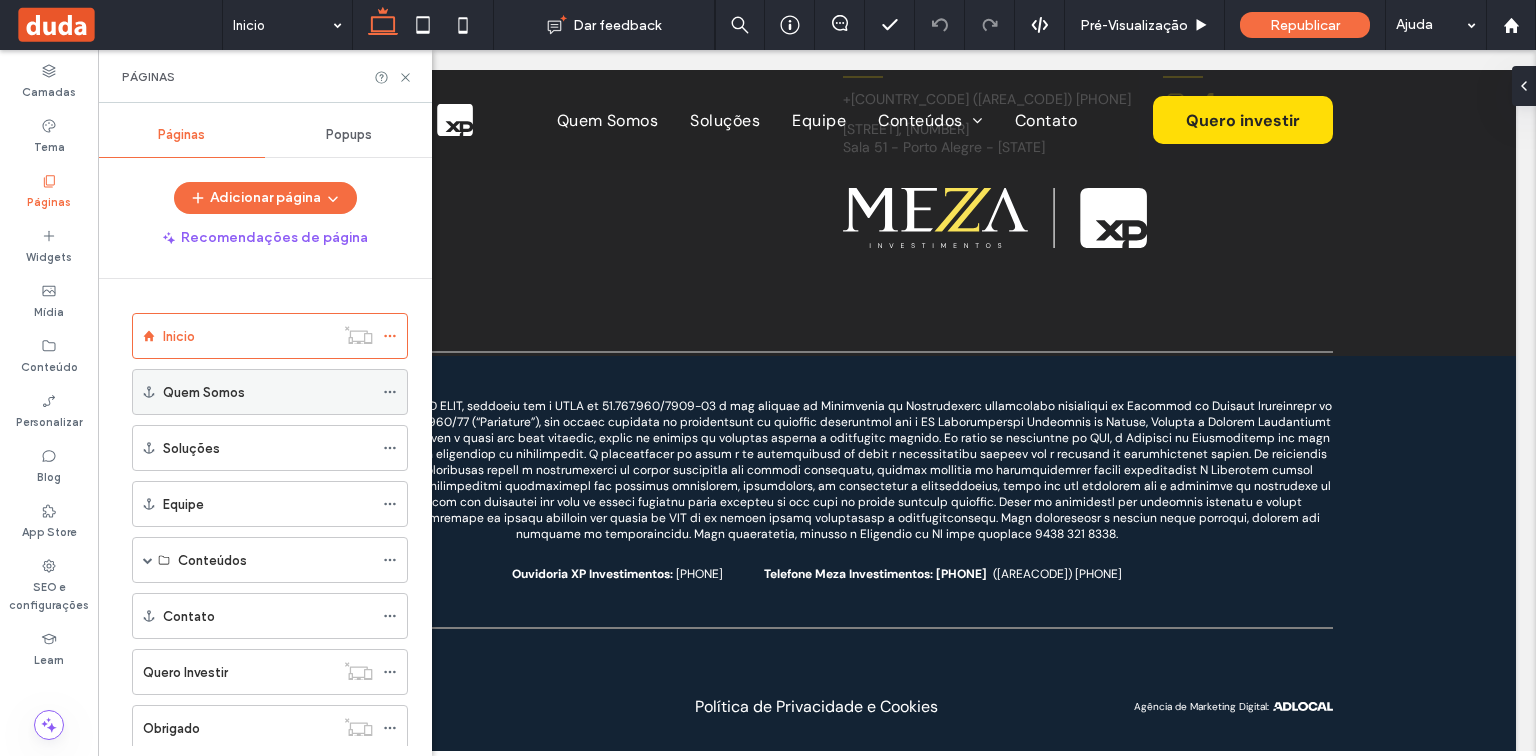 click on "Quem Somos" at bounding box center [268, 392] 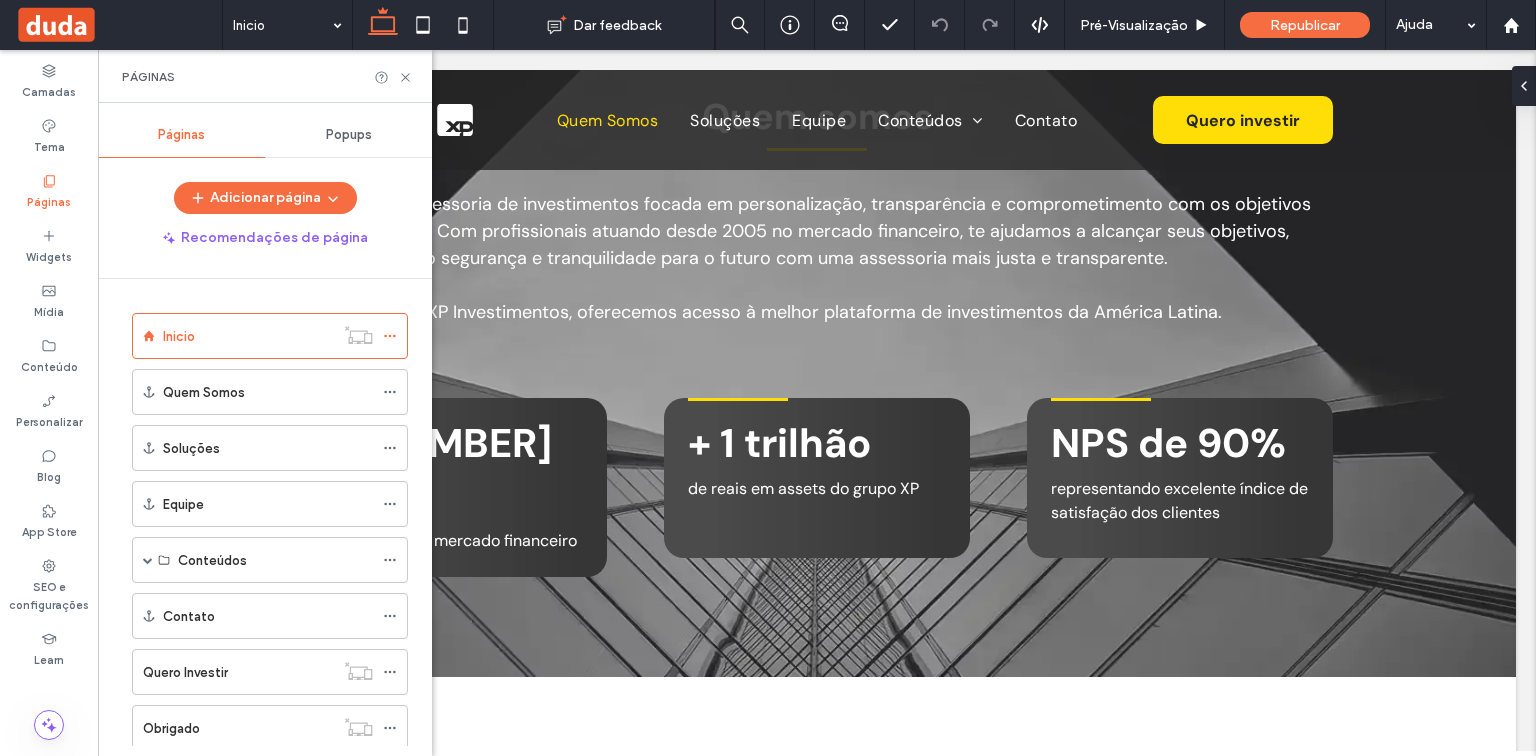 scroll, scrollTop: 635, scrollLeft: 0, axis: vertical 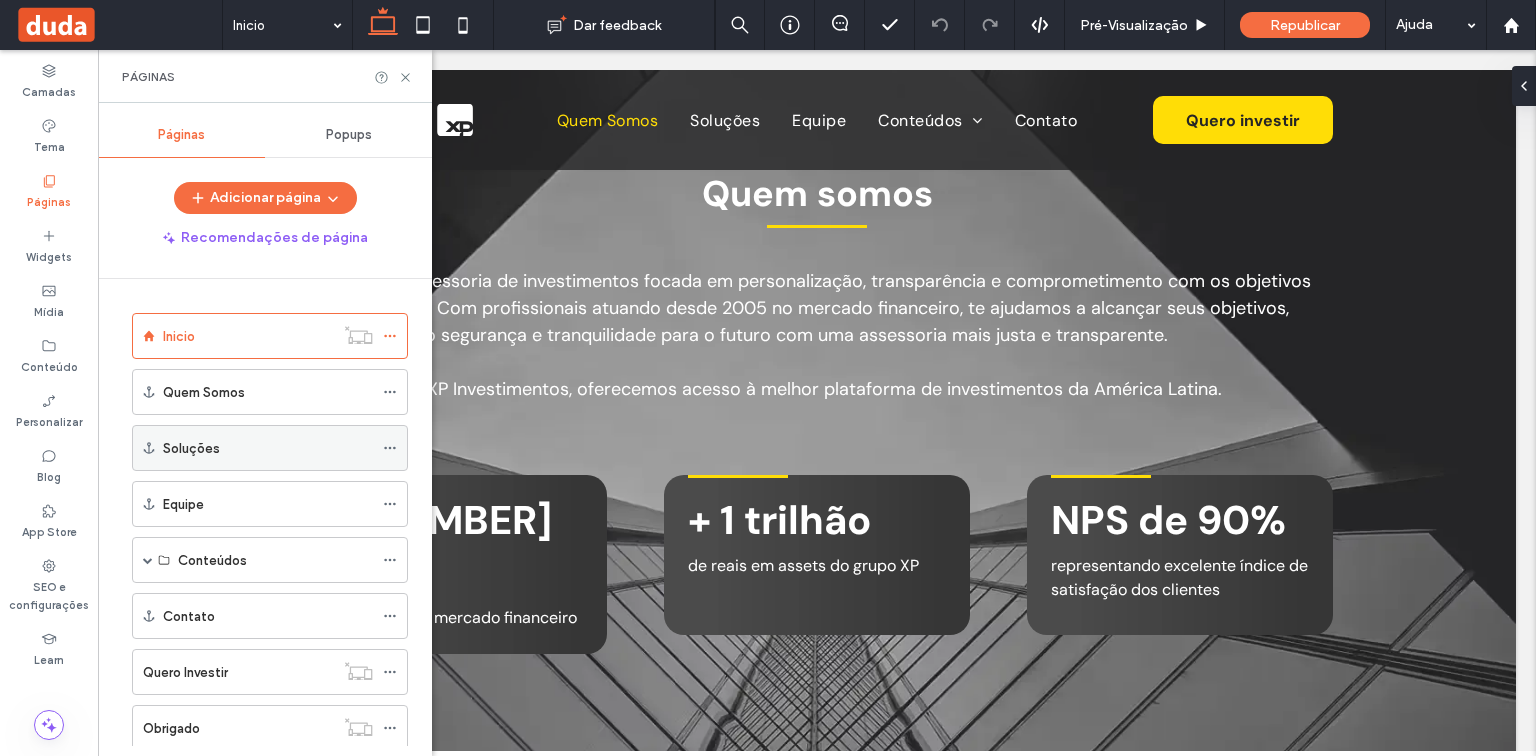 click on "Soluções" at bounding box center (268, 448) 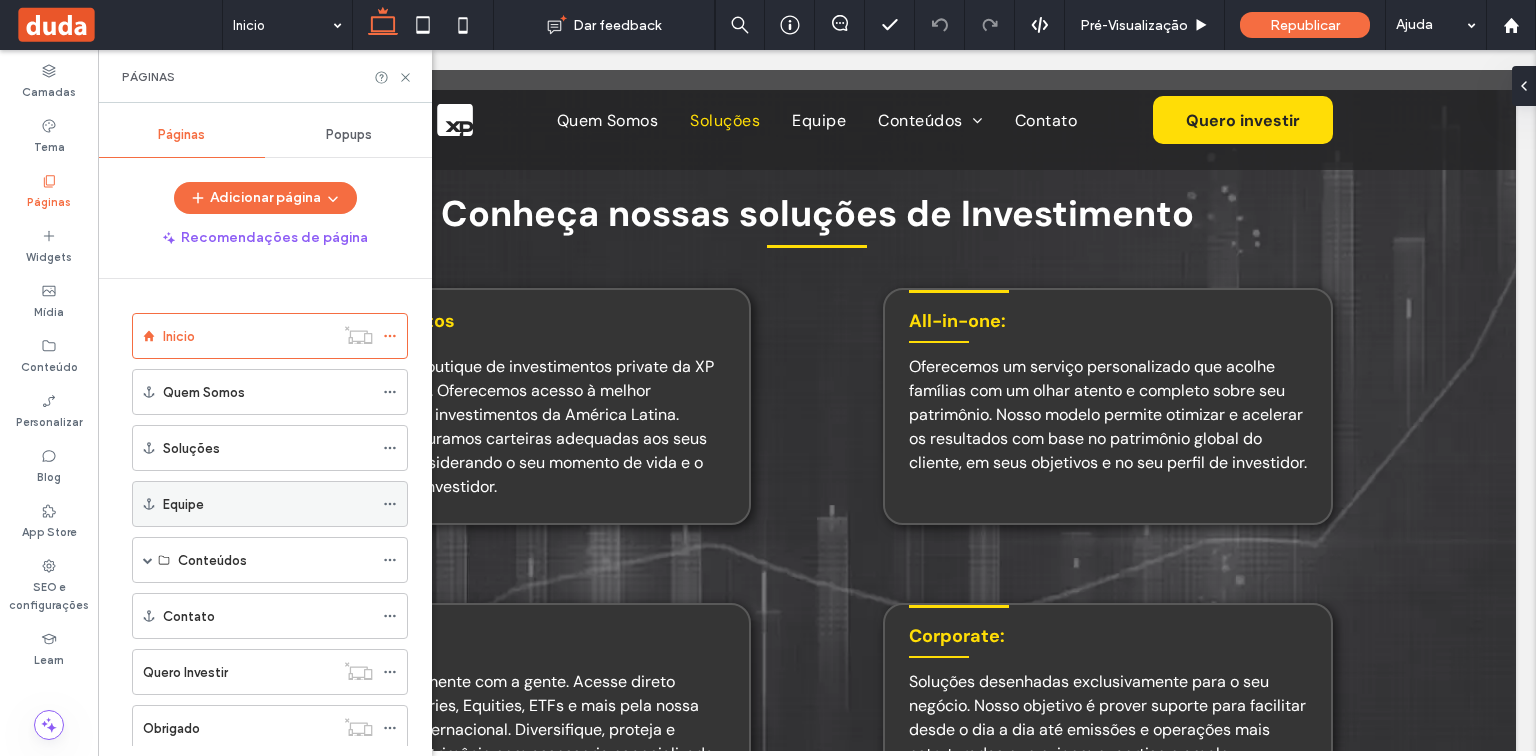 click on "Equipe" at bounding box center (268, 504) 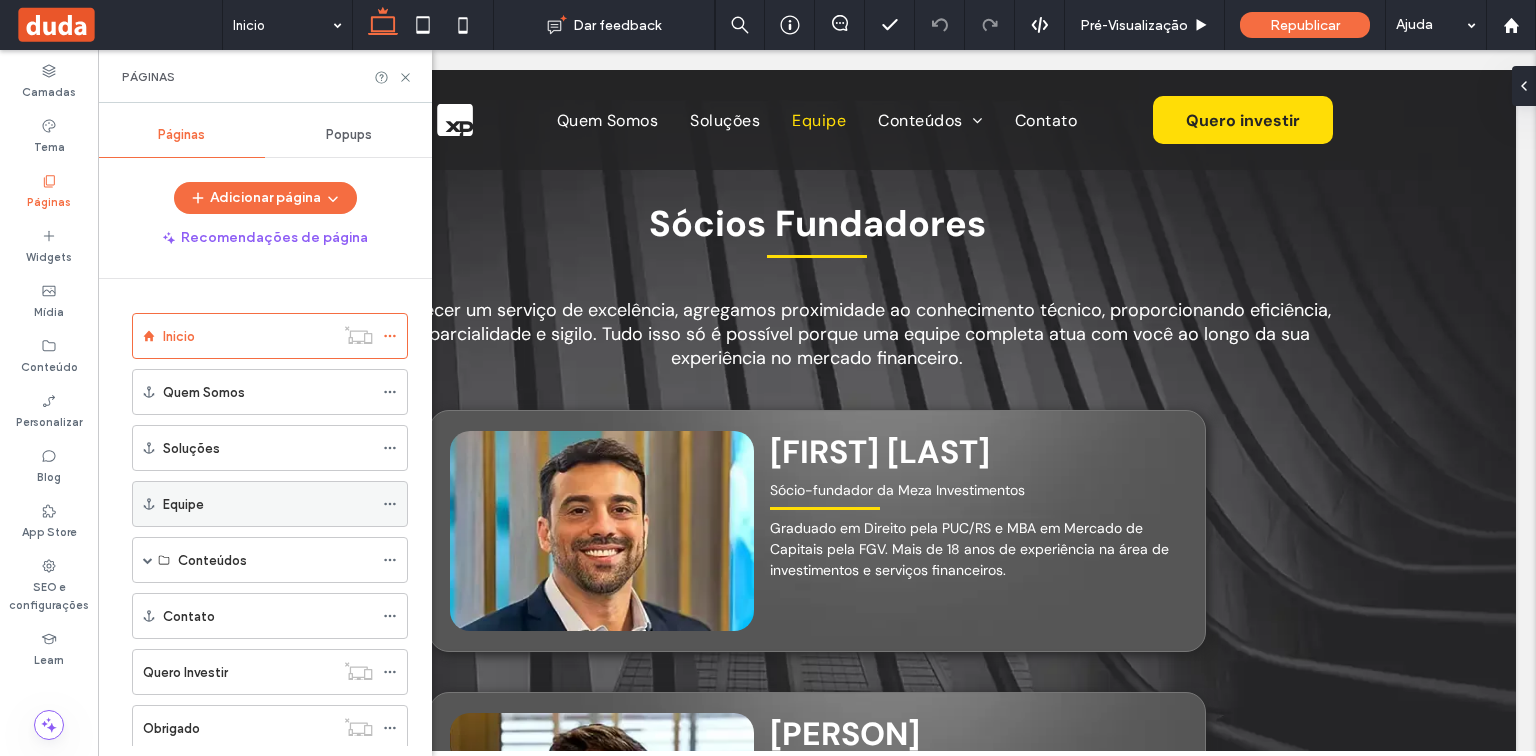 scroll, scrollTop: 4002, scrollLeft: 0, axis: vertical 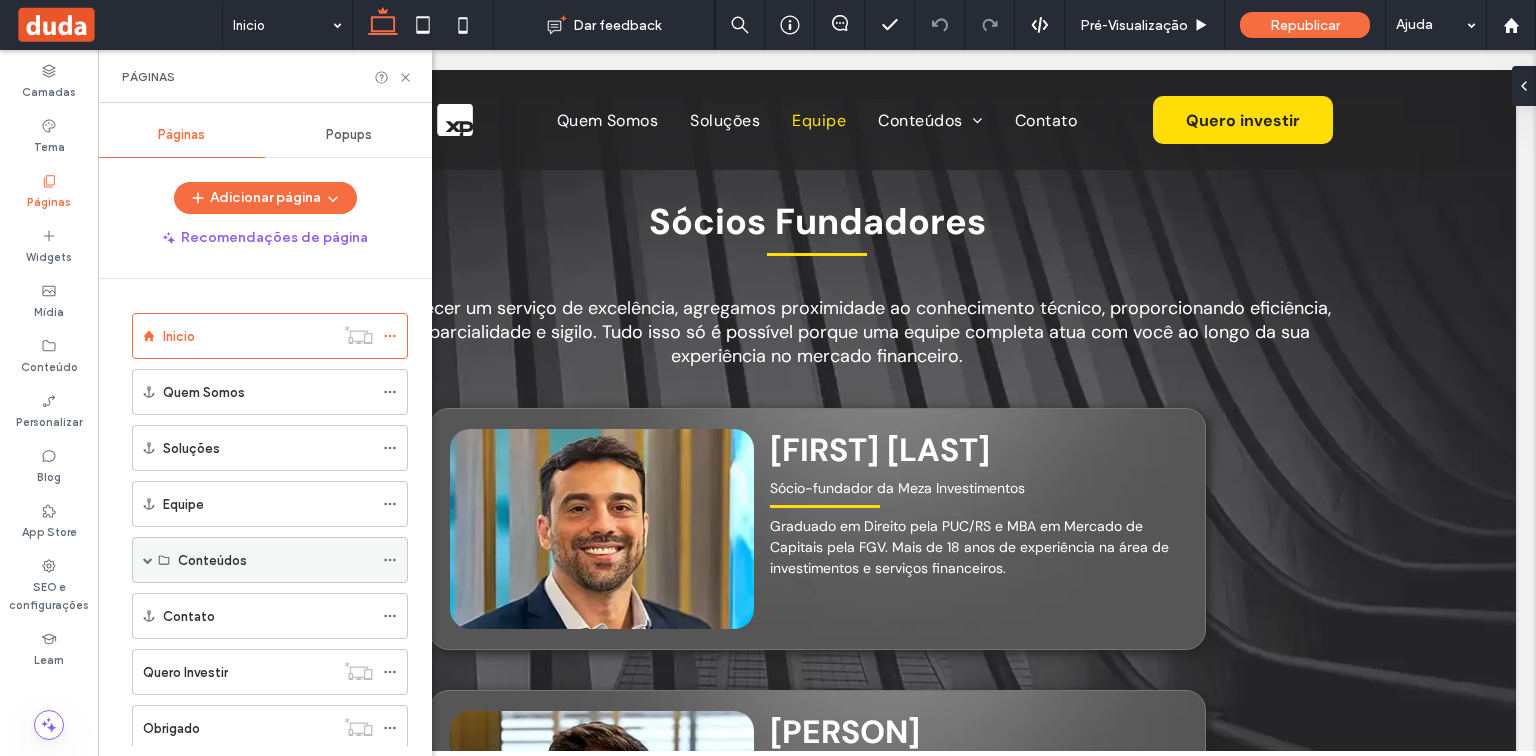 click on "Conteúdos" at bounding box center (270, 560) 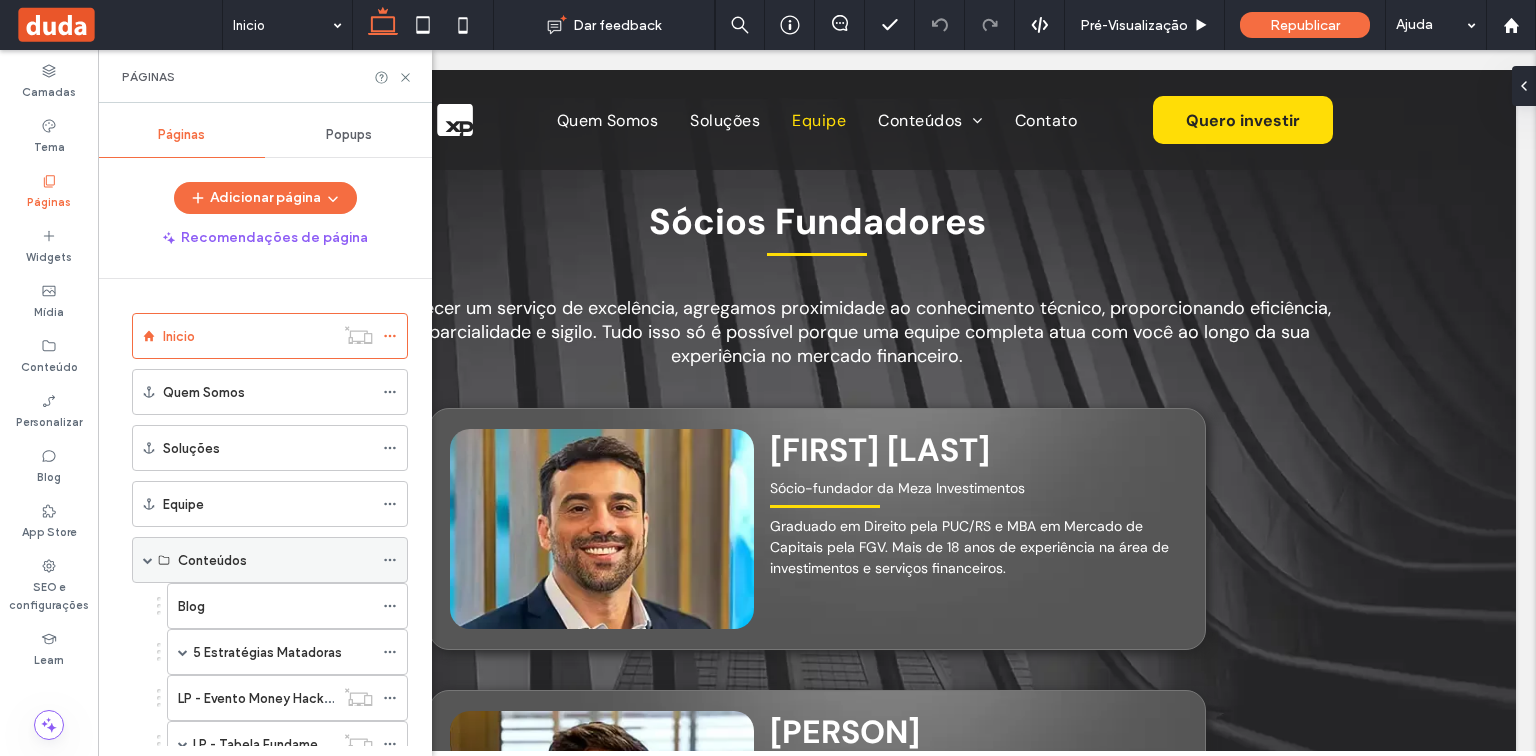 click on "Conteúdos" at bounding box center (275, 560) 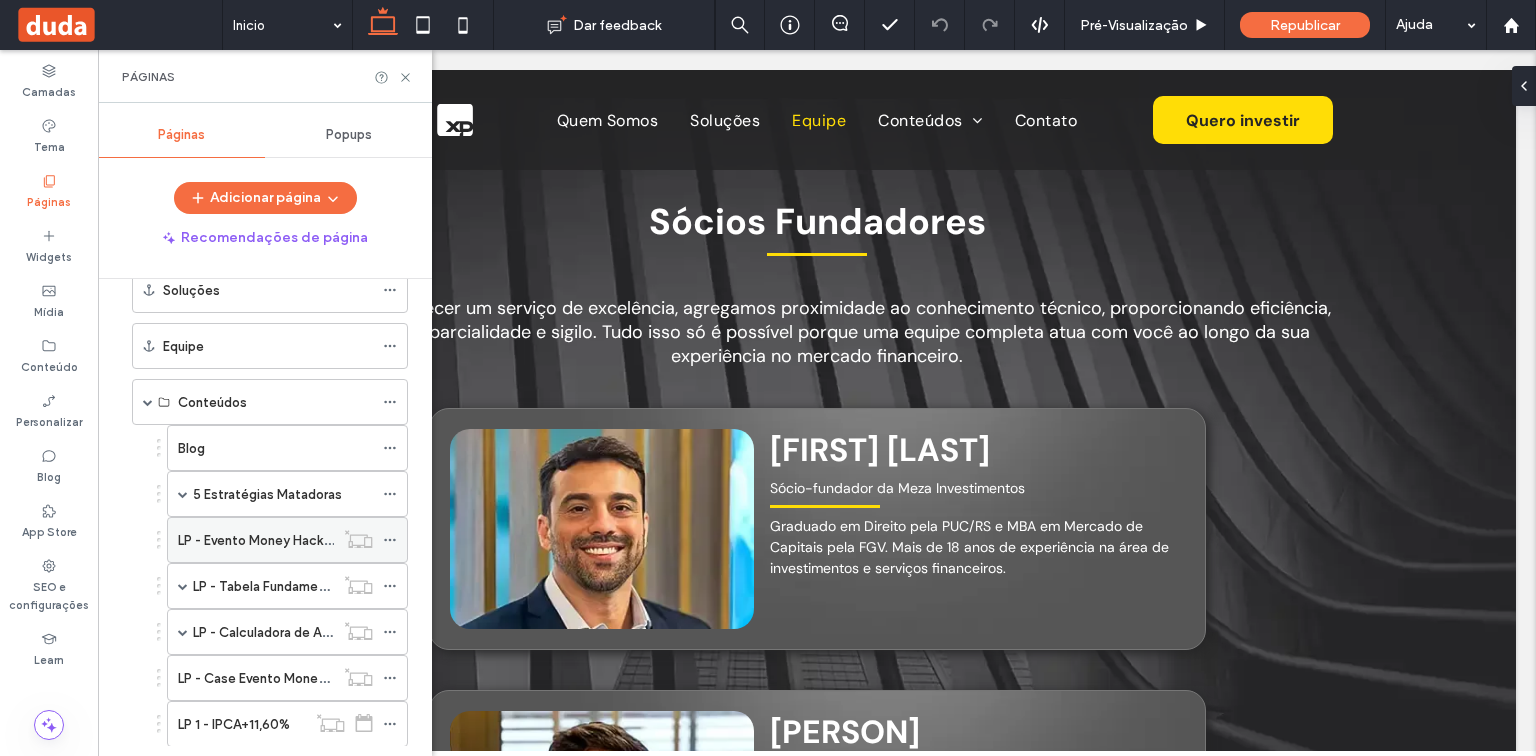 scroll, scrollTop: 160, scrollLeft: 0, axis: vertical 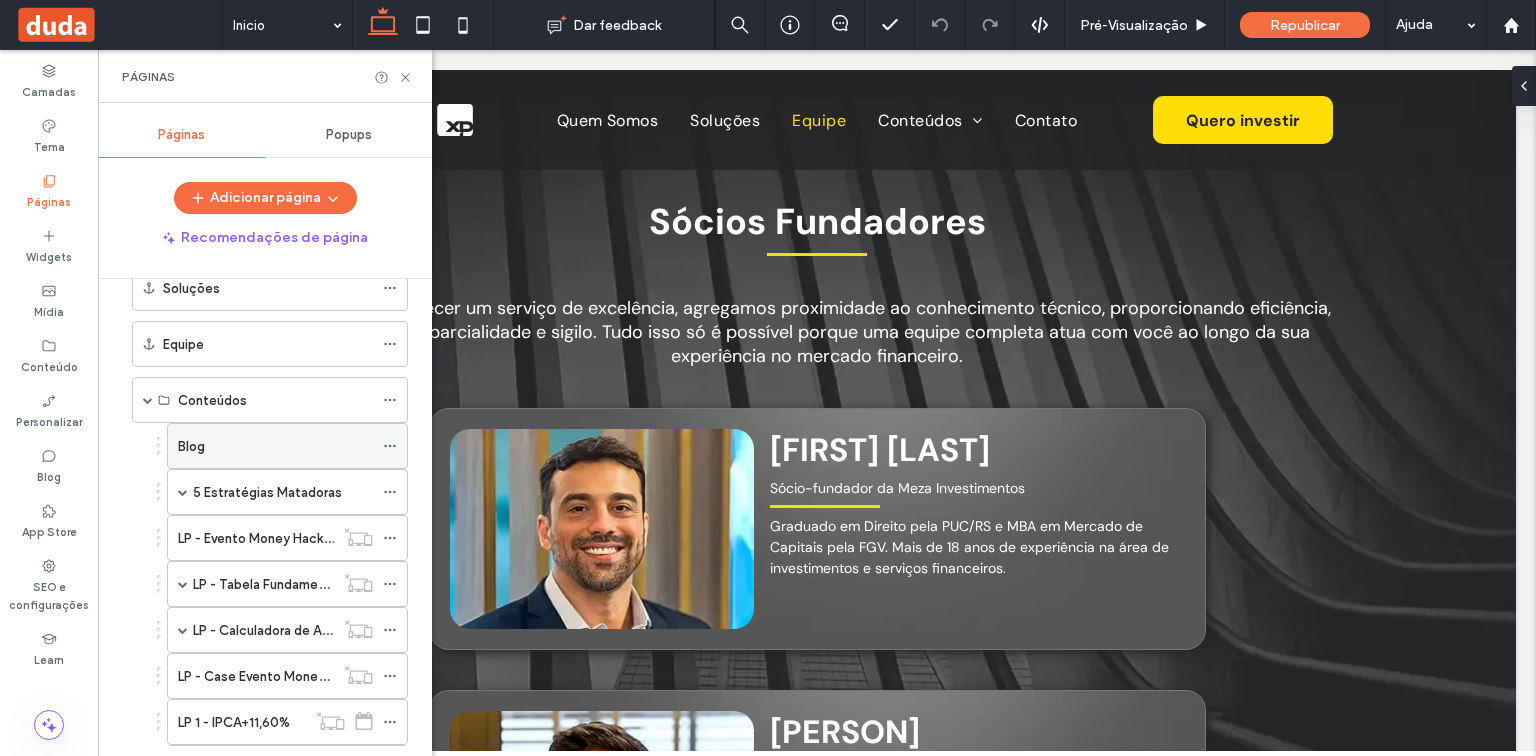 click on "Blog" at bounding box center (275, 446) 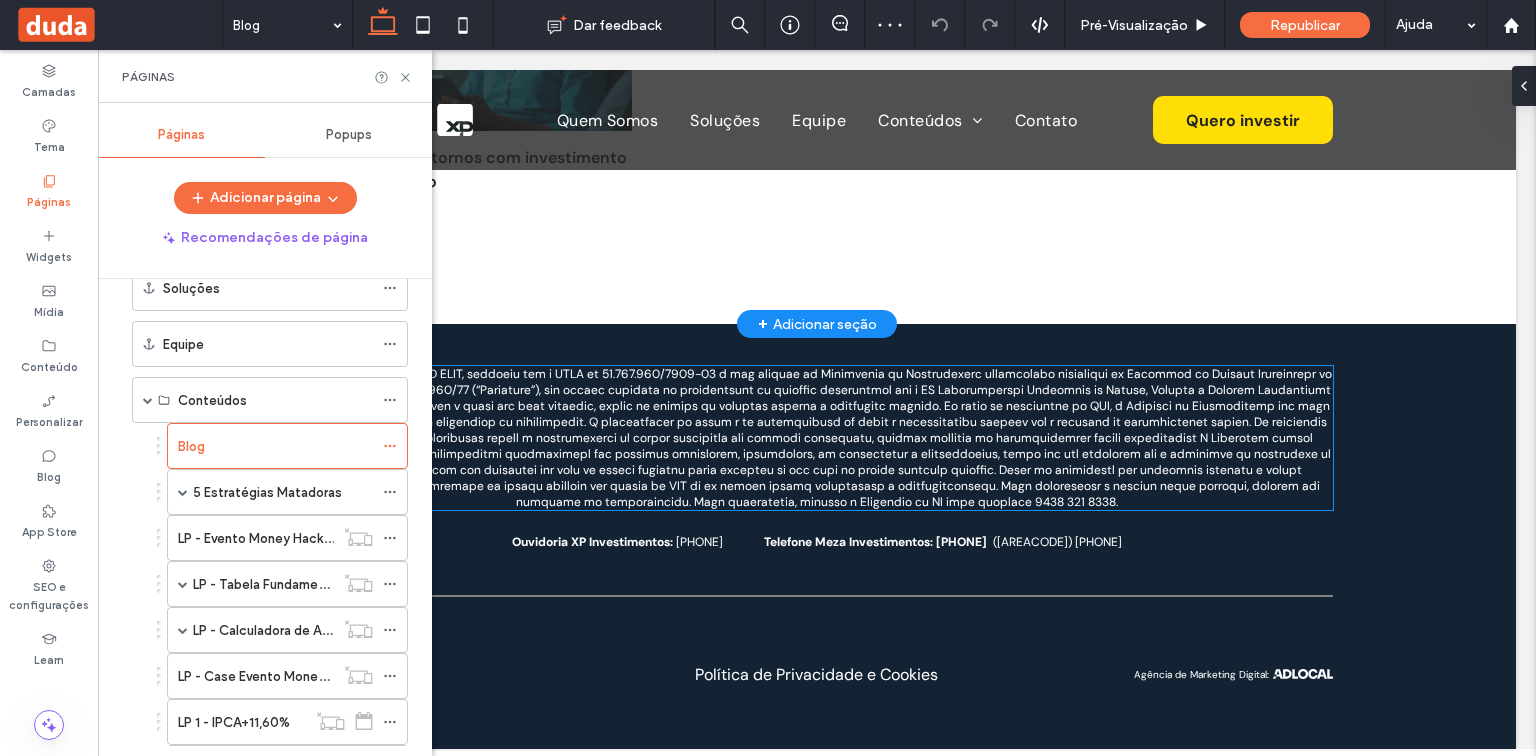 scroll, scrollTop: 828, scrollLeft: 0, axis: vertical 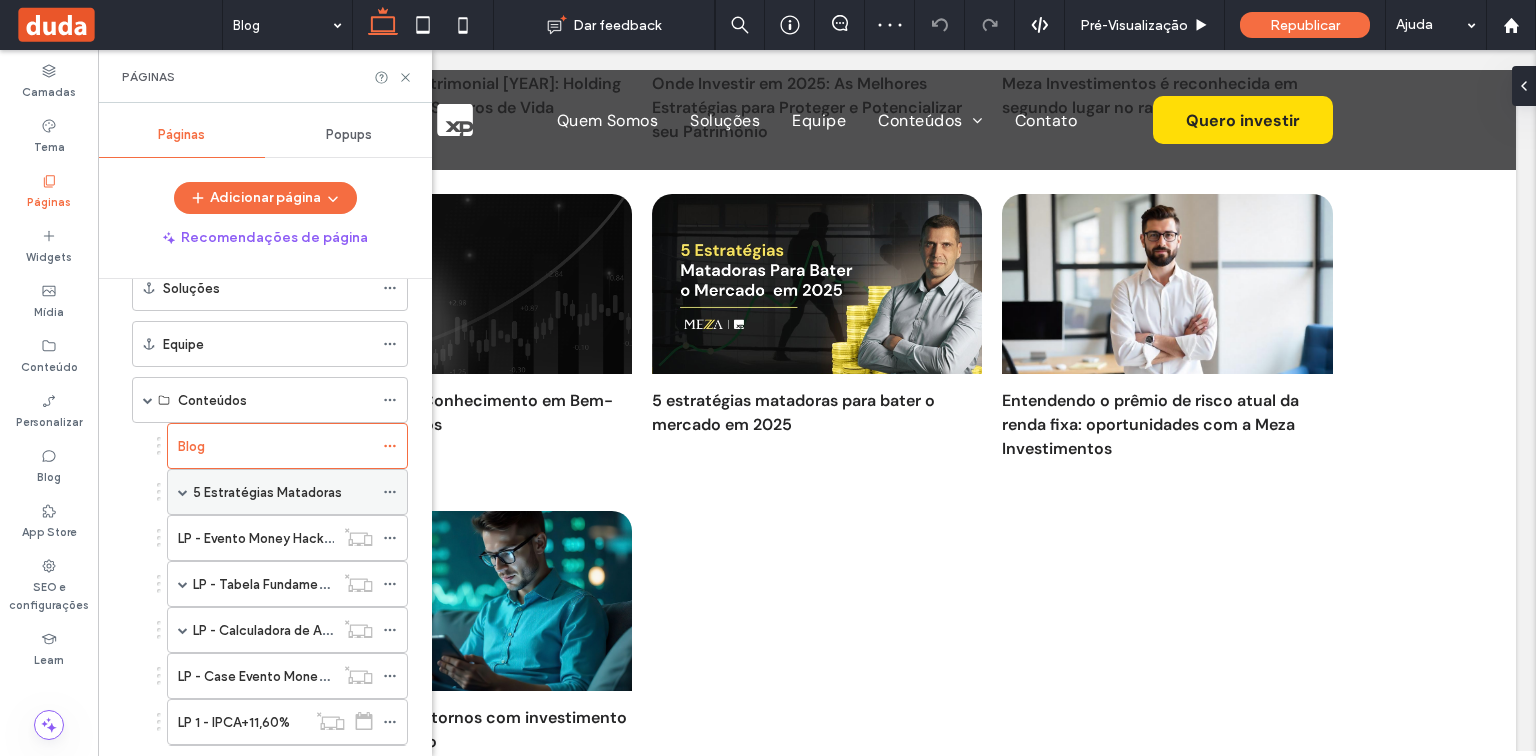 click on "5 Estratégias Matadoras" at bounding box center (267, 492) 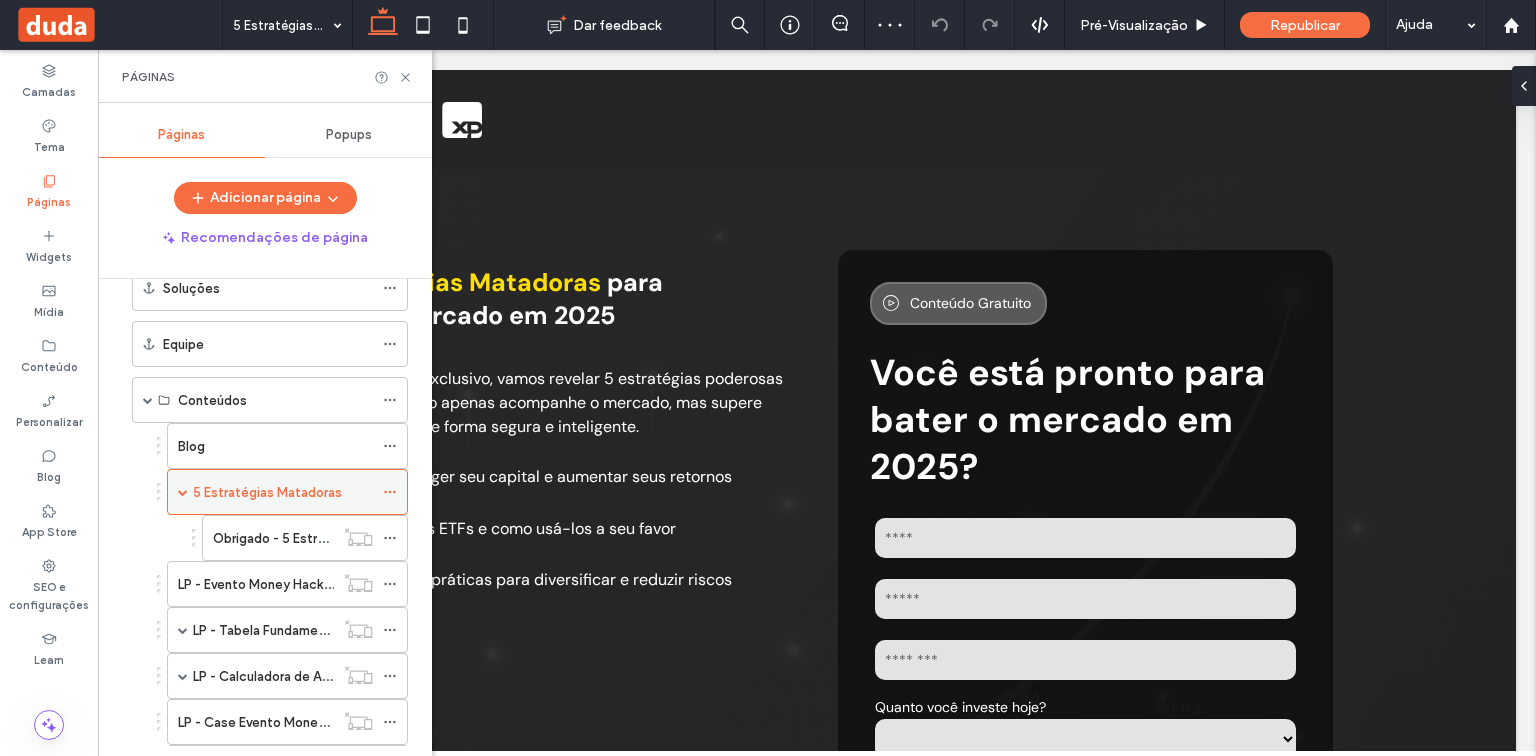 scroll, scrollTop: 0, scrollLeft: 0, axis: both 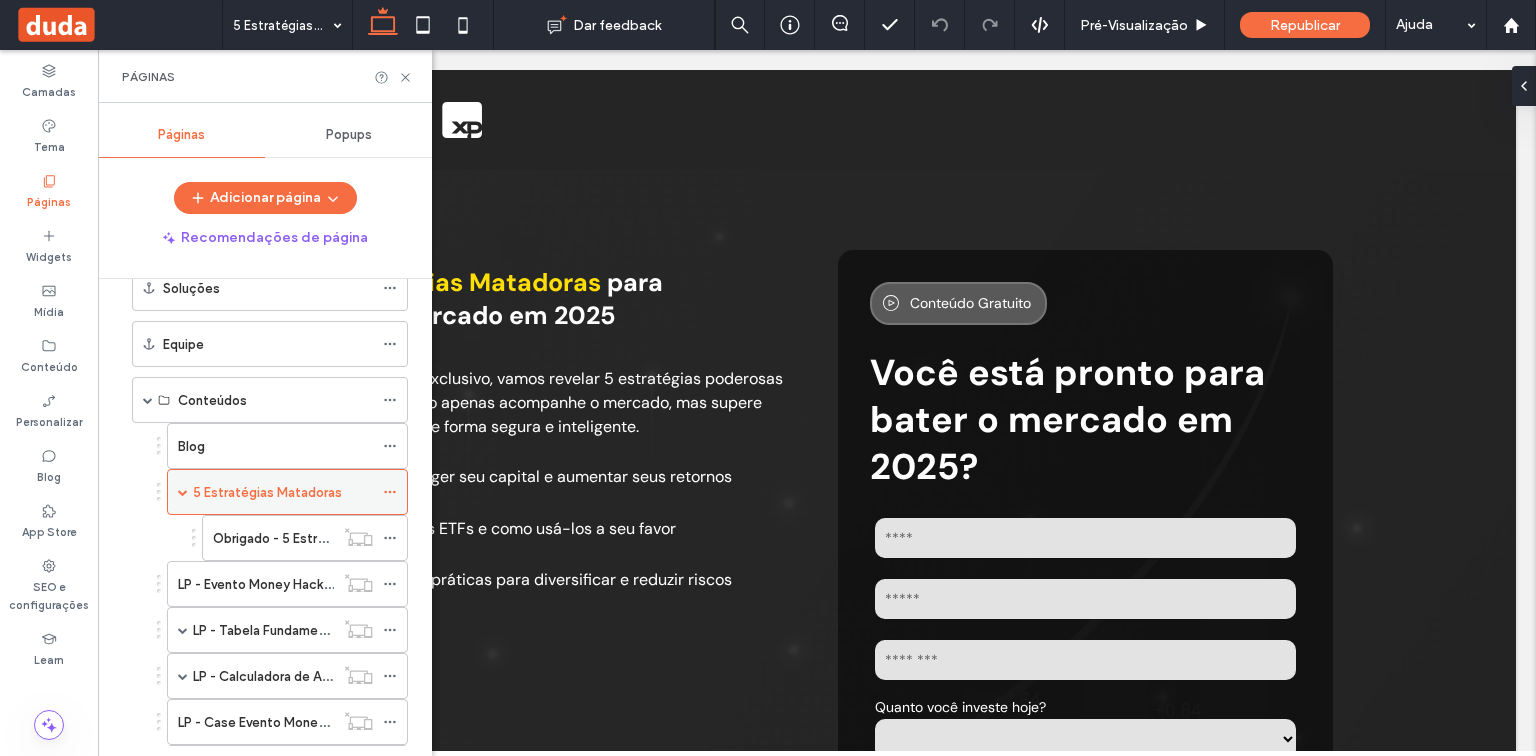 click 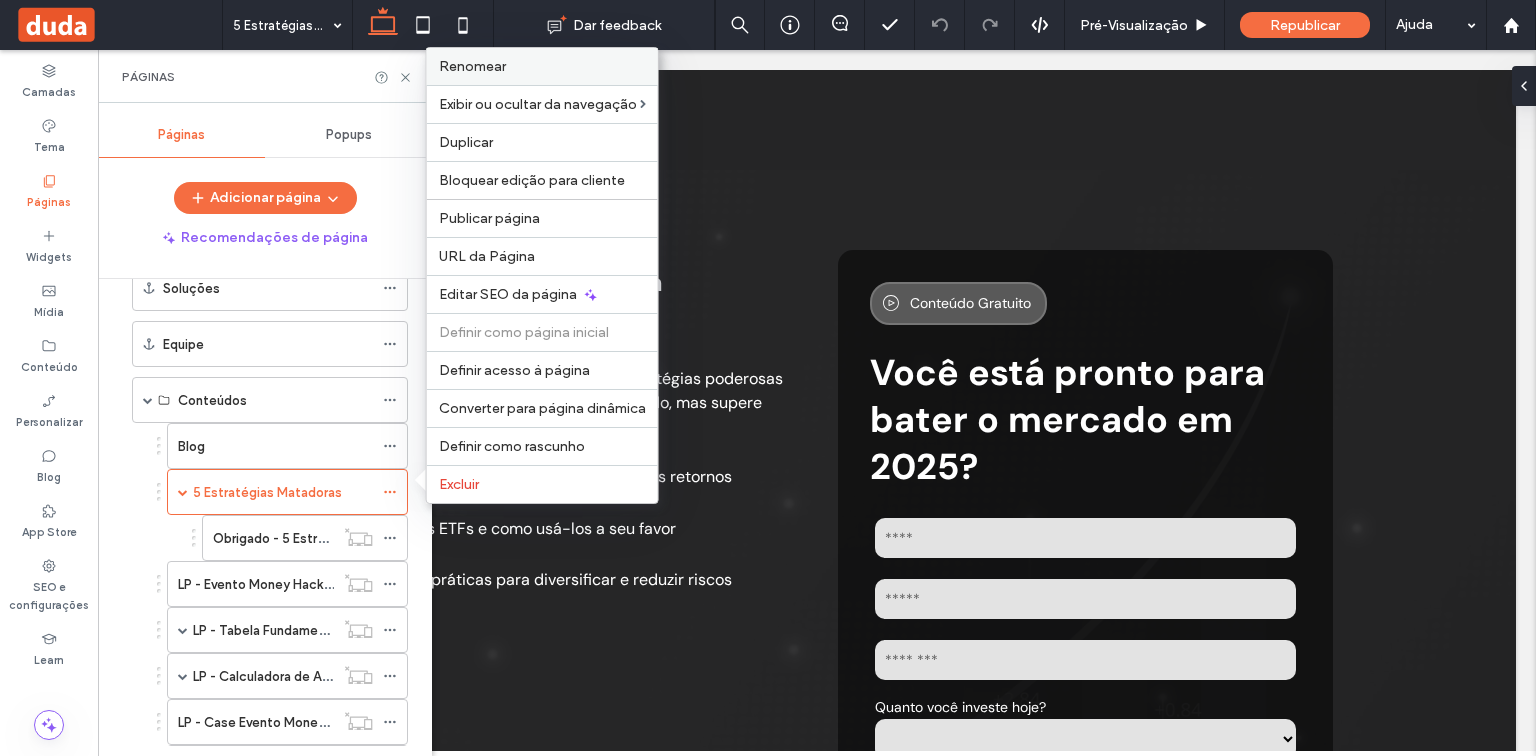 click on "Renomear" at bounding box center (472, 66) 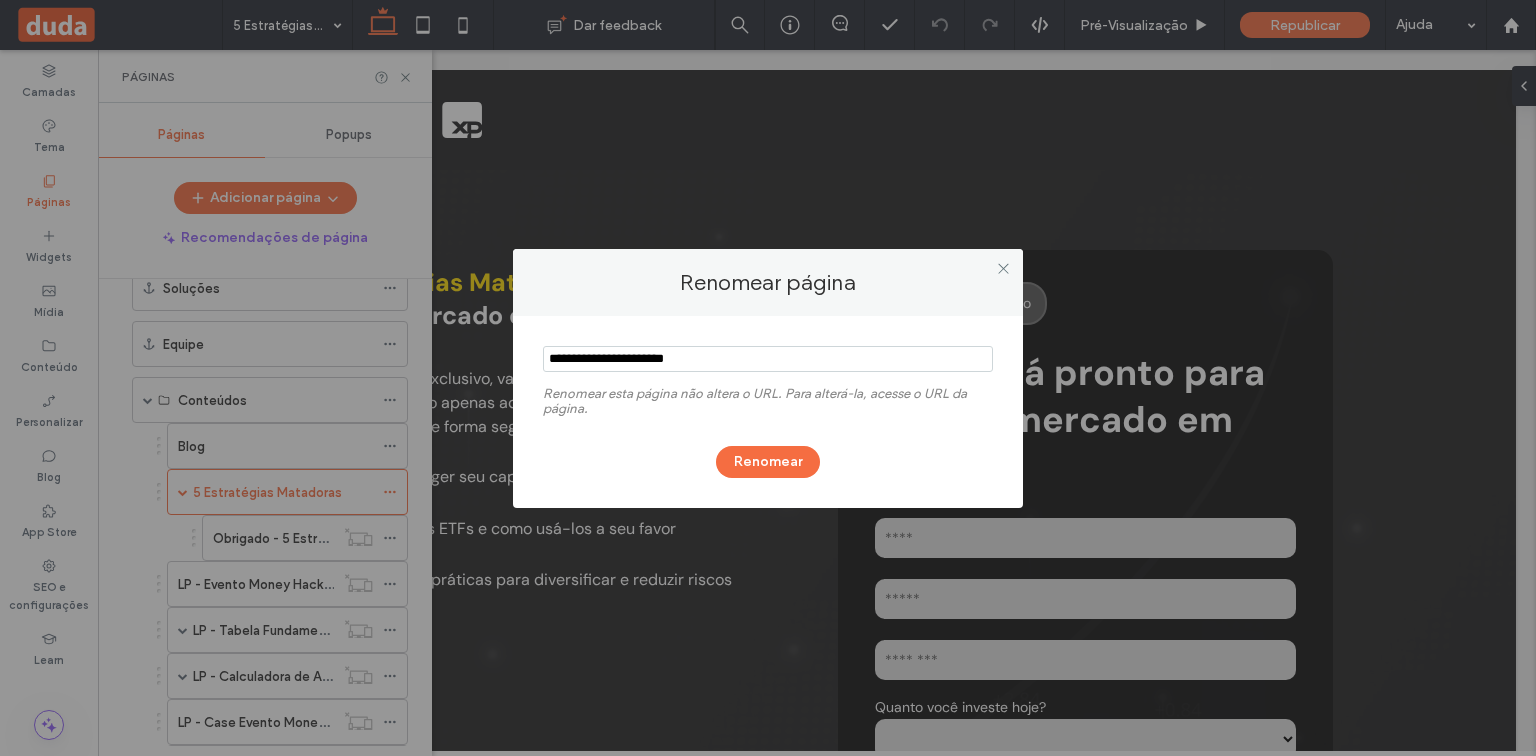 drag, startPoint x: 737, startPoint y: 361, endPoint x: 539, endPoint y: 363, distance: 198.0101 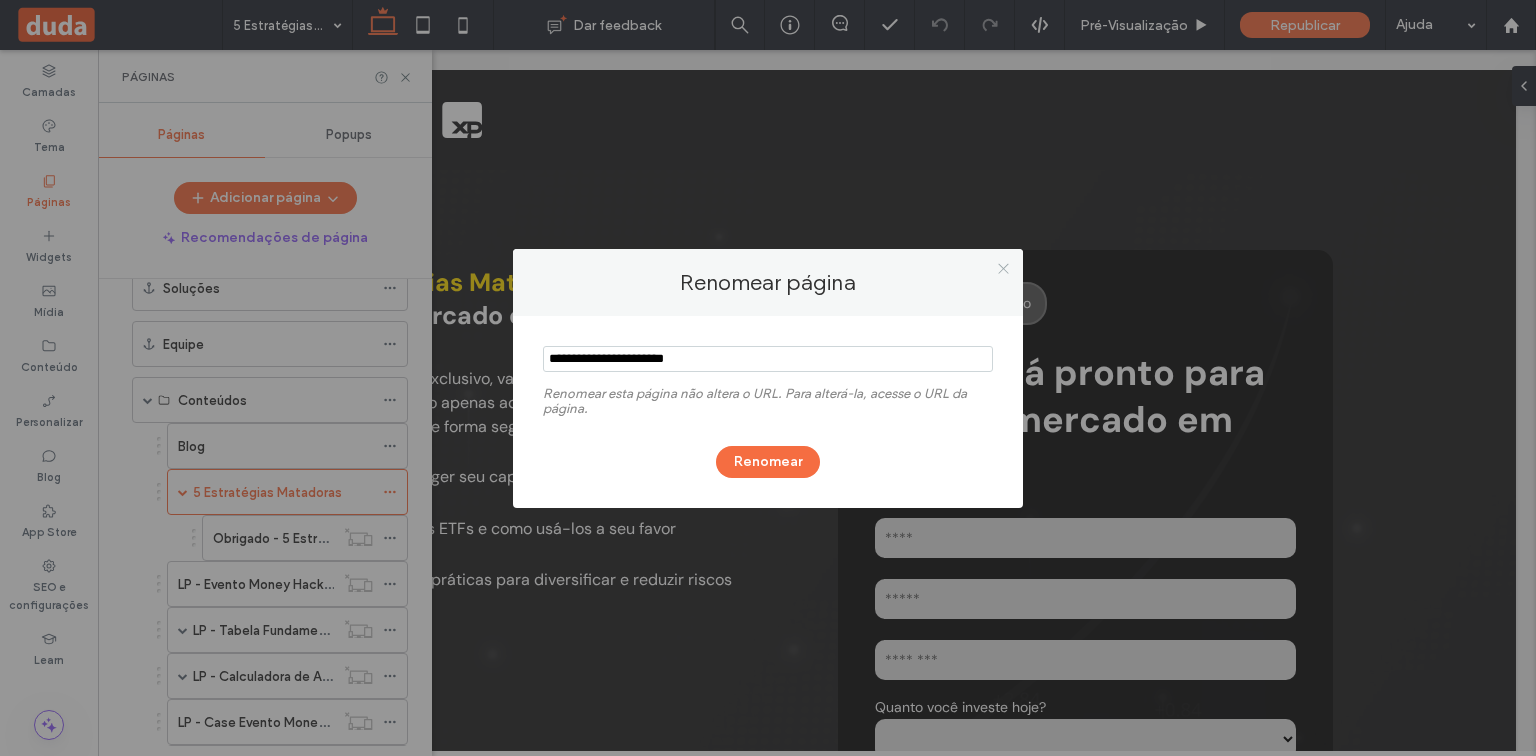 click 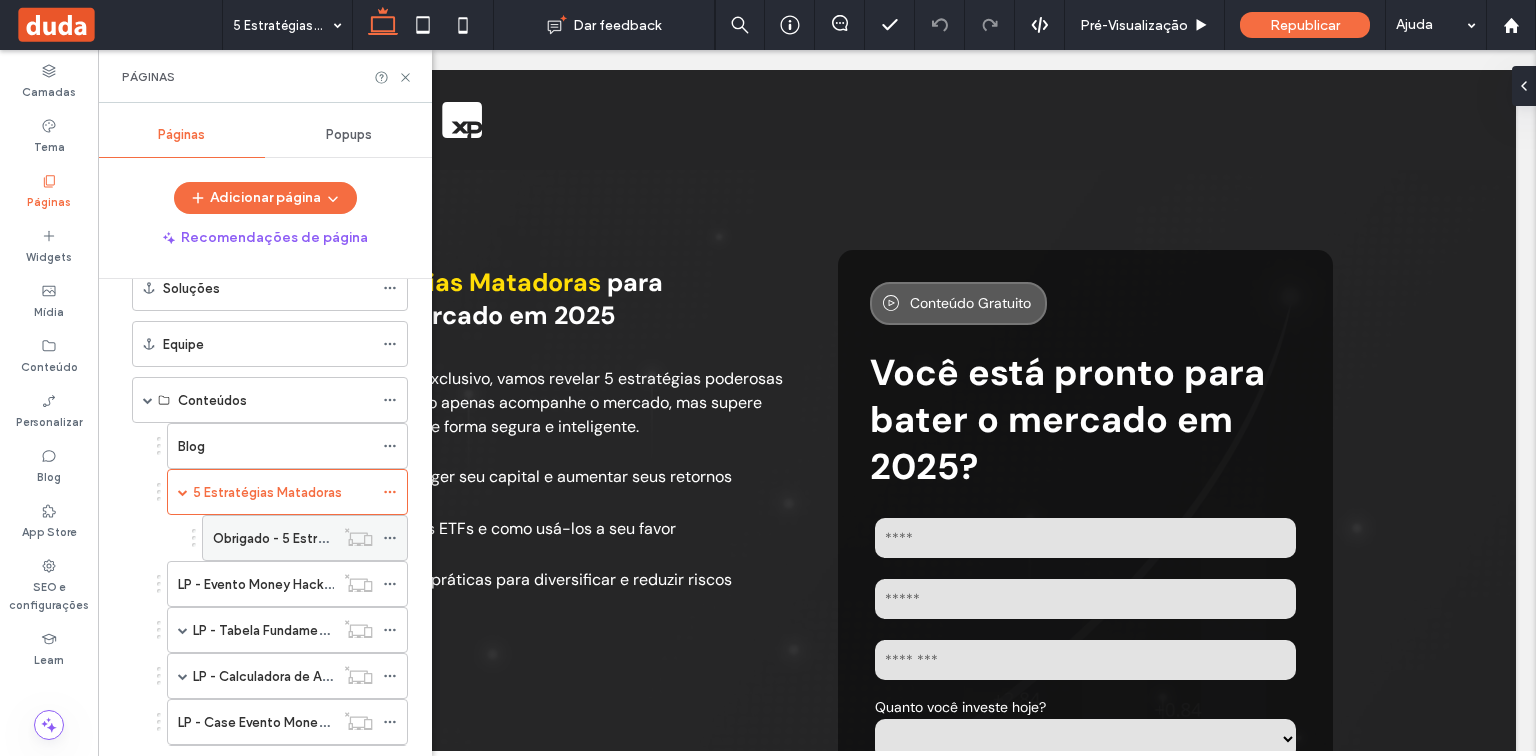 click on "Obrigado - 5 Estratégias Matadoras" at bounding box center (322, 538) 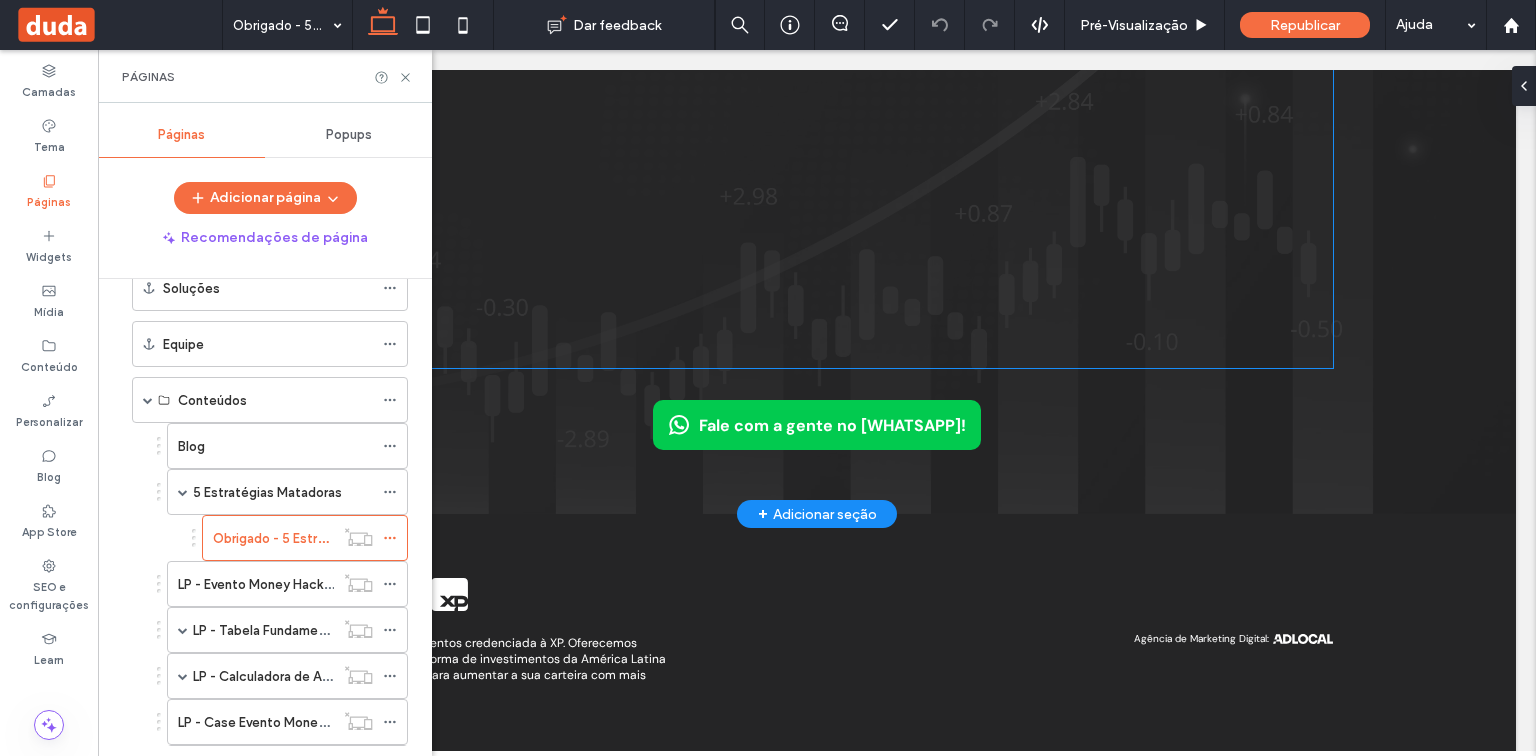 scroll, scrollTop: 811, scrollLeft: 0, axis: vertical 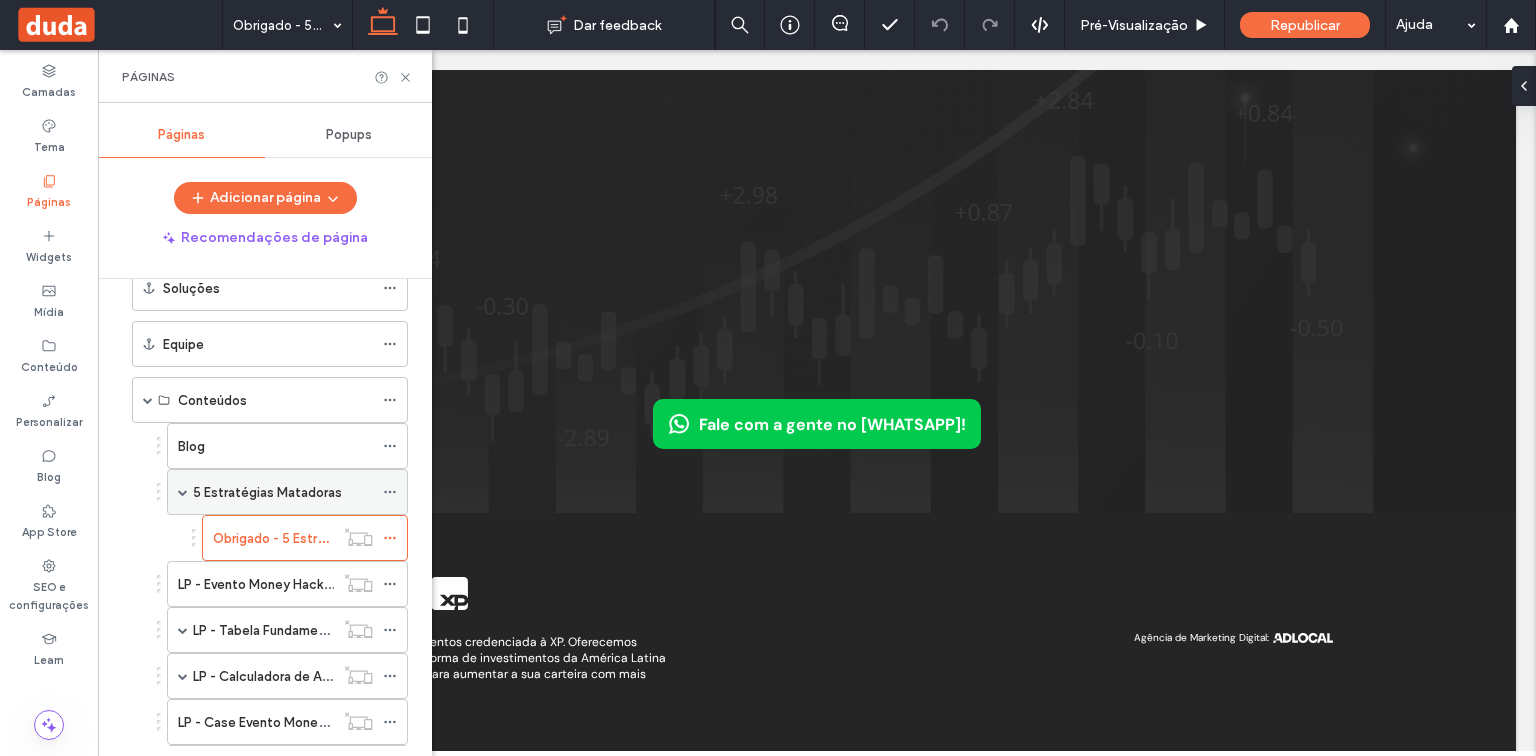 click at bounding box center (183, 492) 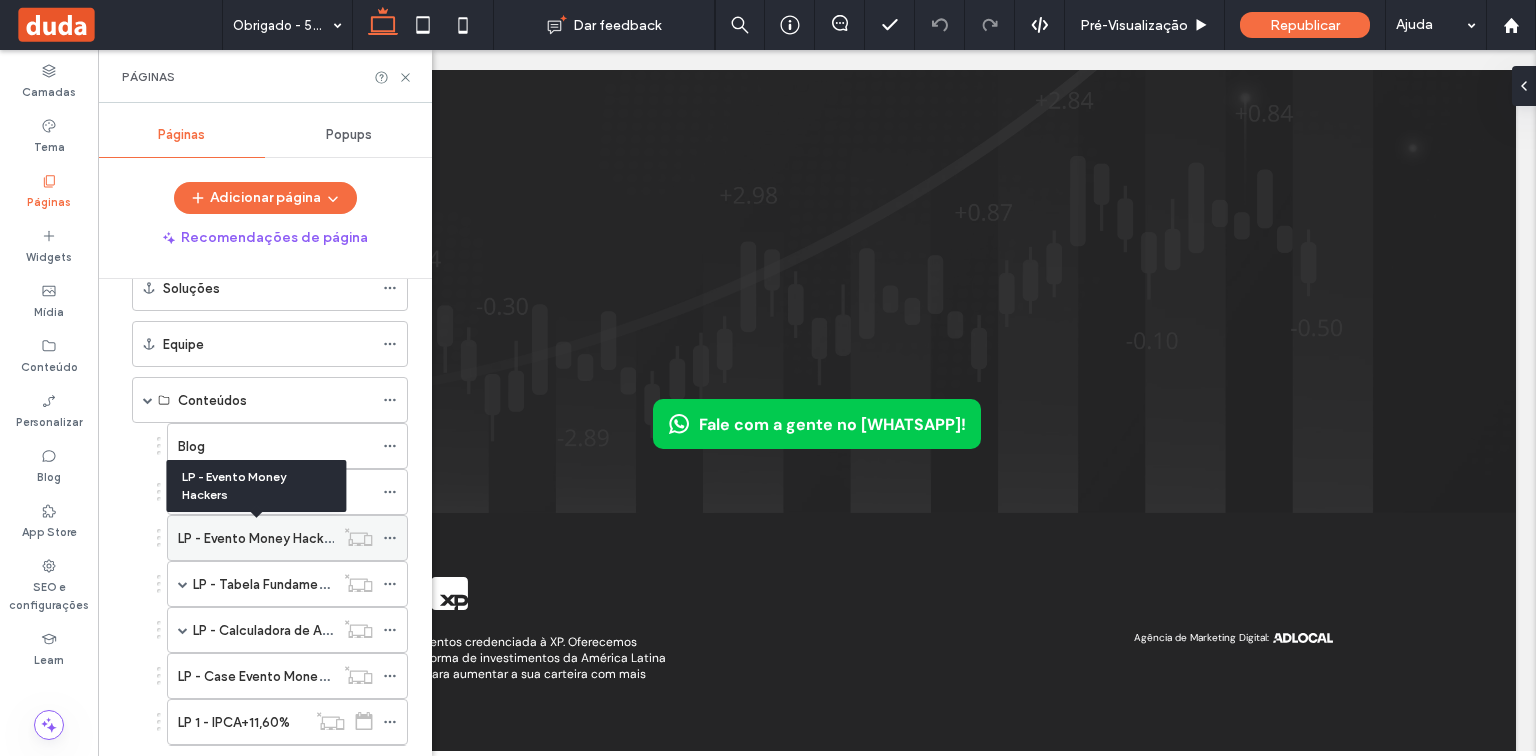 click on "LP - Evento Money Hackers" at bounding box center [260, 538] 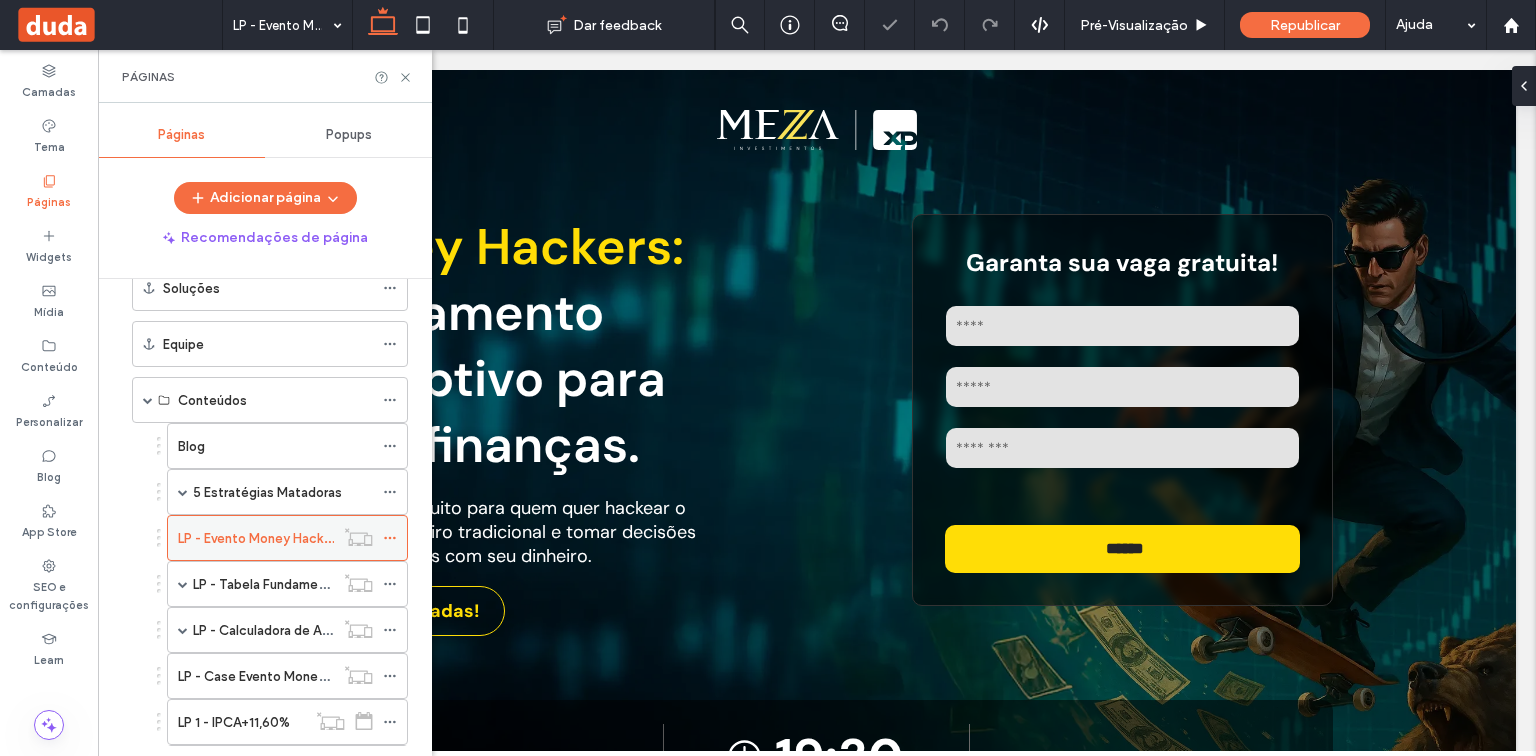 scroll, scrollTop: 0, scrollLeft: 0, axis: both 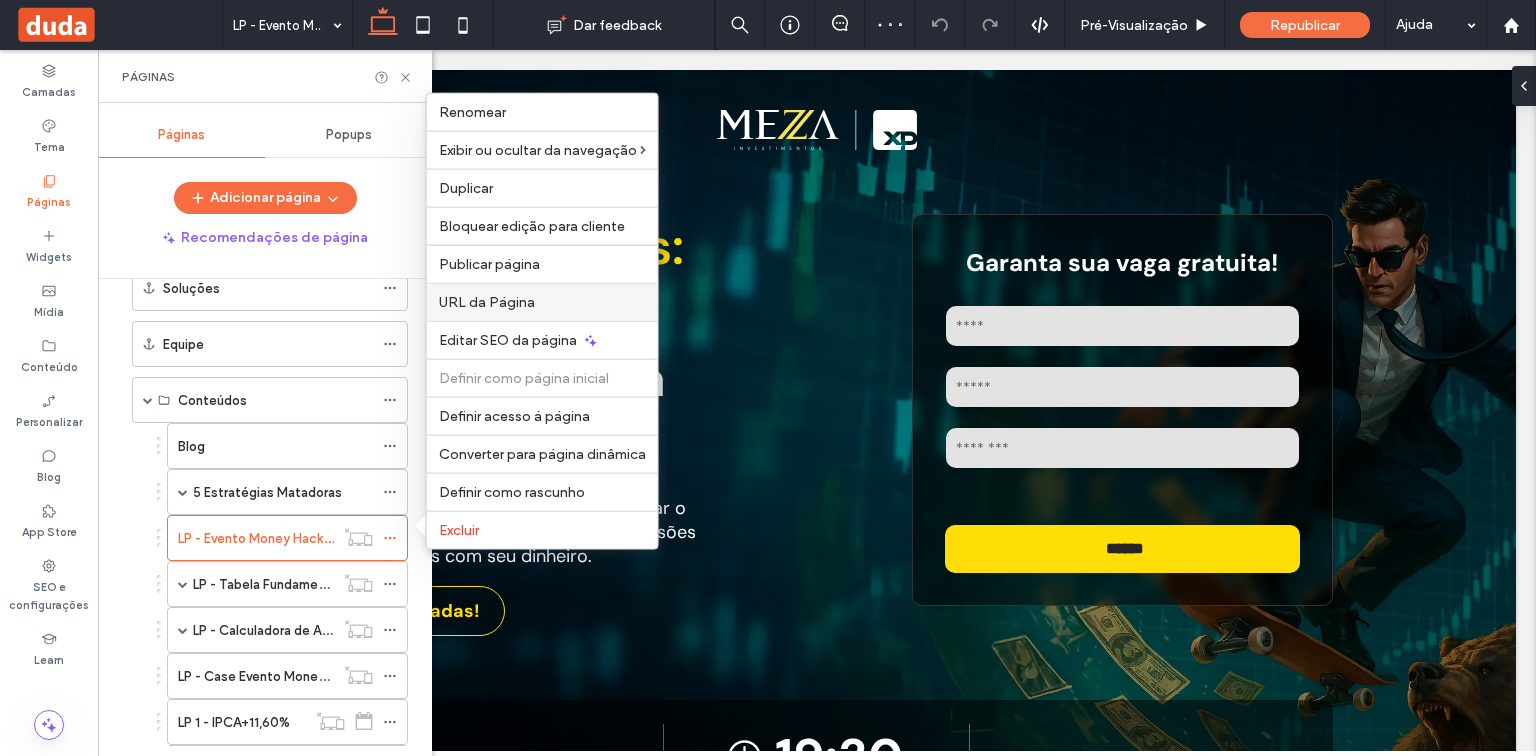 click on "URL da Página" at bounding box center [487, 302] 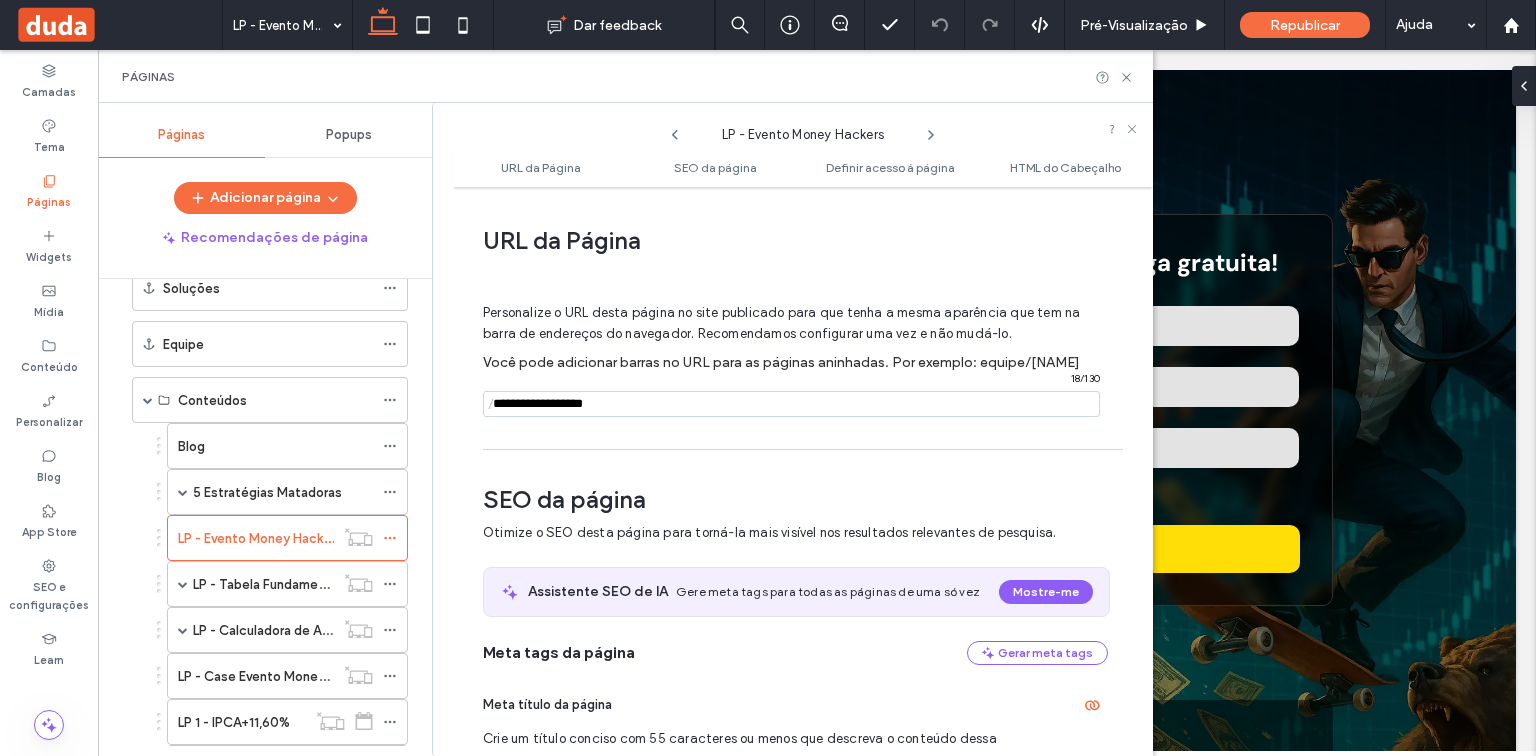 scroll, scrollTop: 10, scrollLeft: 0, axis: vertical 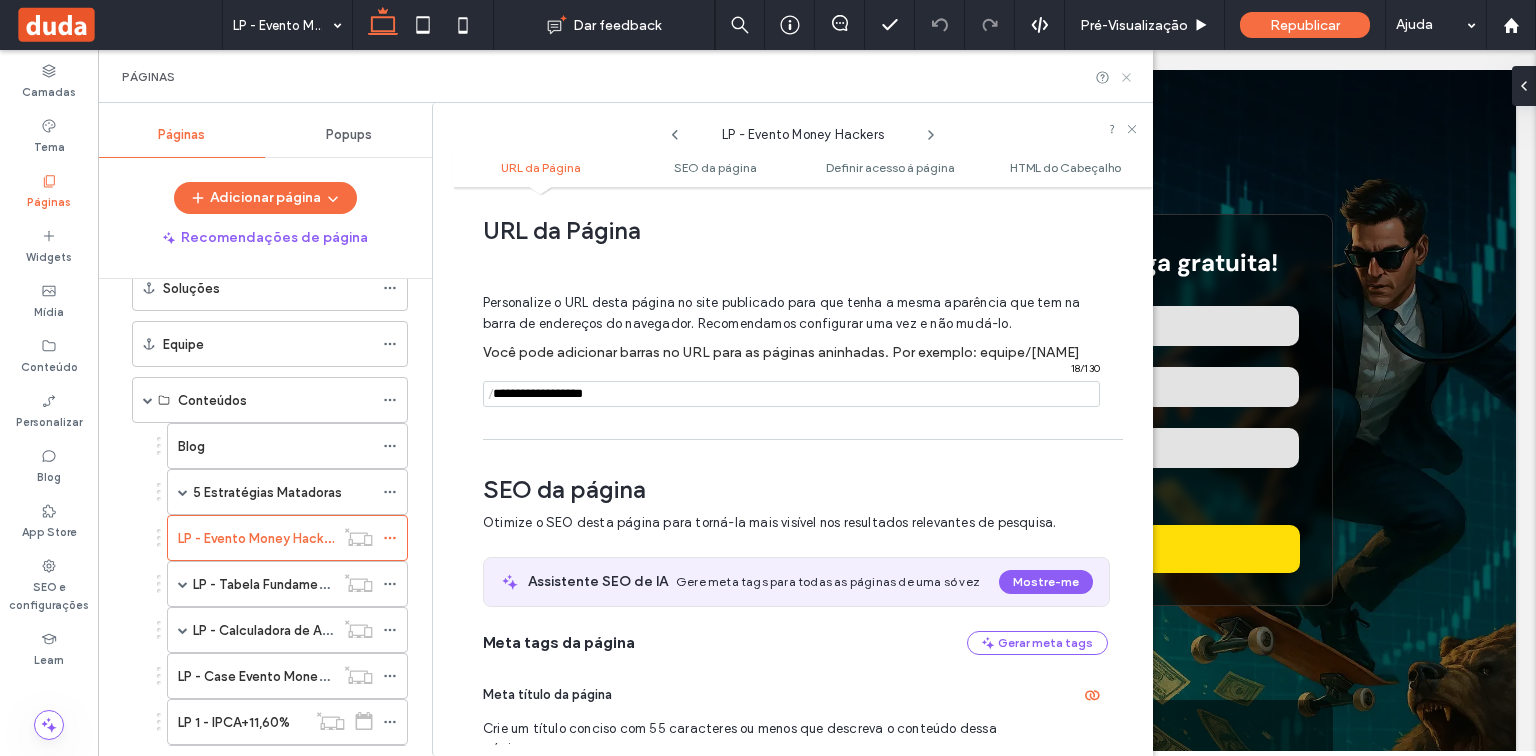 click 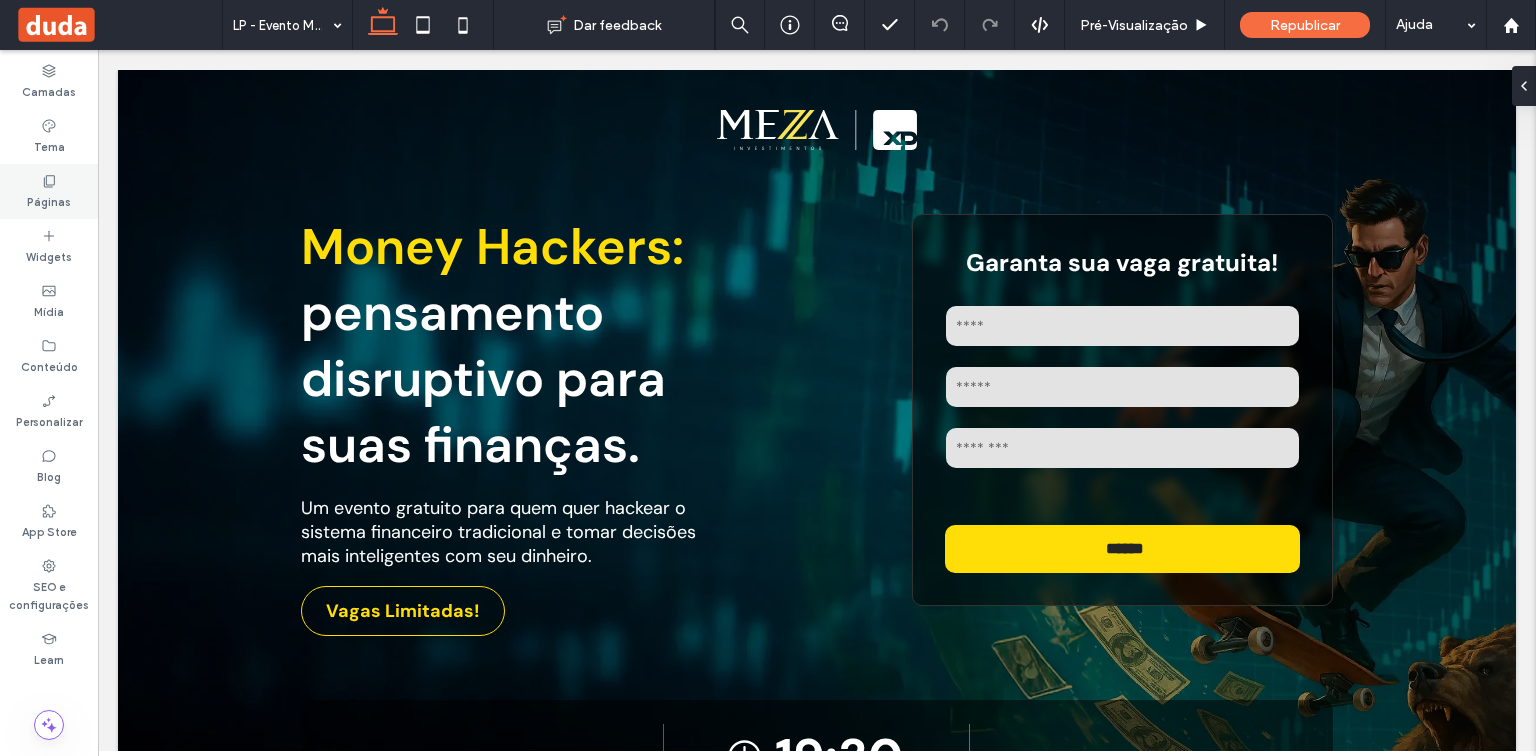 click on "Páginas" at bounding box center [49, 191] 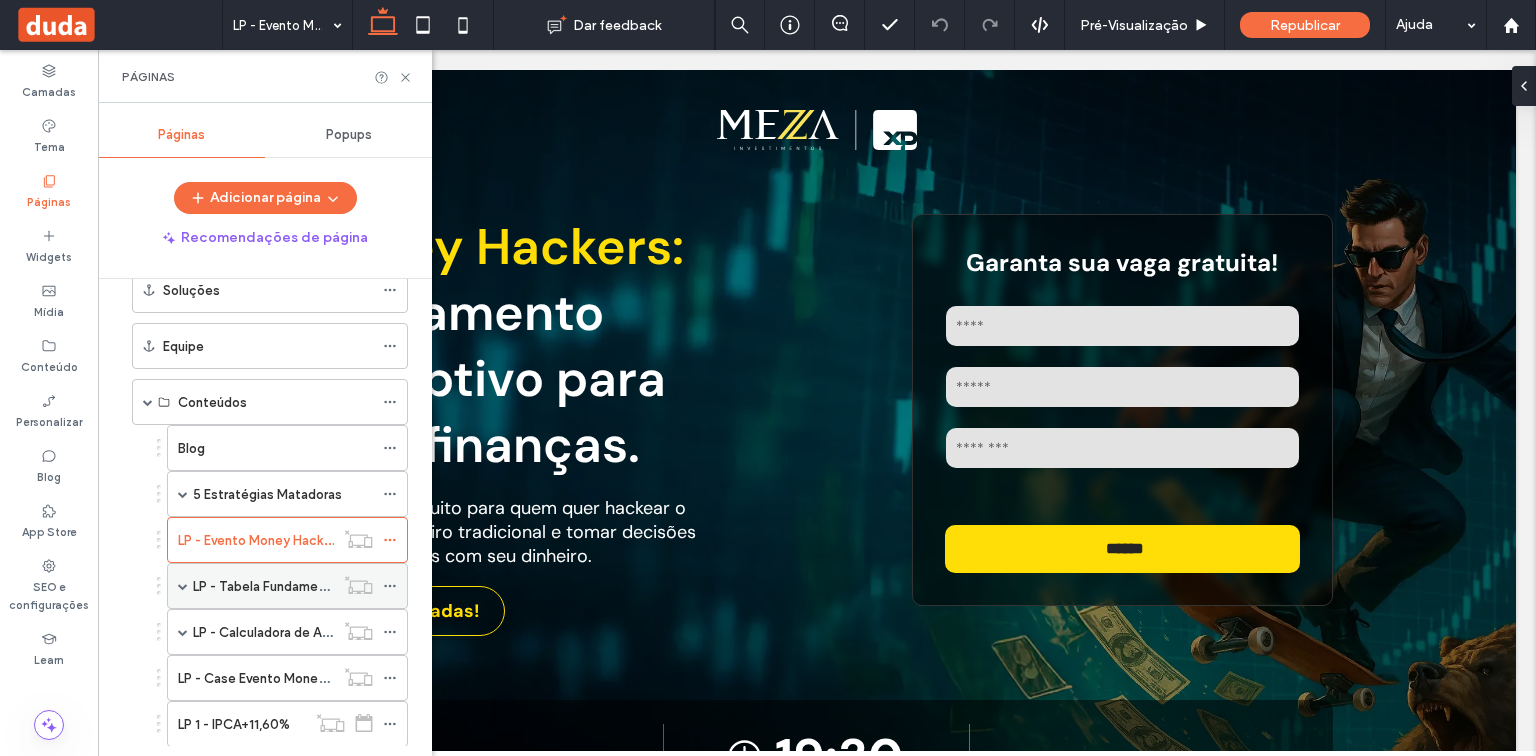 scroll, scrollTop: 160, scrollLeft: 0, axis: vertical 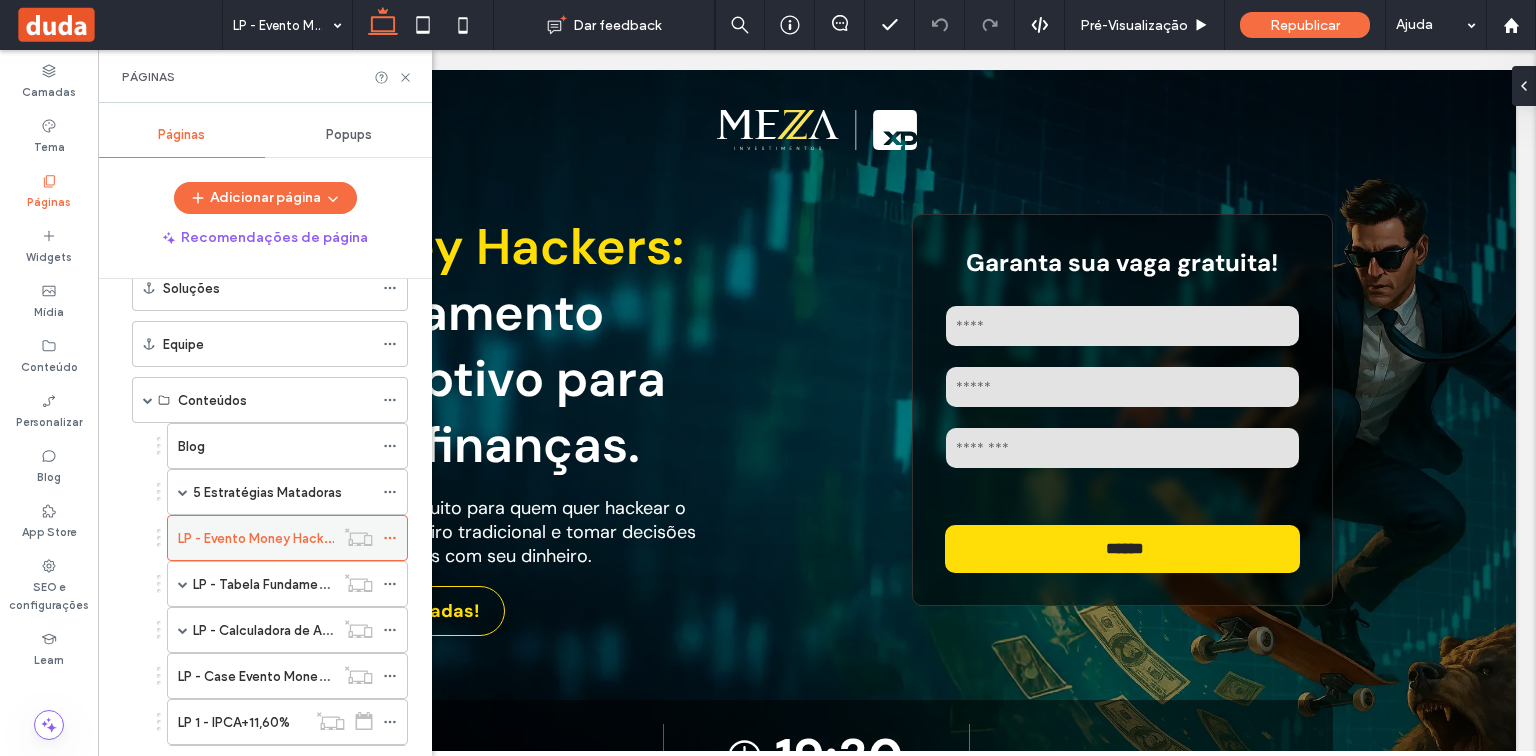 click 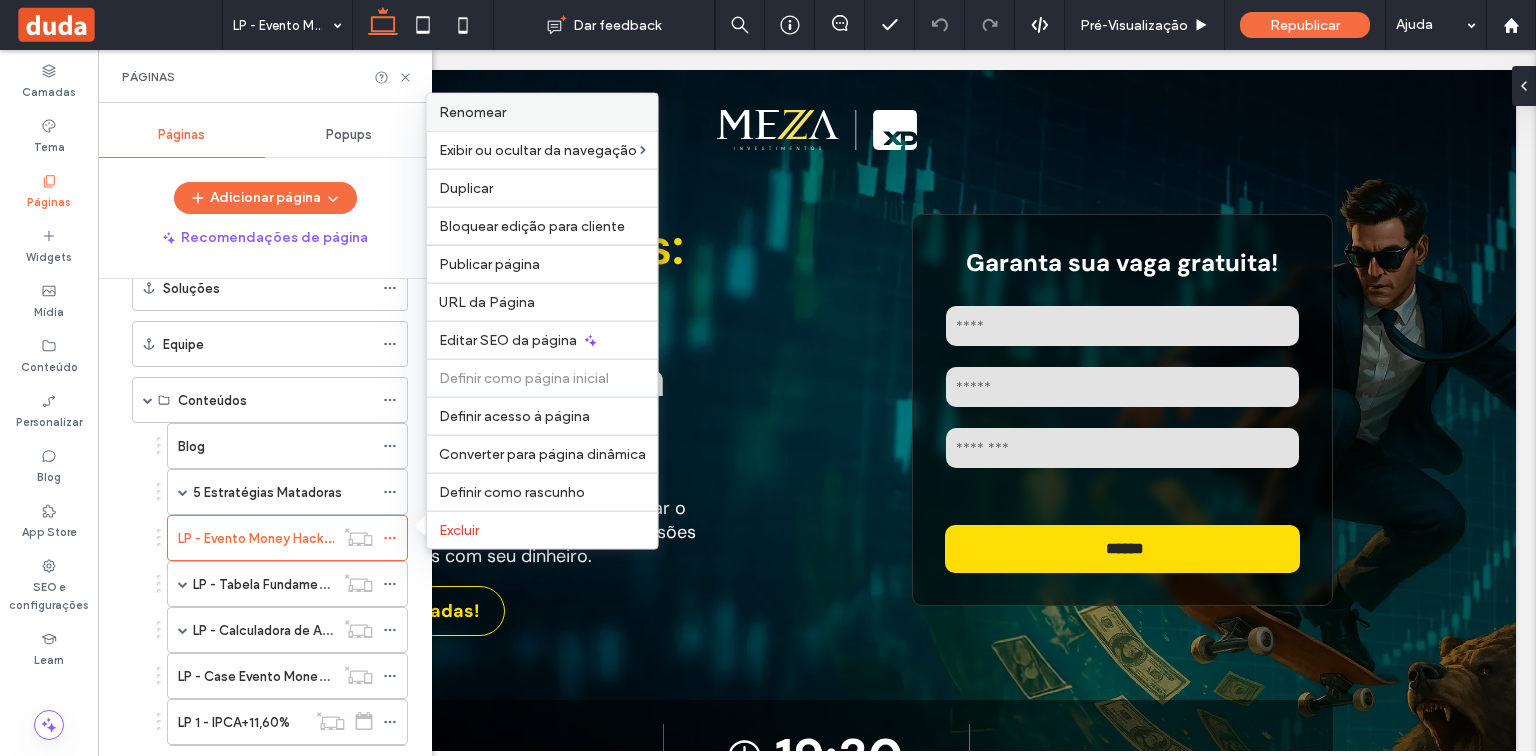 click on "Renomear" at bounding box center (472, 112) 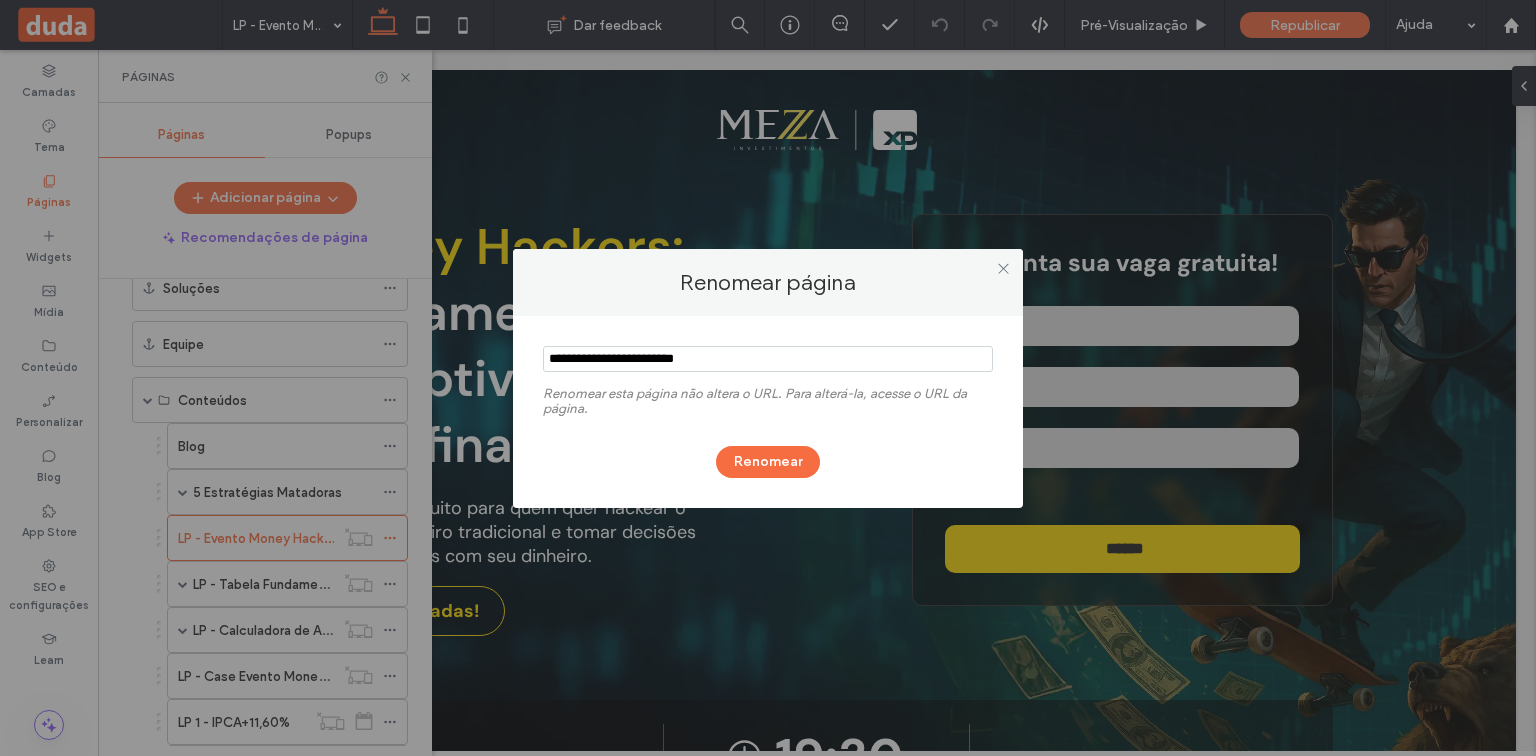 drag, startPoint x: 750, startPoint y: 357, endPoint x: 520, endPoint y: 366, distance: 230.17603 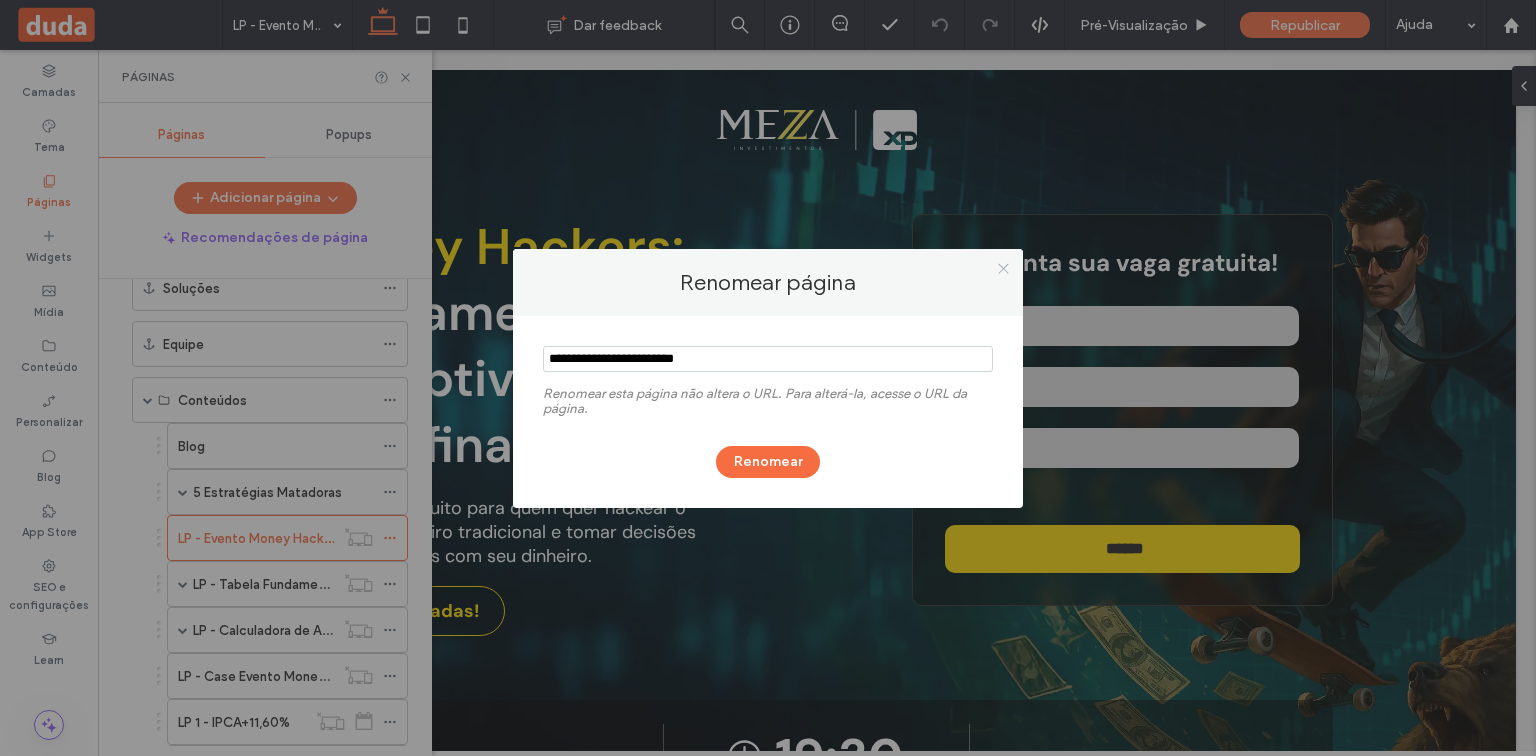 click 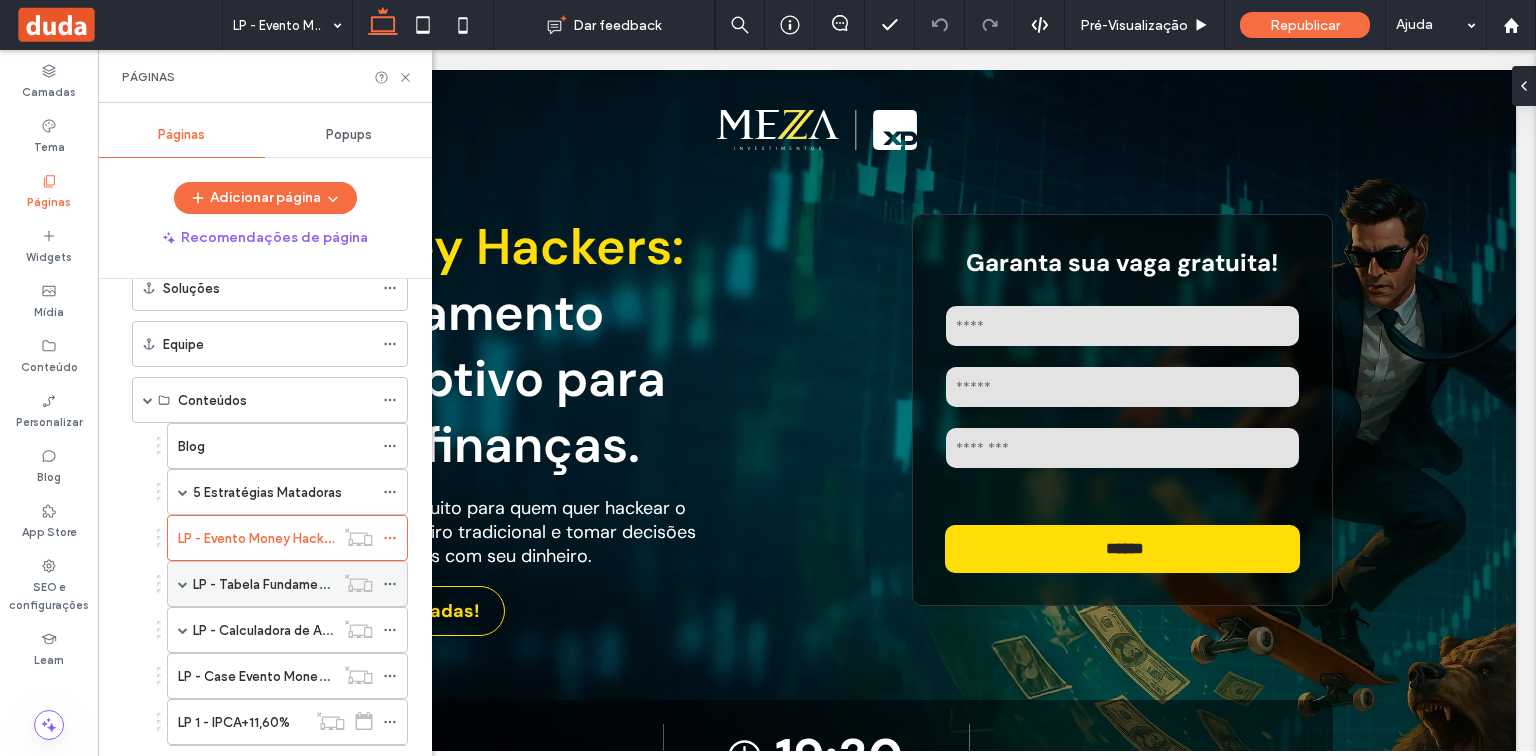 click at bounding box center (183, 584) 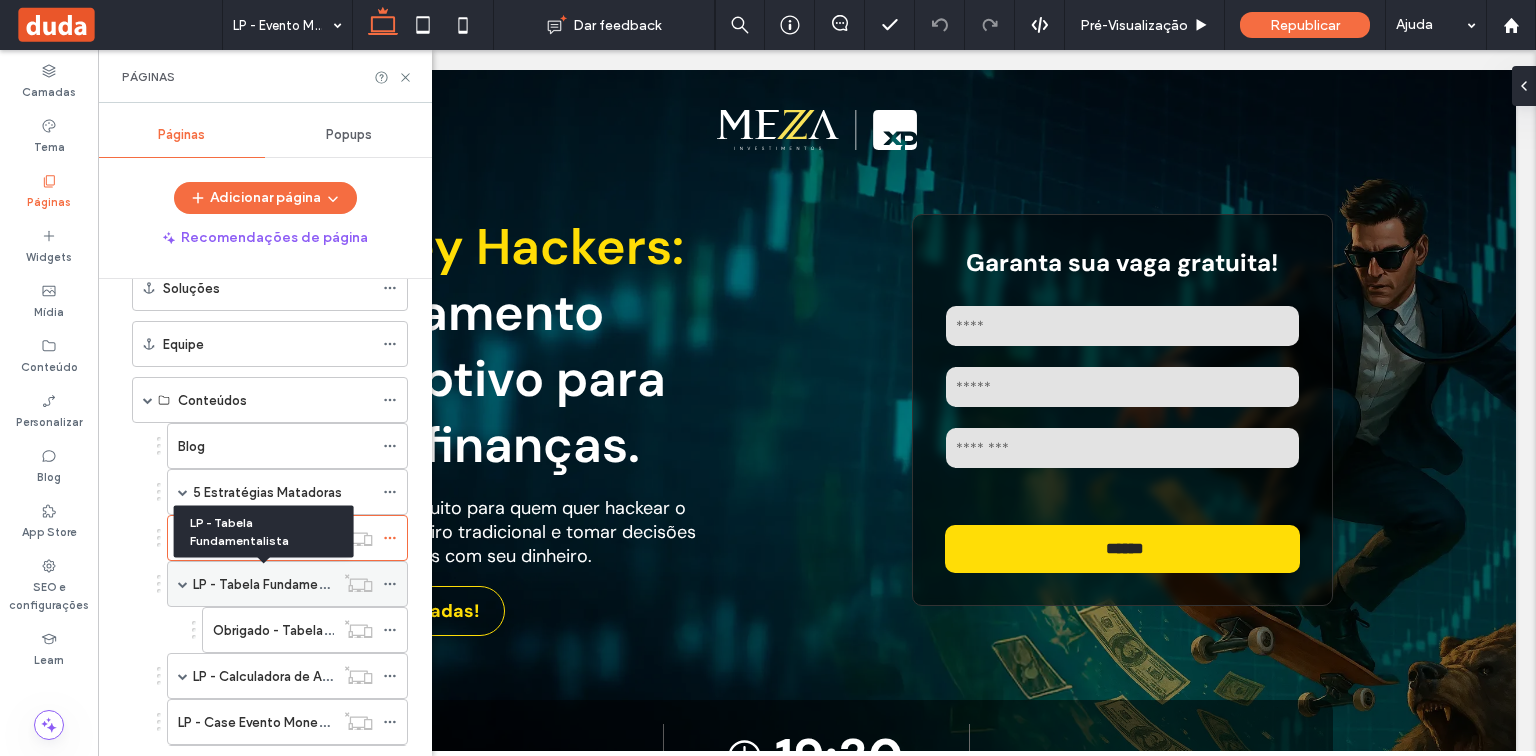 click on "LP - Tabela Fundamentalista" at bounding box center [278, 584] 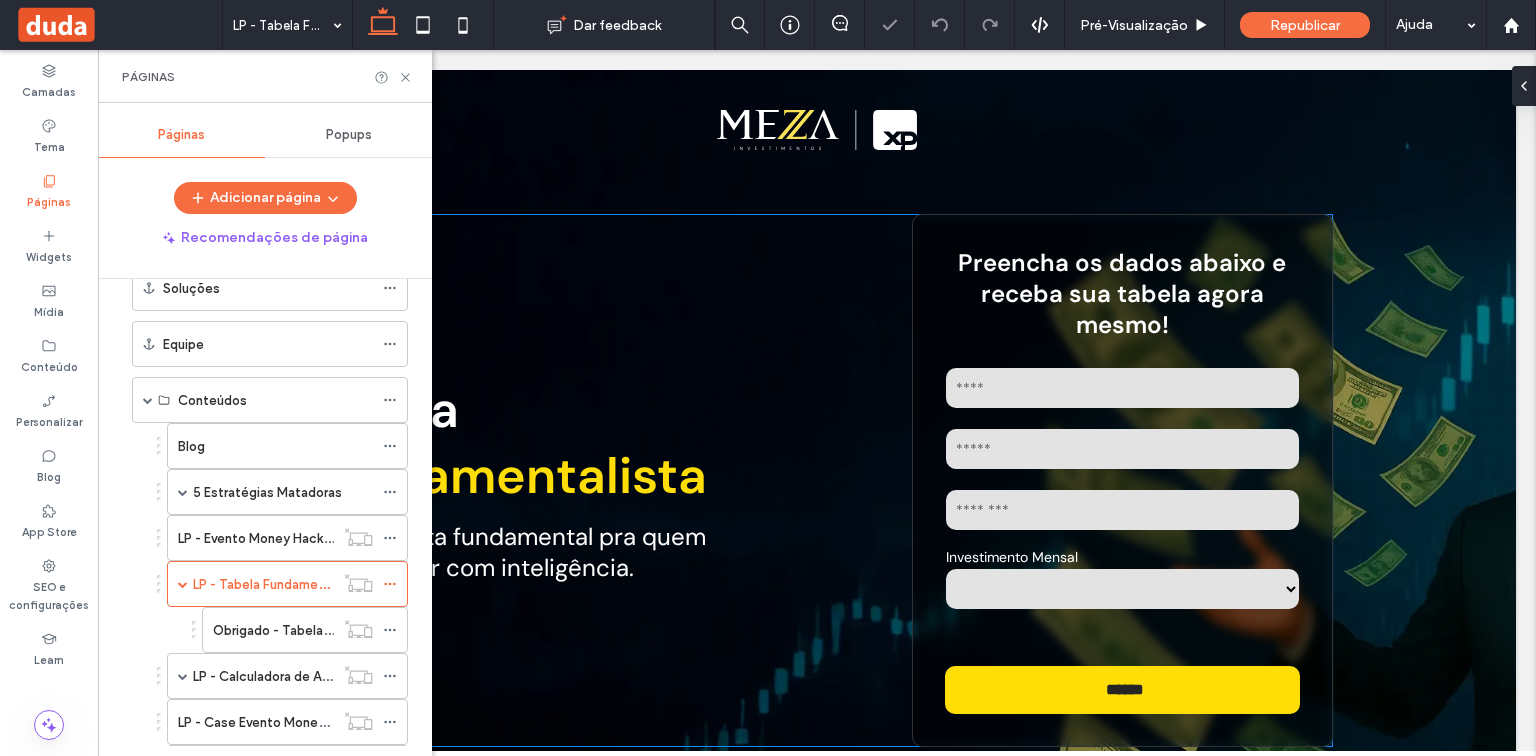 scroll, scrollTop: 0, scrollLeft: 0, axis: both 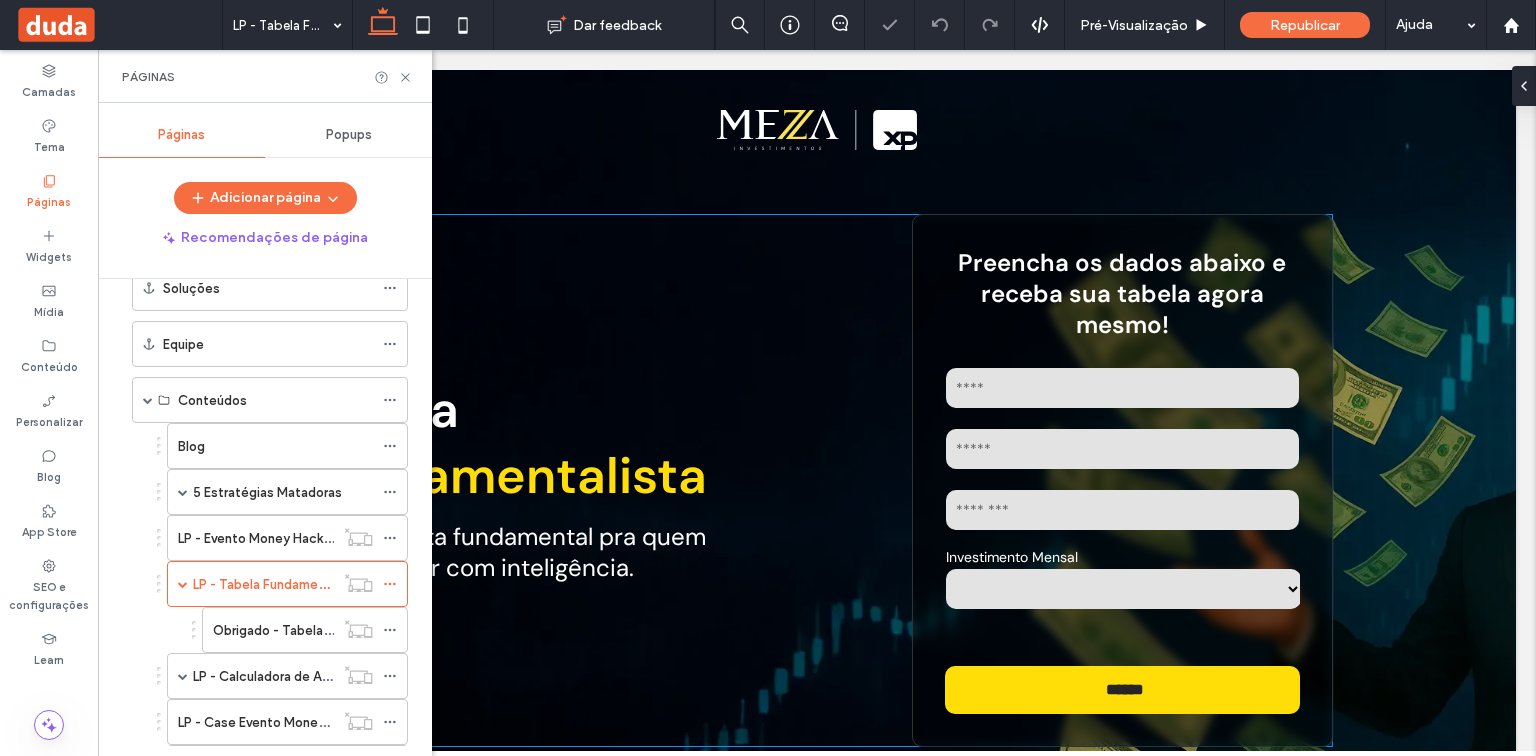 click at bounding box center [1123, 388] 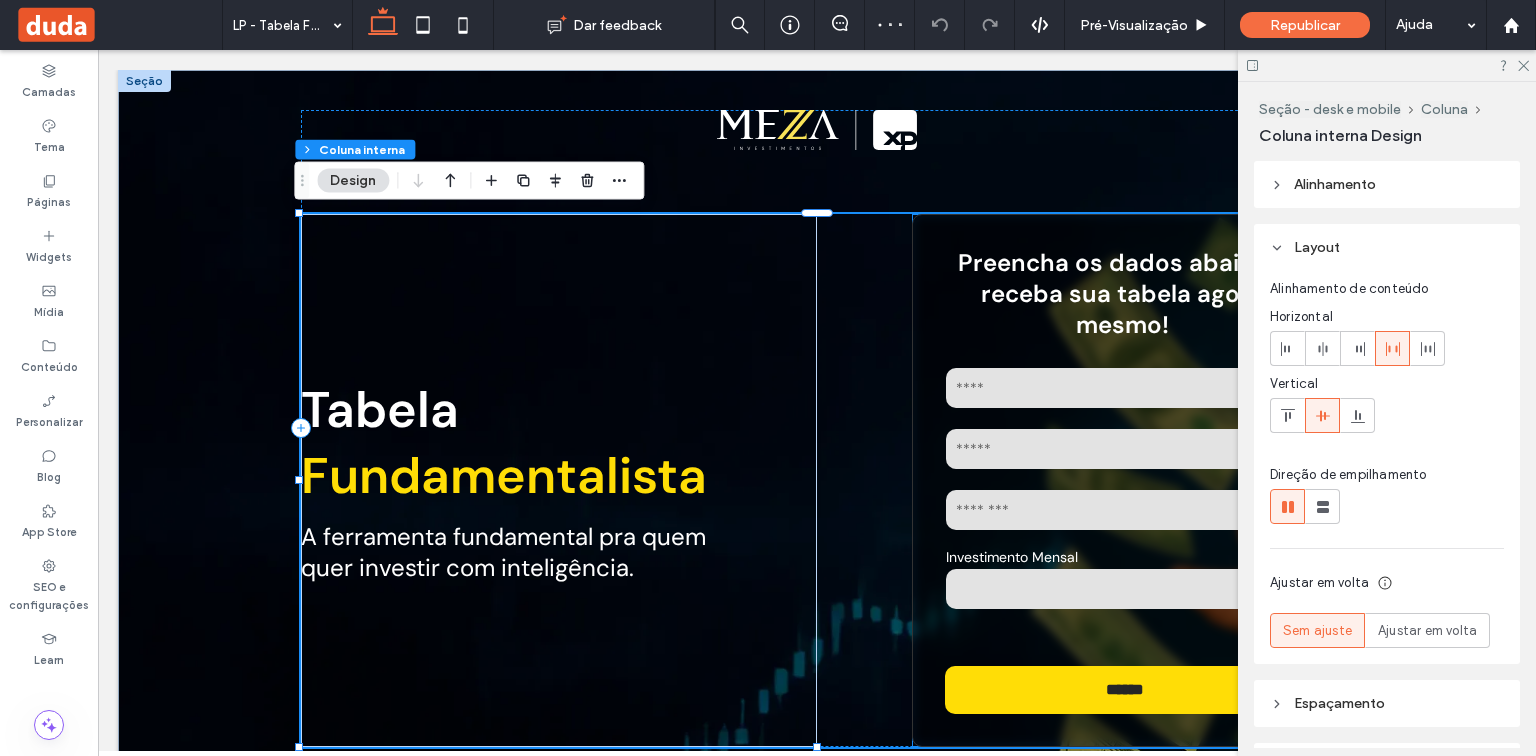 click on "Nome" at bounding box center (1122, 387) 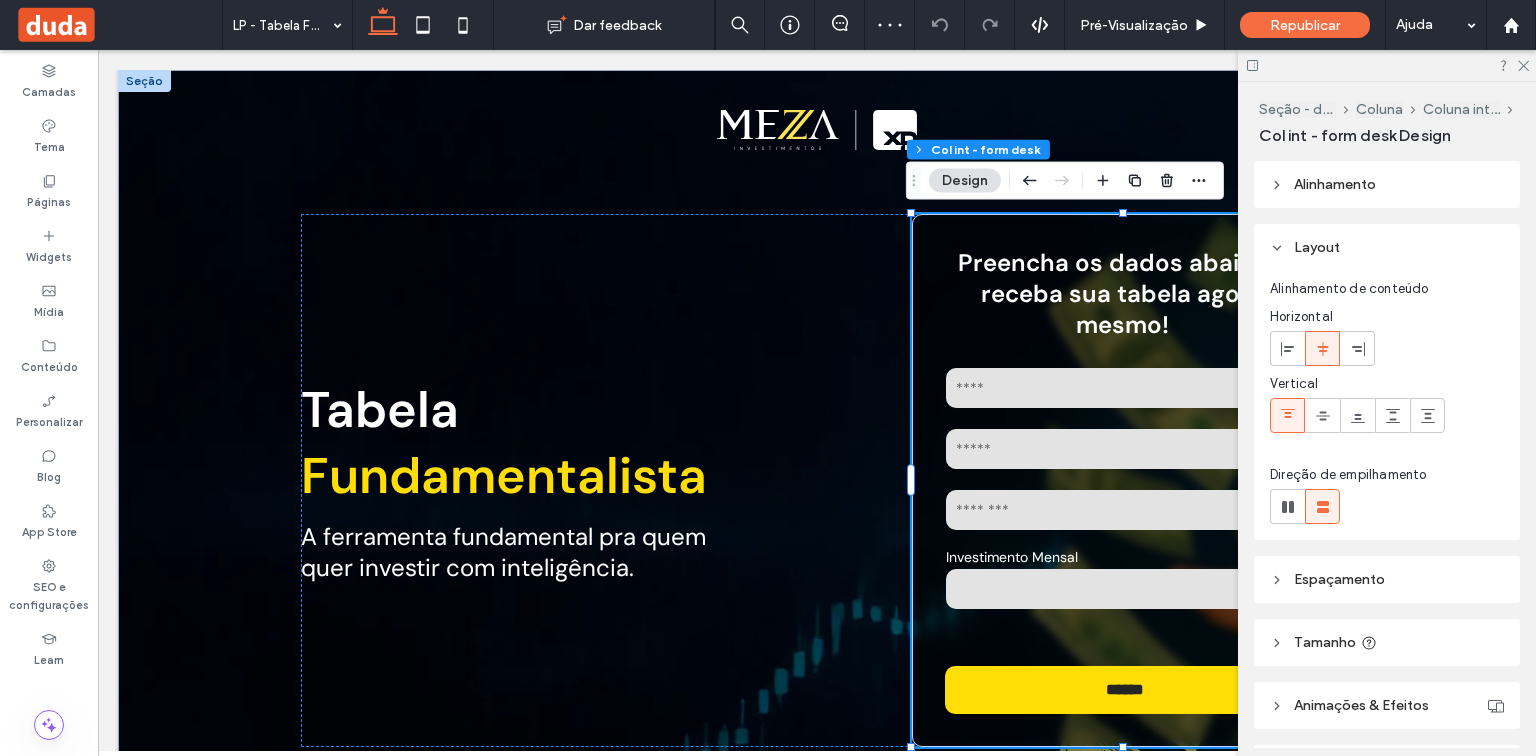 click on "Nome" at bounding box center [1122, 387] 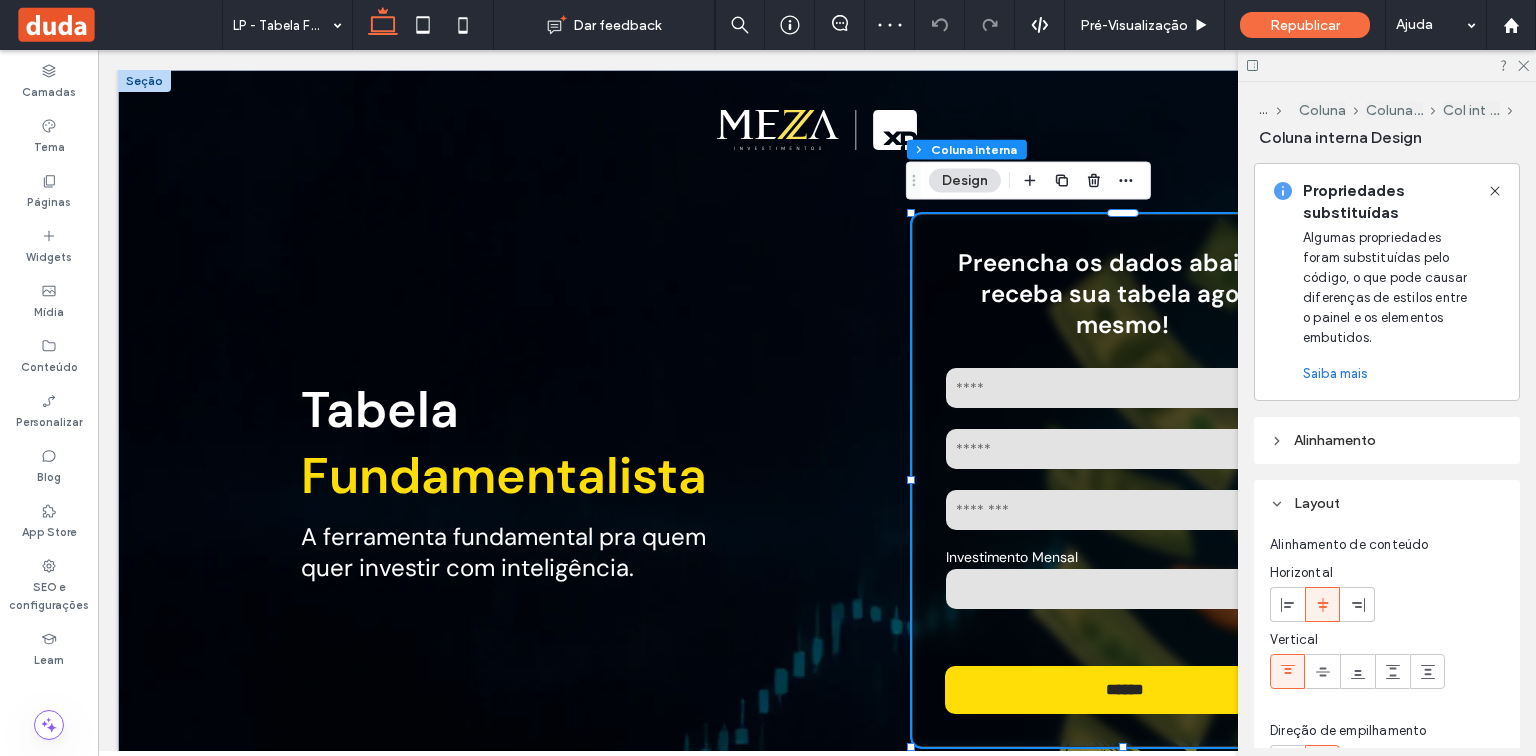 click on "Nome" at bounding box center [1122, 387] 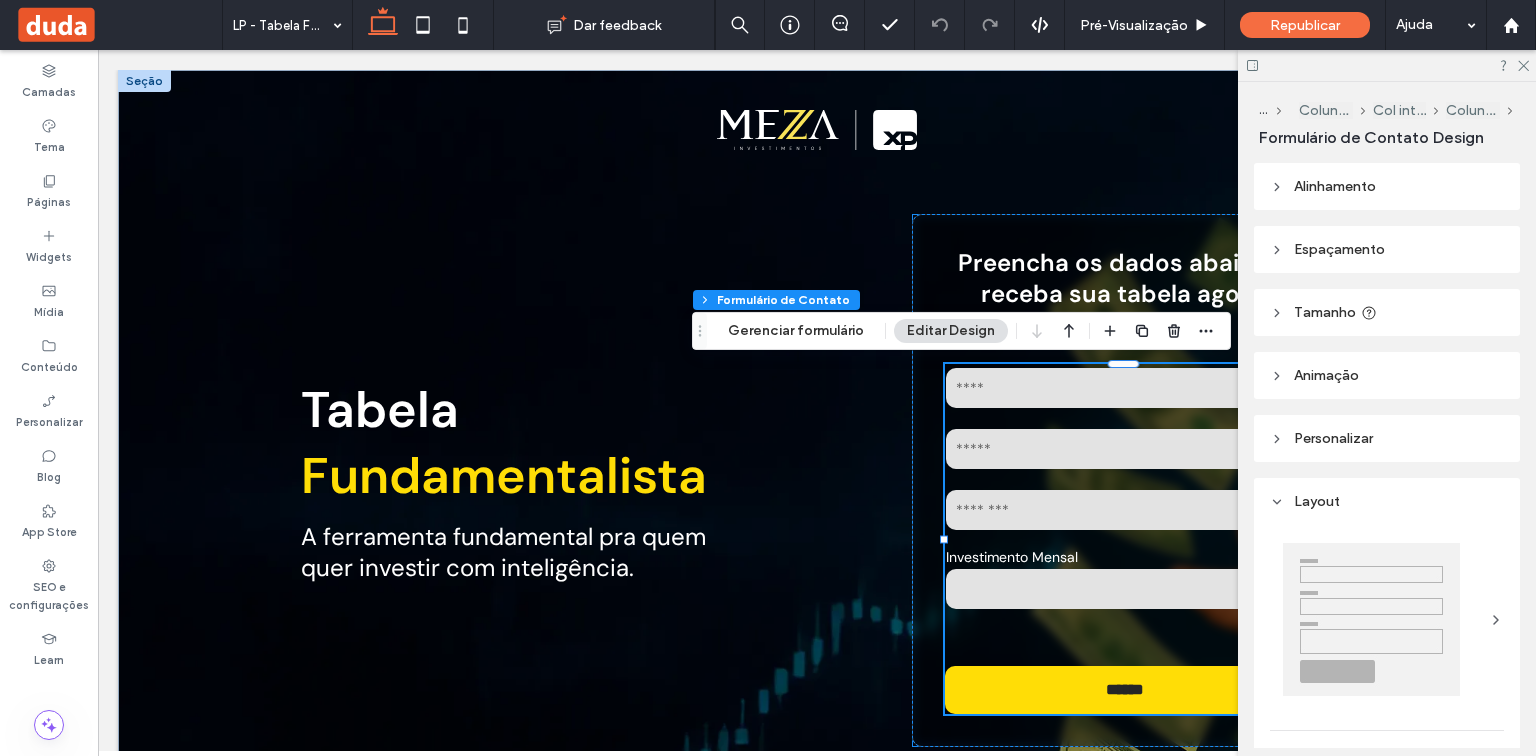 type on "***" 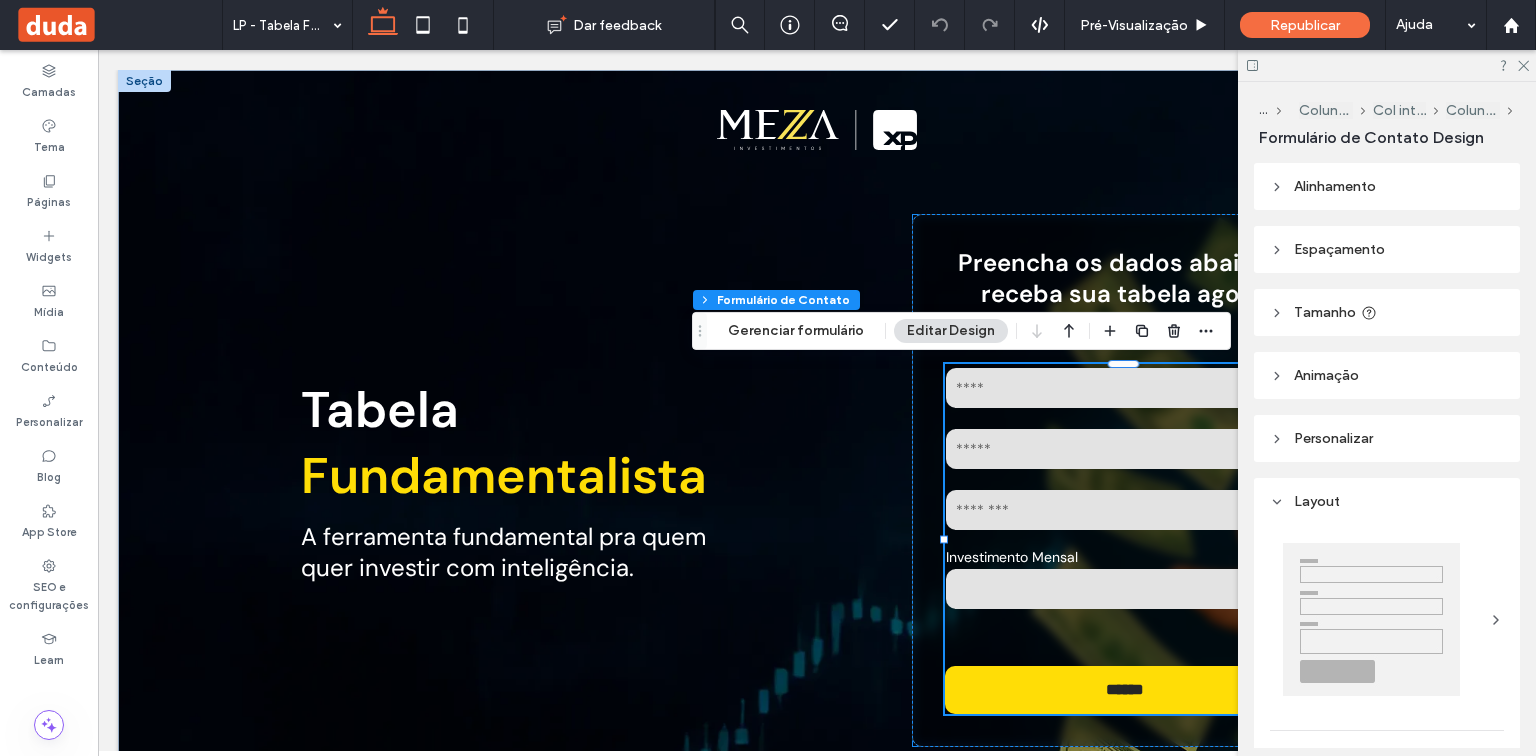 type on "**" 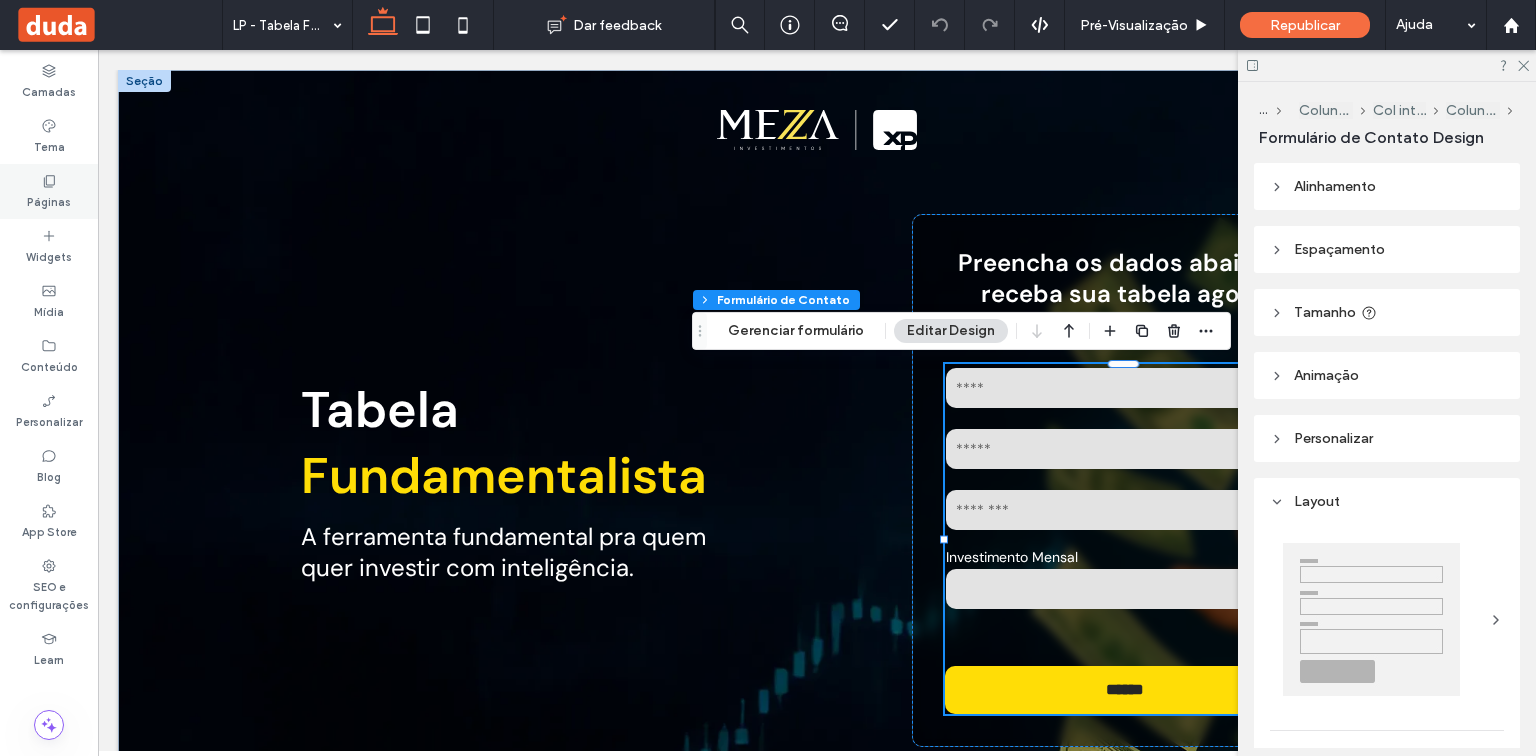 click 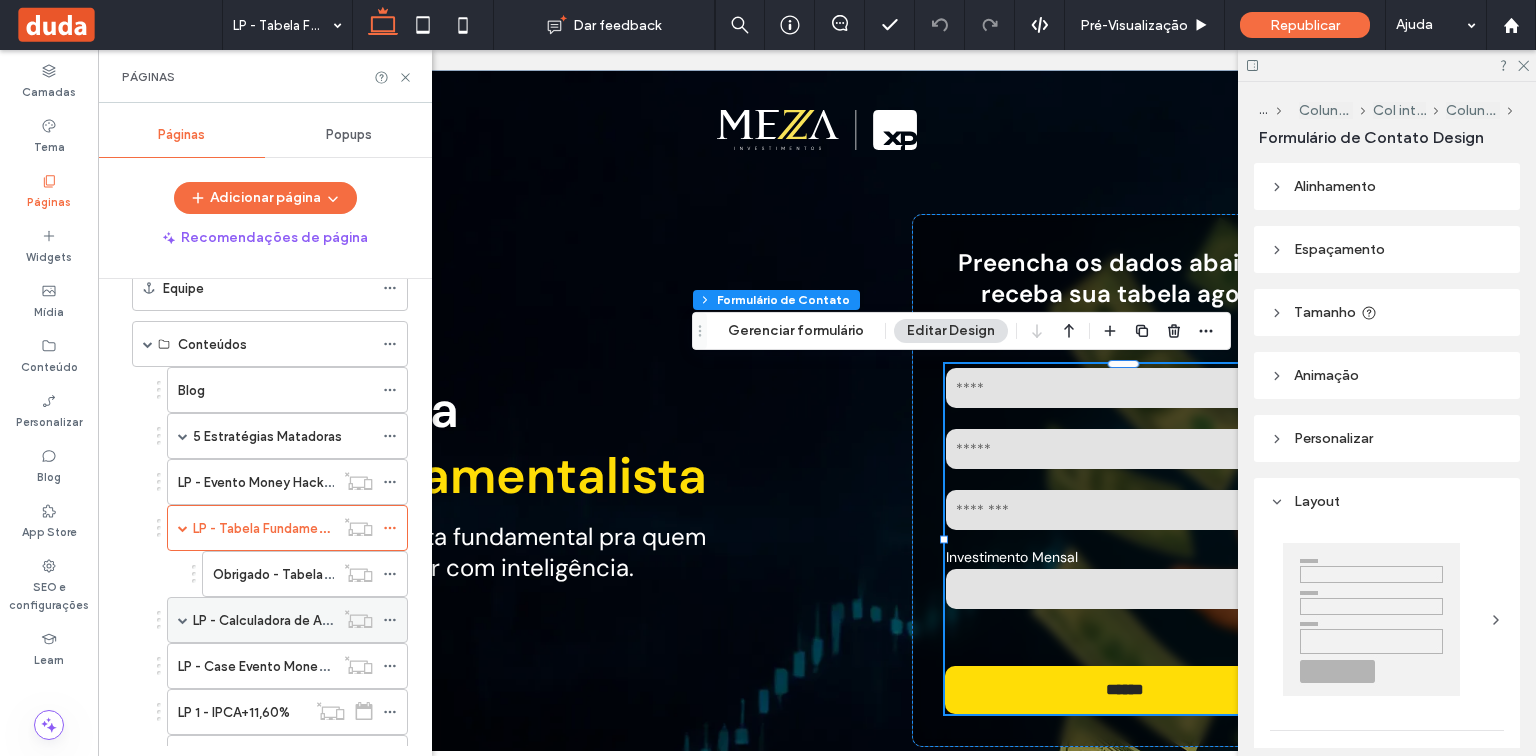 scroll, scrollTop: 240, scrollLeft: 0, axis: vertical 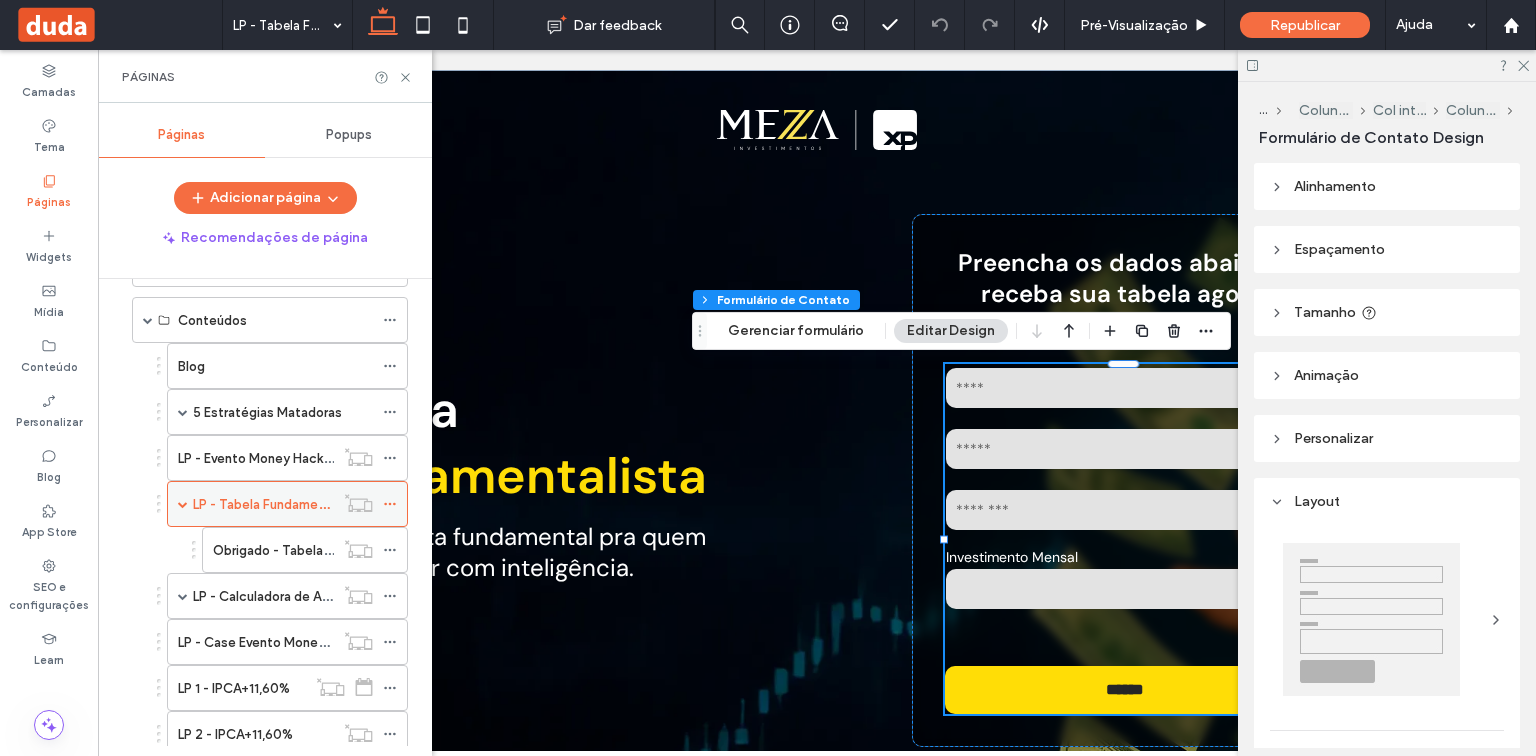 click 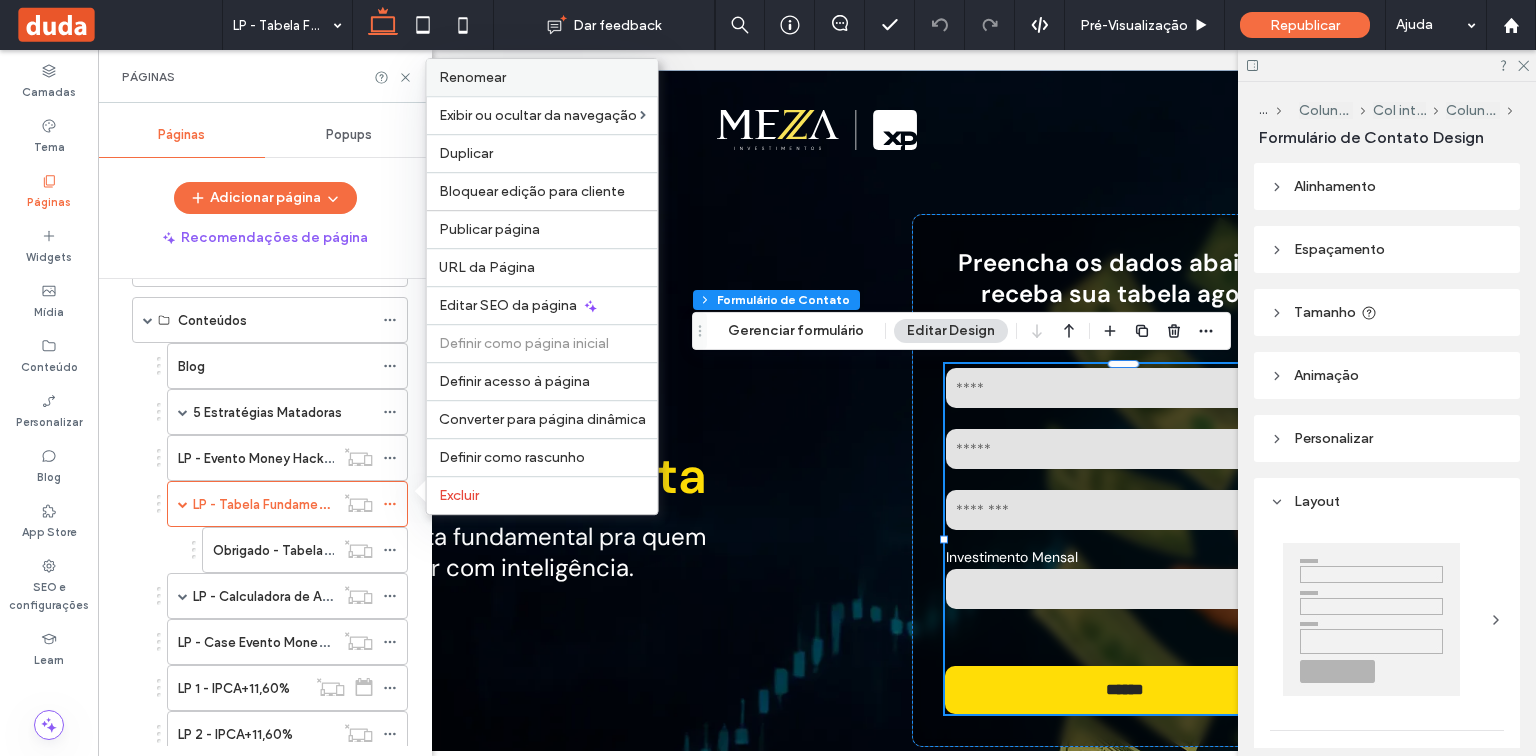 click on "Renomear" at bounding box center (472, 77) 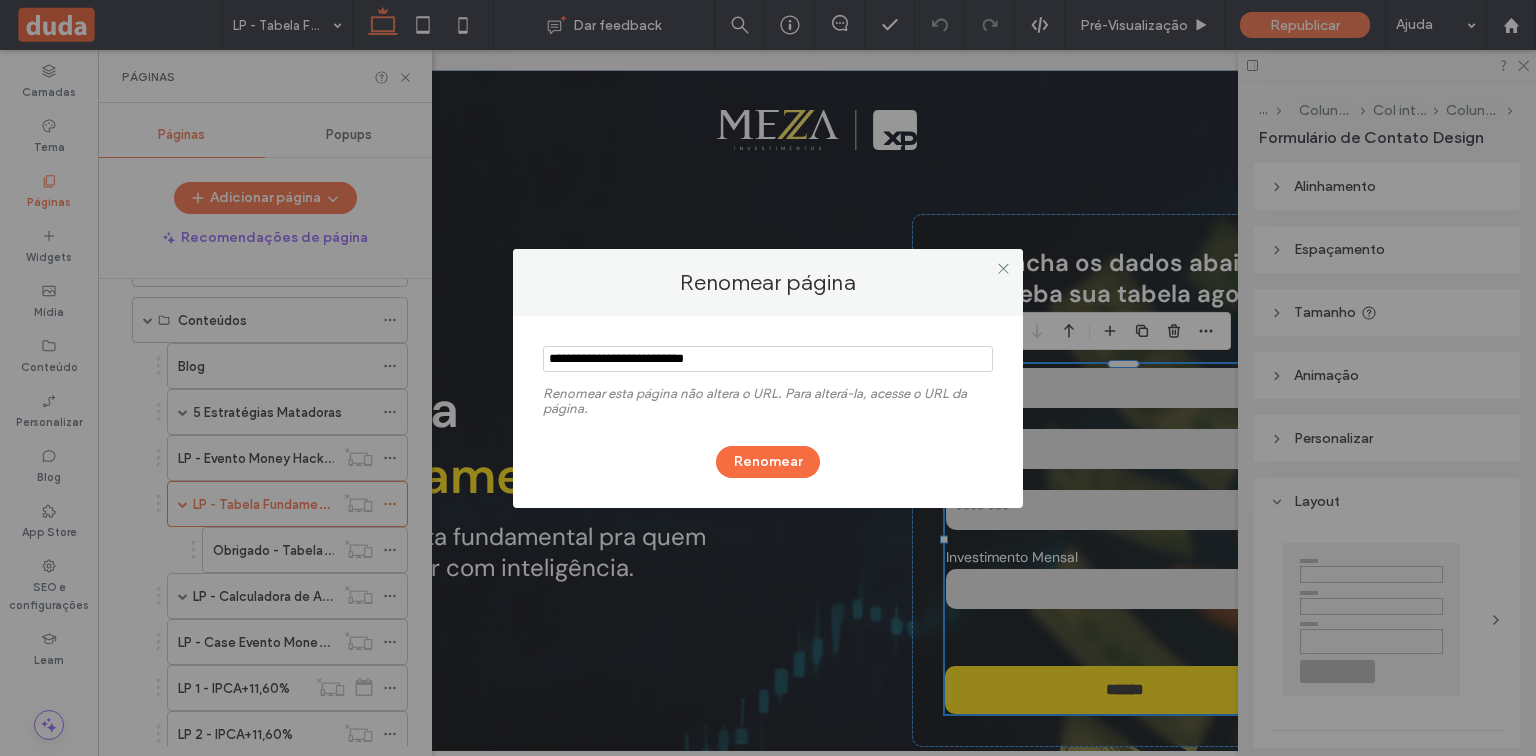 drag, startPoint x: 754, startPoint y: 364, endPoint x: 540, endPoint y: 358, distance: 214.08409 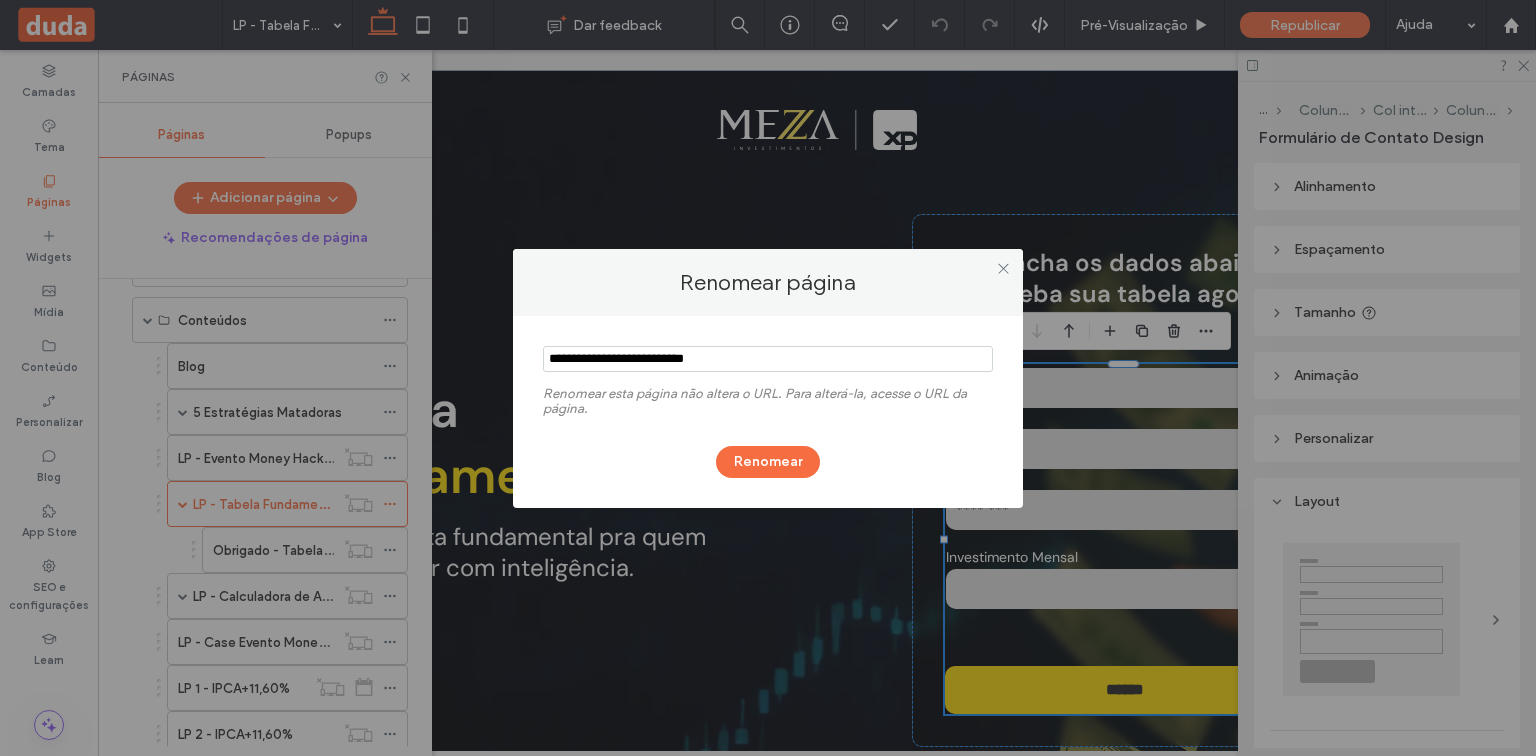 click on "Renomear esta página não altera o URL. Para alterá-la, acesse o URL da página. Renomear" at bounding box center (768, 412) 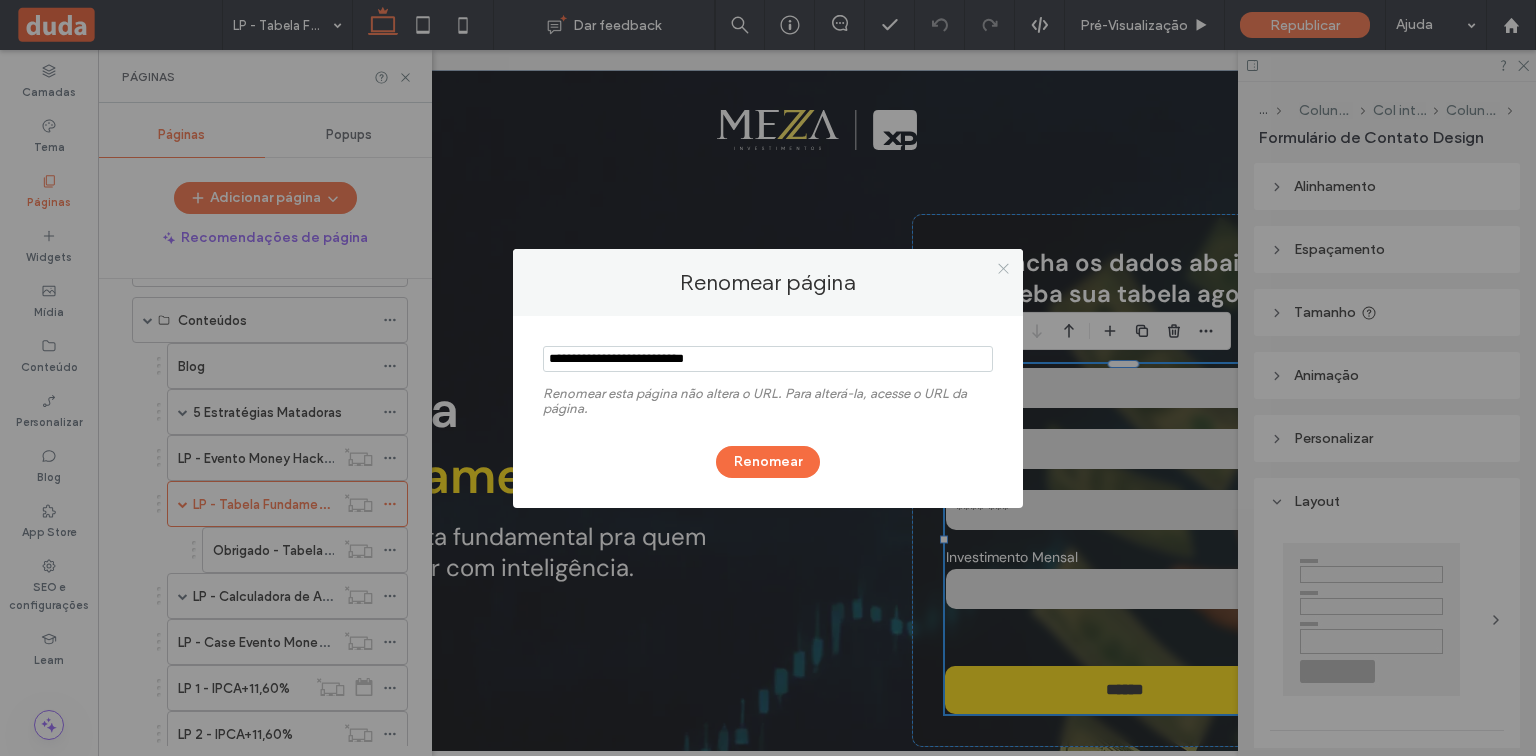 click 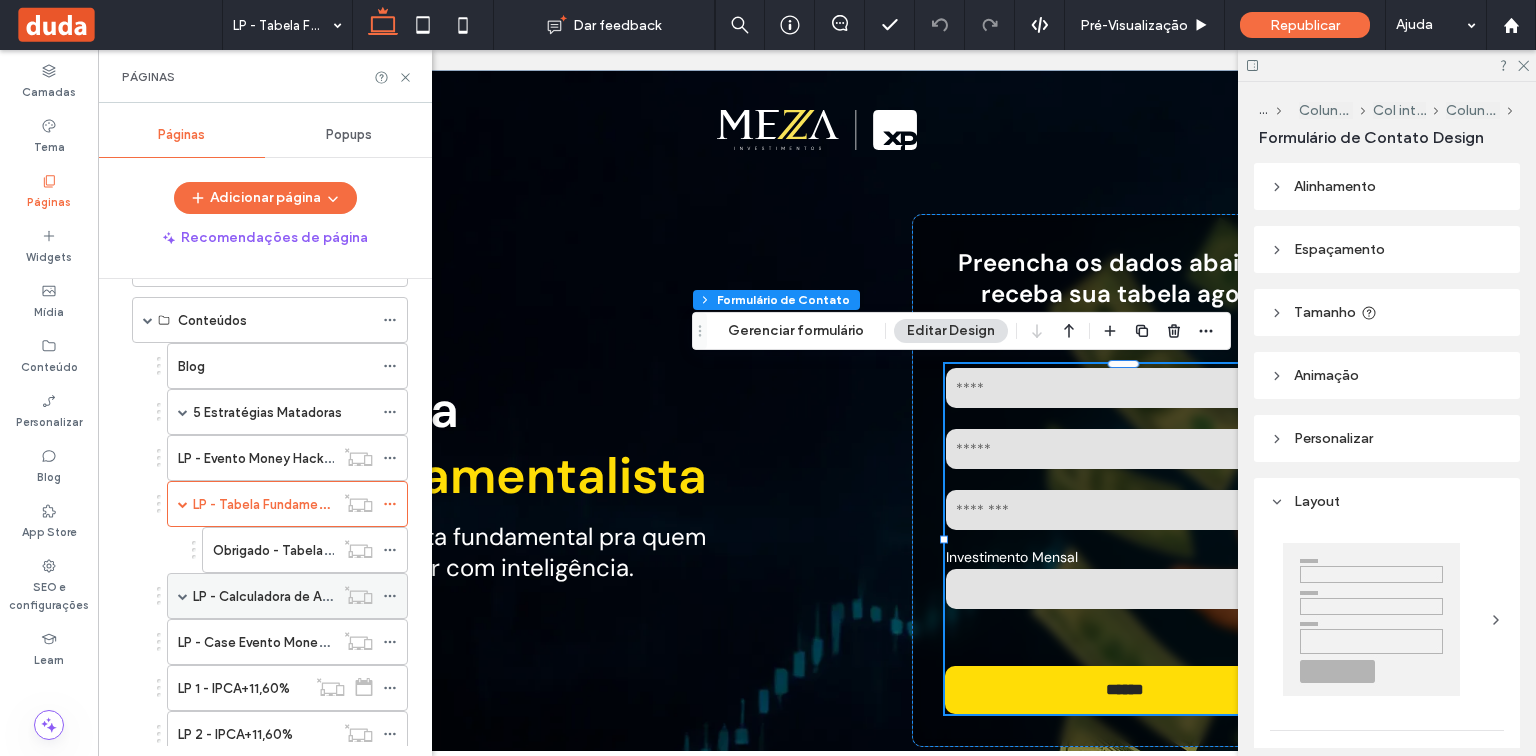 click at bounding box center [183, 596] 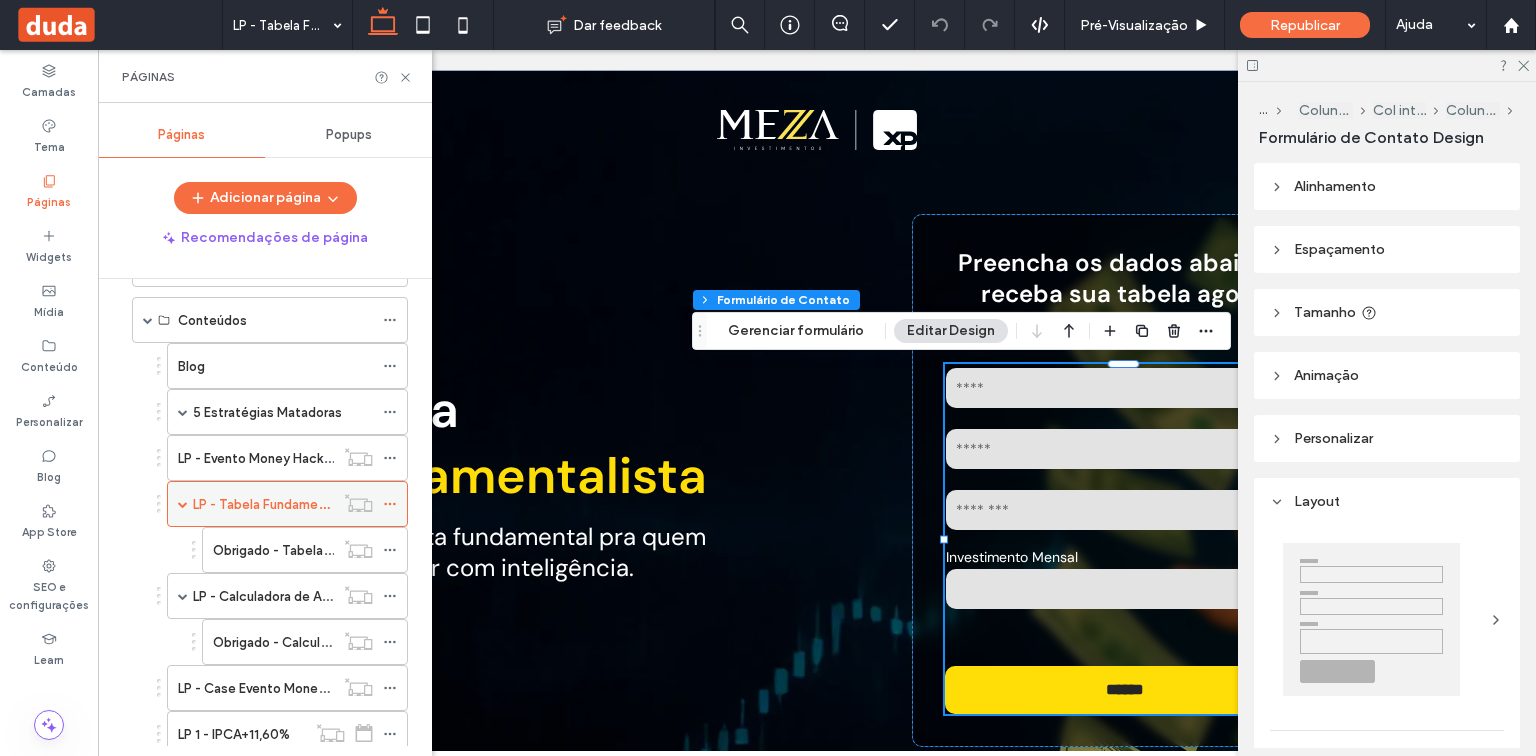 click at bounding box center (183, 504) 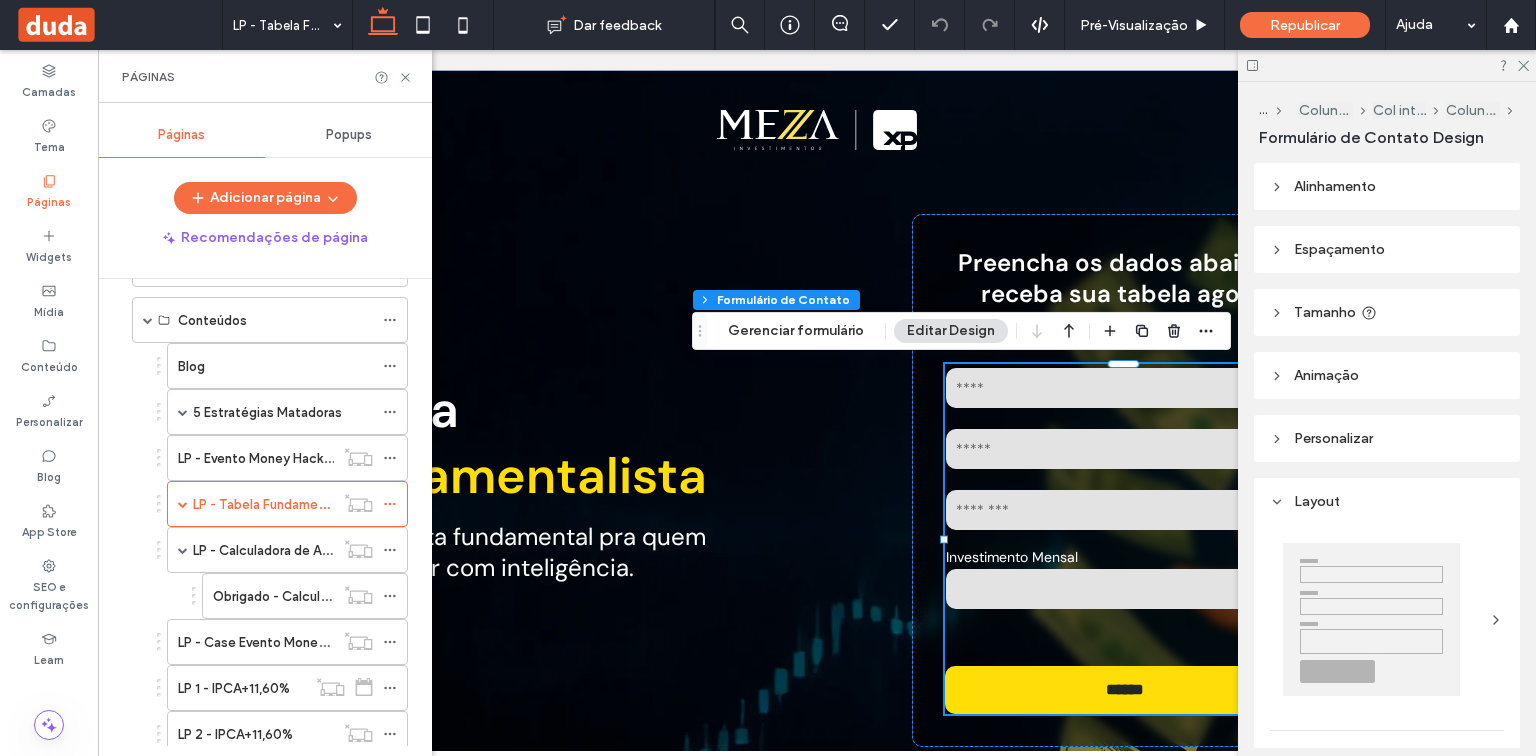 click on "LP - Calculadora de Aposentadoria" at bounding box center (297, 550) 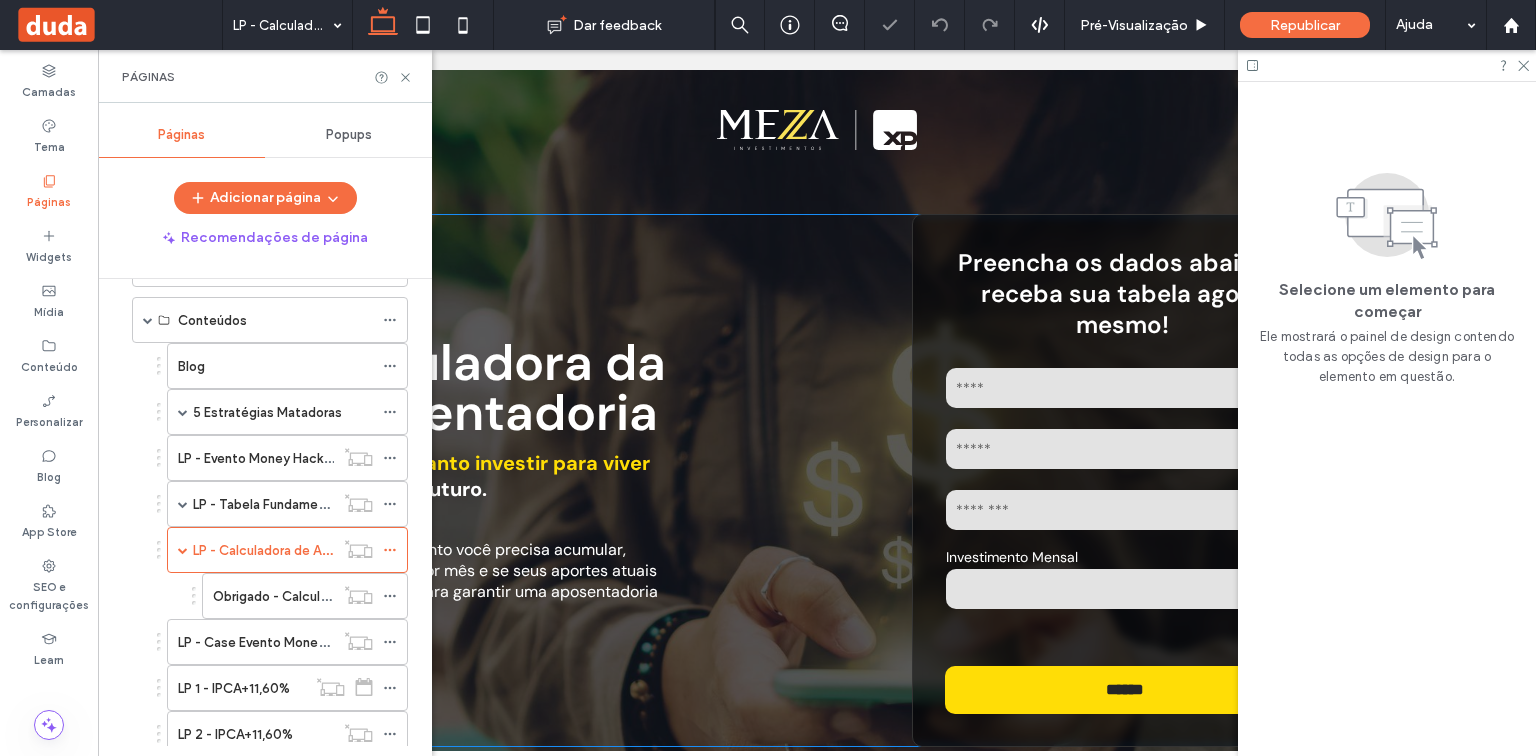 scroll, scrollTop: 0, scrollLeft: 0, axis: both 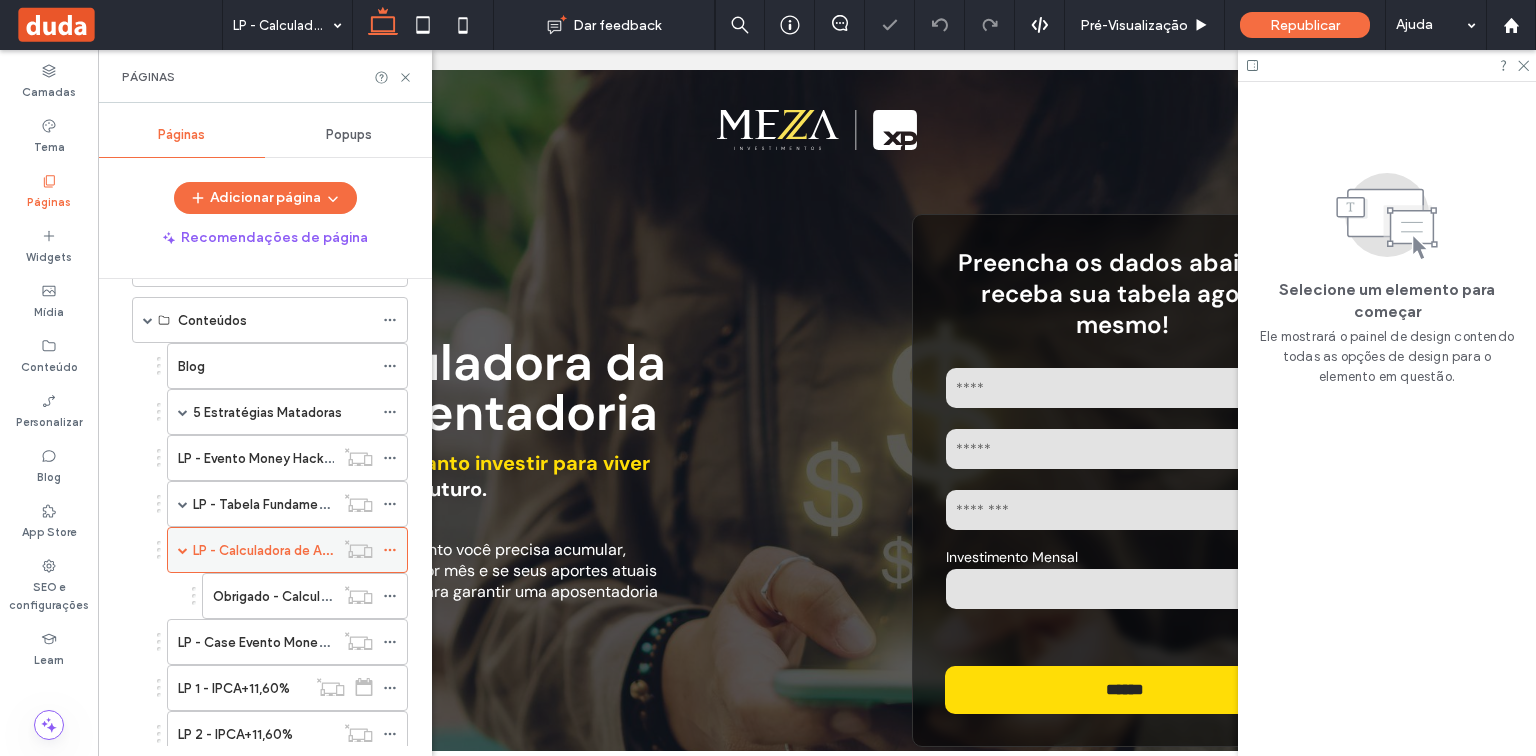click 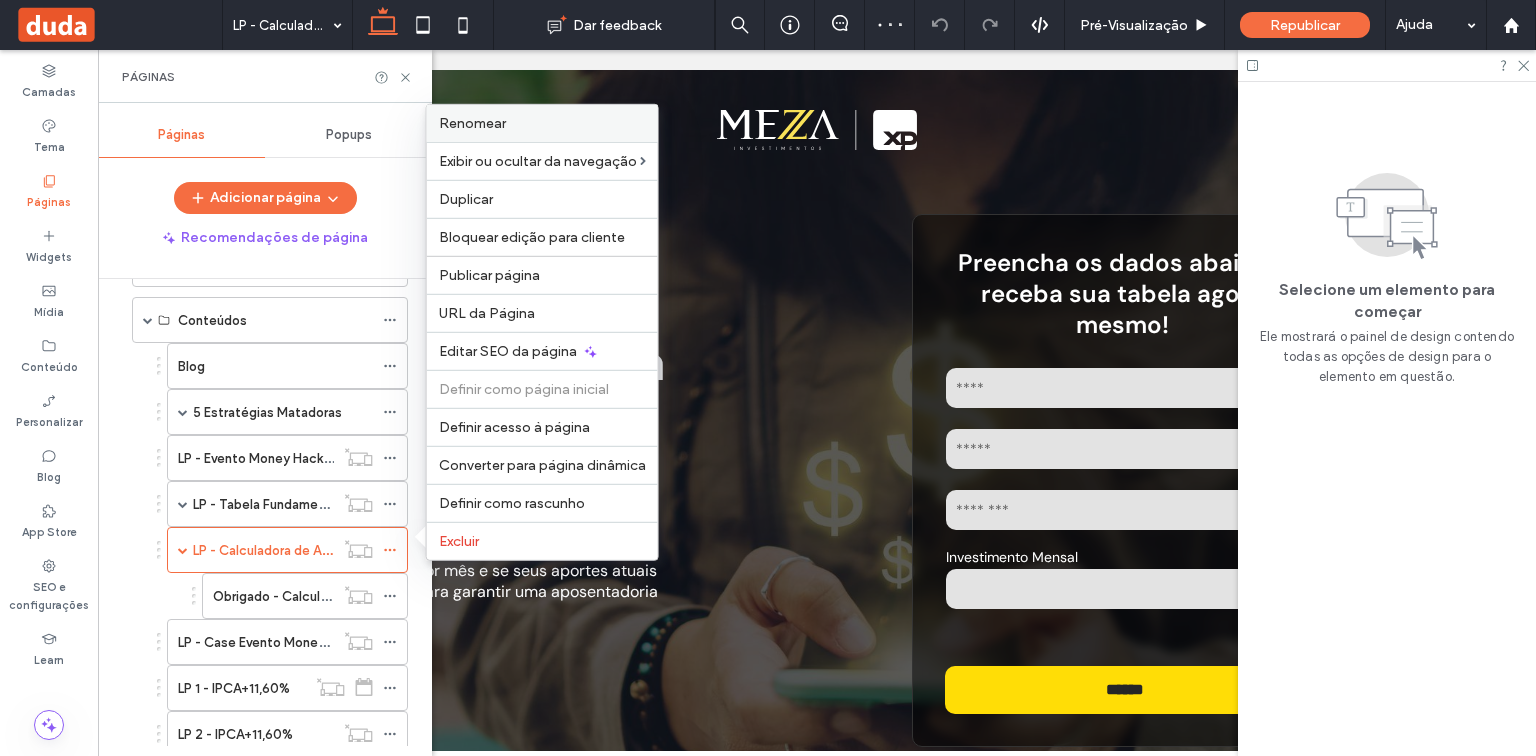 click on "Renomear" at bounding box center (542, 123) 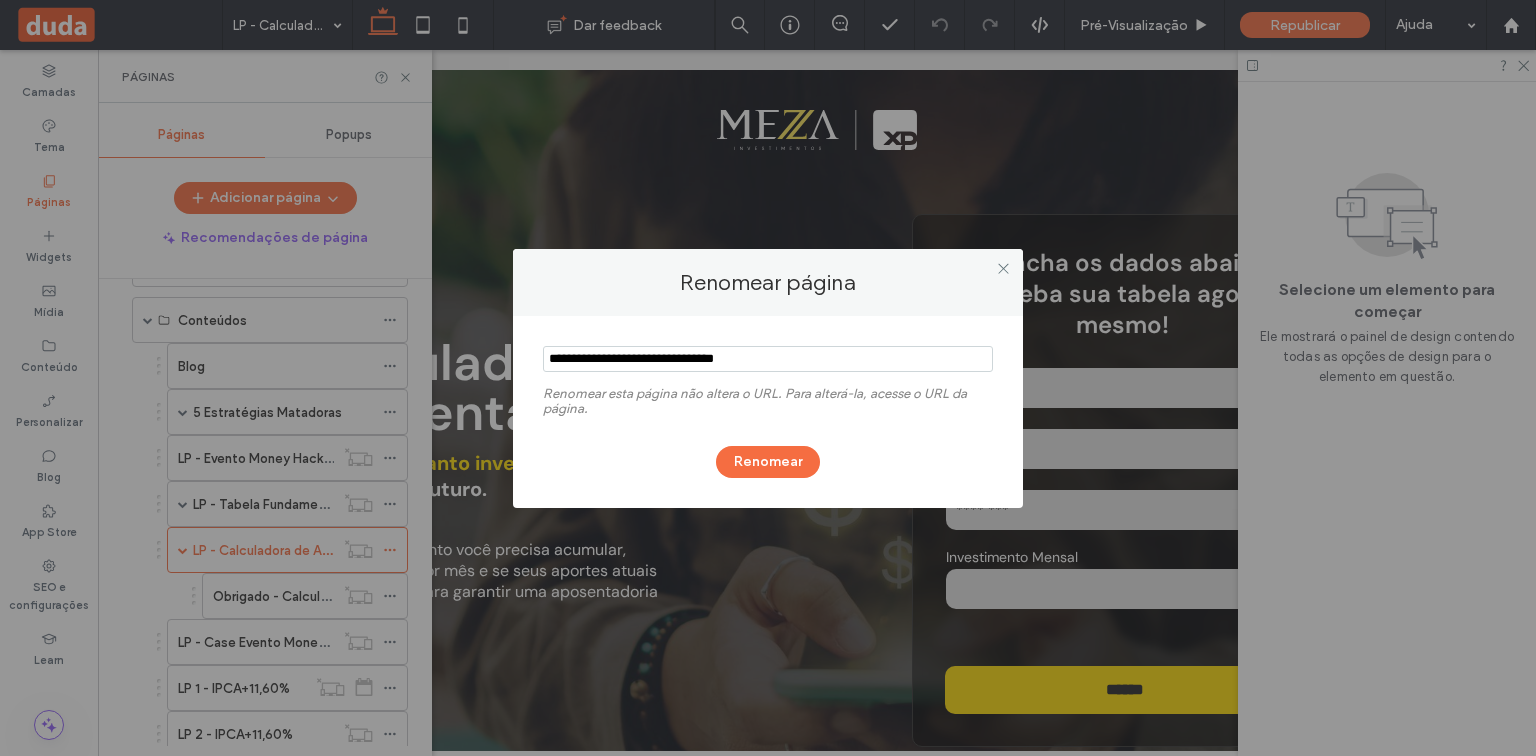 drag, startPoint x: 804, startPoint y: 359, endPoint x: 534, endPoint y: 360, distance: 270.00186 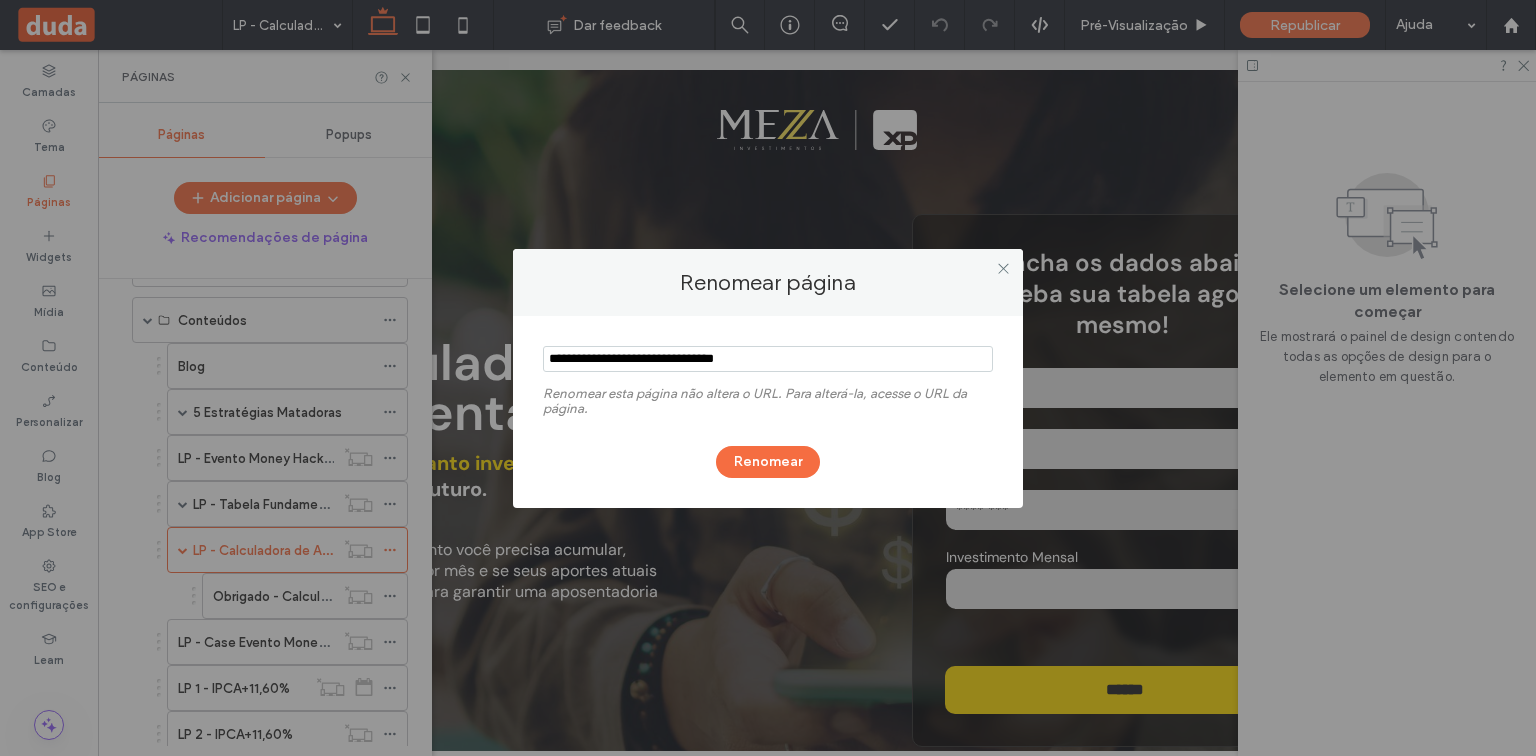 click on "Renomear esta página não altera o URL. Para alterá-la, acesse o URL da página. Renomear" at bounding box center [768, 412] 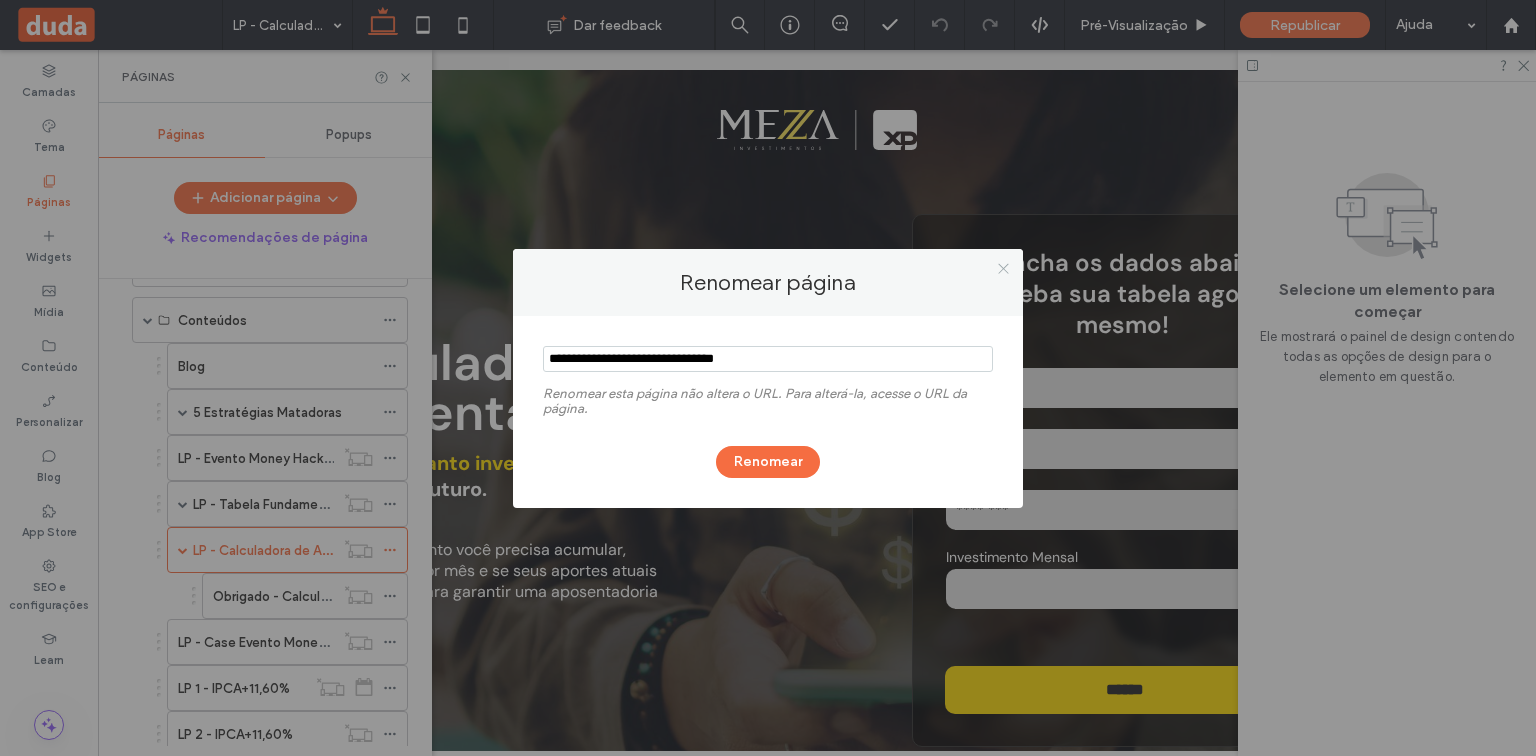 click 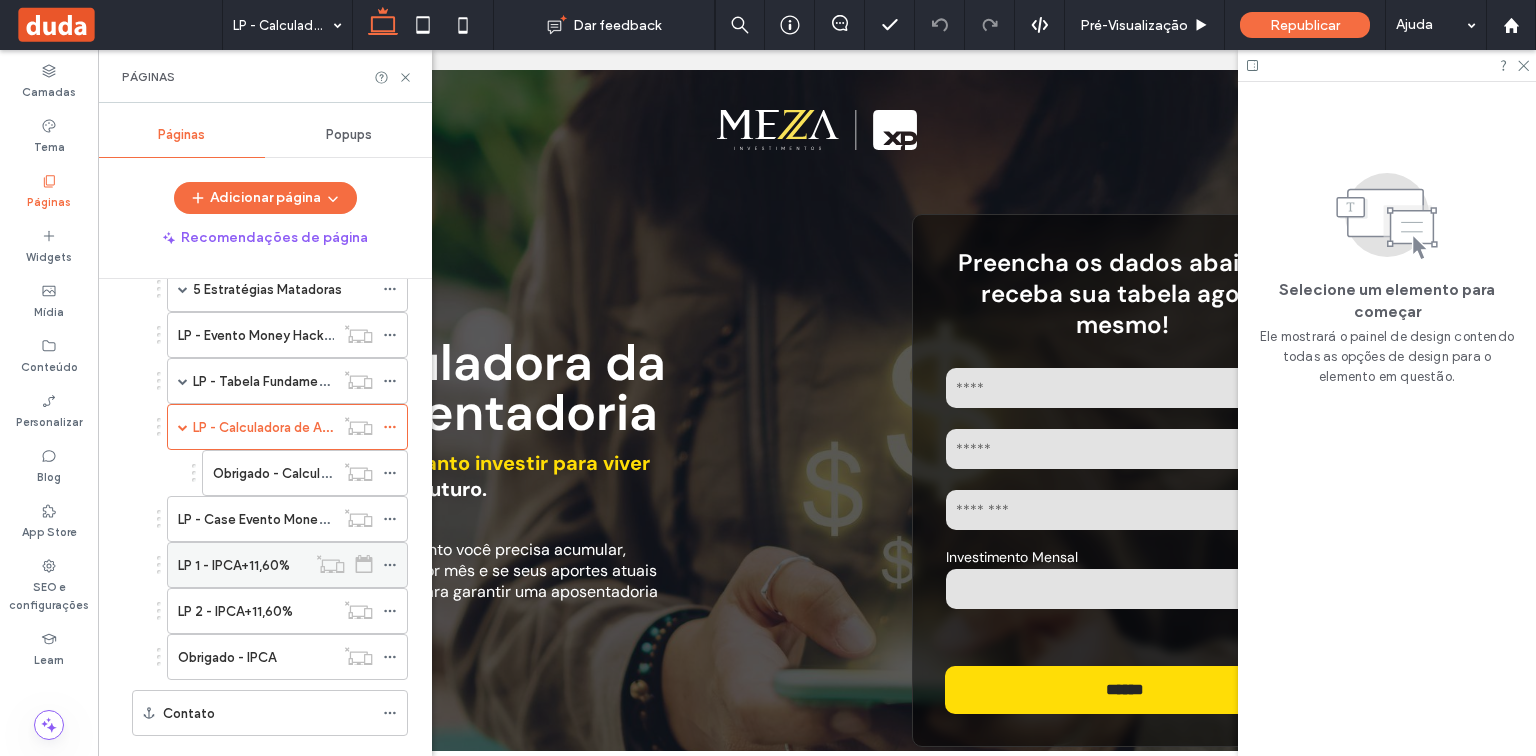scroll, scrollTop: 400, scrollLeft: 0, axis: vertical 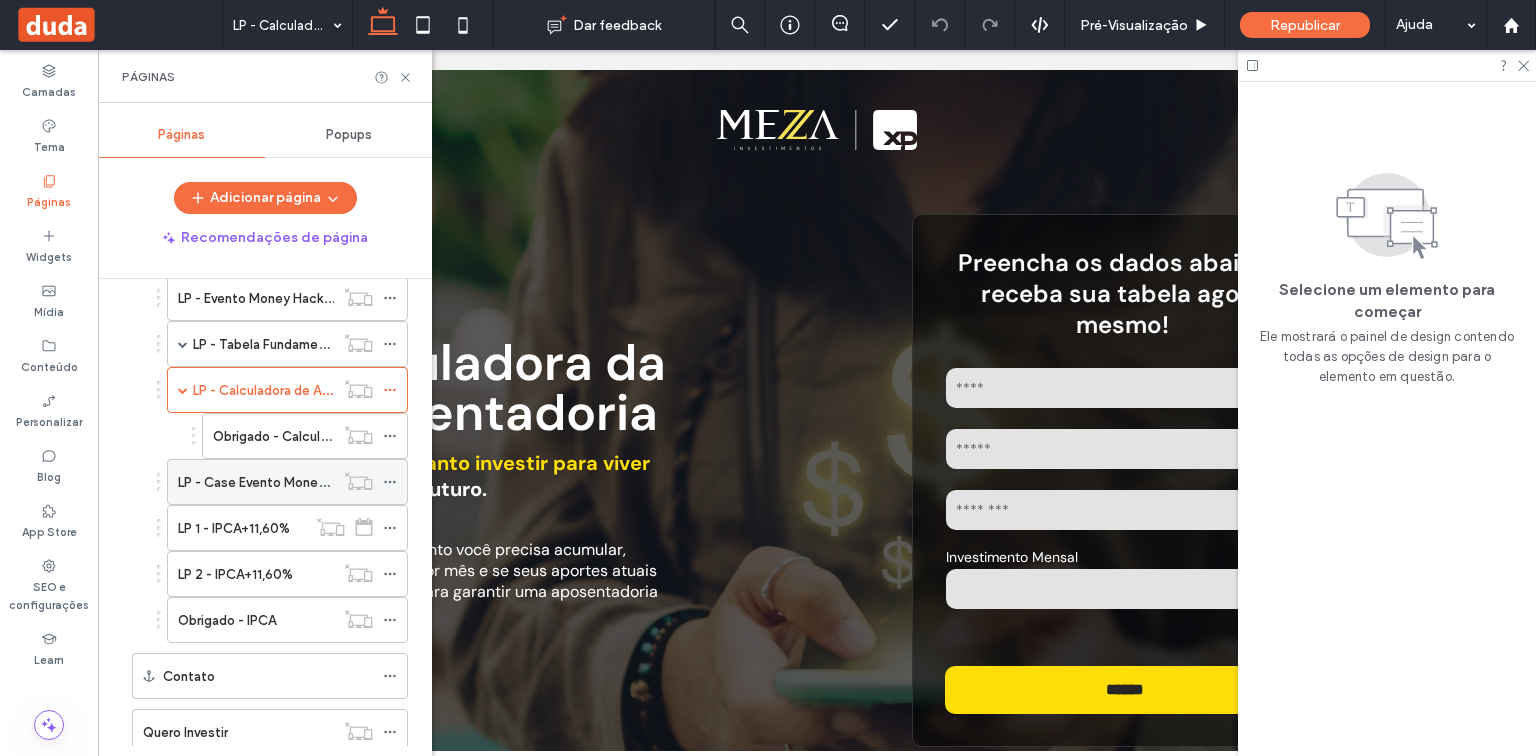 click on "LP -  Case Evento Money Hackers" at bounding box center (256, 482) 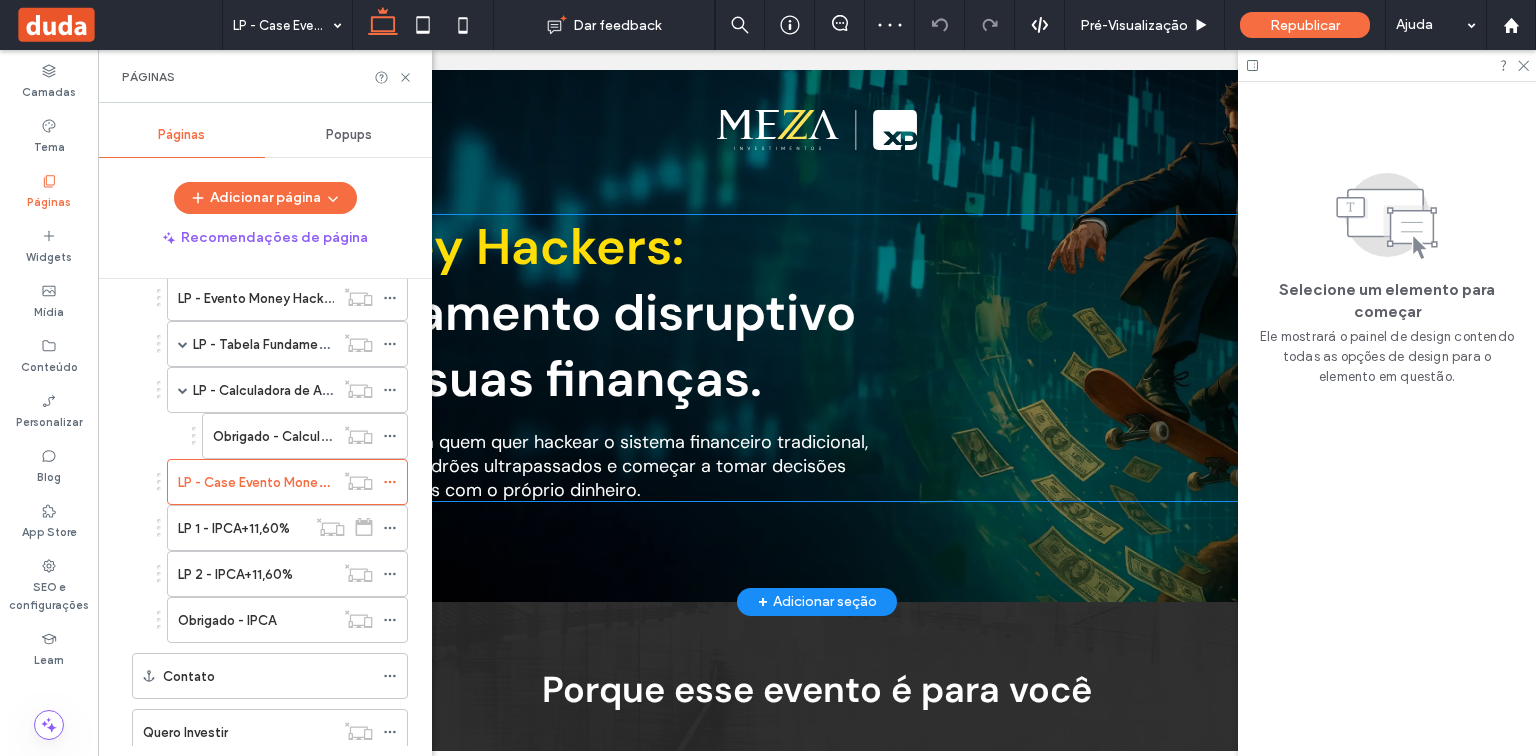 scroll, scrollTop: 0, scrollLeft: 0, axis: both 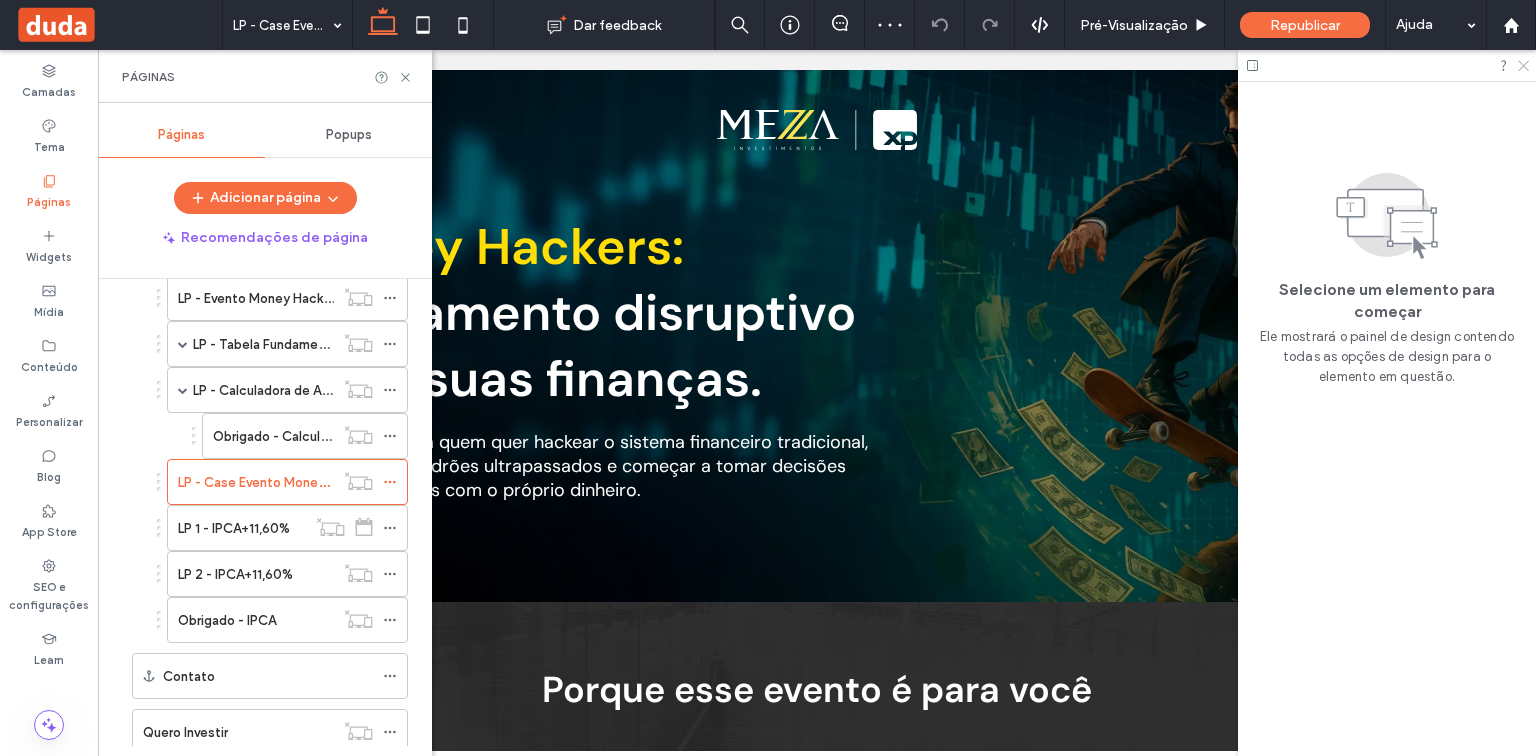 click 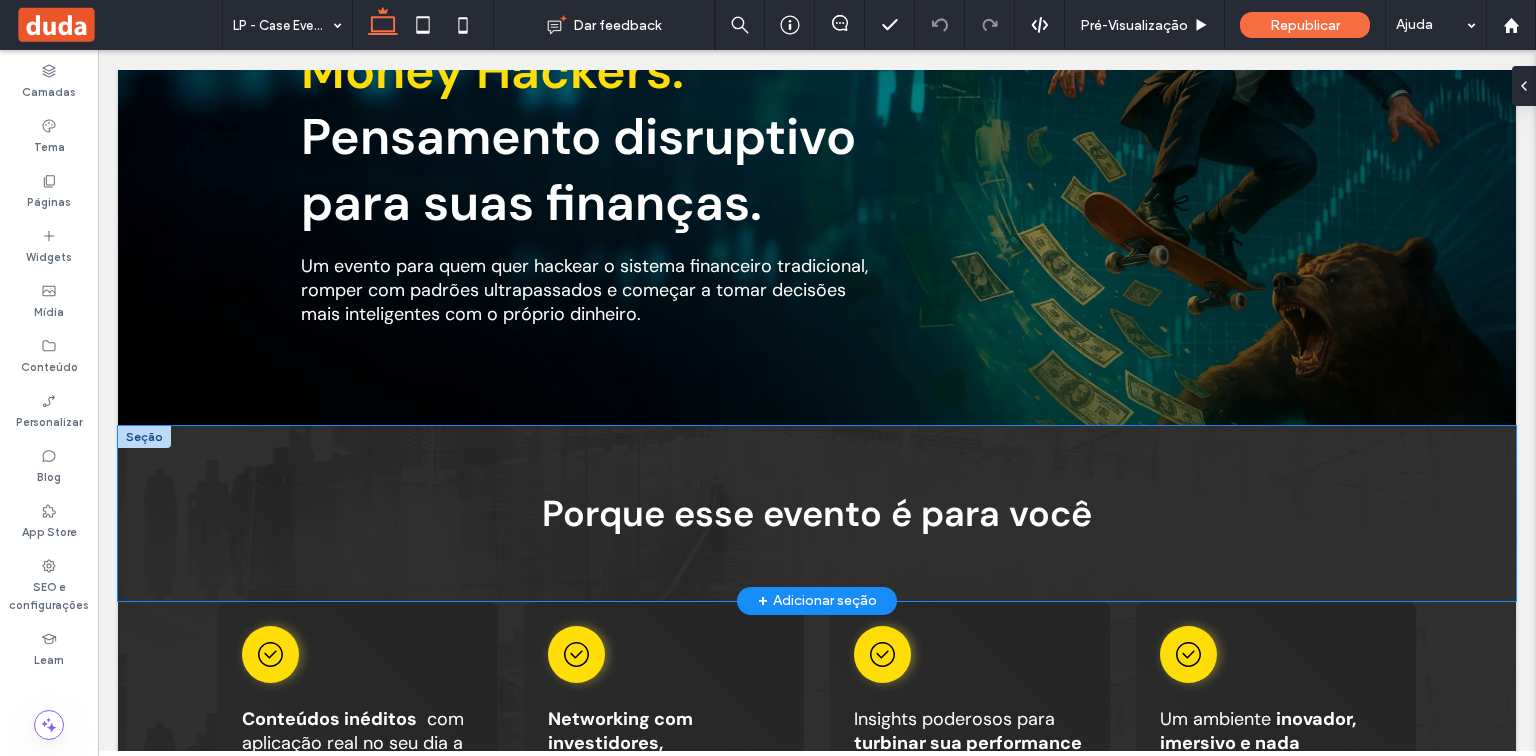 scroll, scrollTop: 0, scrollLeft: 0, axis: both 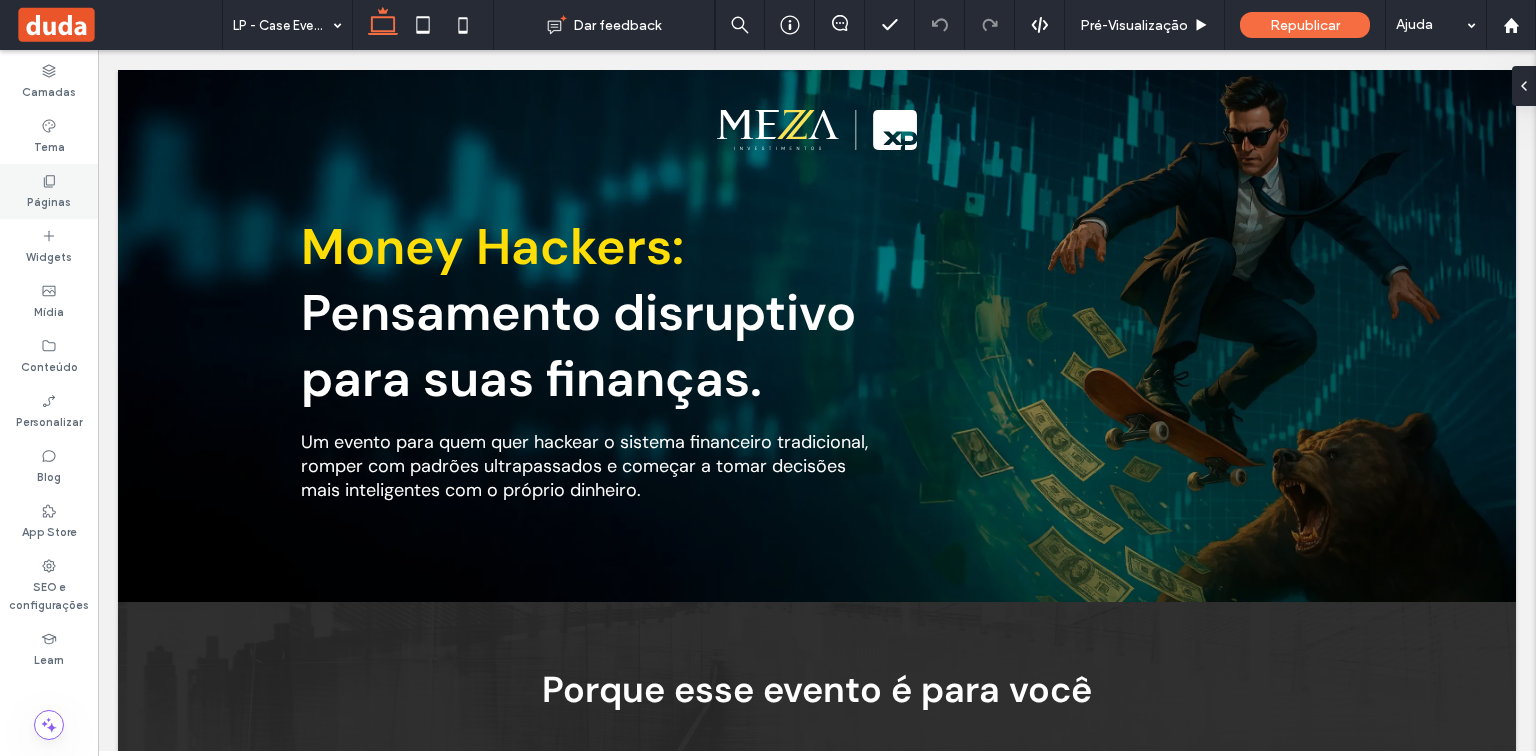click 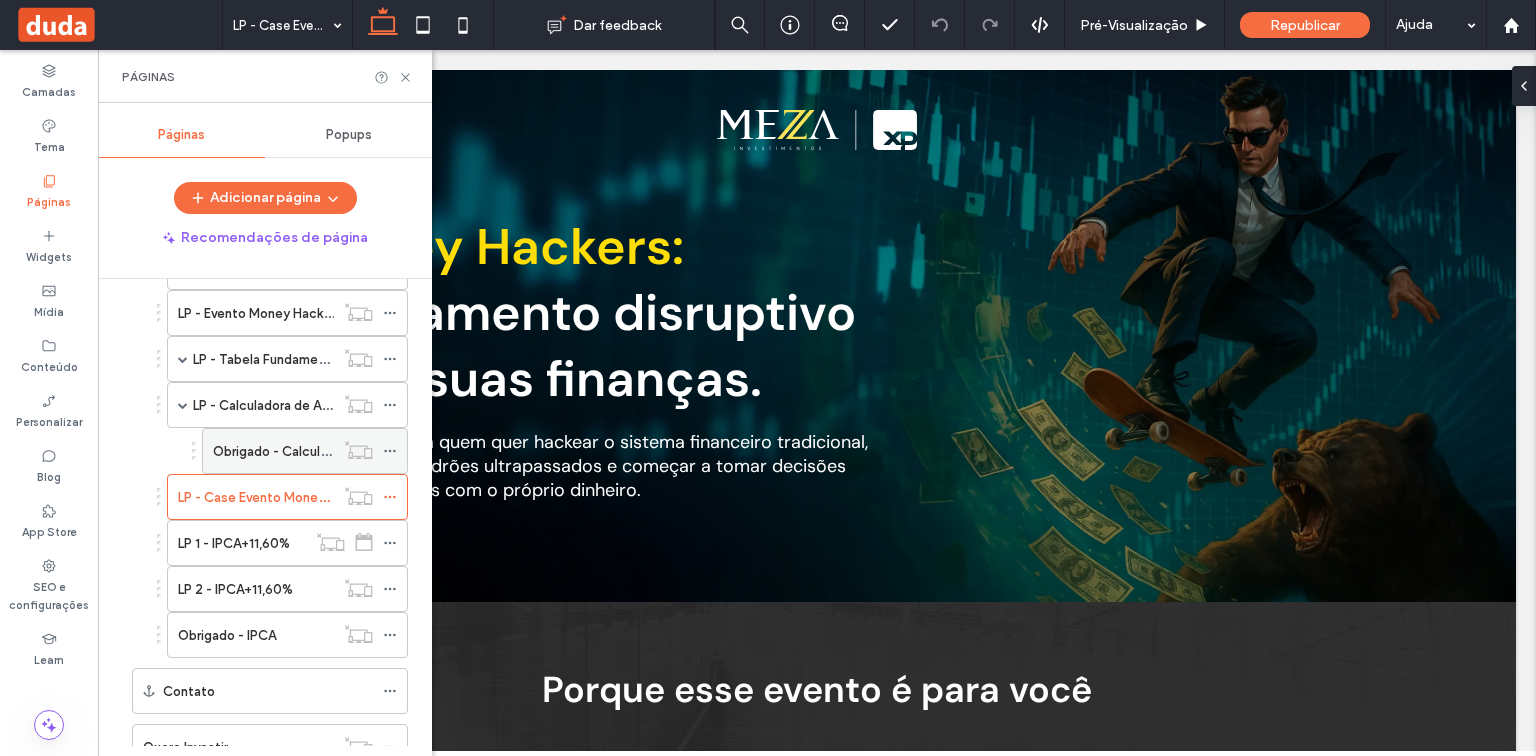 scroll, scrollTop: 400, scrollLeft: 0, axis: vertical 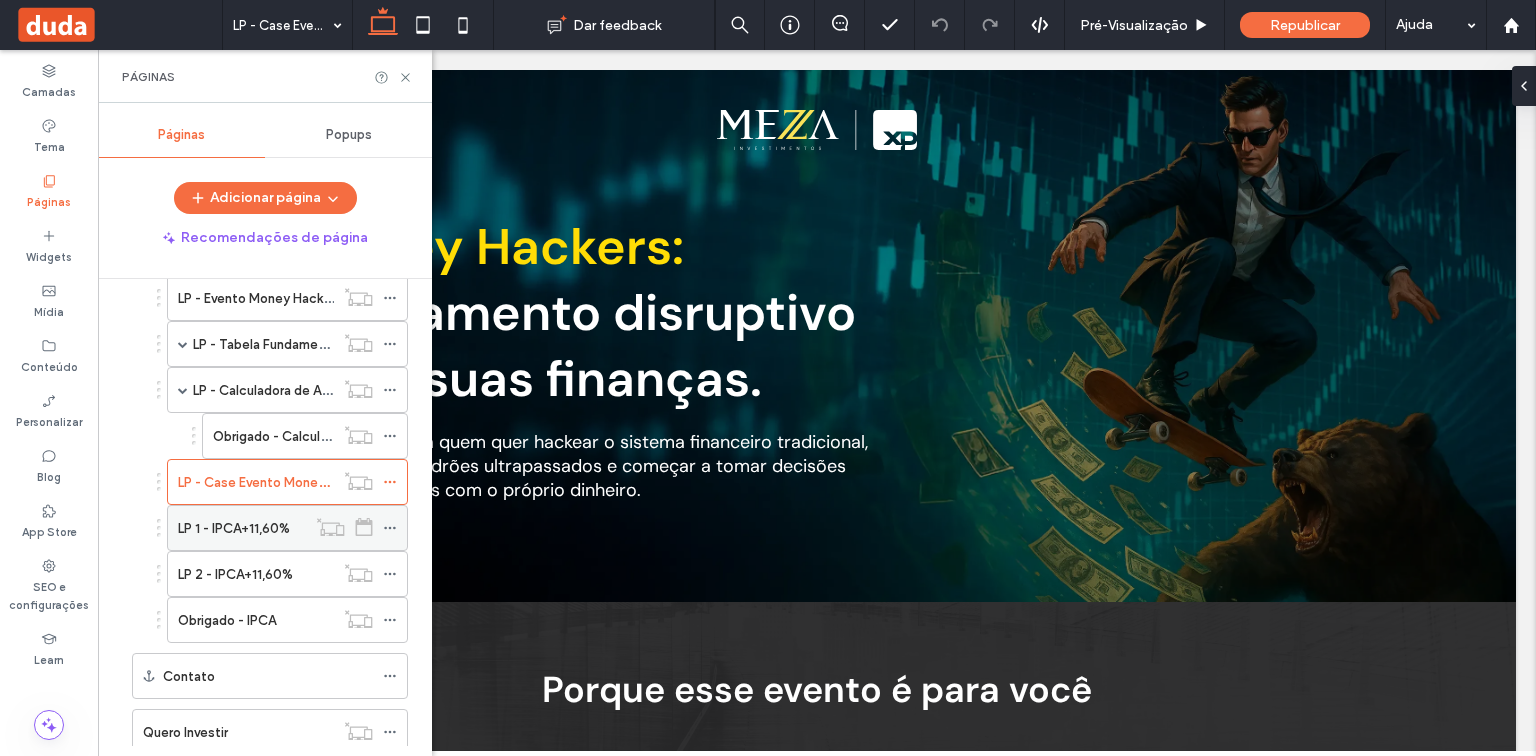 click on "LP 1 - IPCA+11,60%" at bounding box center [234, 528] 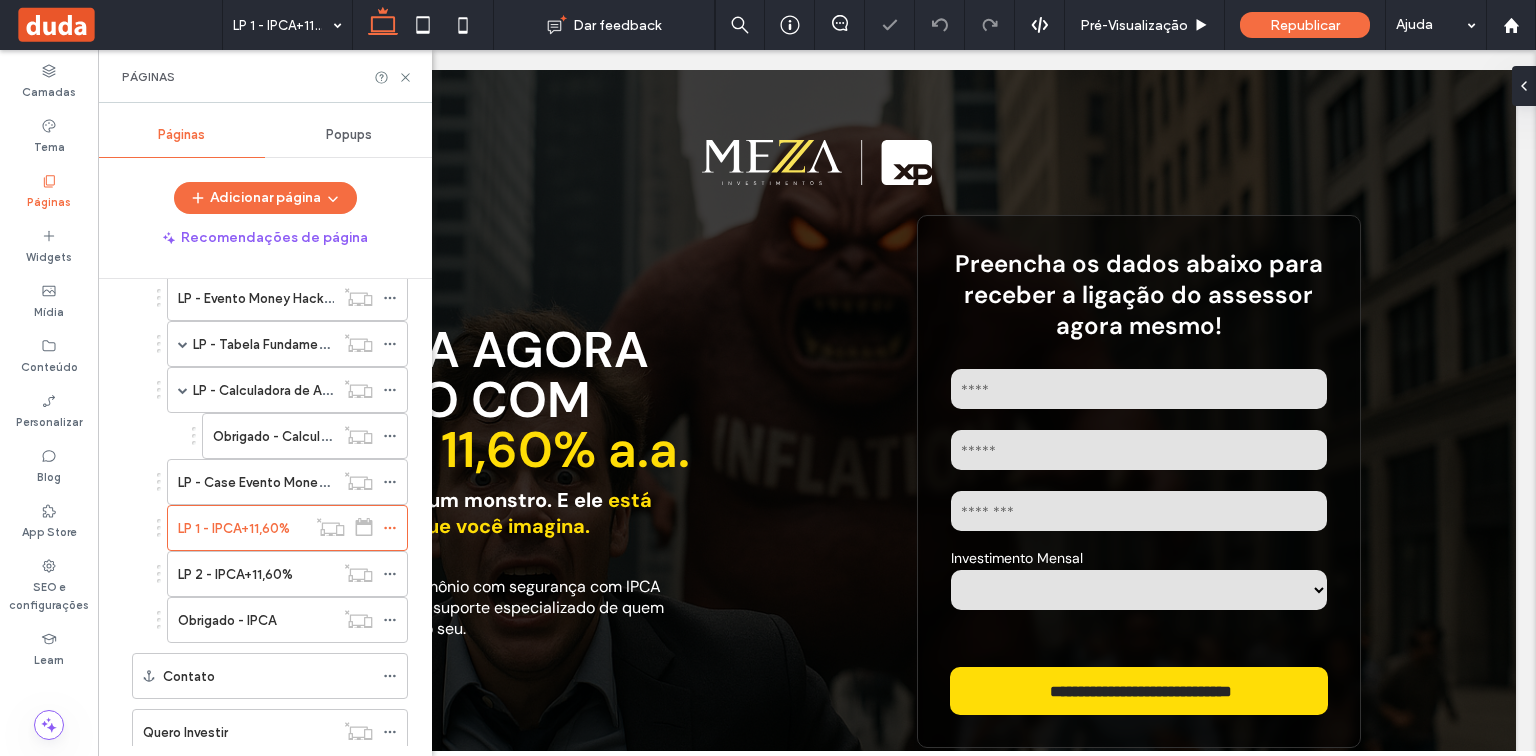 scroll, scrollTop: 0, scrollLeft: 0, axis: both 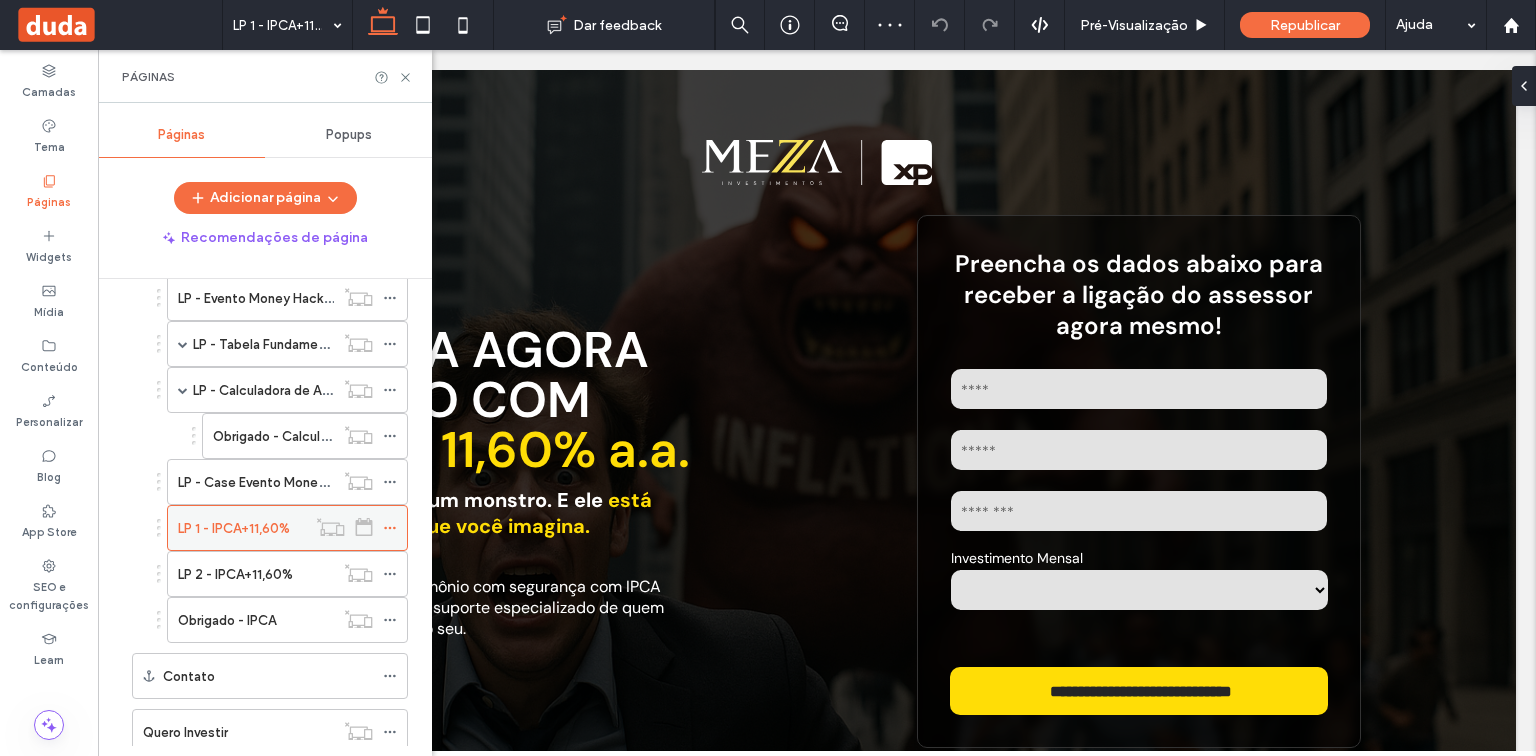 click 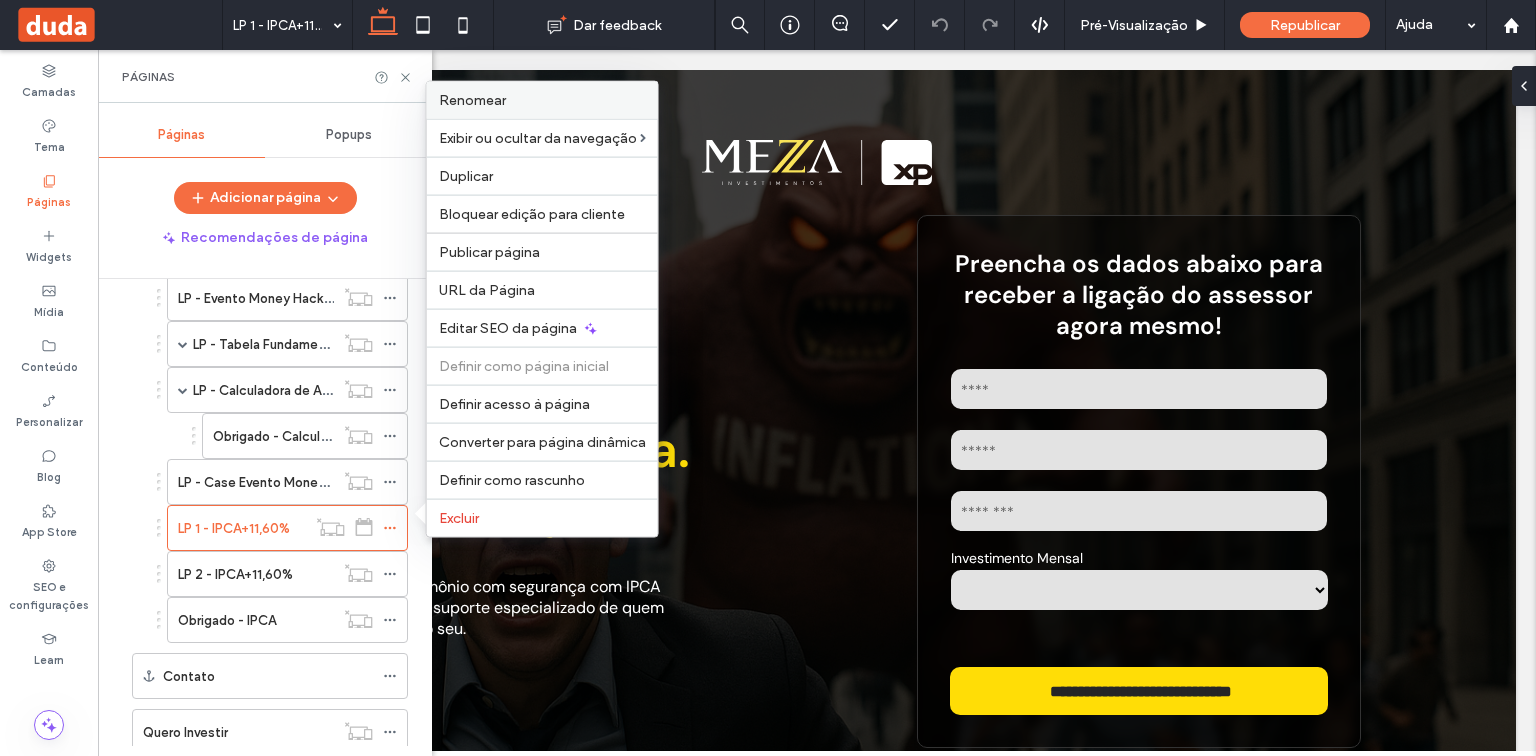 click on "Renomear" at bounding box center [542, 100] 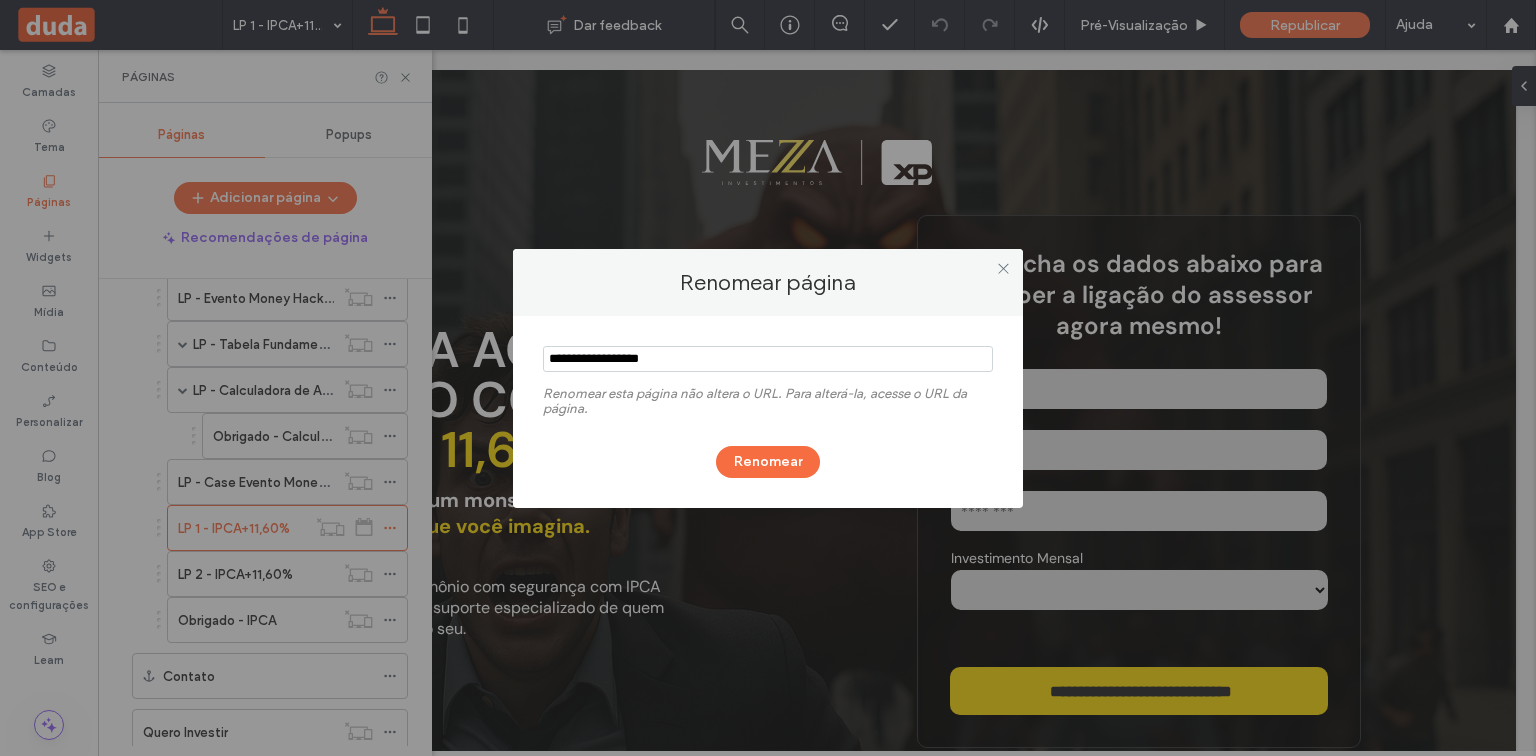 drag, startPoint x: 722, startPoint y: 368, endPoint x: 542, endPoint y: 366, distance: 180.01111 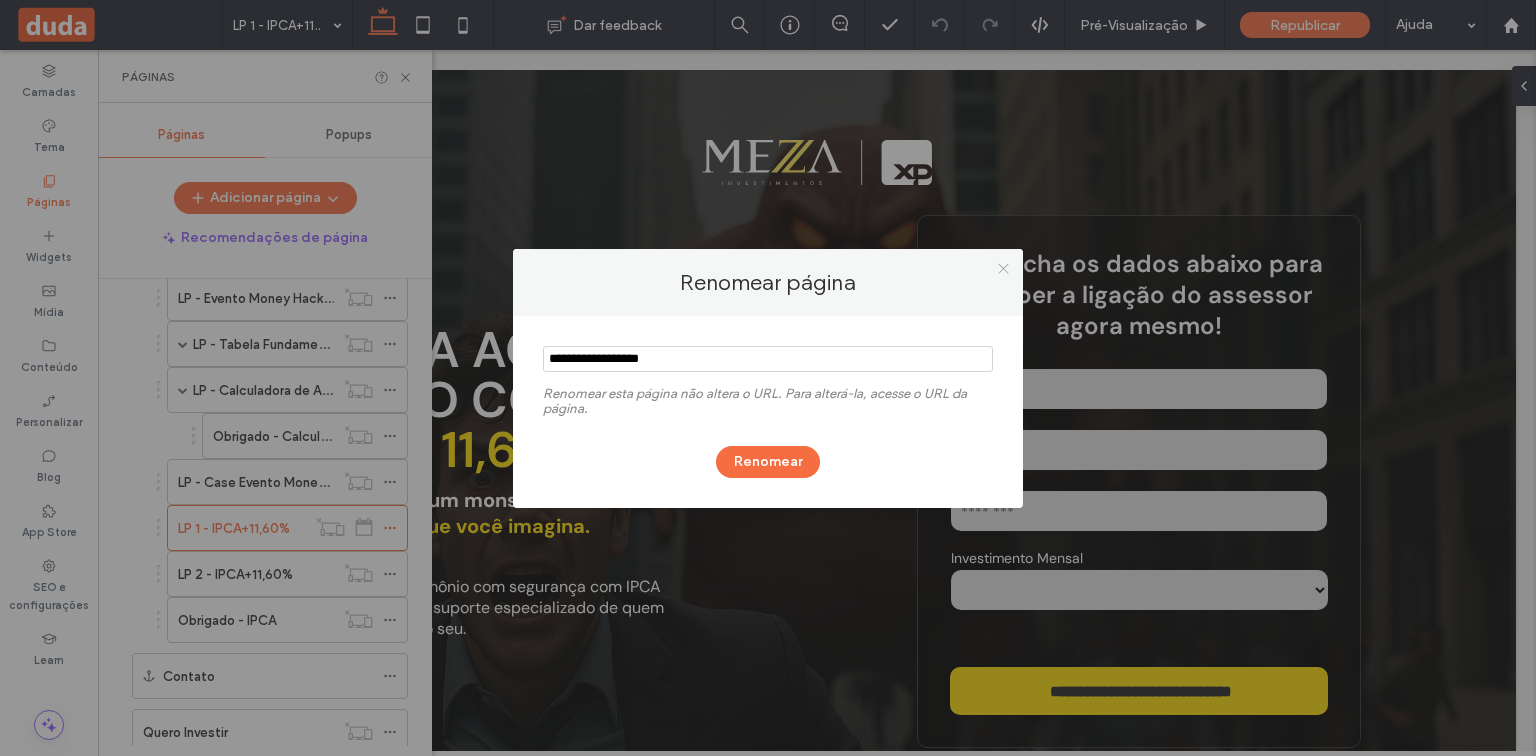 click at bounding box center [1003, 269] 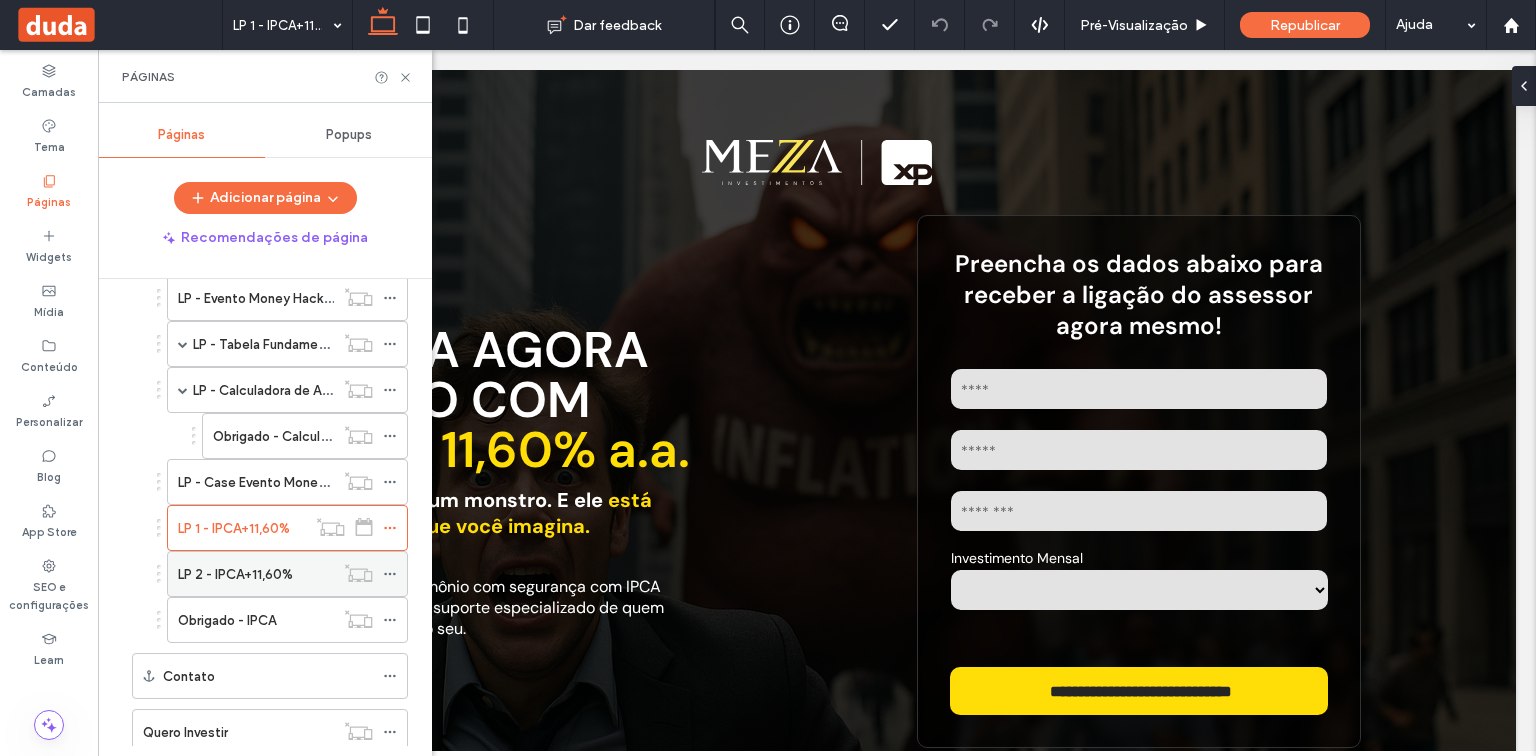 click 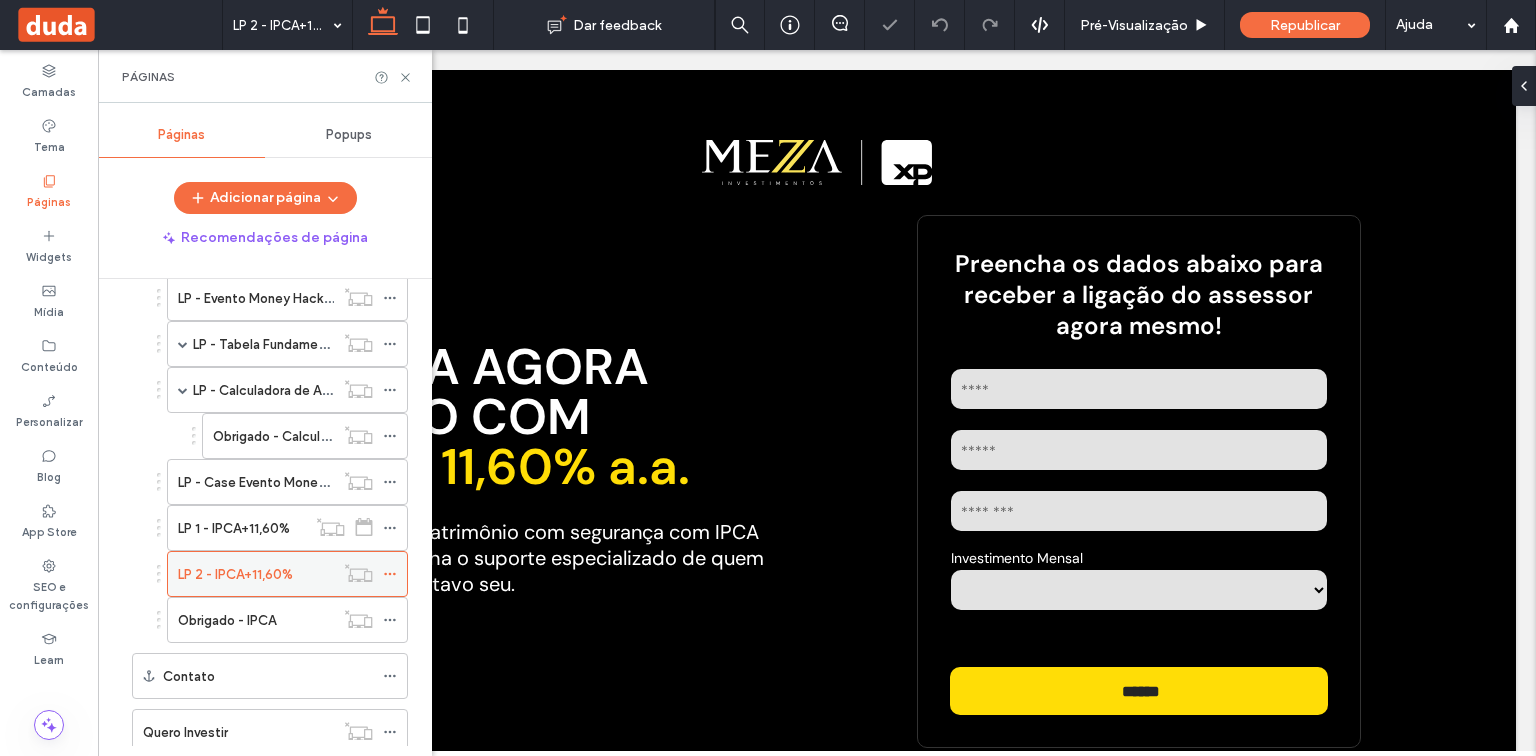 scroll, scrollTop: 0, scrollLeft: 0, axis: both 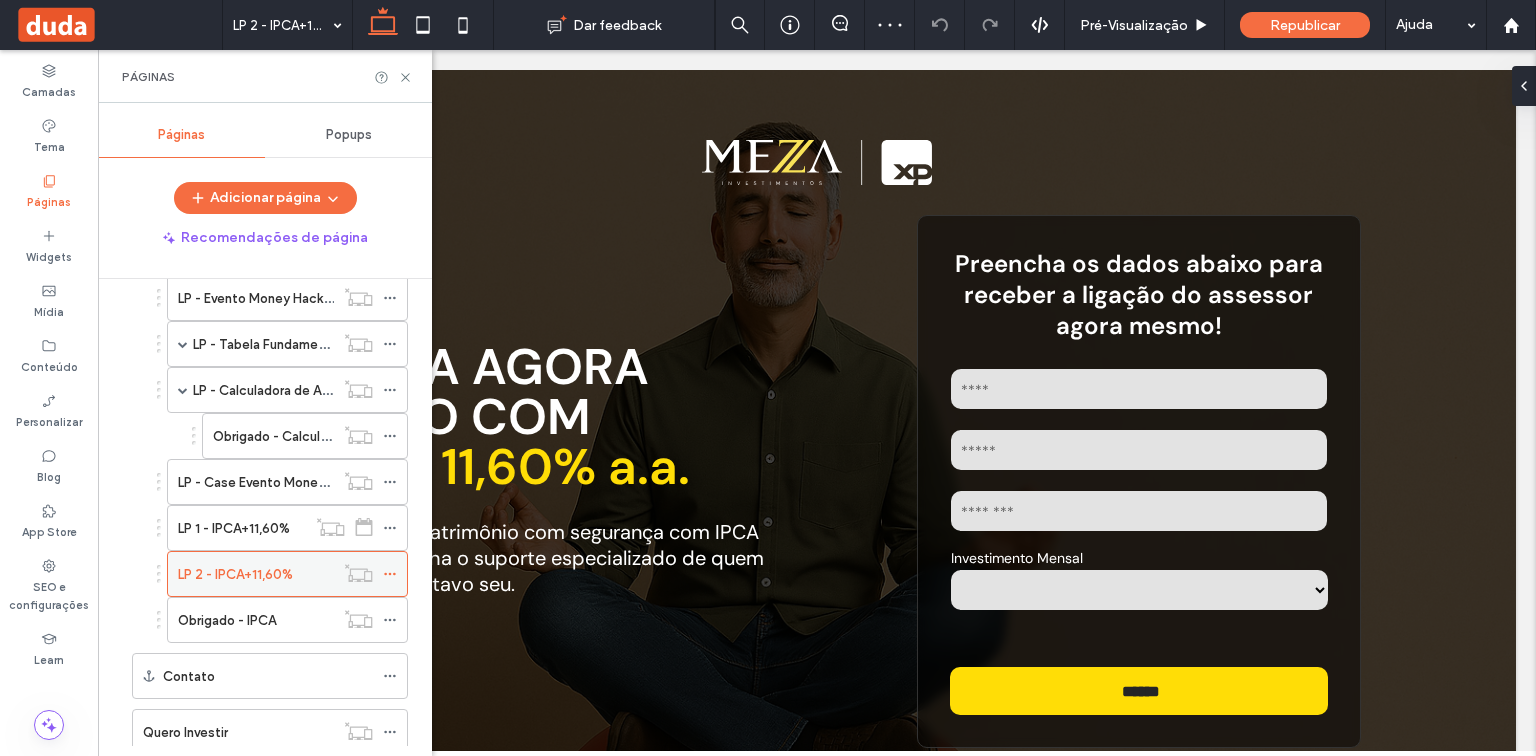 click 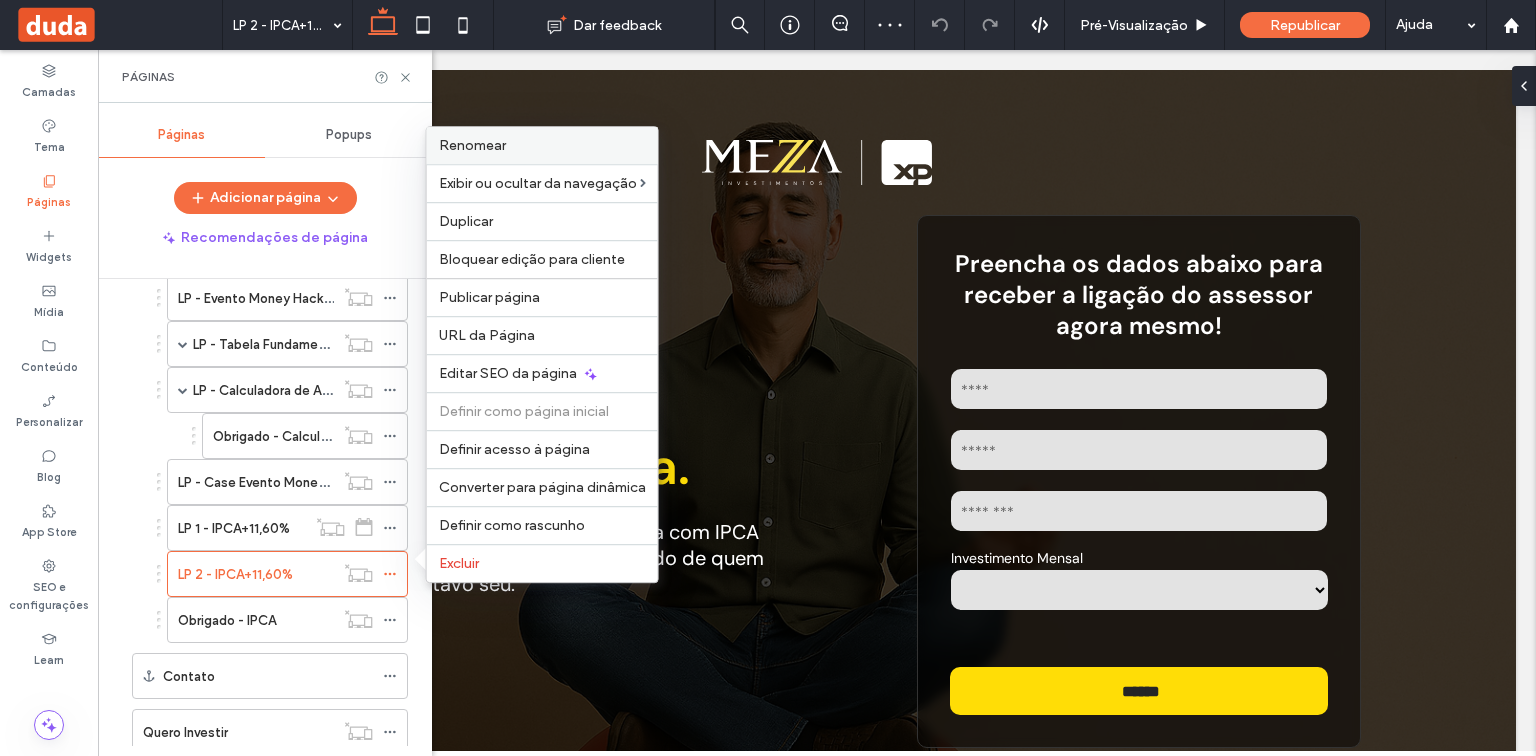 click on "Renomear" at bounding box center [542, 145] 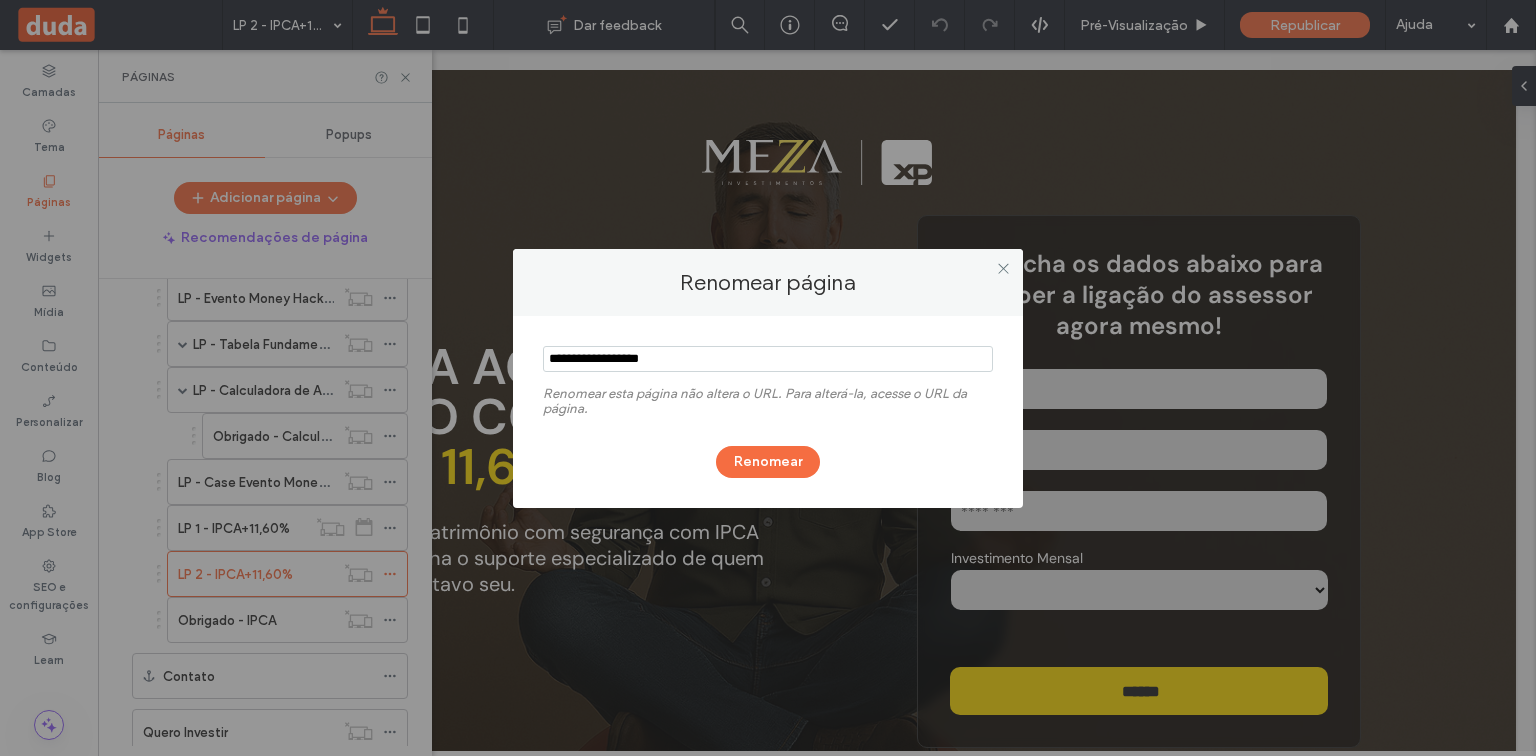 drag, startPoint x: 711, startPoint y: 356, endPoint x: 532, endPoint y: 365, distance: 179.22612 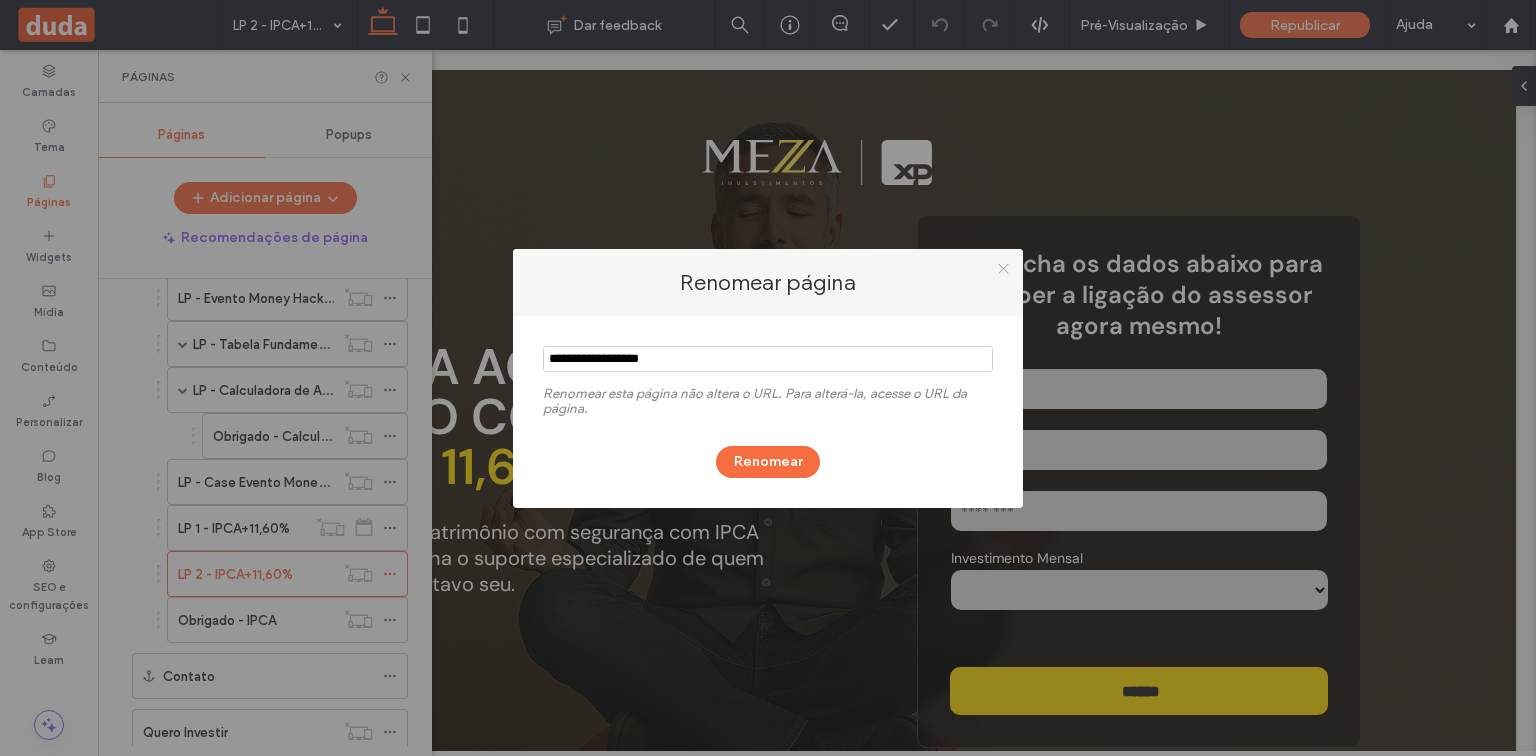 click 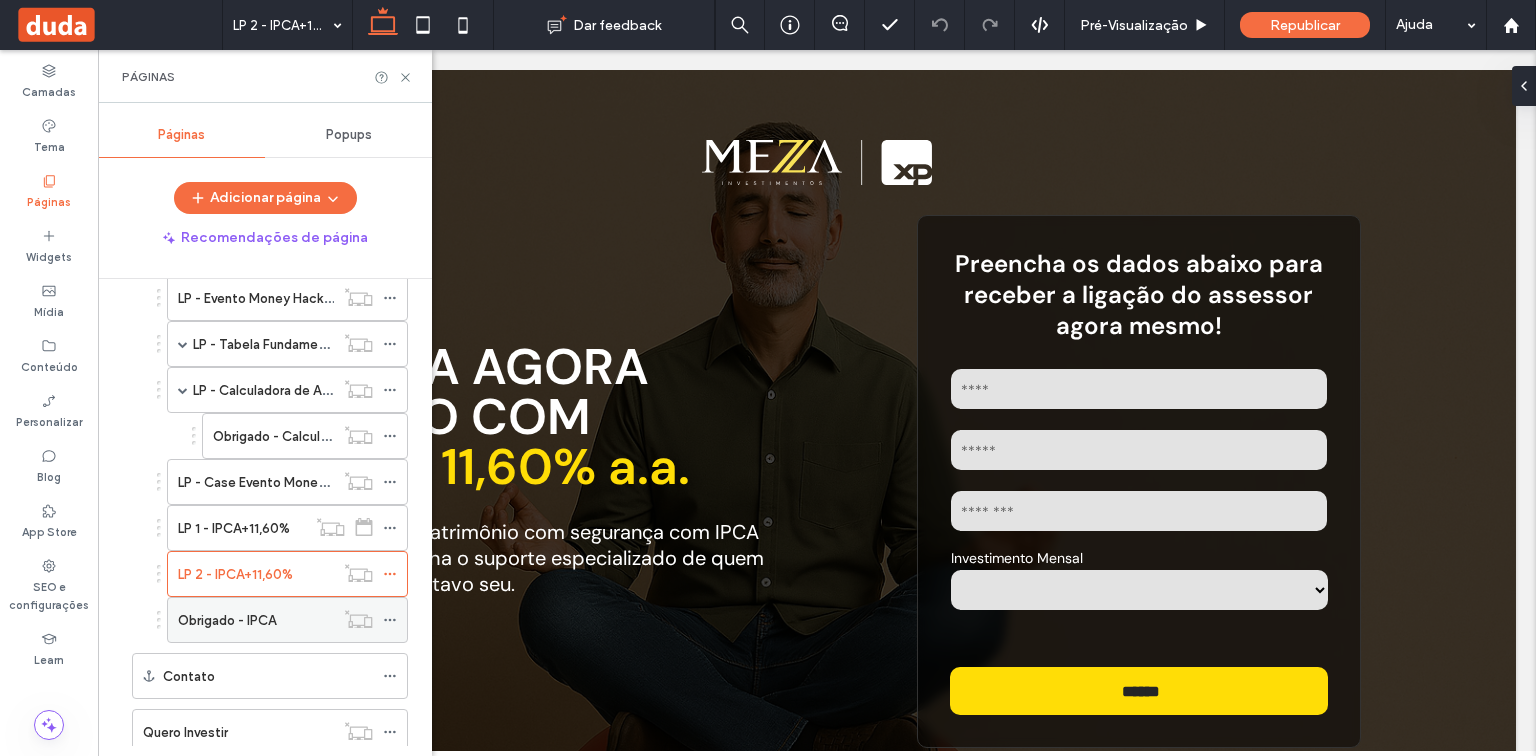 click on "Obrigado - IPCA" at bounding box center [256, 620] 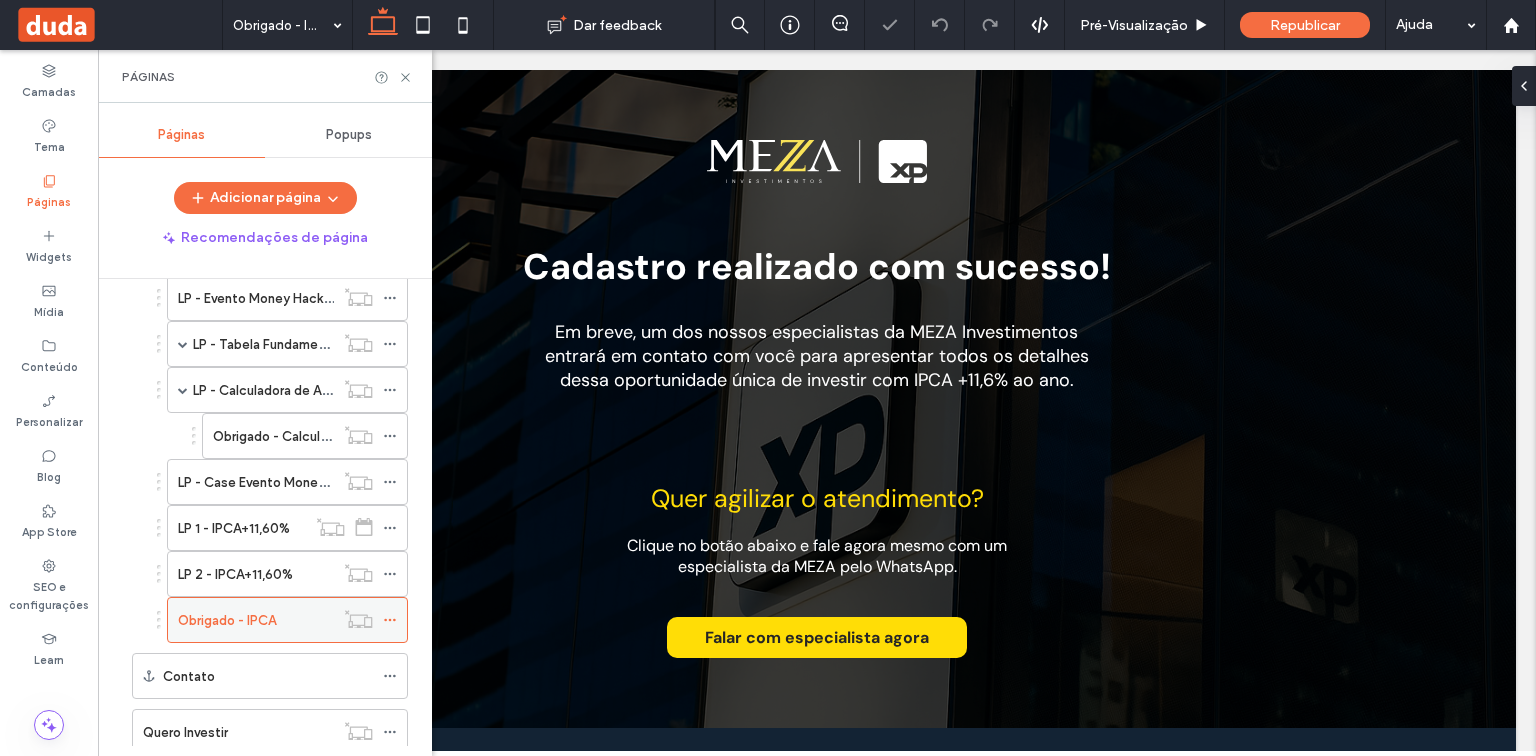 scroll, scrollTop: 400, scrollLeft: 0, axis: vertical 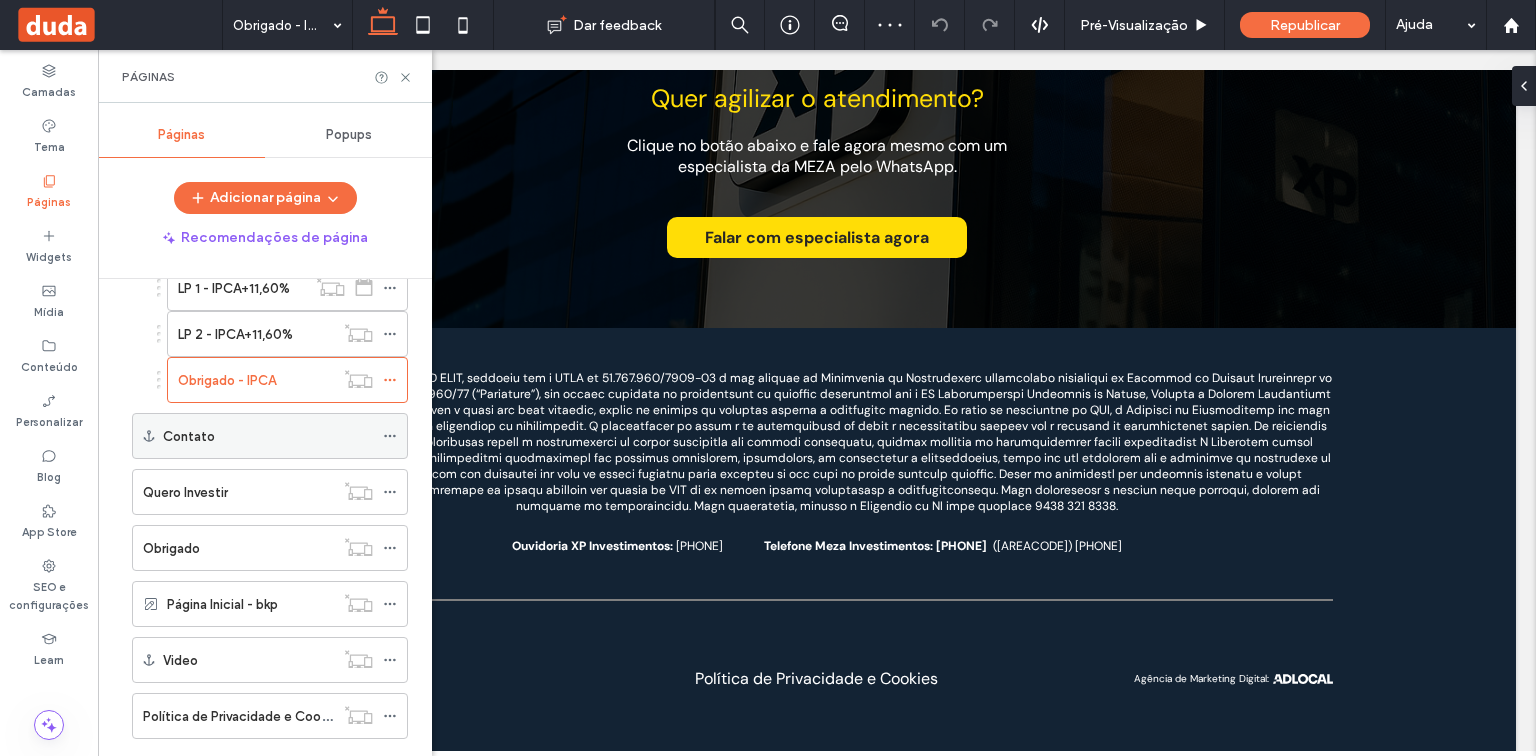 click on "Contato" at bounding box center [268, 436] 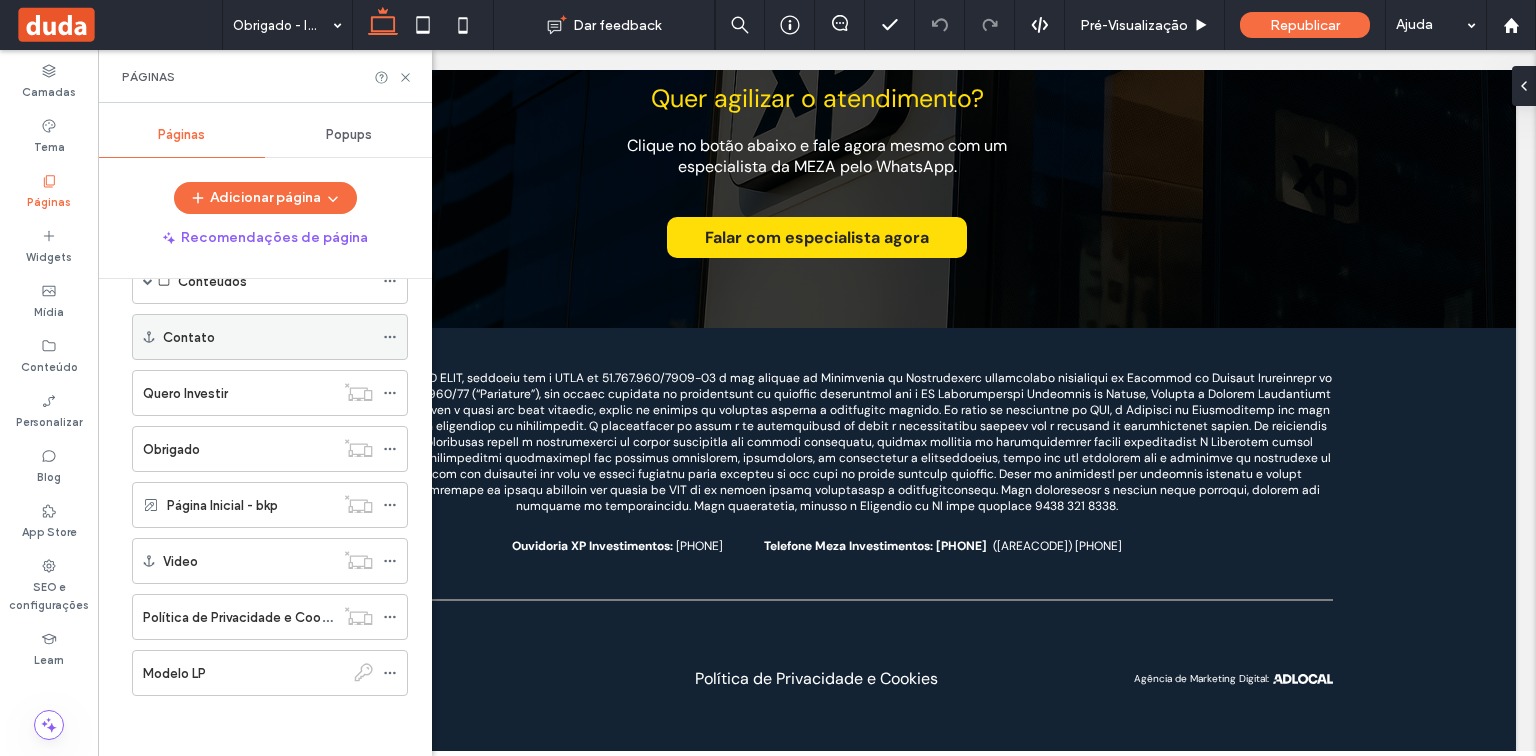 scroll, scrollTop: 273, scrollLeft: 0, axis: vertical 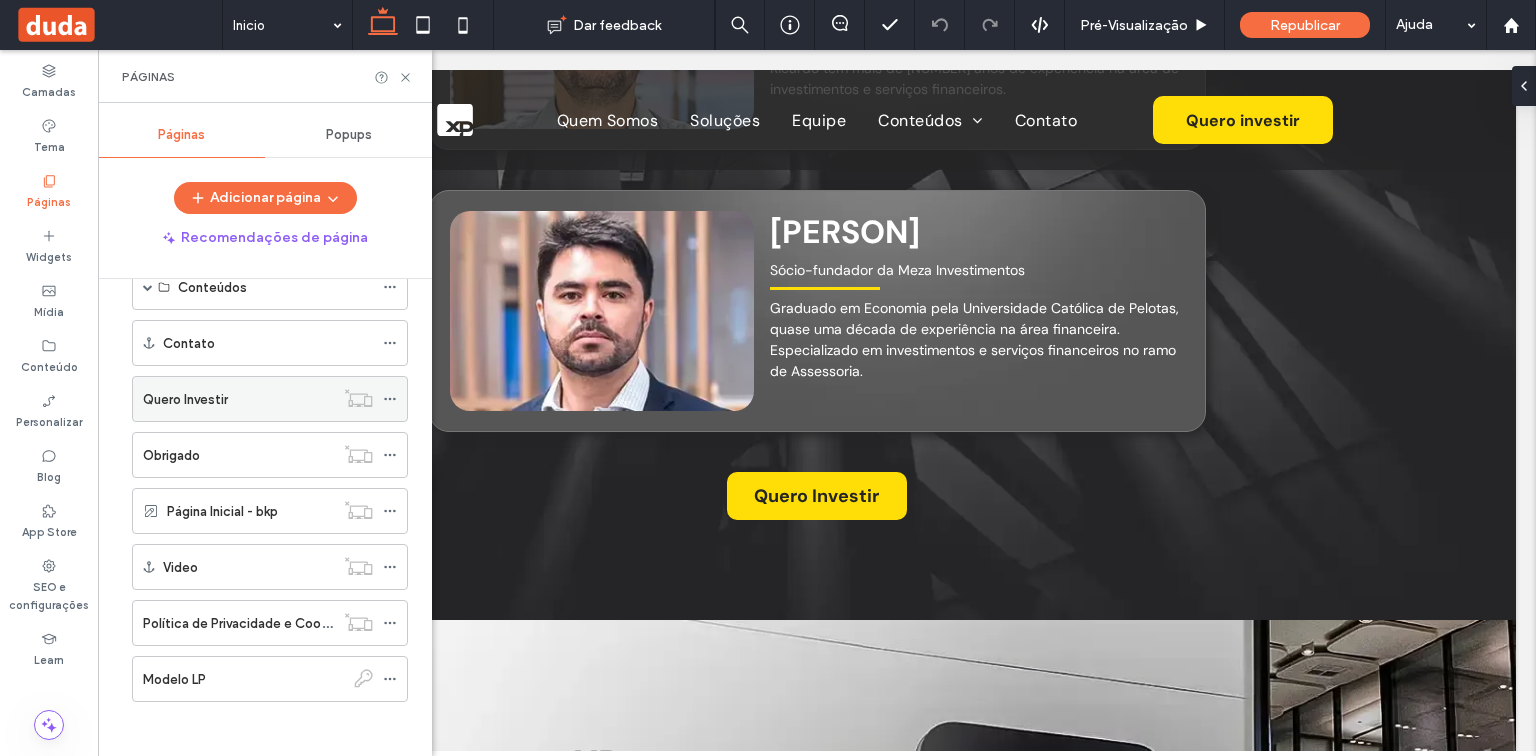 click on "Quero Investir" at bounding box center (238, 399) 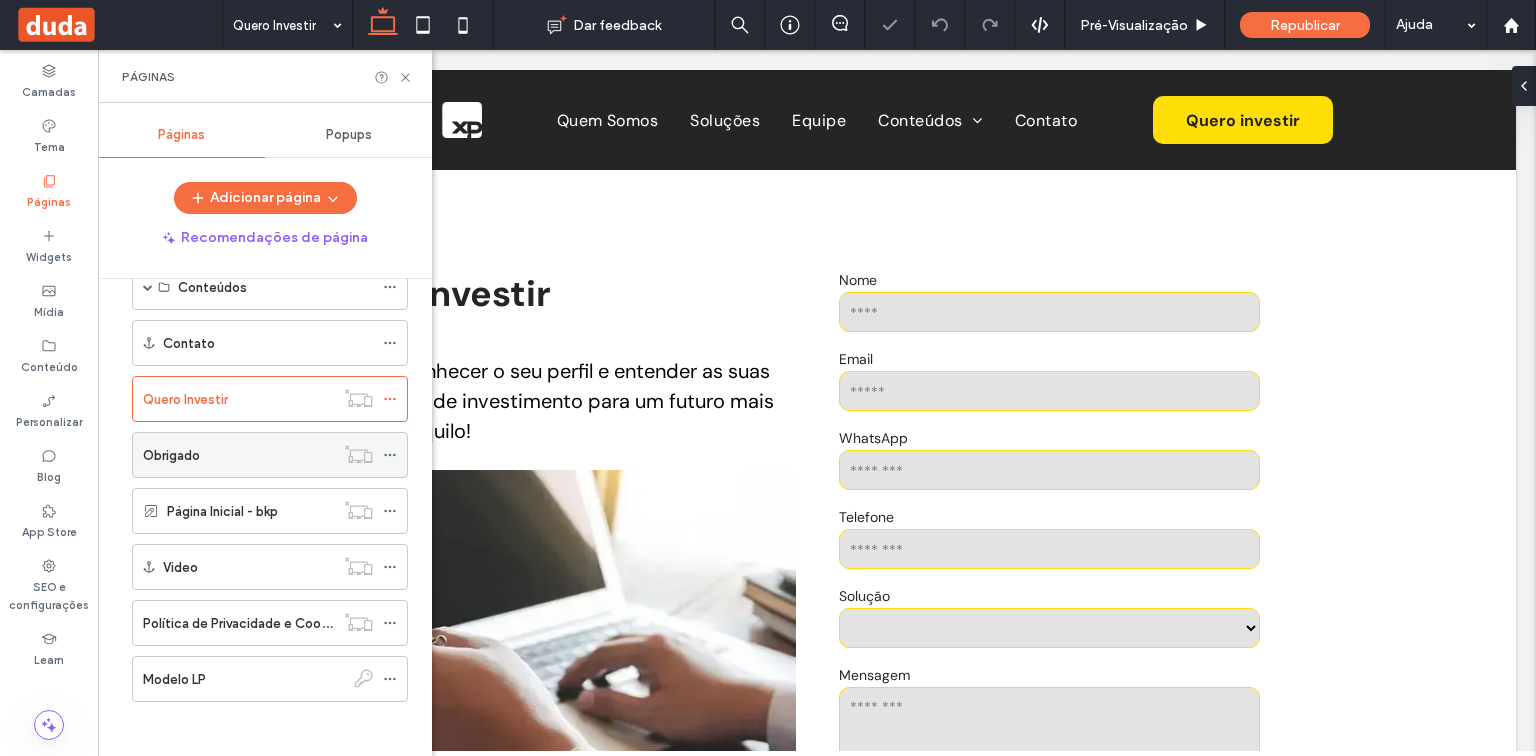 scroll, scrollTop: 0, scrollLeft: 0, axis: both 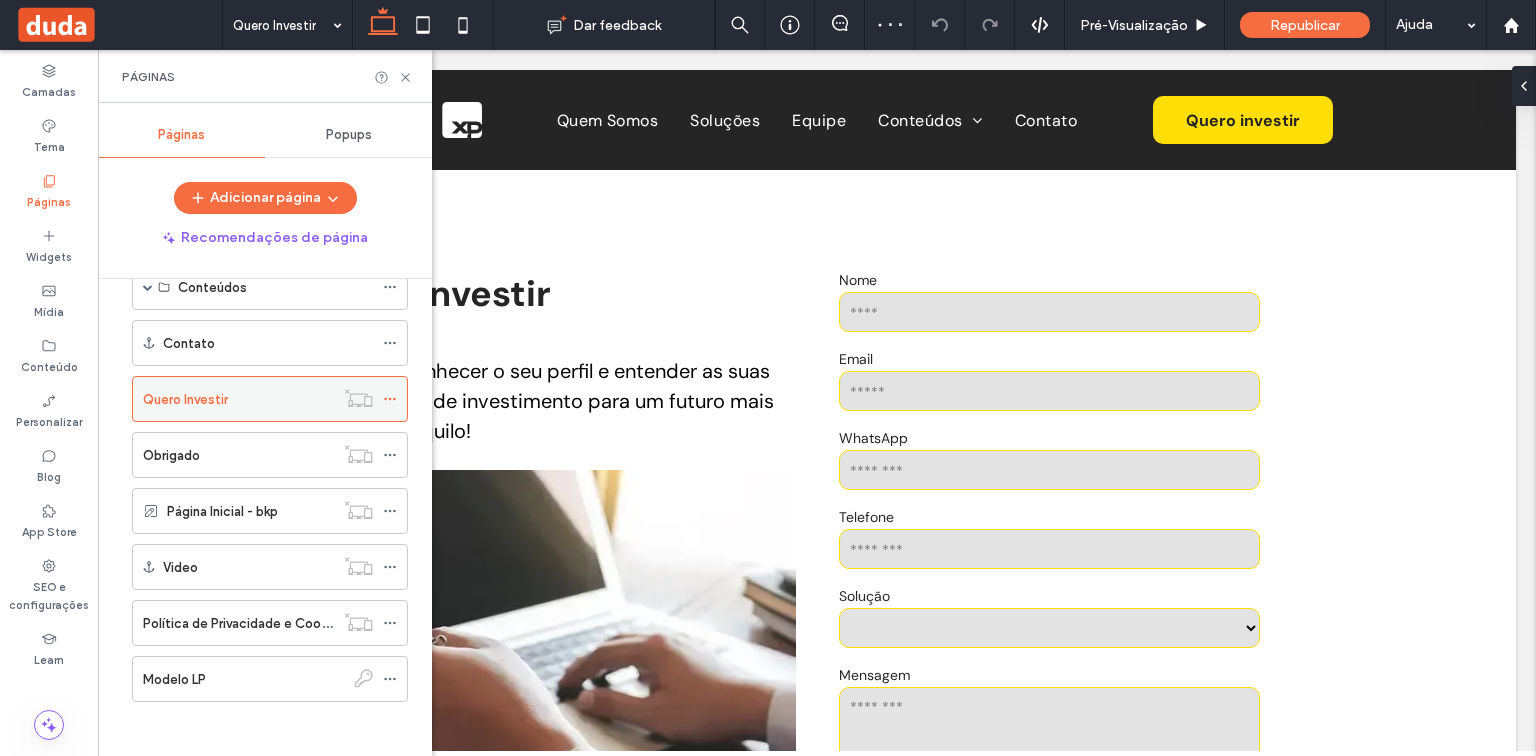 click 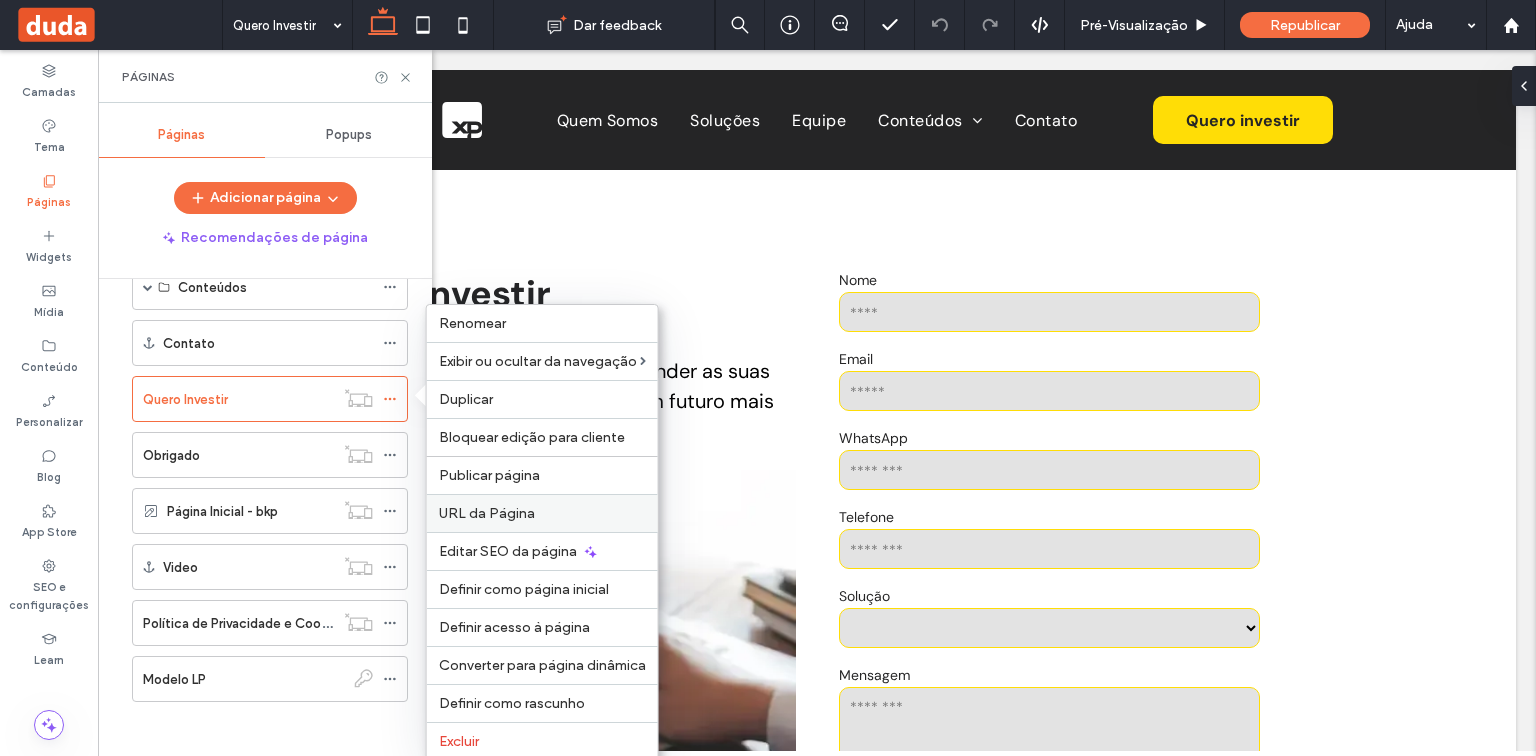 click on "URL da Página" at bounding box center (542, 513) 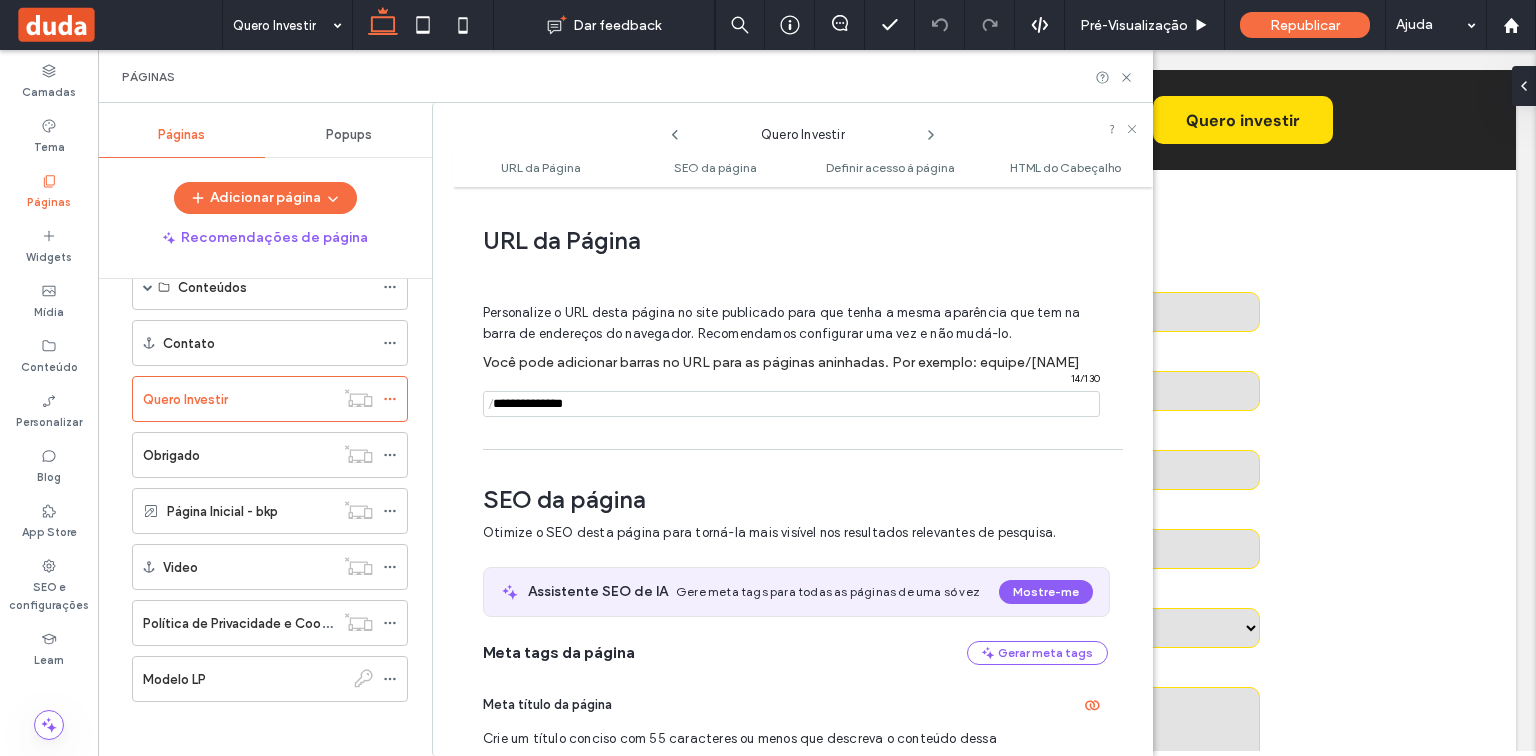 scroll, scrollTop: 10, scrollLeft: 0, axis: vertical 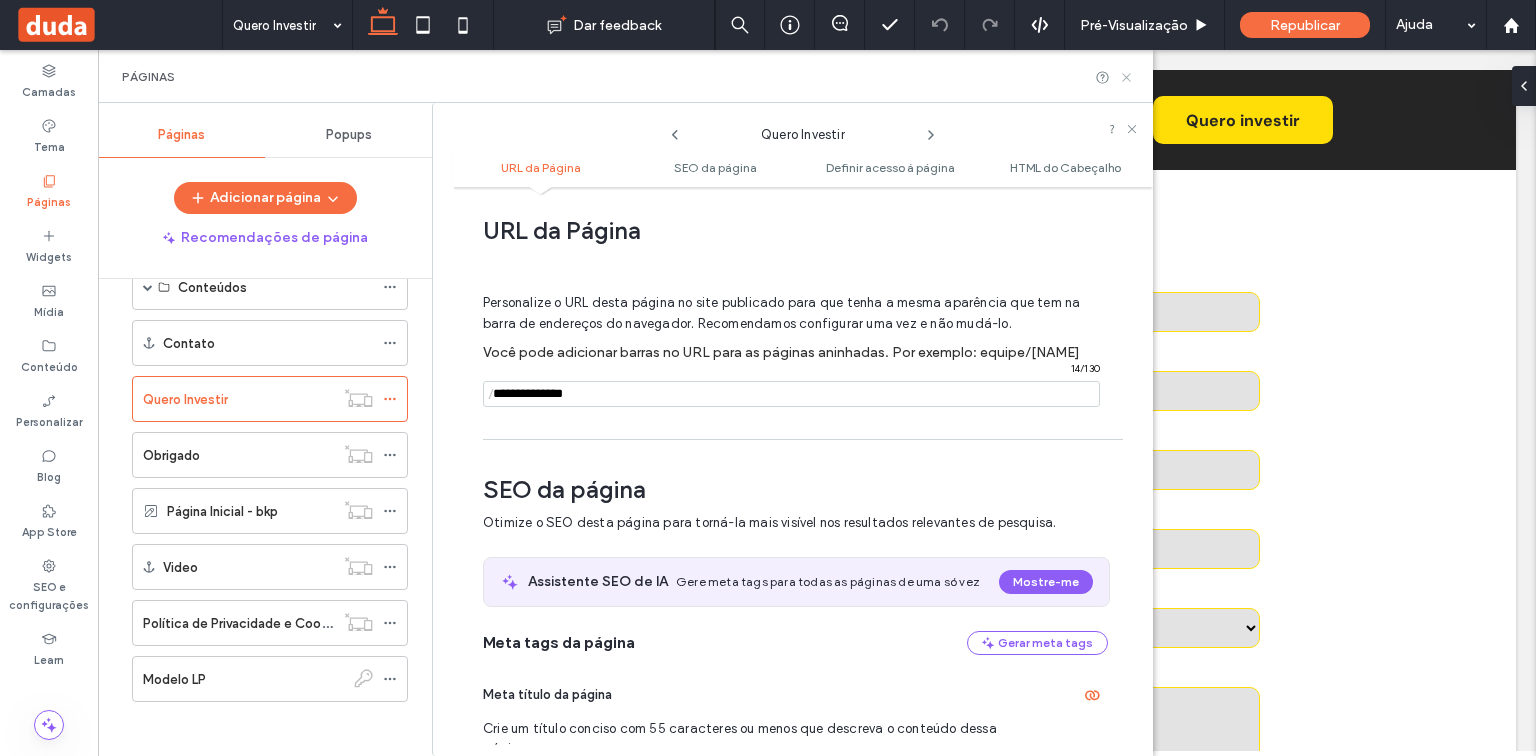 drag, startPoint x: 1031, startPoint y: 22, endPoint x: 1129, endPoint y: 72, distance: 110.01818 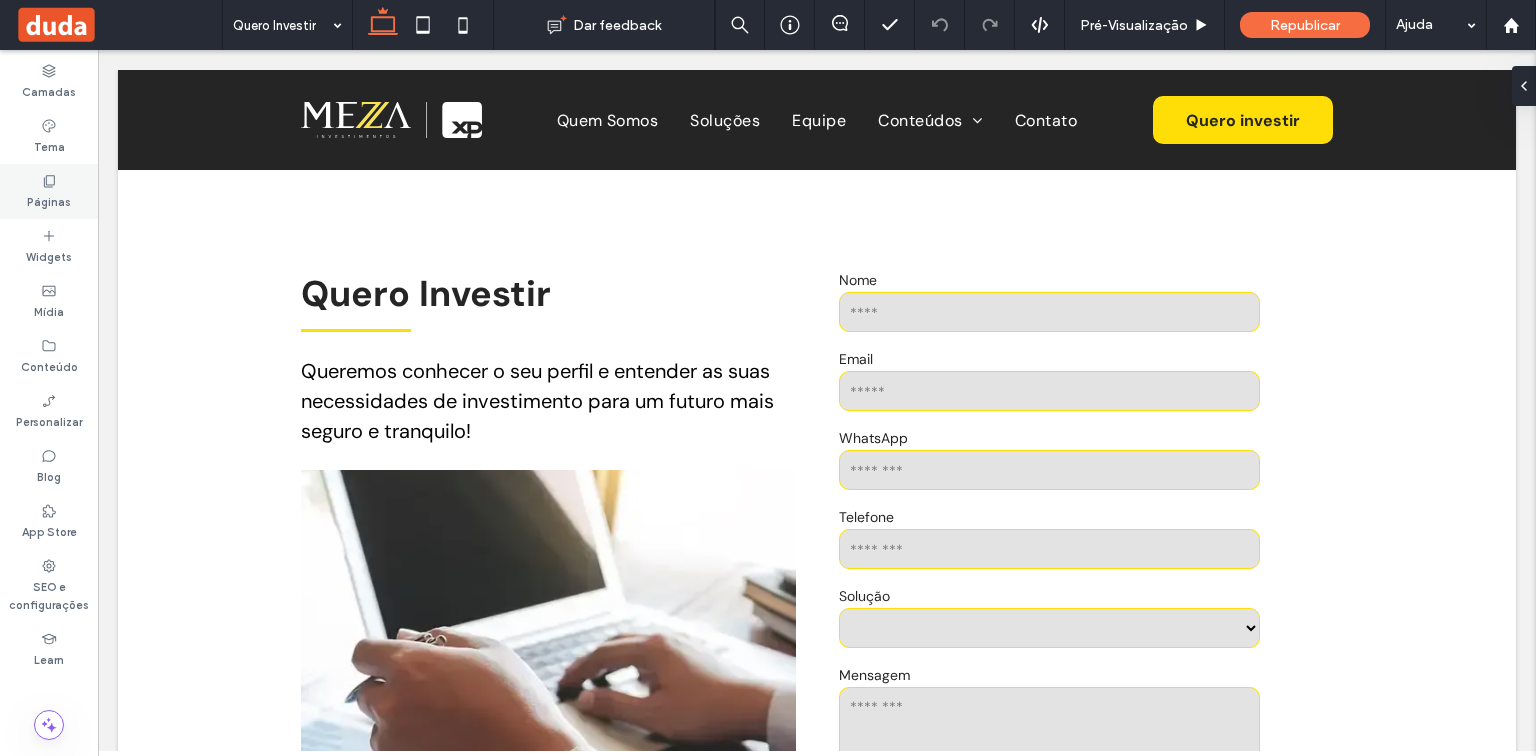 click 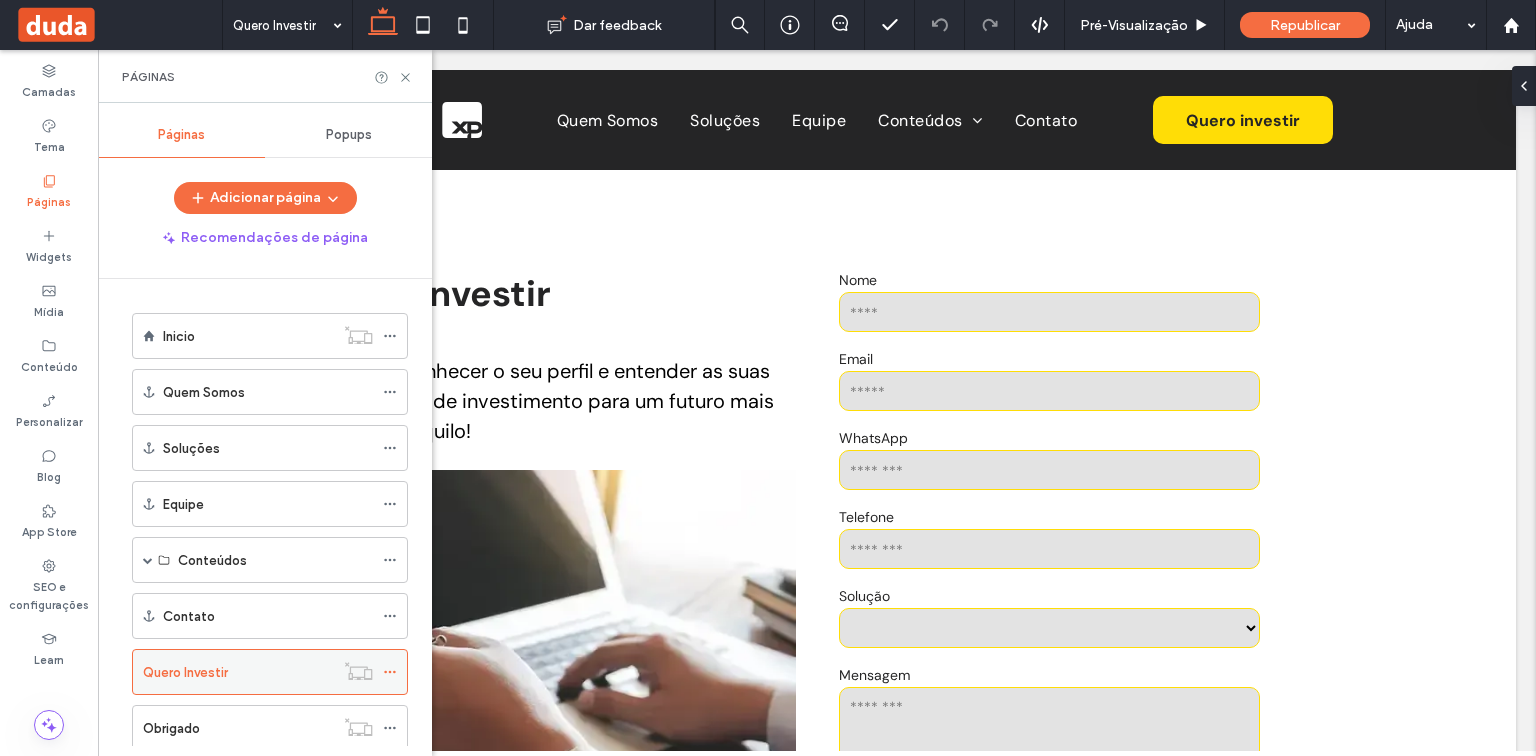 click 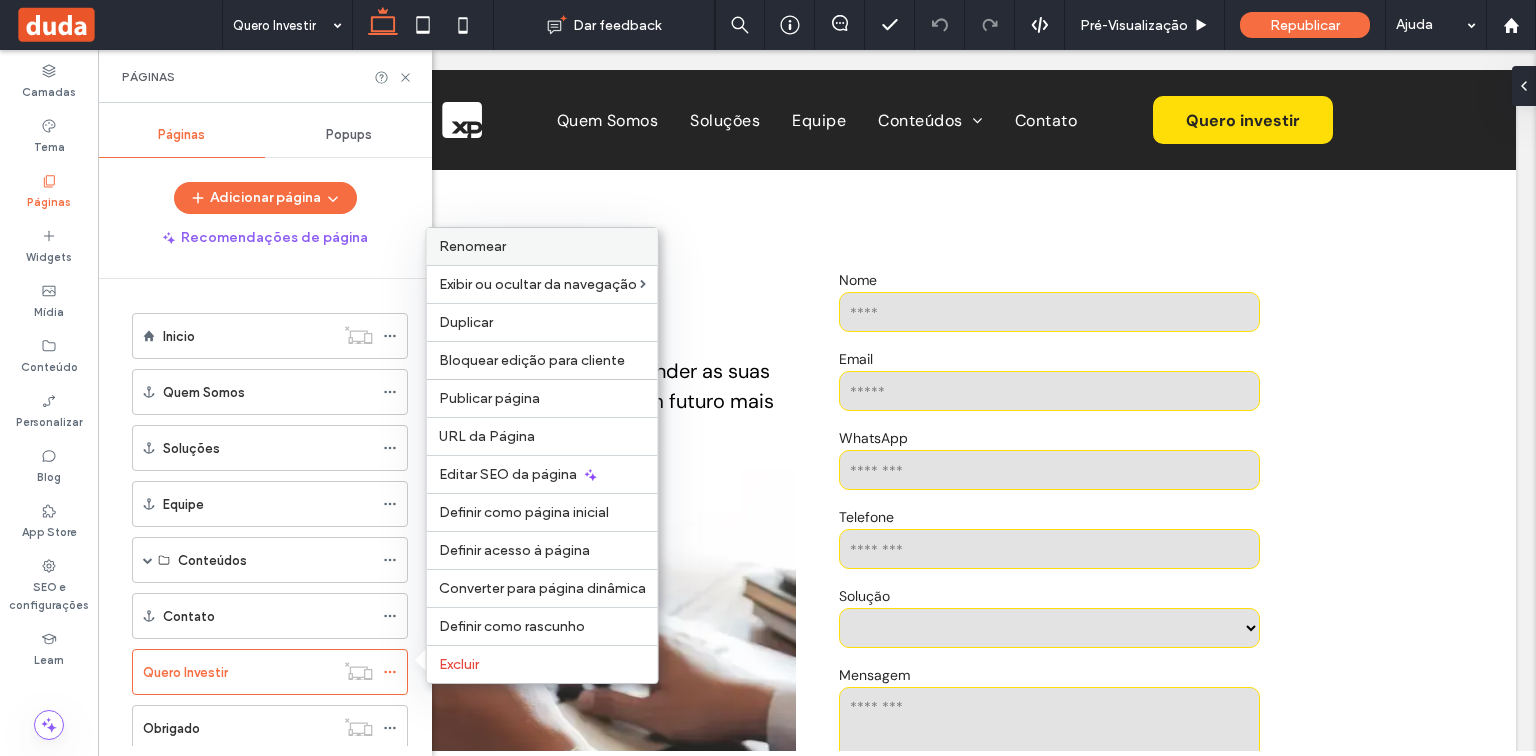 click on "Renomear" at bounding box center (542, 246) 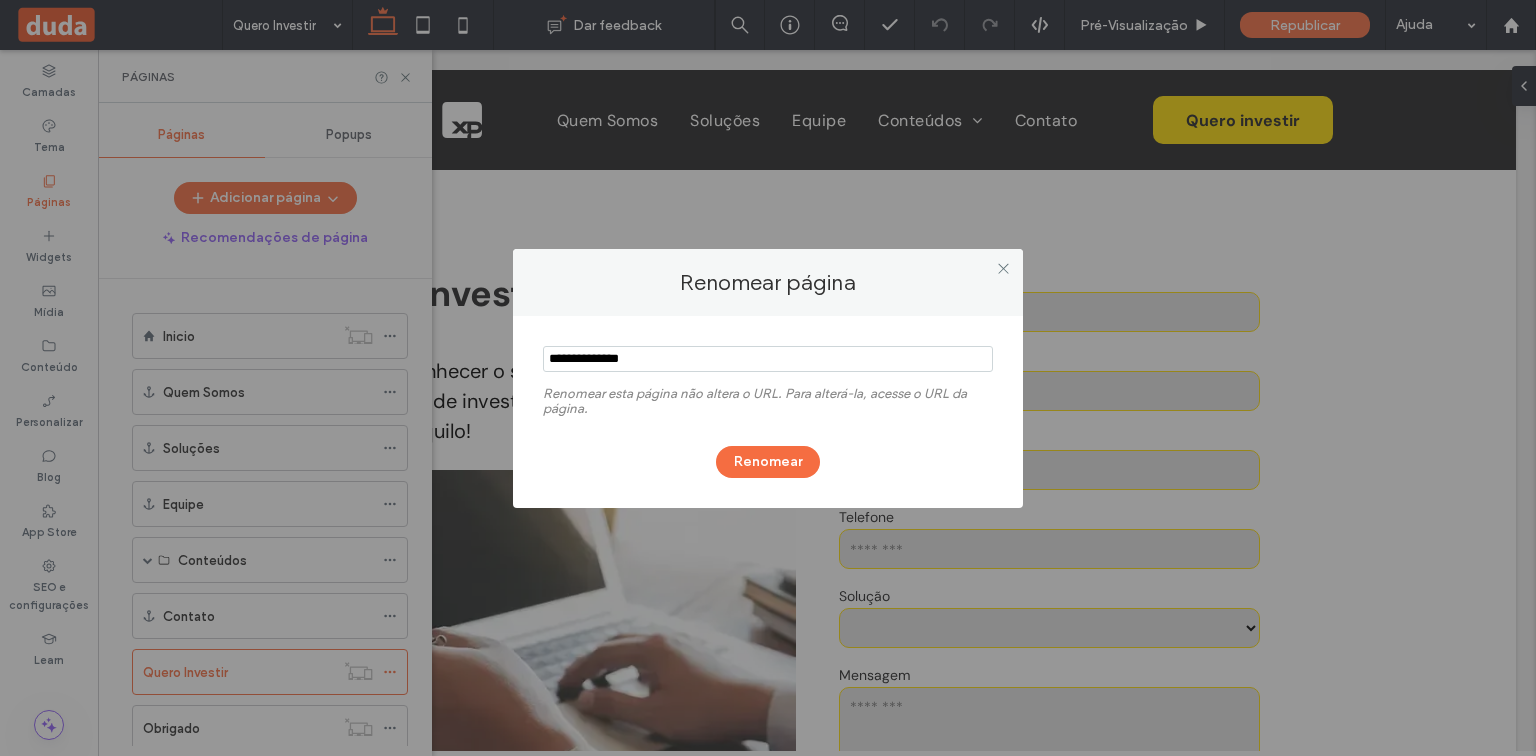 drag, startPoint x: 687, startPoint y: 352, endPoint x: 524, endPoint y: 366, distance: 163.60013 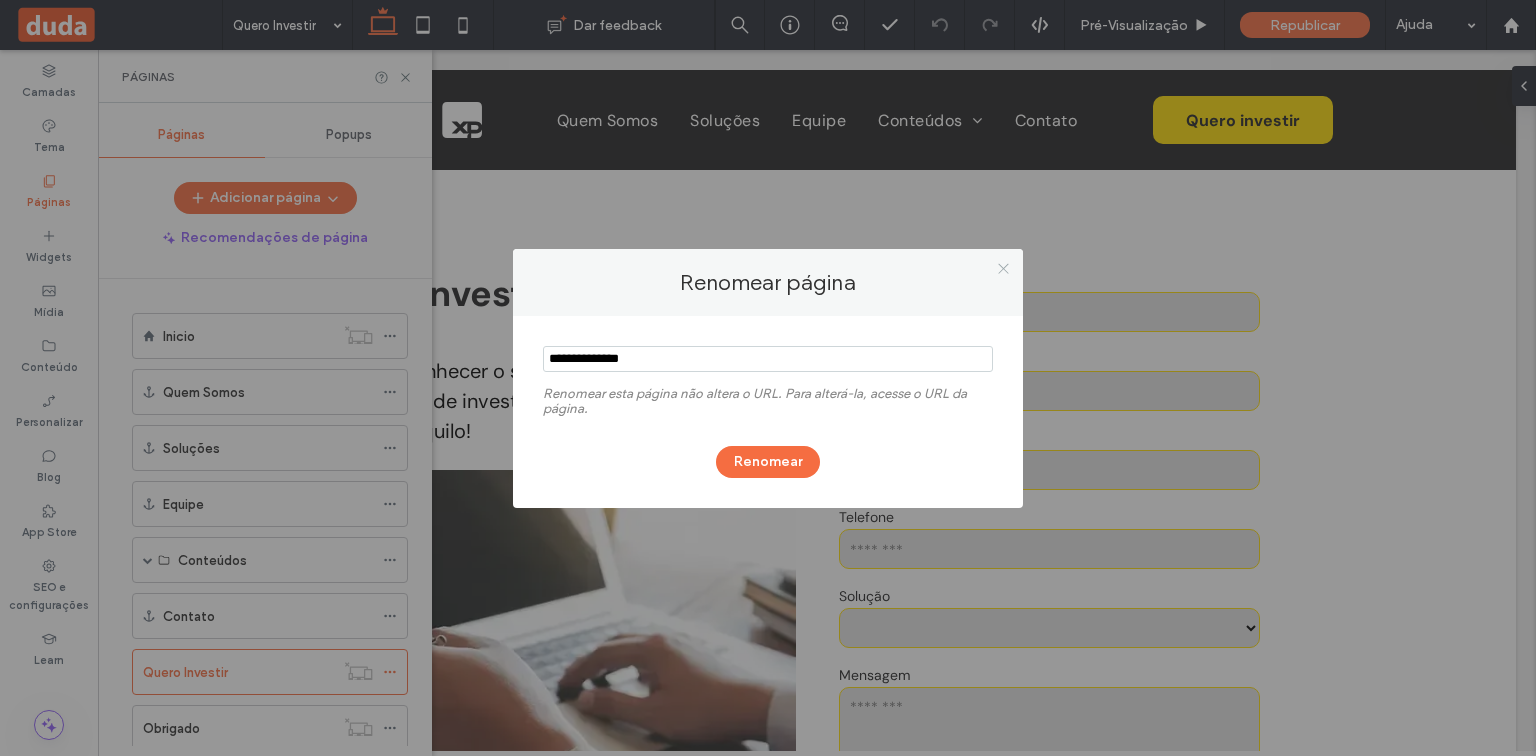 click 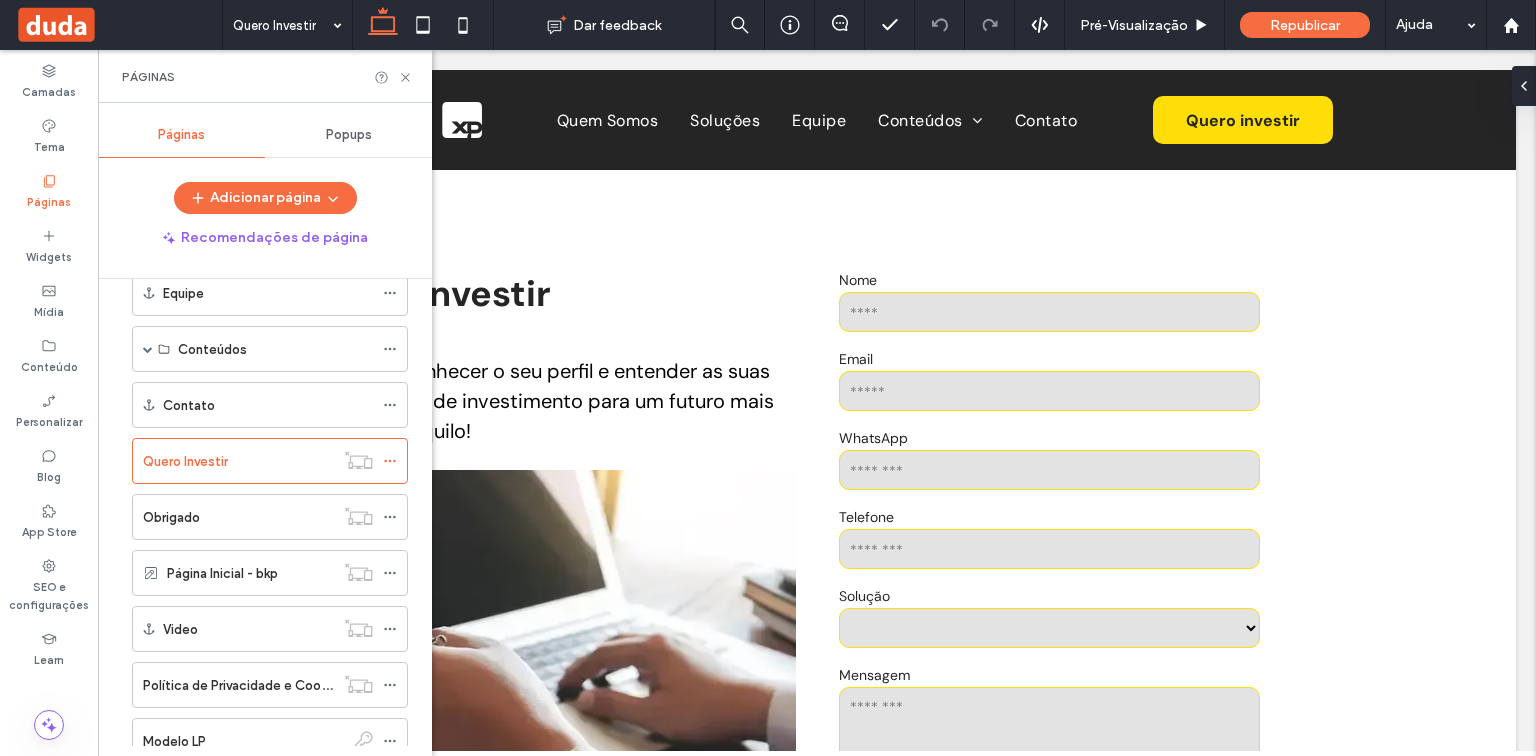 scroll, scrollTop: 273, scrollLeft: 0, axis: vertical 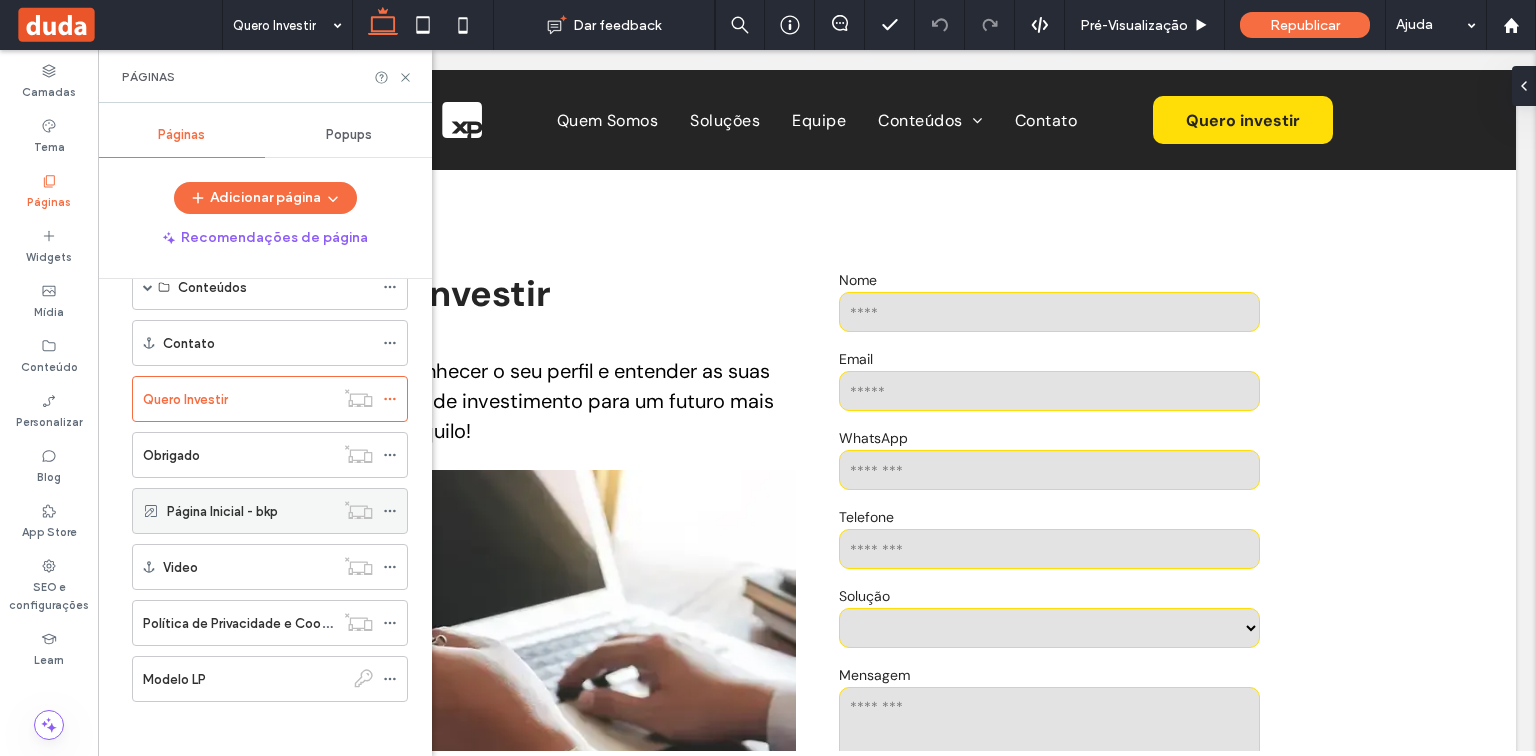 click on "Página Inicial - bkp" at bounding box center (222, 511) 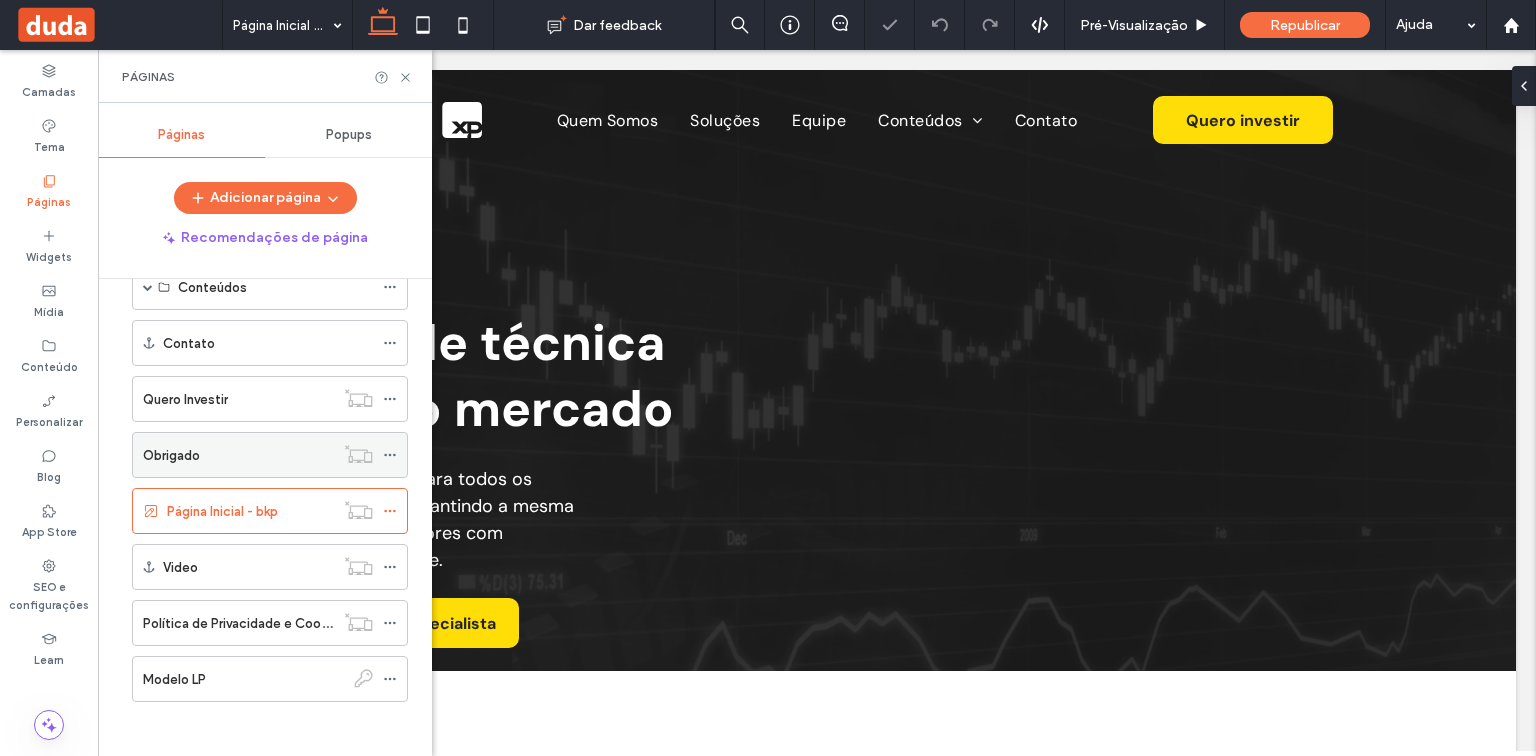 scroll, scrollTop: 0, scrollLeft: 0, axis: both 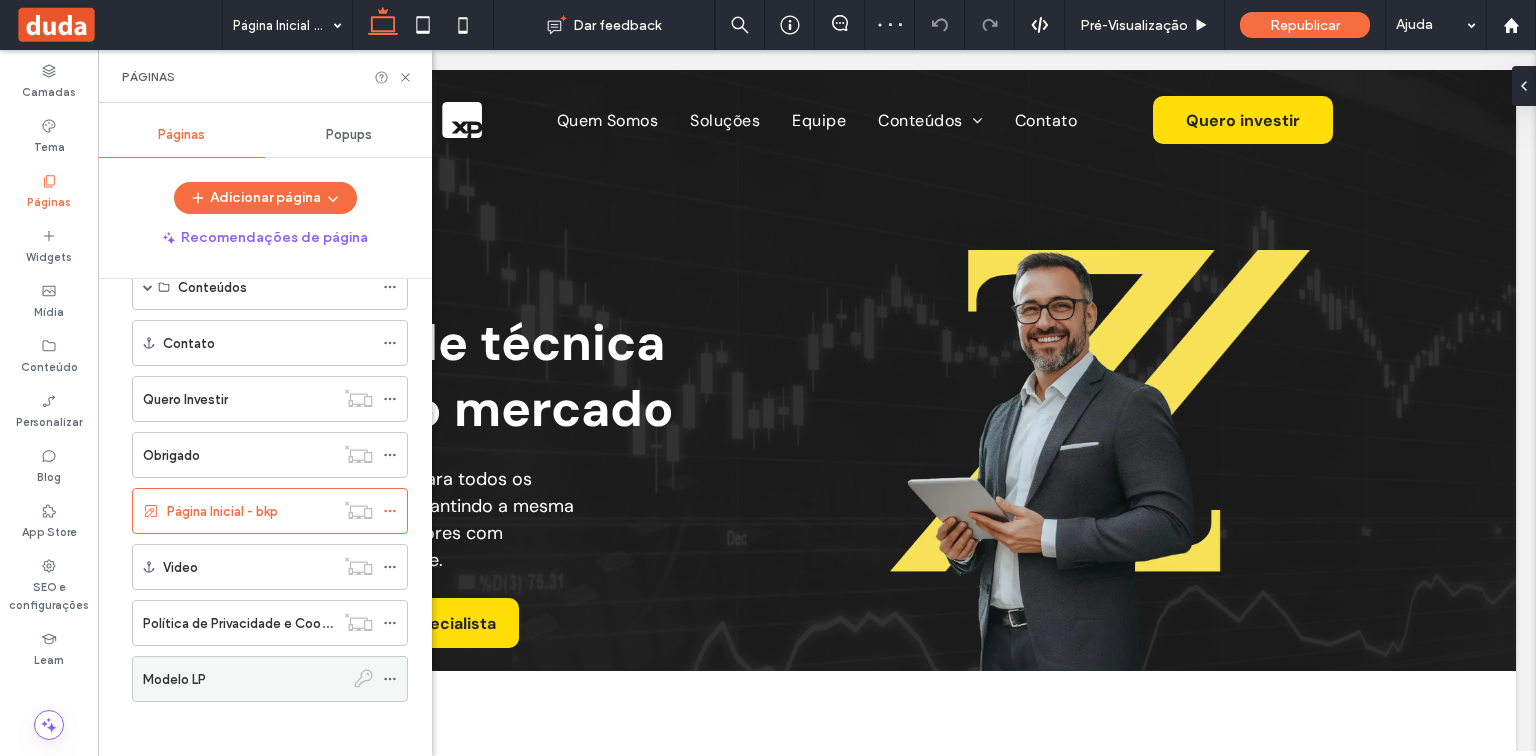 click on "Modelo LP" at bounding box center [243, 679] 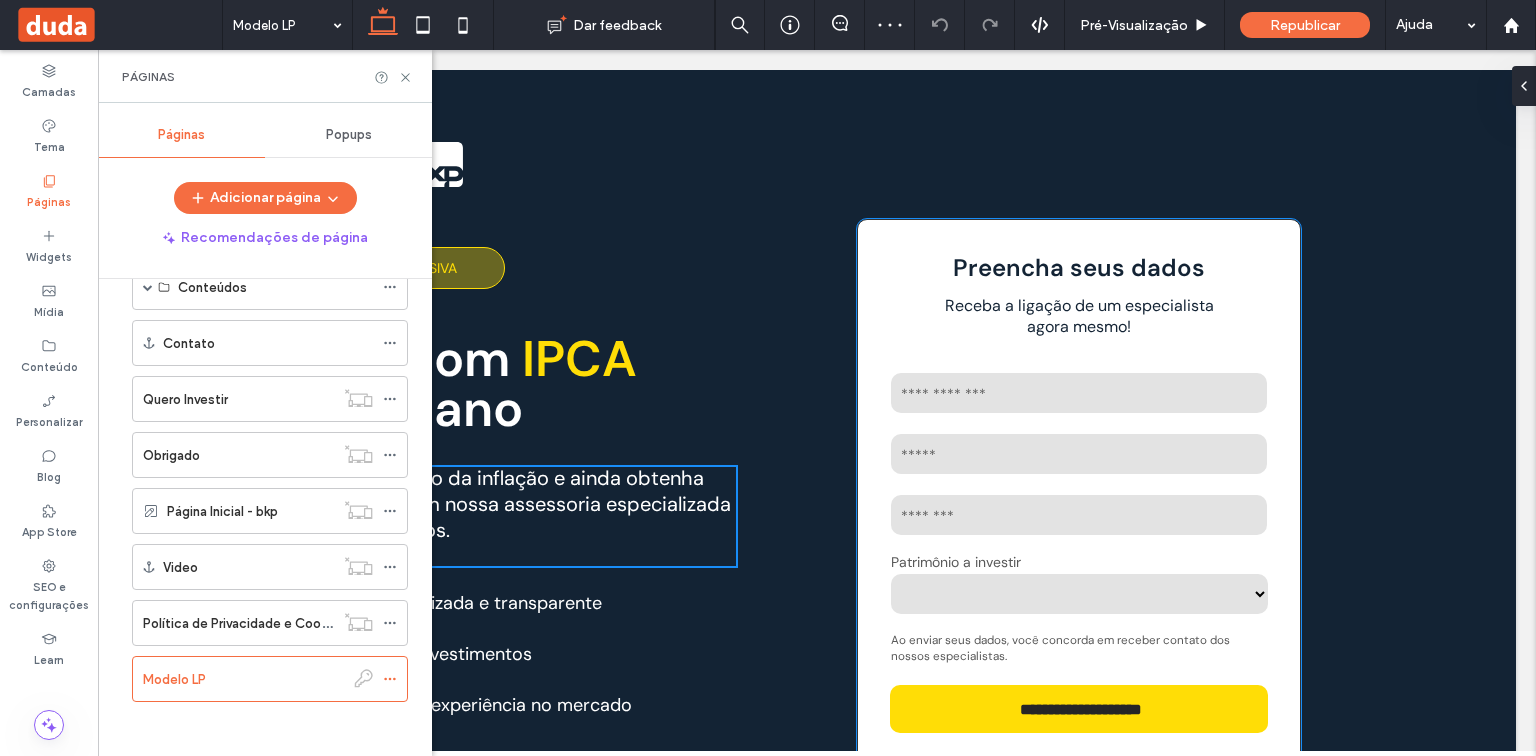 scroll, scrollTop: 0, scrollLeft: 0, axis: both 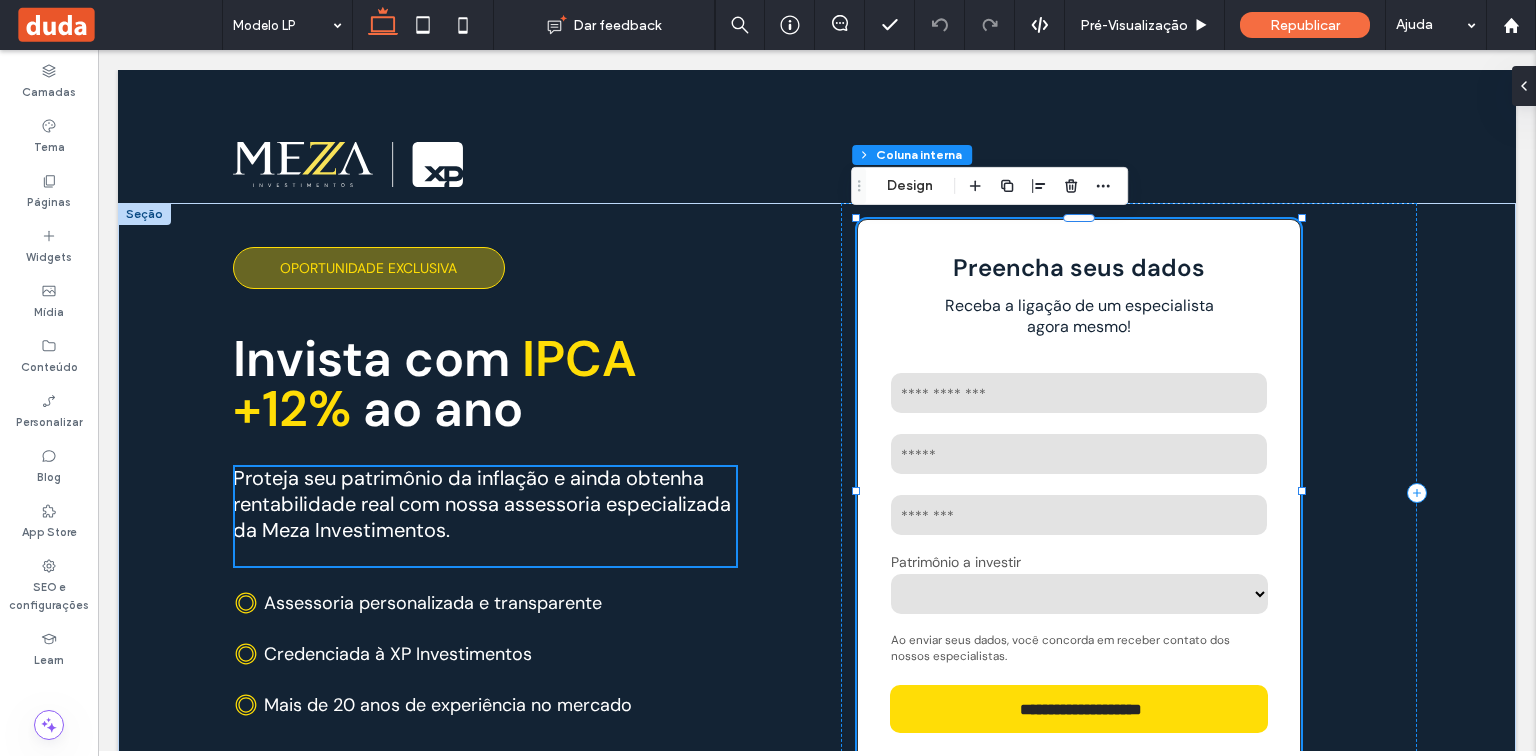click on "Nome" at bounding box center (1079, 393) 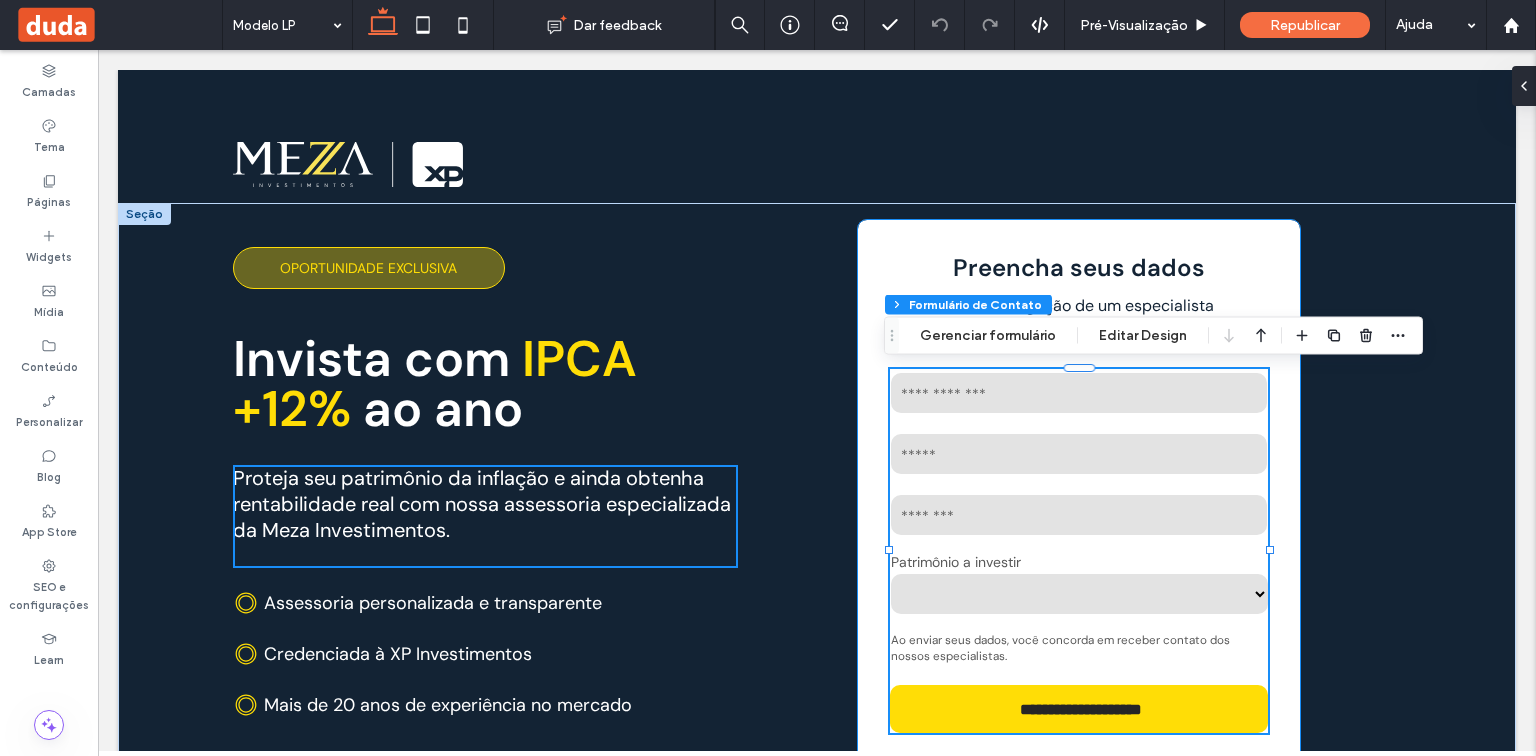 type on "***" 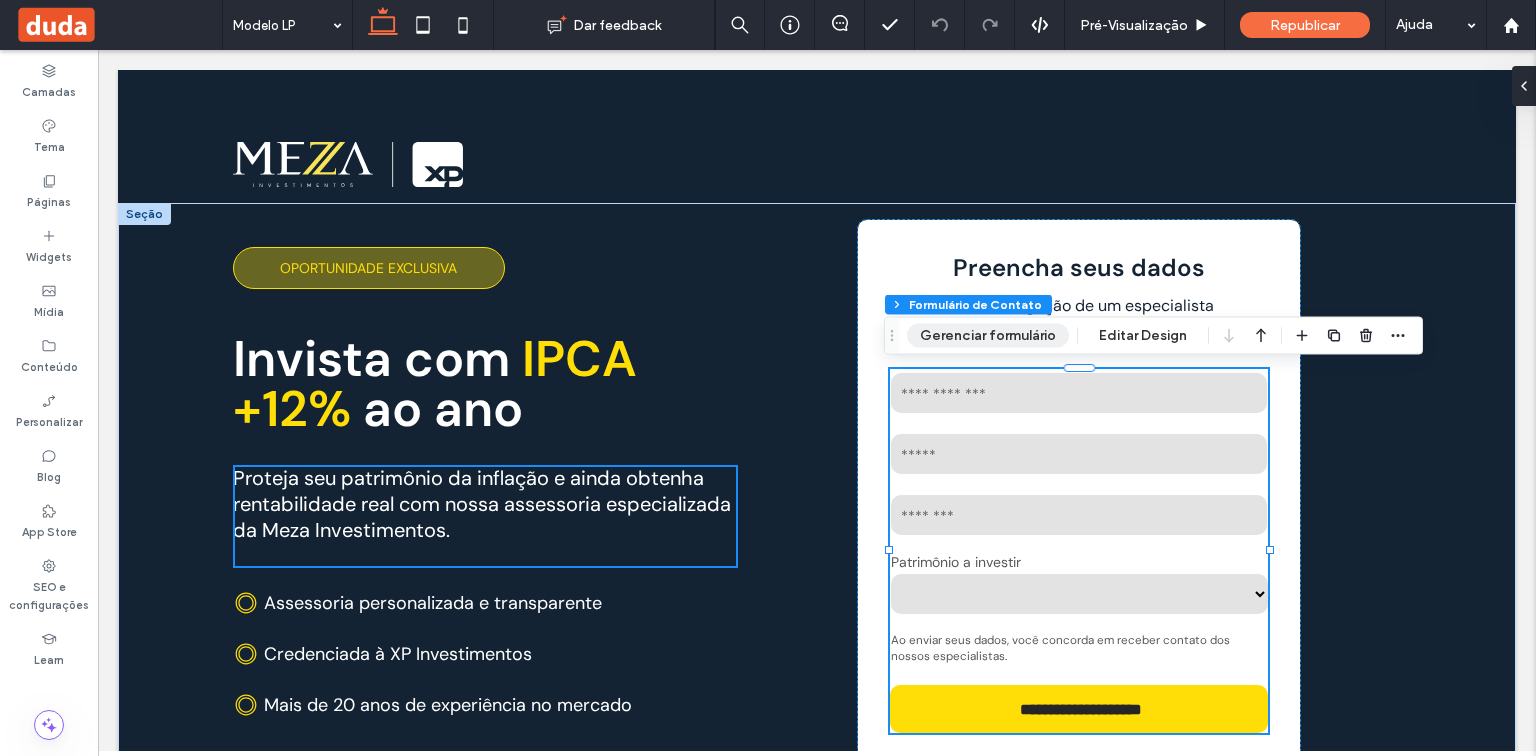 click on "Gerenciar formulário" at bounding box center (988, 336) 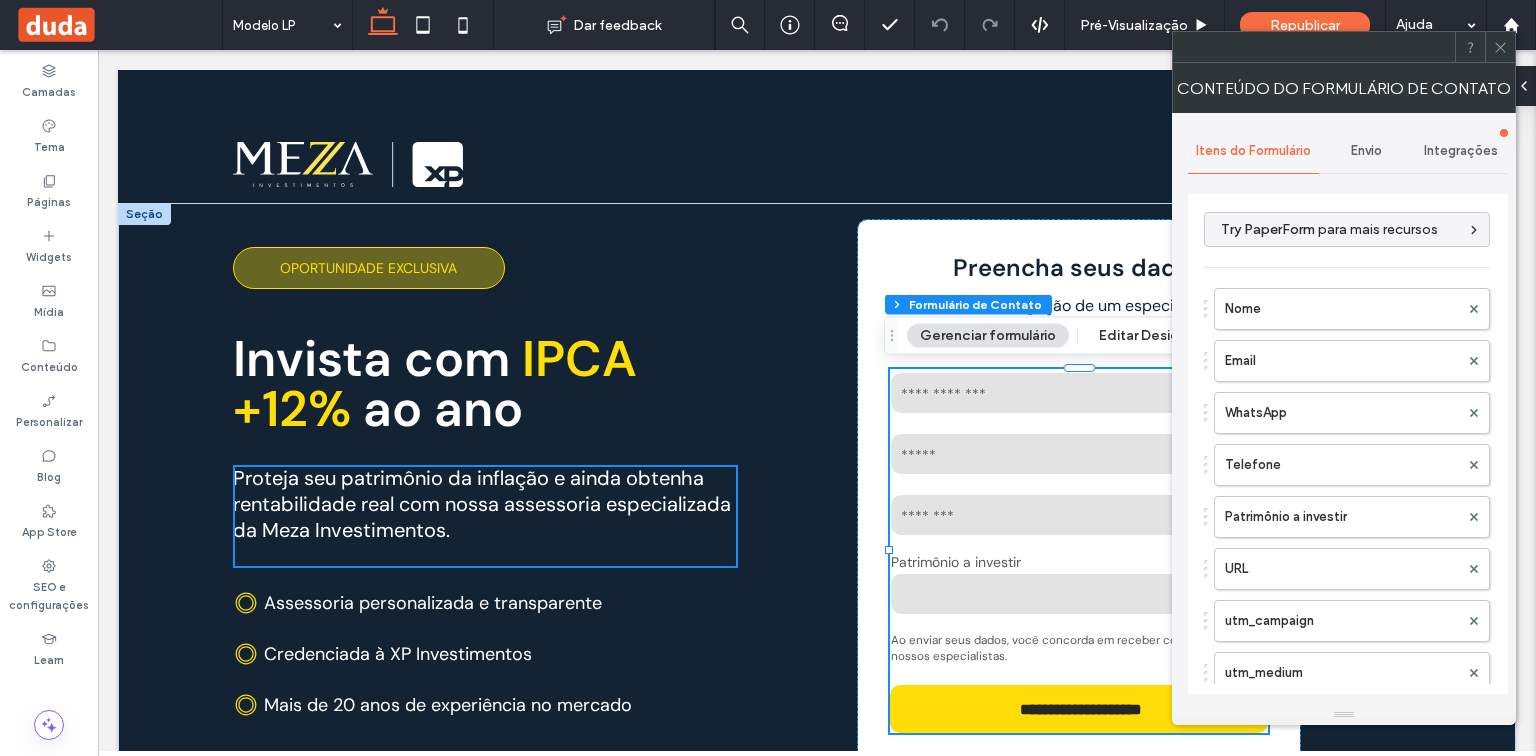 click at bounding box center (1500, 47) 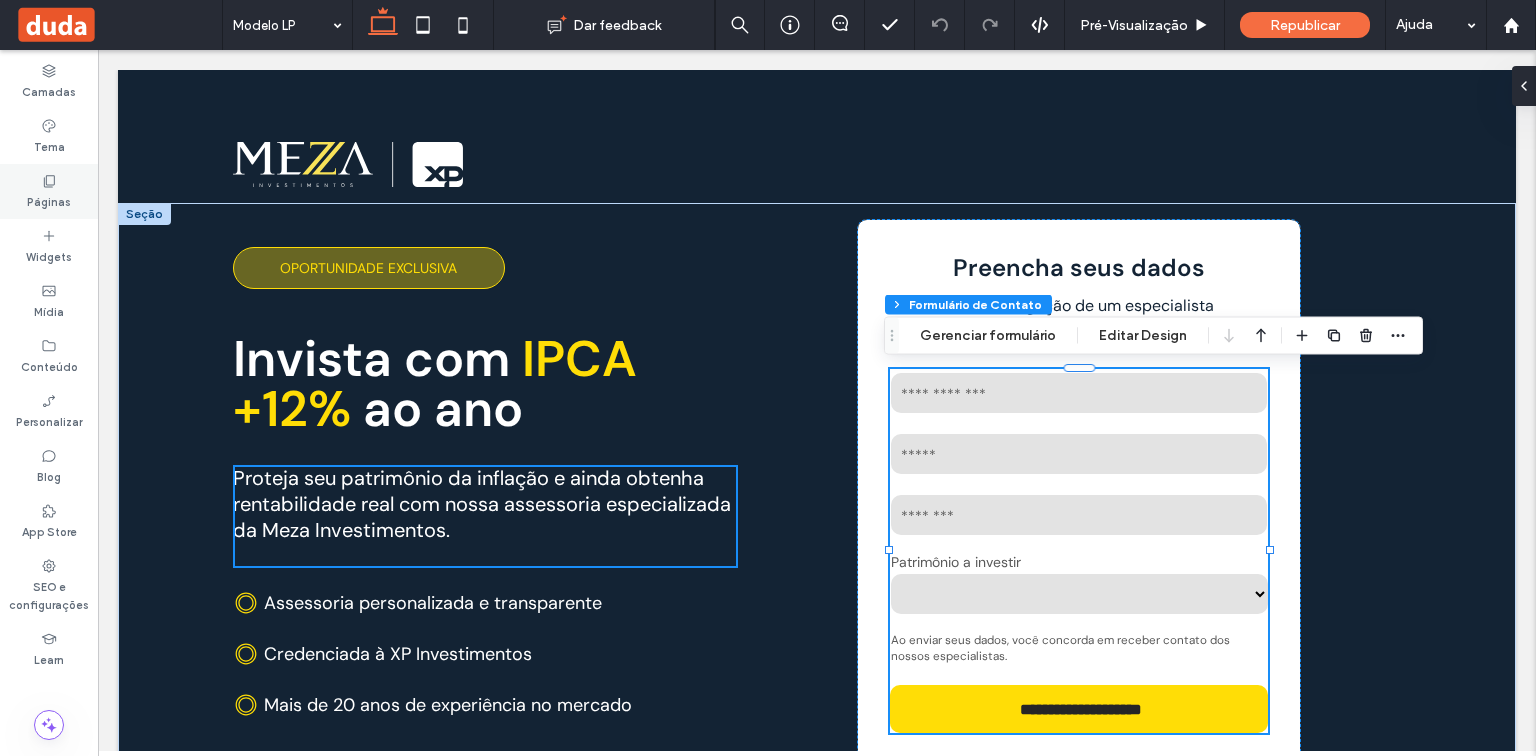 click on "Páginas" at bounding box center (49, 191) 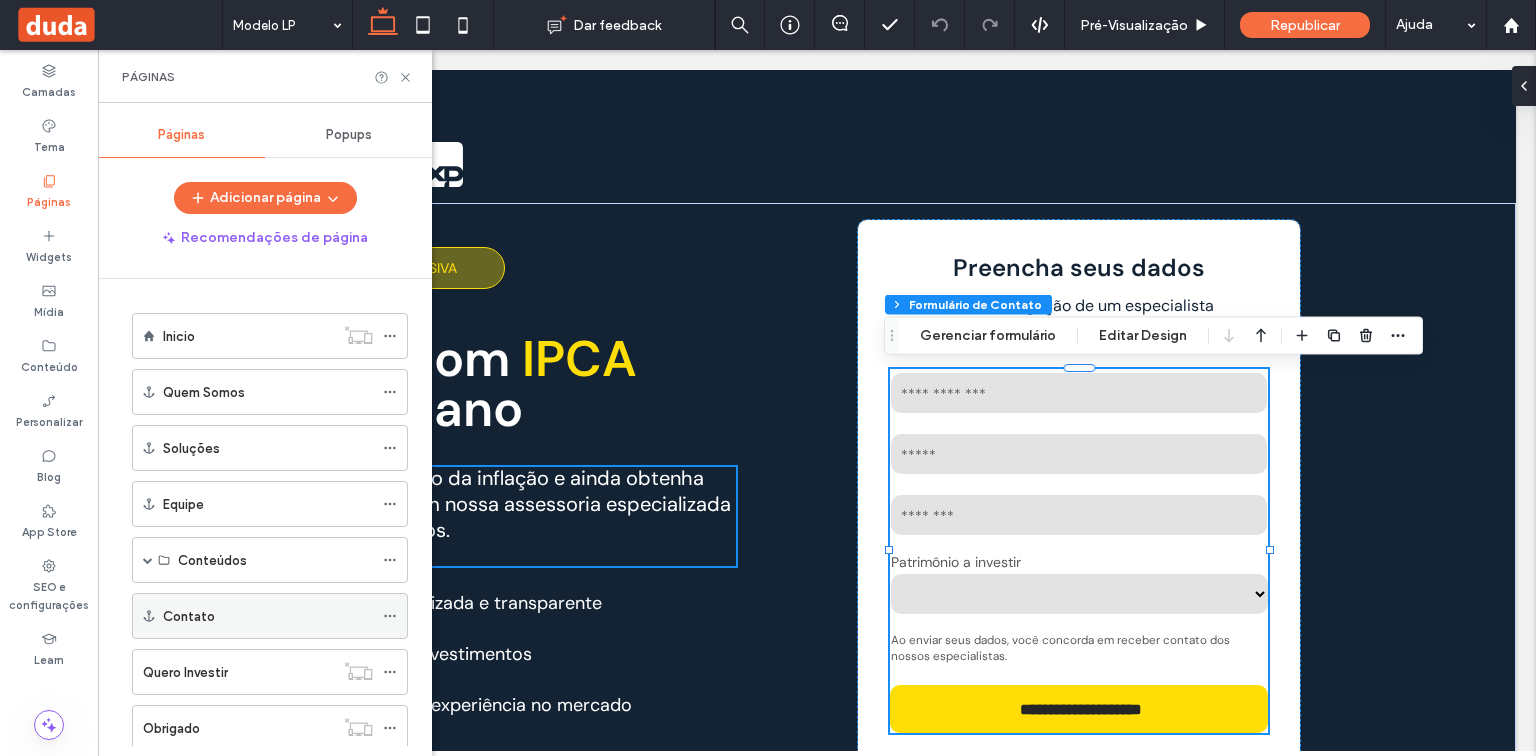 scroll, scrollTop: 273, scrollLeft: 0, axis: vertical 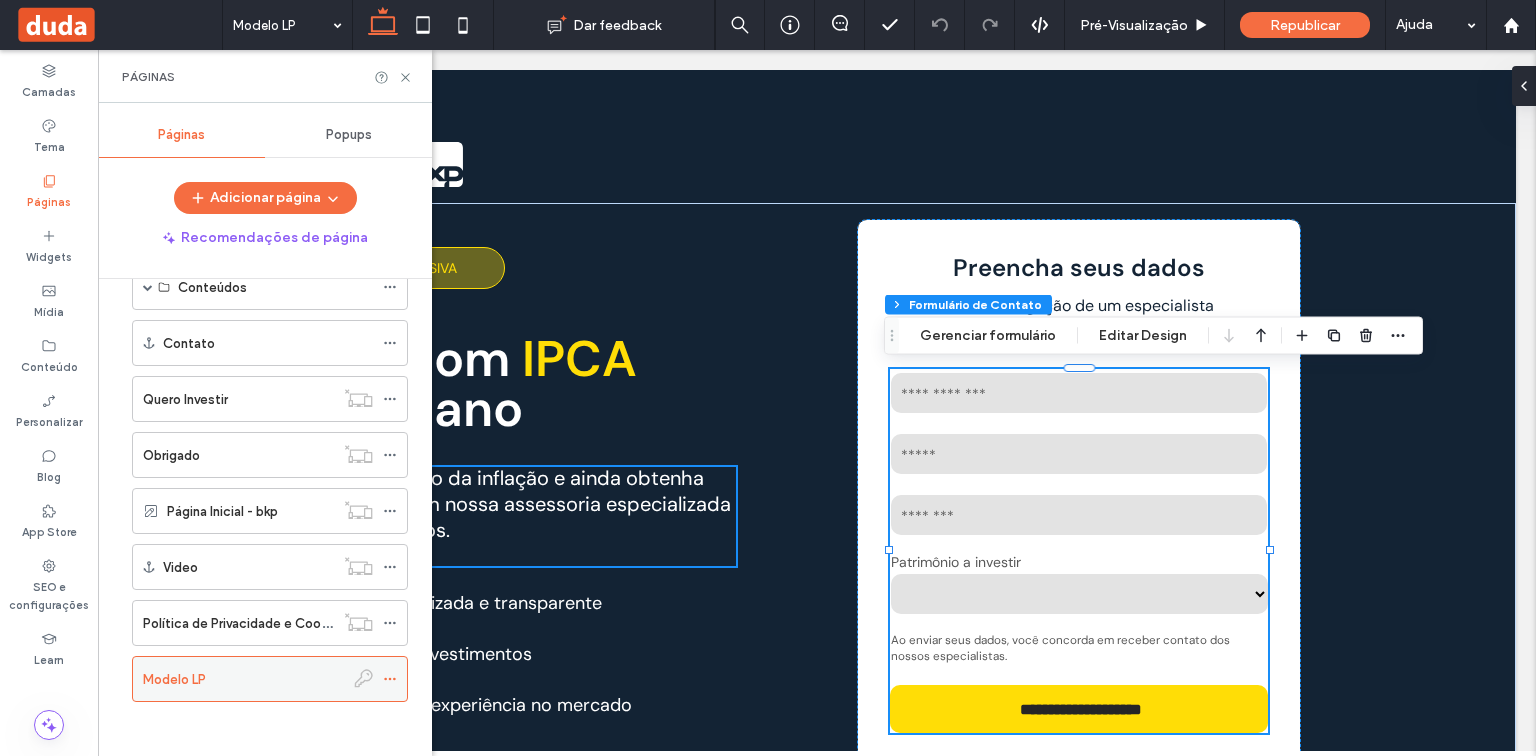 click 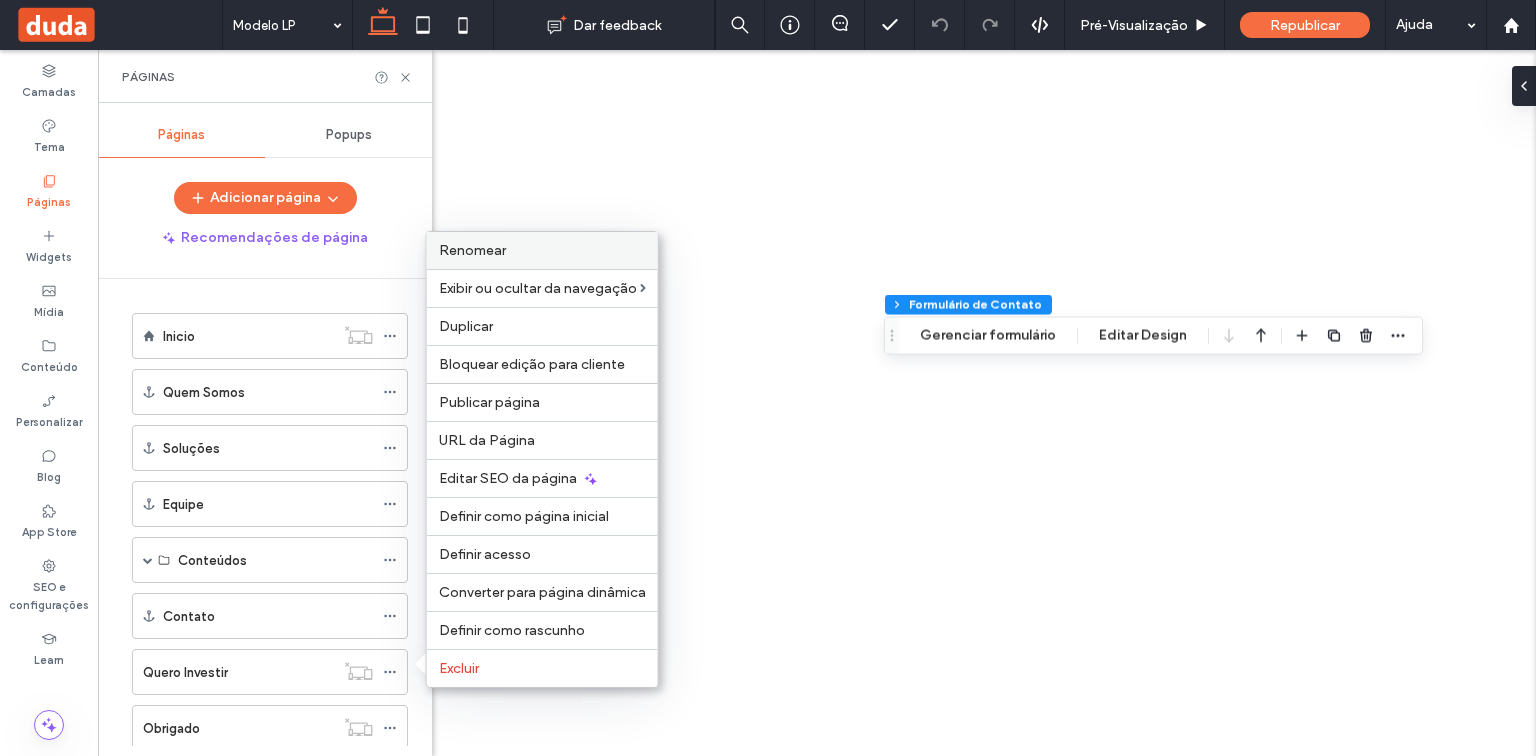 click on "Renomear" at bounding box center (472, 250) 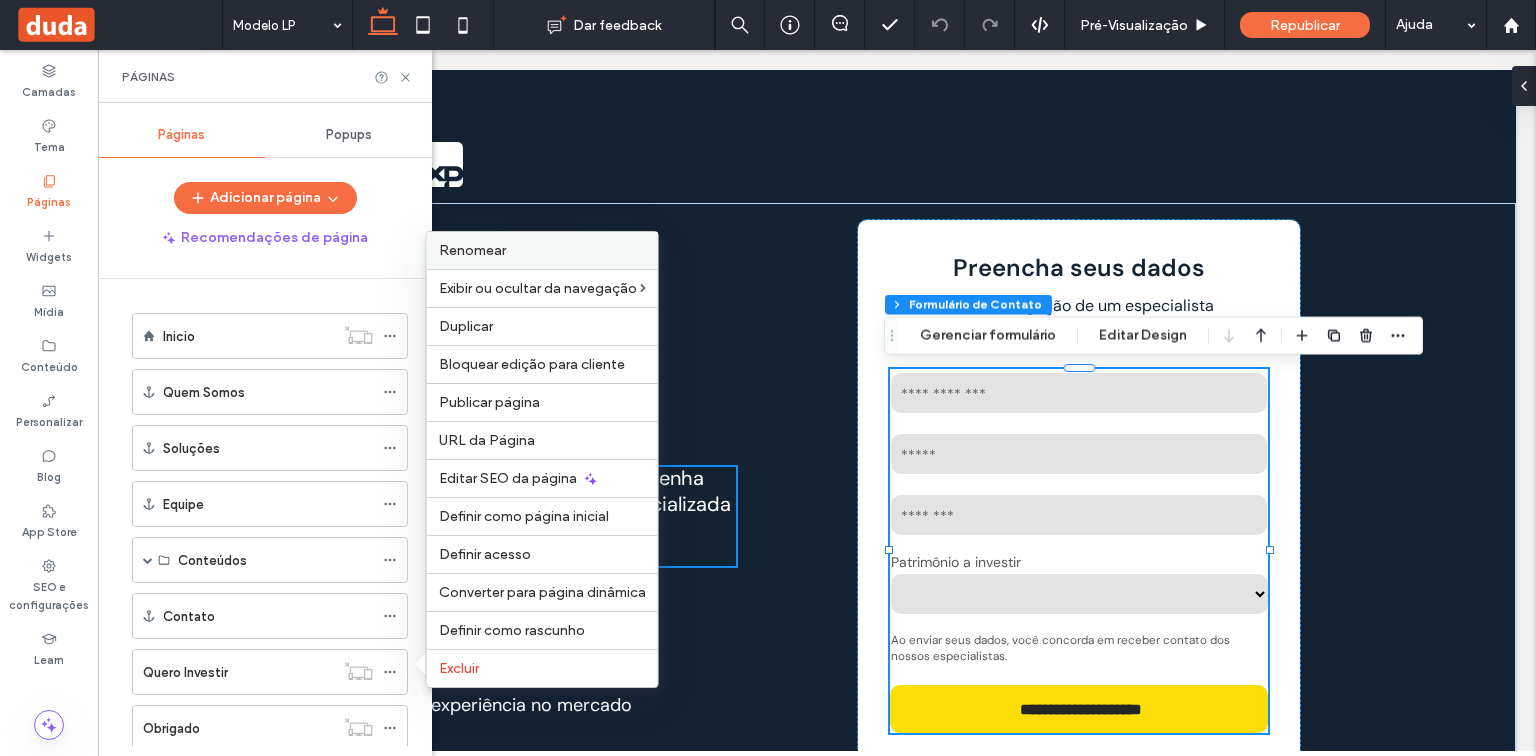 scroll, scrollTop: 0, scrollLeft: 0, axis: both 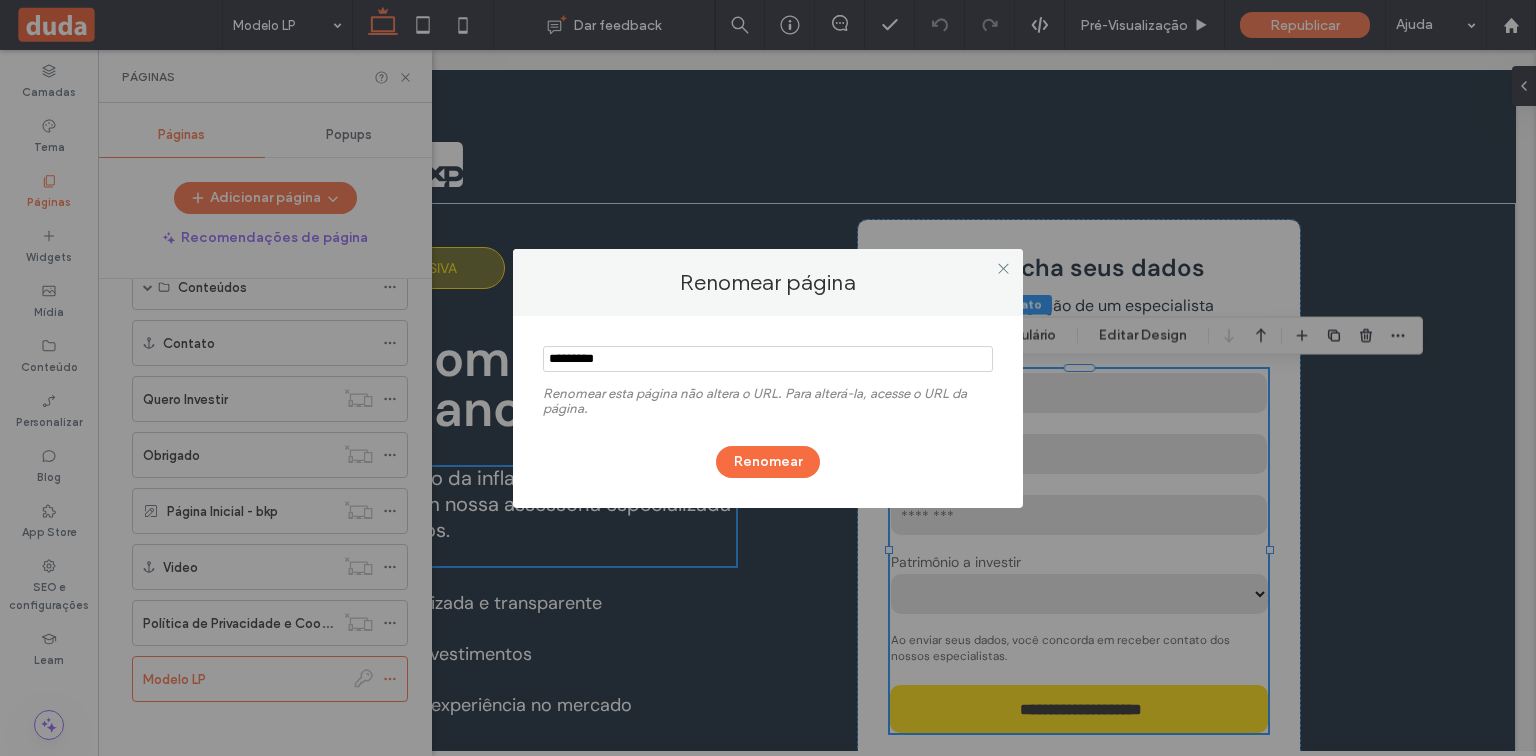 drag, startPoint x: 714, startPoint y: 353, endPoint x: 494, endPoint y: 355, distance: 220.0091 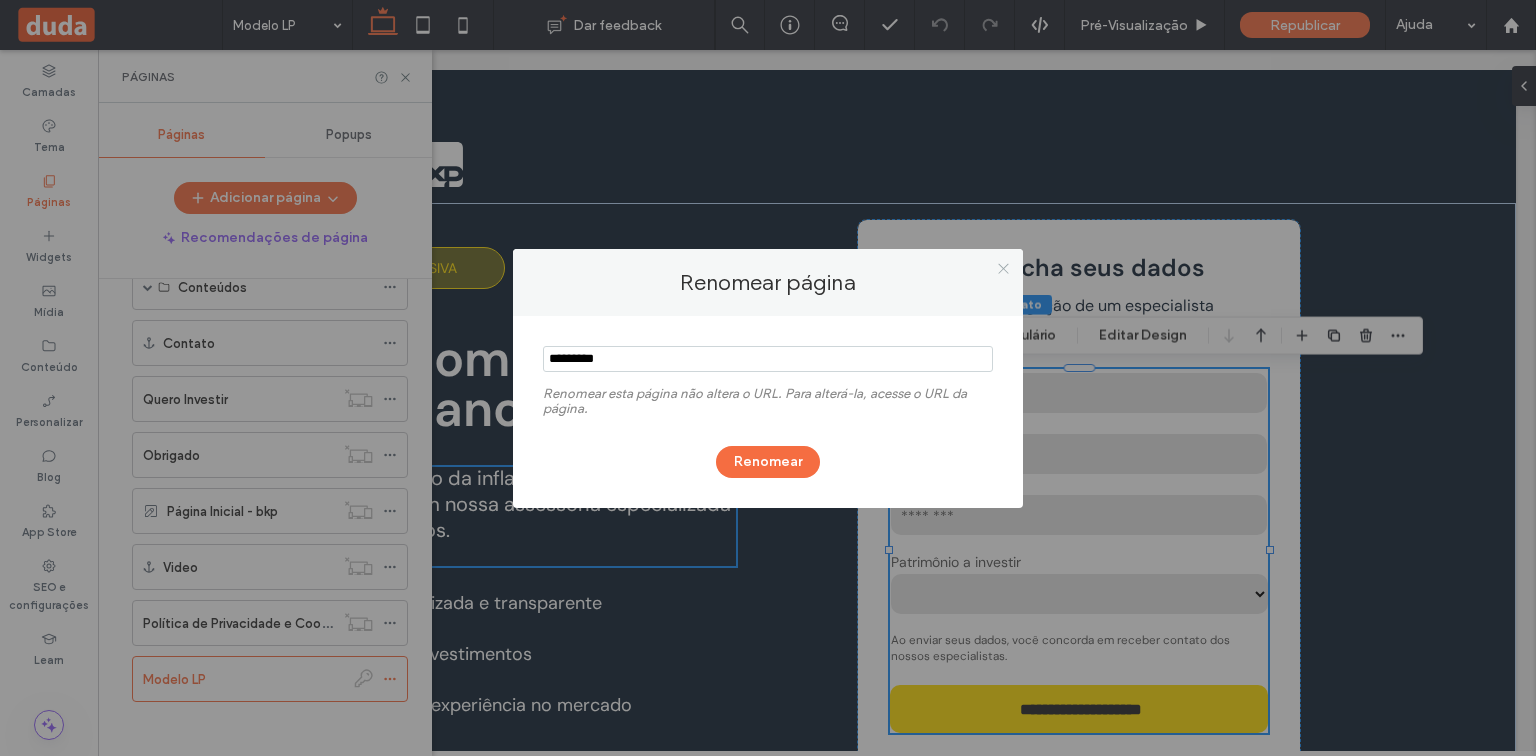 click 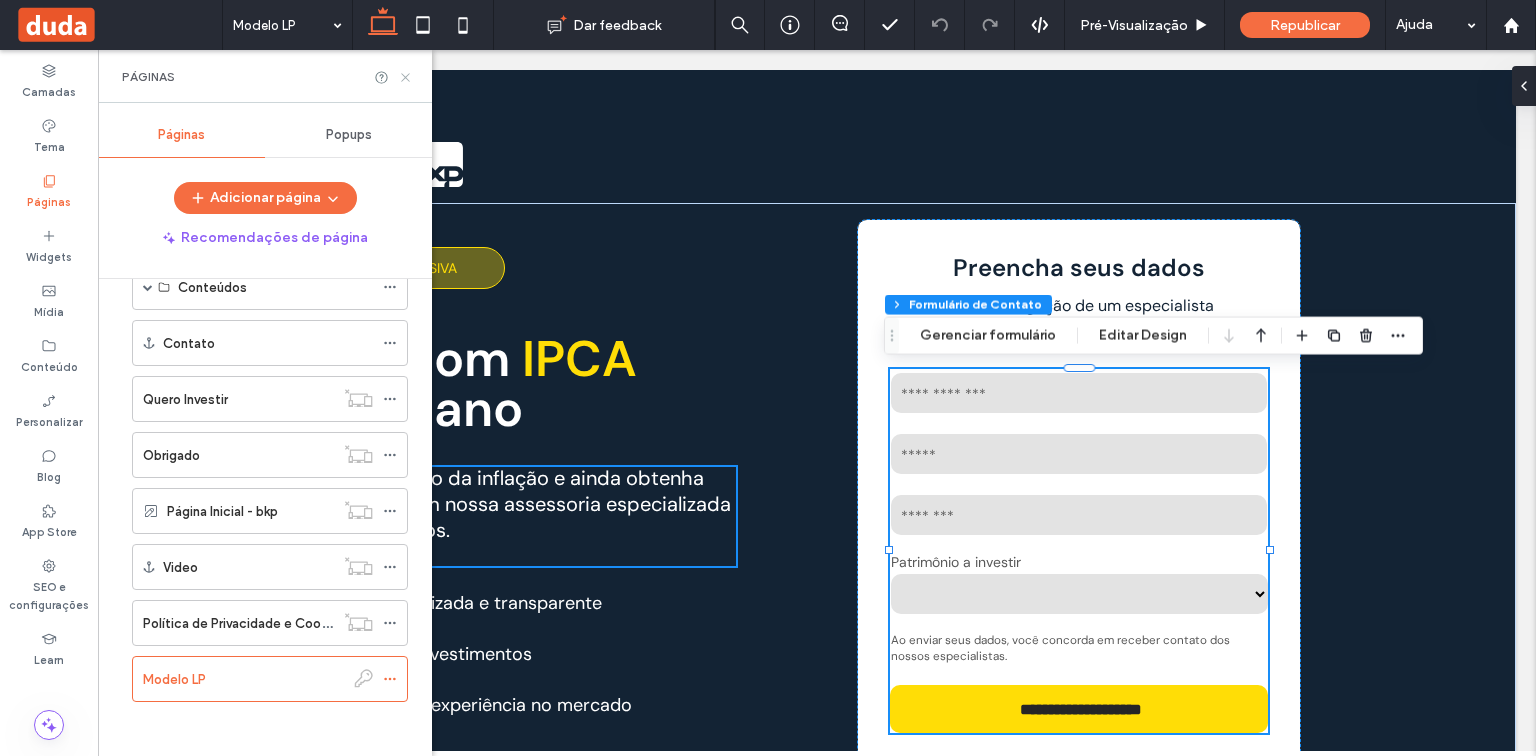 click 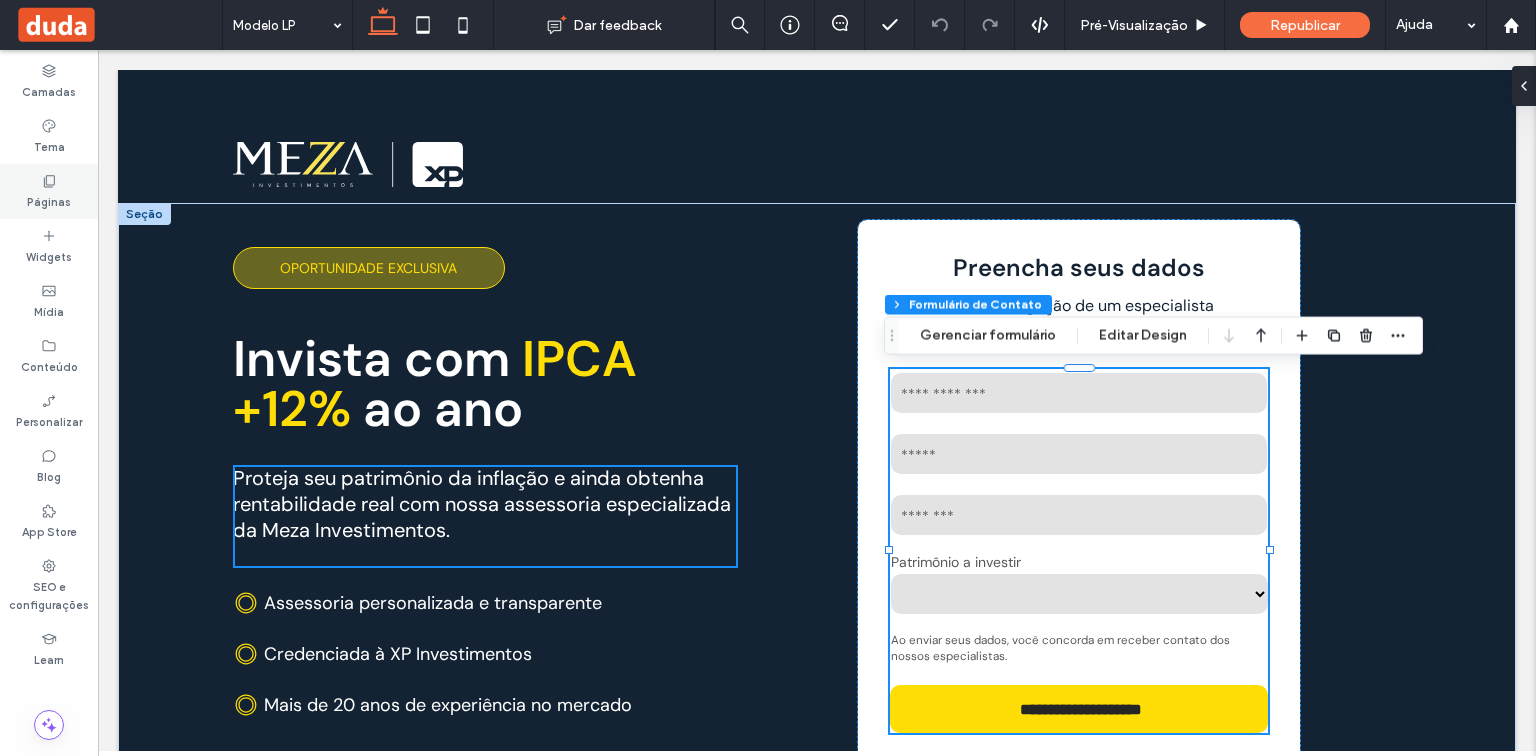 click 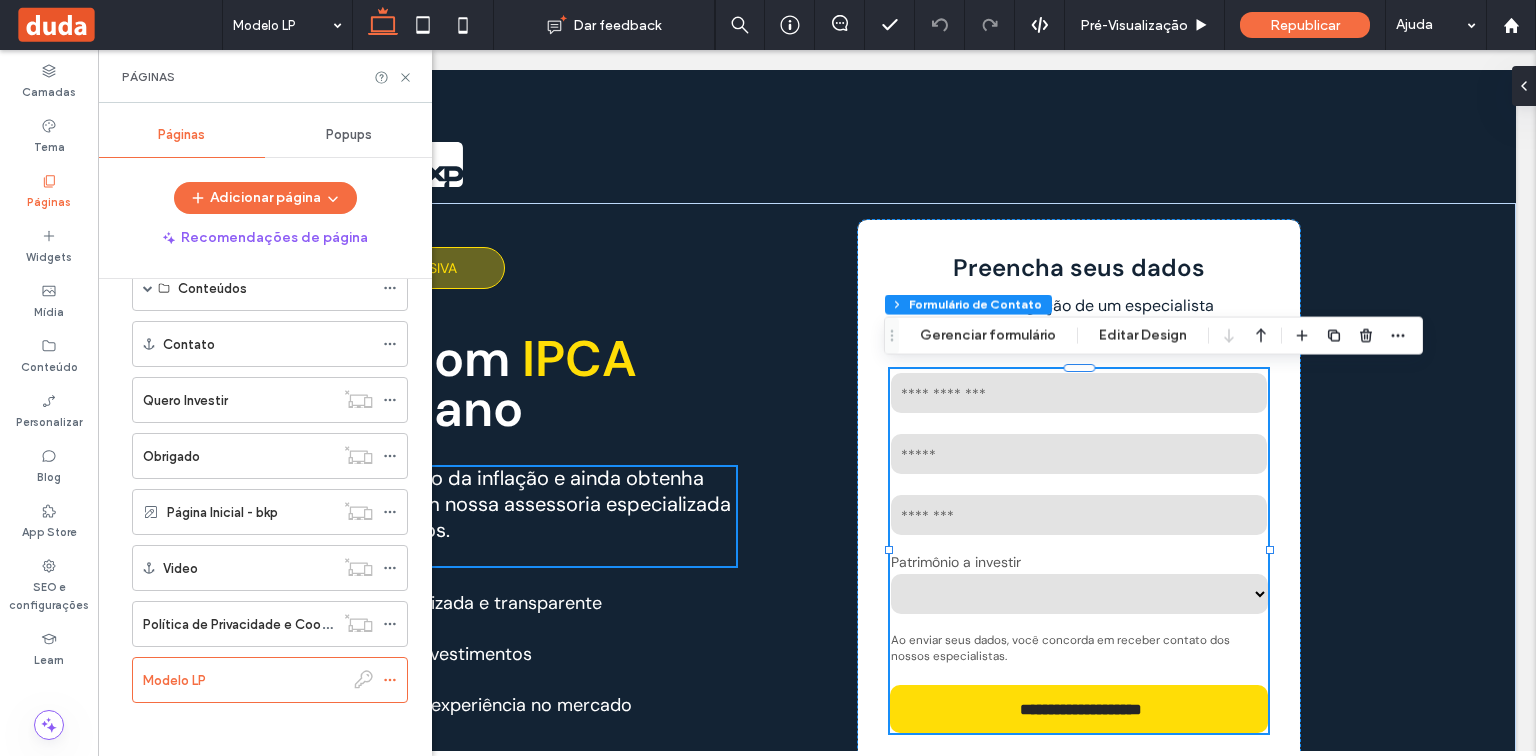 scroll, scrollTop: 273, scrollLeft: 0, axis: vertical 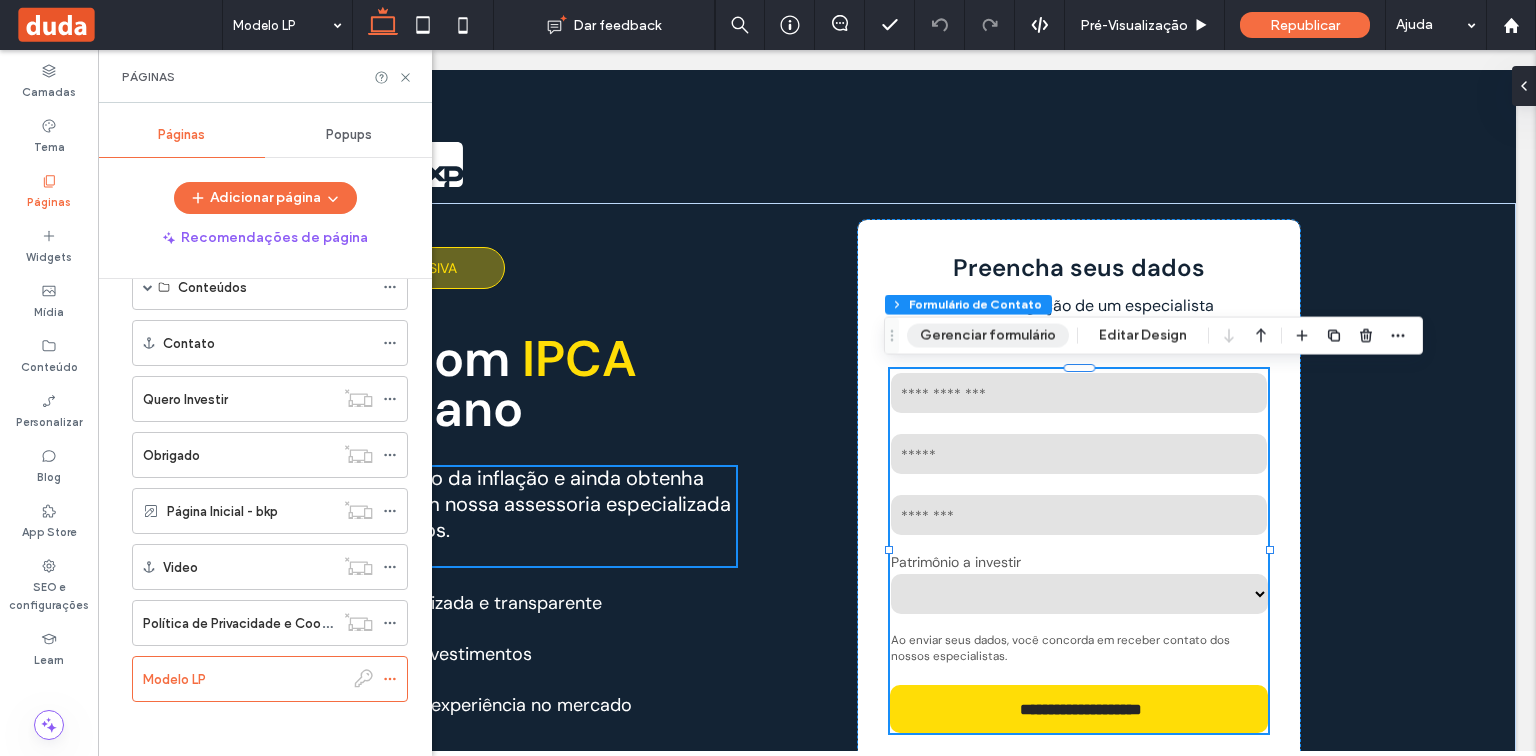 click on "Gerenciar formulário" at bounding box center [988, 336] 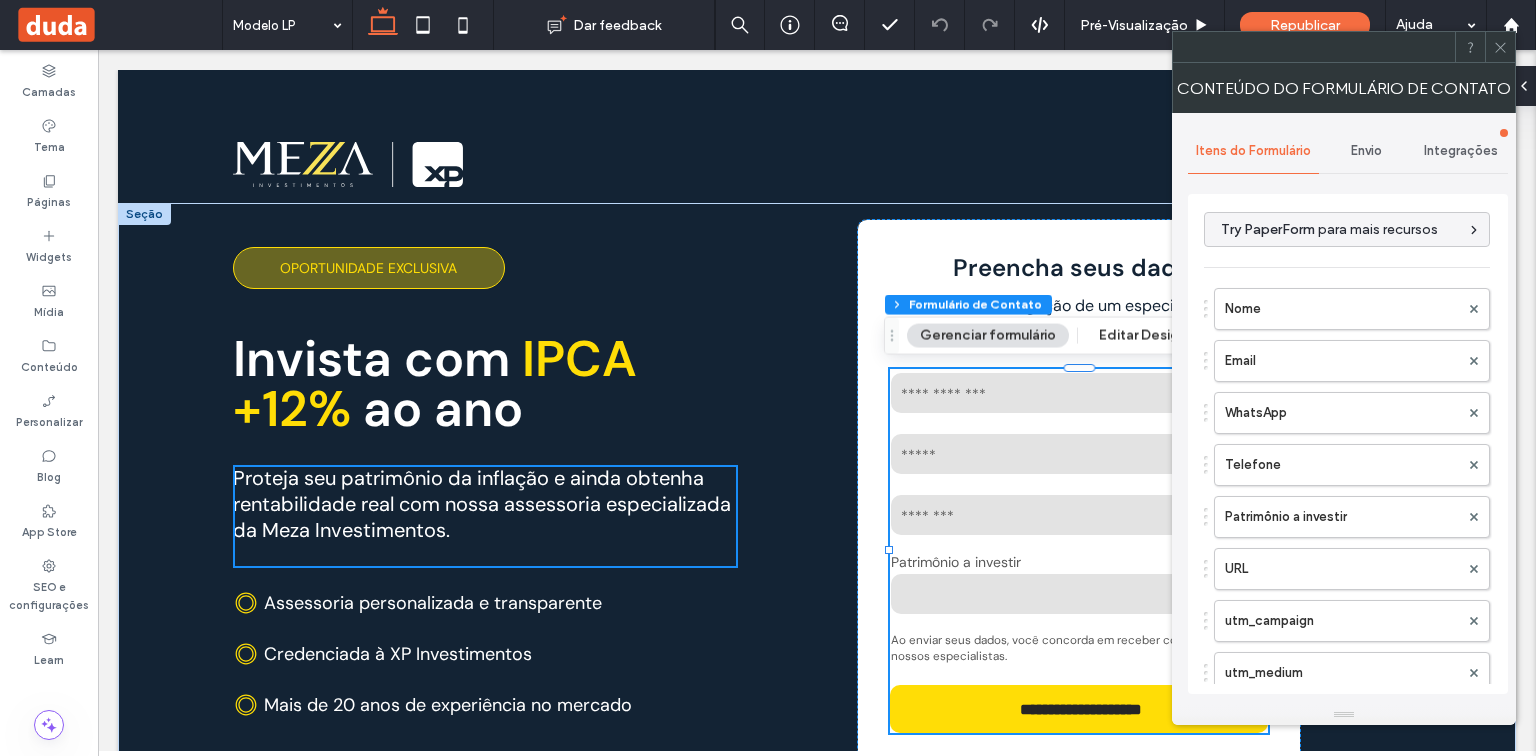 click on "Envio" at bounding box center (1366, 151) 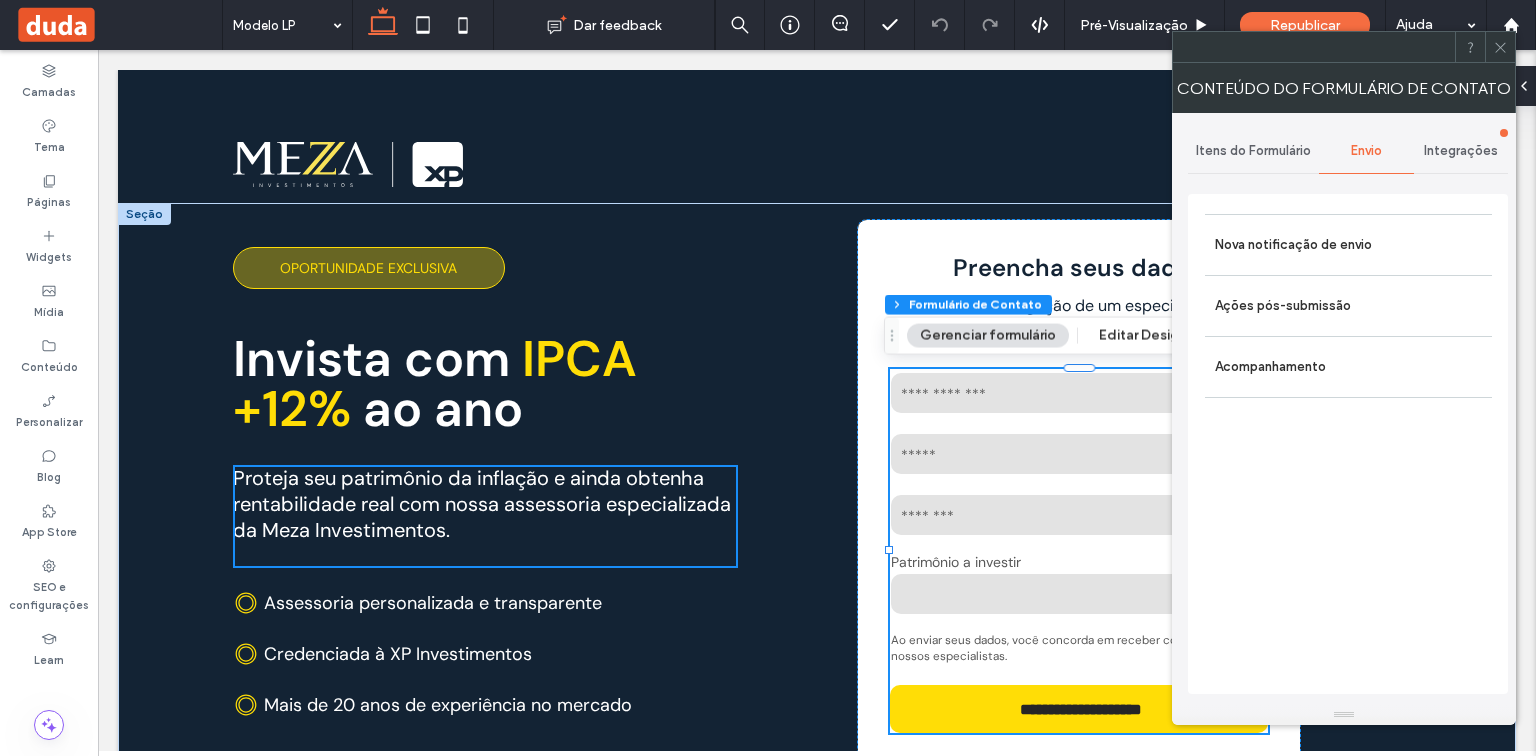 click on "Integrações" at bounding box center [1461, 151] 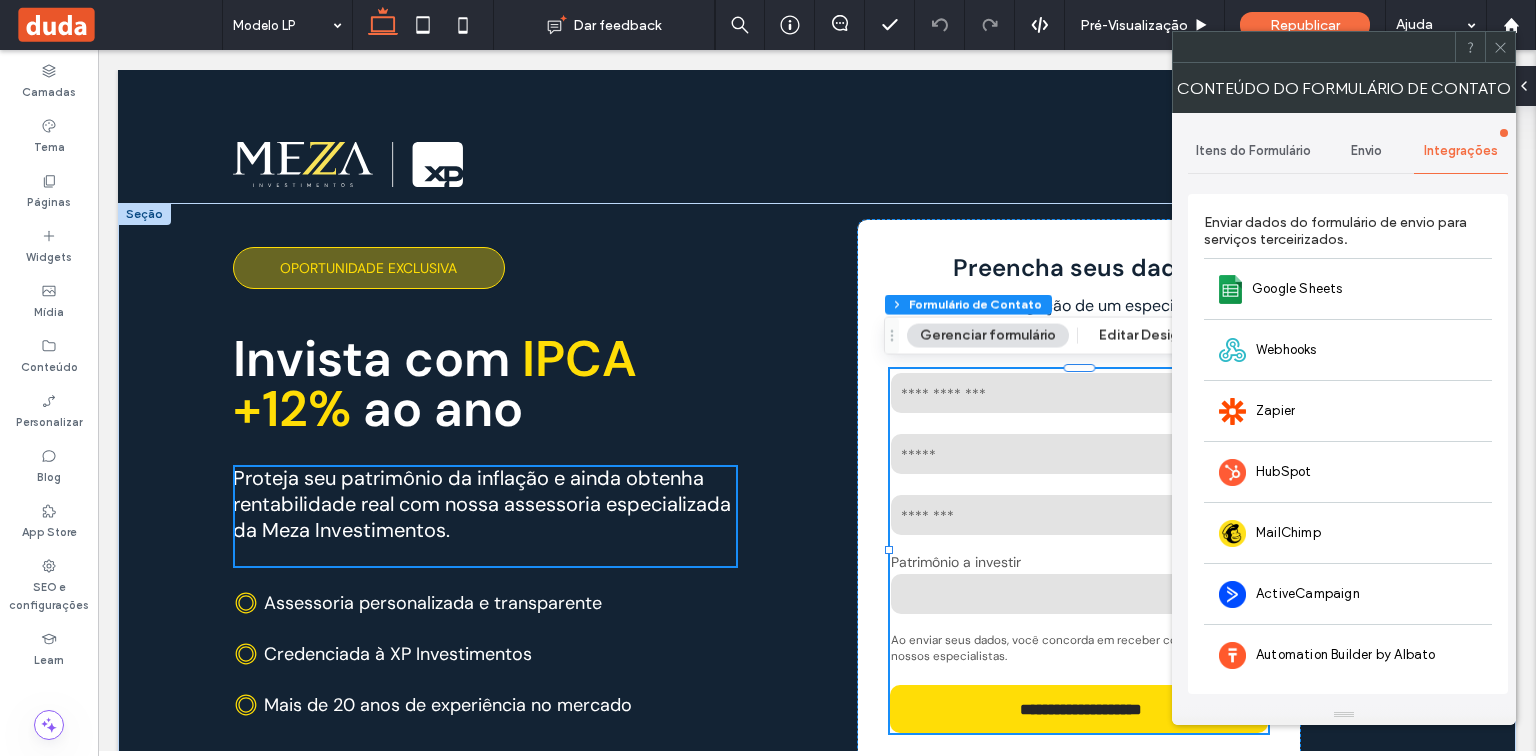 click on "Envio" at bounding box center (1366, 151) 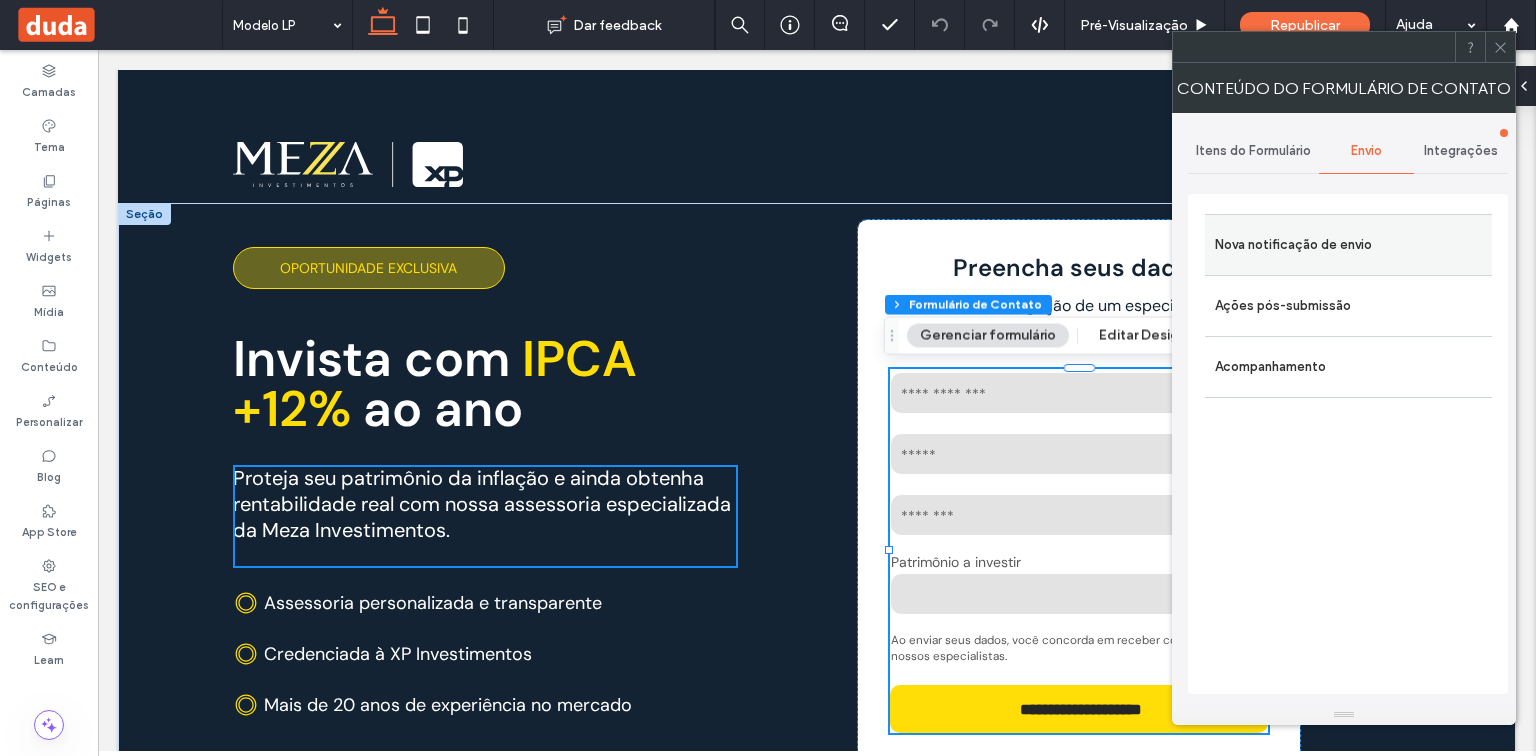 click on "Nova notificação de envio" at bounding box center [1348, 245] 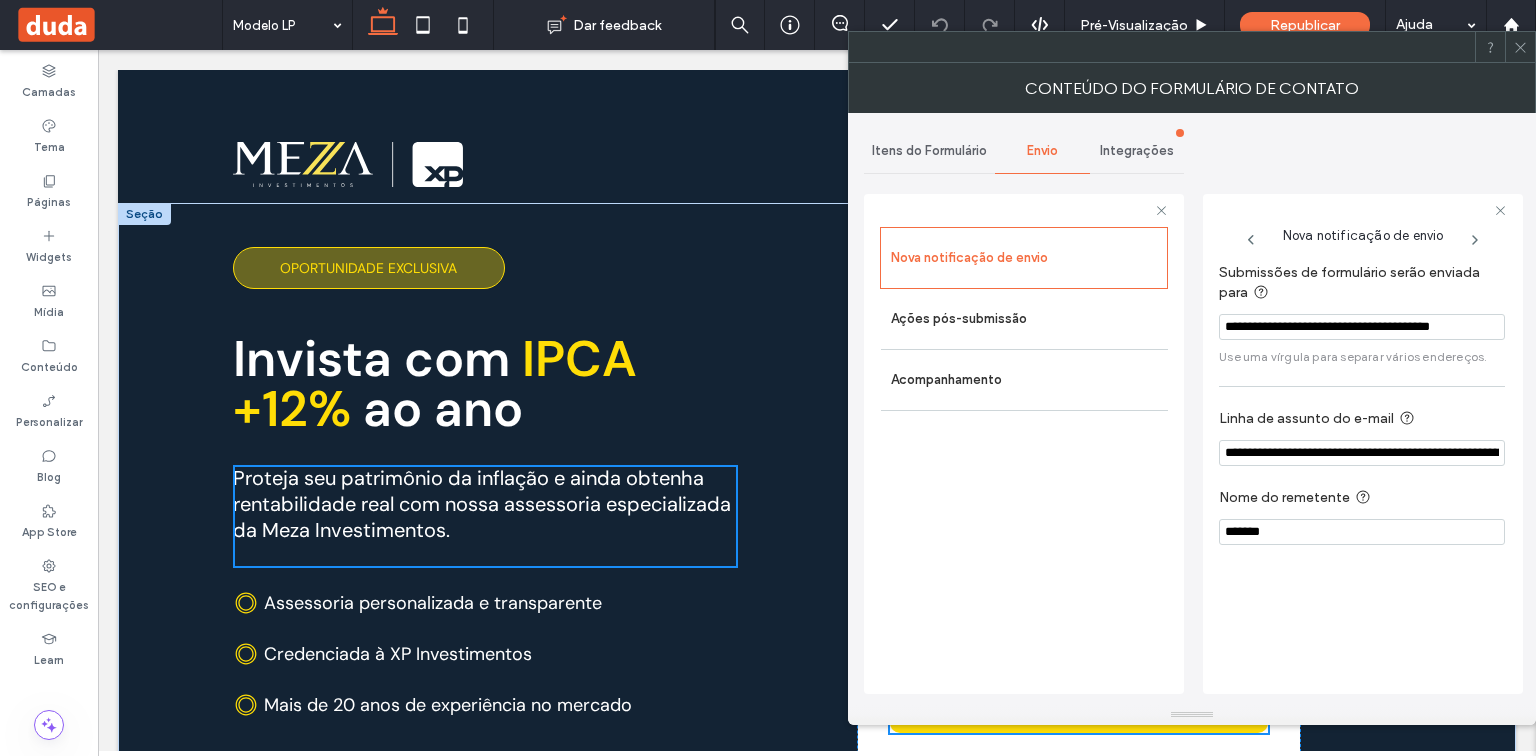 scroll, scrollTop: 0, scrollLeft: 11, axis: horizontal 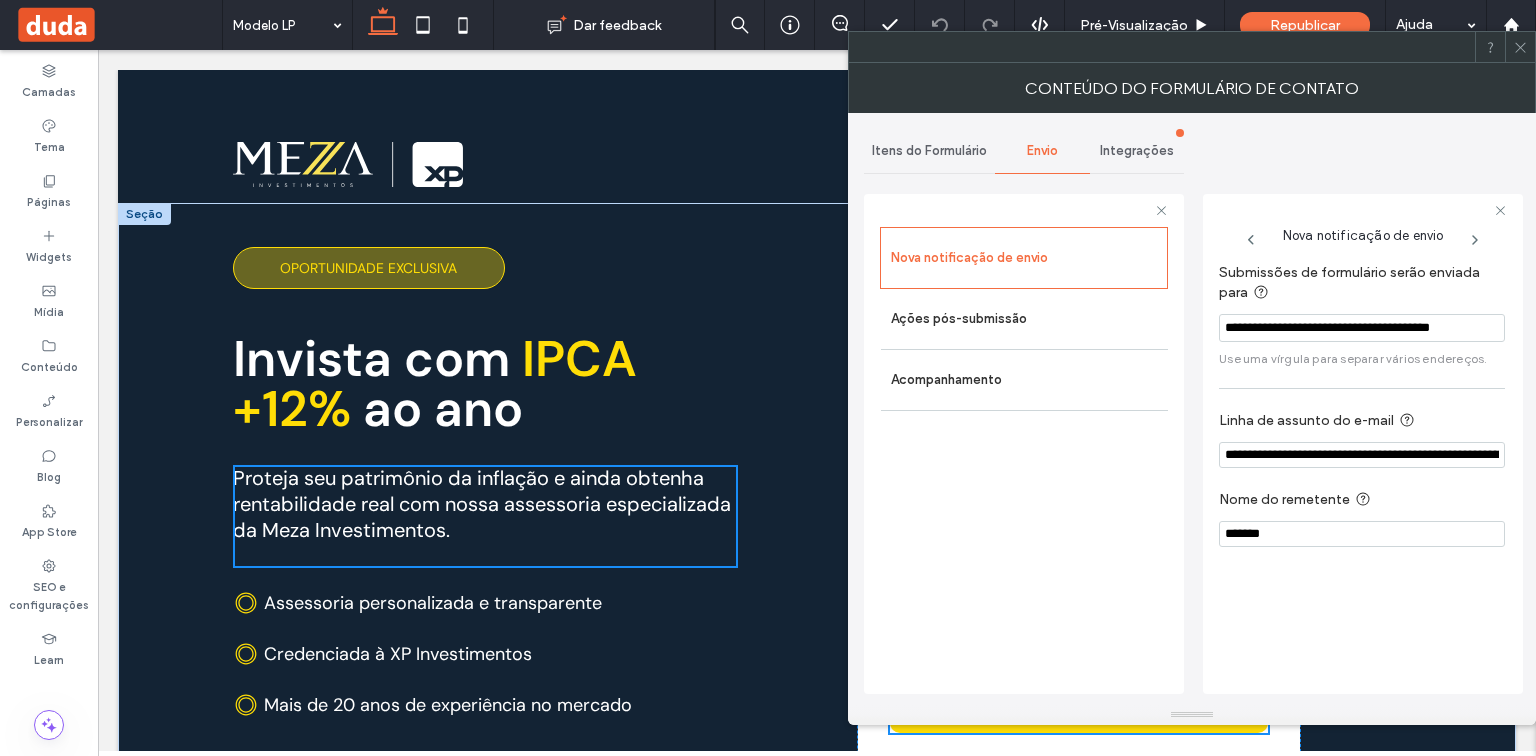 drag, startPoint x: 1224, startPoint y: 325, endPoint x: 1508, endPoint y: 320, distance: 284.044 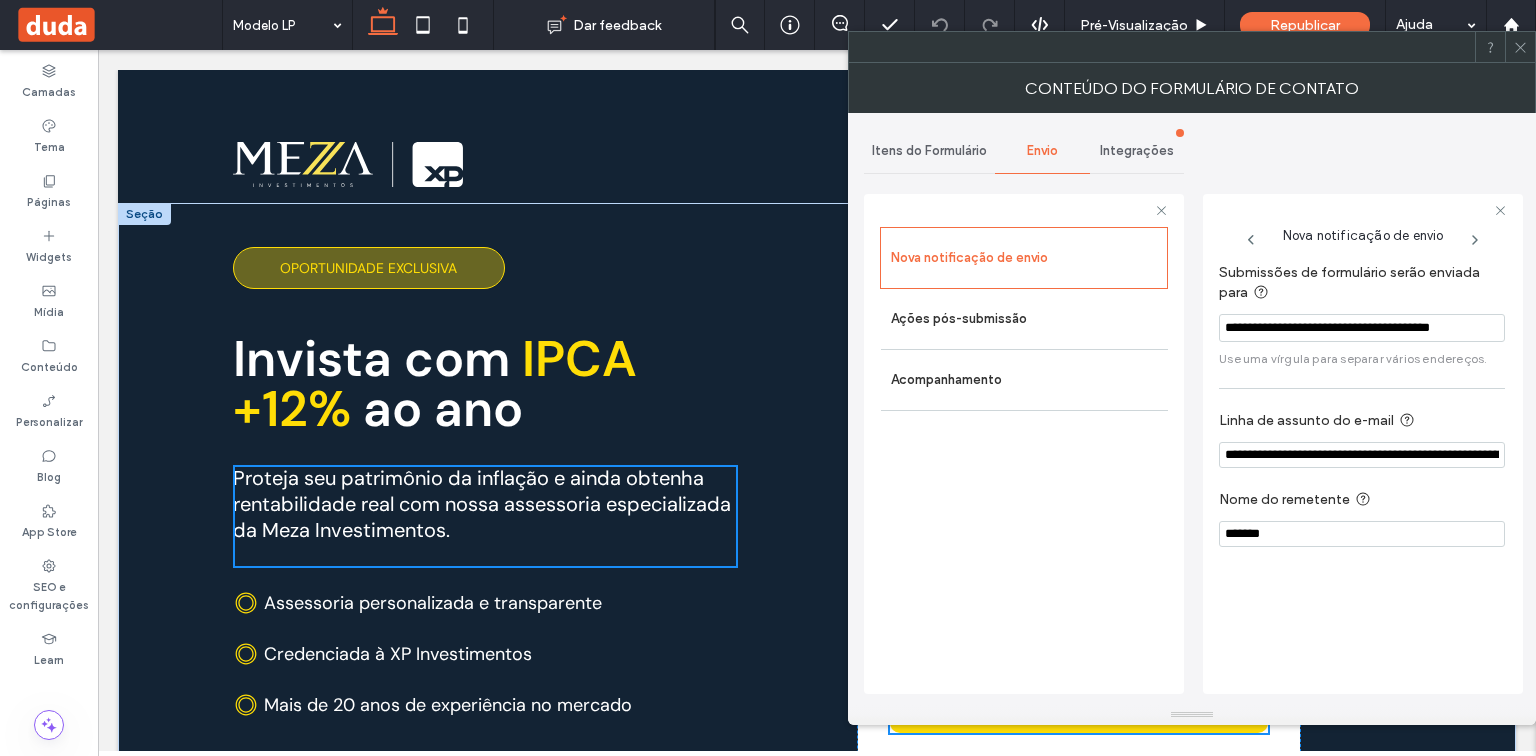 scroll, scrollTop: 0, scrollLeft: 0, axis: both 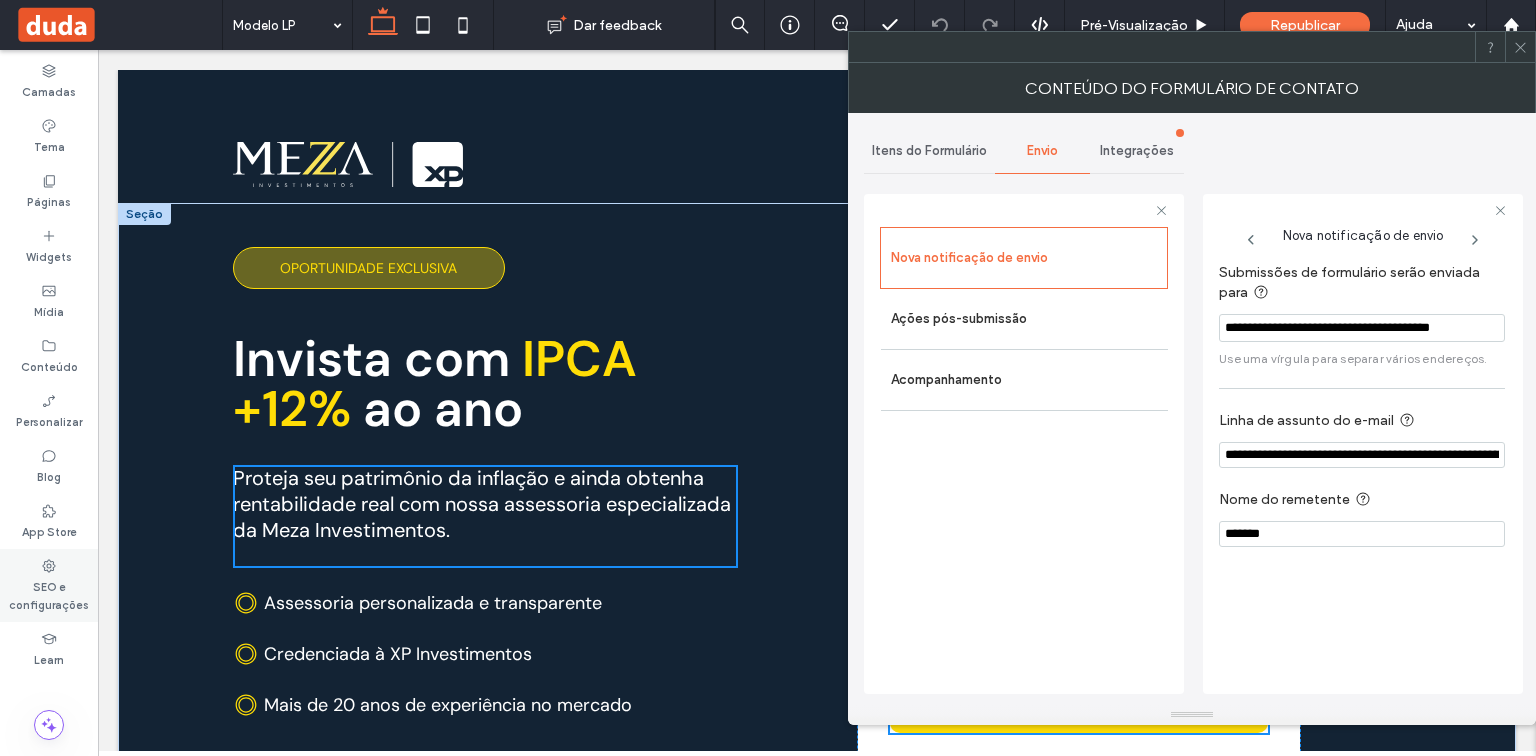 click 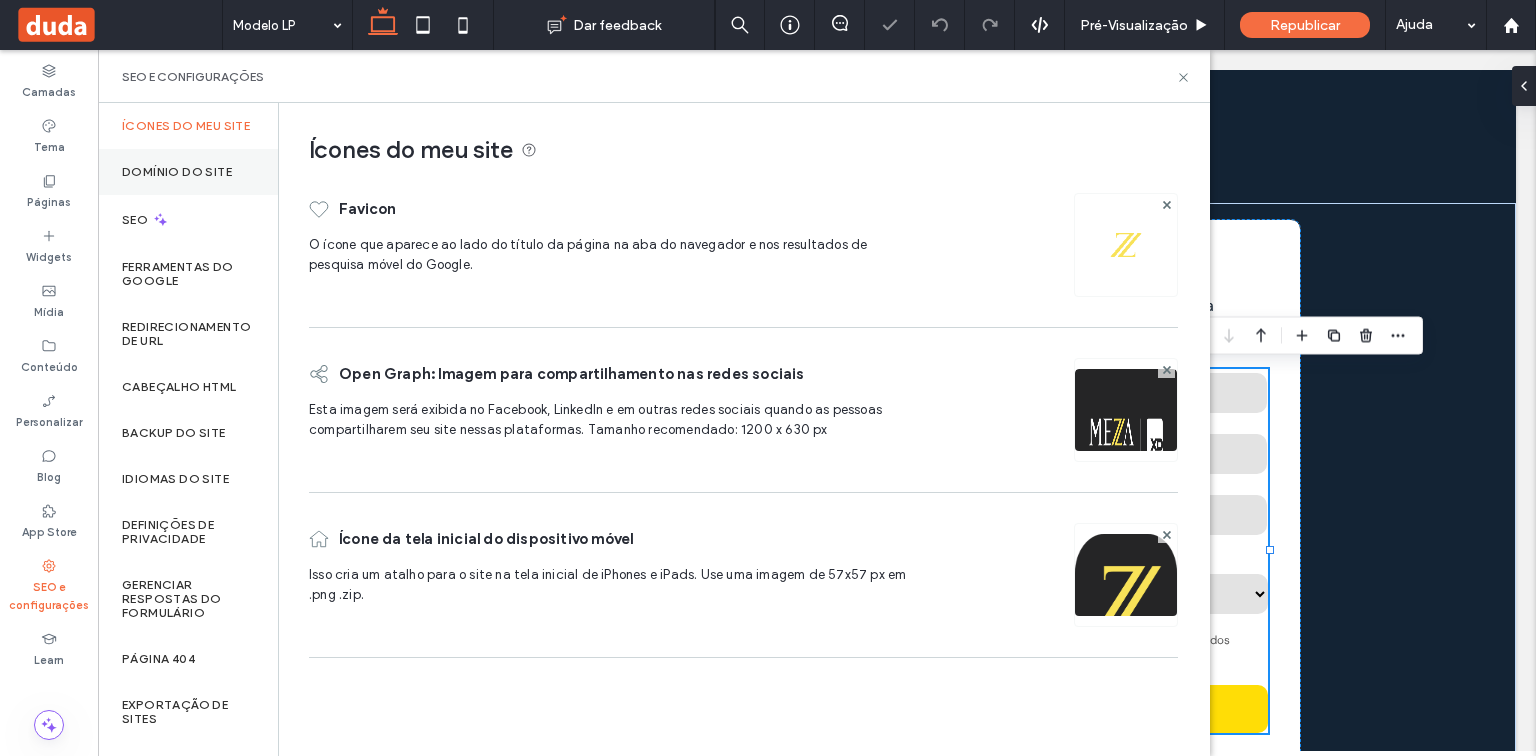 click on "Domínio do site" at bounding box center (188, 172) 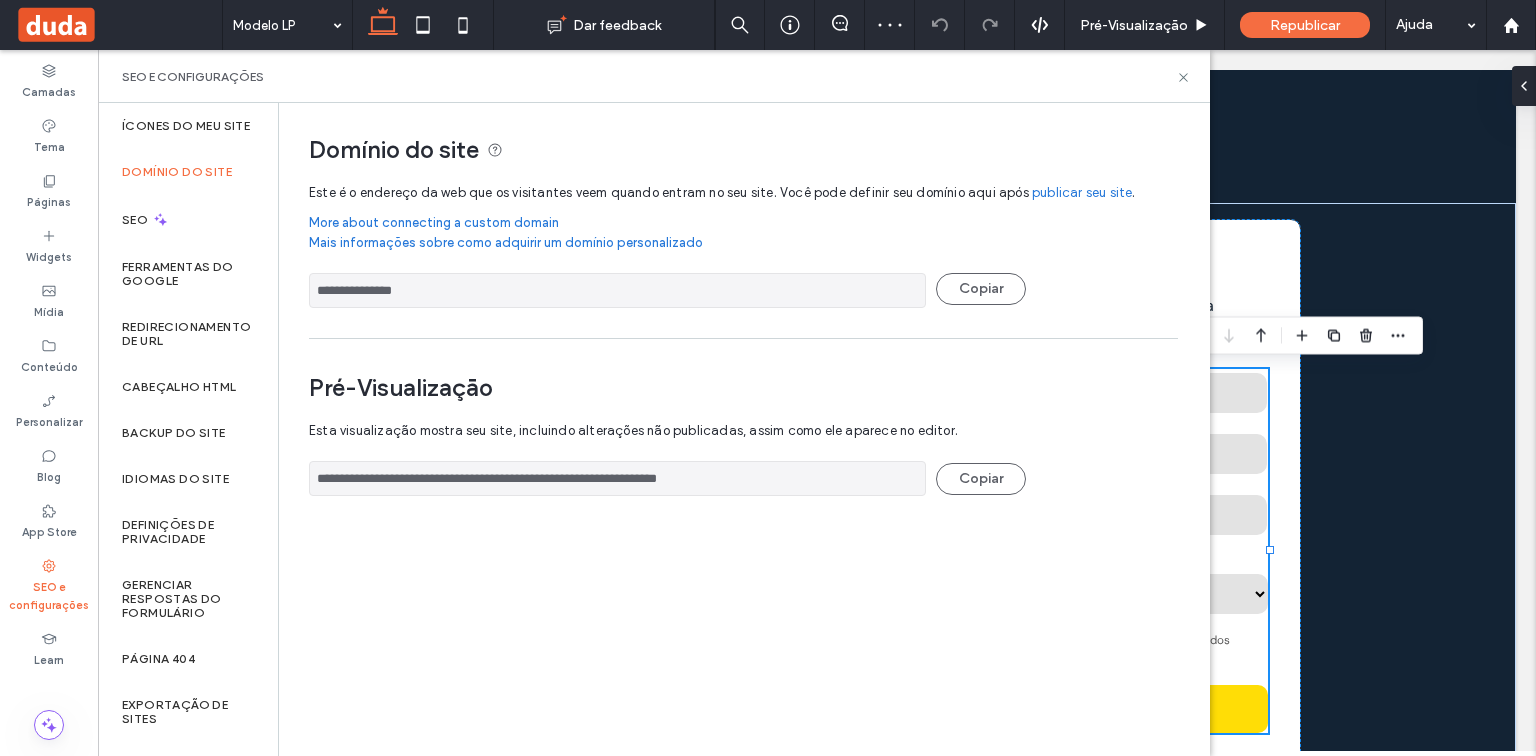 drag, startPoint x: 452, startPoint y: 298, endPoint x: 303, endPoint y: 295, distance: 149.0302 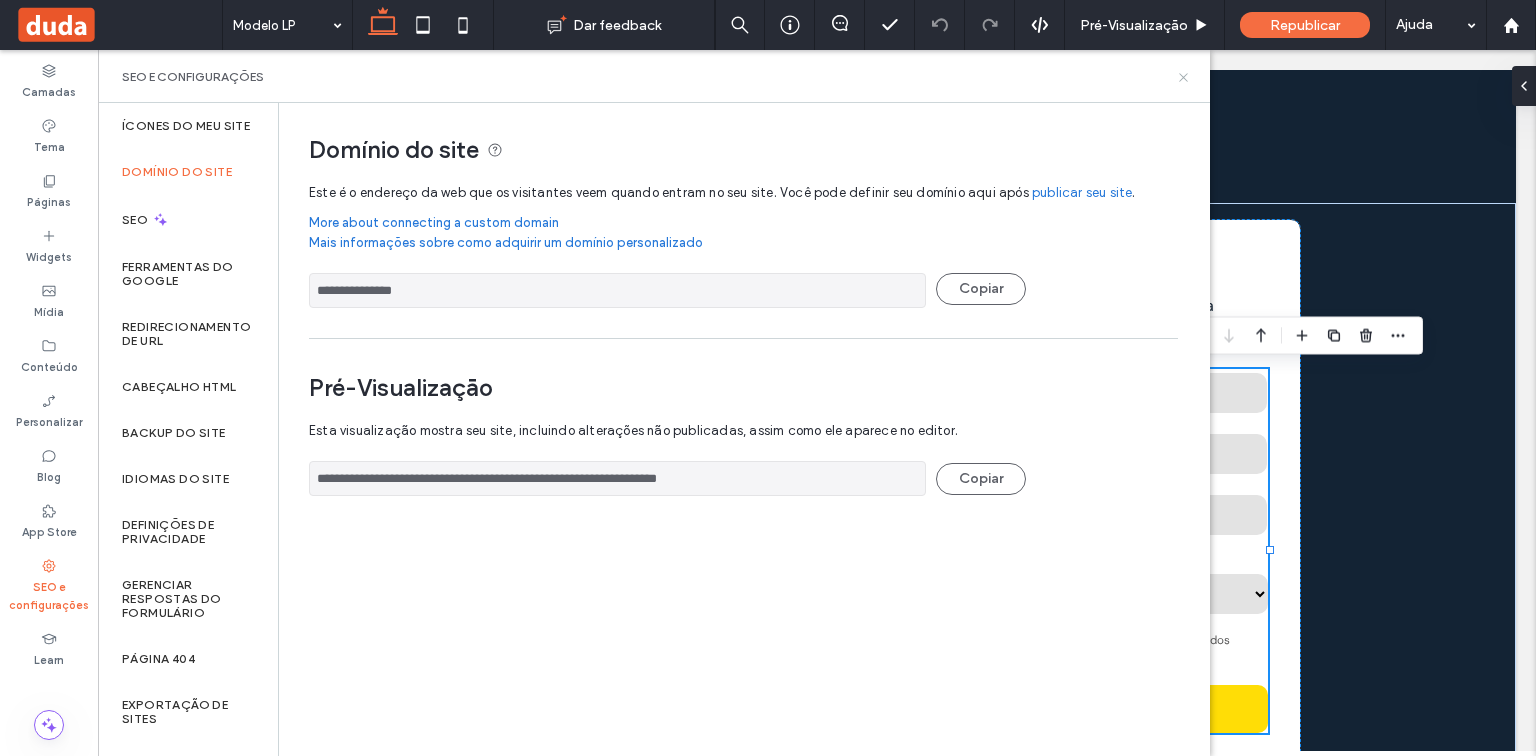 click 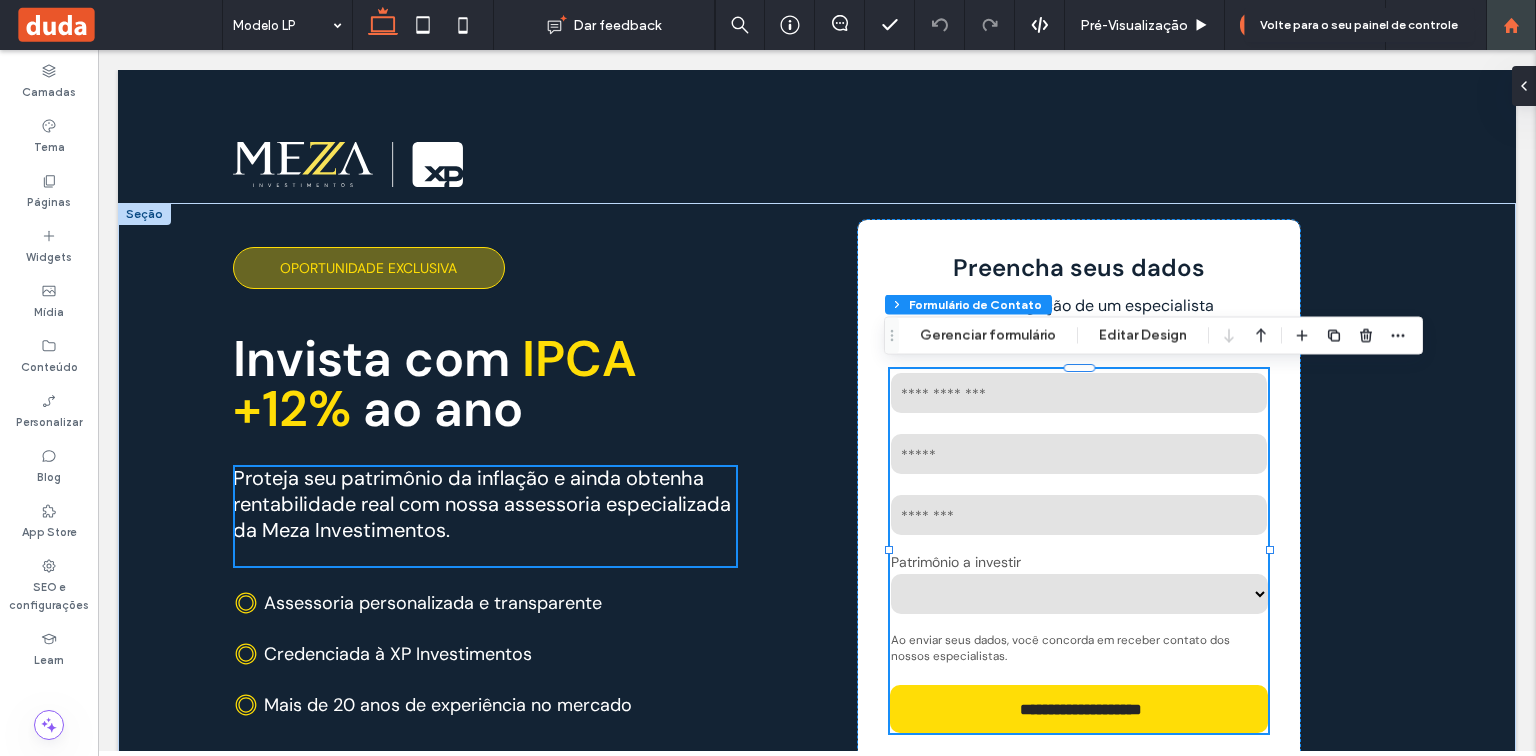 click at bounding box center (1511, 25) 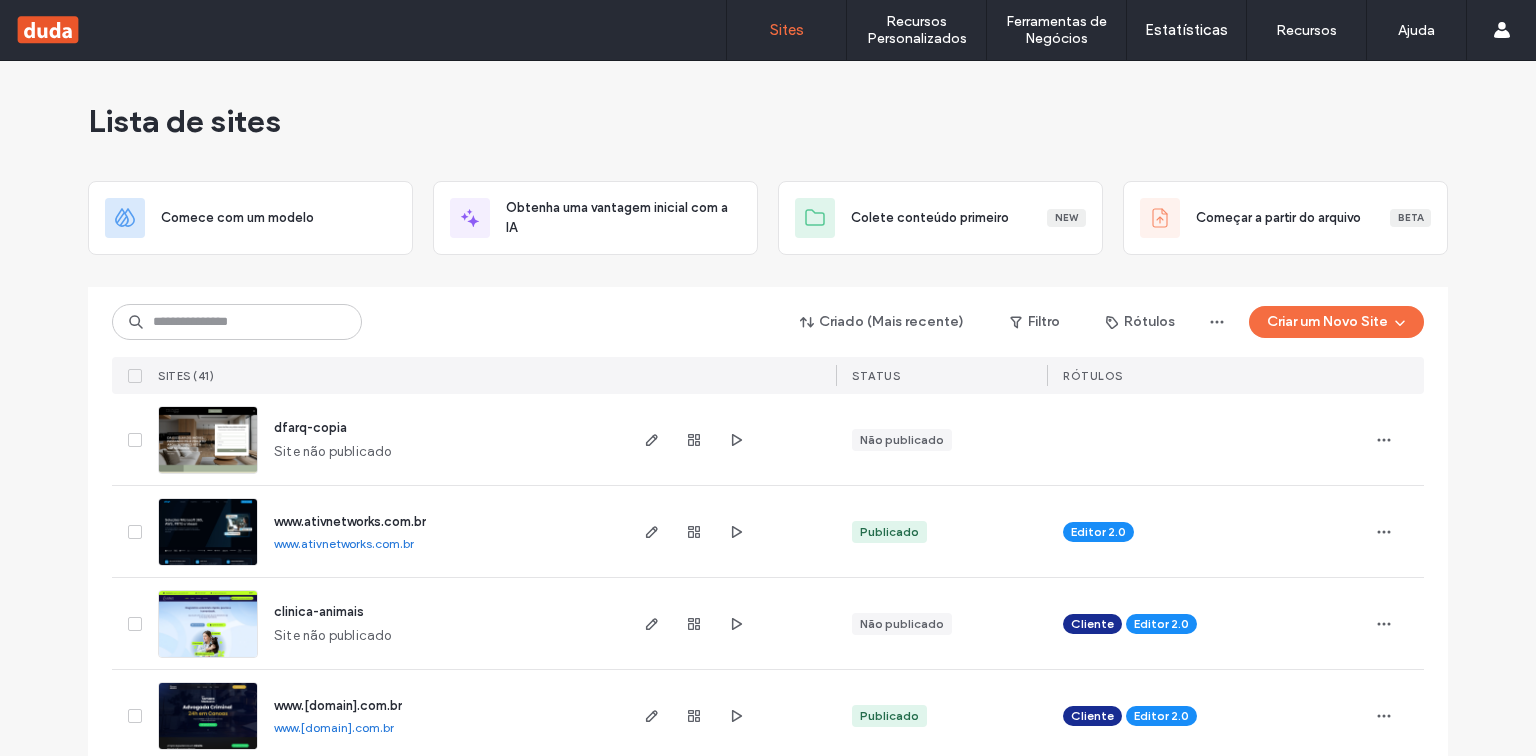 scroll, scrollTop: 0, scrollLeft: 0, axis: both 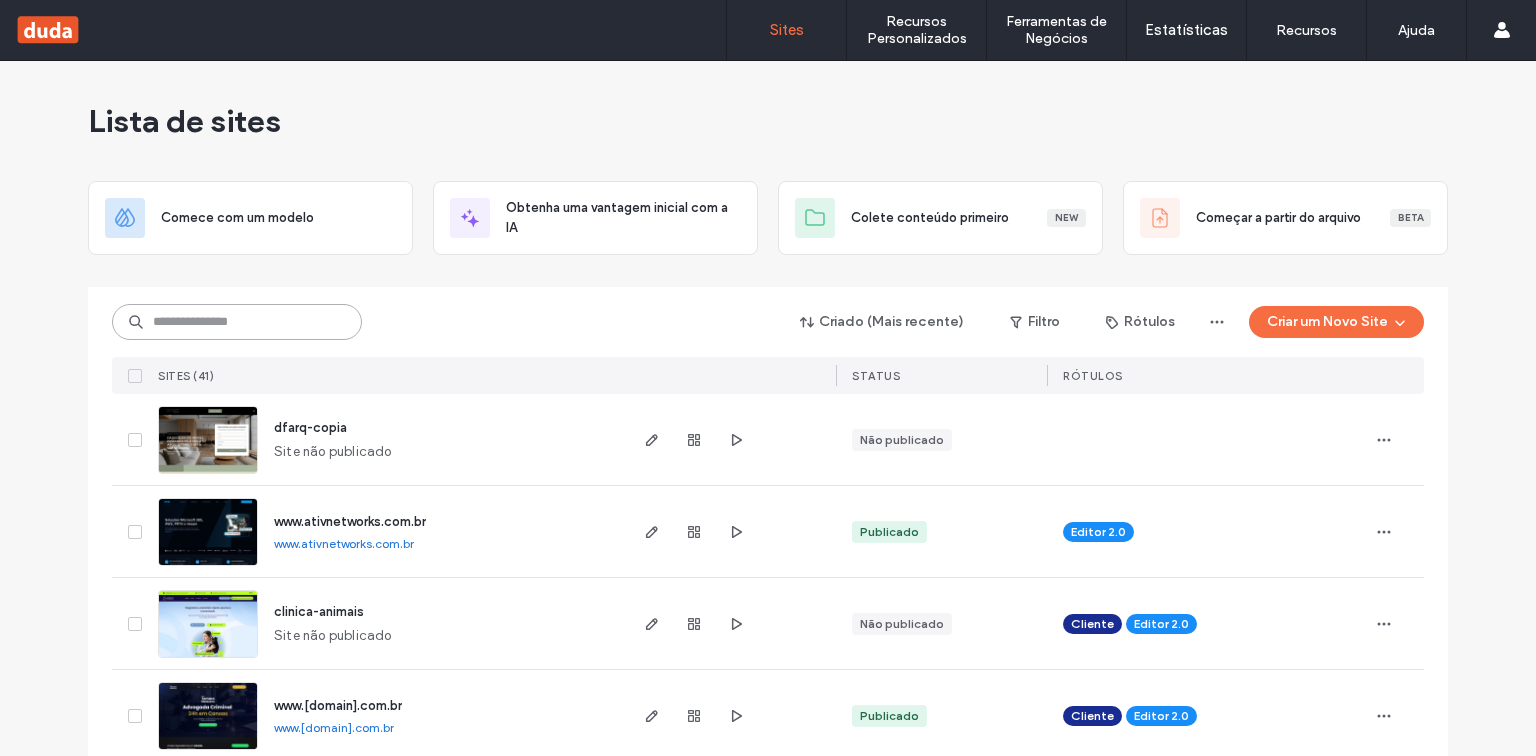 click at bounding box center [237, 322] 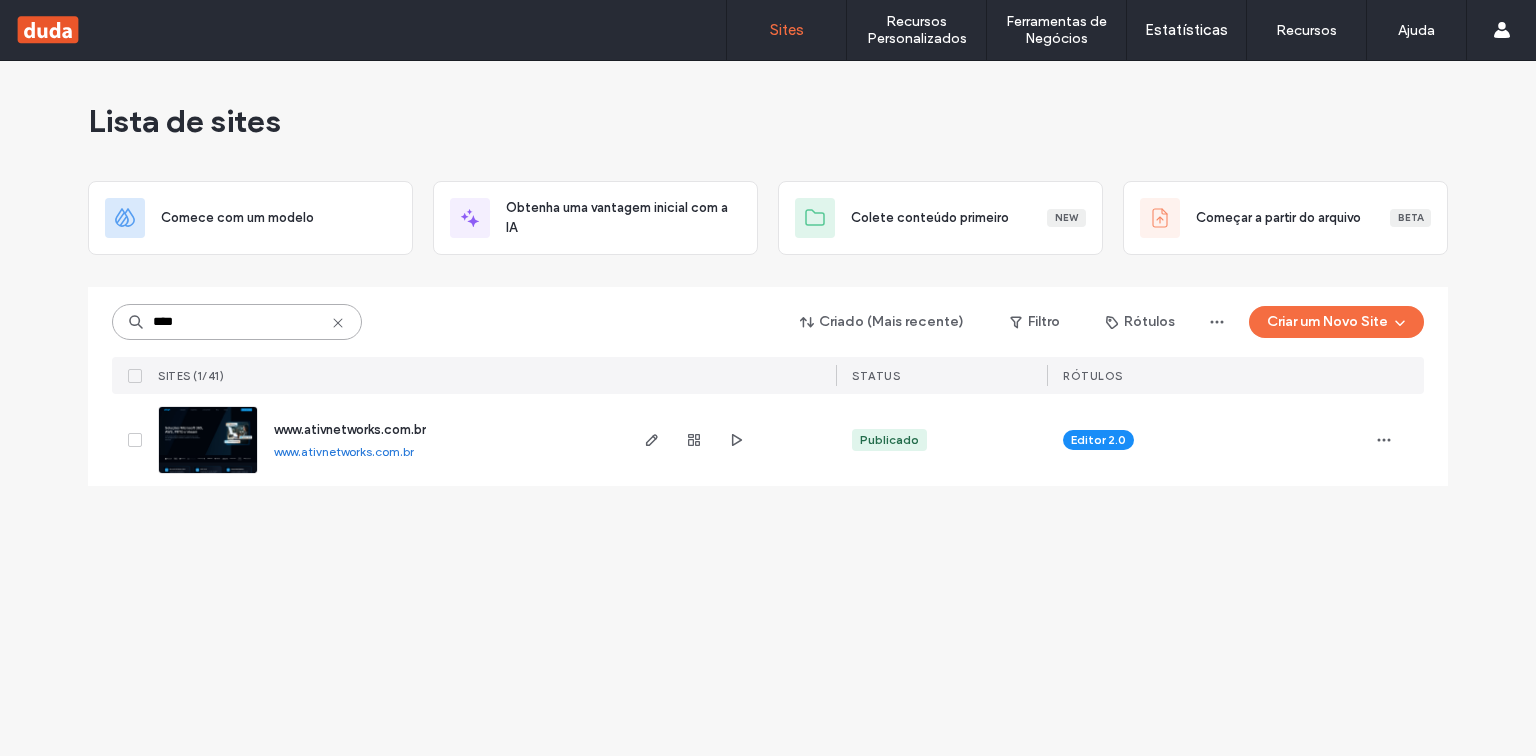 type on "****" 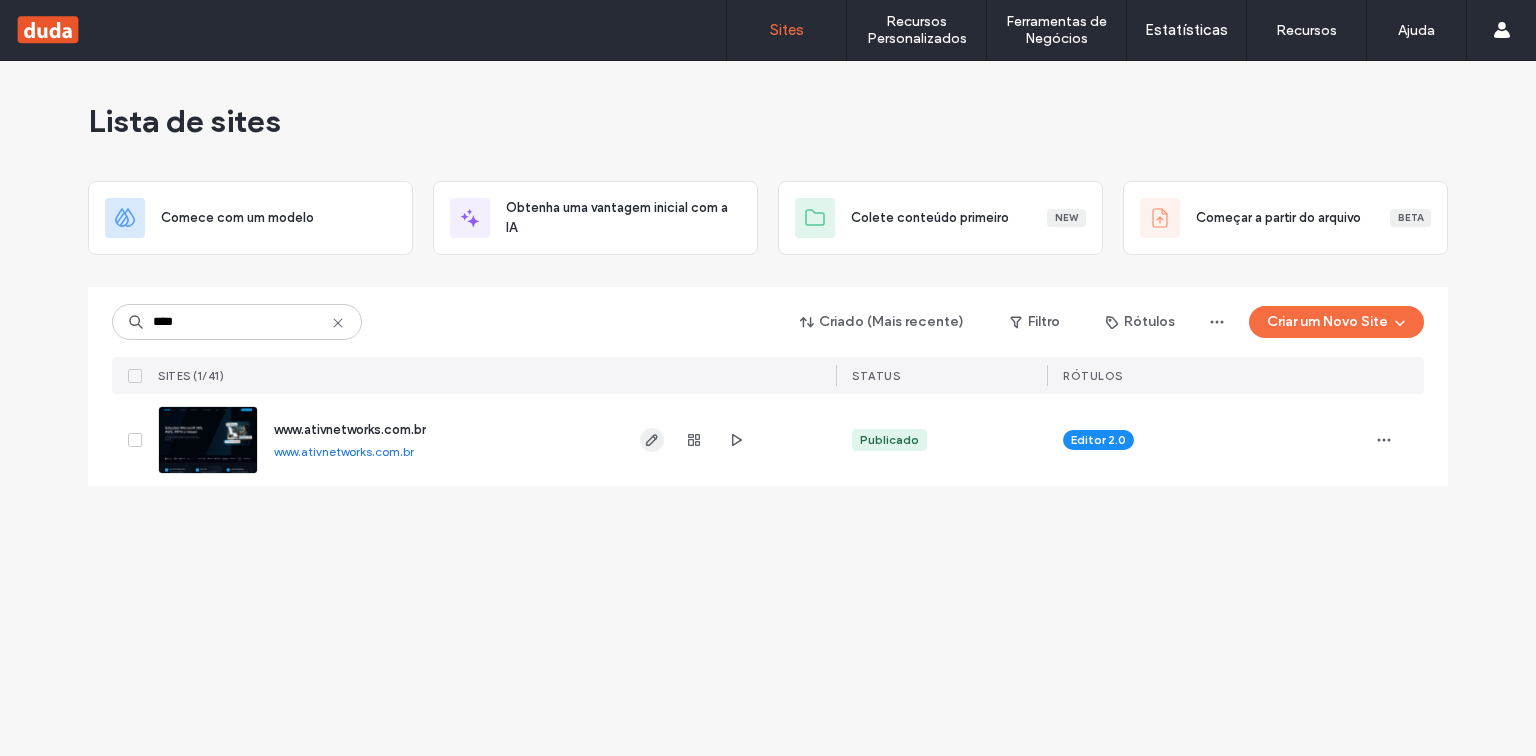 click 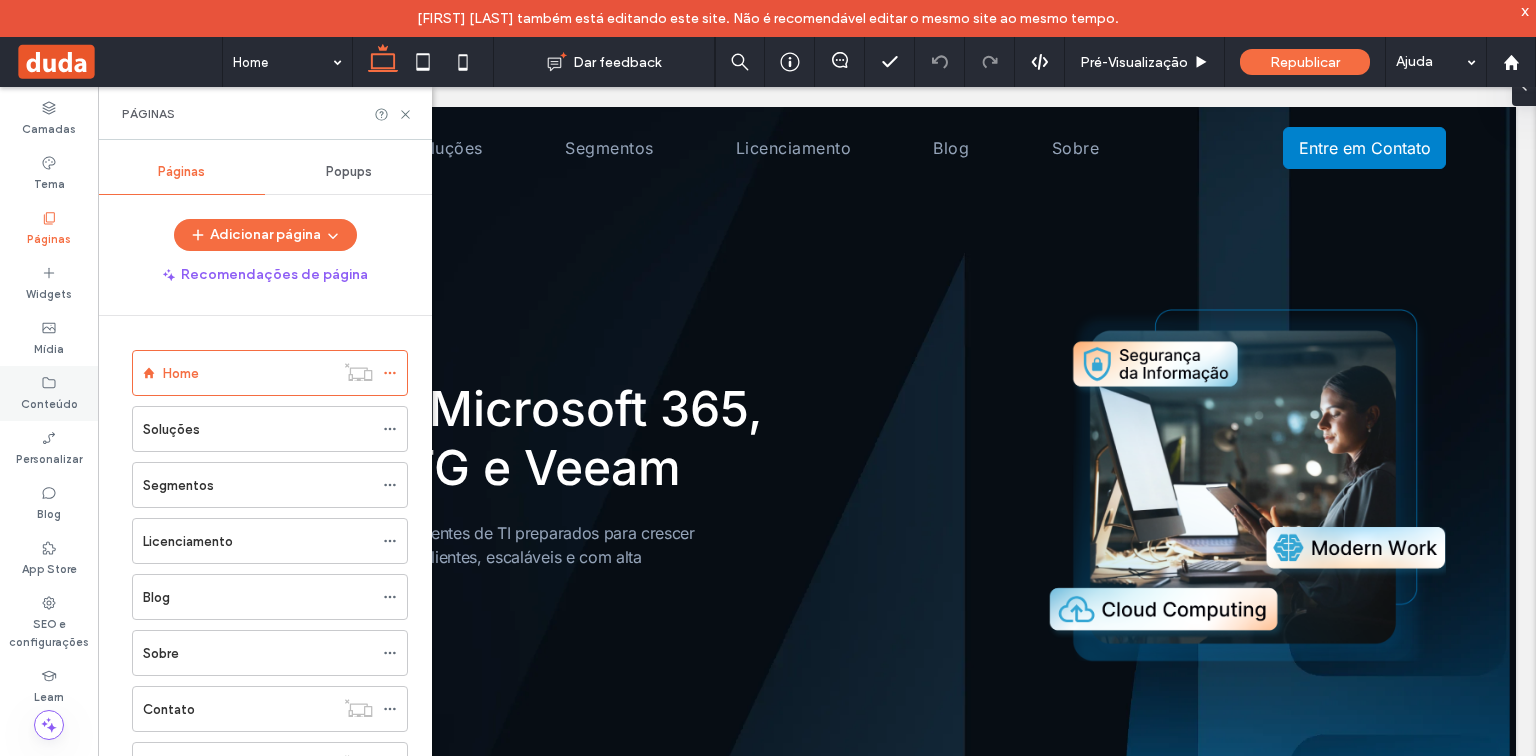 scroll, scrollTop: 0, scrollLeft: 0, axis: both 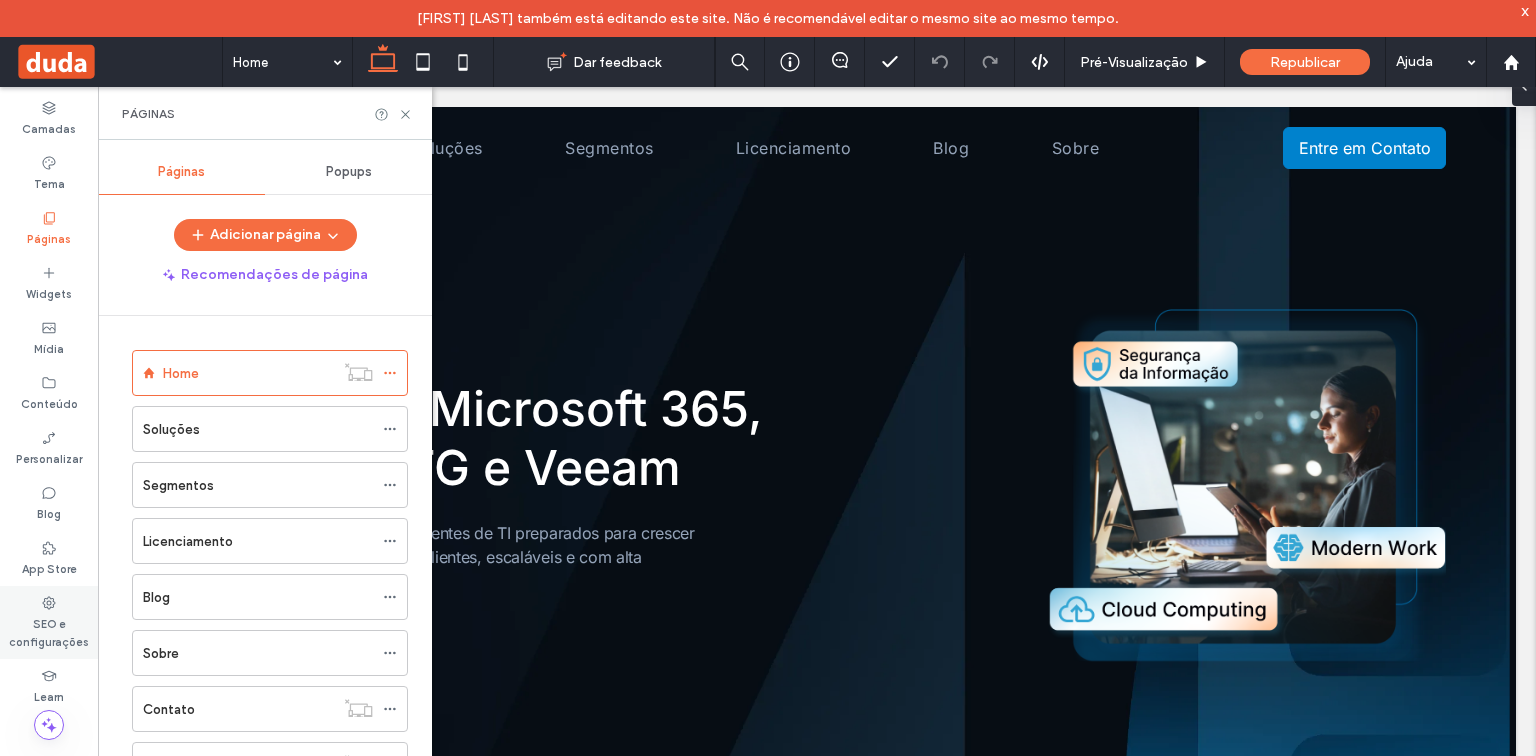 click on "SEO e configurações" at bounding box center [49, 631] 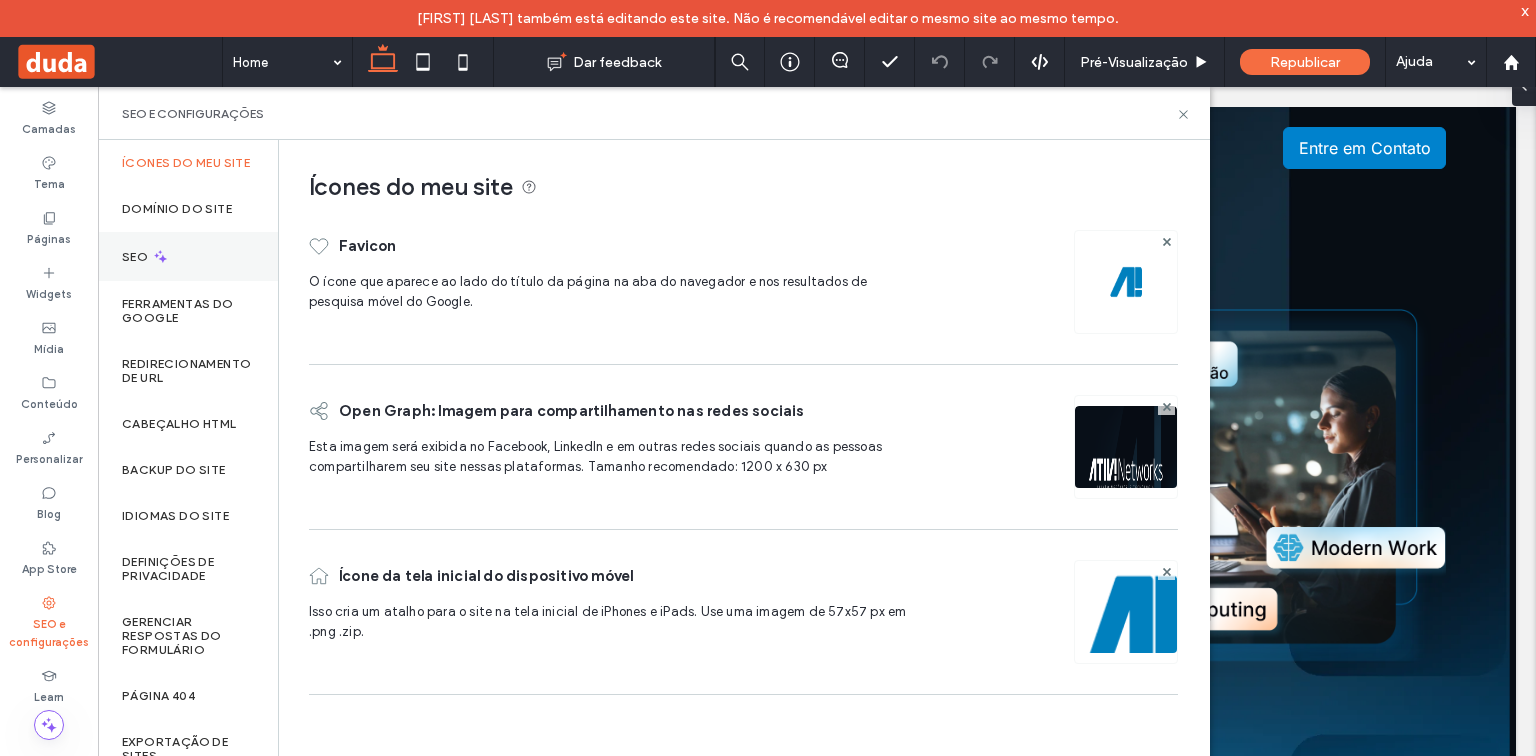 click on "SEO" at bounding box center (188, 256) 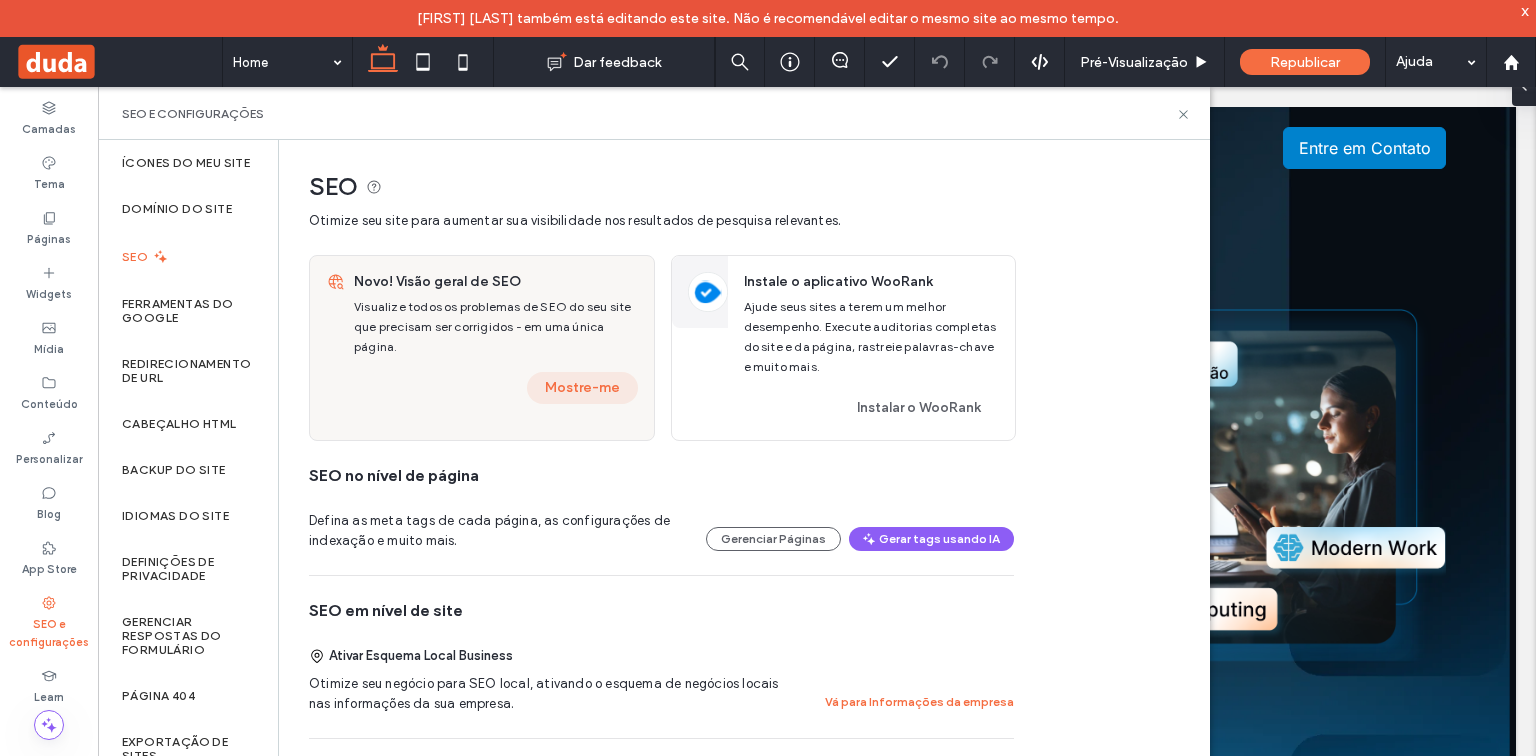 click on "Mostre-me" at bounding box center (582, 388) 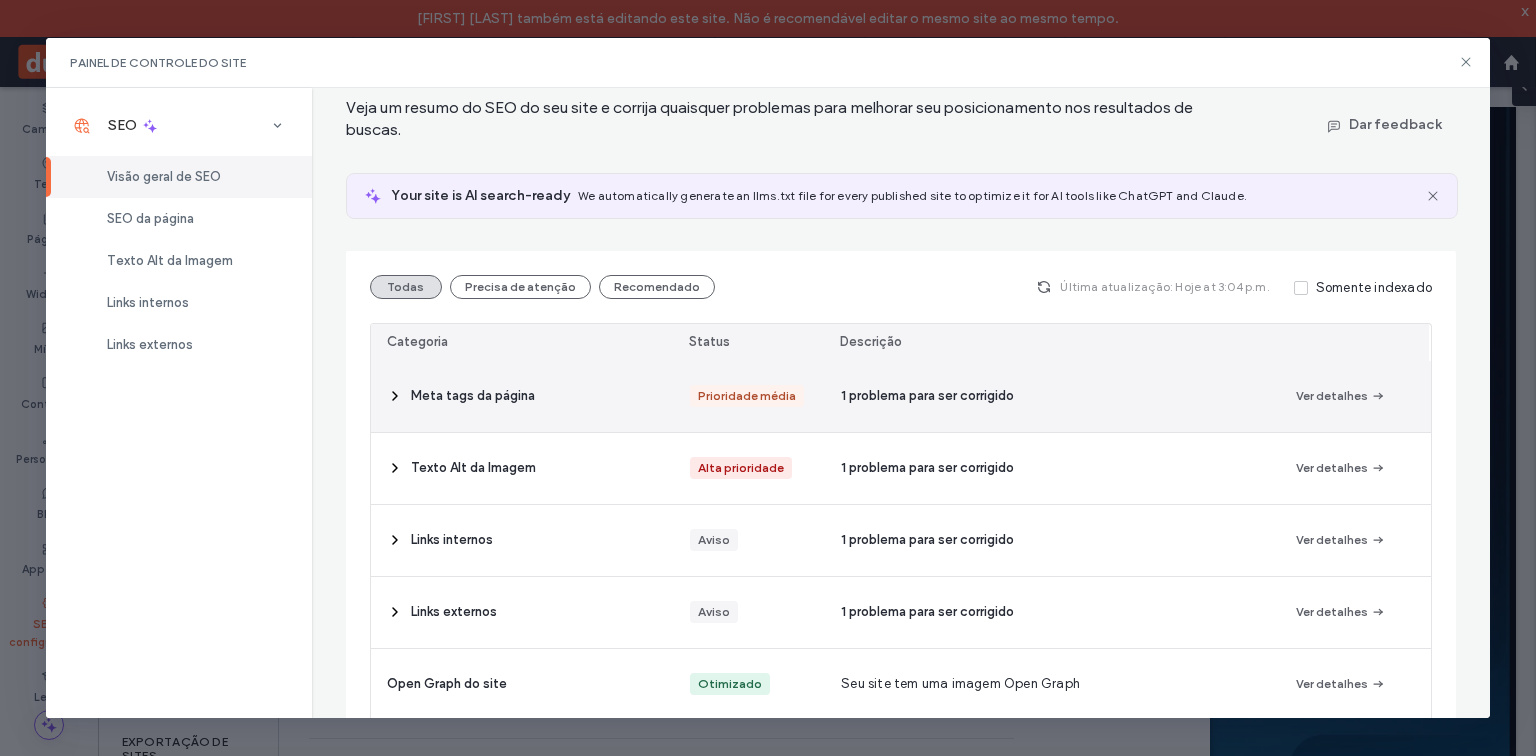 scroll, scrollTop: 0, scrollLeft: 0, axis: both 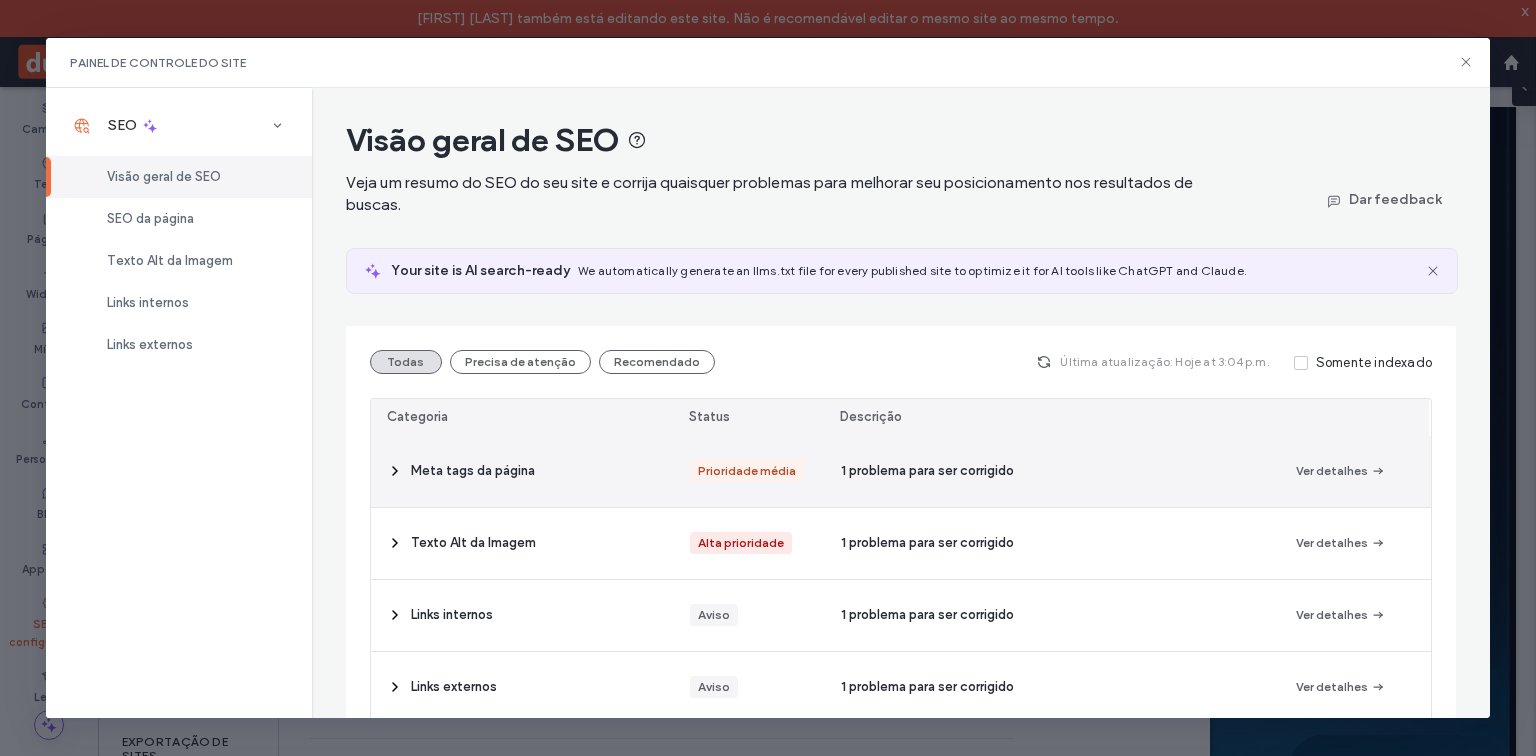 click 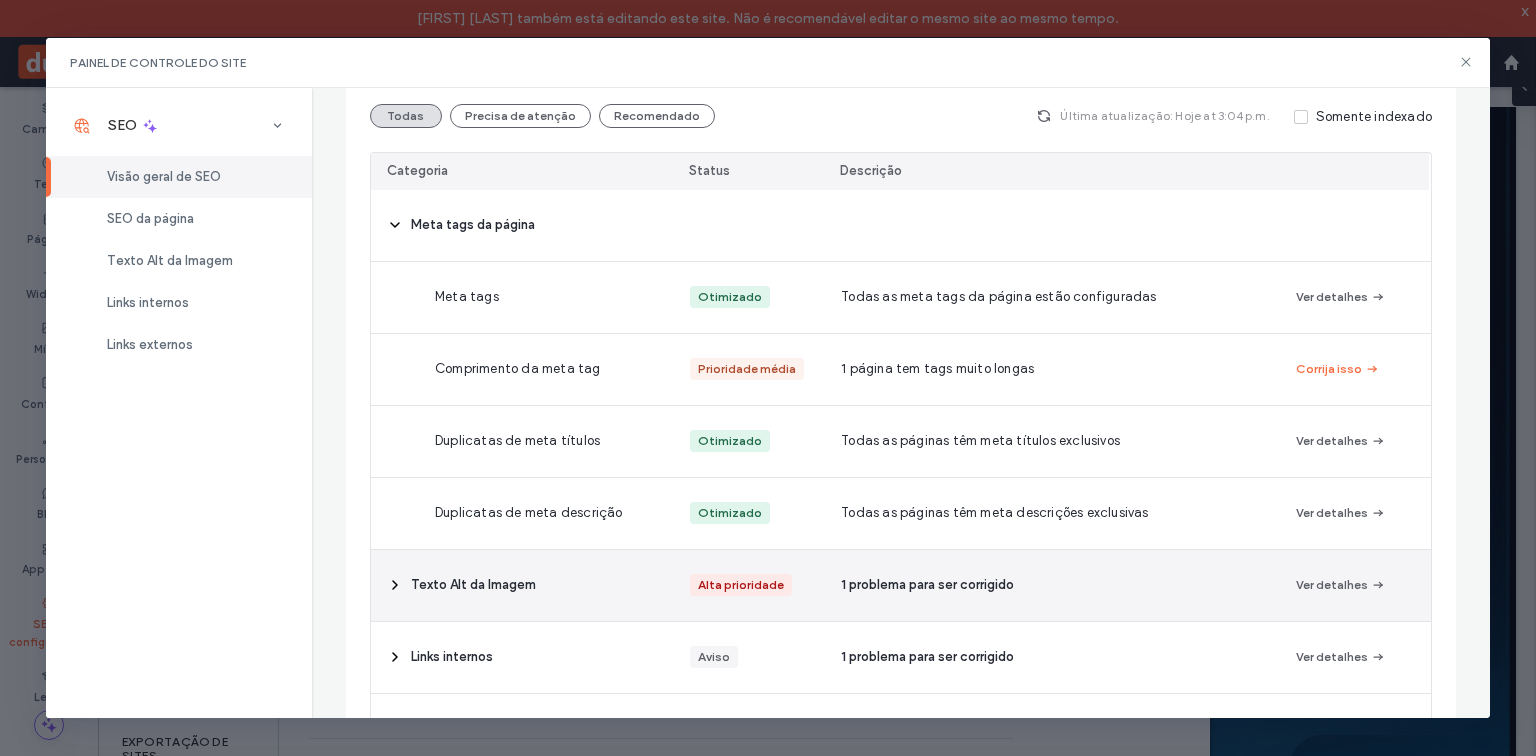scroll, scrollTop: 240, scrollLeft: 0, axis: vertical 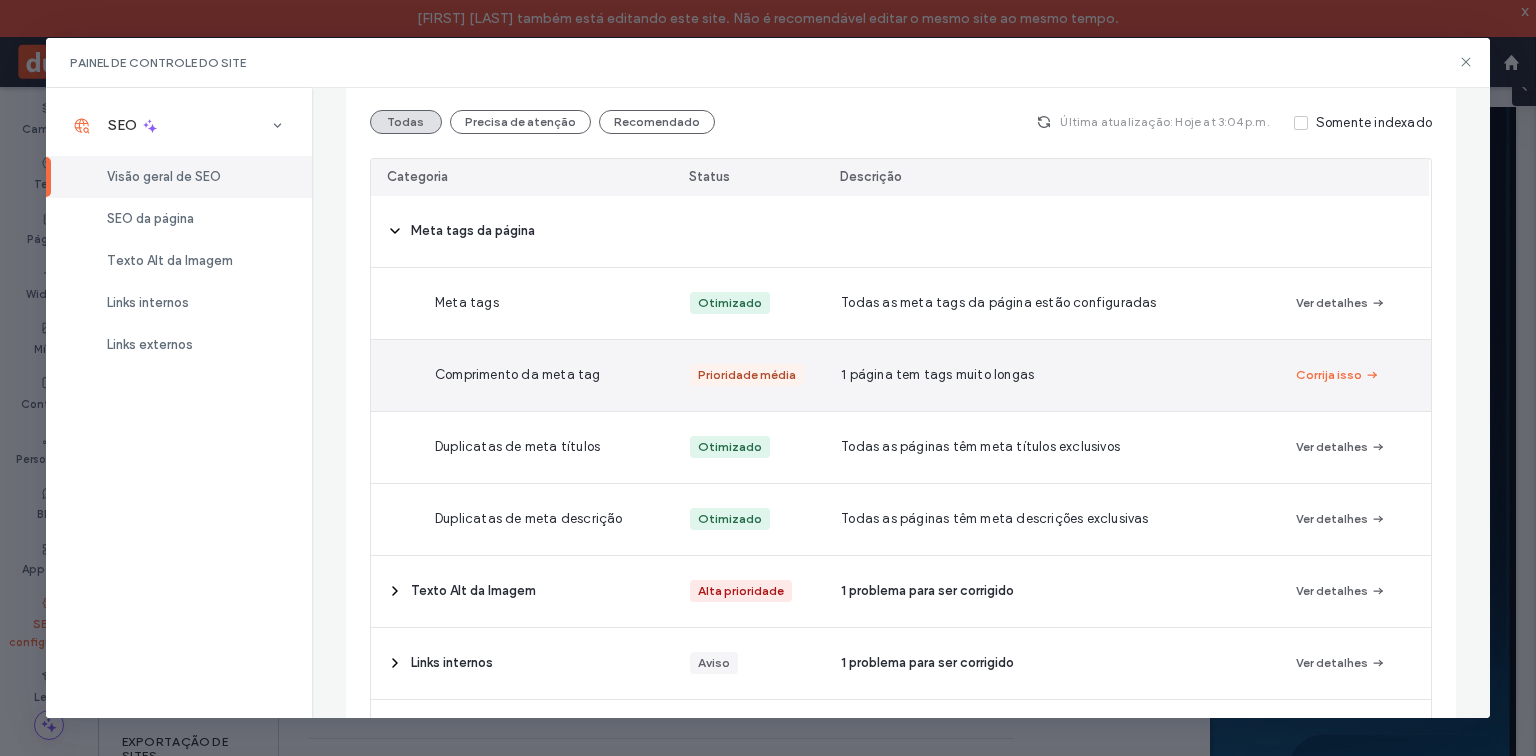 click on "Comprimento da meta tag" at bounding box center [570, 375] 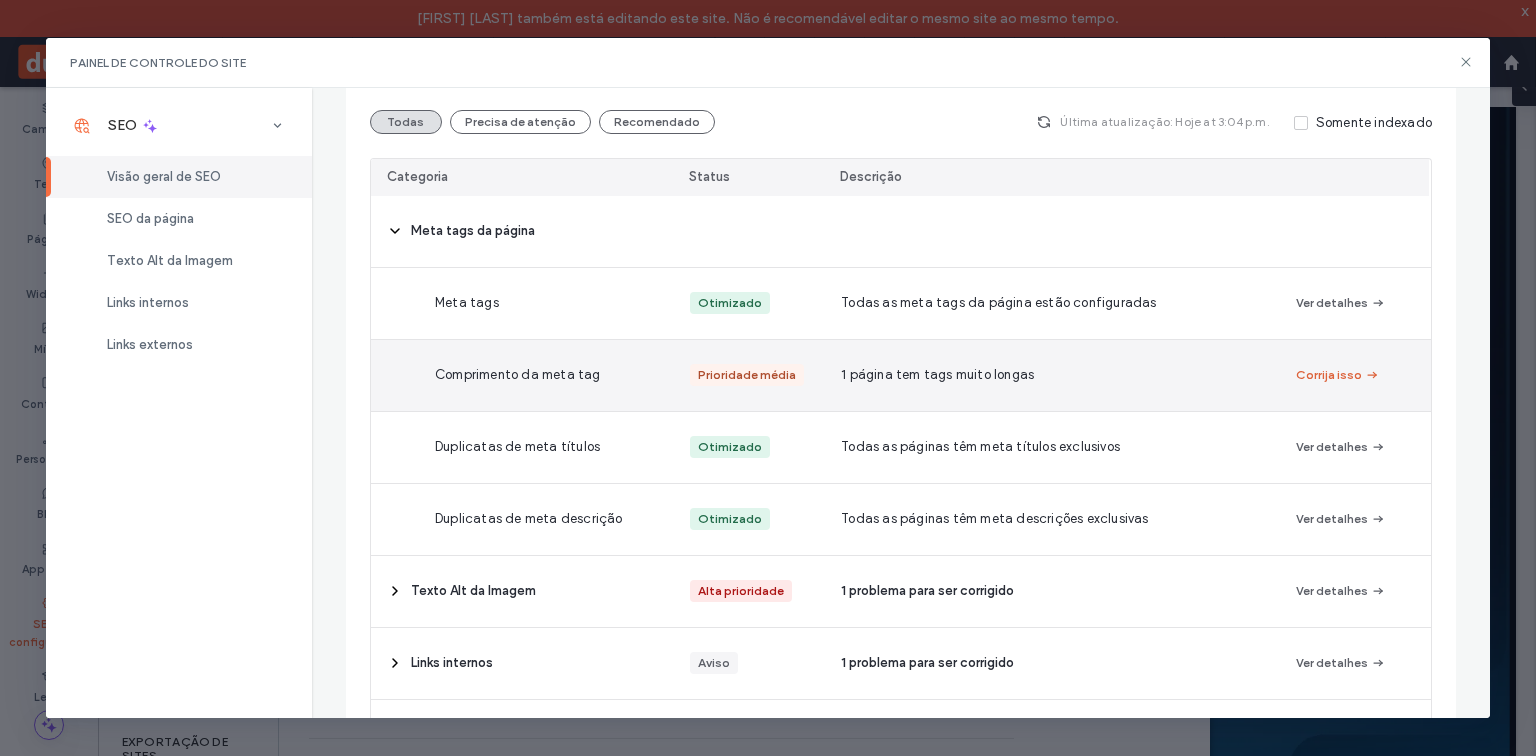 click on "Corrija isso" at bounding box center (1338, 375) 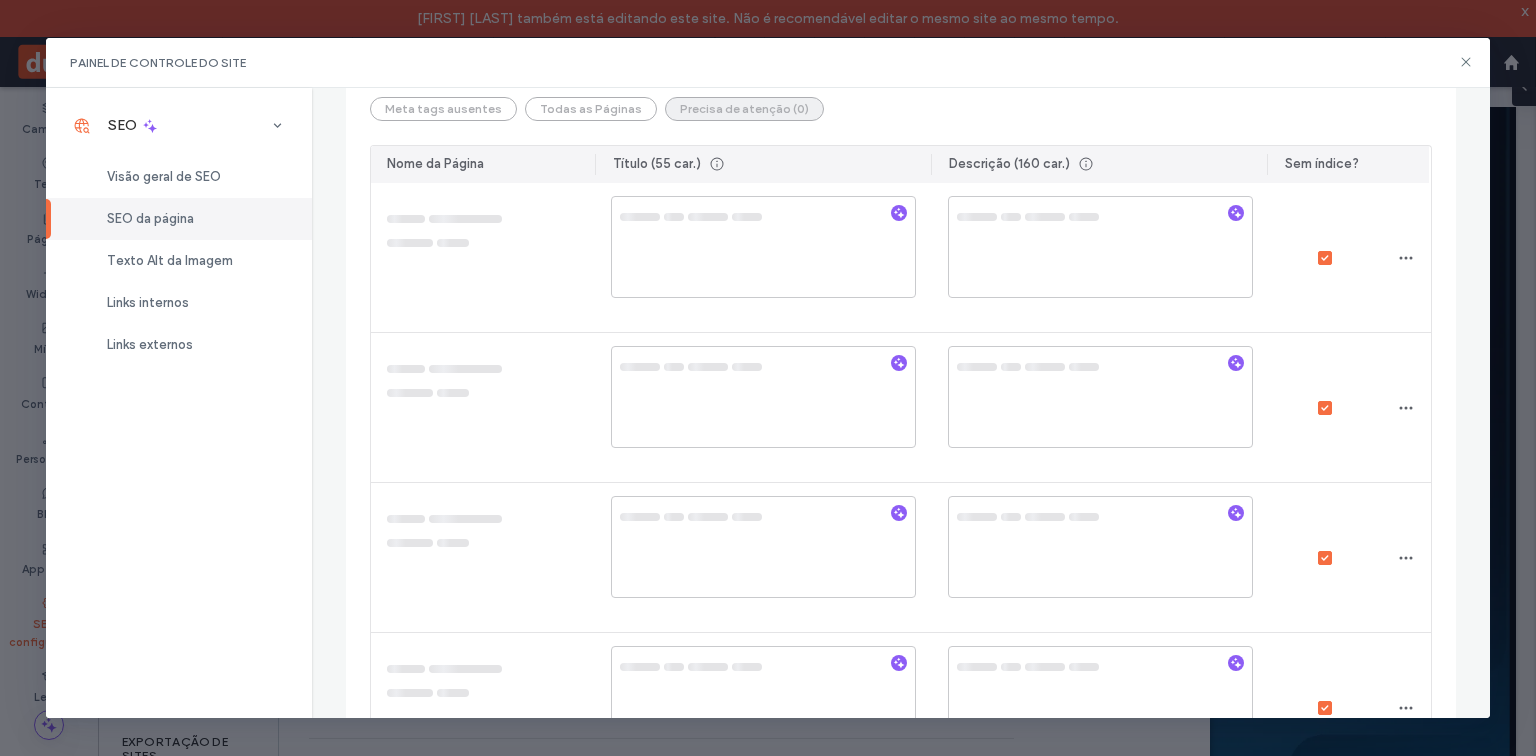 scroll, scrollTop: 0, scrollLeft: 0, axis: both 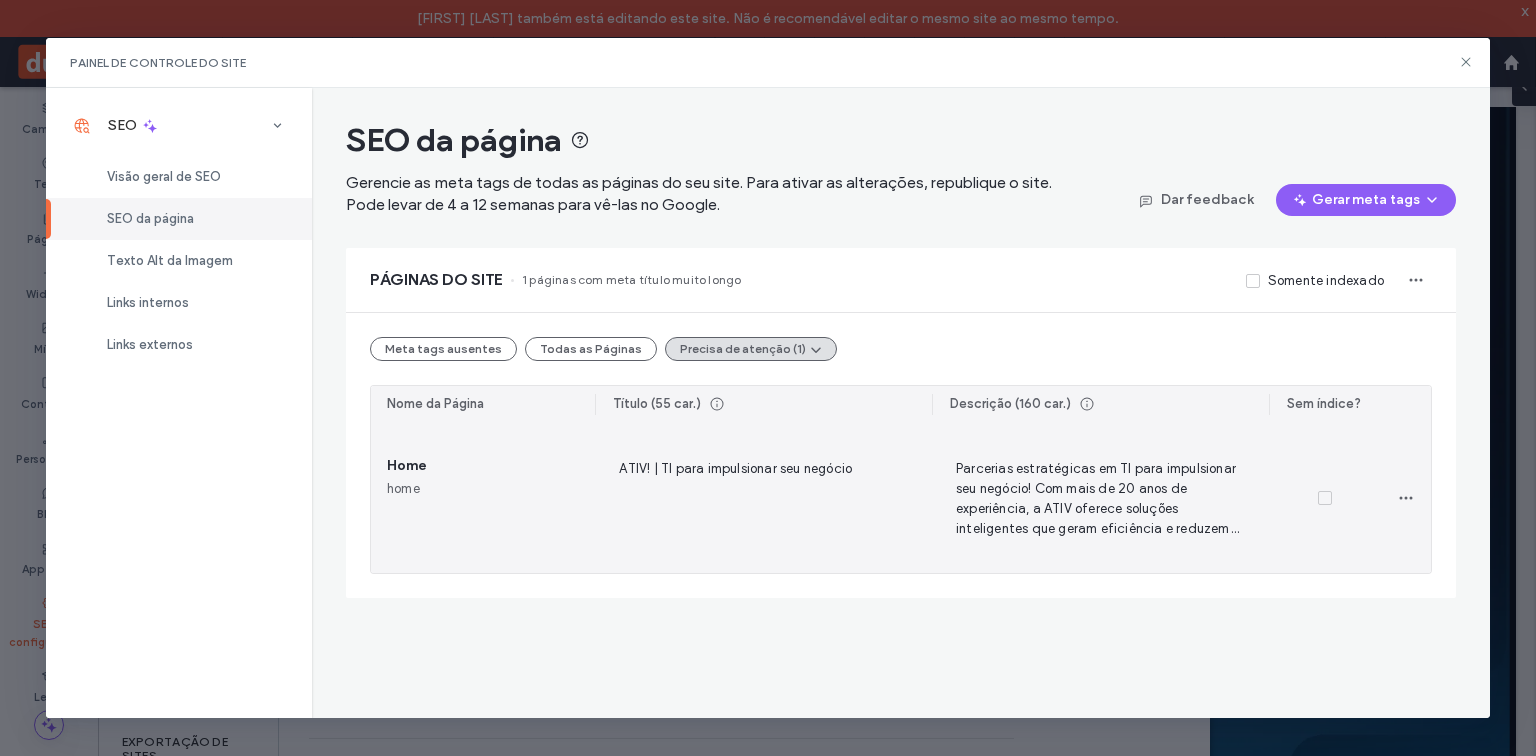 click on "Parcerias estratégicas em TI para impulsionar seu negócio! Com mais de 20 anos de experiência, a ATIV oferece soluções inteligentes que geram eficiência e reduzem custos." at bounding box center [1100, 498] 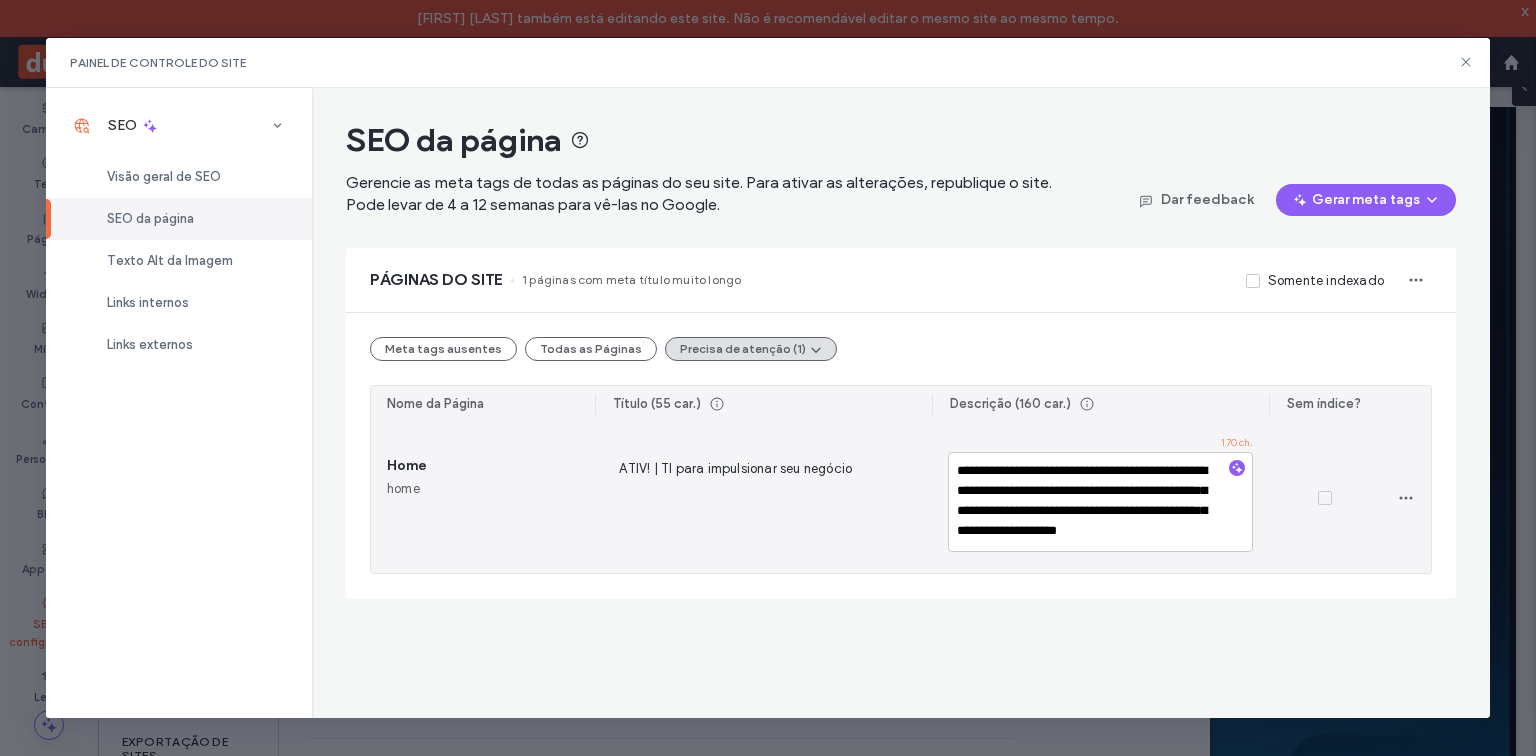 scroll, scrollTop: 17, scrollLeft: 0, axis: vertical 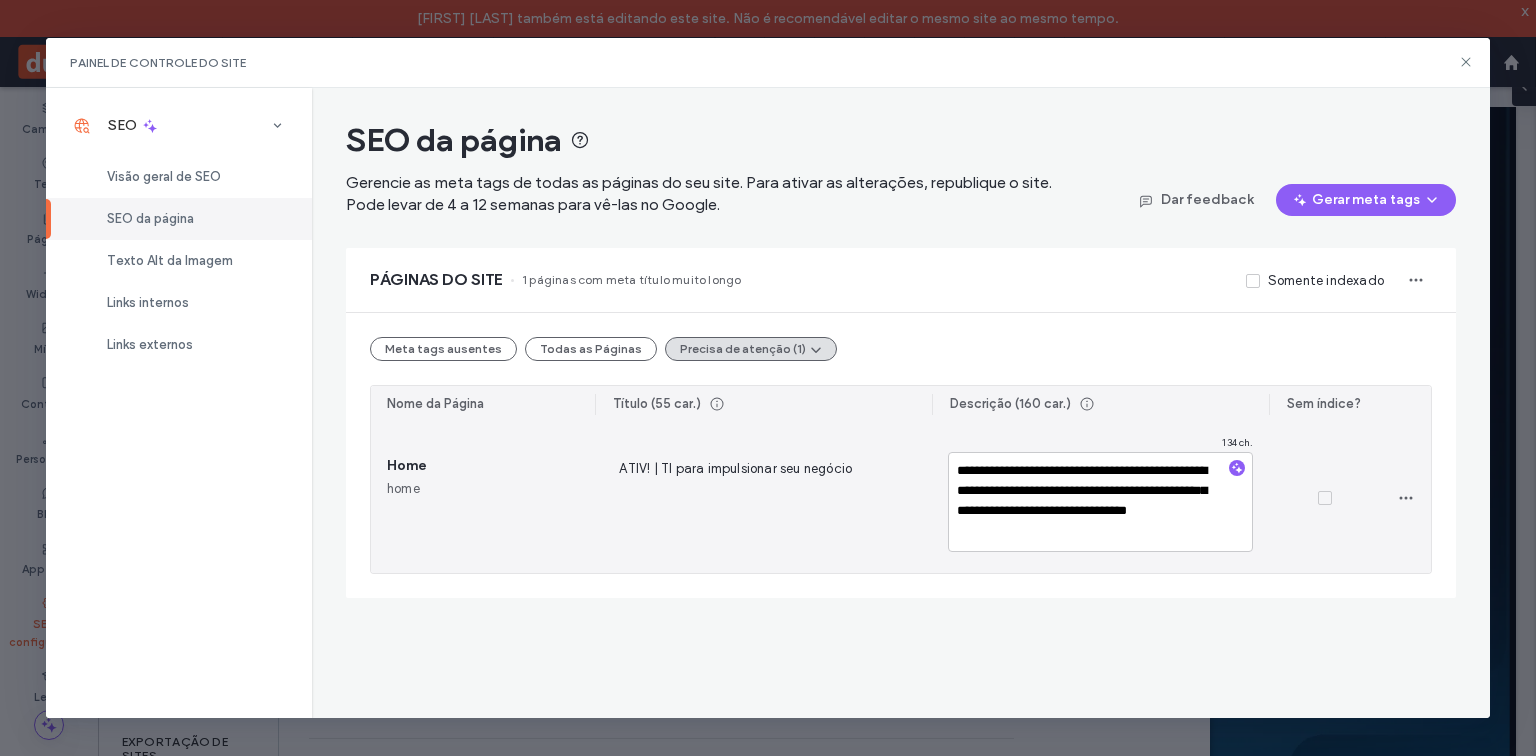 click on "**********" at bounding box center [1100, 502] 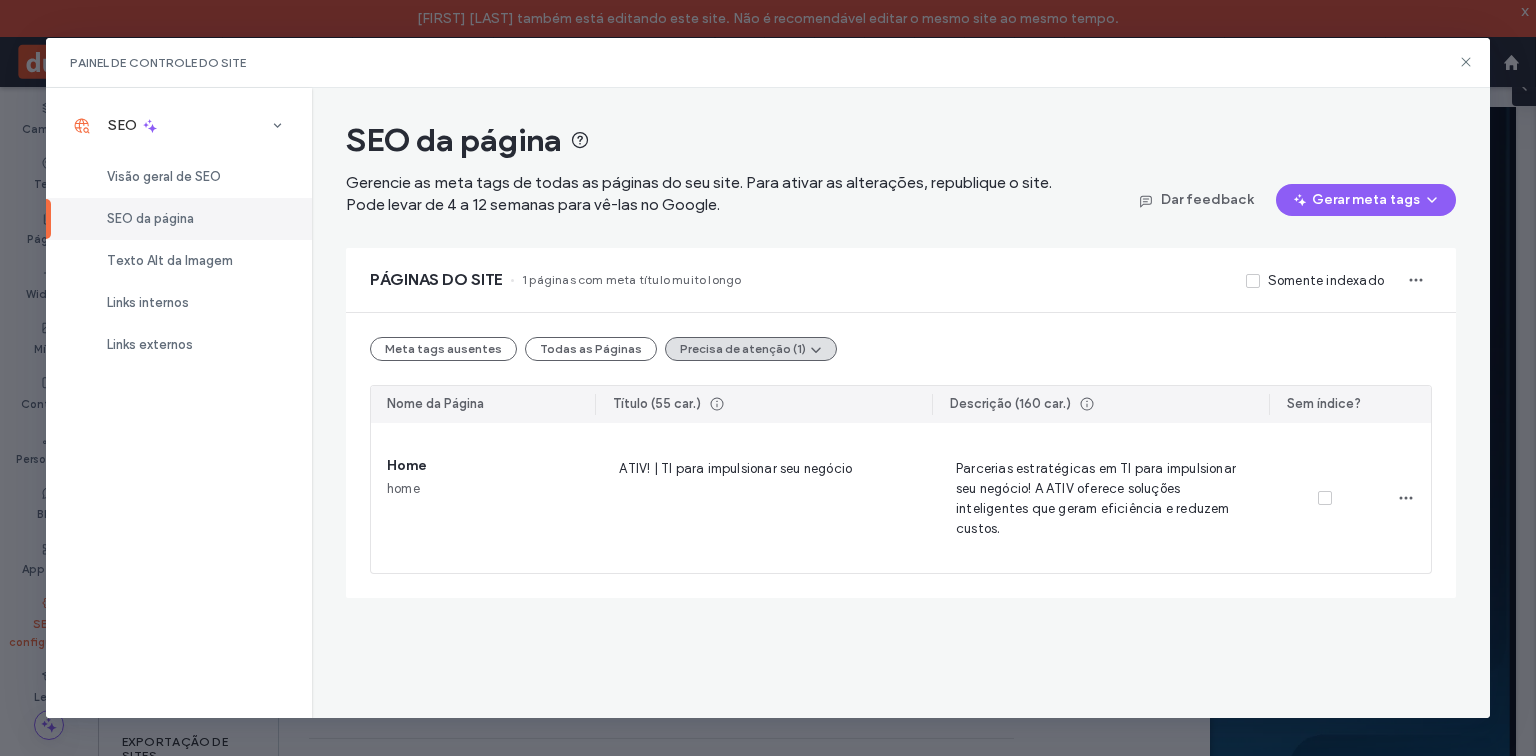 click on "SEO da página" at bounding box center (150, 218) 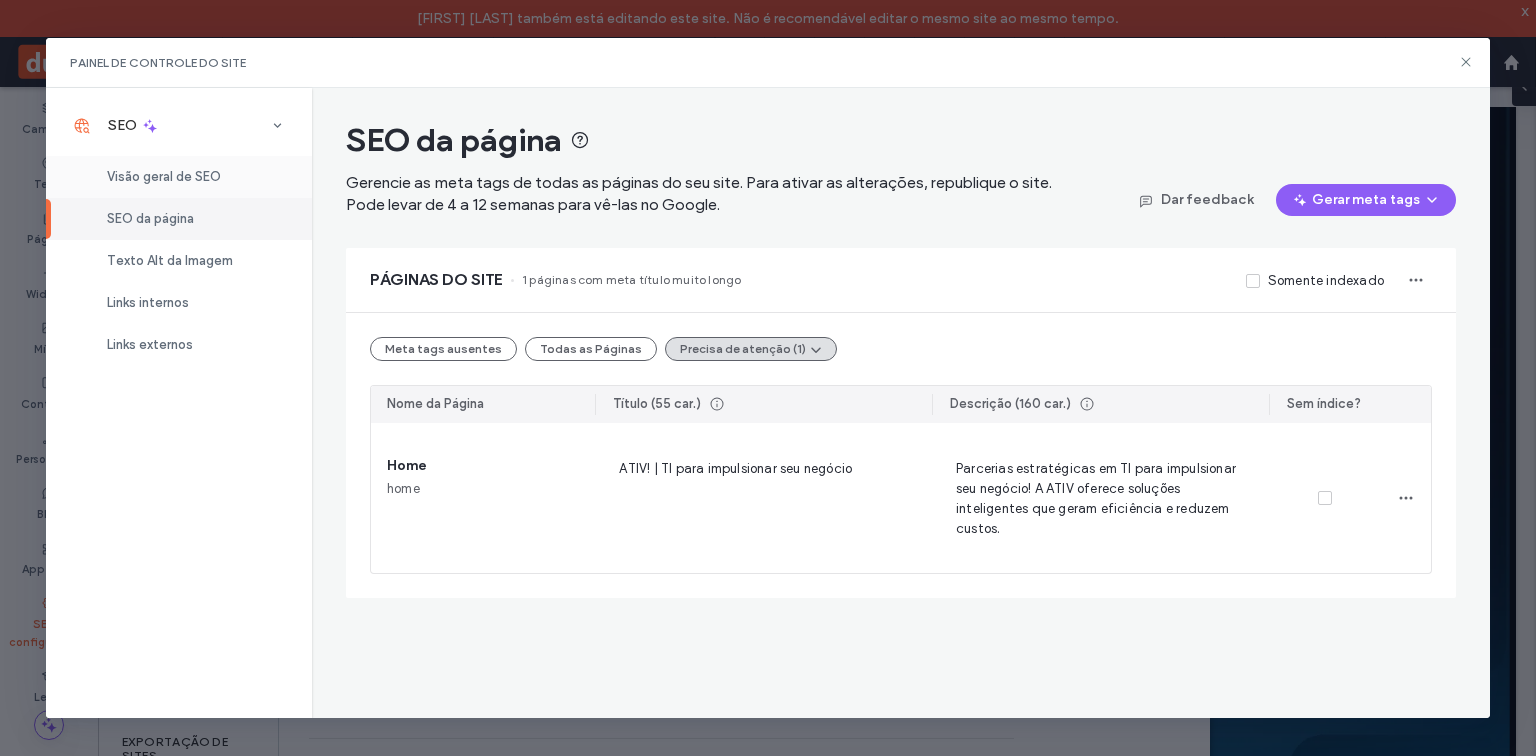 click on "Visão geral de SEO" at bounding box center [164, 176] 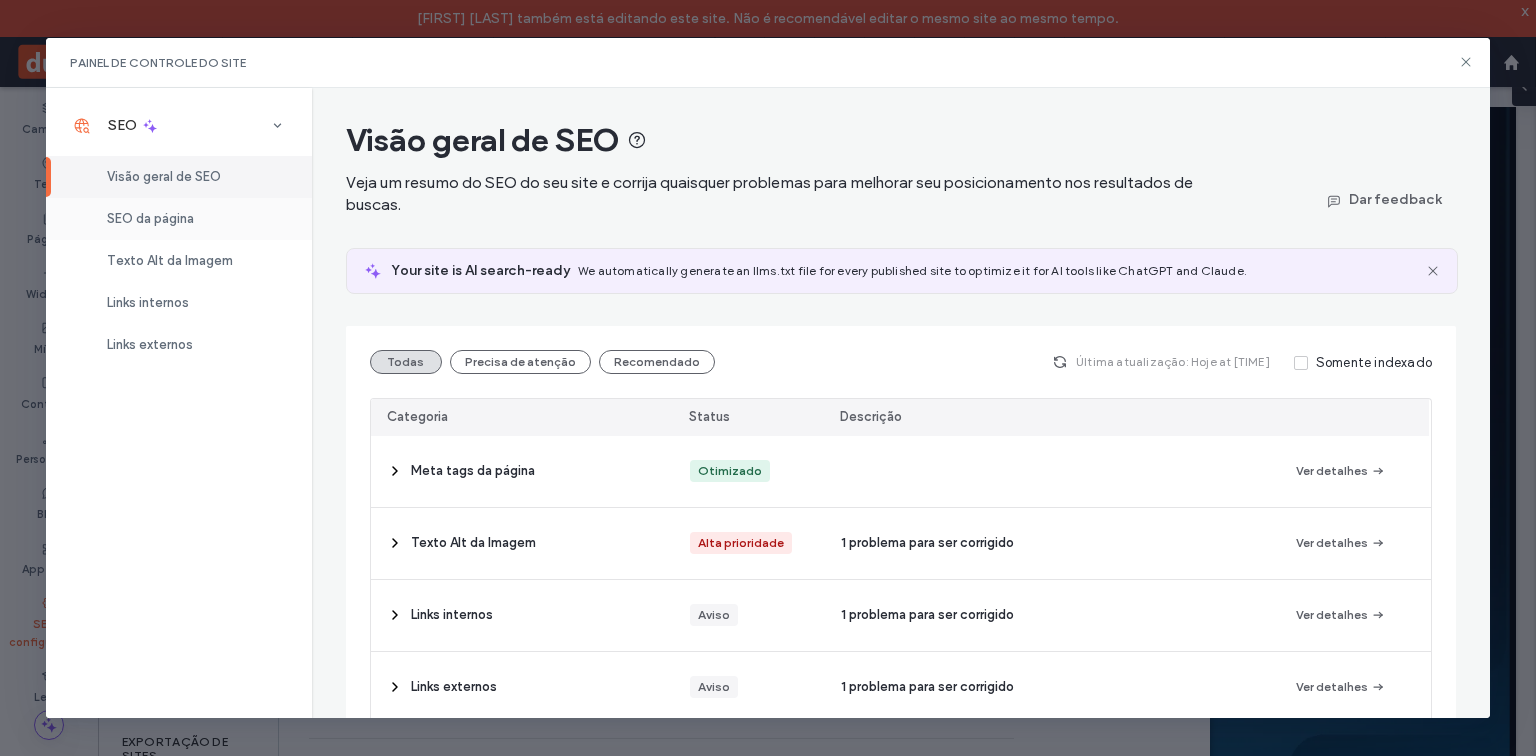 click on "SEO da página" at bounding box center (150, 218) 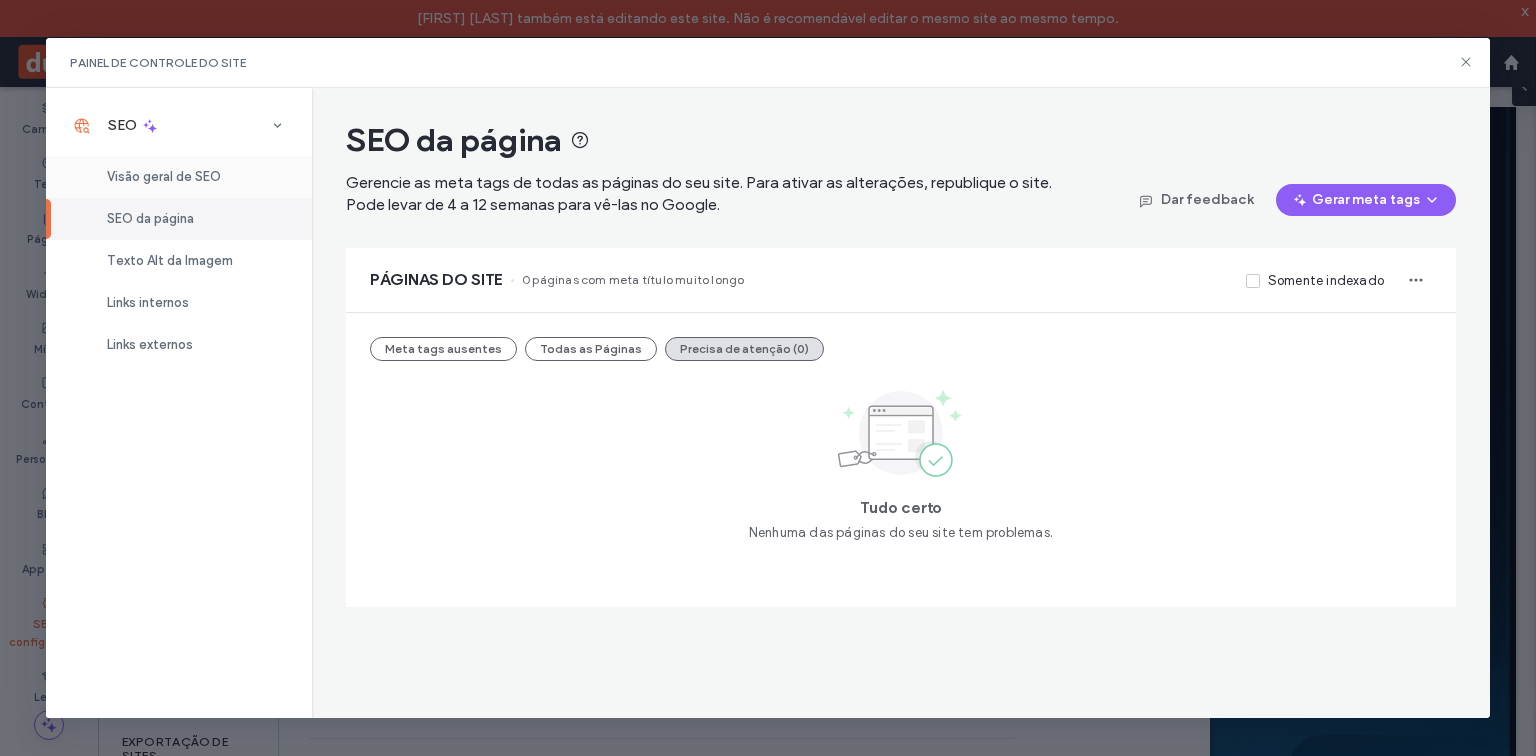 click on "Visão geral de SEO" at bounding box center (164, 176) 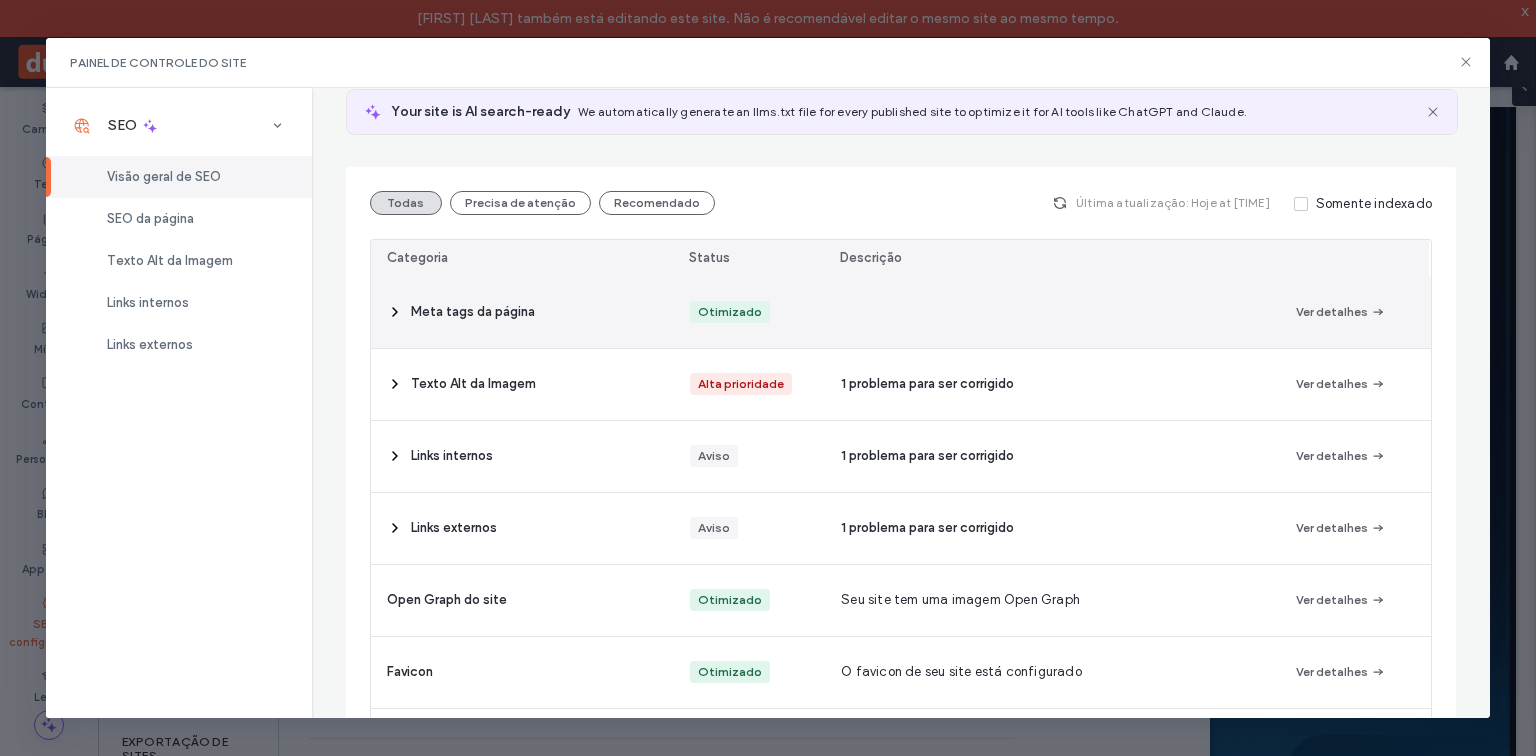 scroll, scrollTop: 160, scrollLeft: 0, axis: vertical 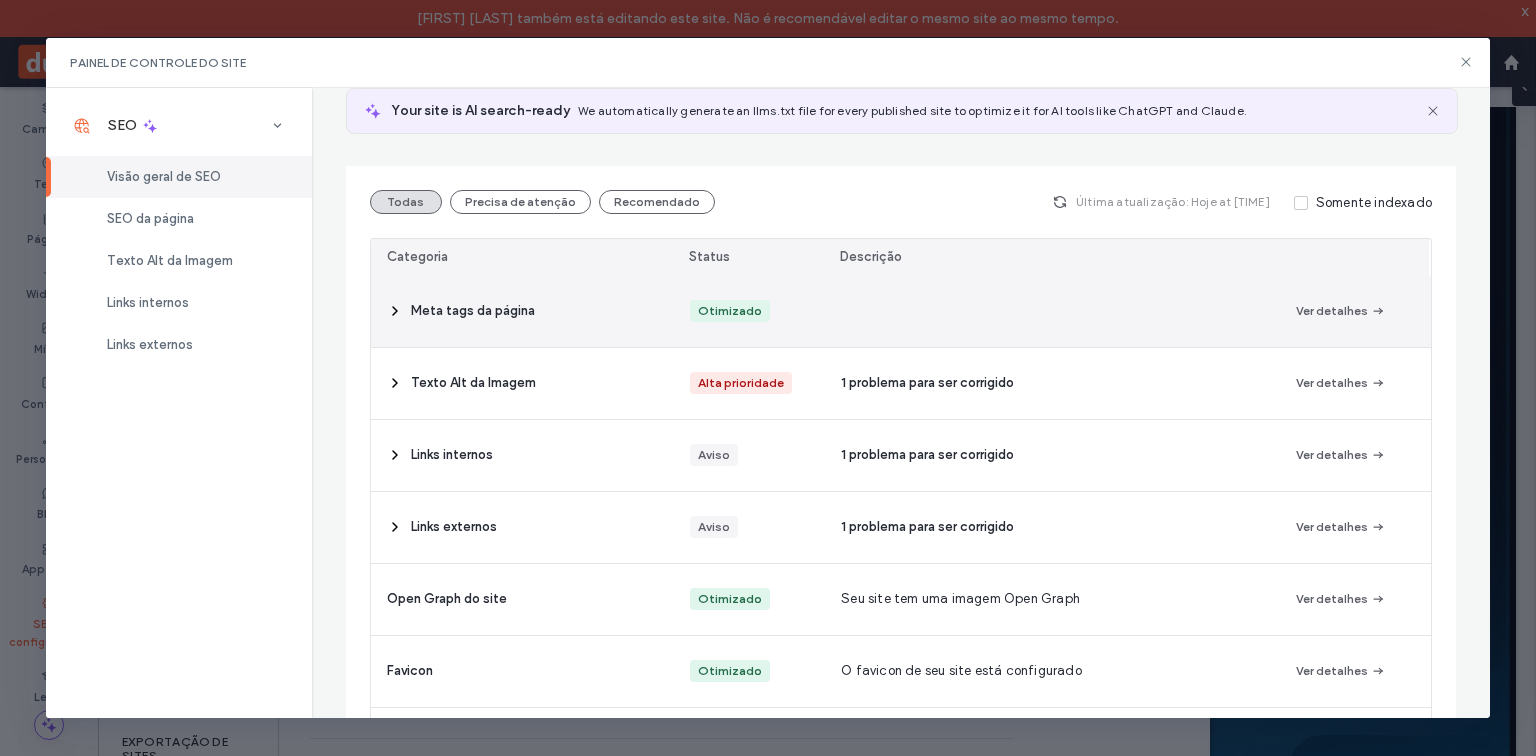 click 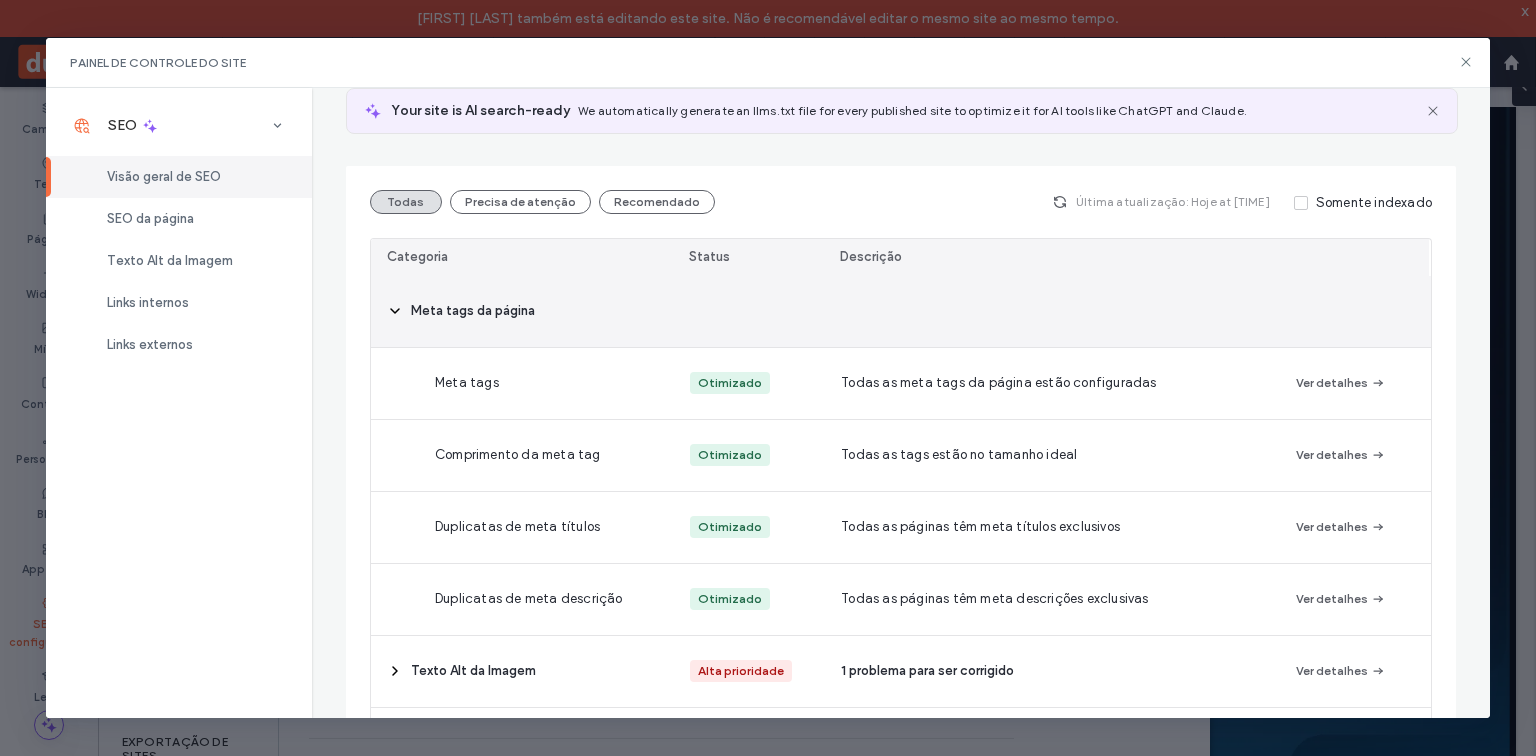 click 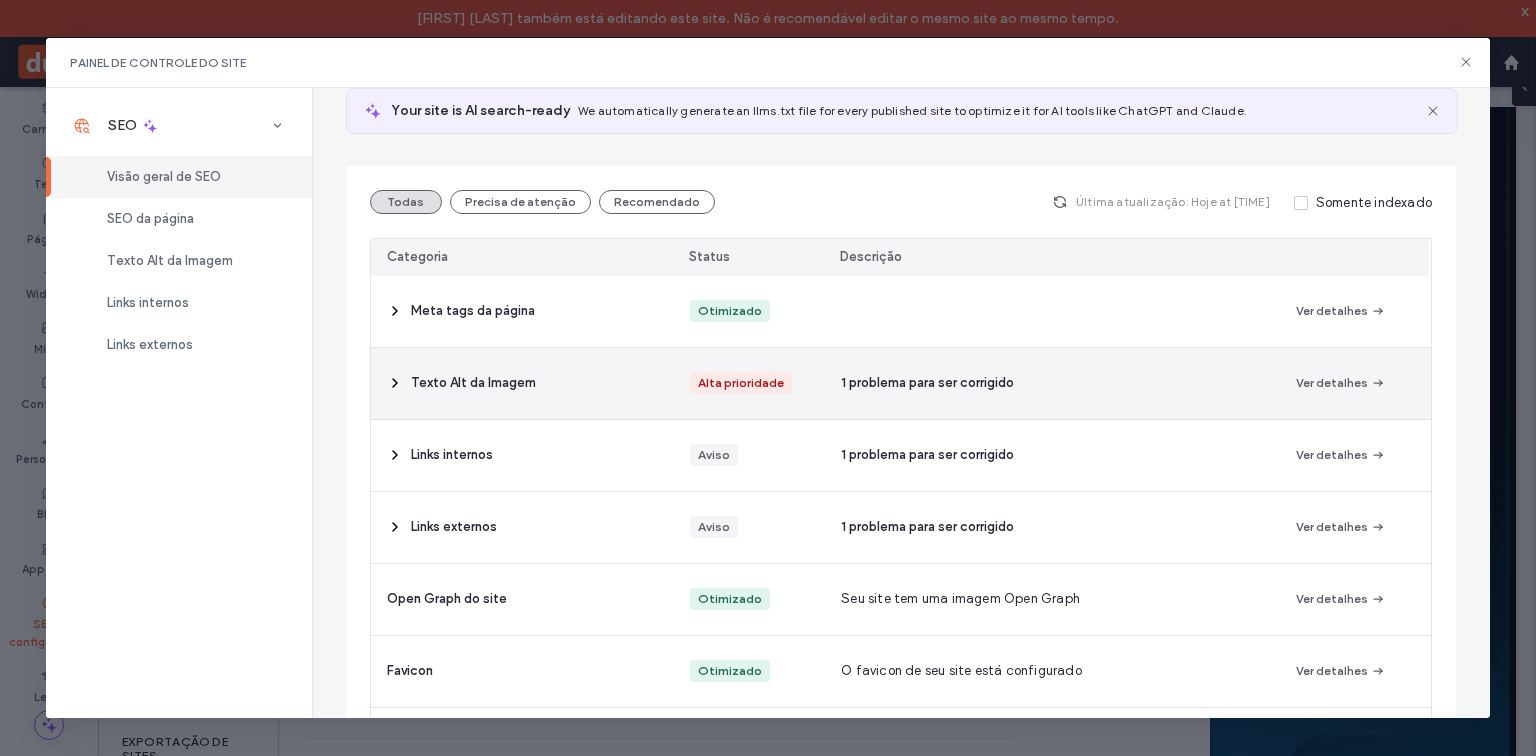 click 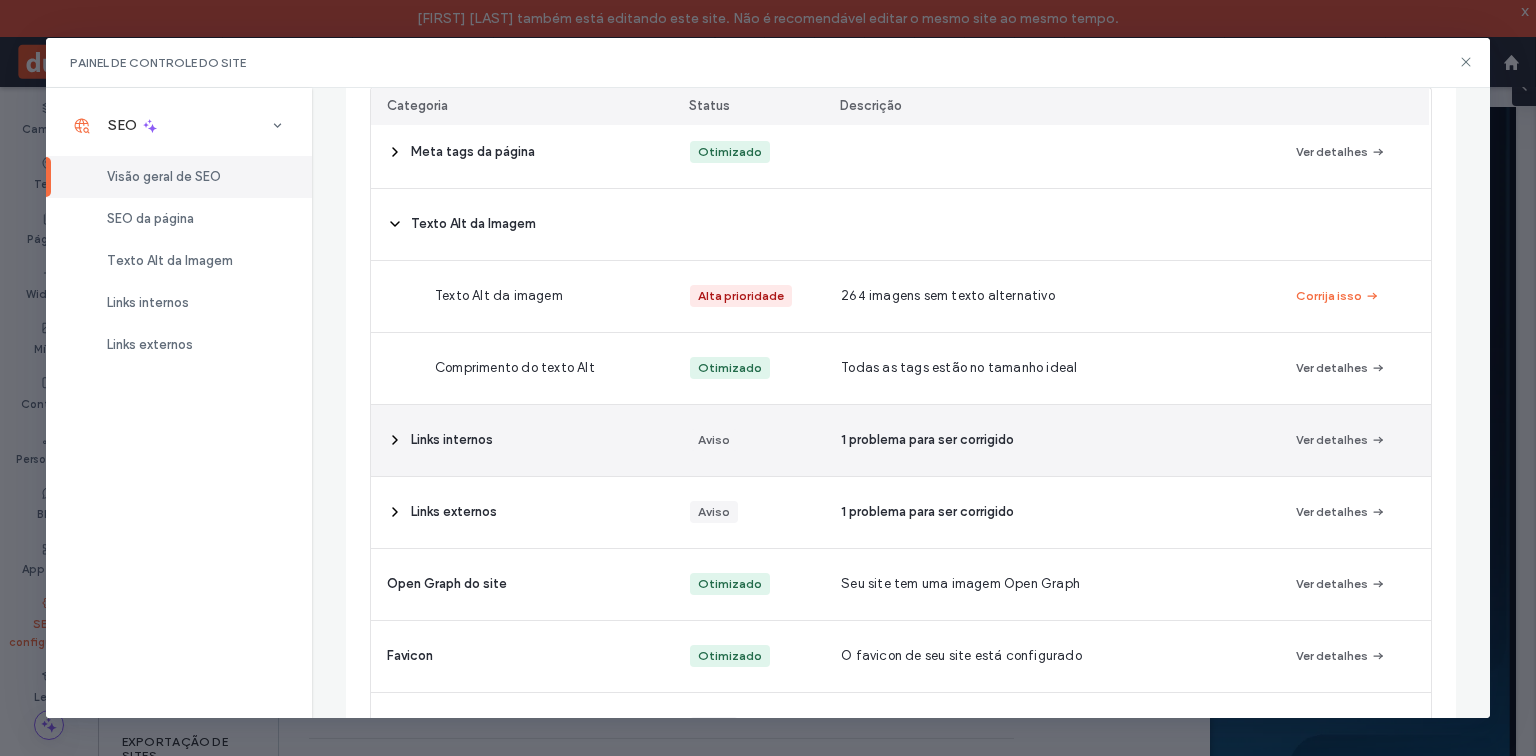 scroll, scrollTop: 320, scrollLeft: 0, axis: vertical 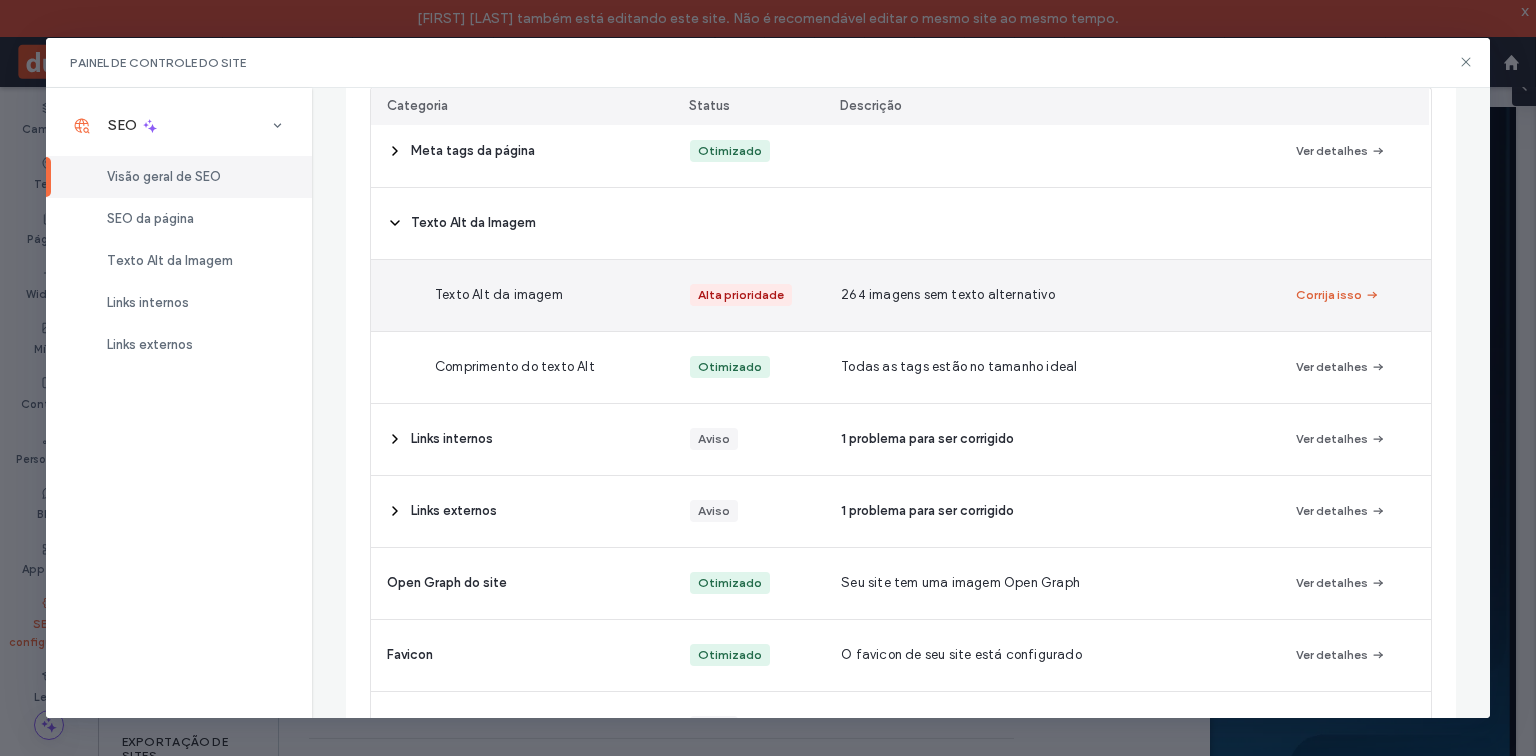 click on "Corrija isso" at bounding box center [1338, 295] 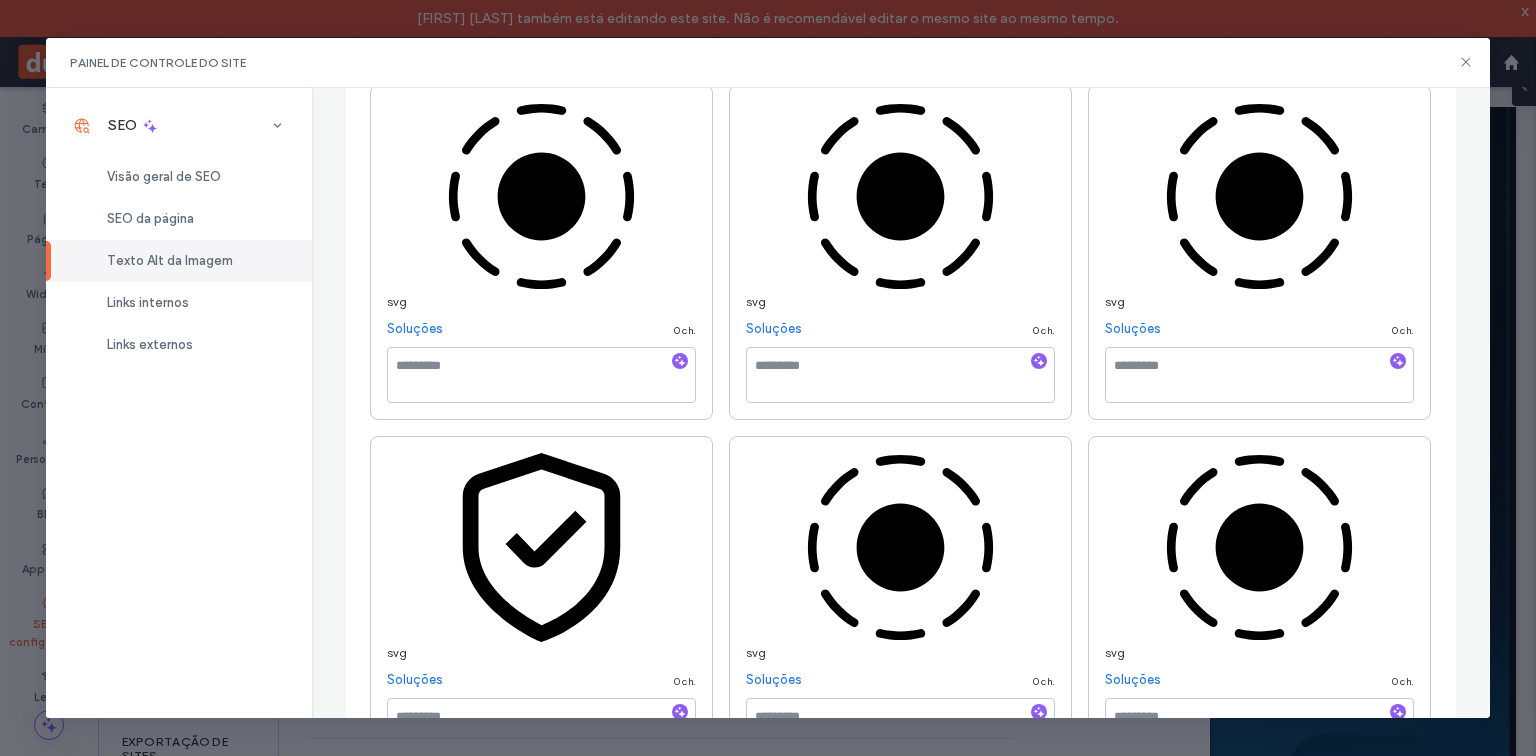 scroll, scrollTop: 720, scrollLeft: 0, axis: vertical 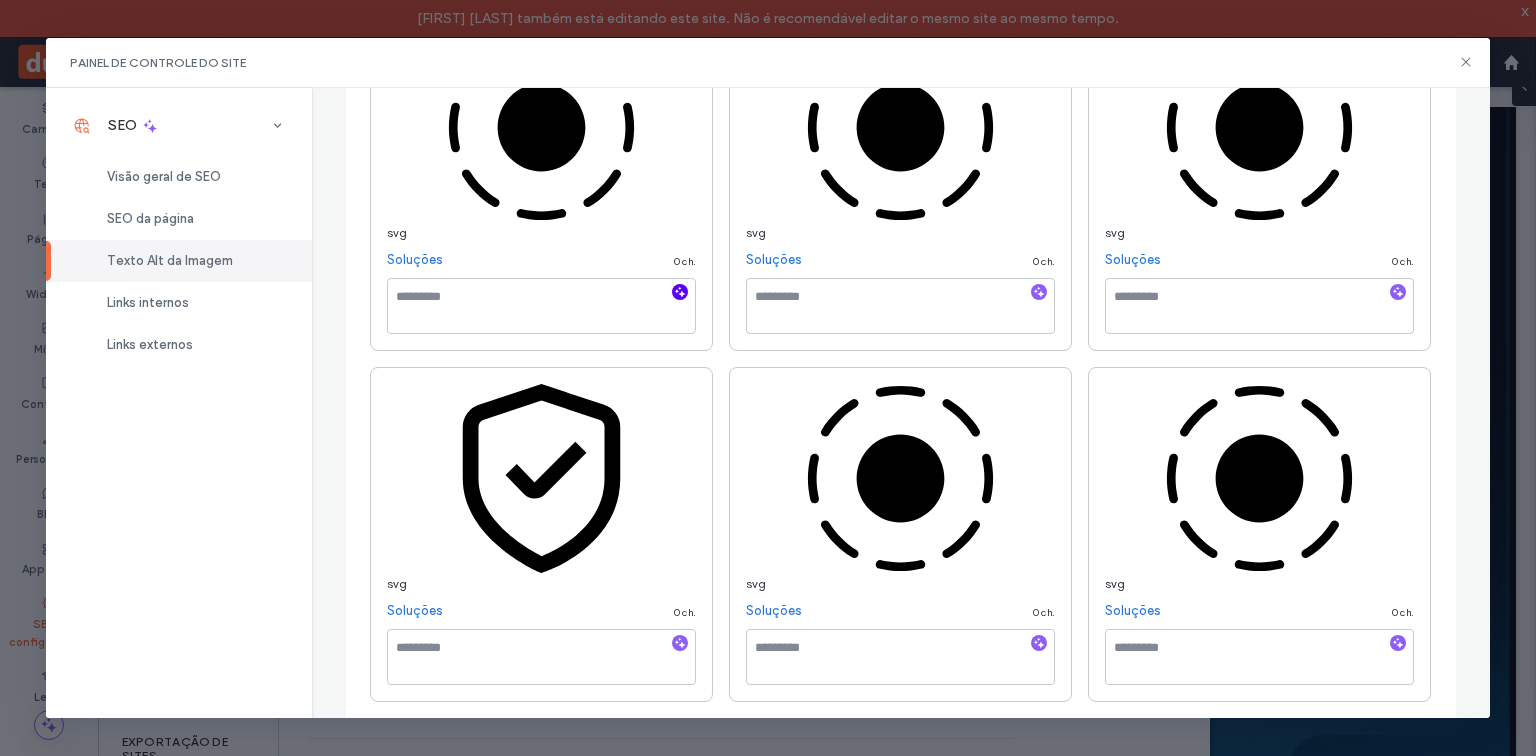 click 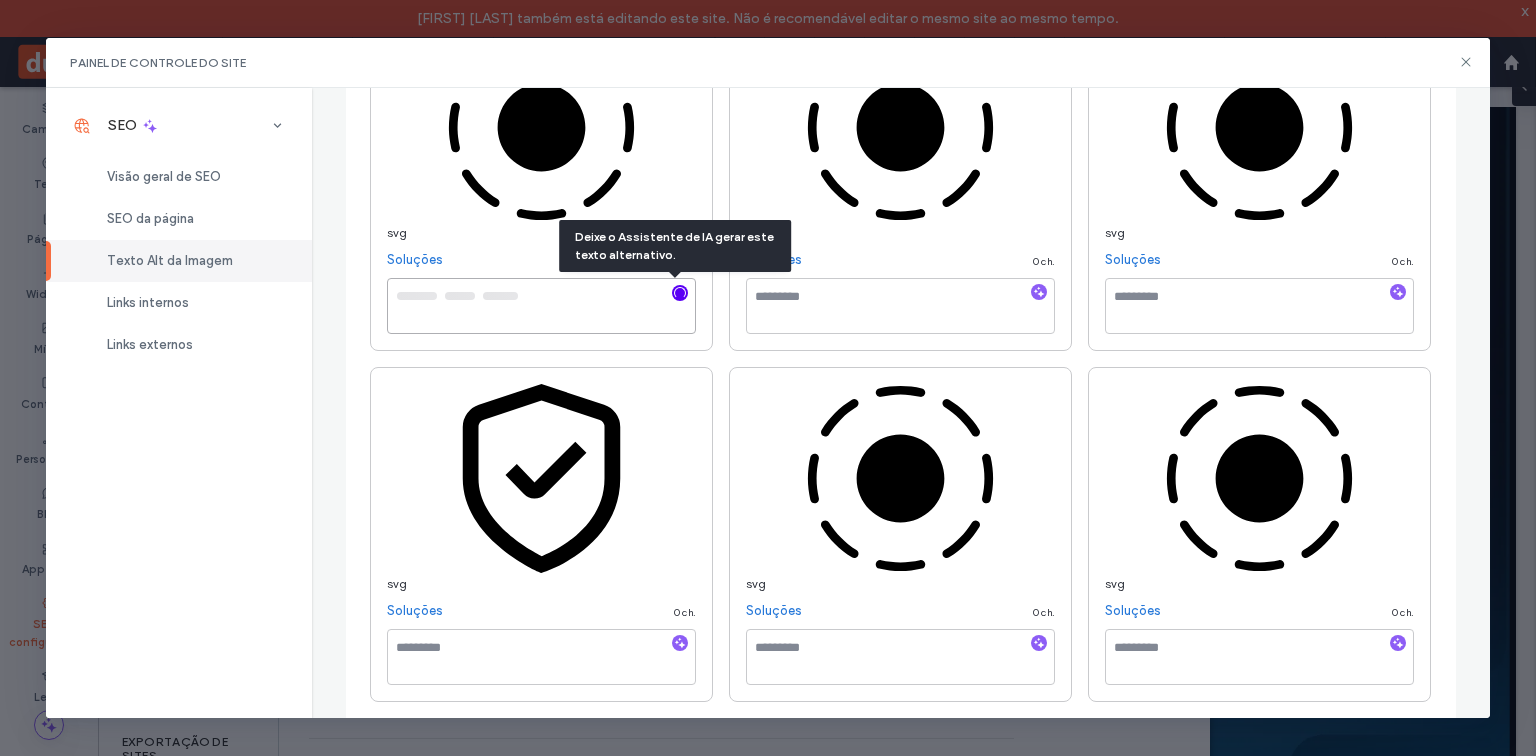 type on "**********" 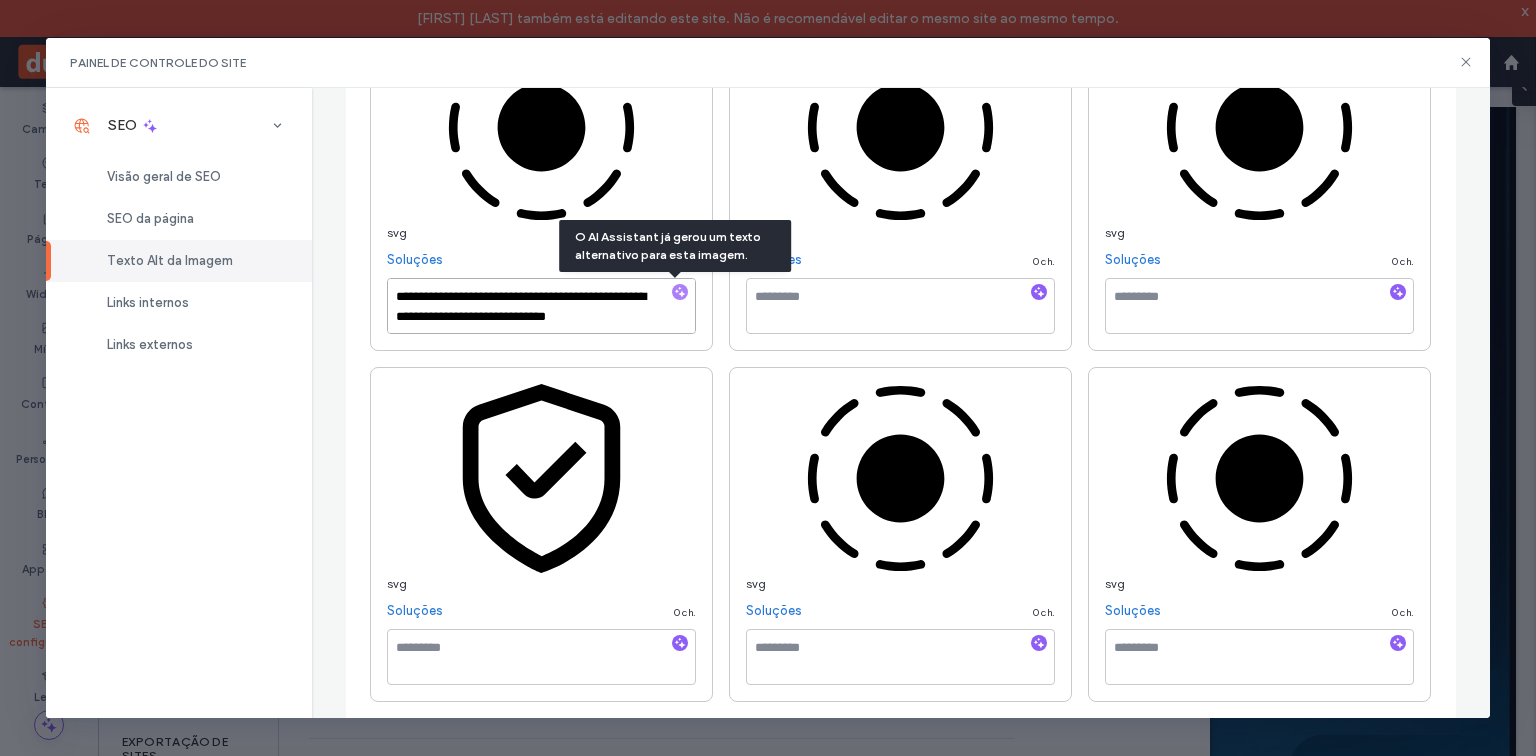scroll, scrollTop: 1, scrollLeft: 0, axis: vertical 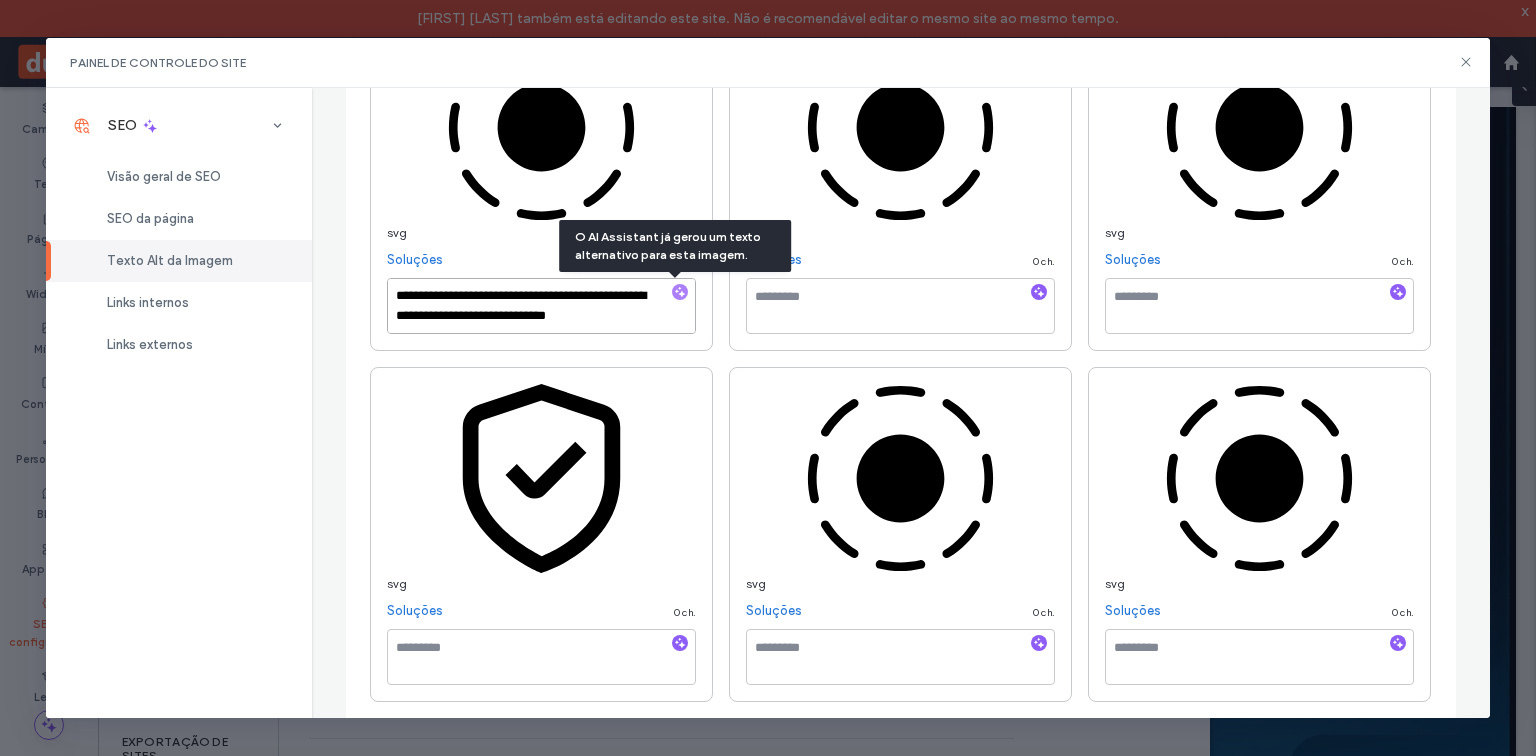 drag, startPoint x: 387, startPoint y: 292, endPoint x: 632, endPoint y: 320, distance: 246.5948 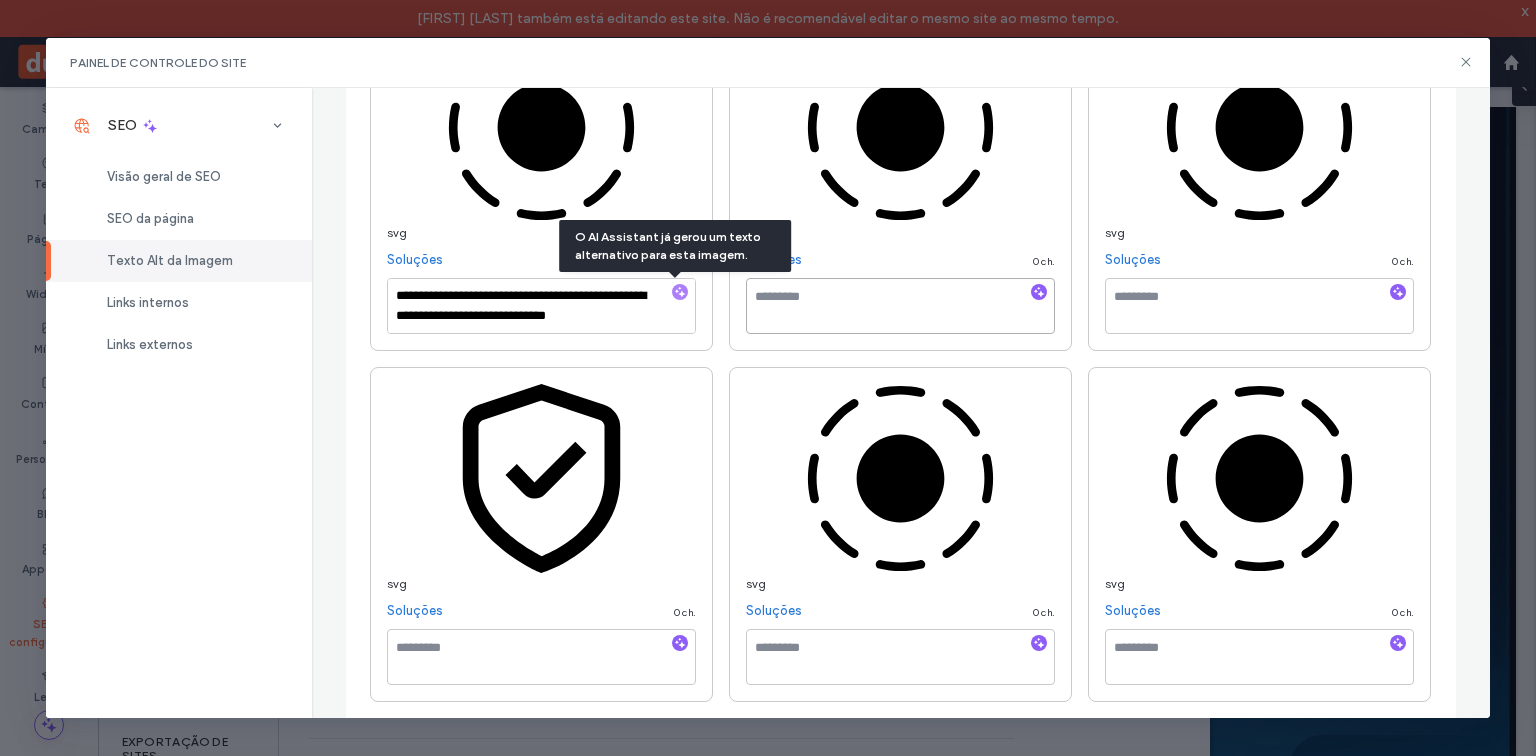 click at bounding box center (900, 306) 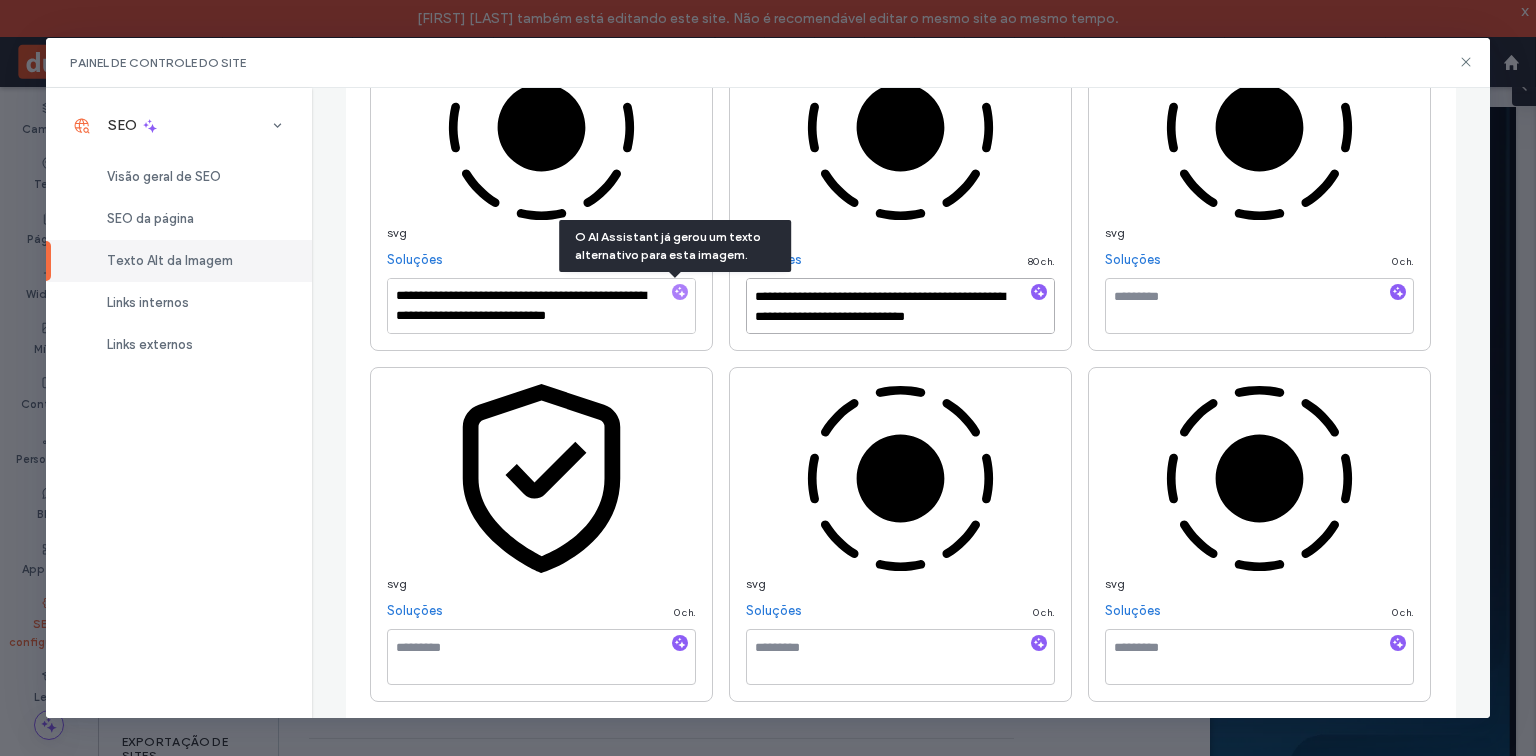 type on "**********" 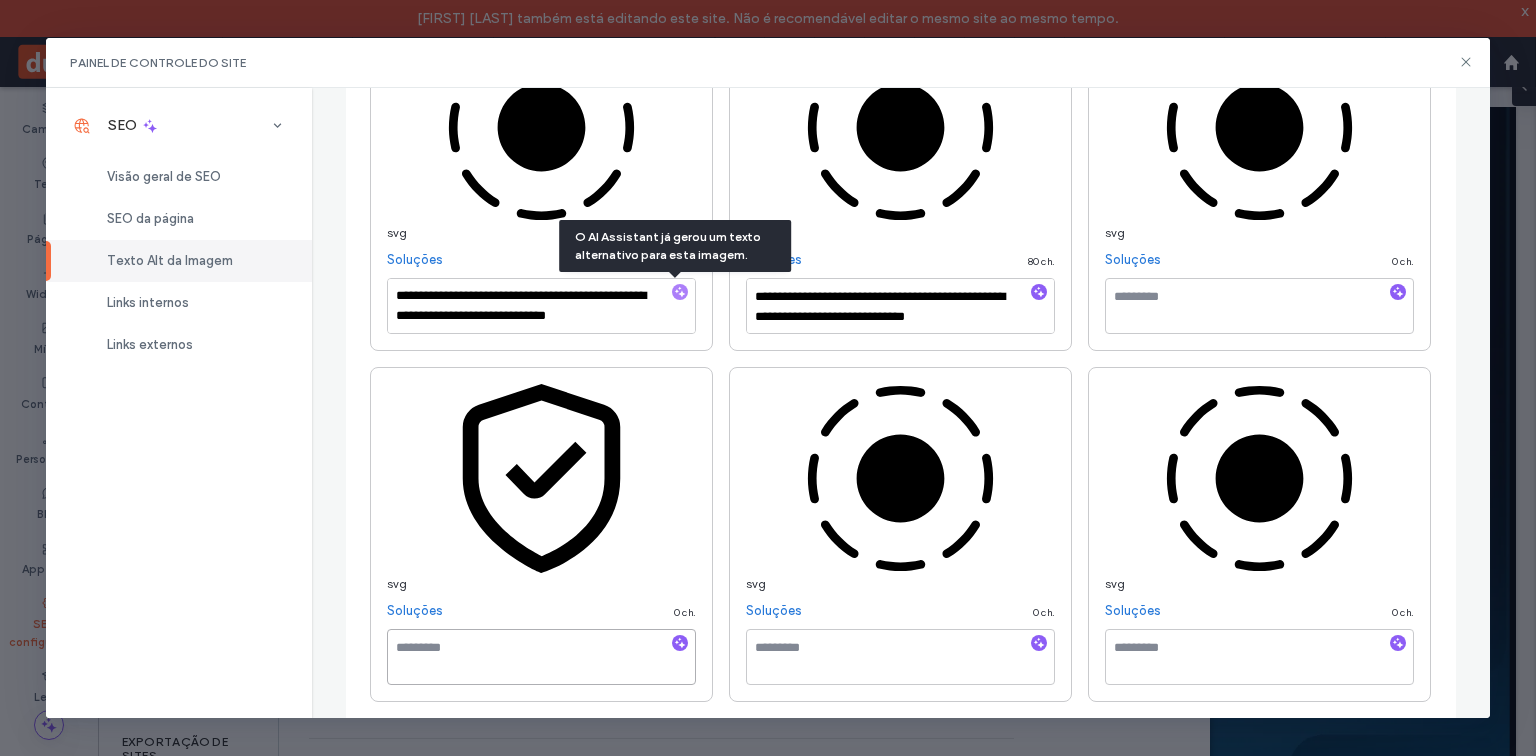 click at bounding box center [541, 657] 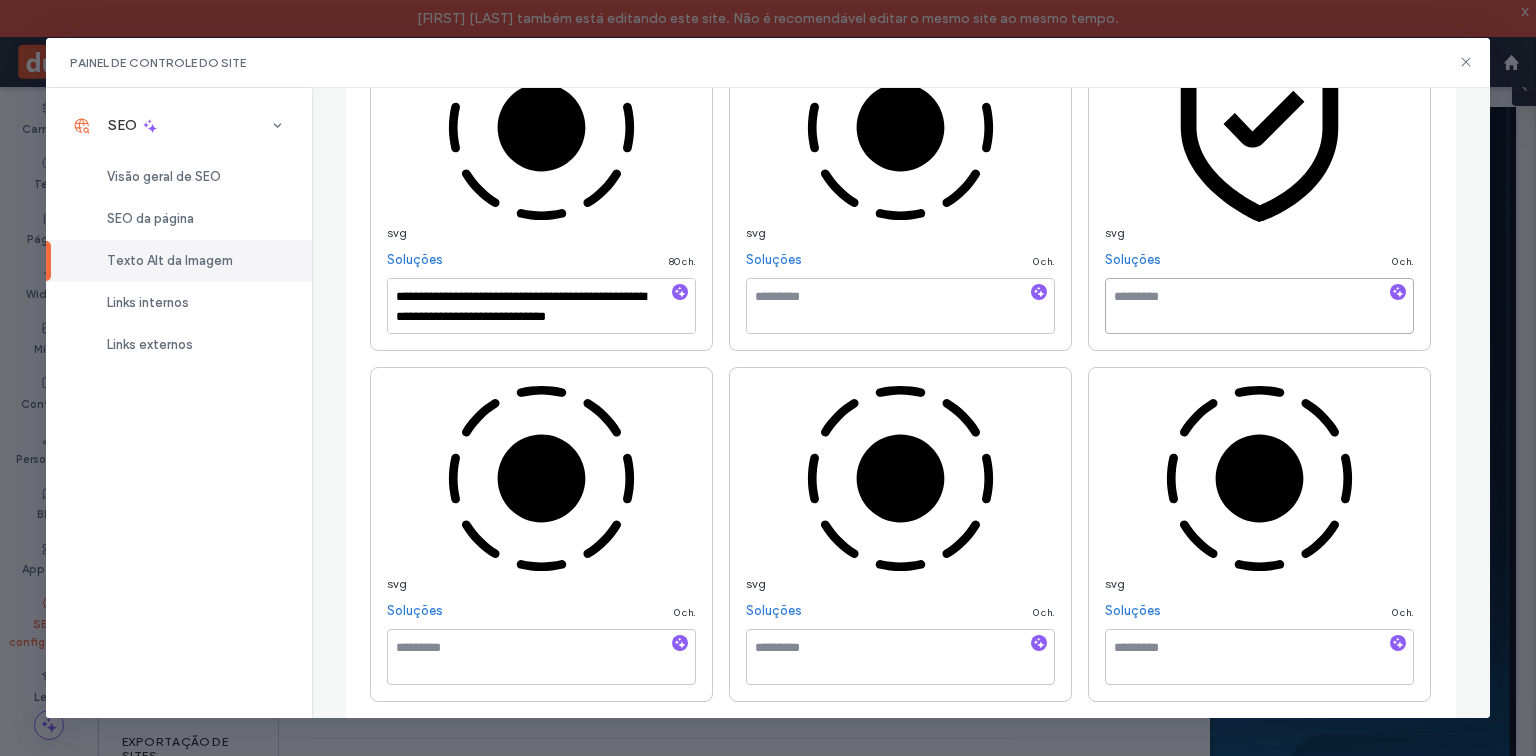 scroll, scrollTop: 880, scrollLeft: 0, axis: vertical 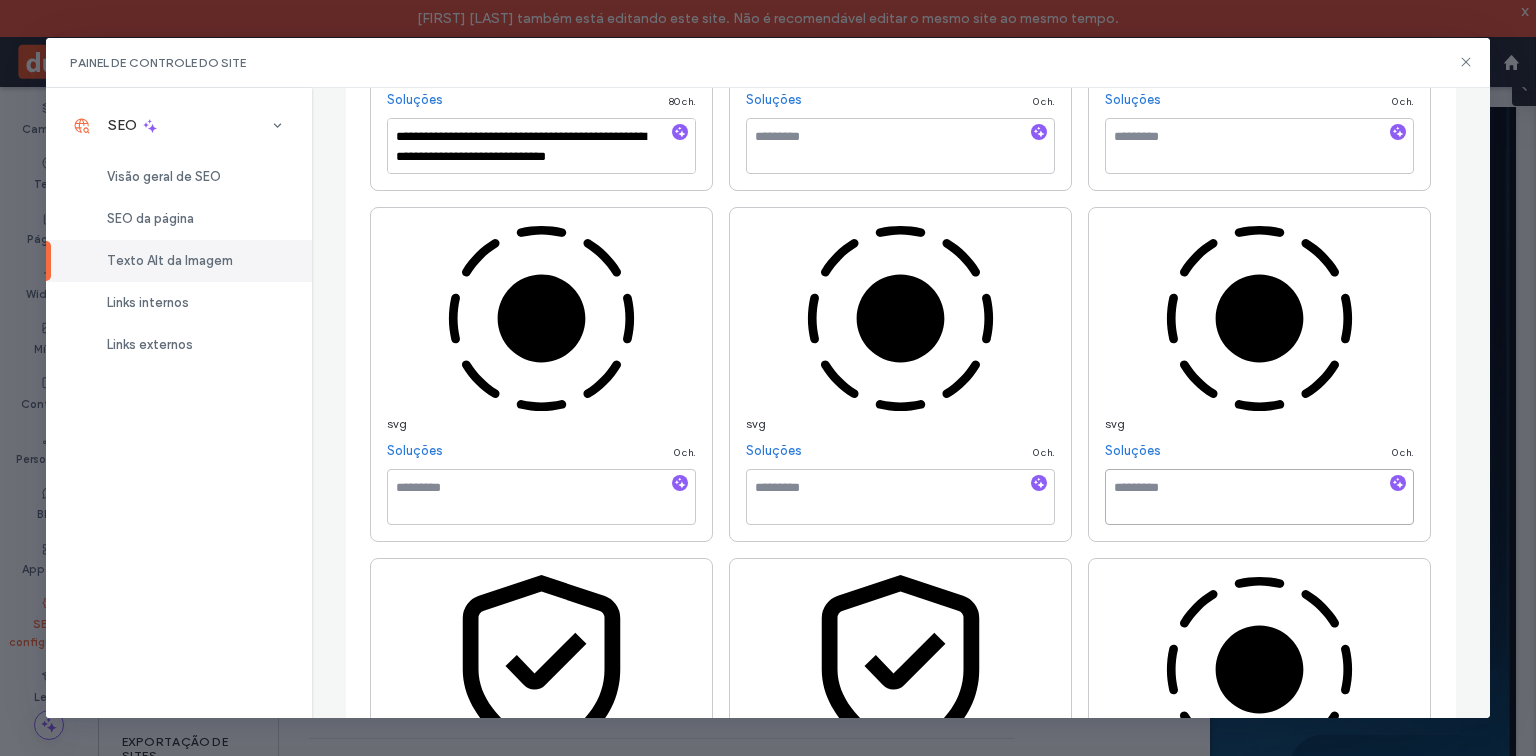 click at bounding box center [1259, 497] 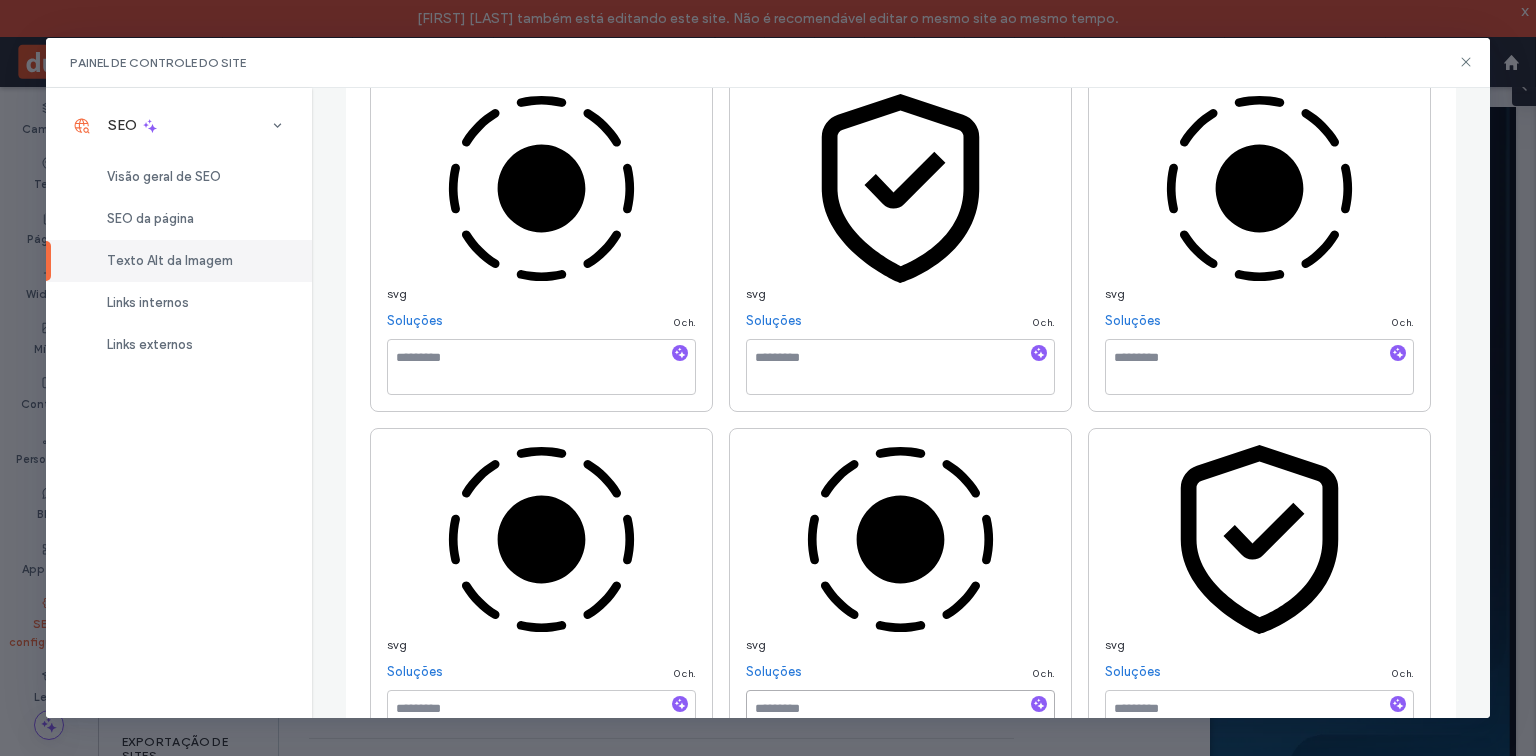 scroll, scrollTop: 640, scrollLeft: 0, axis: vertical 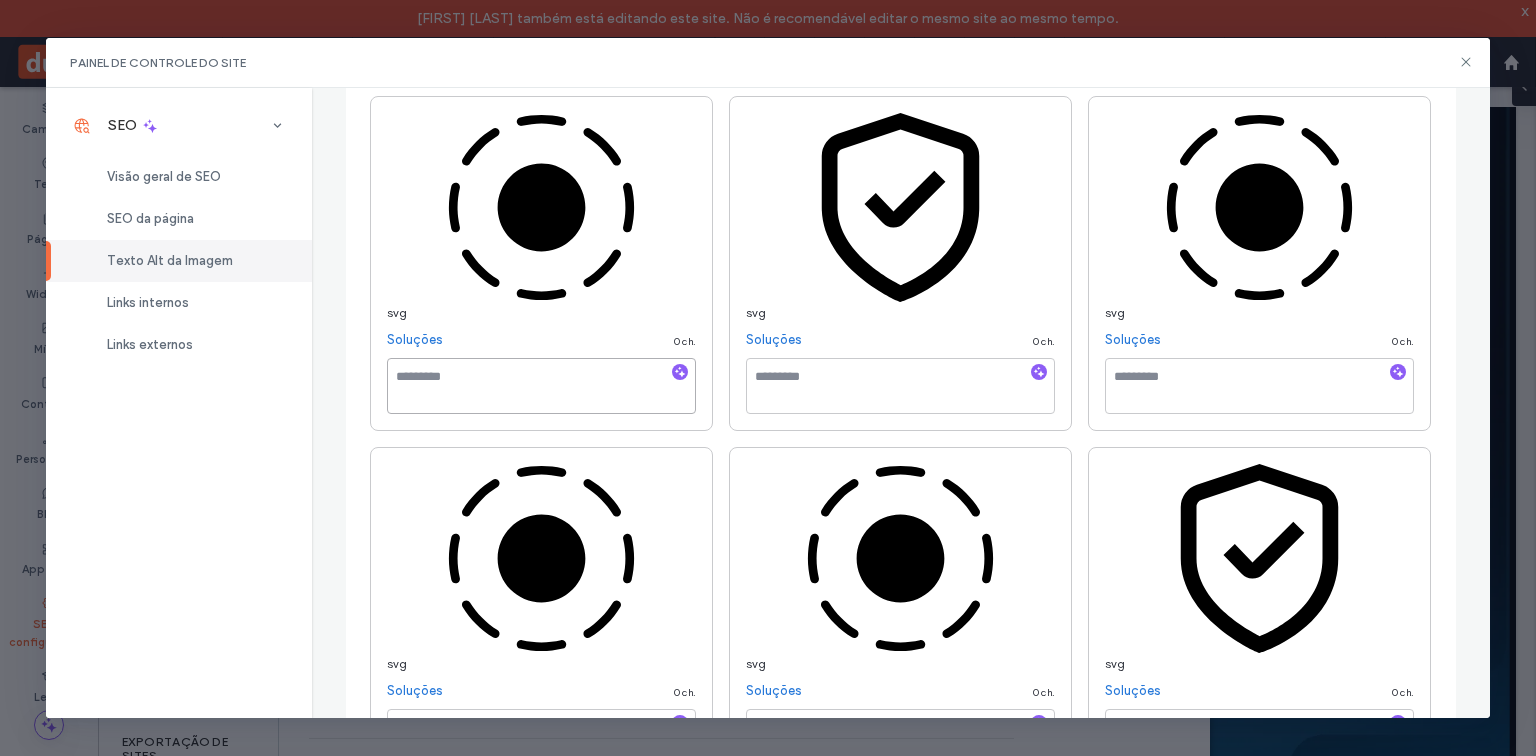 click at bounding box center [541, 386] 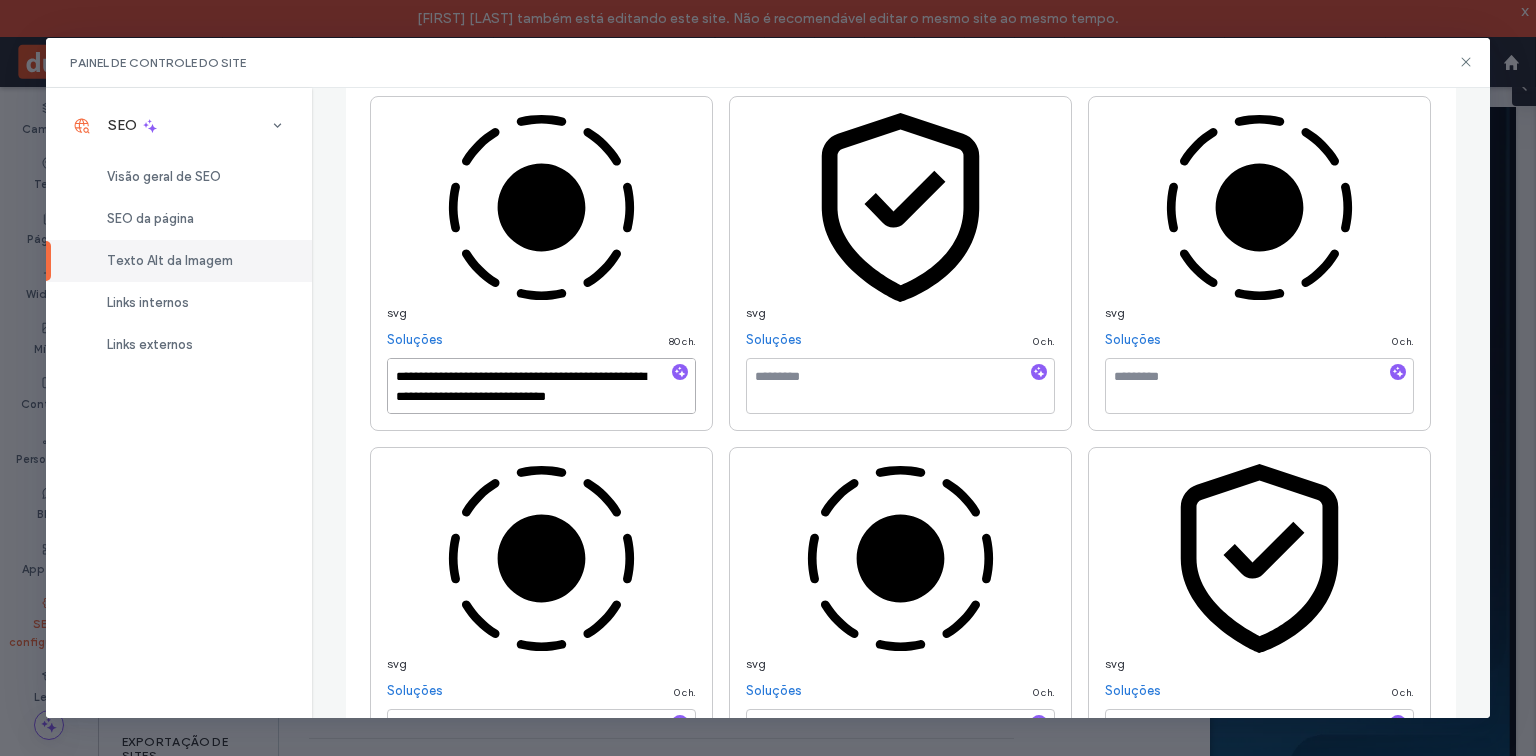 type on "**********" 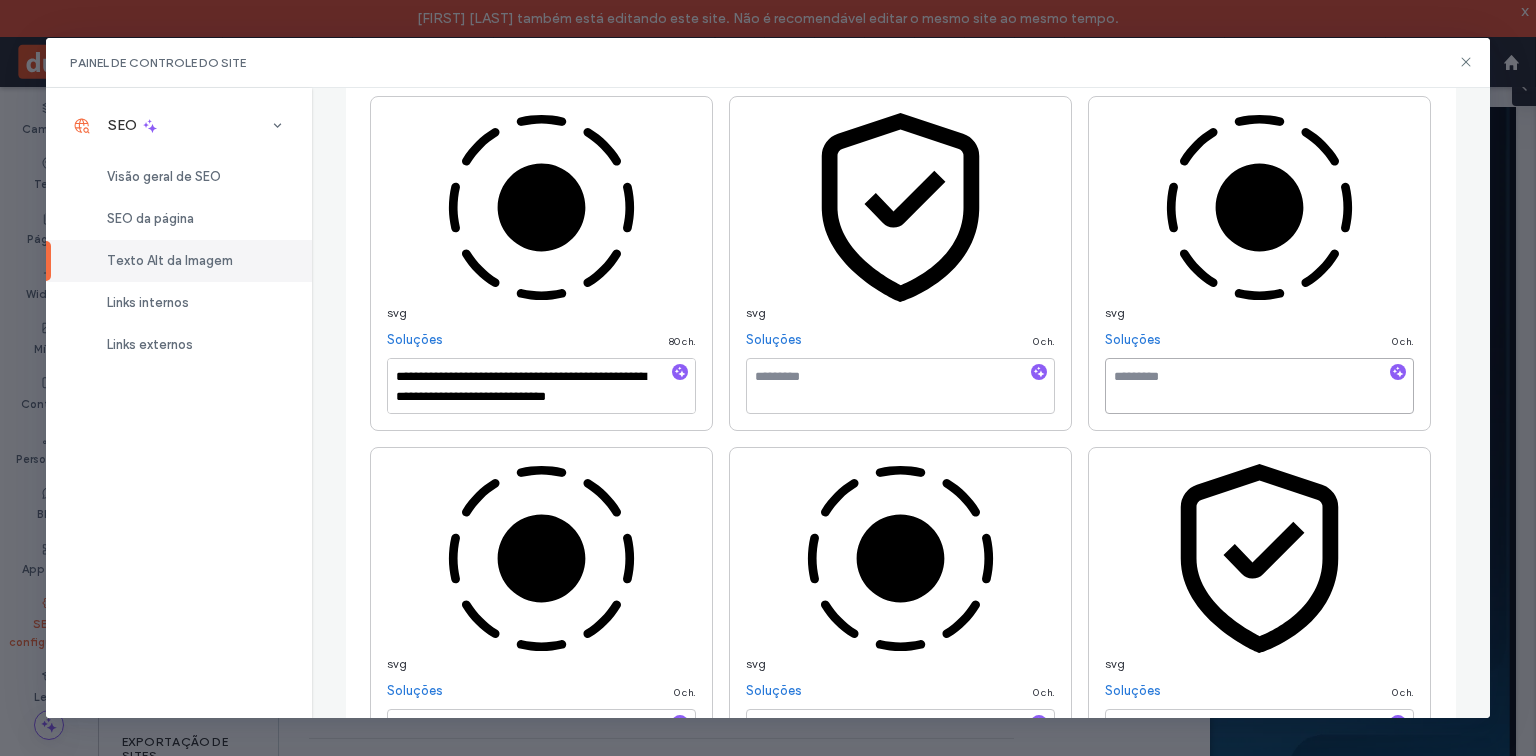 click at bounding box center [1259, 386] 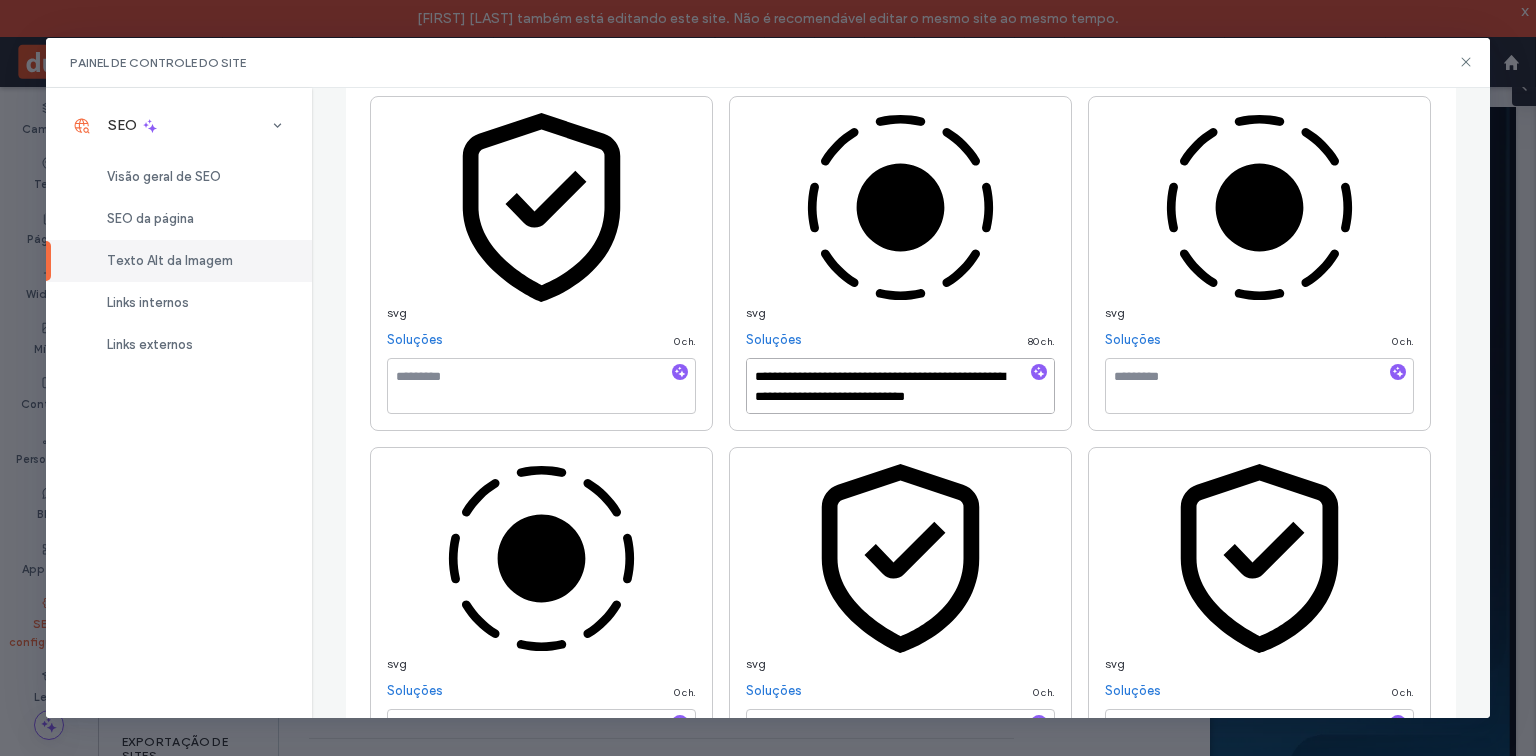 scroll, scrollTop: 1120, scrollLeft: 0, axis: vertical 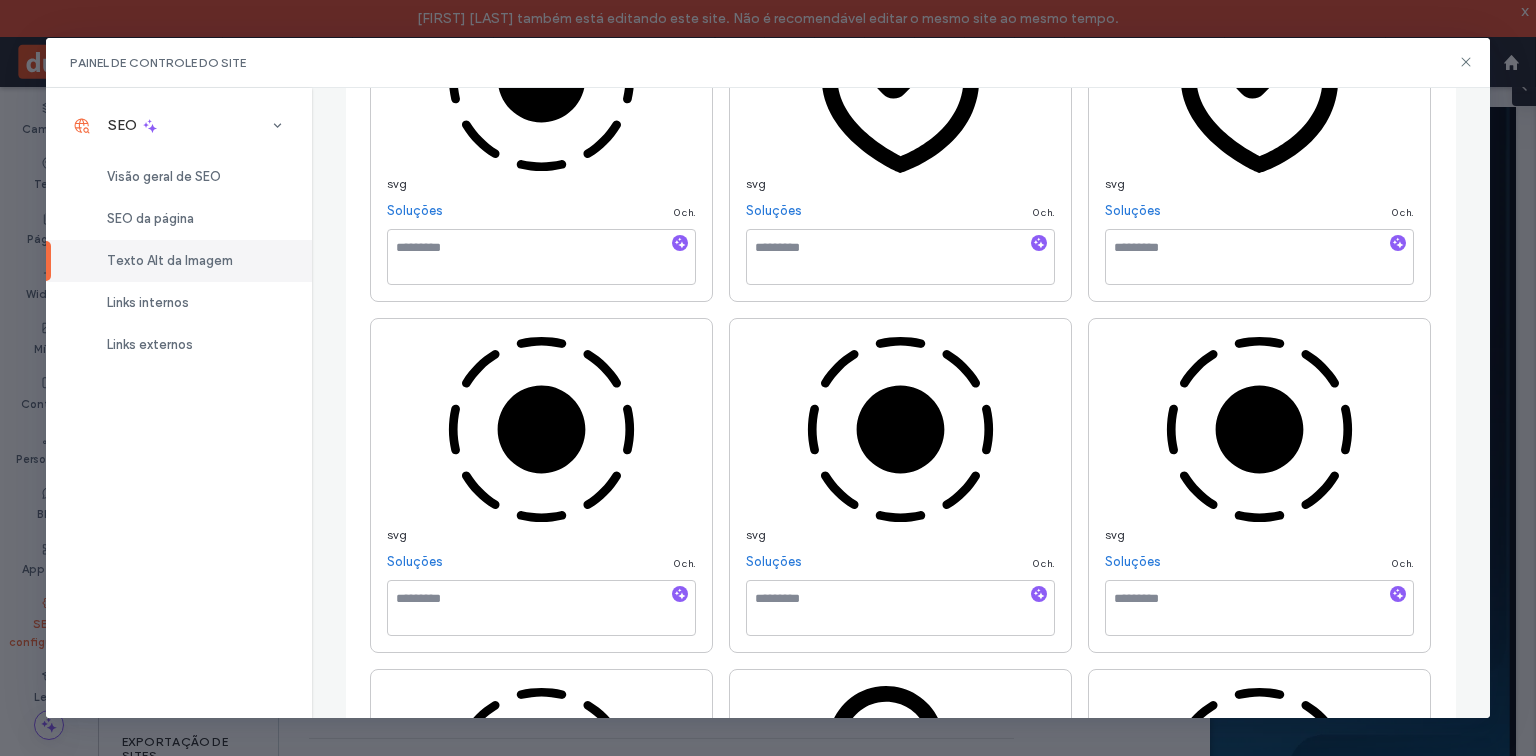 type on "**********" 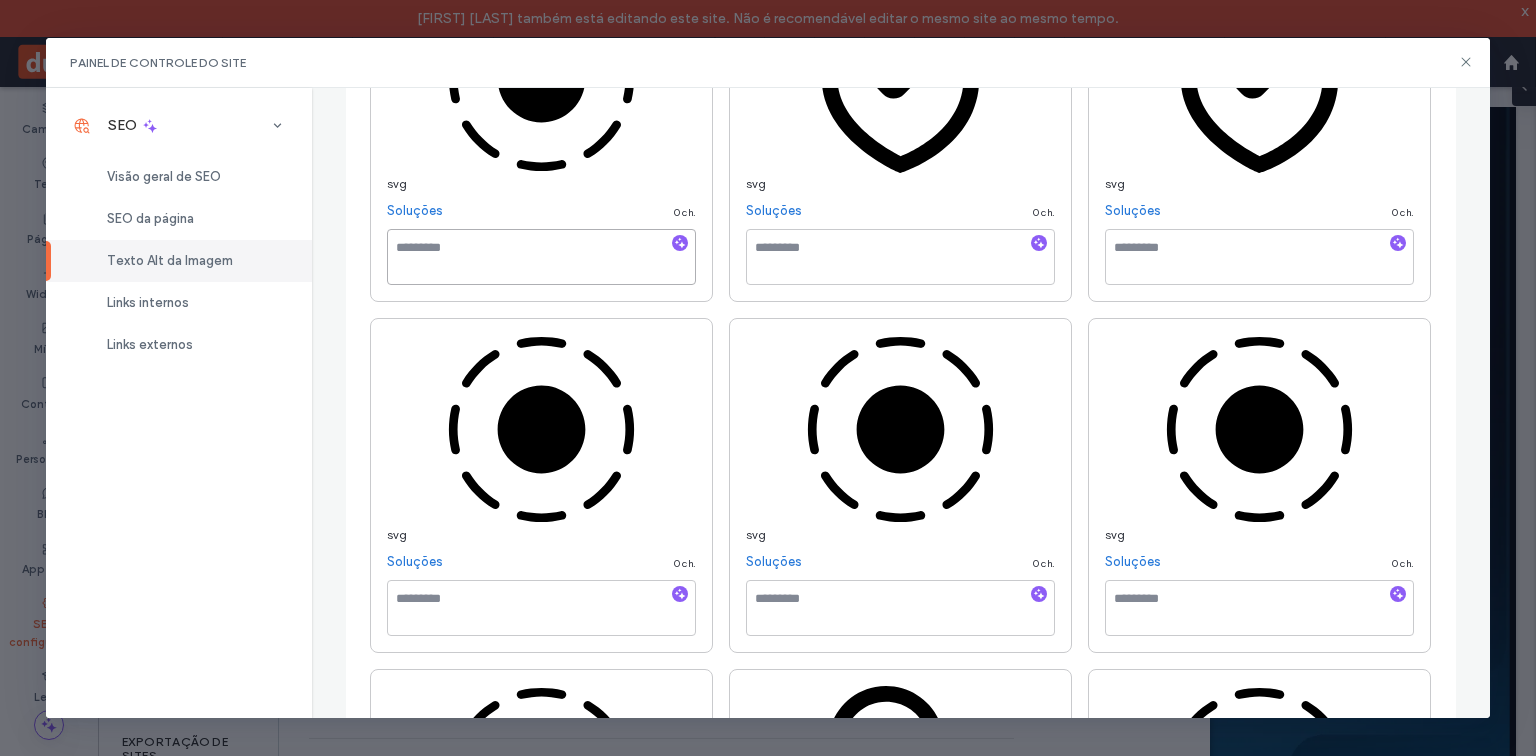 click at bounding box center (541, 257) 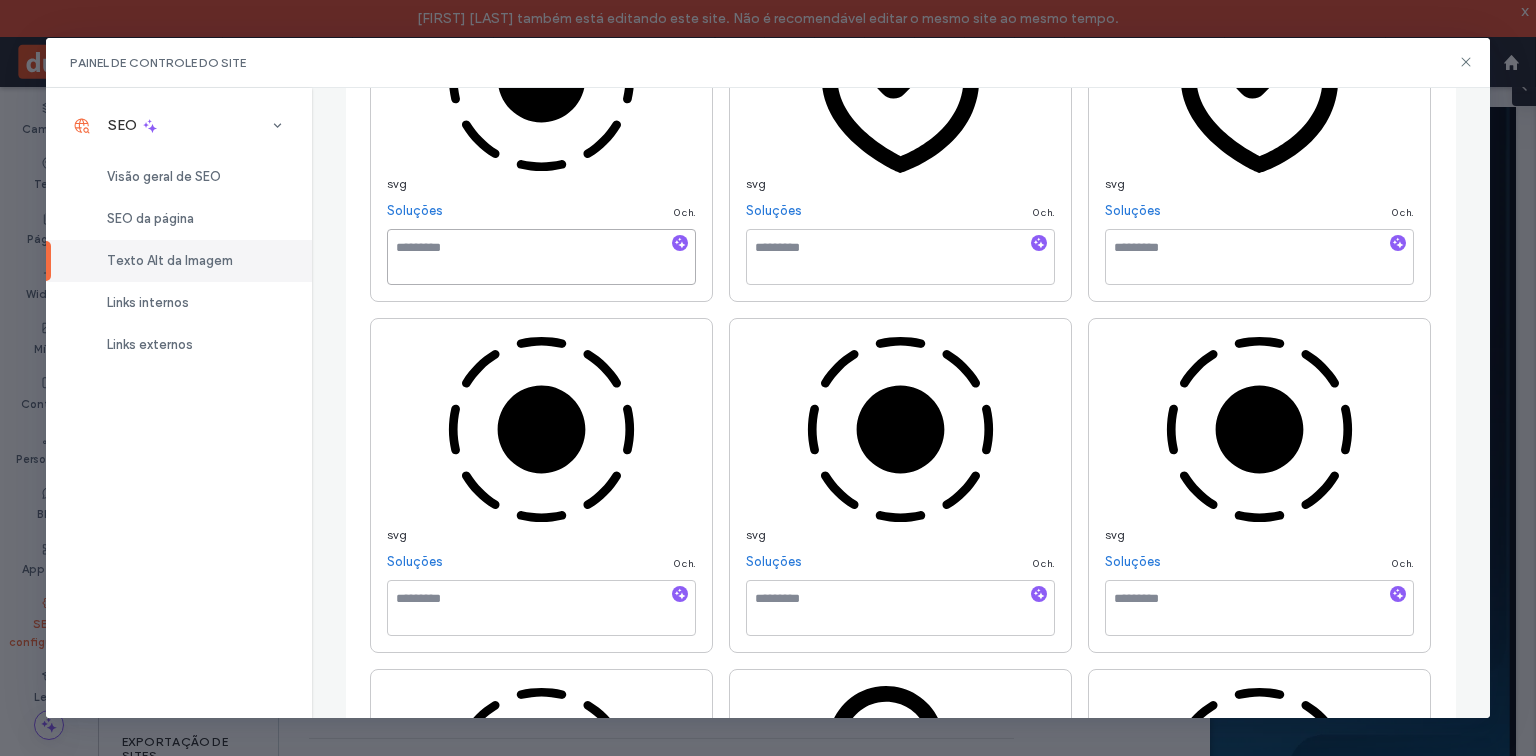 paste on "**********" 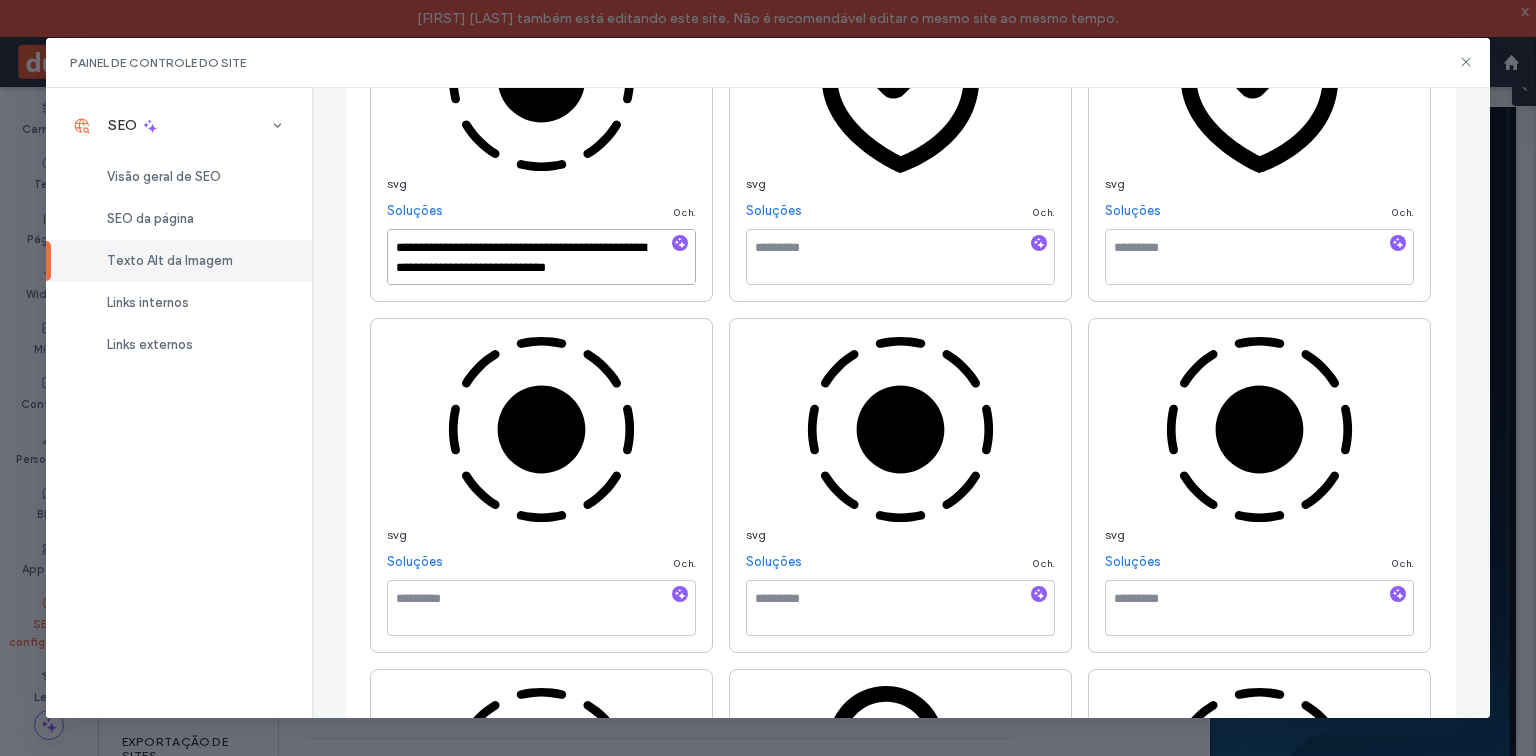 type on "**********" 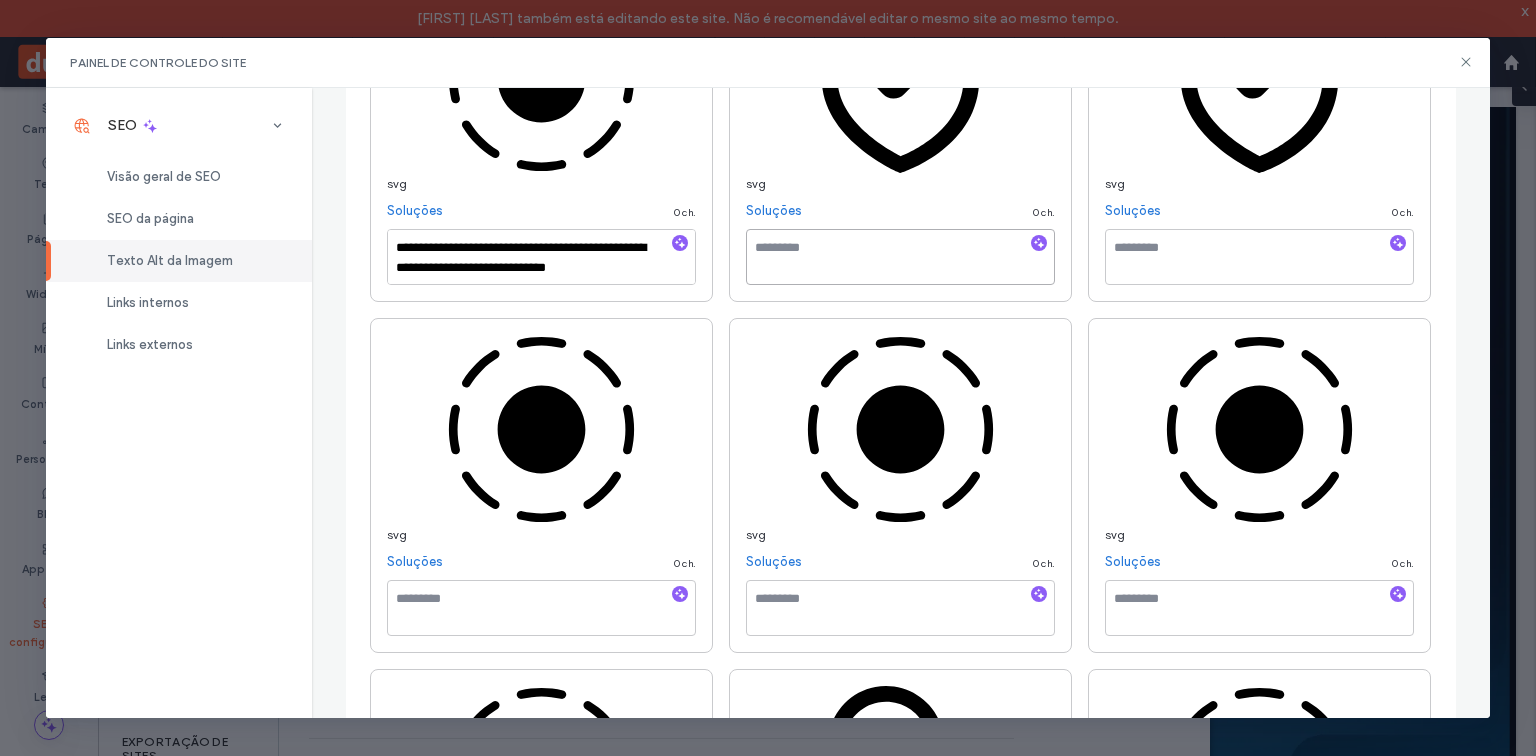 click at bounding box center (900, 257) 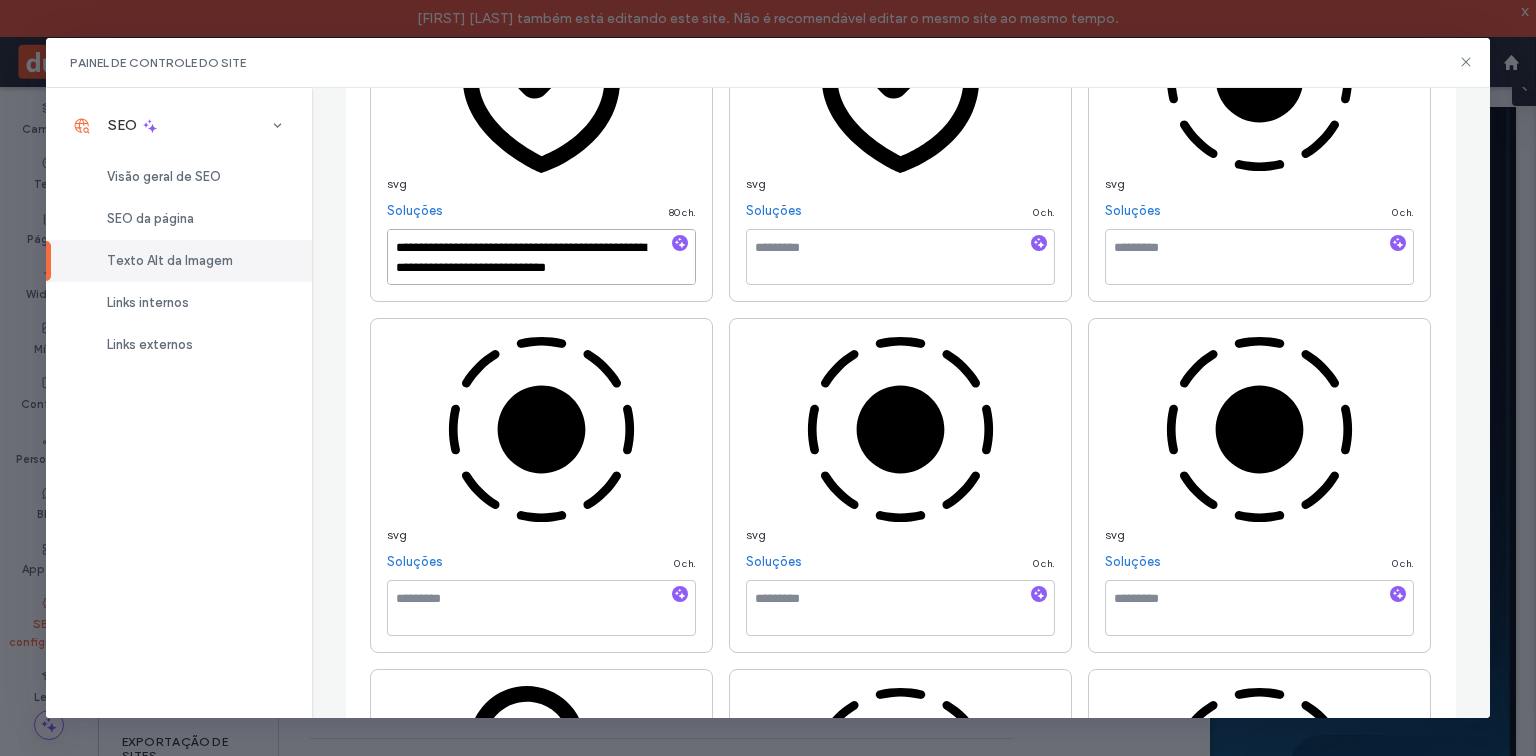 scroll, scrollTop: 768, scrollLeft: 0, axis: vertical 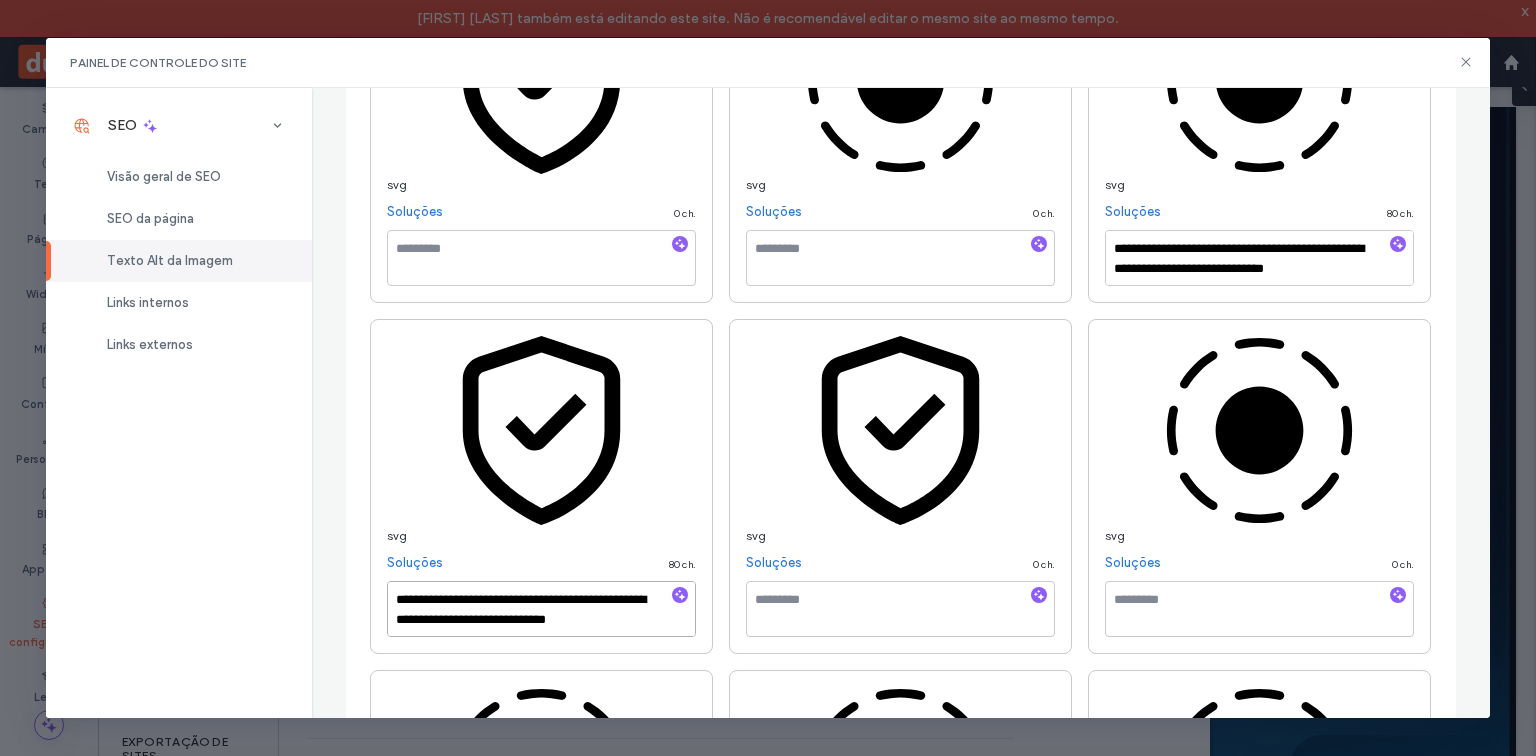 type on "**********" 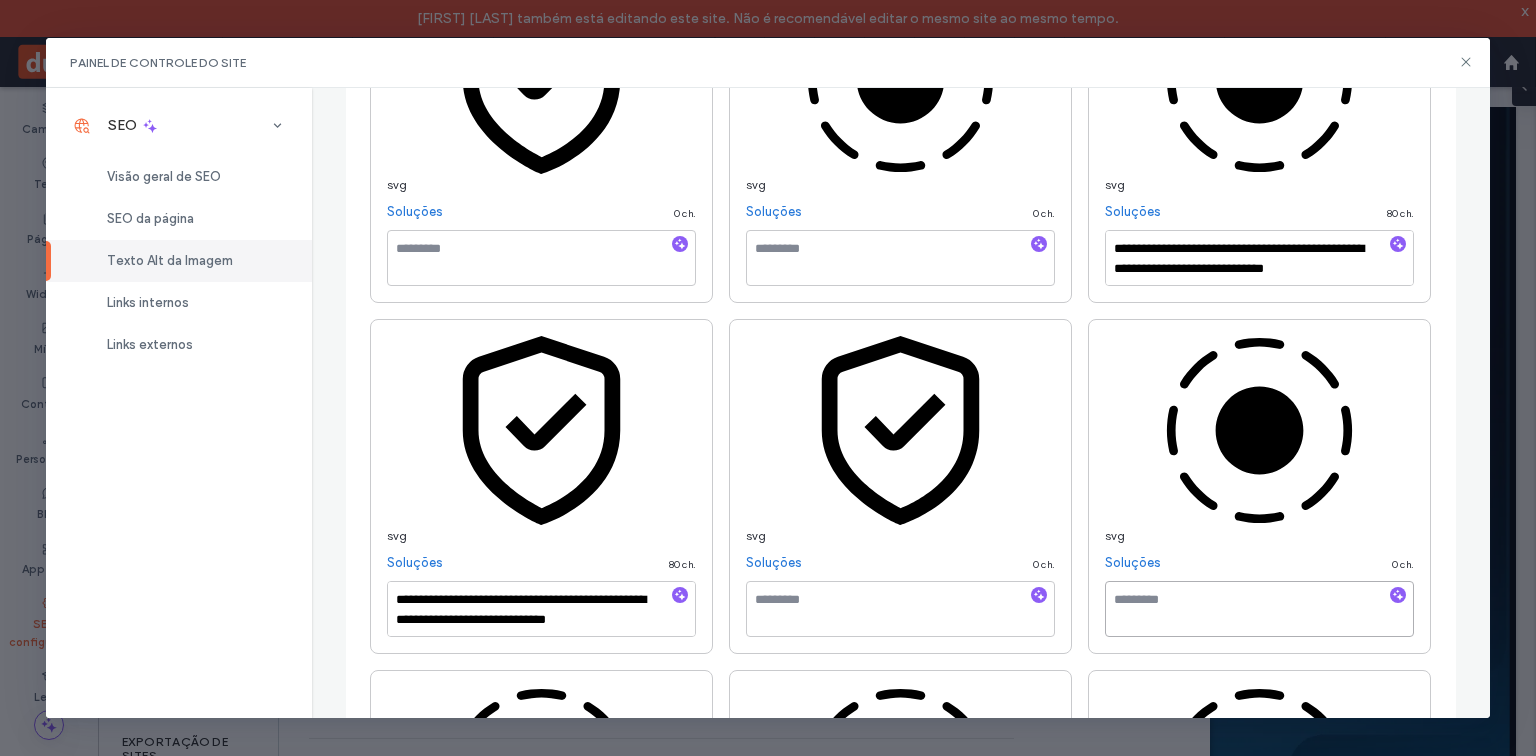 click at bounding box center (1259, 609) 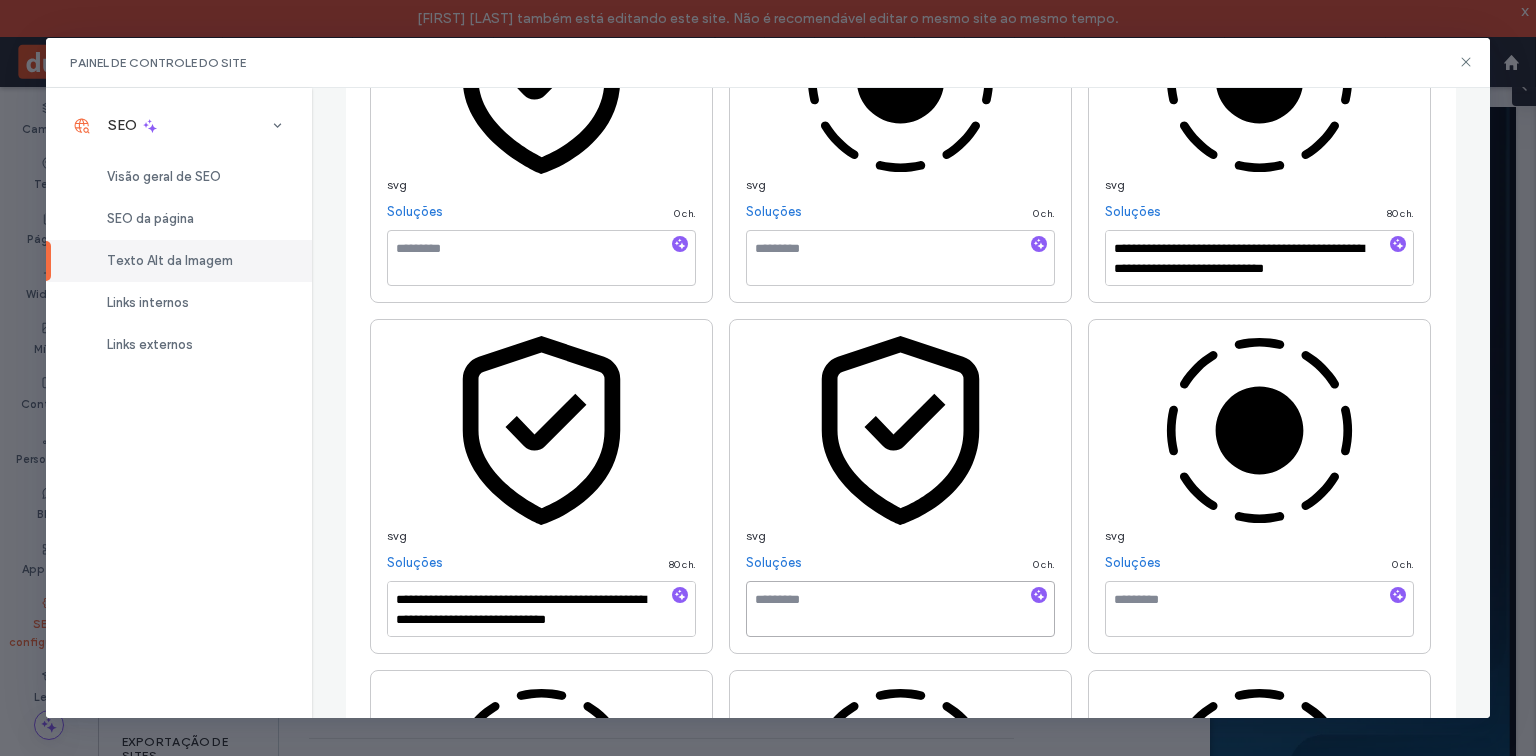 click at bounding box center (900, 609) 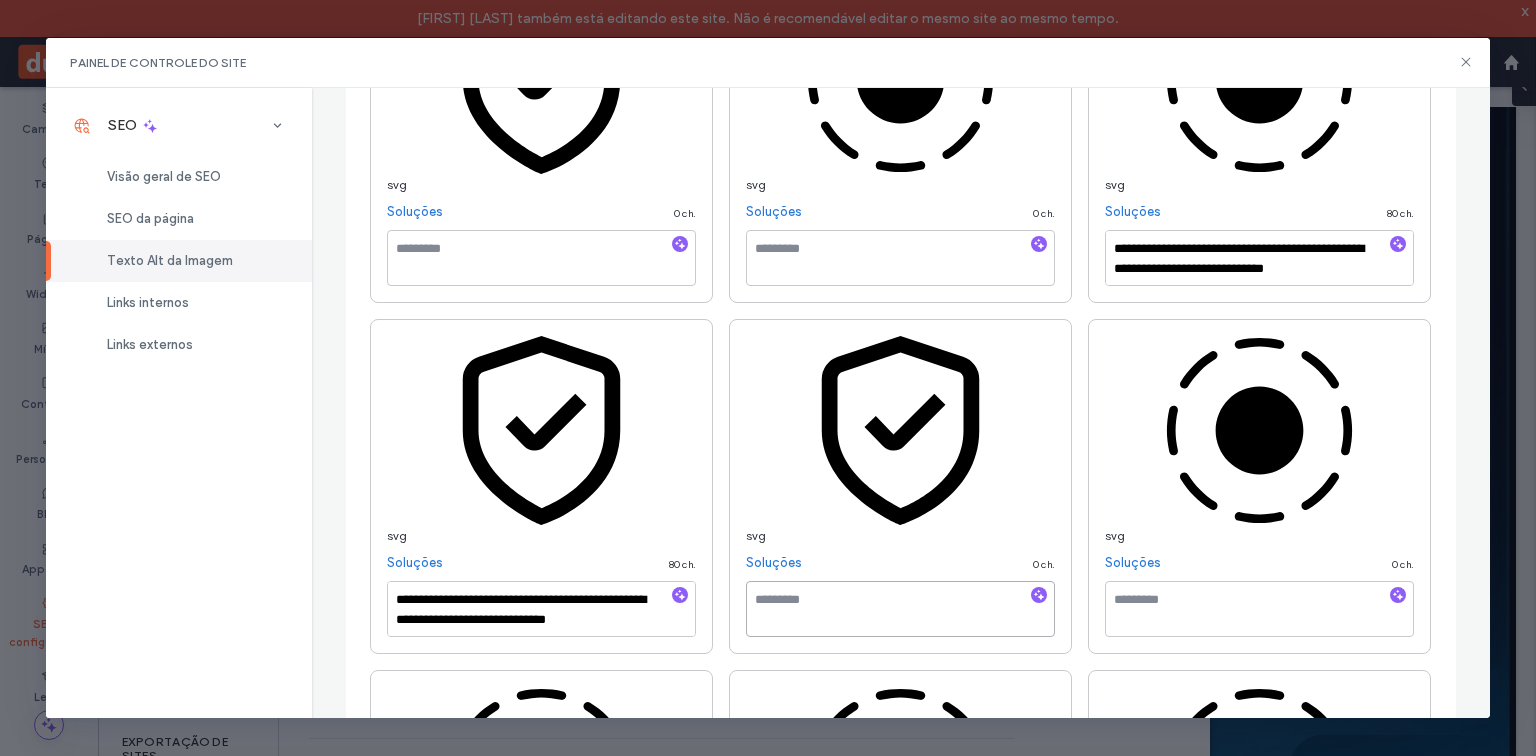 click on "svg Soluções 0   ch." at bounding box center [900, 486] 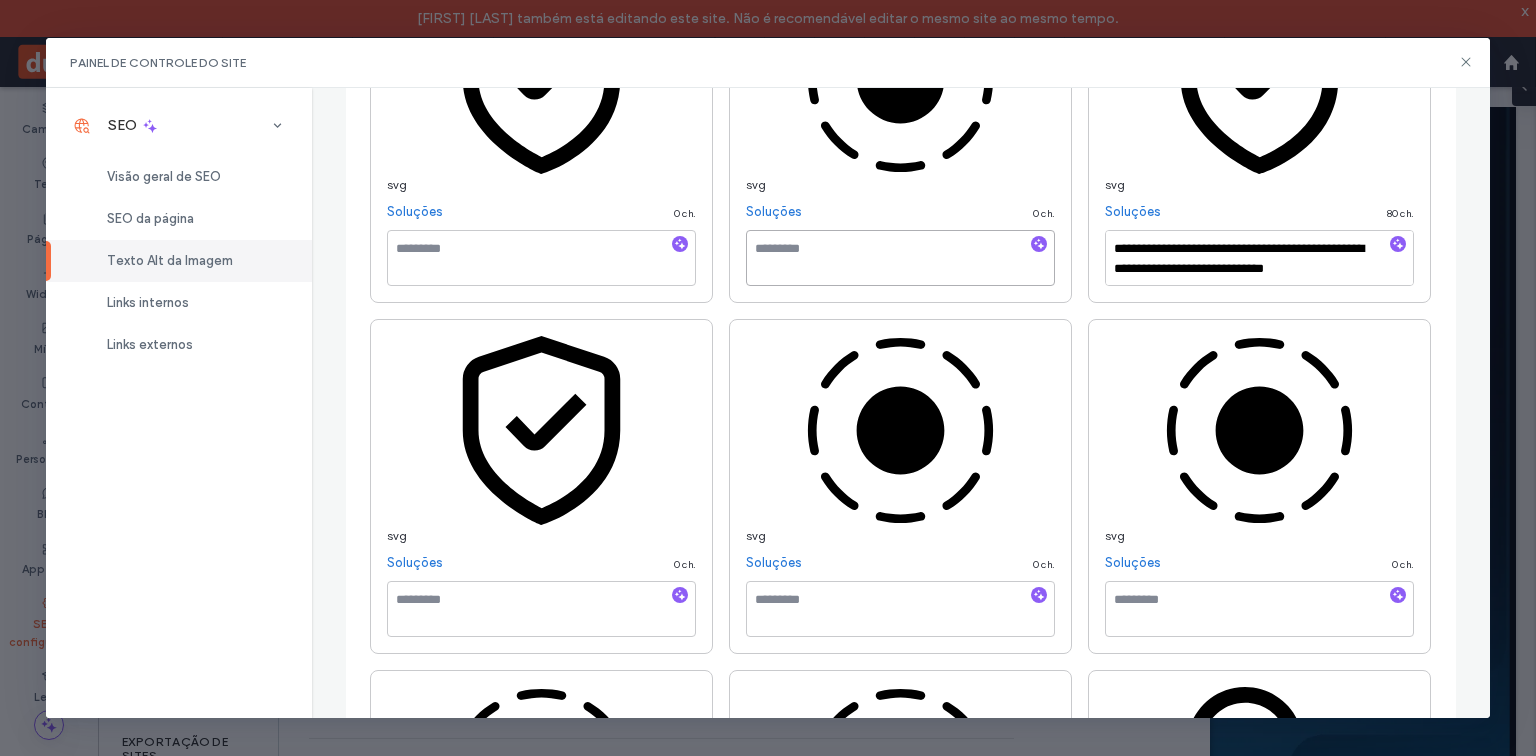 click at bounding box center [900, 258] 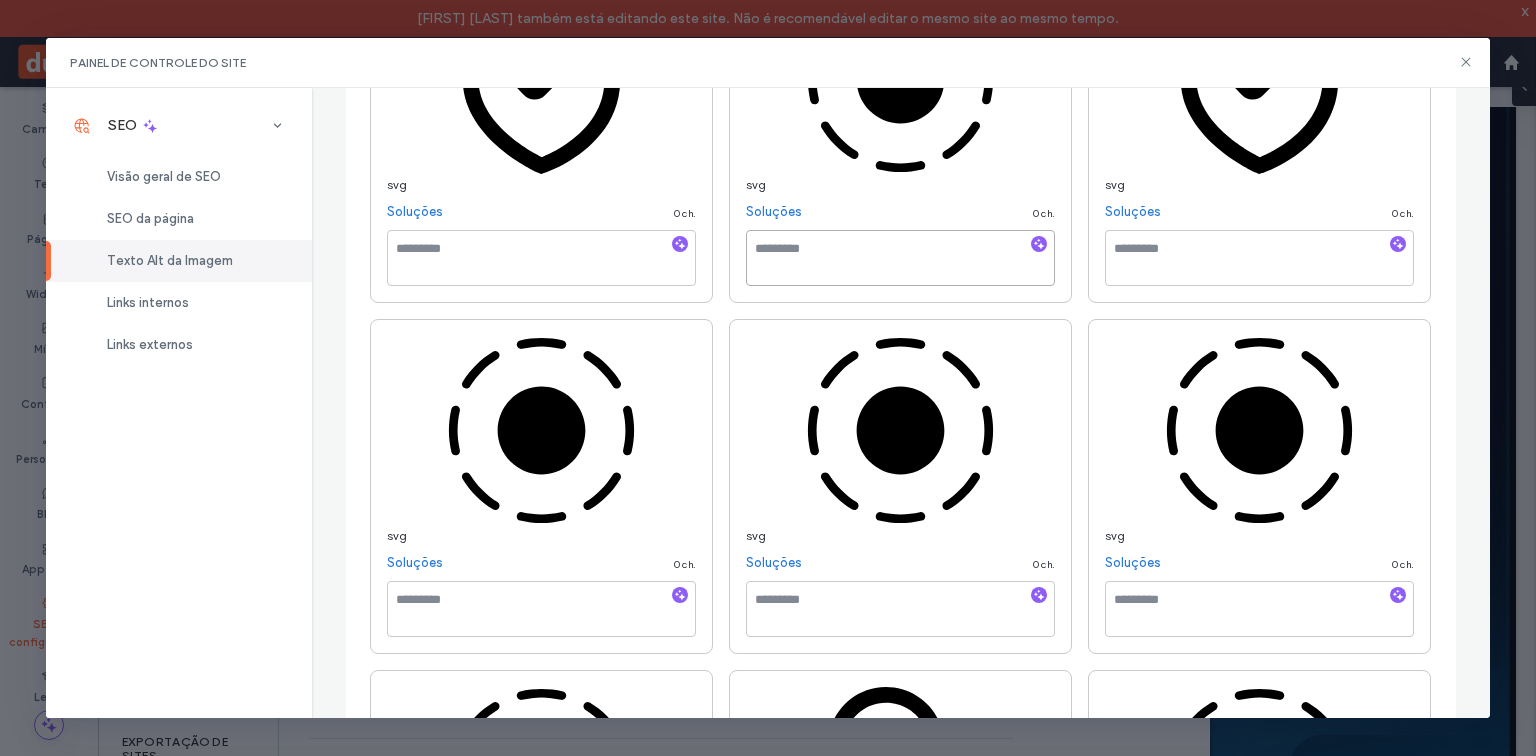 paste on "**********" 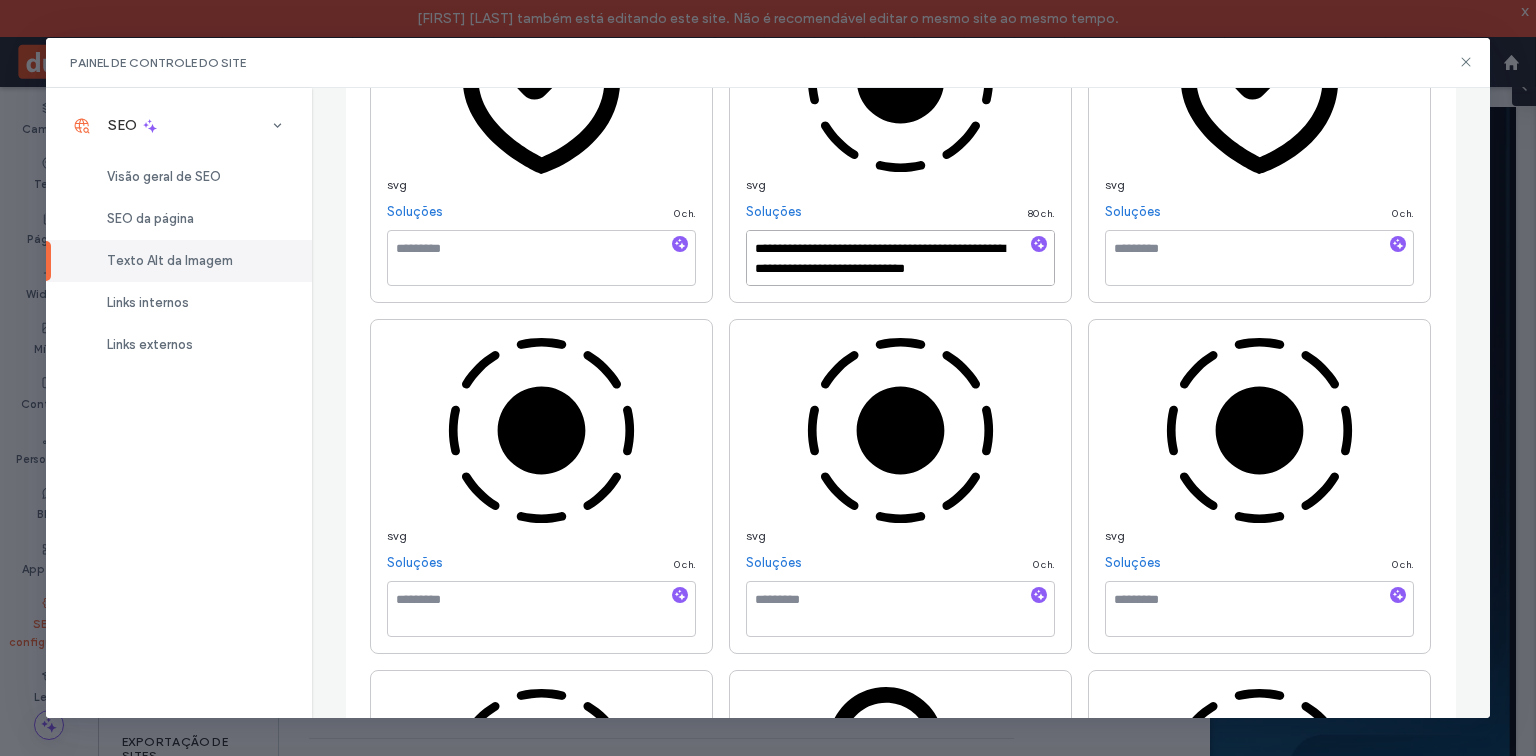 type on "**********" 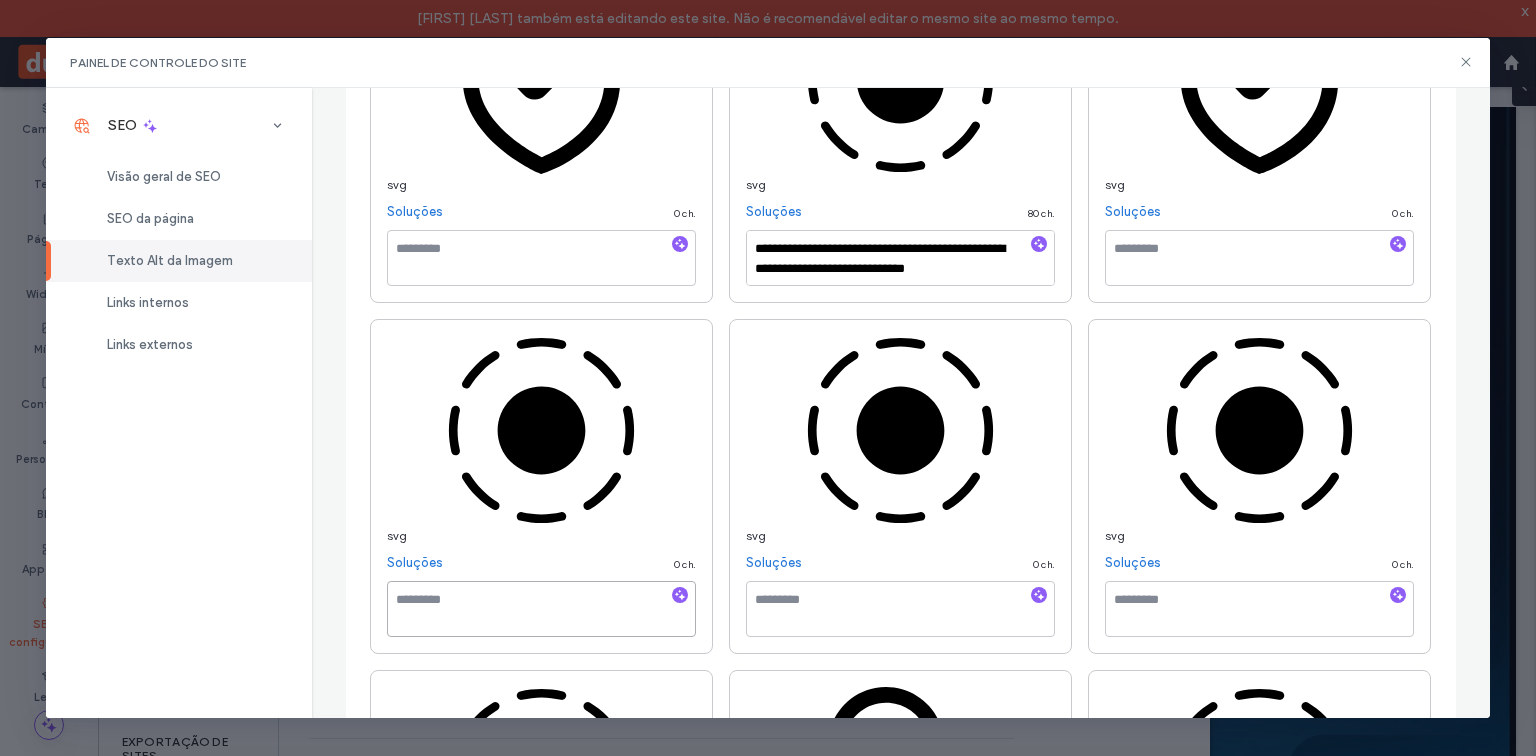 click at bounding box center (541, 609) 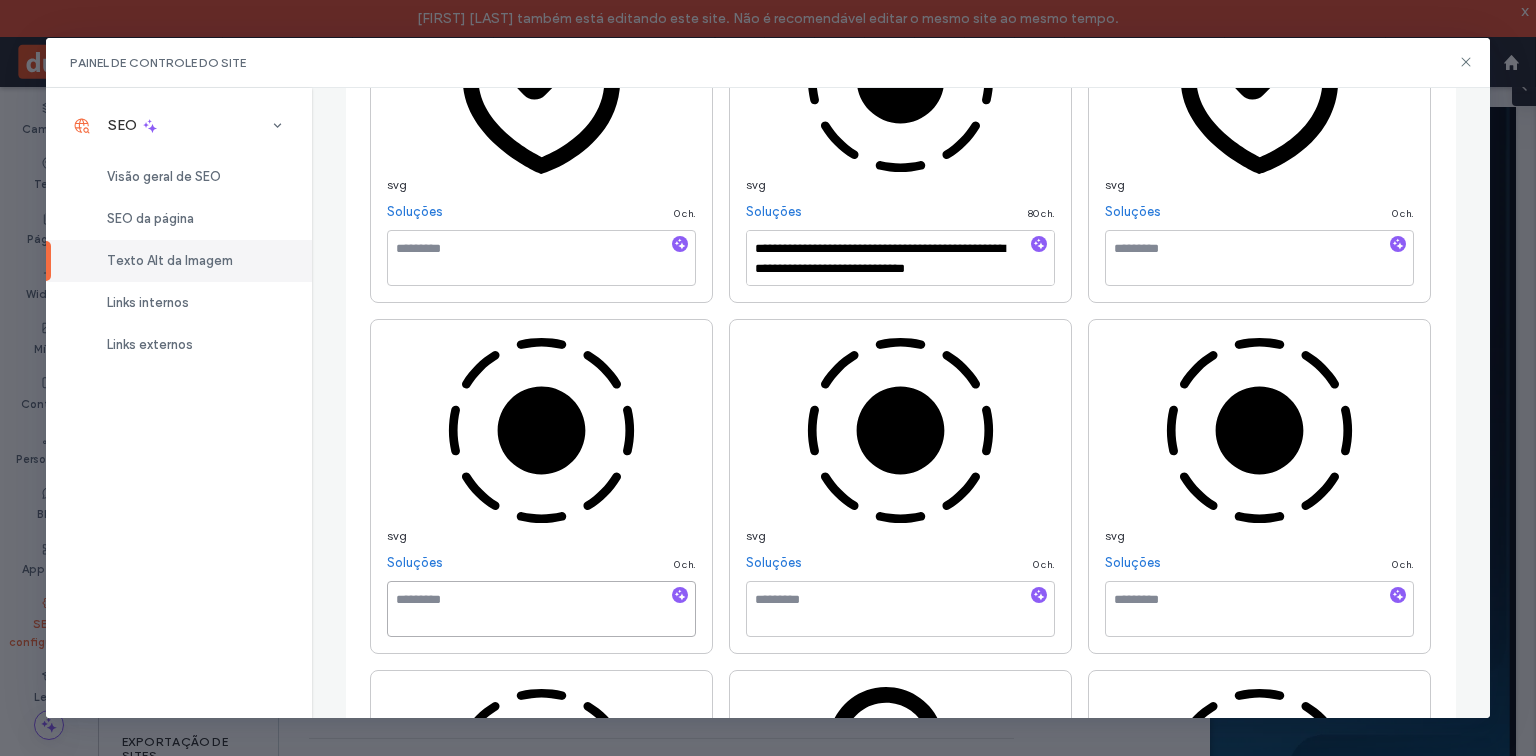 paste on "**********" 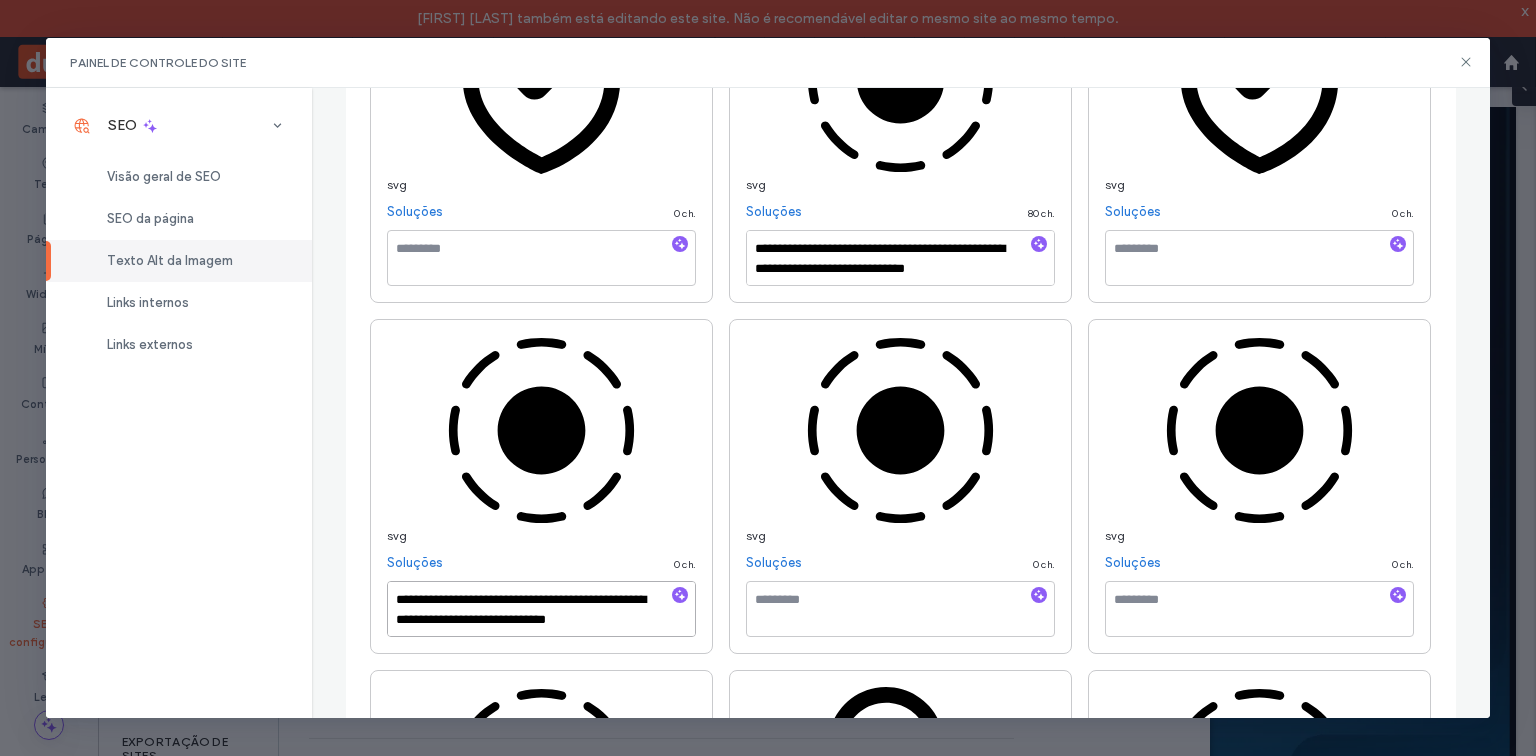 type on "**********" 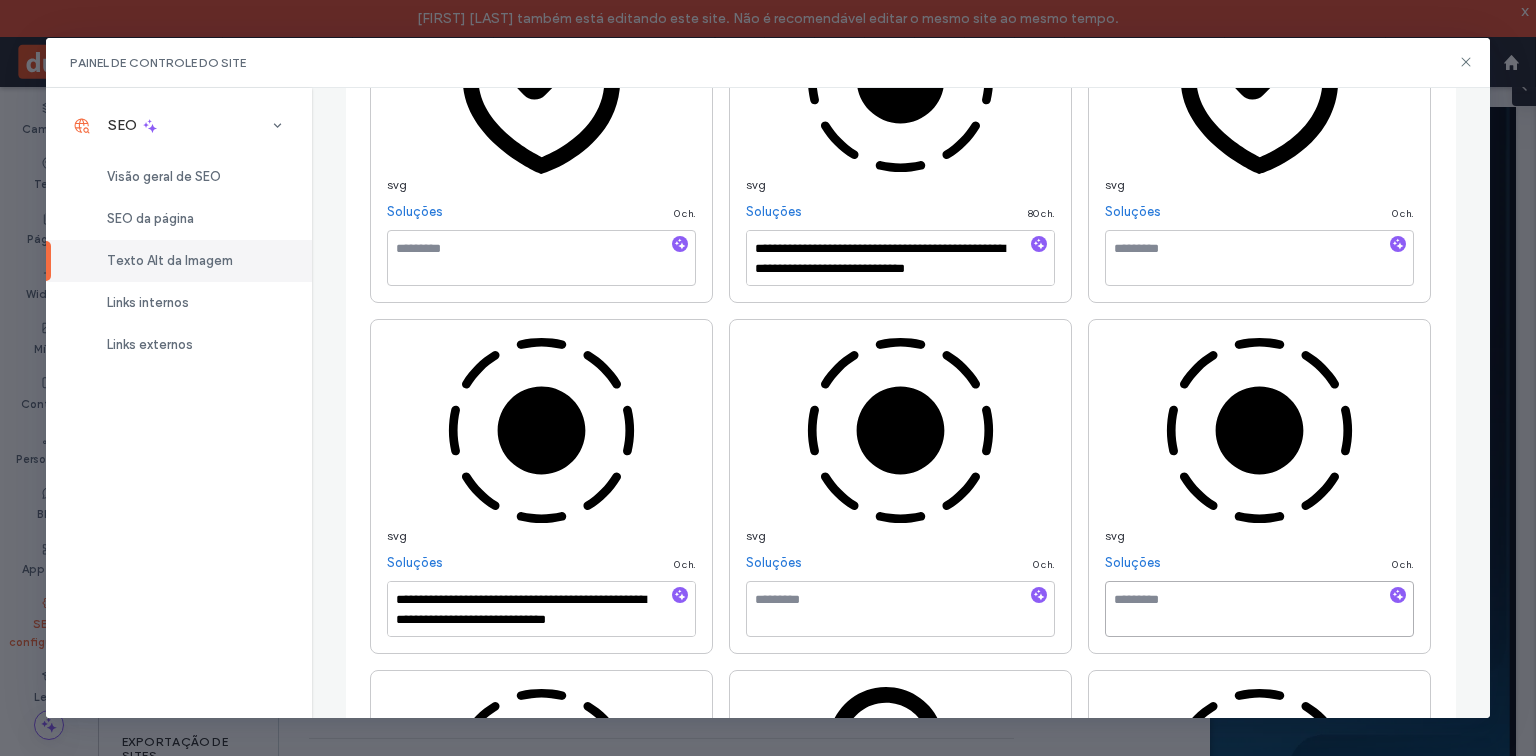 click at bounding box center (1259, 609) 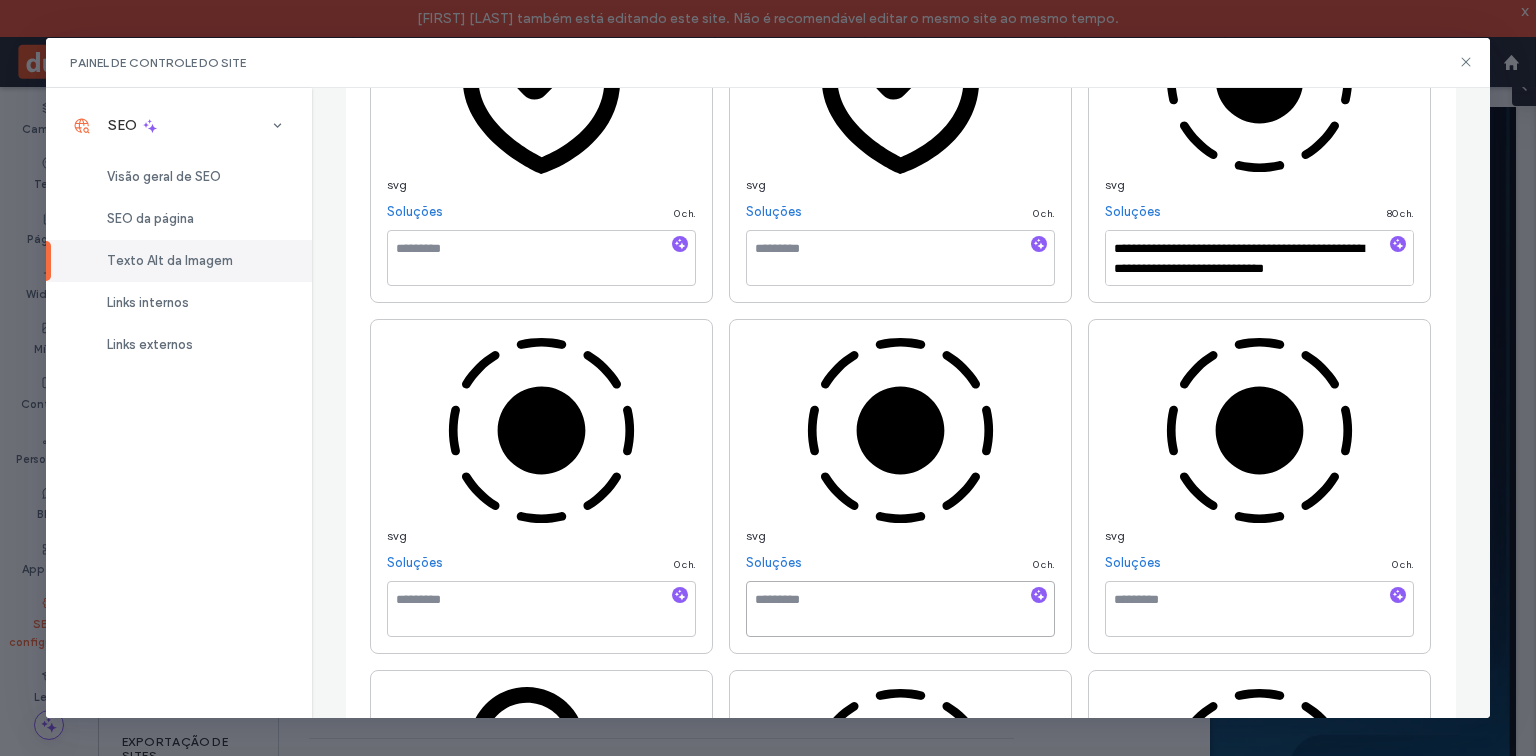 paste on "**********" 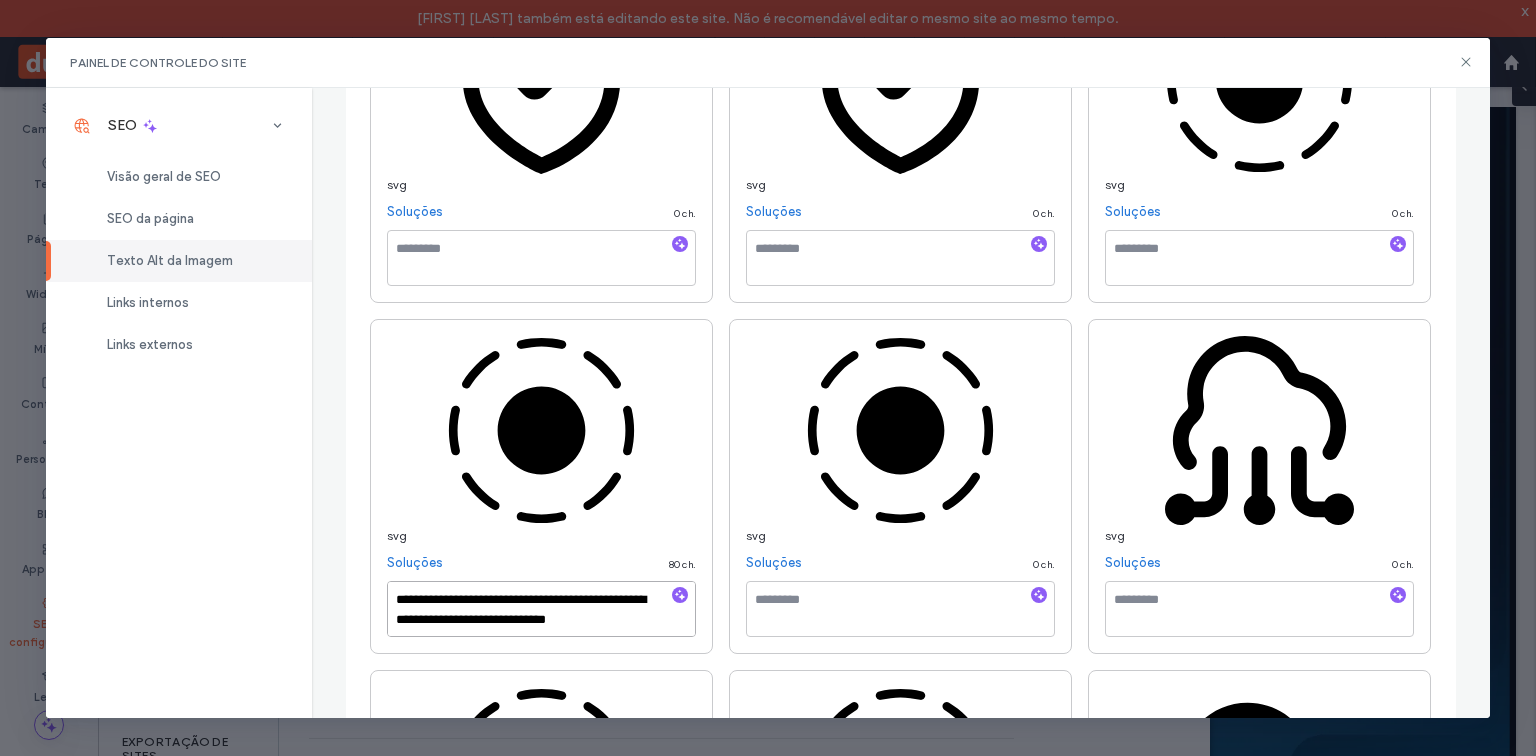 type on "**********" 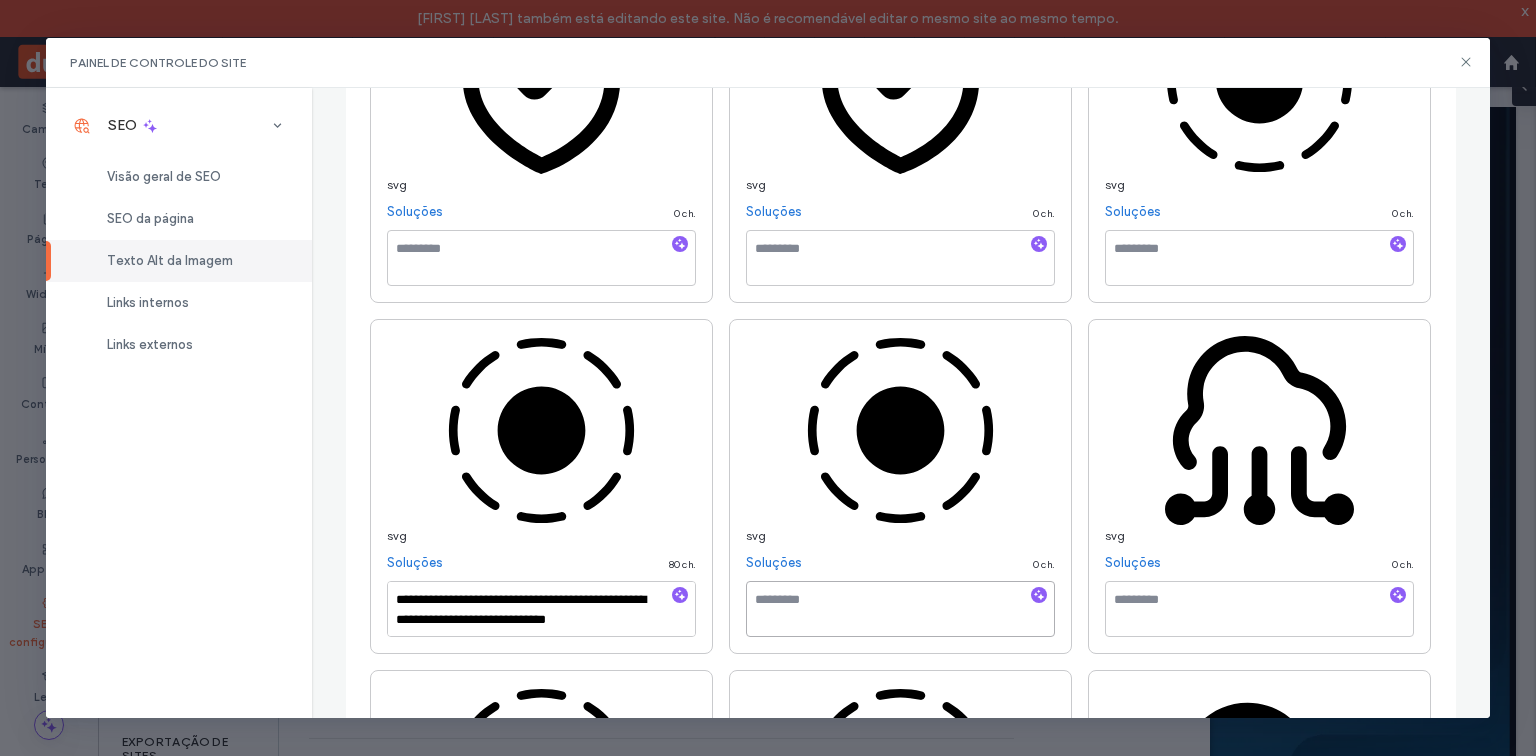 click at bounding box center [900, 609] 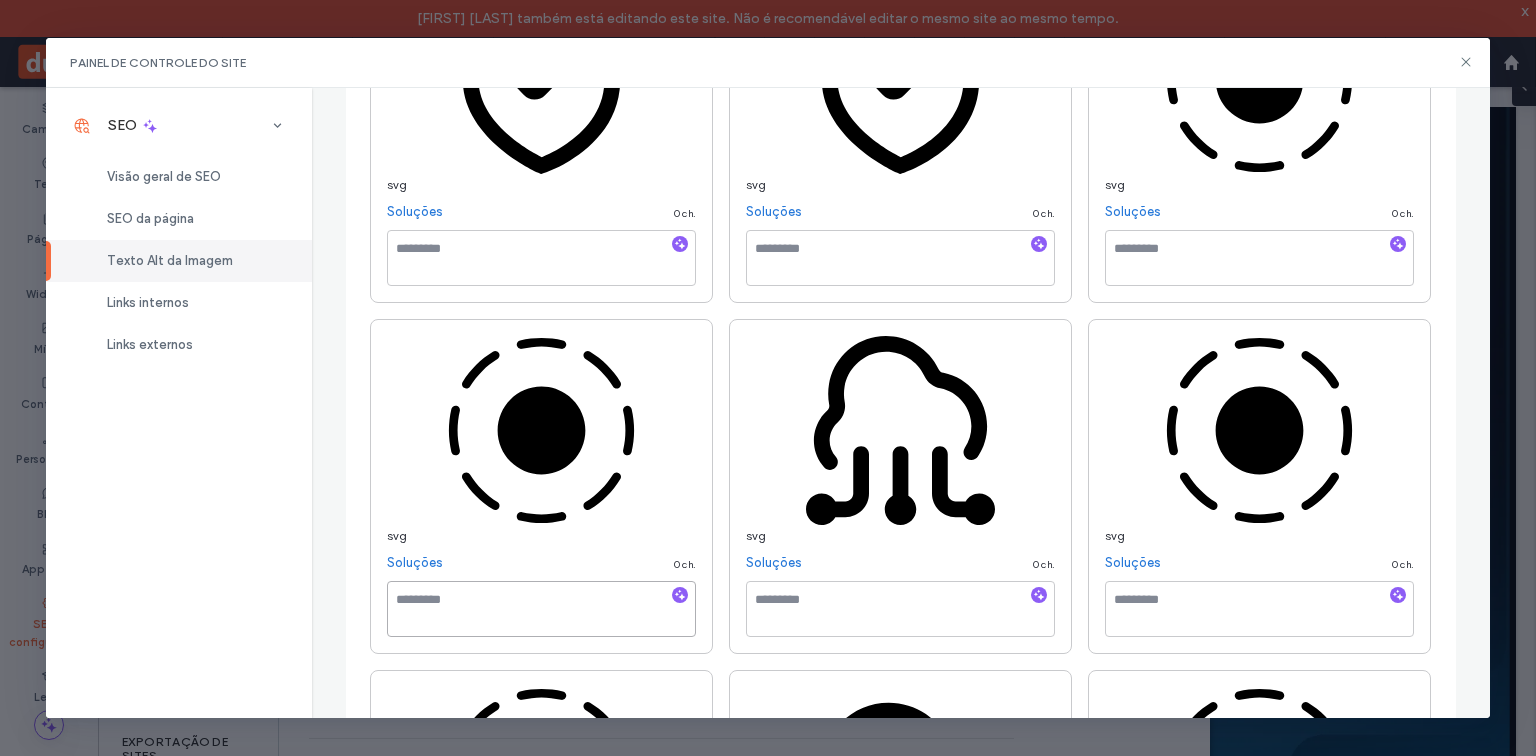 paste on "**********" 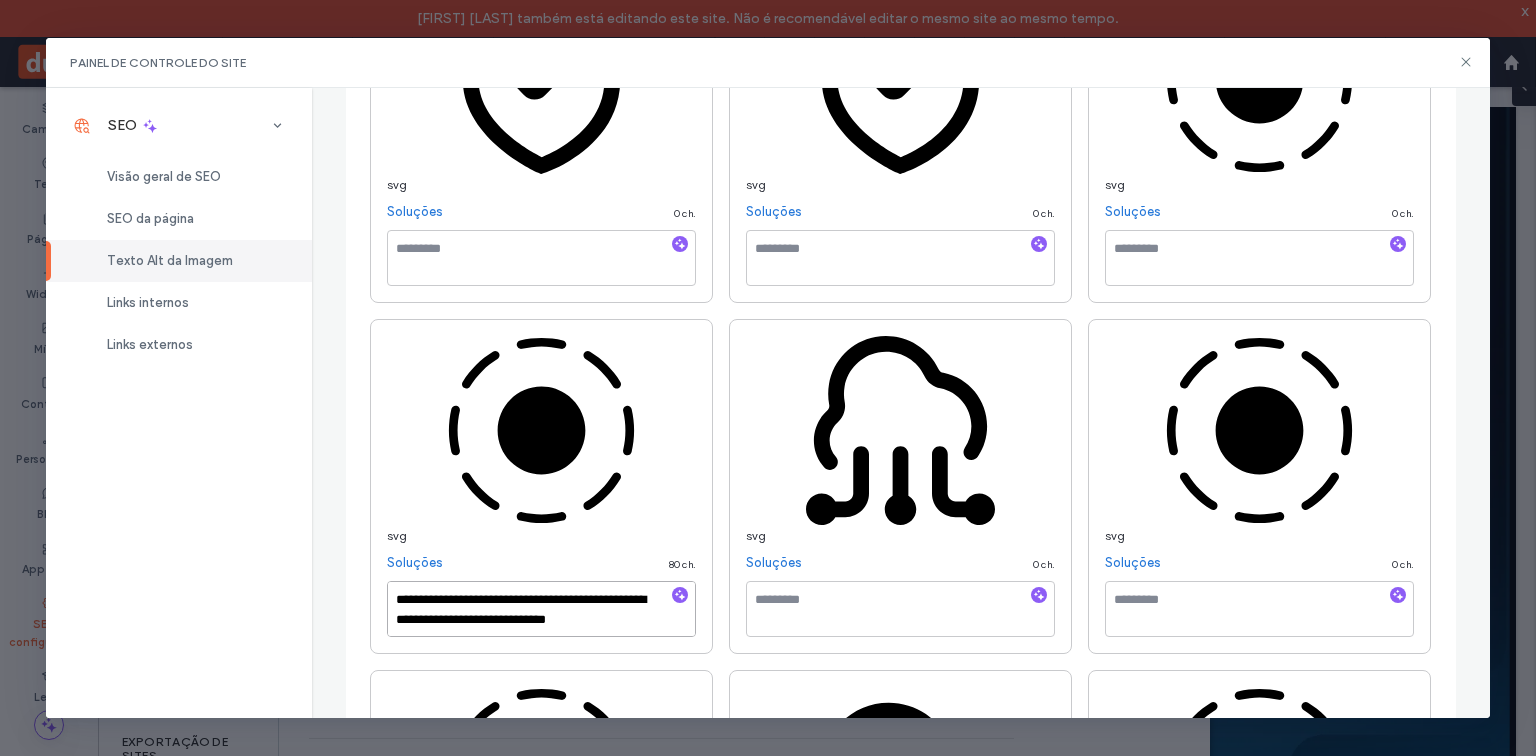 type on "**********" 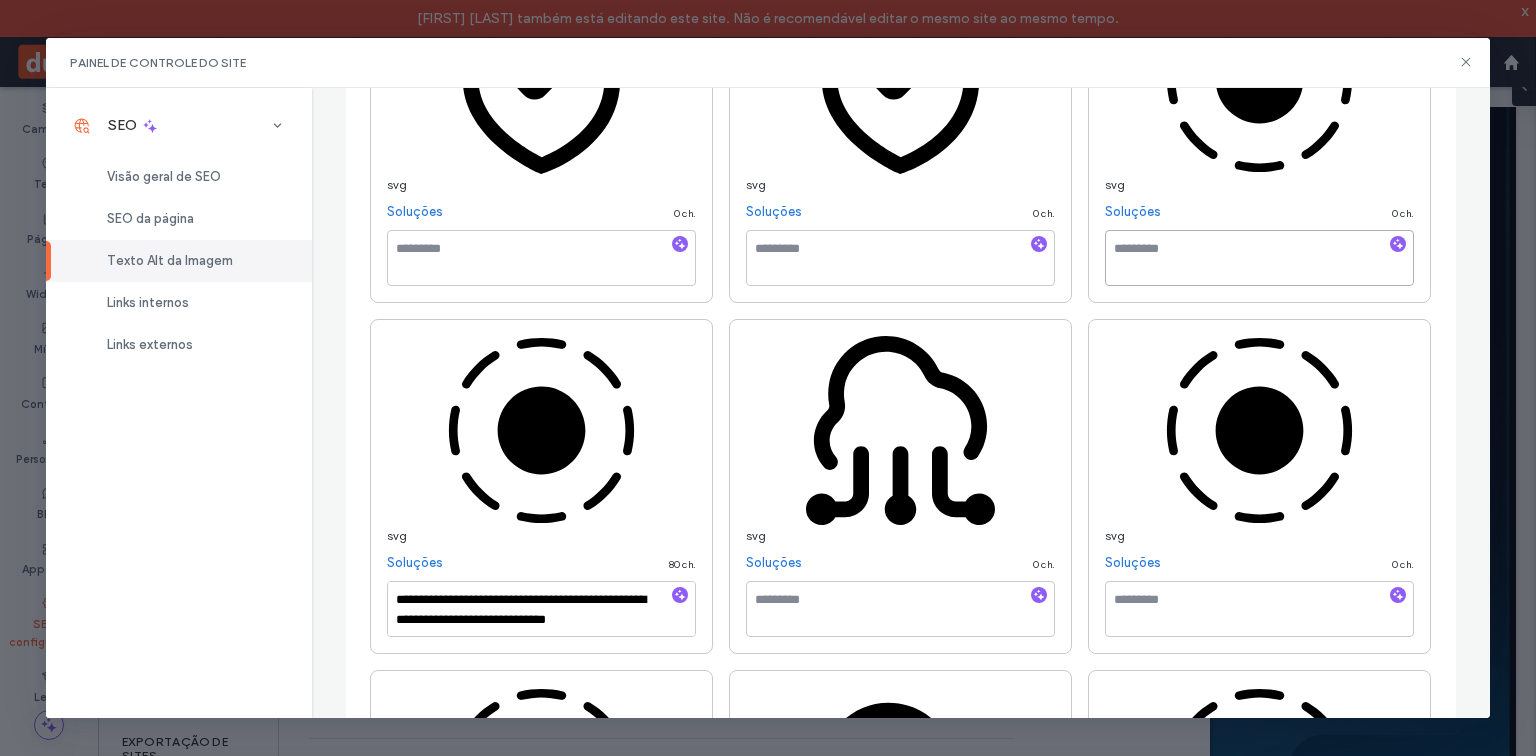 click at bounding box center (1259, 258) 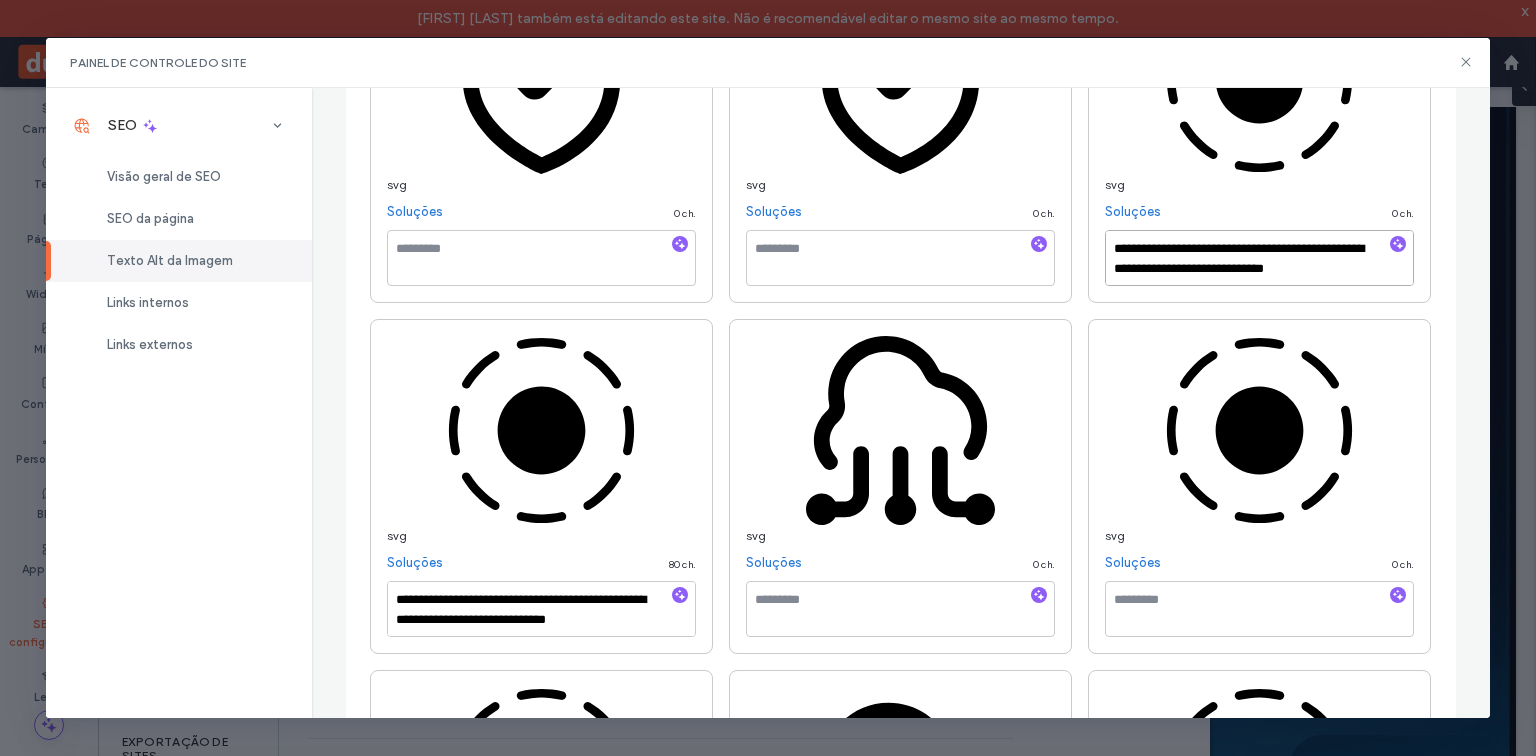 type on "**********" 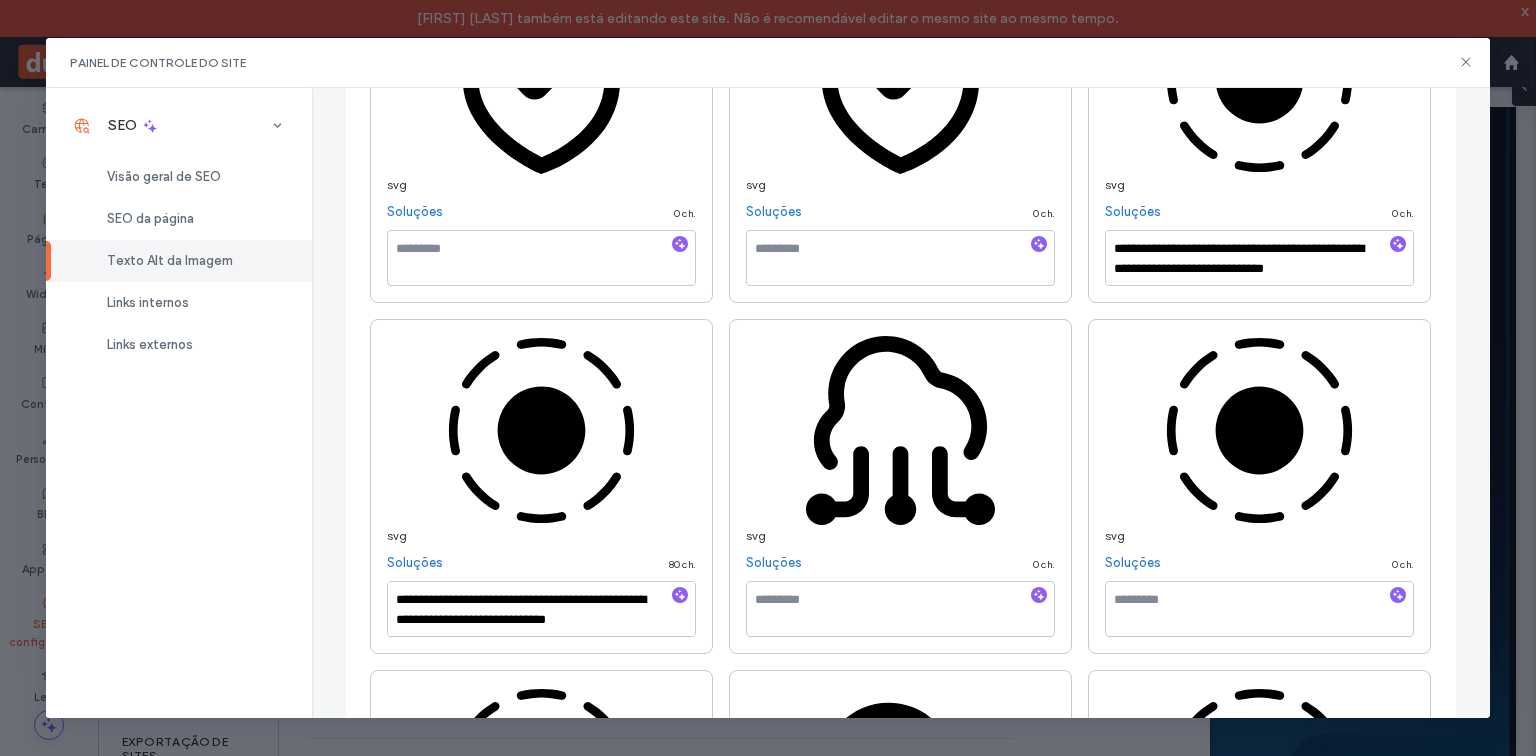 click at bounding box center [541, 960] 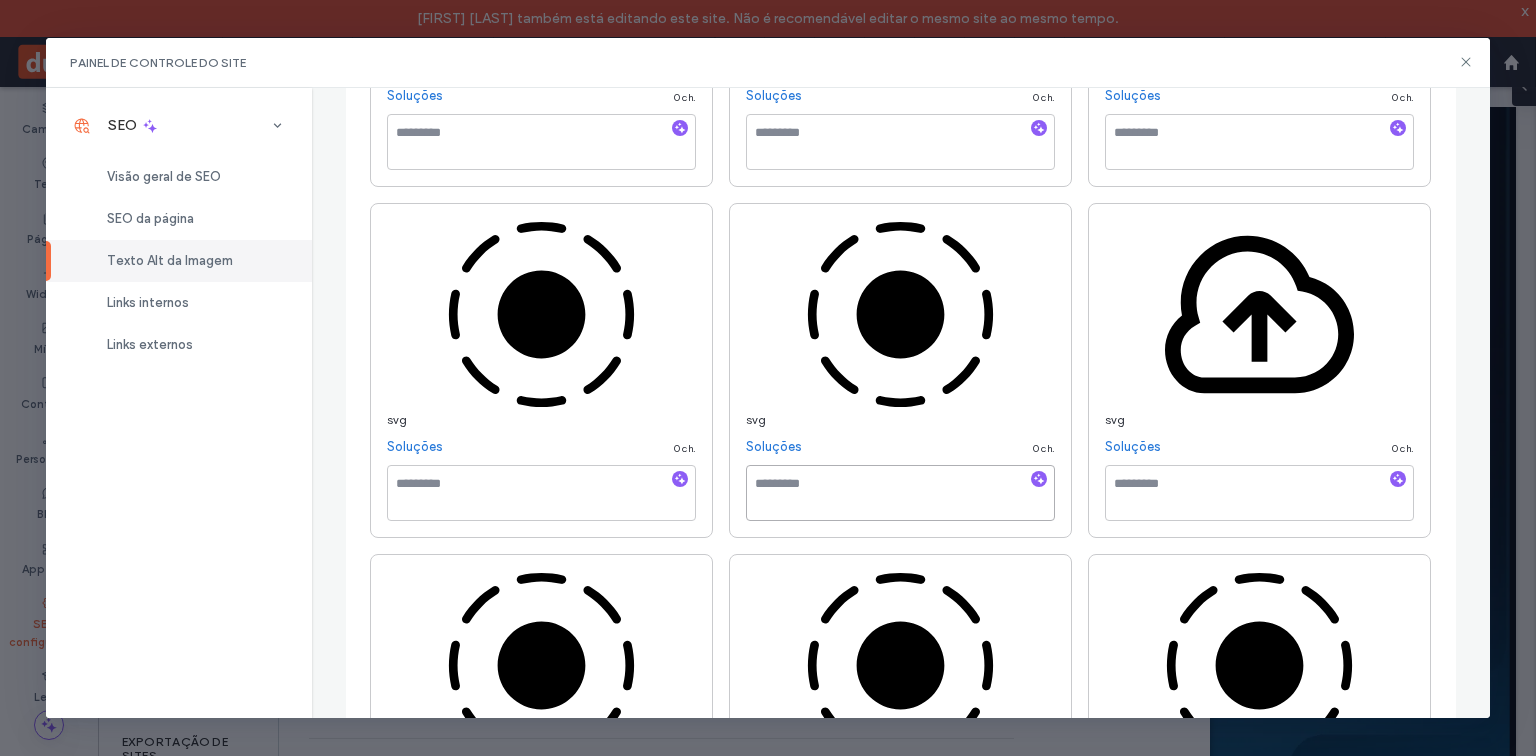 scroll, scrollTop: 897, scrollLeft: 0, axis: vertical 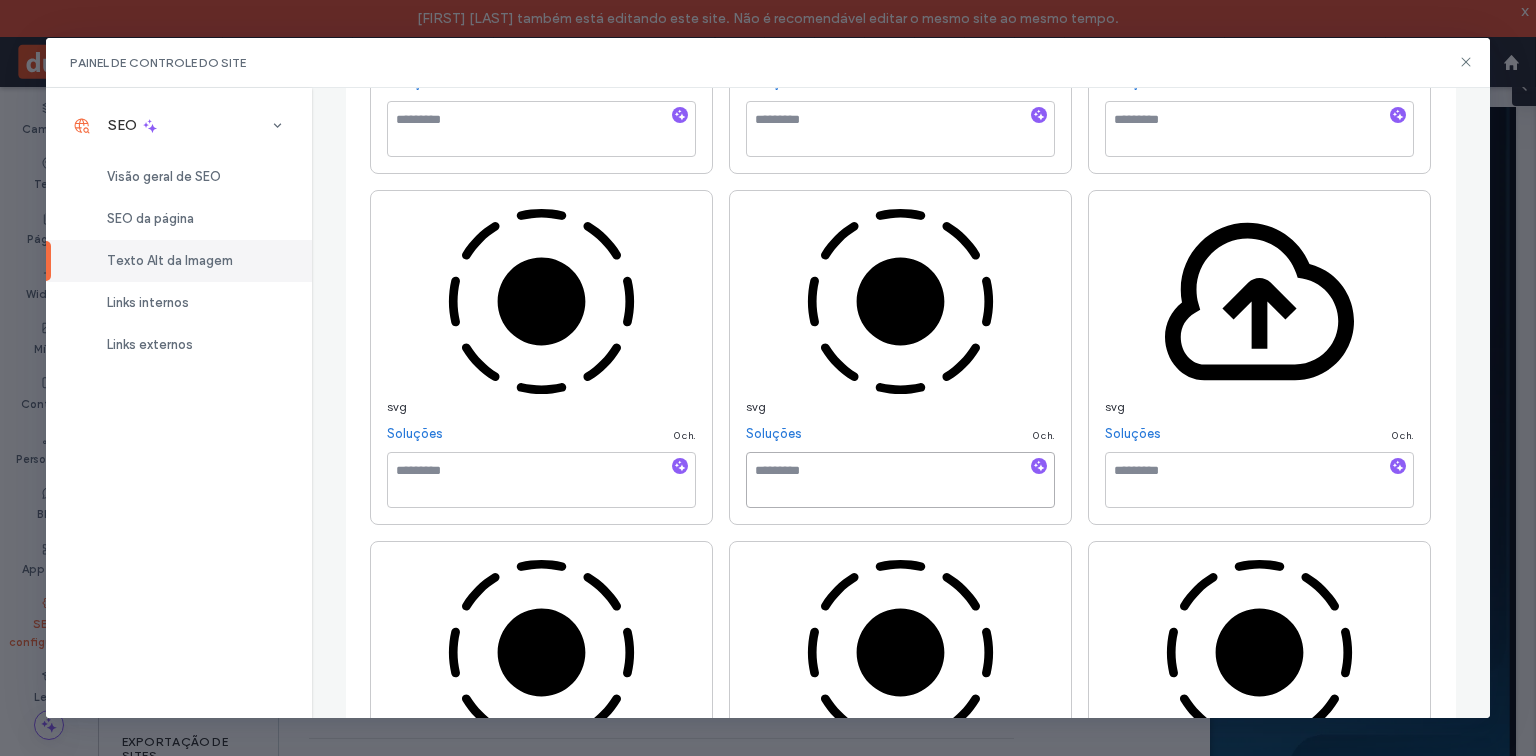 paste on "**********" 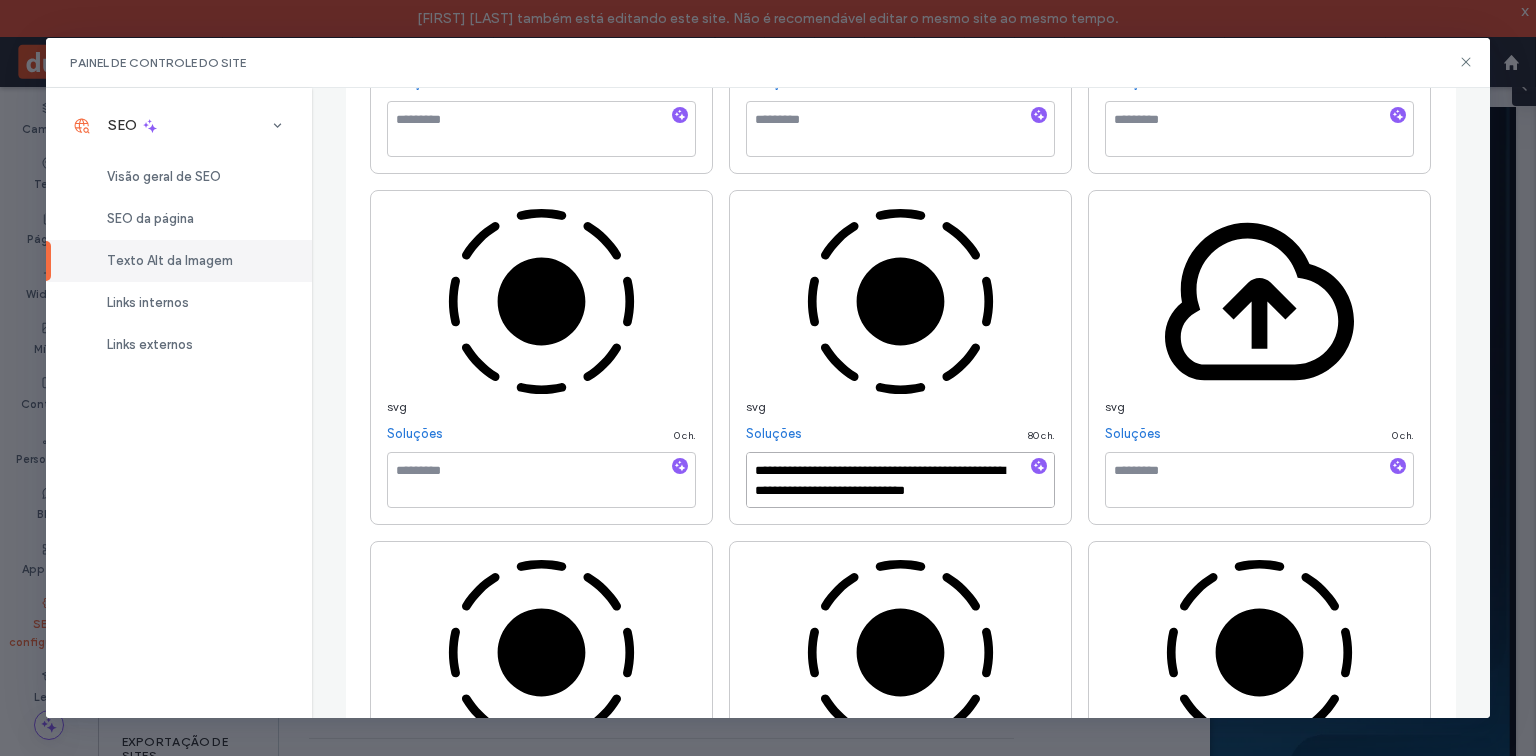 type on "**********" 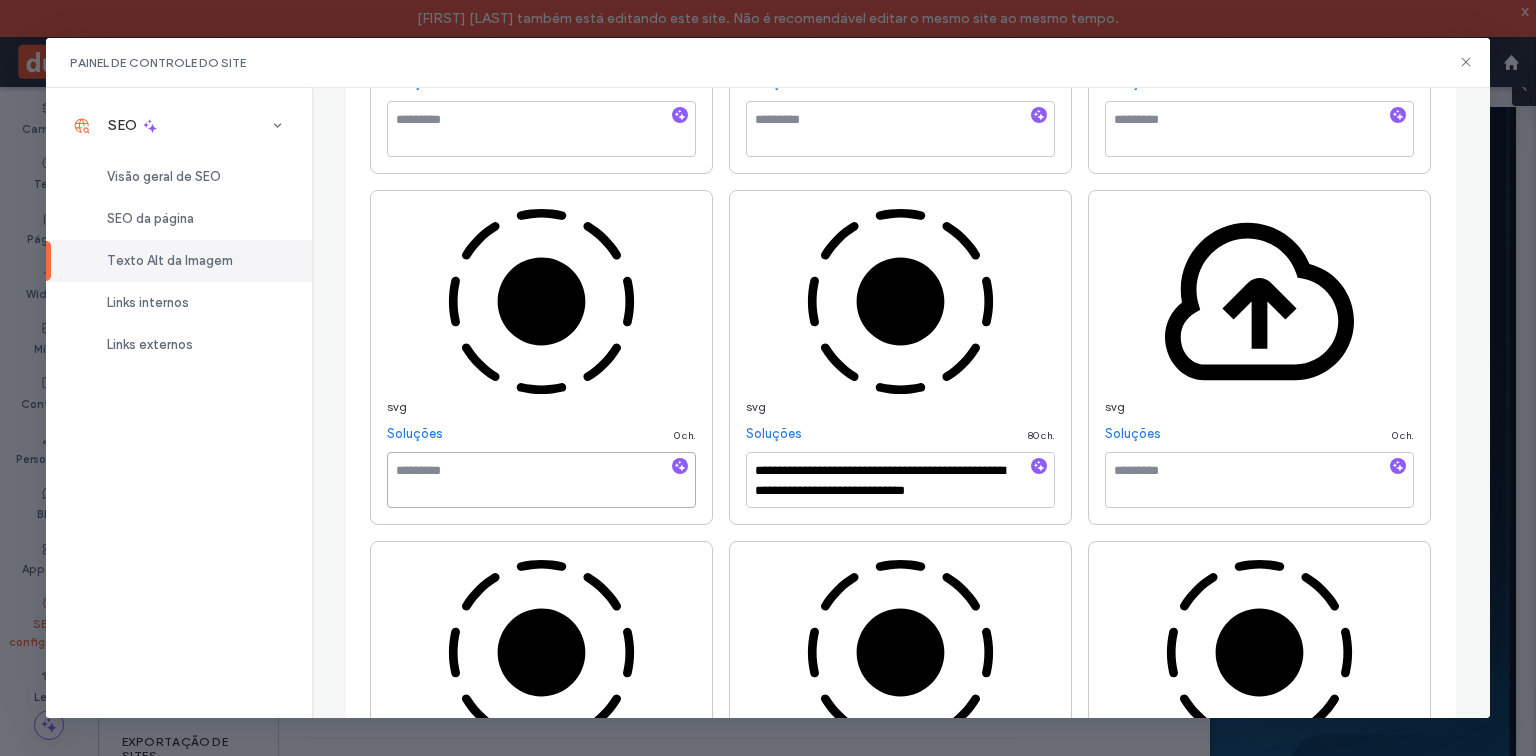 click at bounding box center [541, 480] 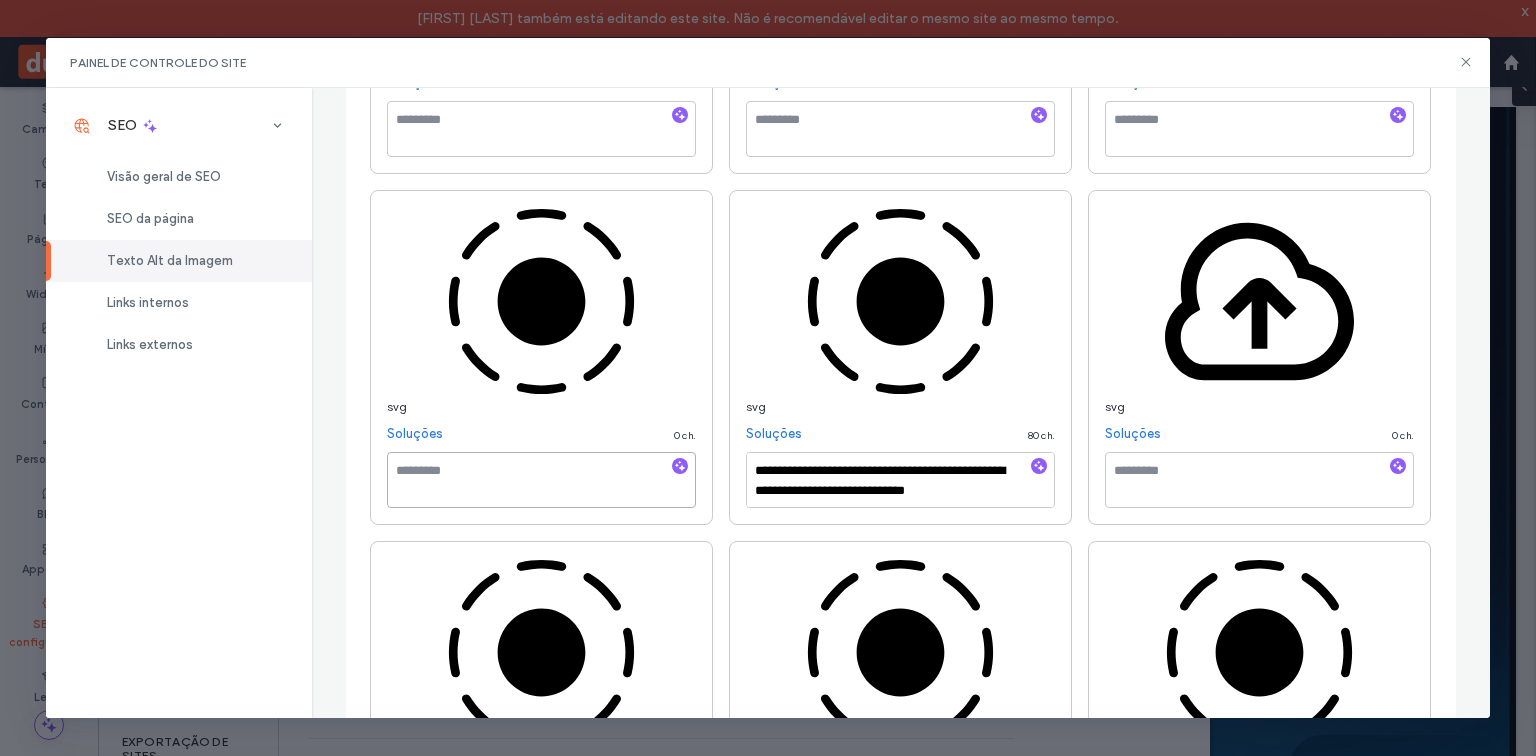 paste on "**********" 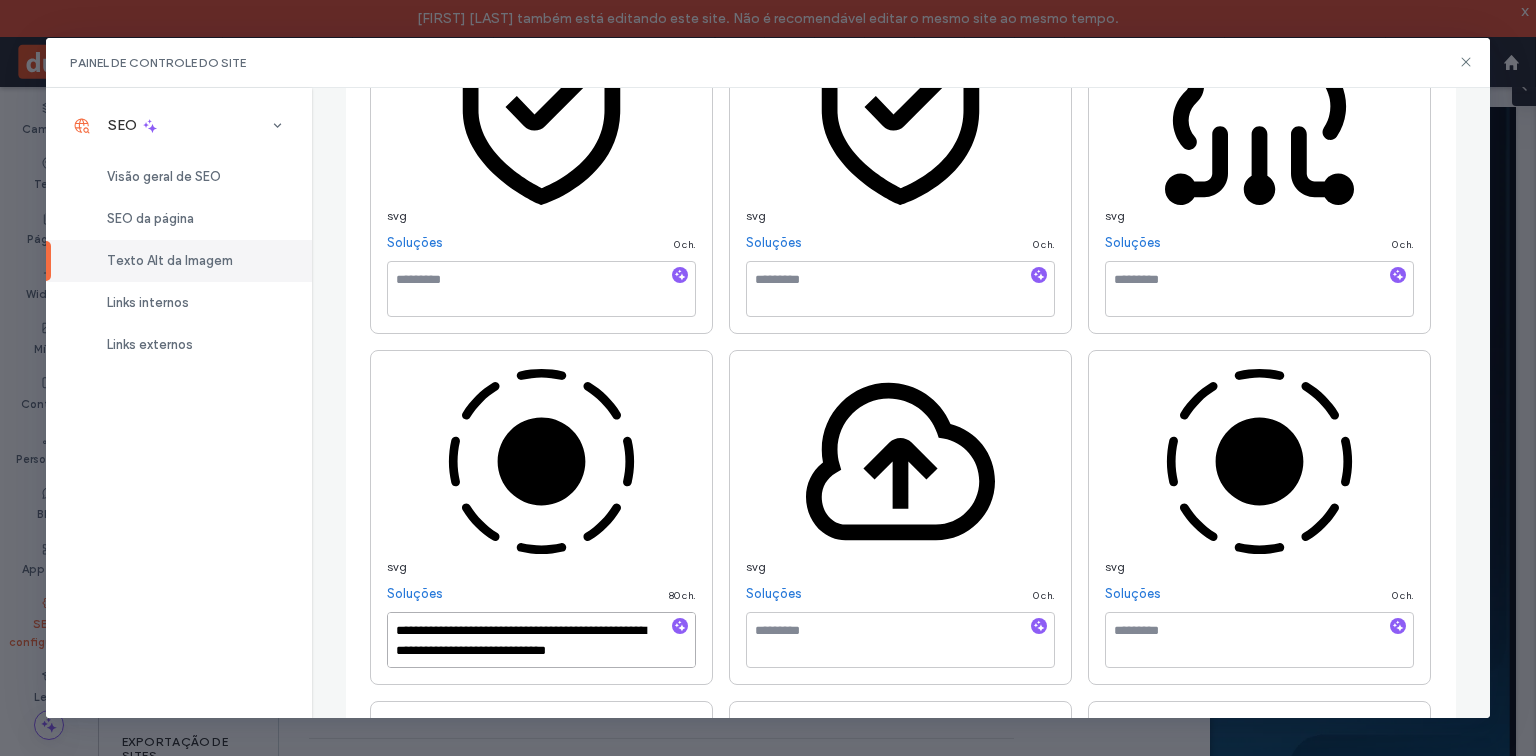 scroll, scrollTop: 977, scrollLeft: 0, axis: vertical 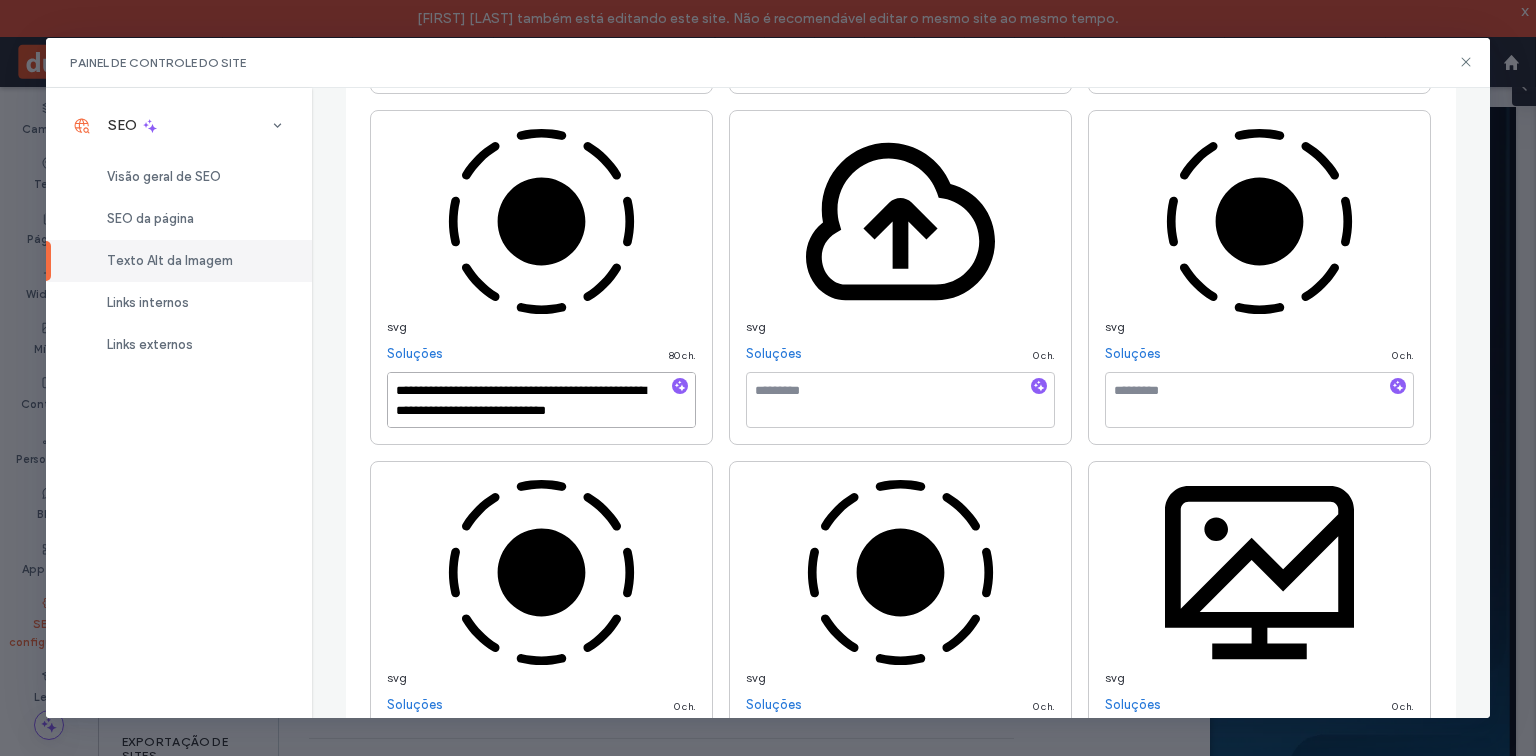type on "**********" 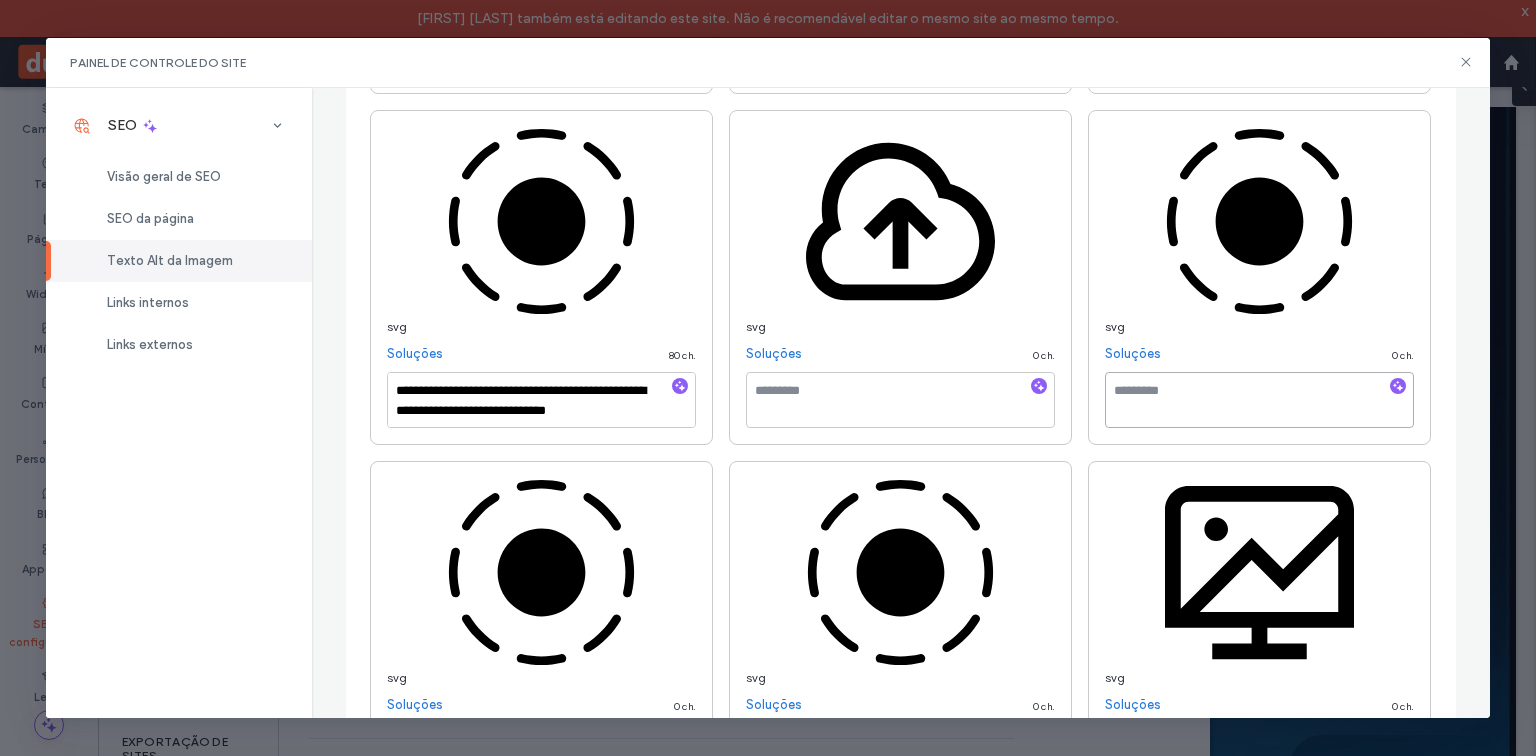 click at bounding box center (1259, 400) 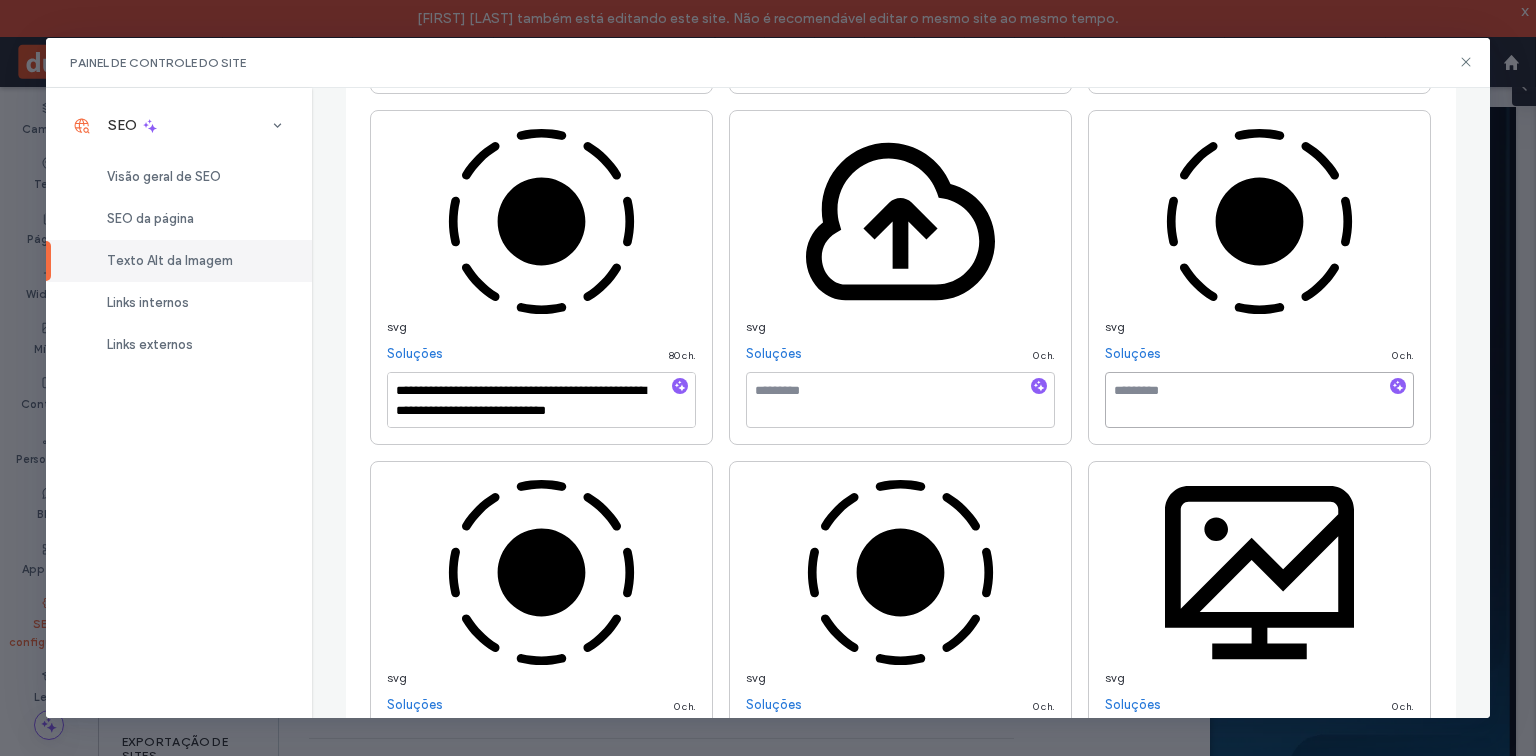 paste on "**********" 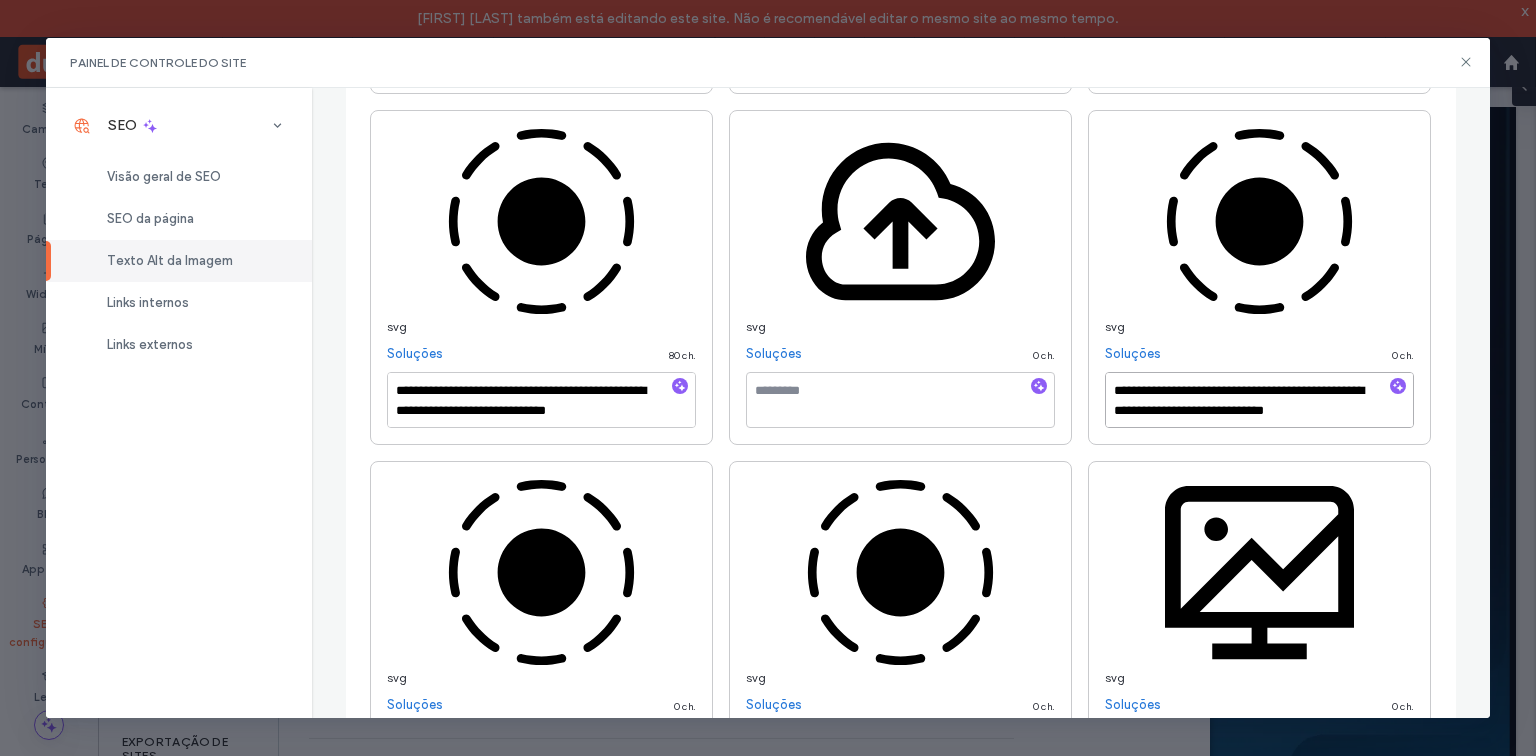 type on "**********" 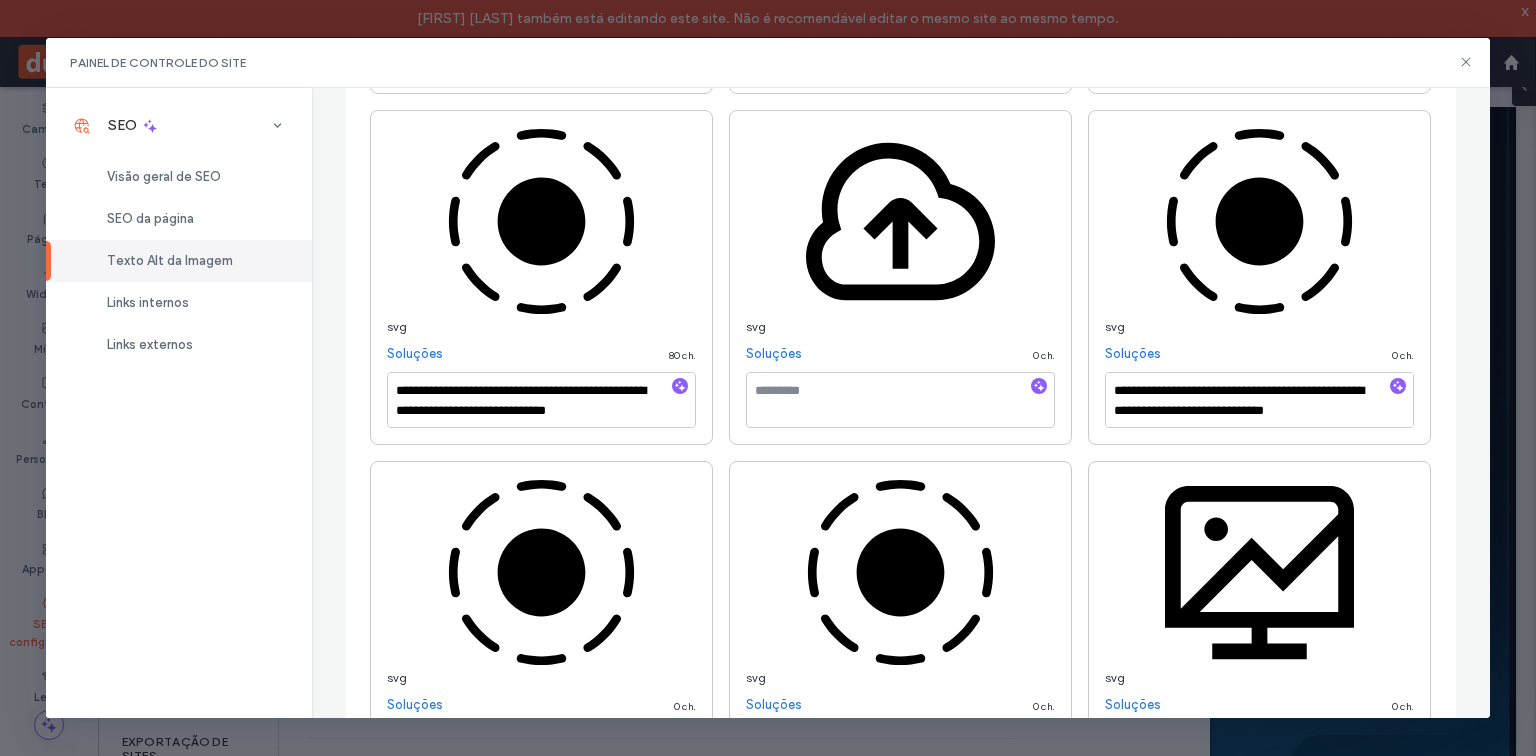 click at bounding box center (541, 751) 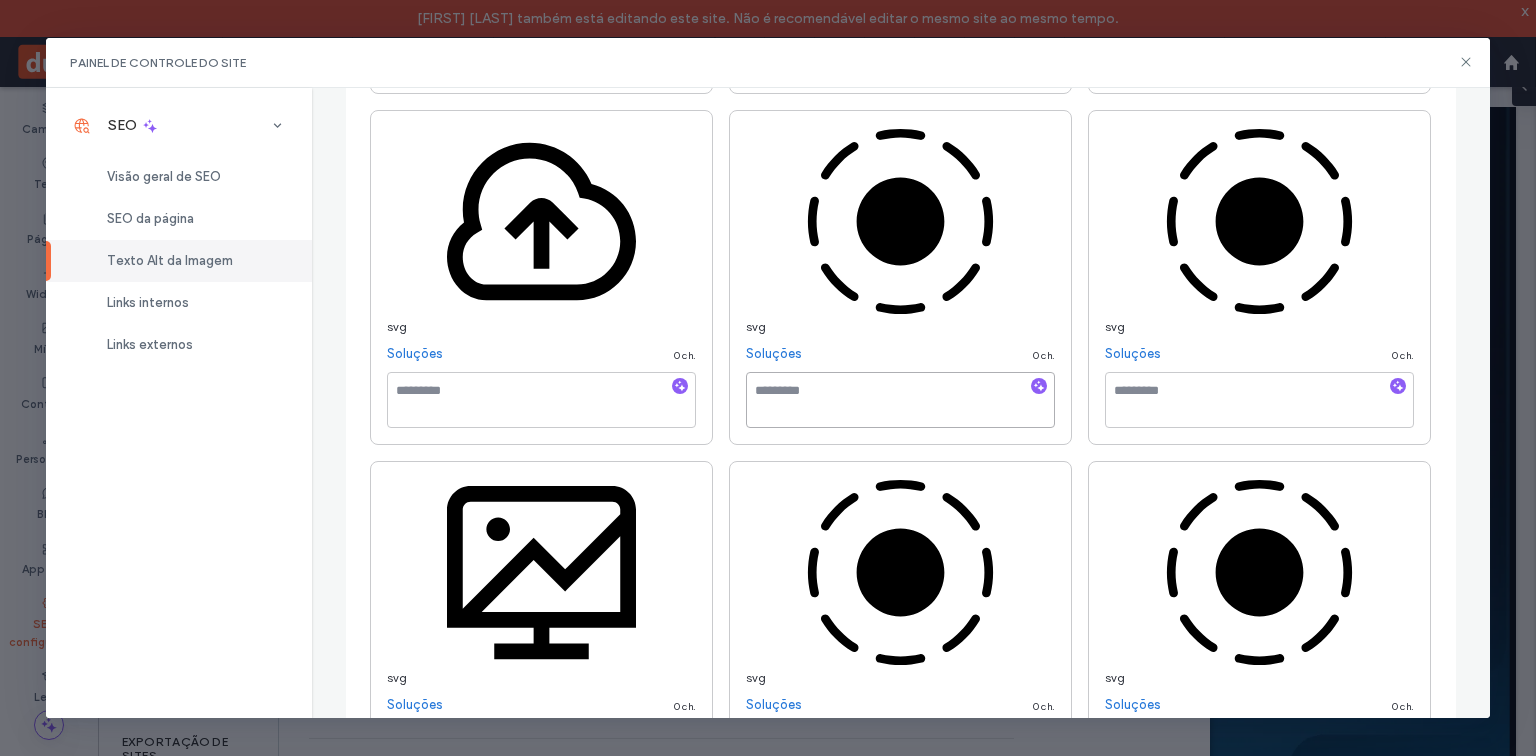 click at bounding box center (900, 400) 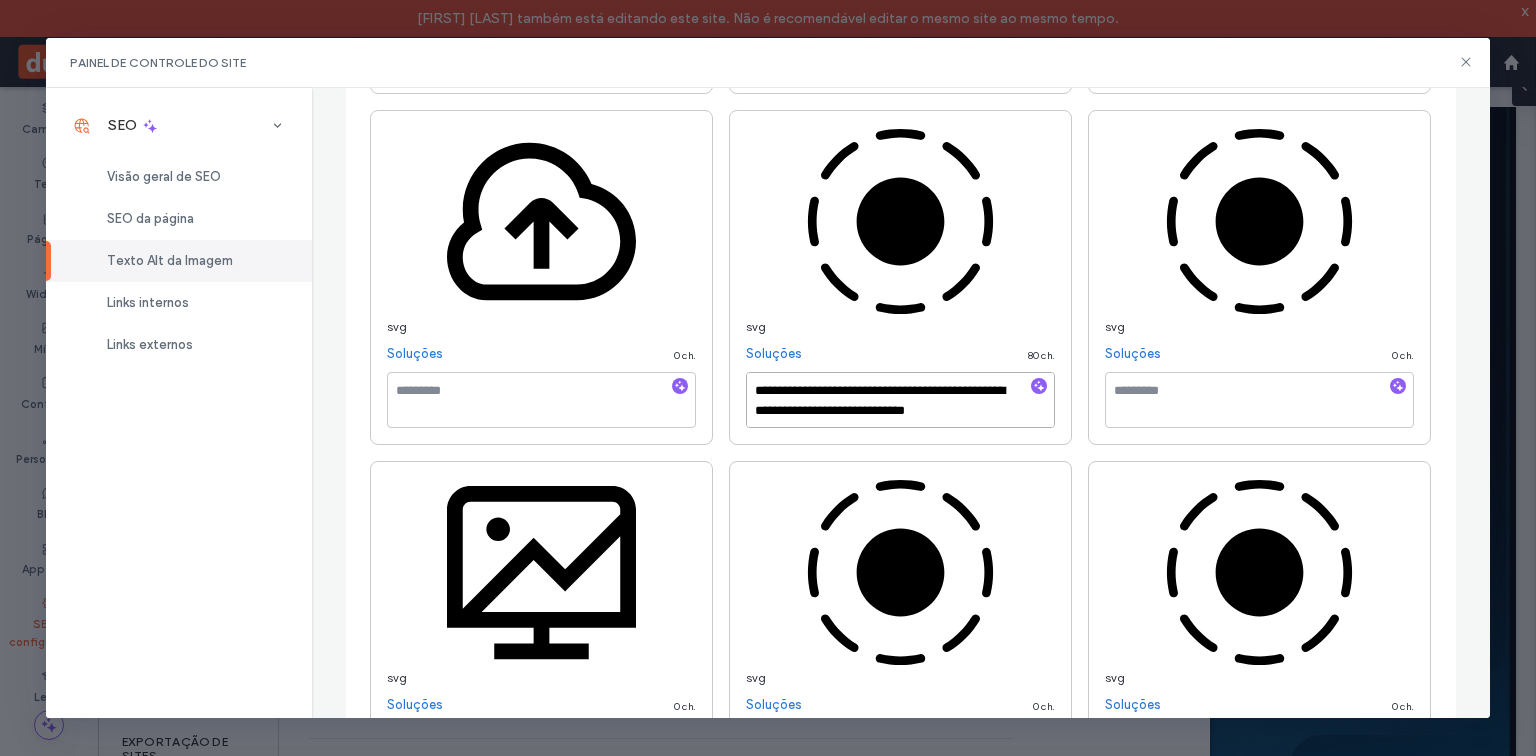type on "**********" 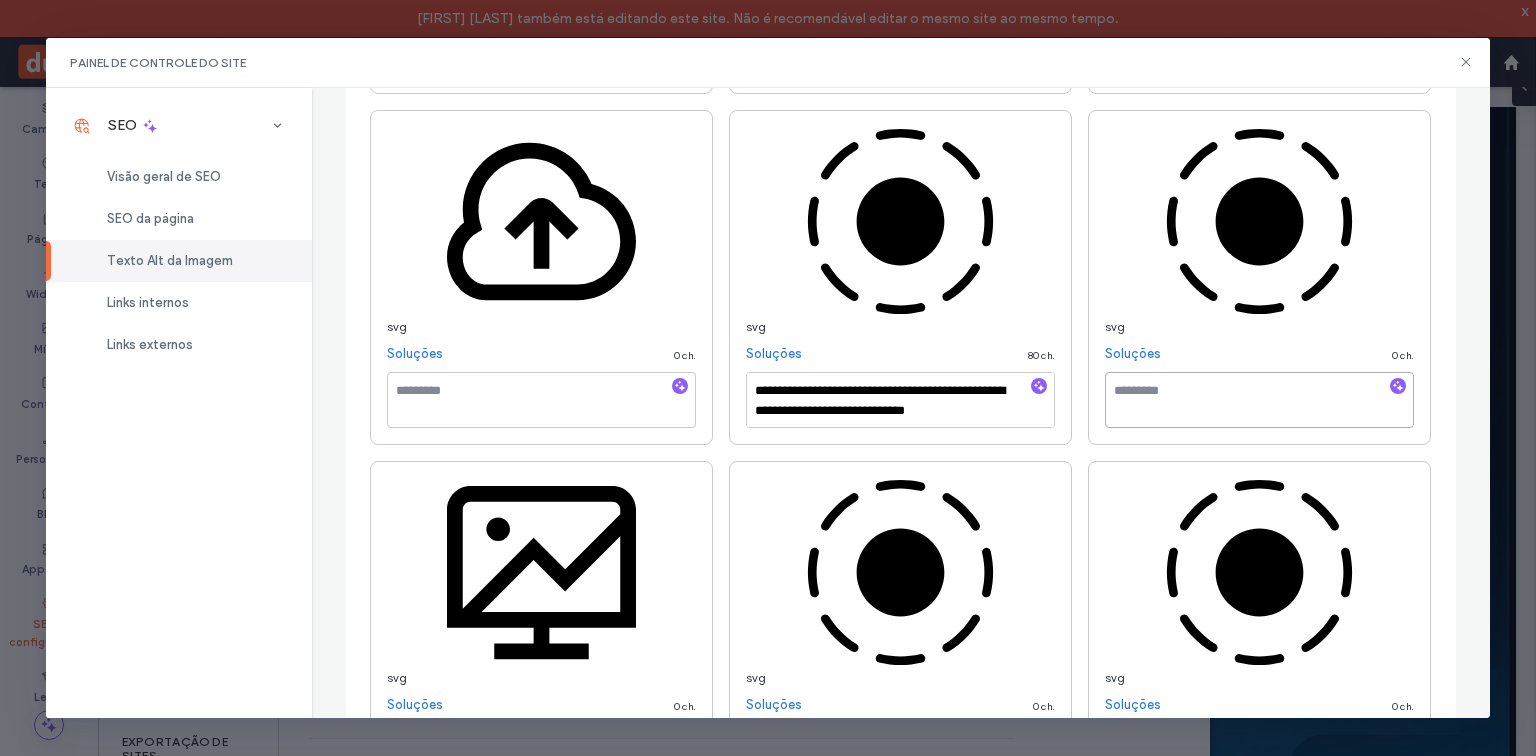 click at bounding box center [1259, 400] 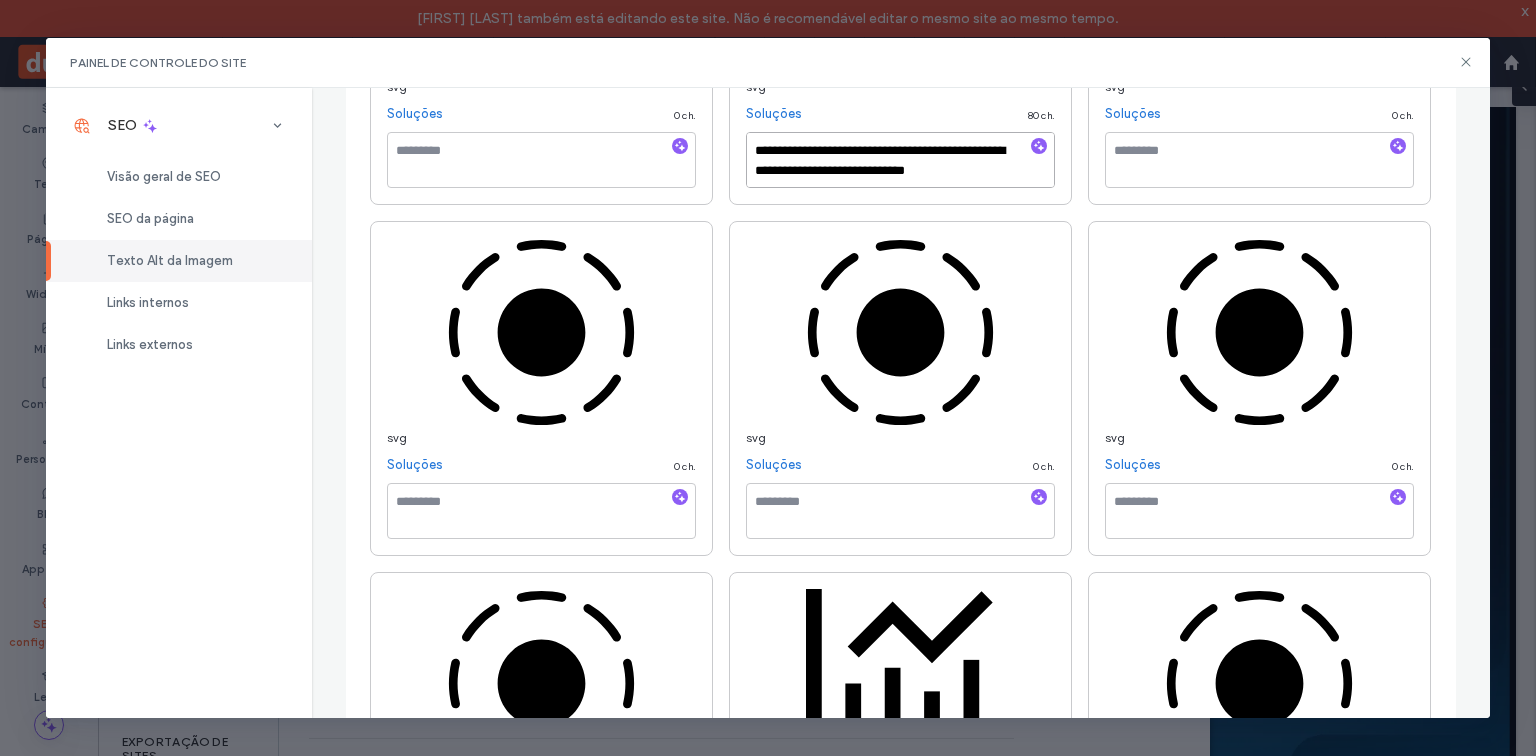 scroll, scrollTop: 1377, scrollLeft: 0, axis: vertical 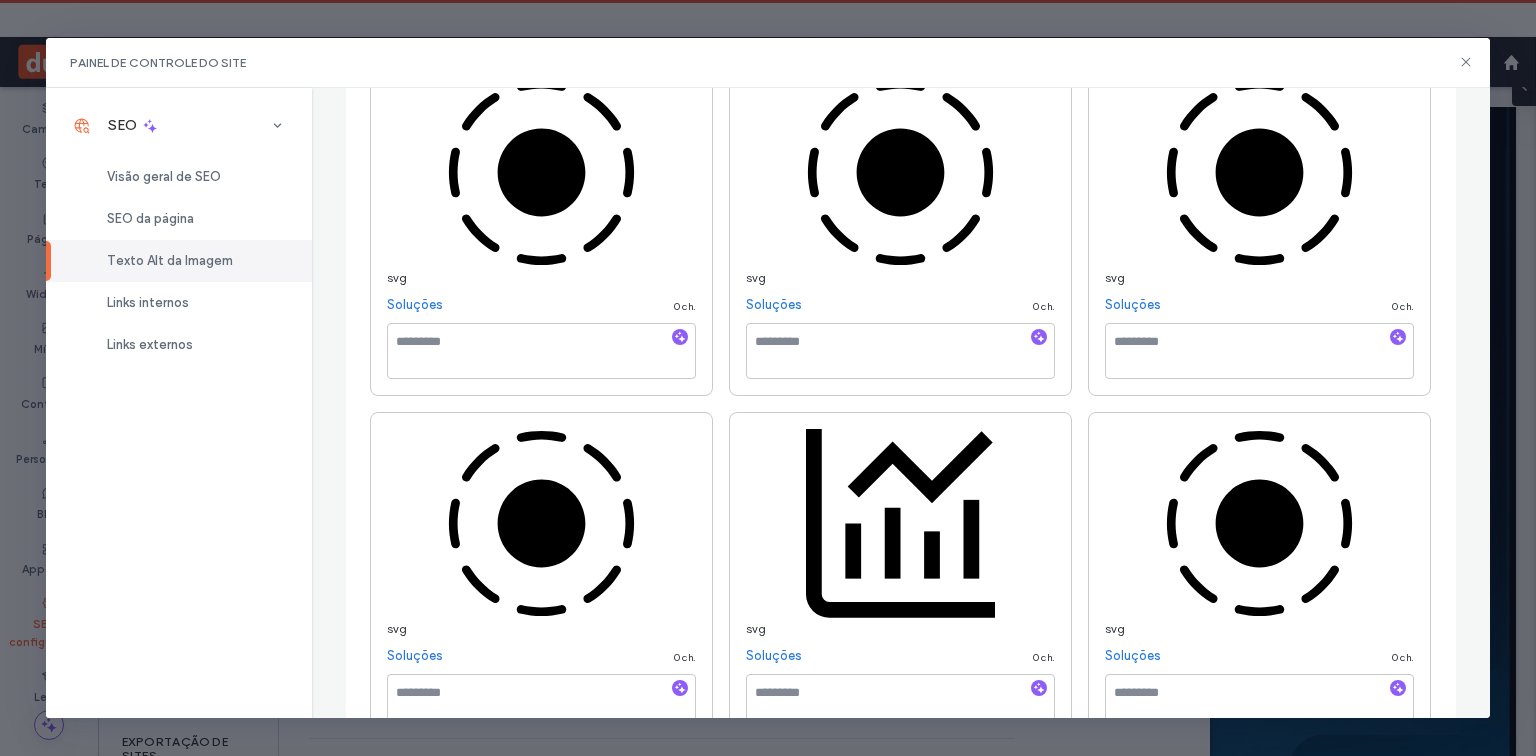 type on "**********" 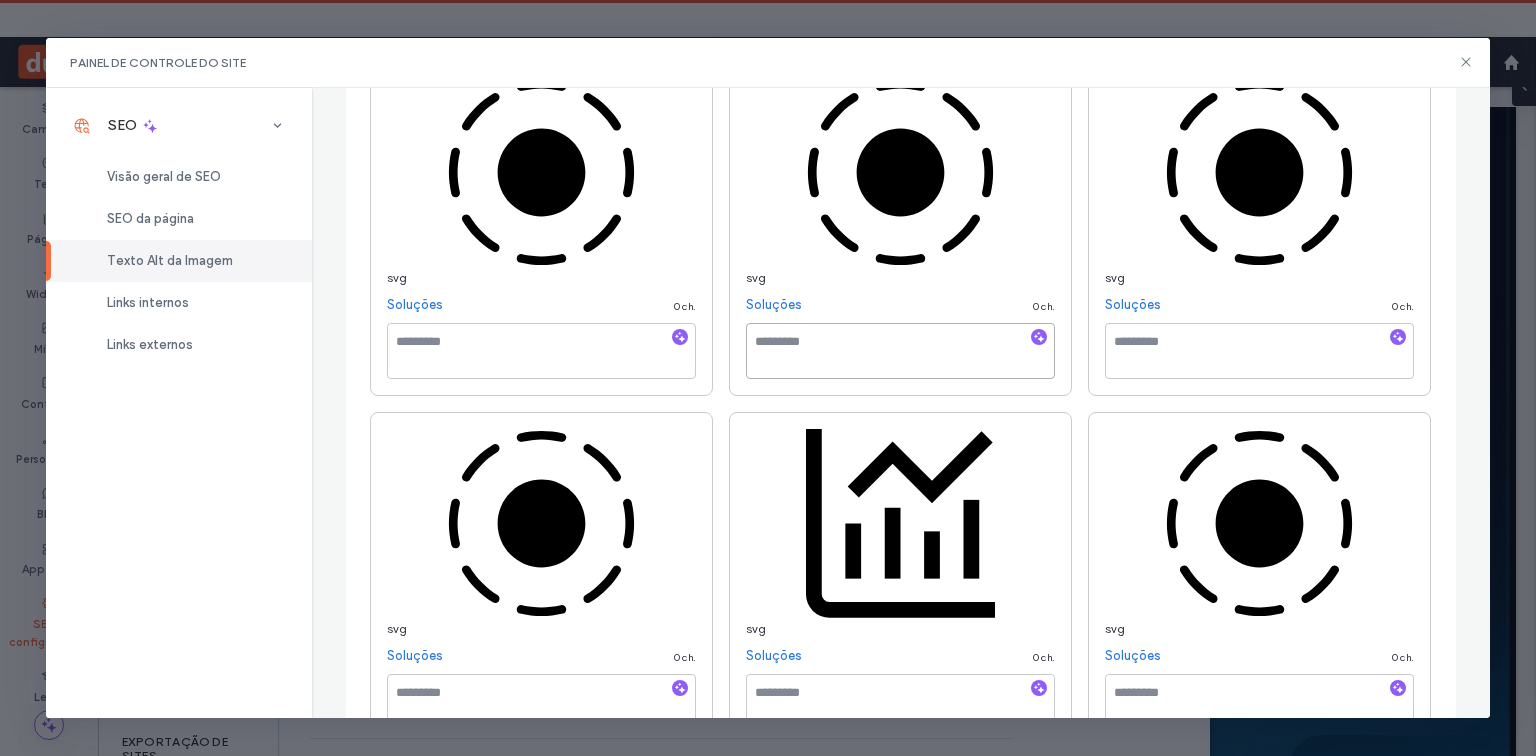 click at bounding box center [900, 351] 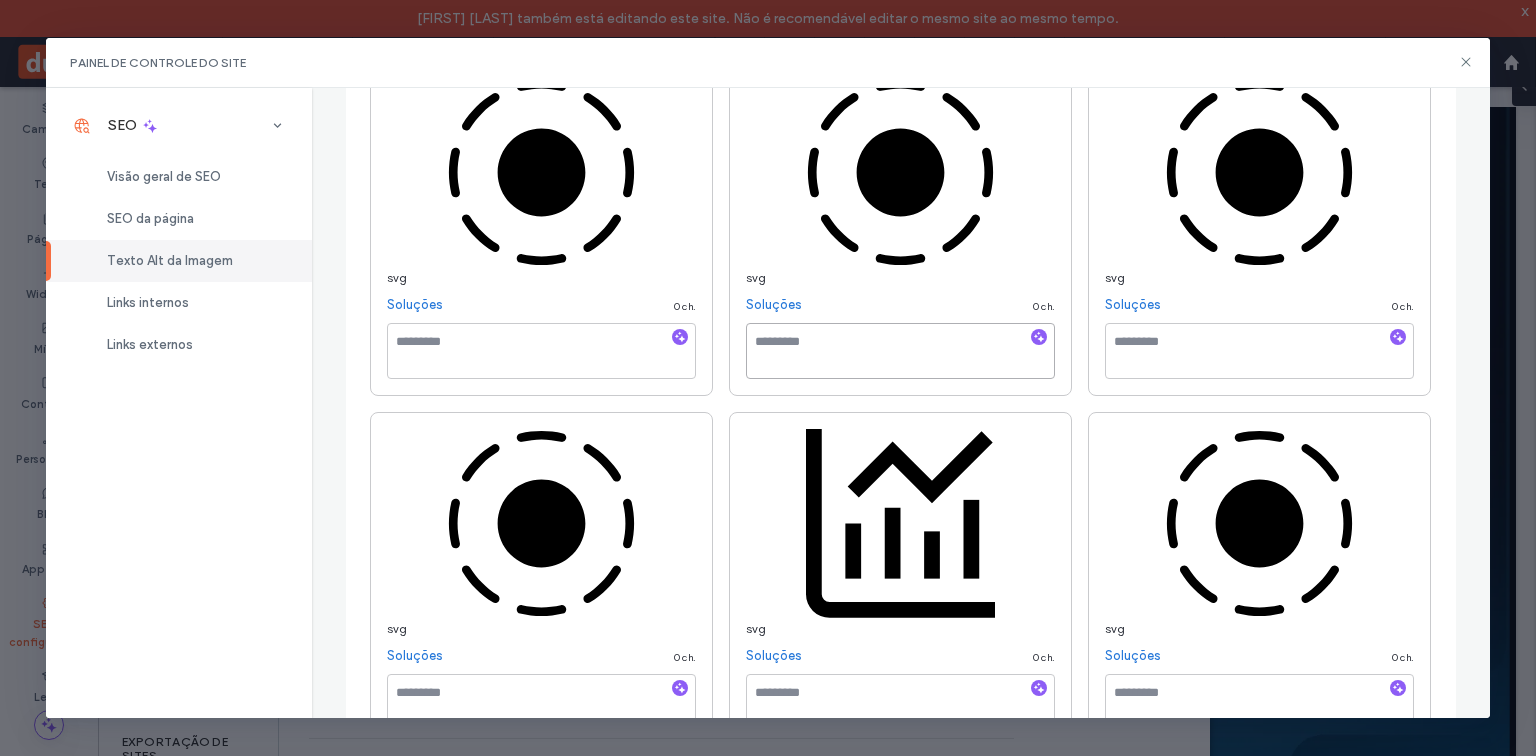 paste on "**********" 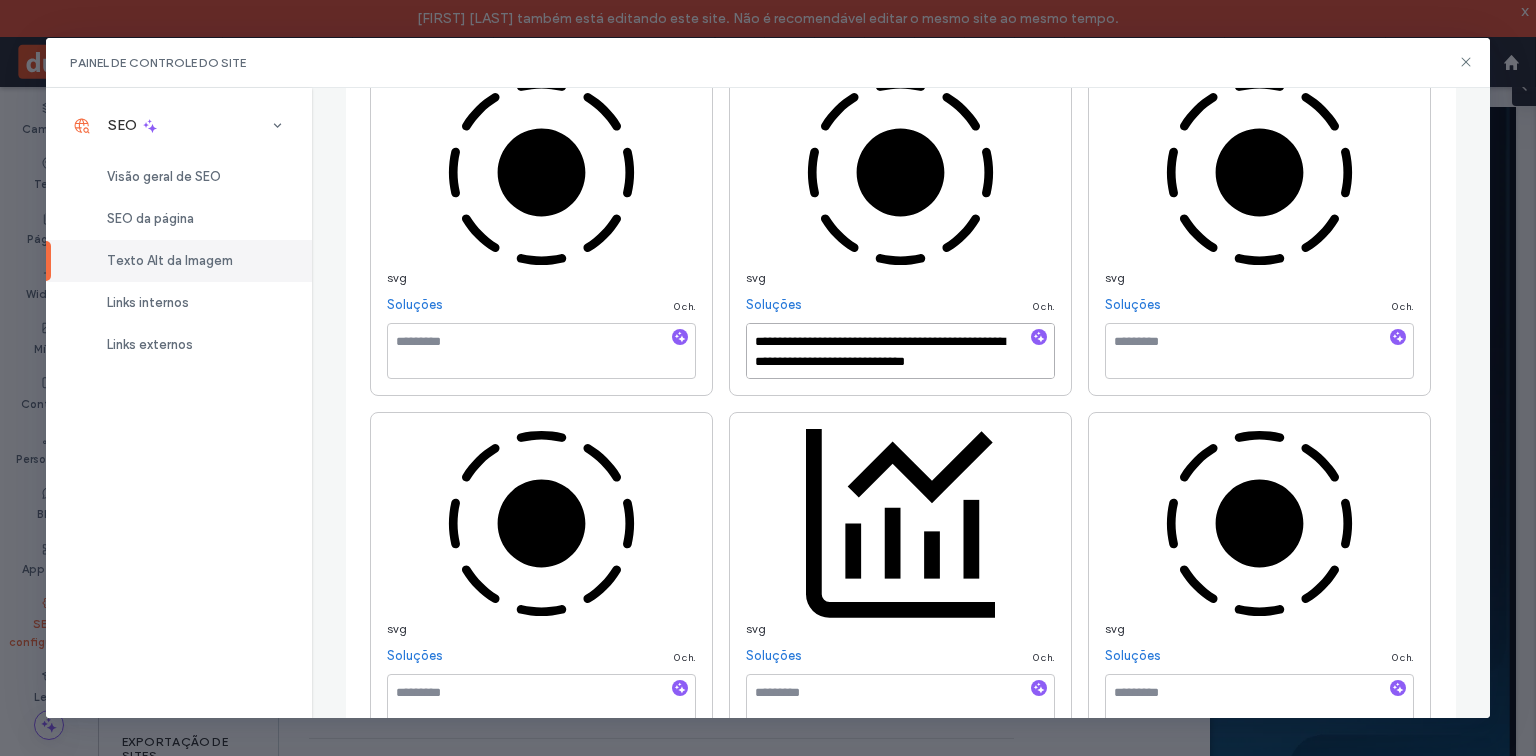 type on "**********" 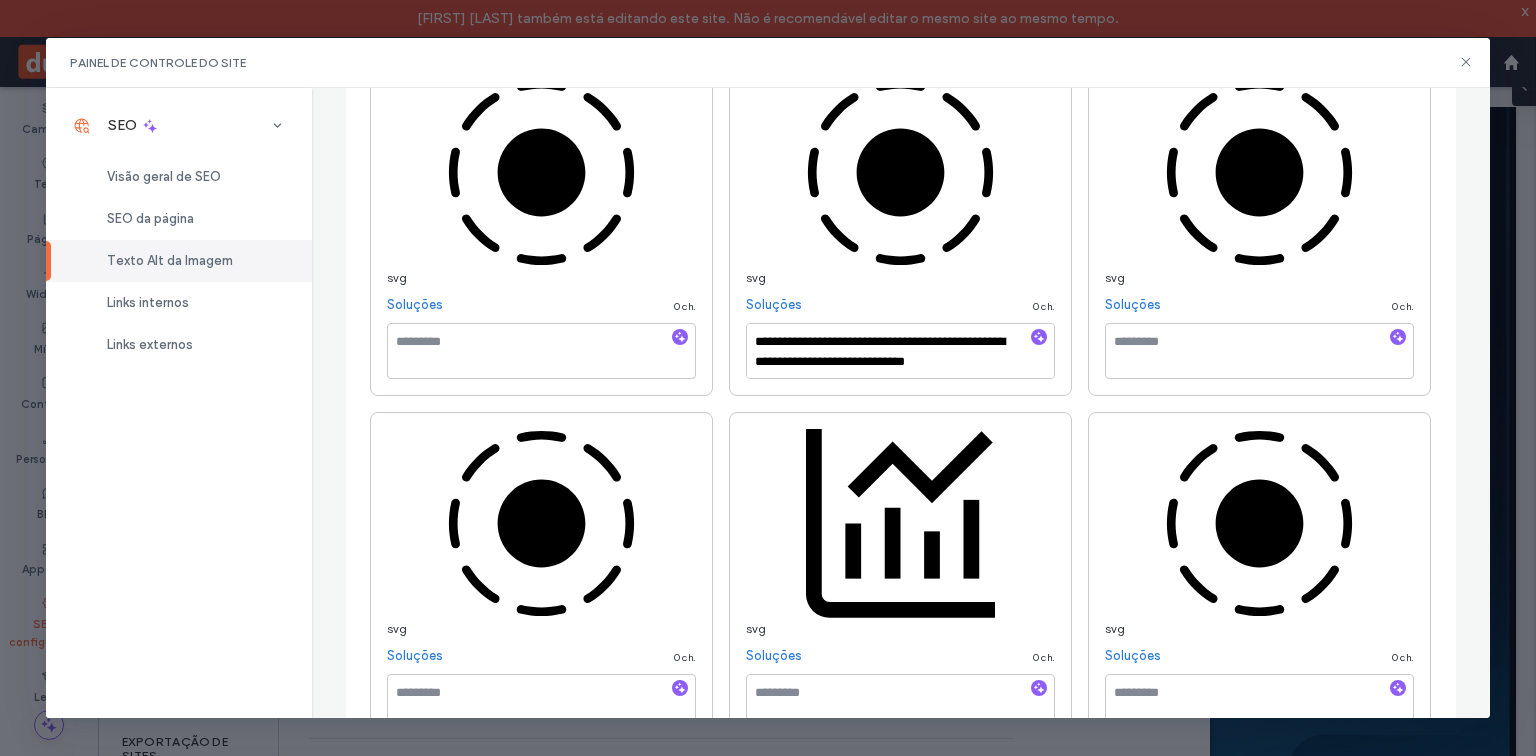 click at bounding box center (541, 0) 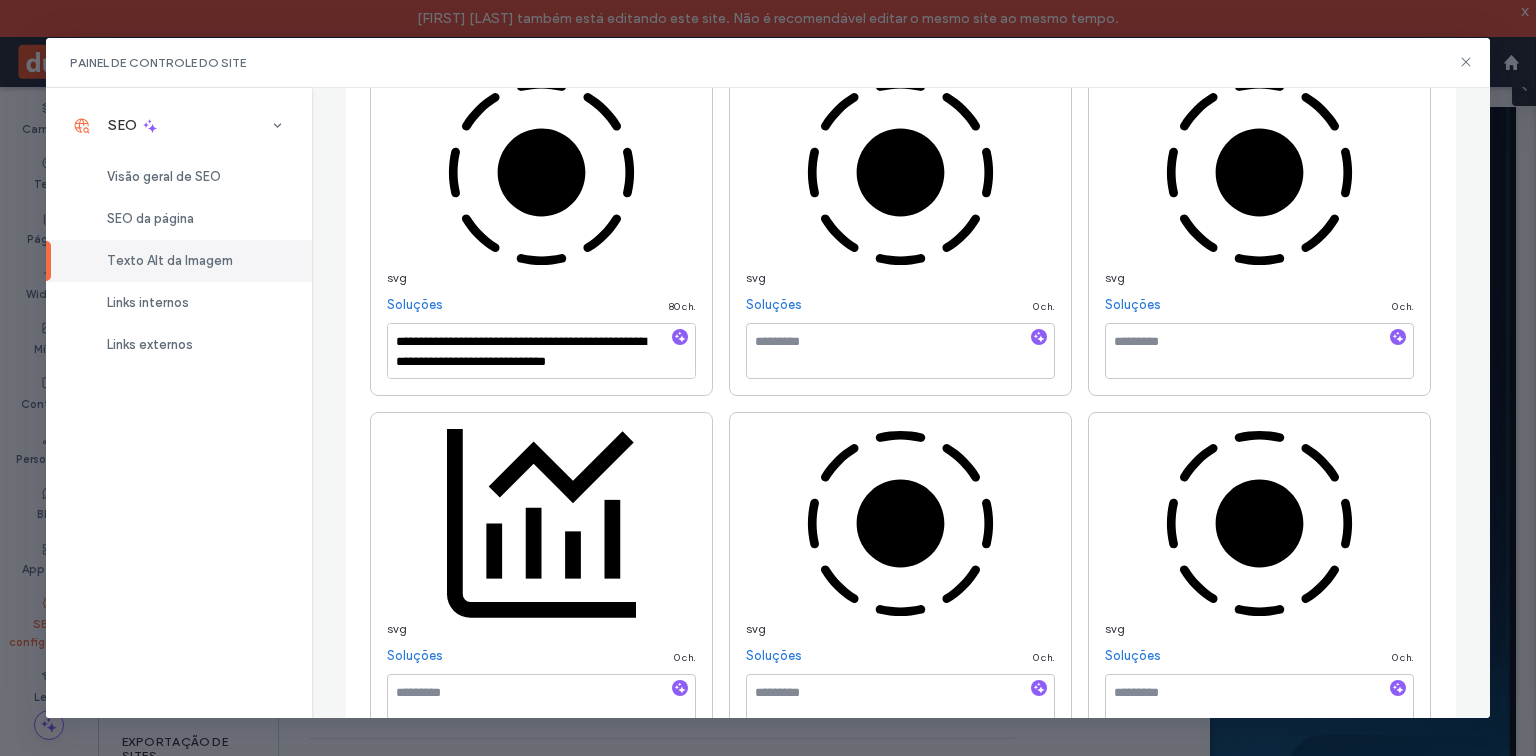 scroll, scrollTop: 1028, scrollLeft: 0, axis: vertical 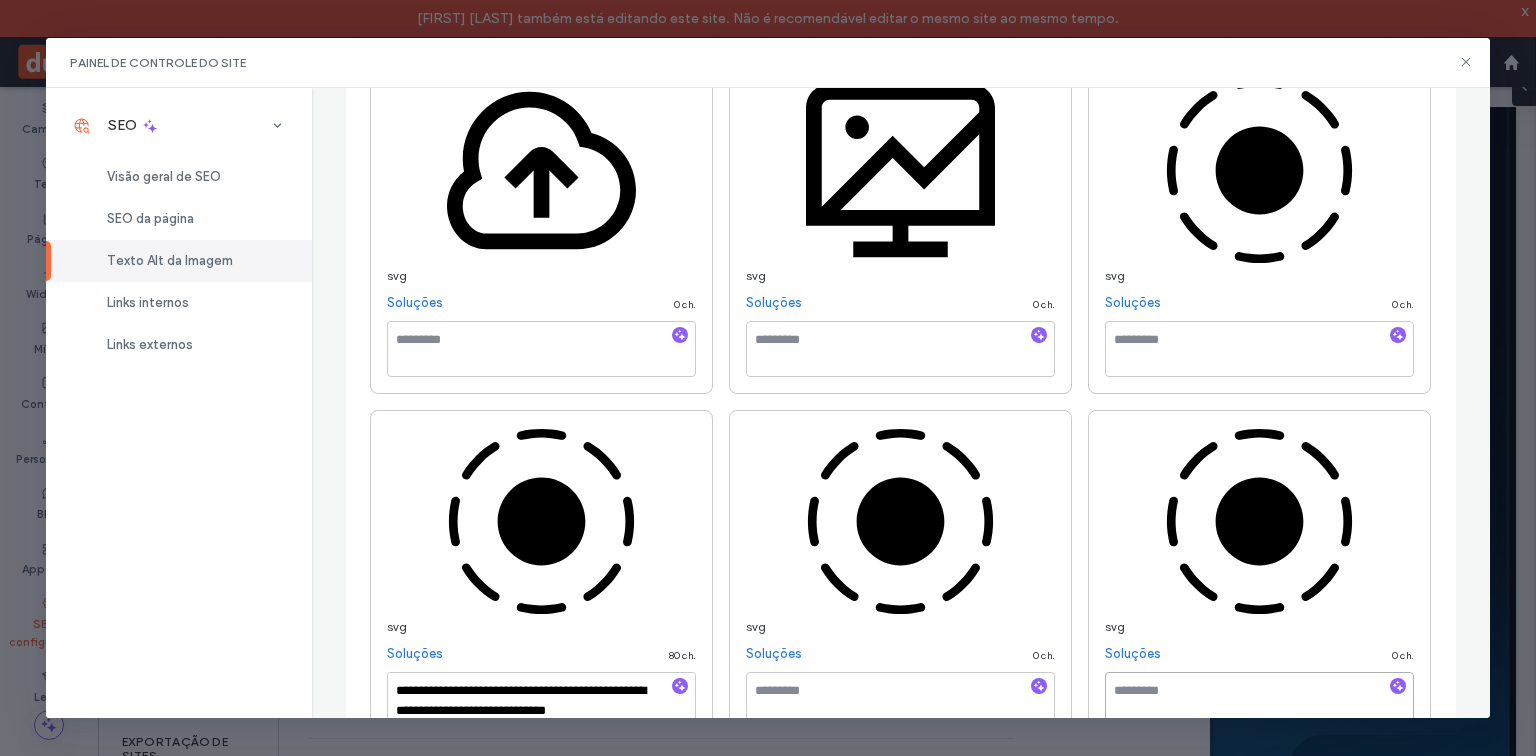 click at bounding box center (1259, 700) 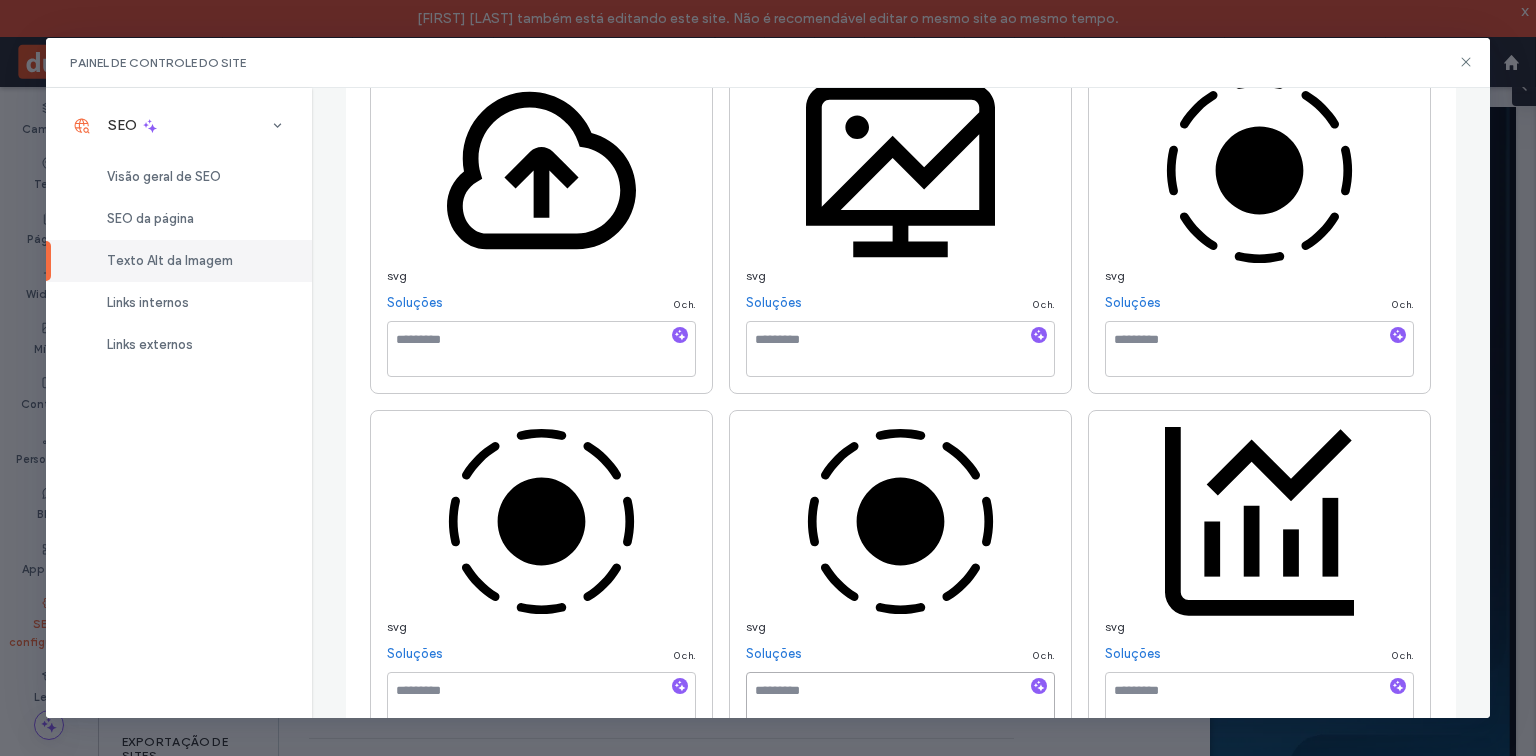paste on "**********" 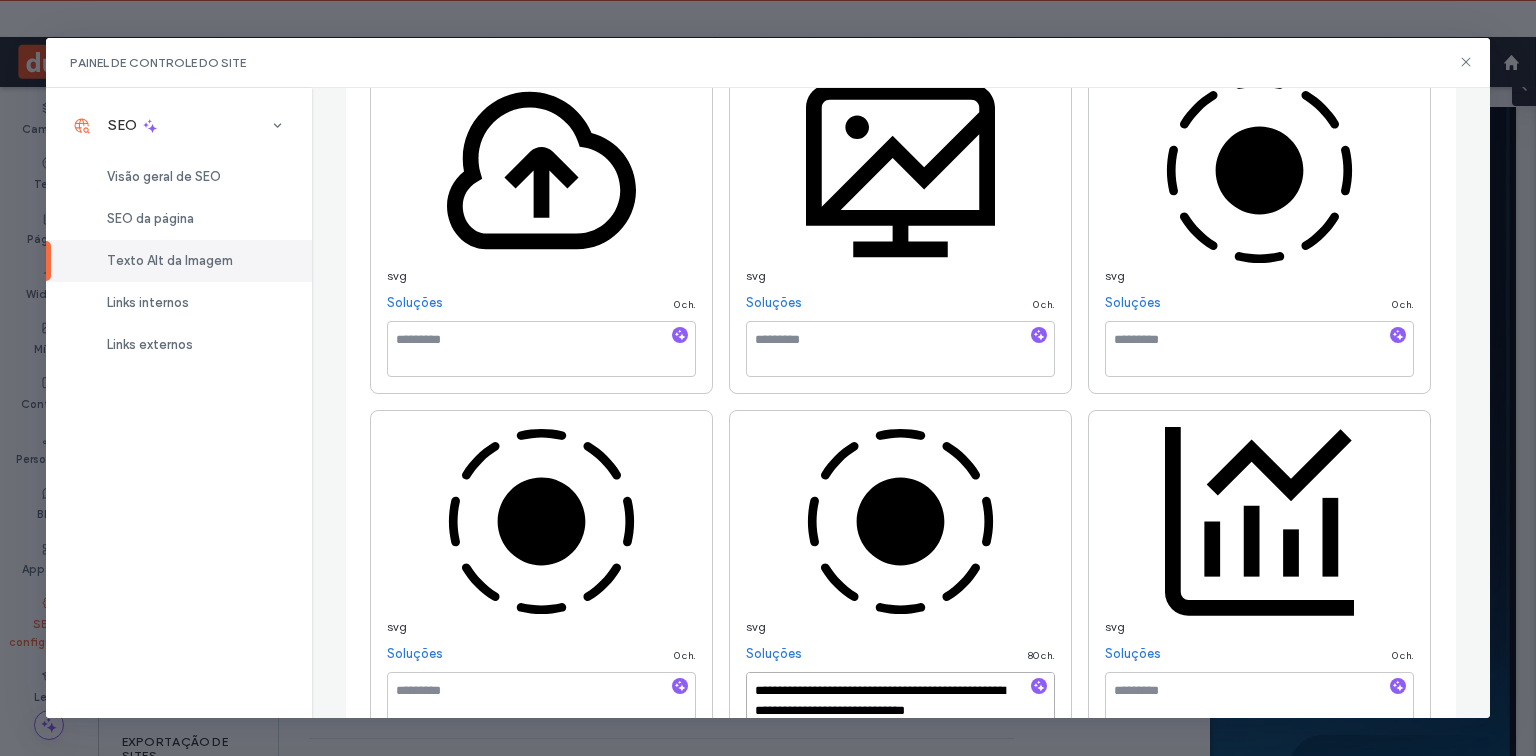type on "**********" 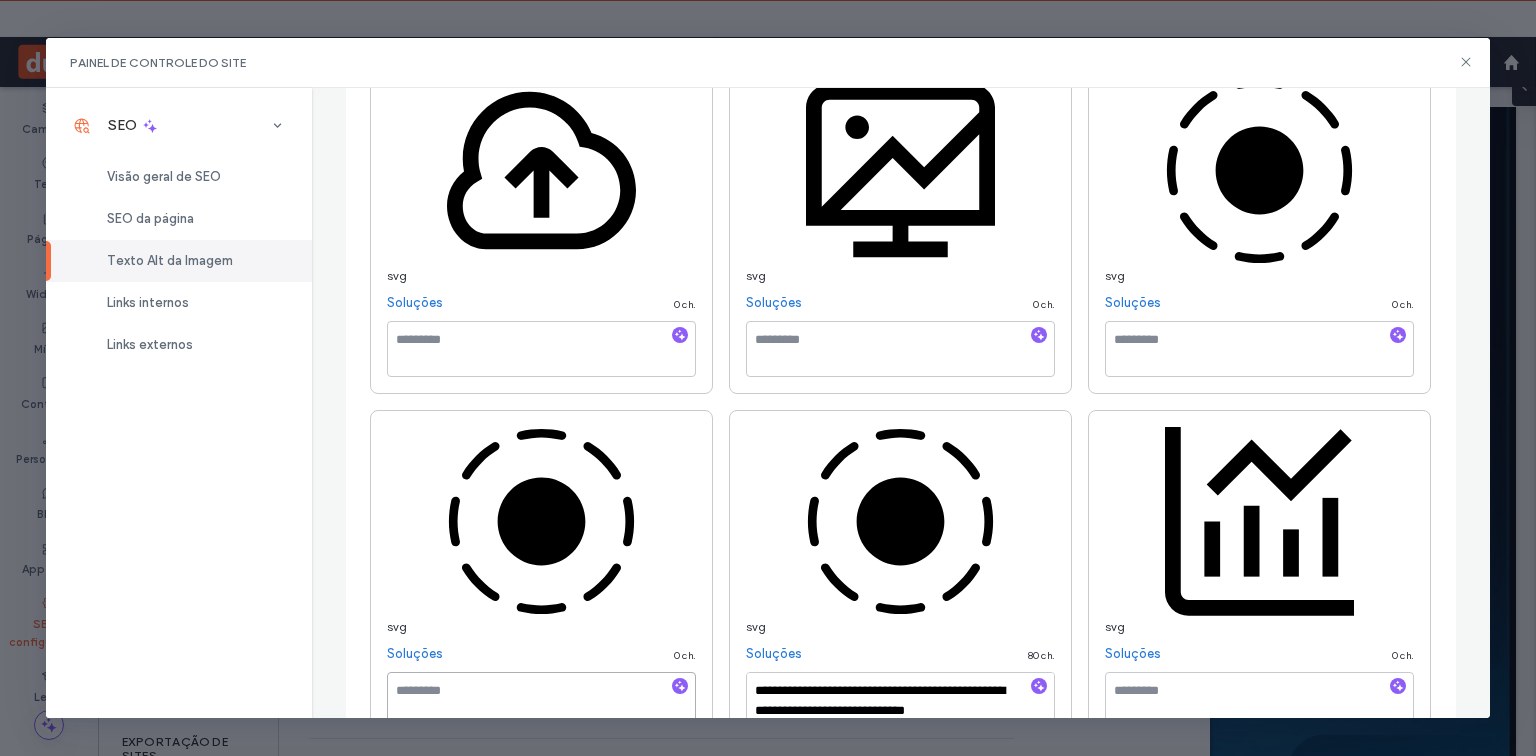 click at bounding box center [541, 700] 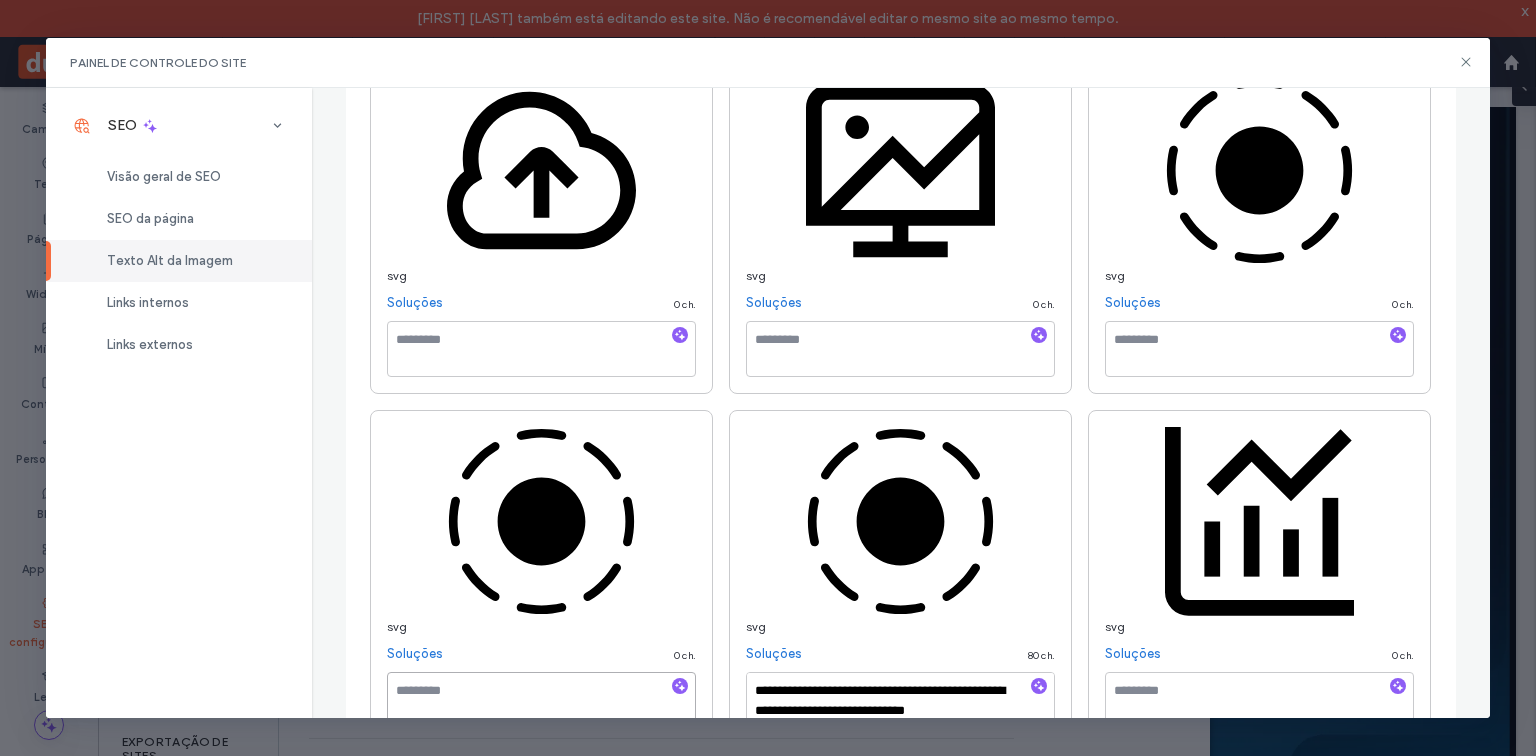 paste on "**********" 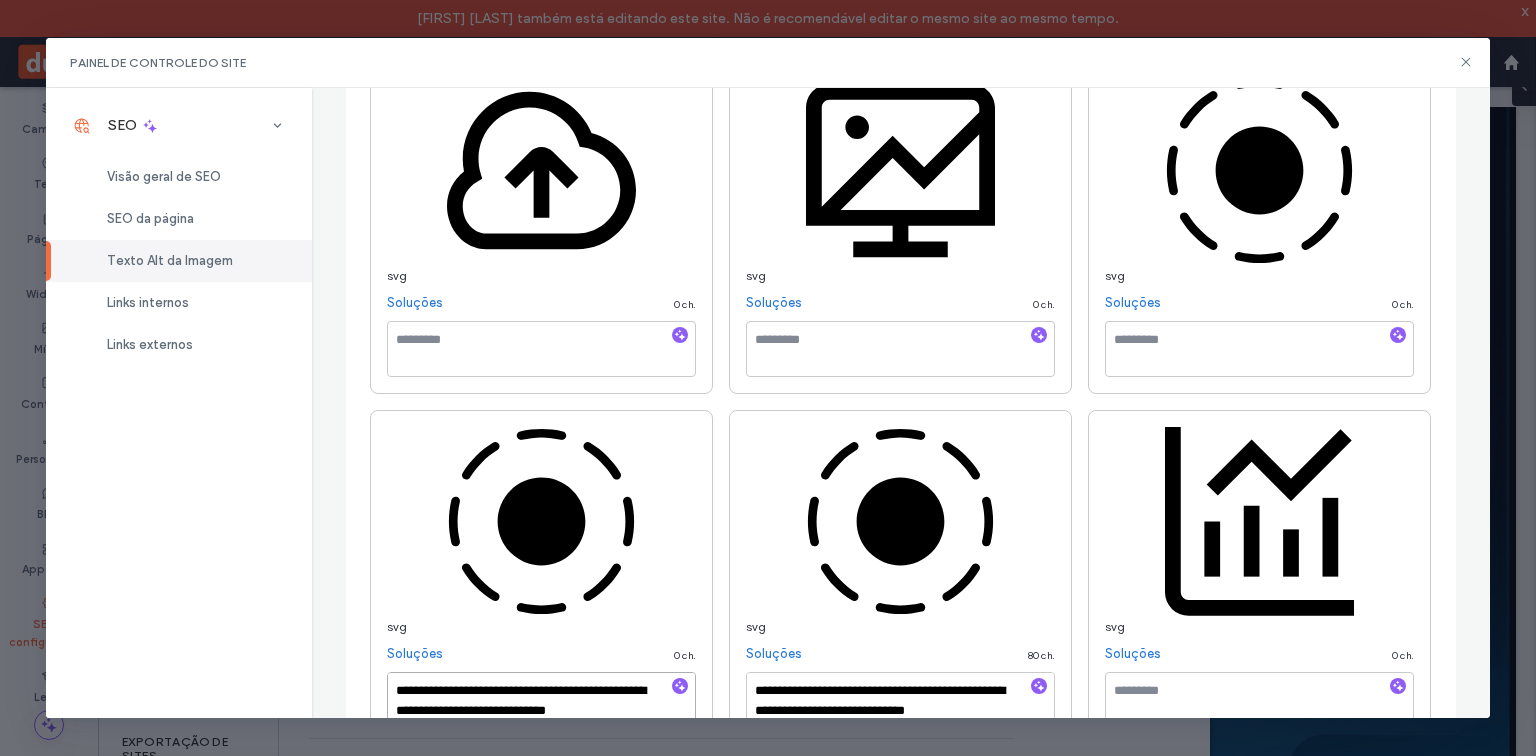 type on "**********" 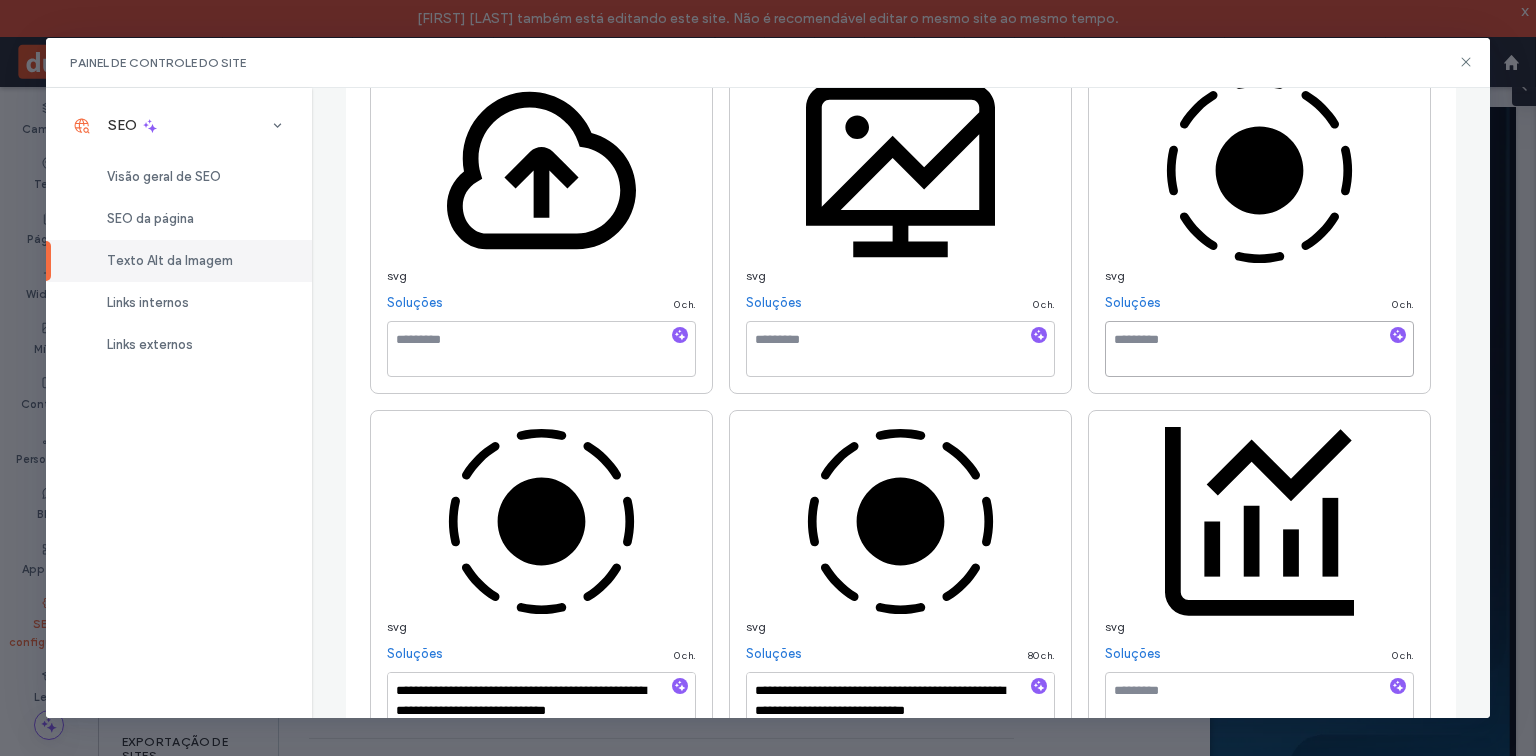 click at bounding box center [1259, 349] 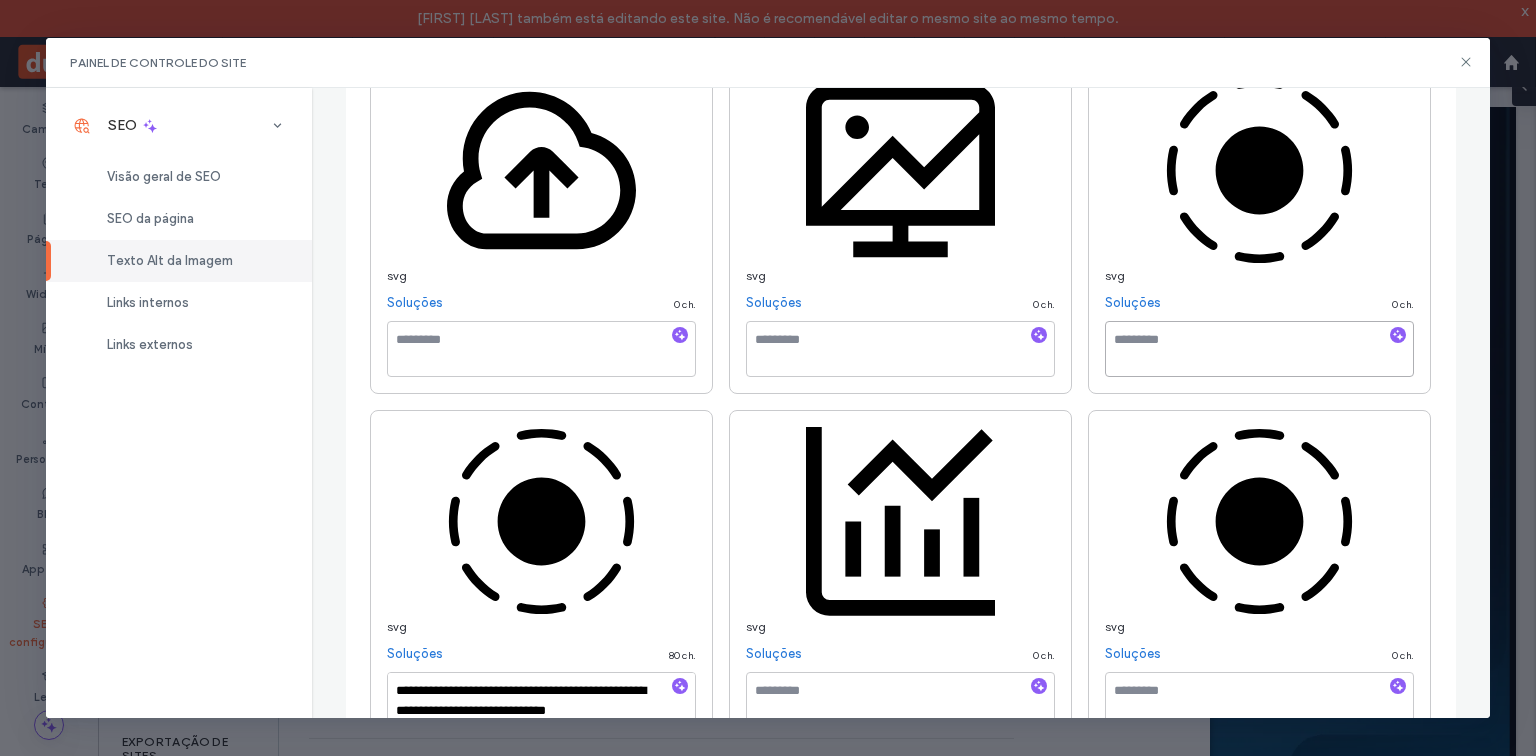 click at bounding box center (1259, 349) 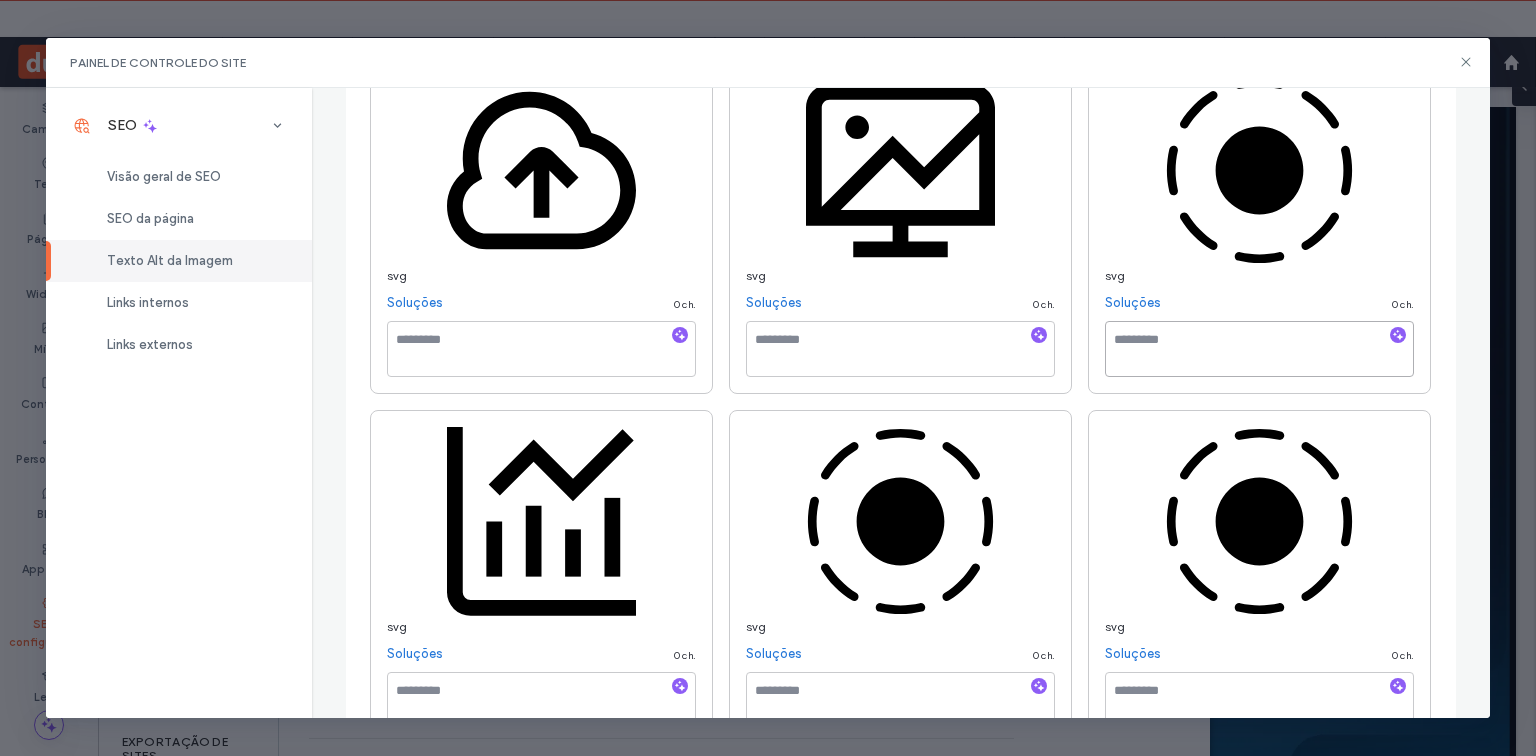paste on "**********" 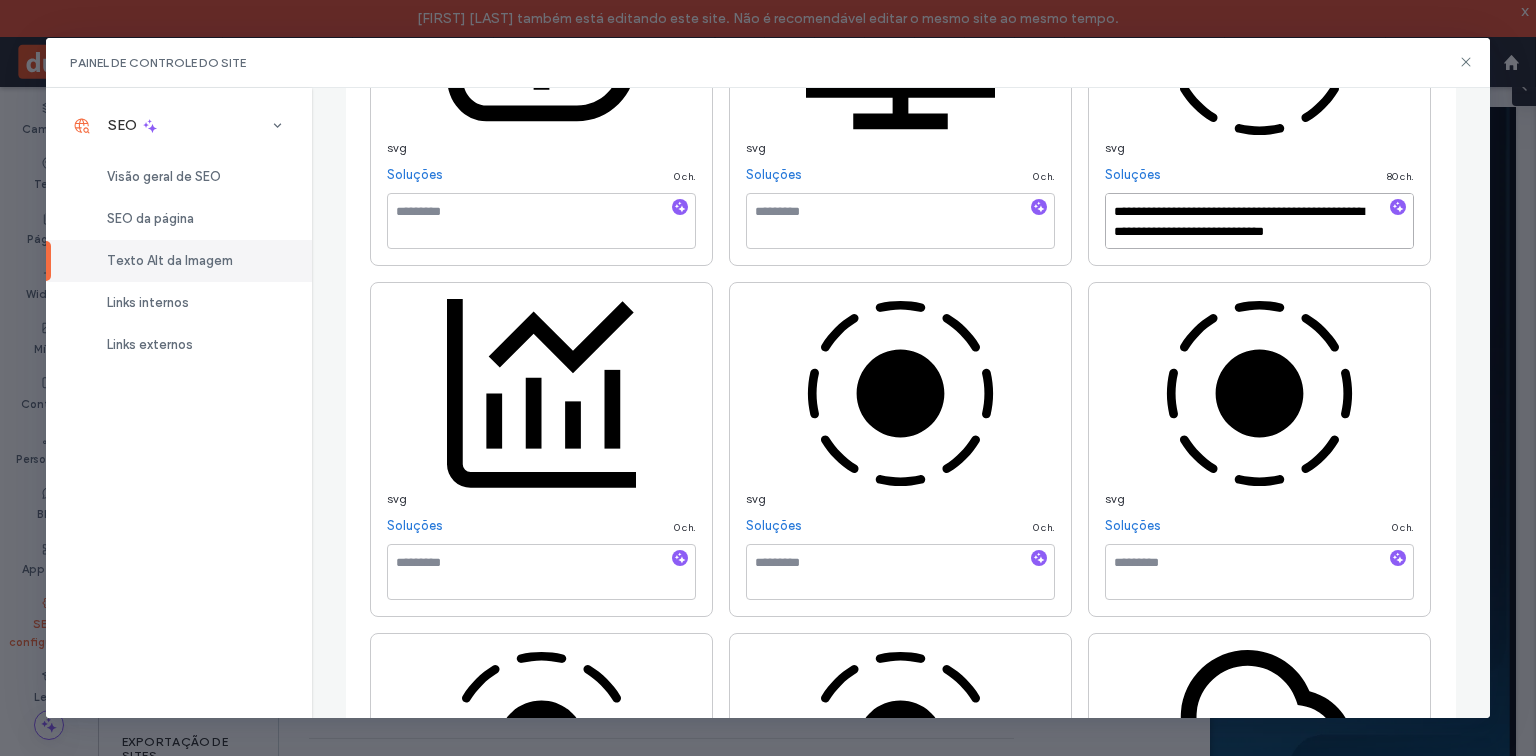 scroll, scrollTop: 1188, scrollLeft: 0, axis: vertical 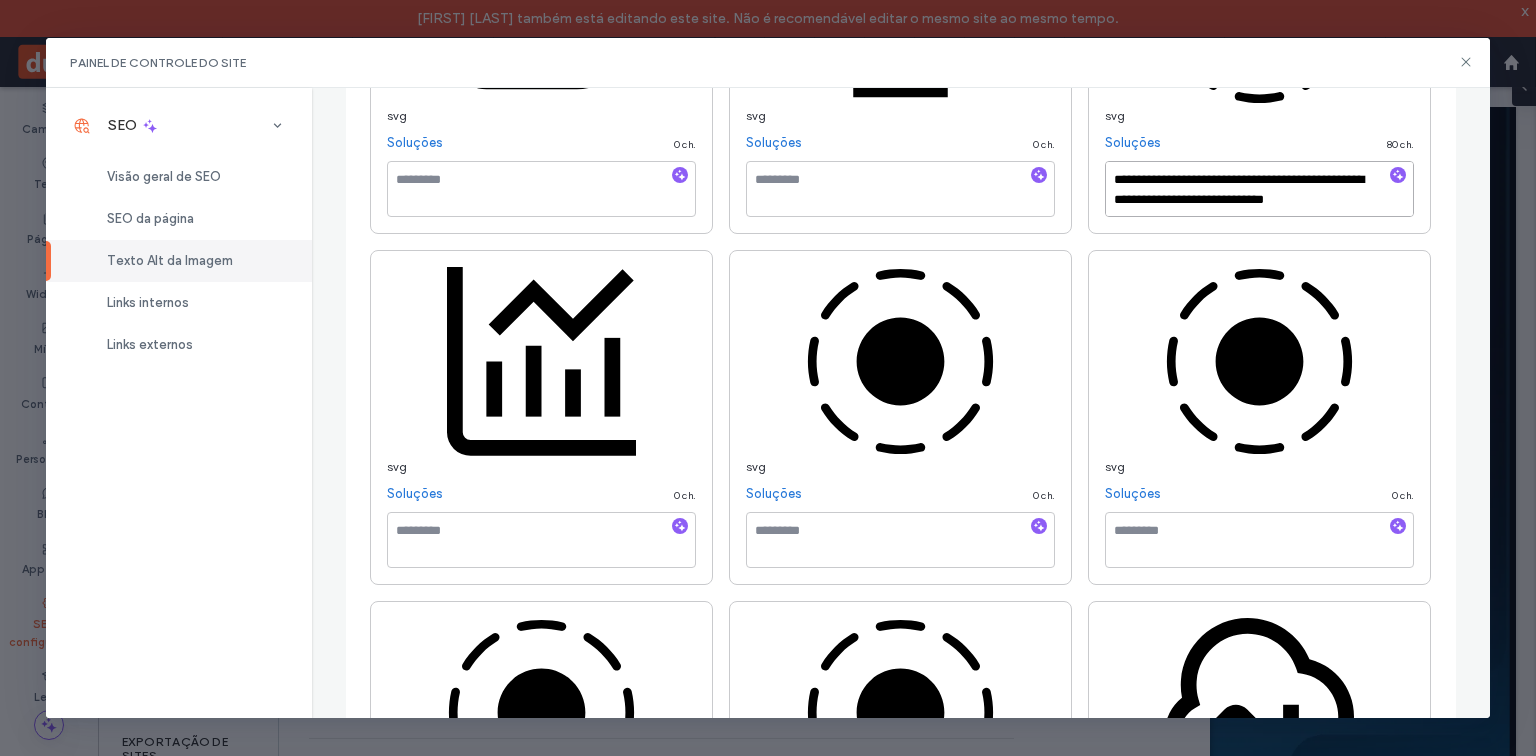 type on "**********" 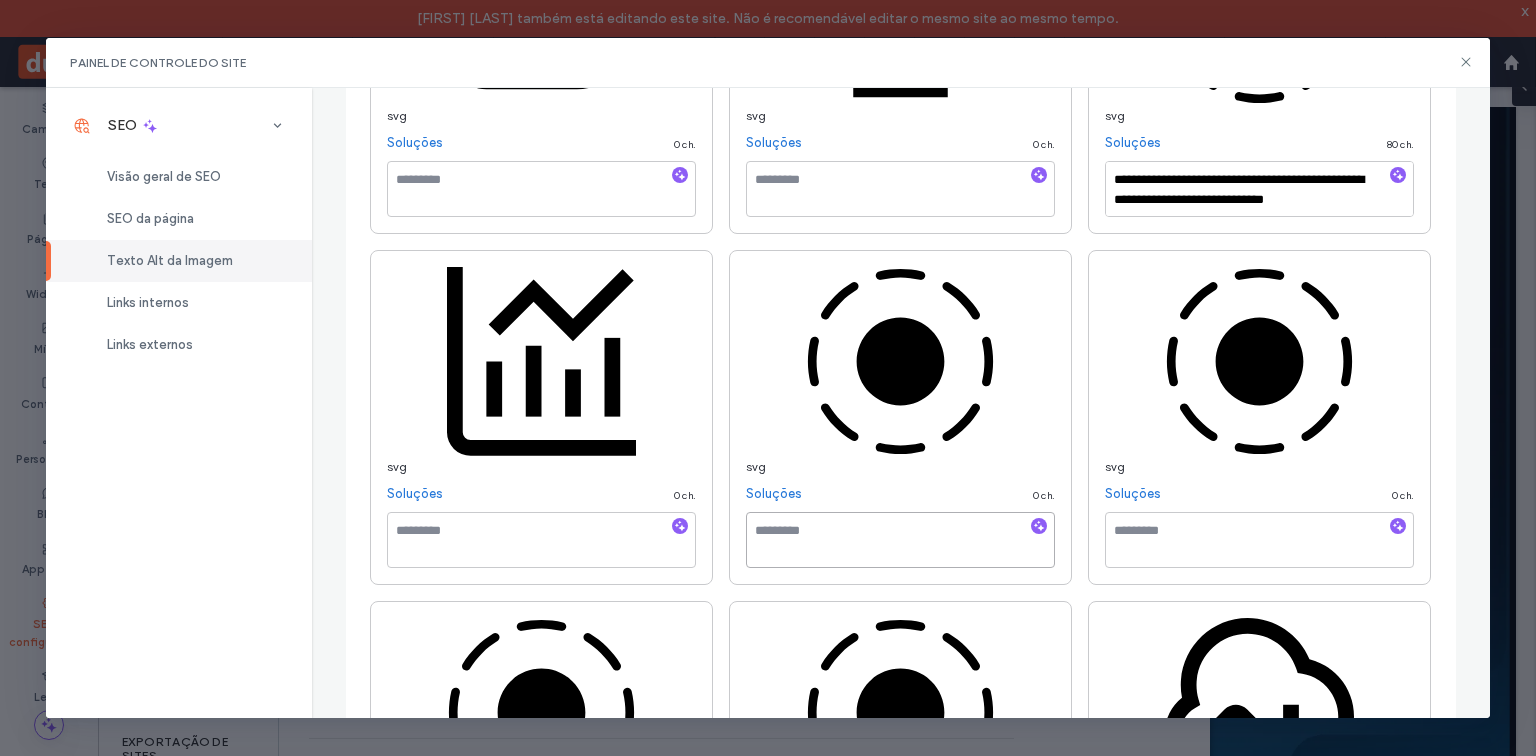 click at bounding box center (900, 540) 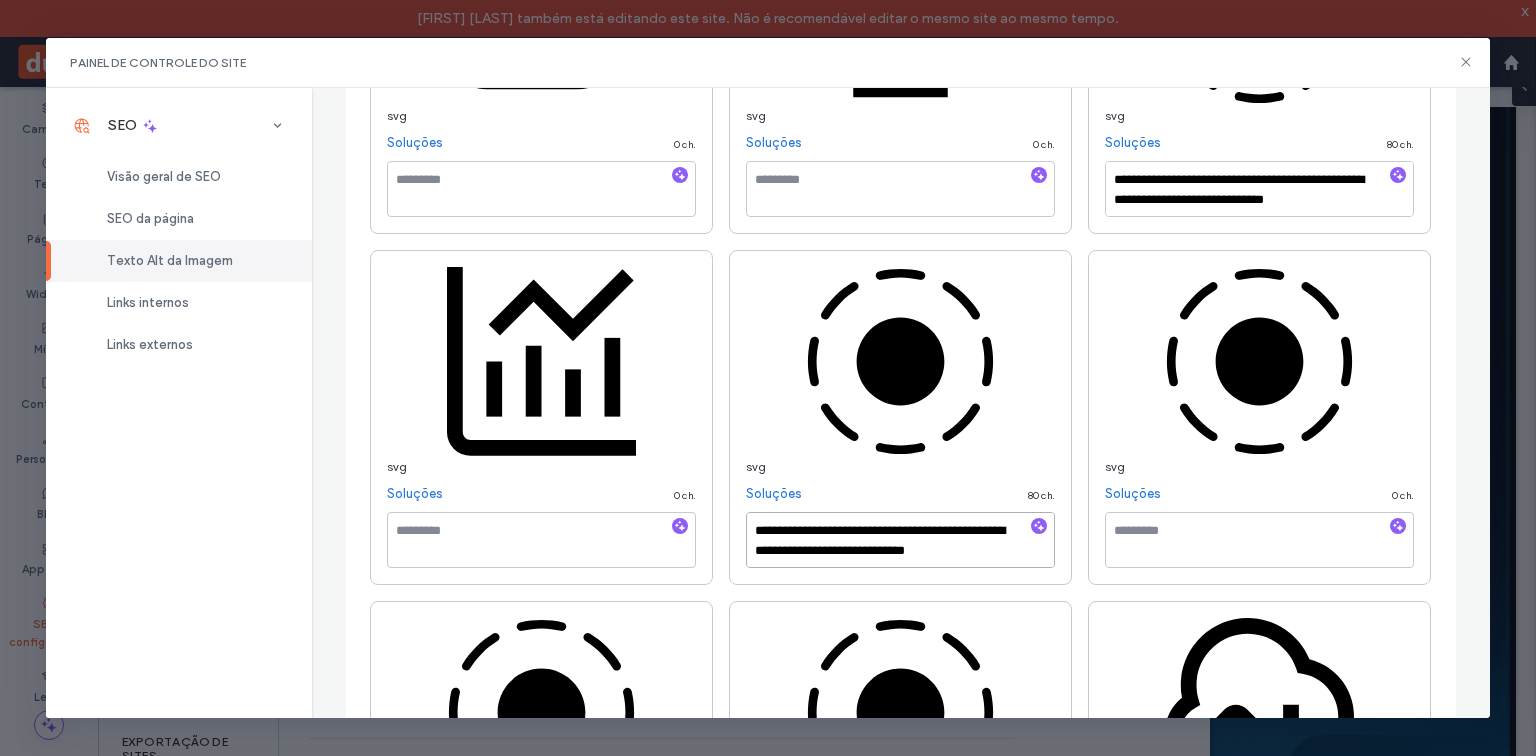 type on "**********" 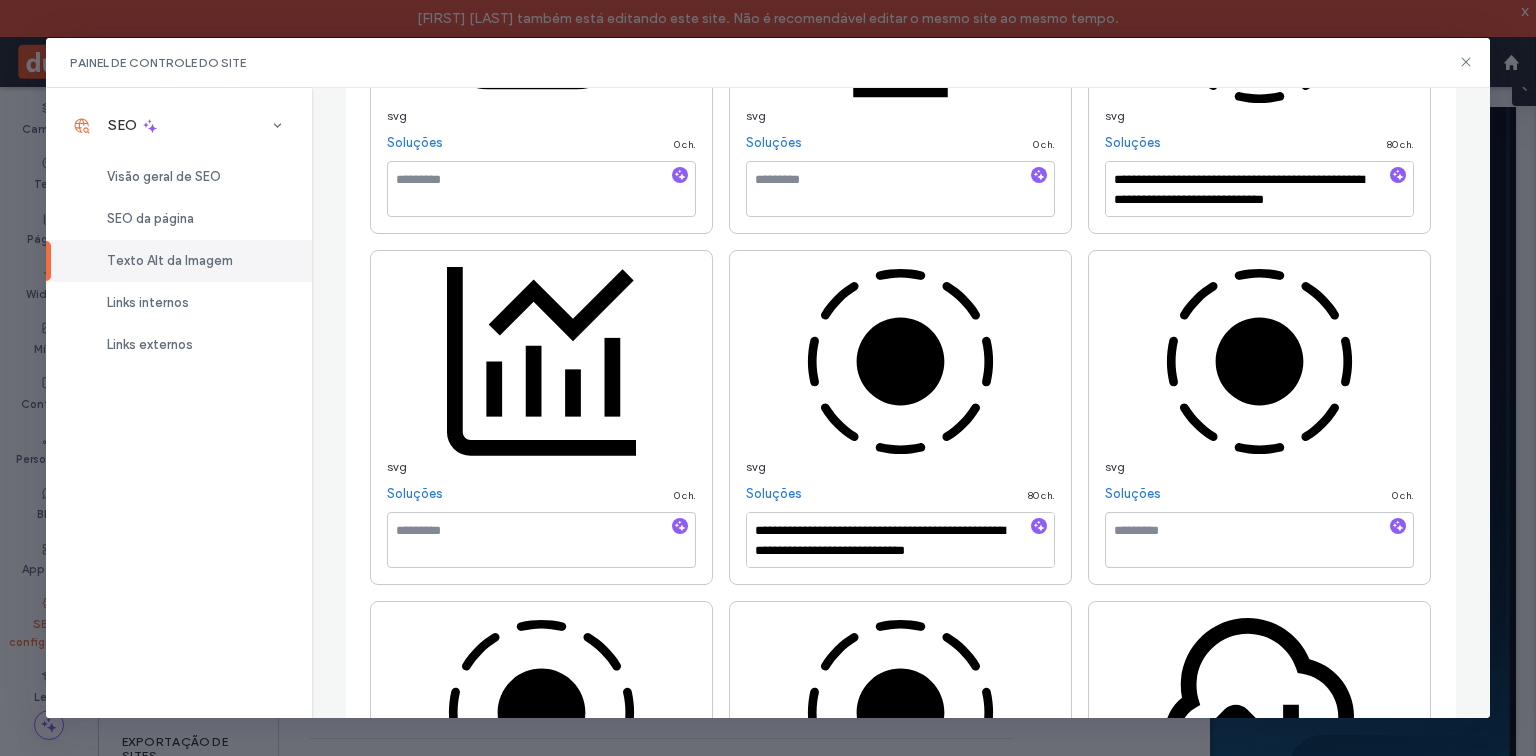 click at bounding box center [541, 891] 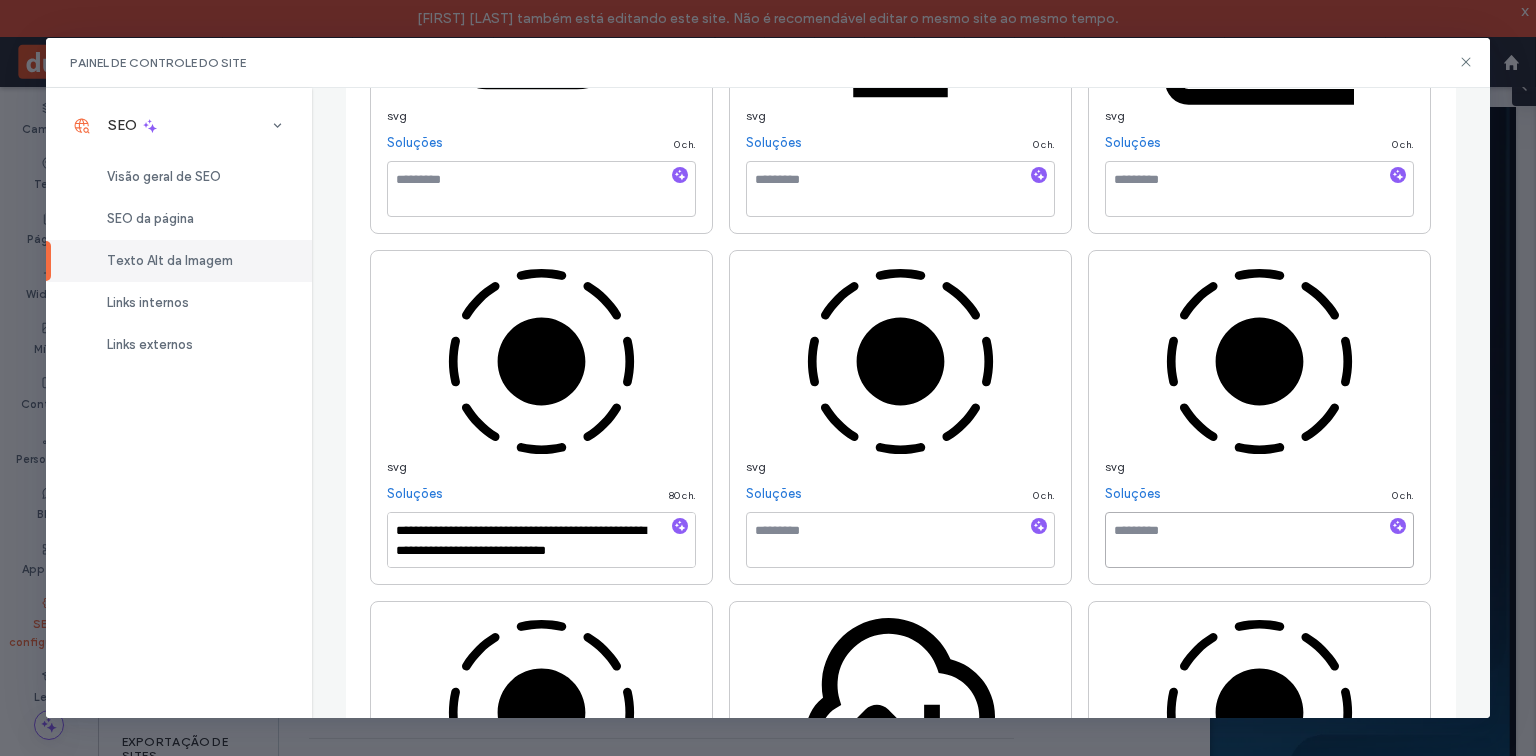 paste on "**********" 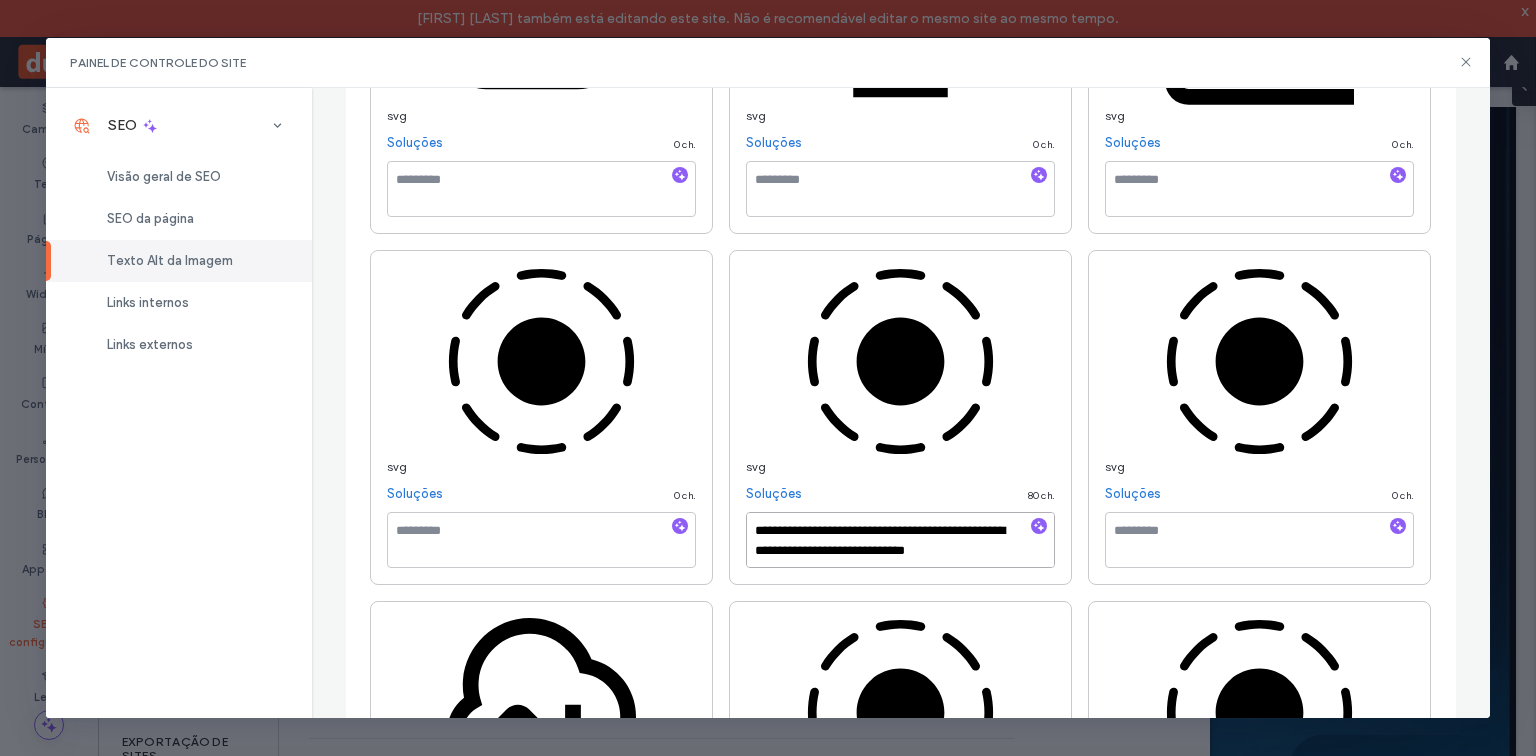 type on "**********" 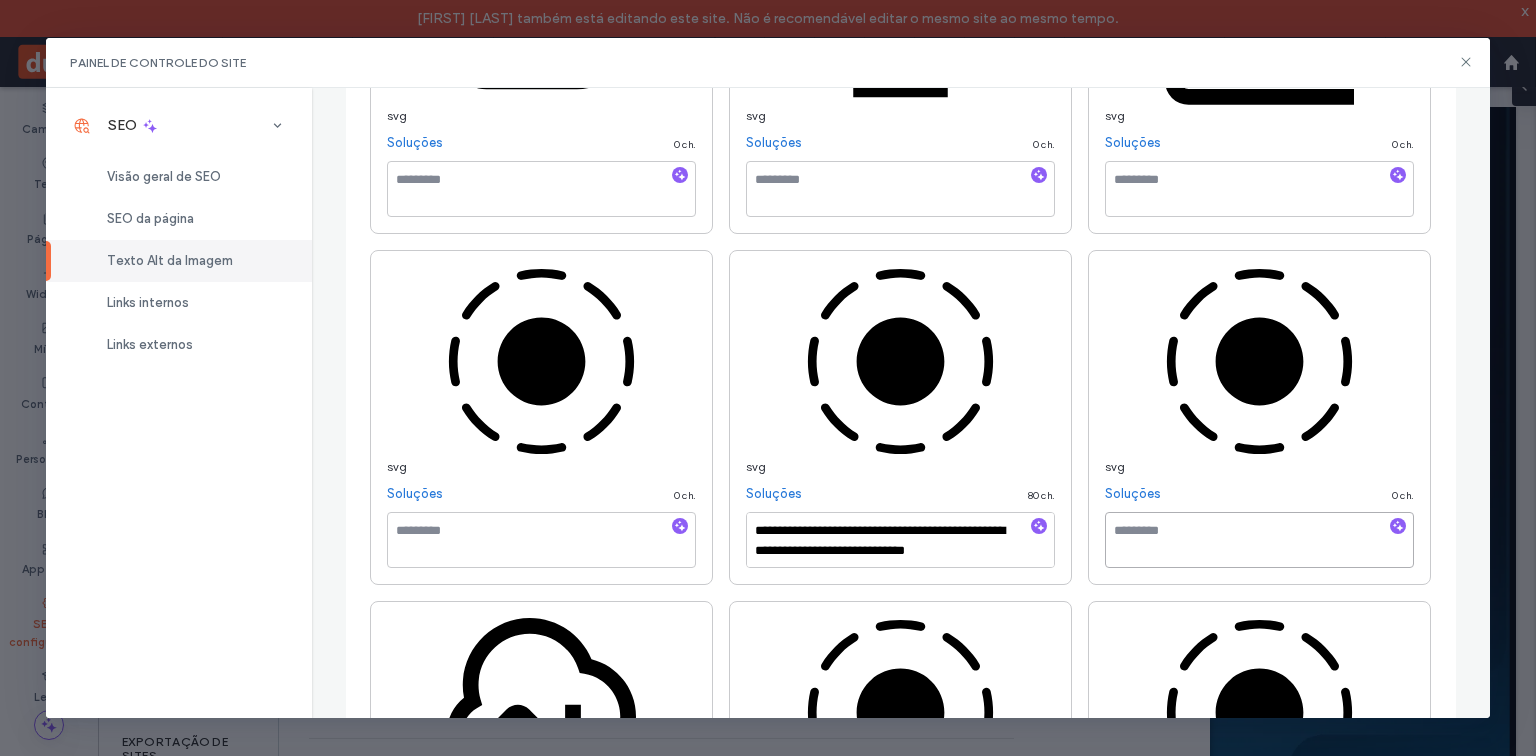 click at bounding box center [1259, 540] 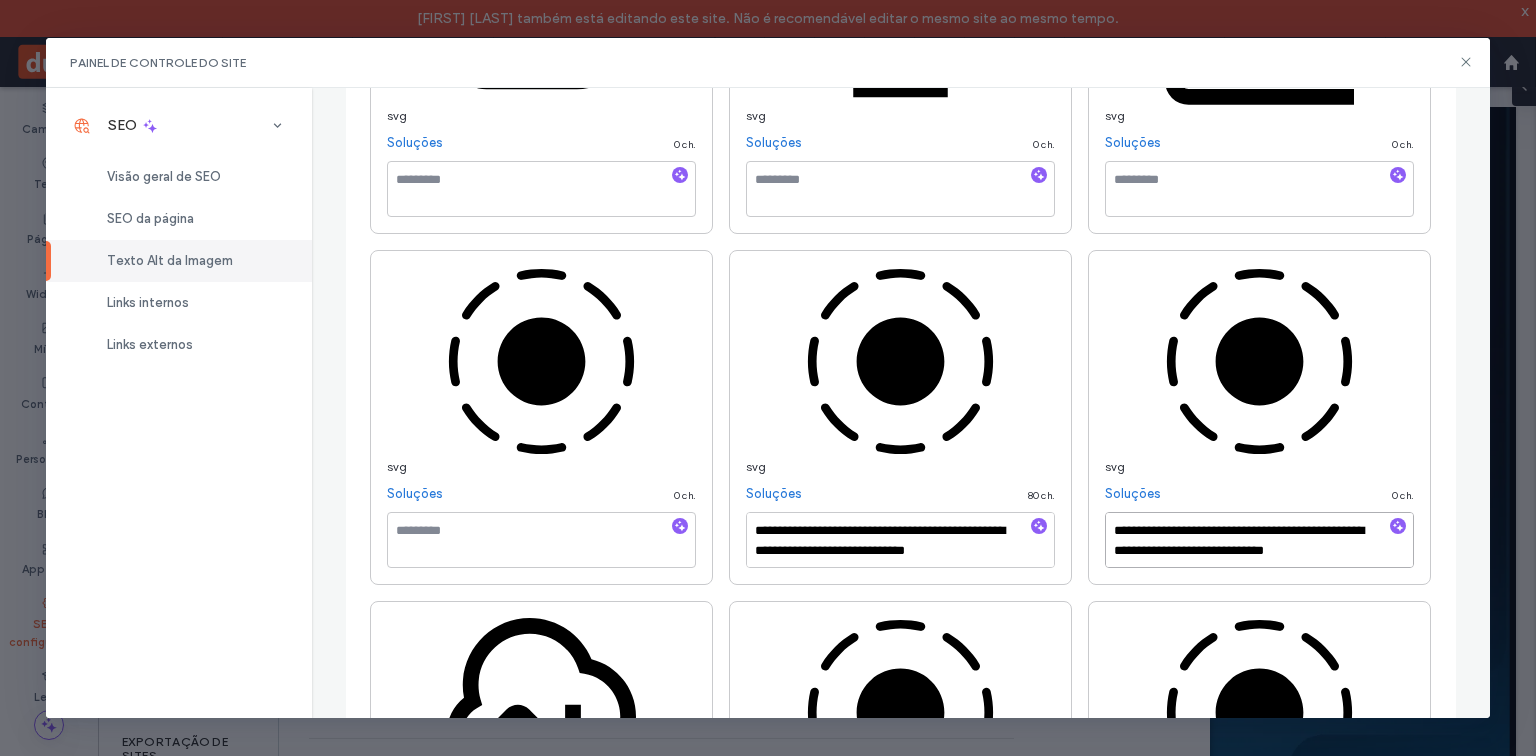 type on "**********" 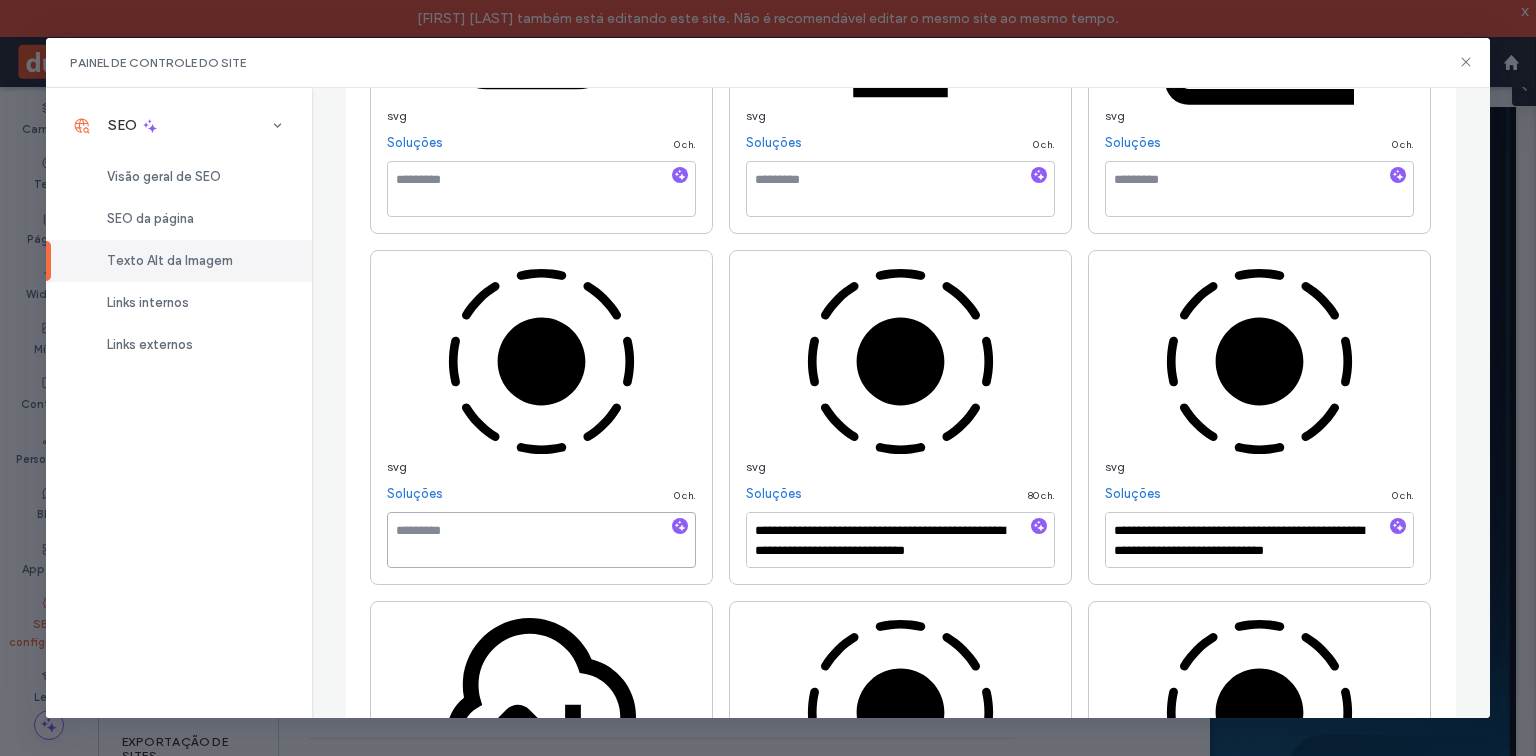 click at bounding box center [541, 540] 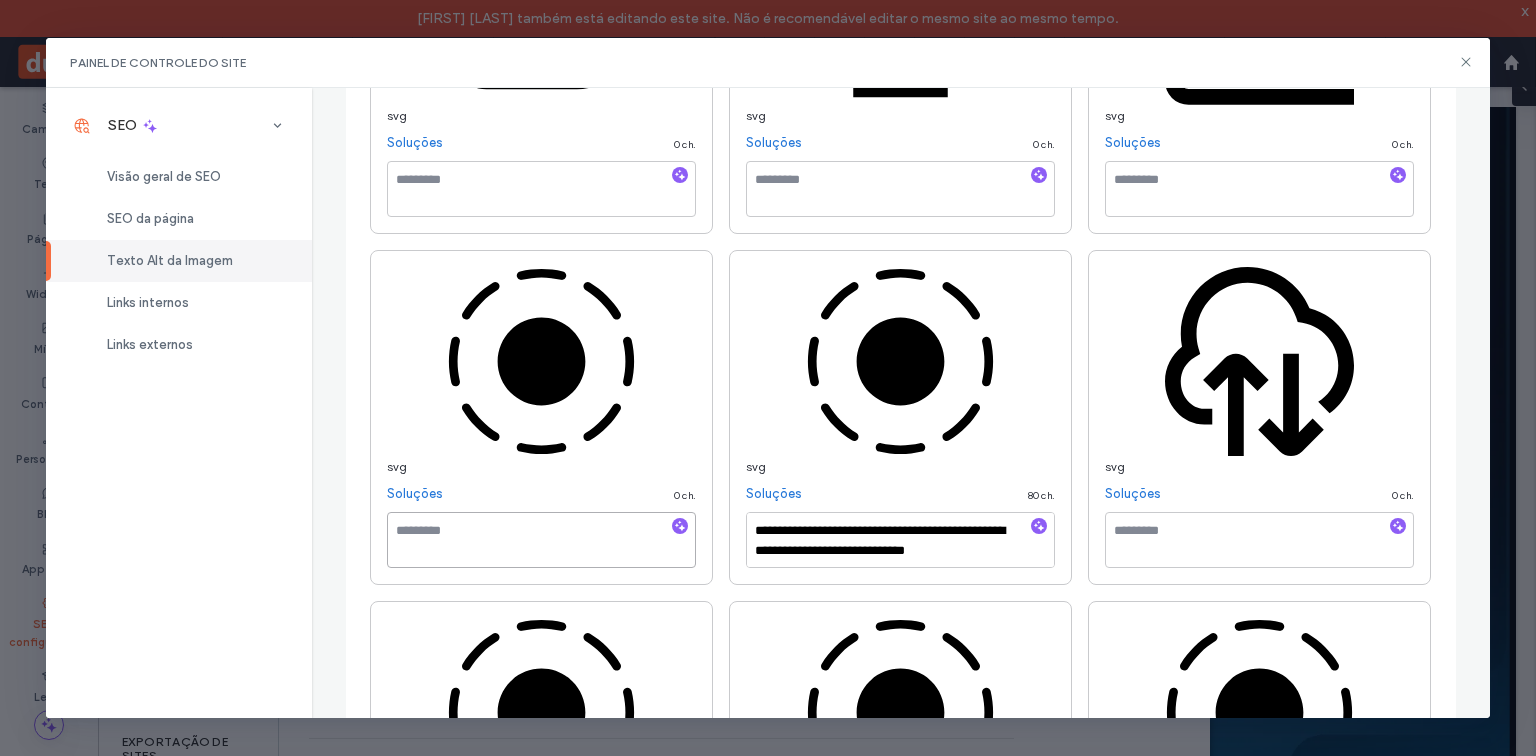 paste on "**********" 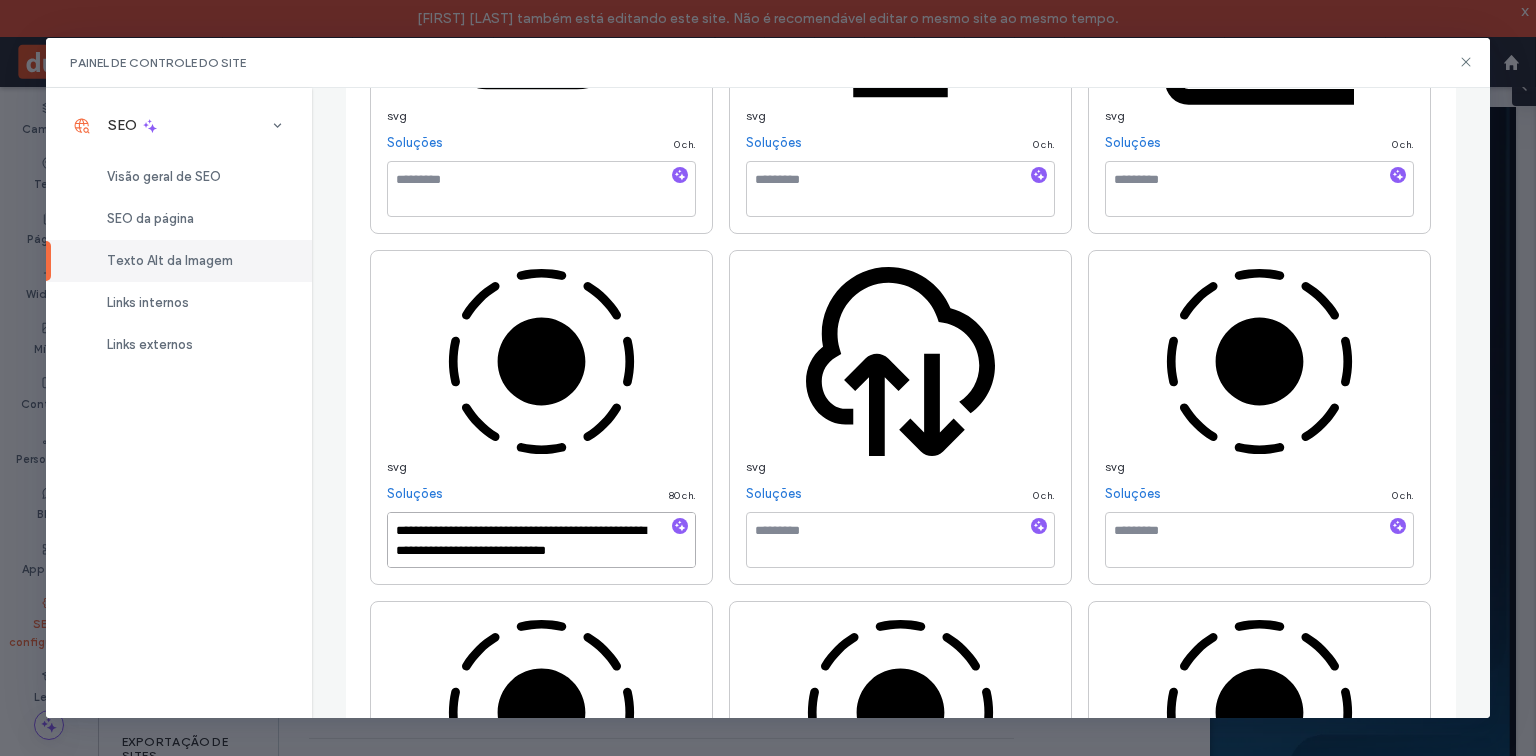 type on "**********" 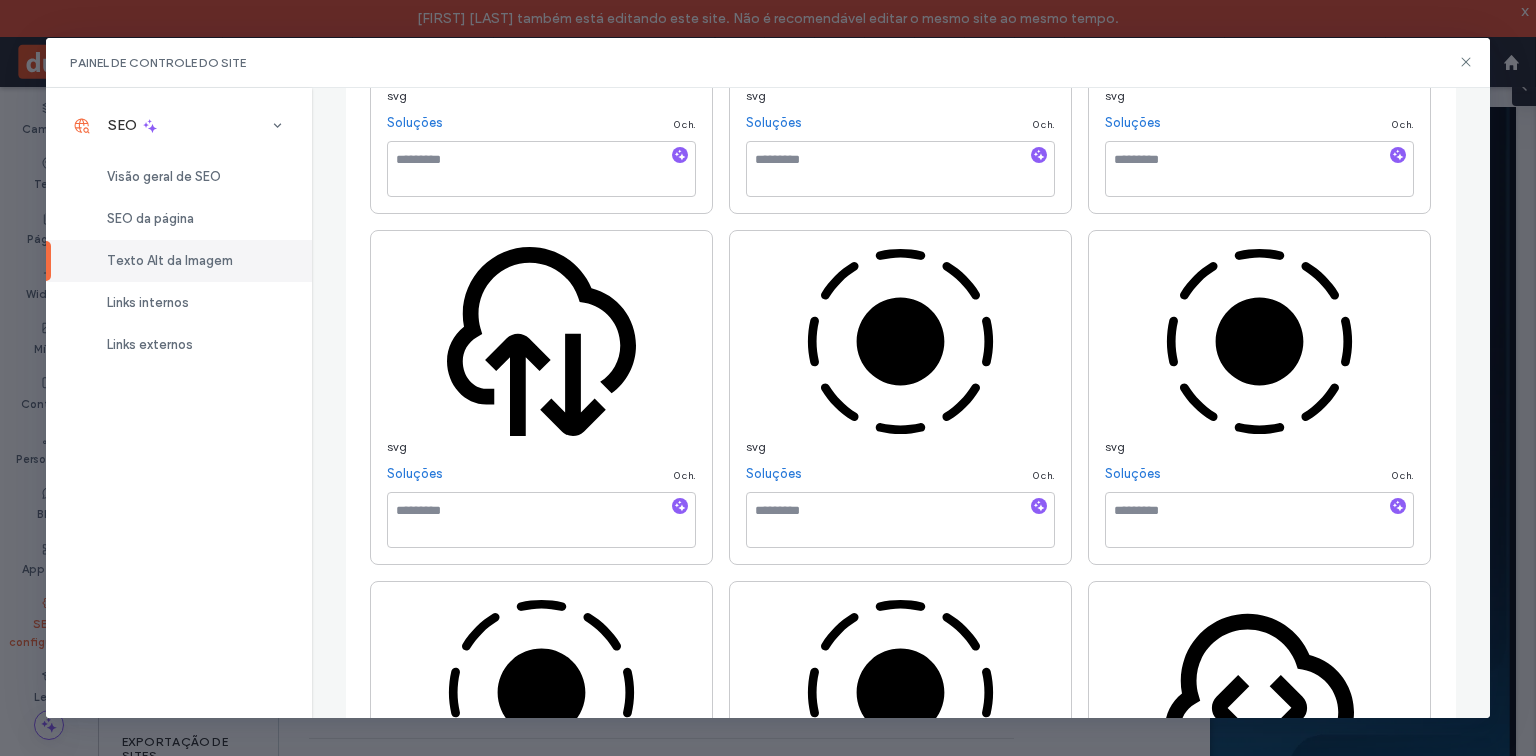 scroll, scrollTop: 1268, scrollLeft: 0, axis: vertical 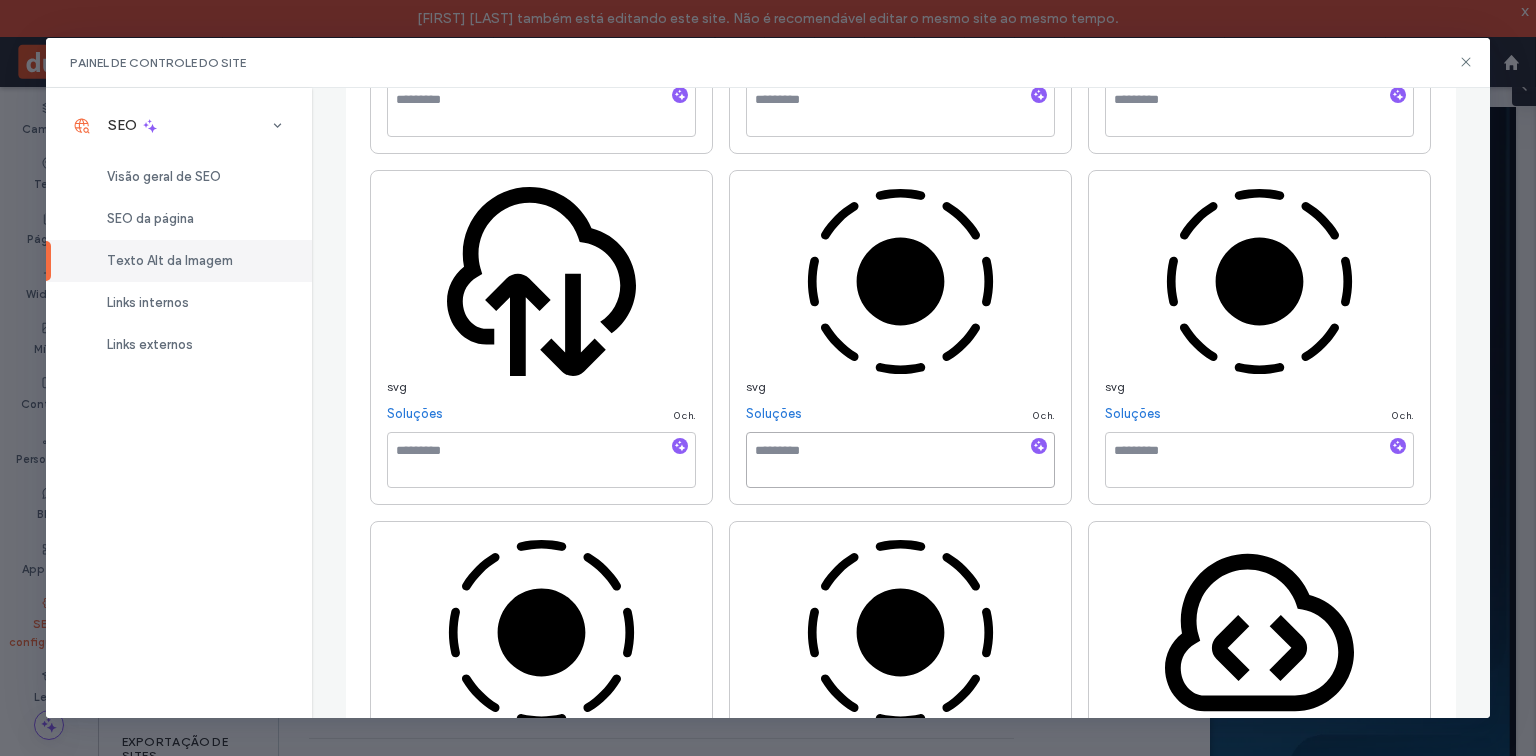 click at bounding box center (900, 460) 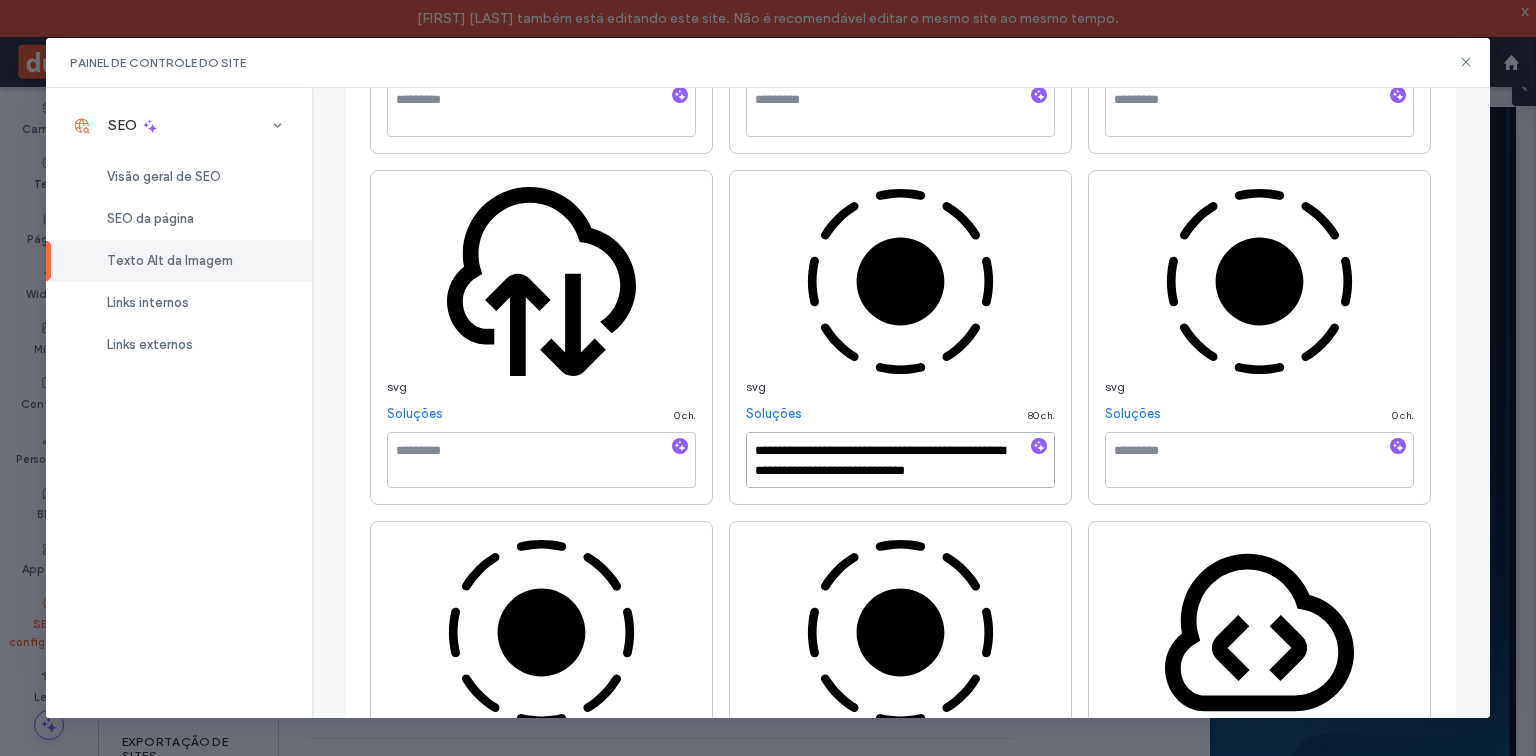 type on "**********" 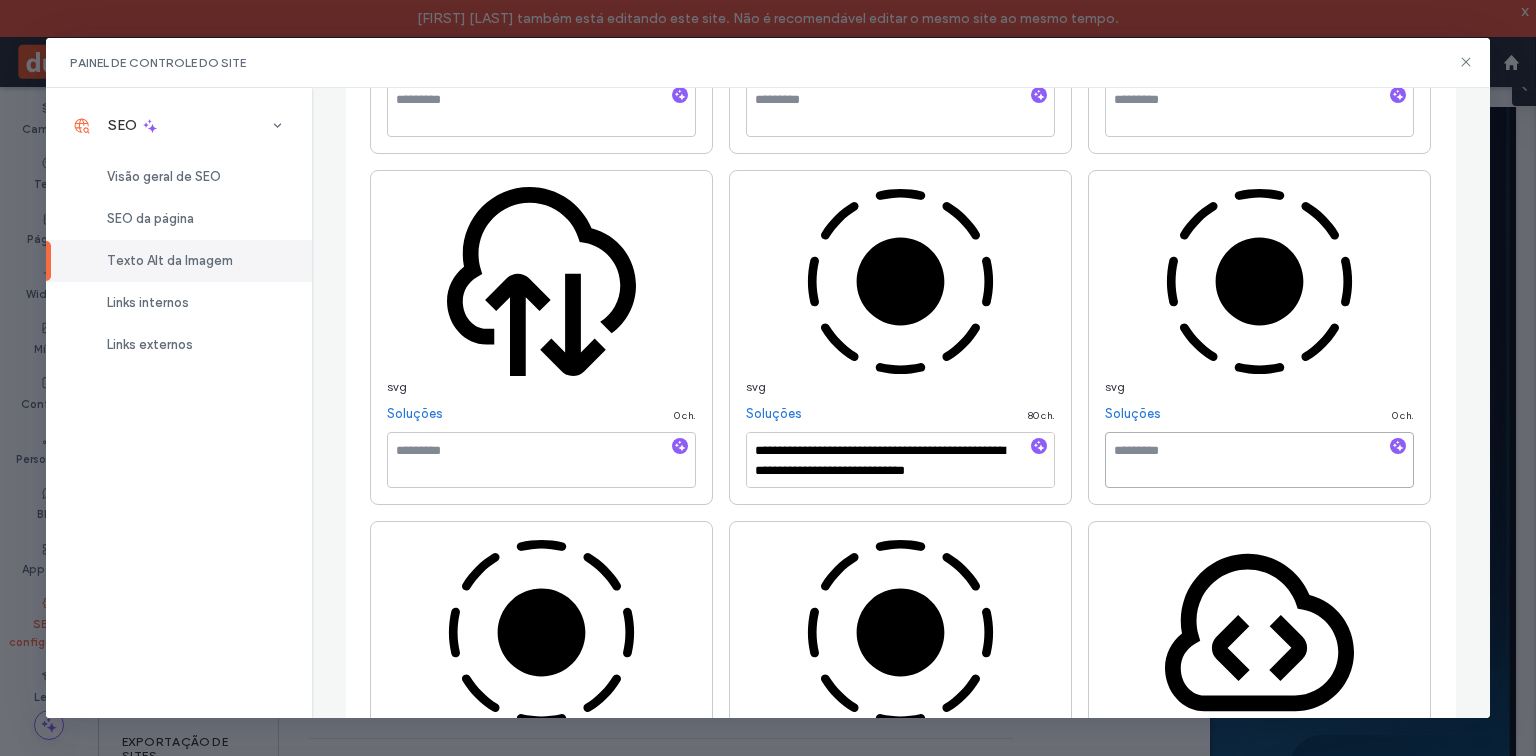 click at bounding box center (1259, 460) 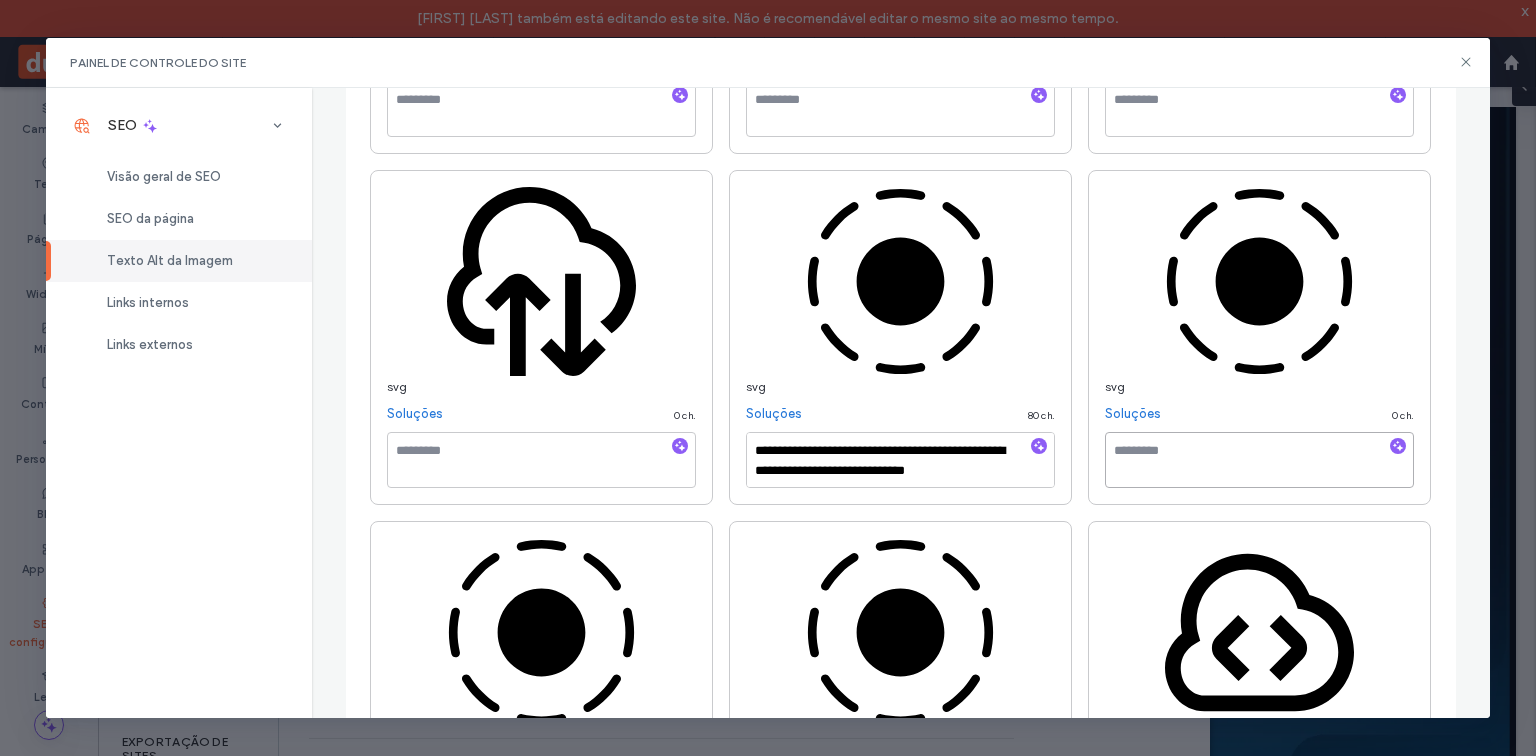 paste on "**********" 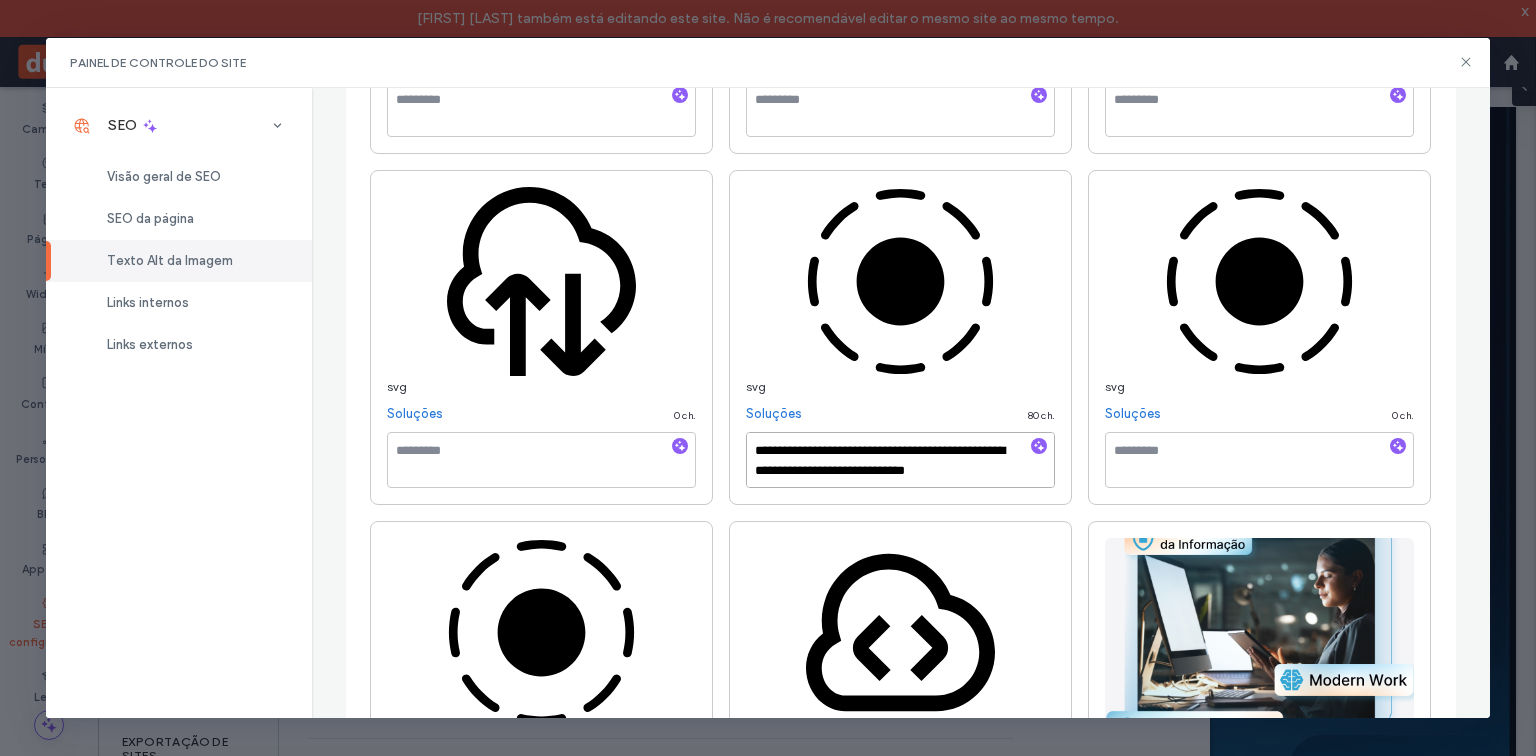 type on "**********" 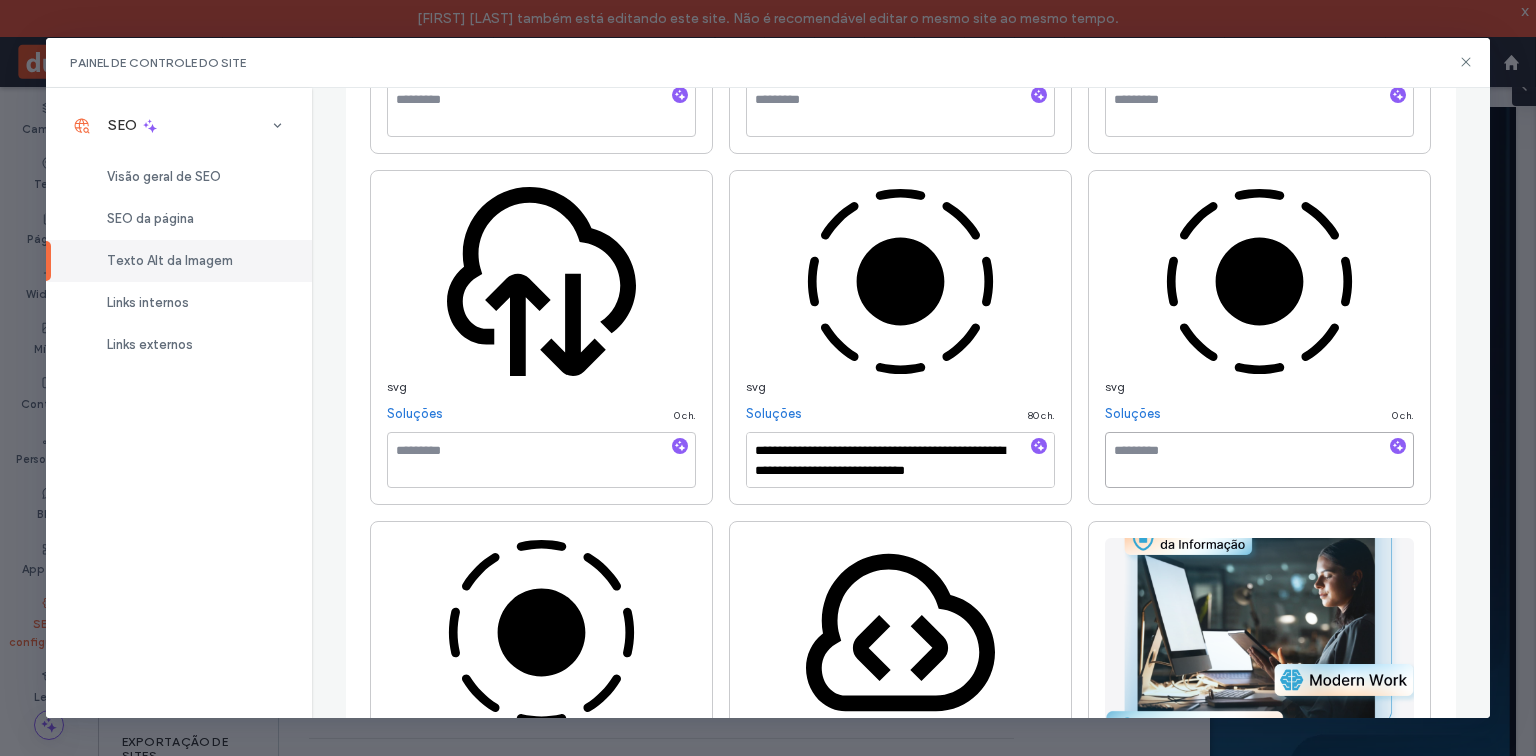 click at bounding box center [1259, 460] 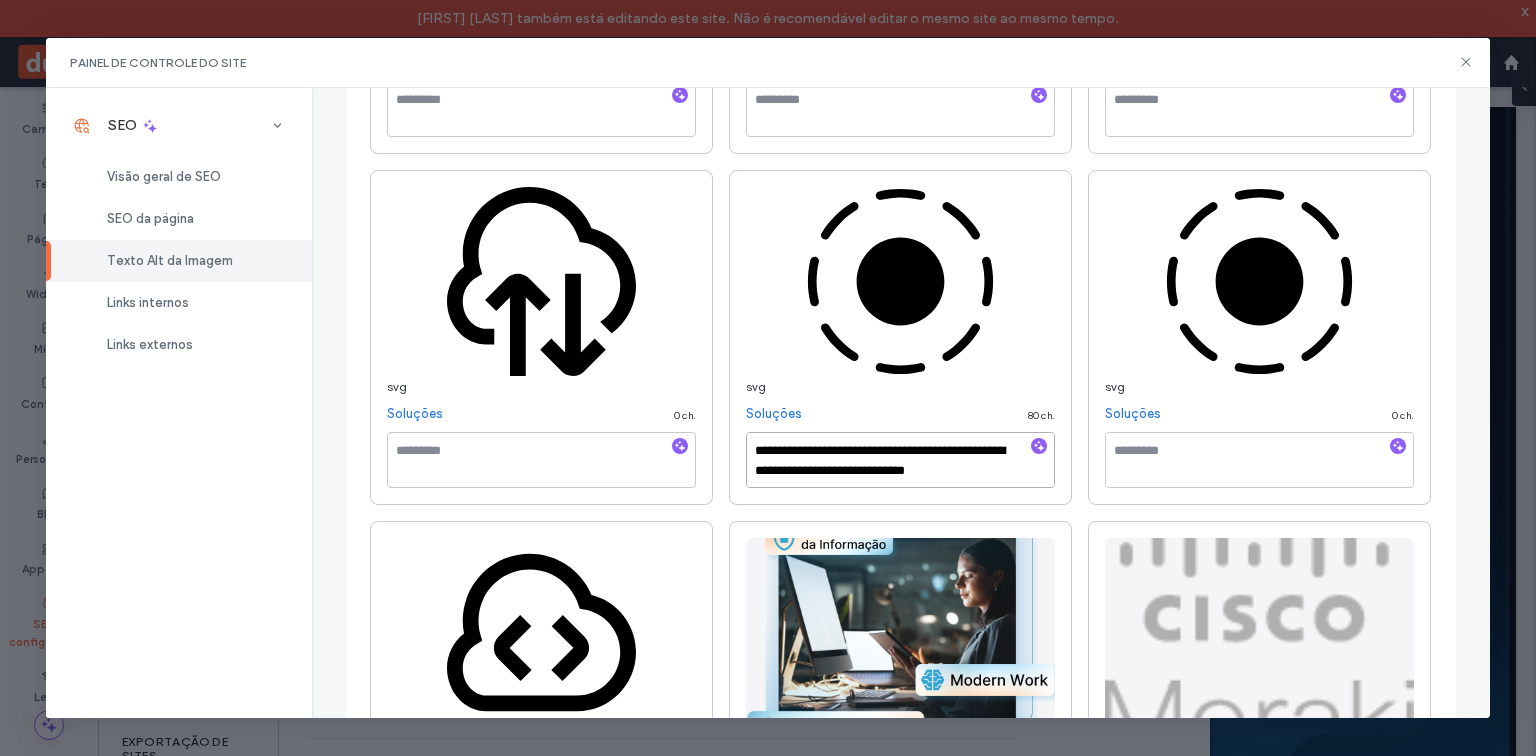 type on "**********" 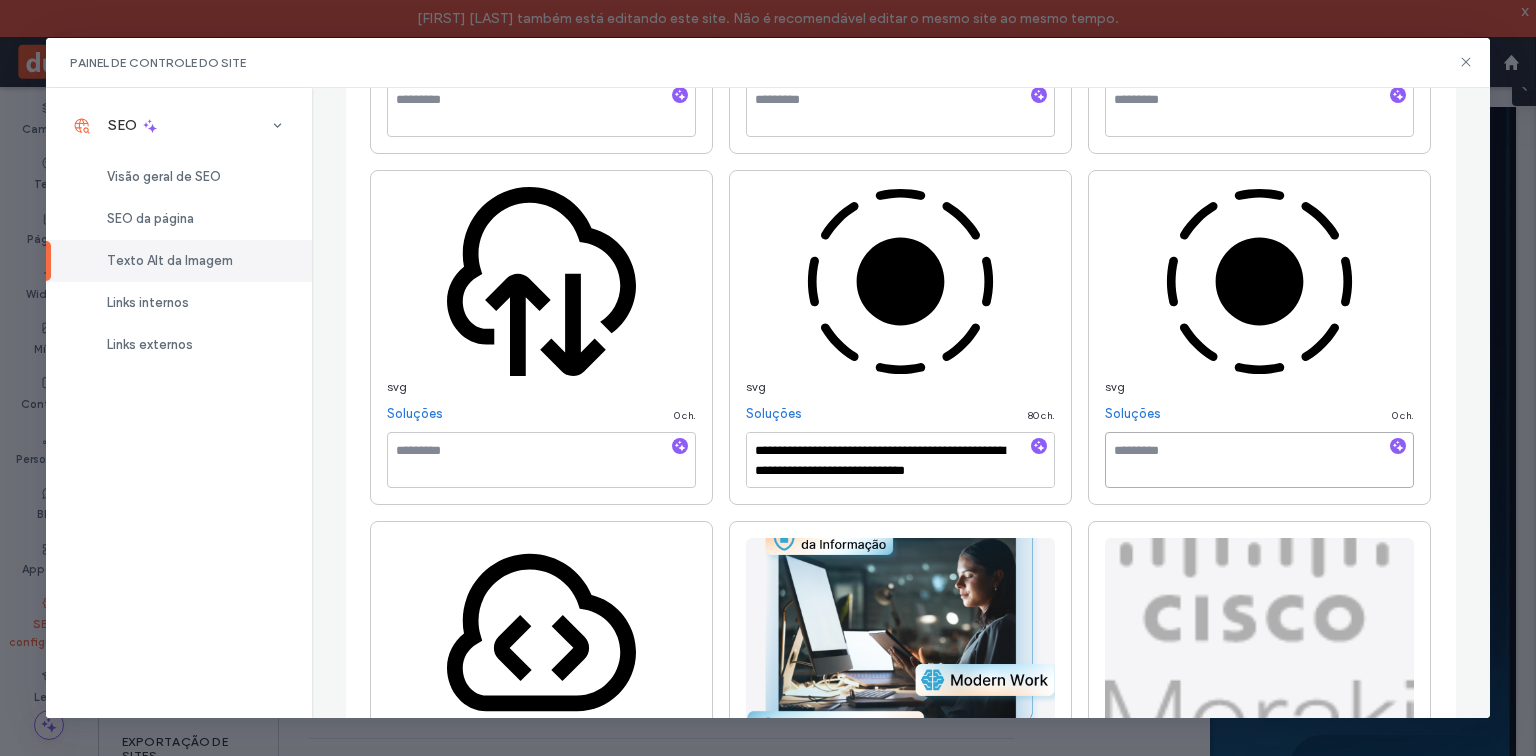 click at bounding box center (1259, 460) 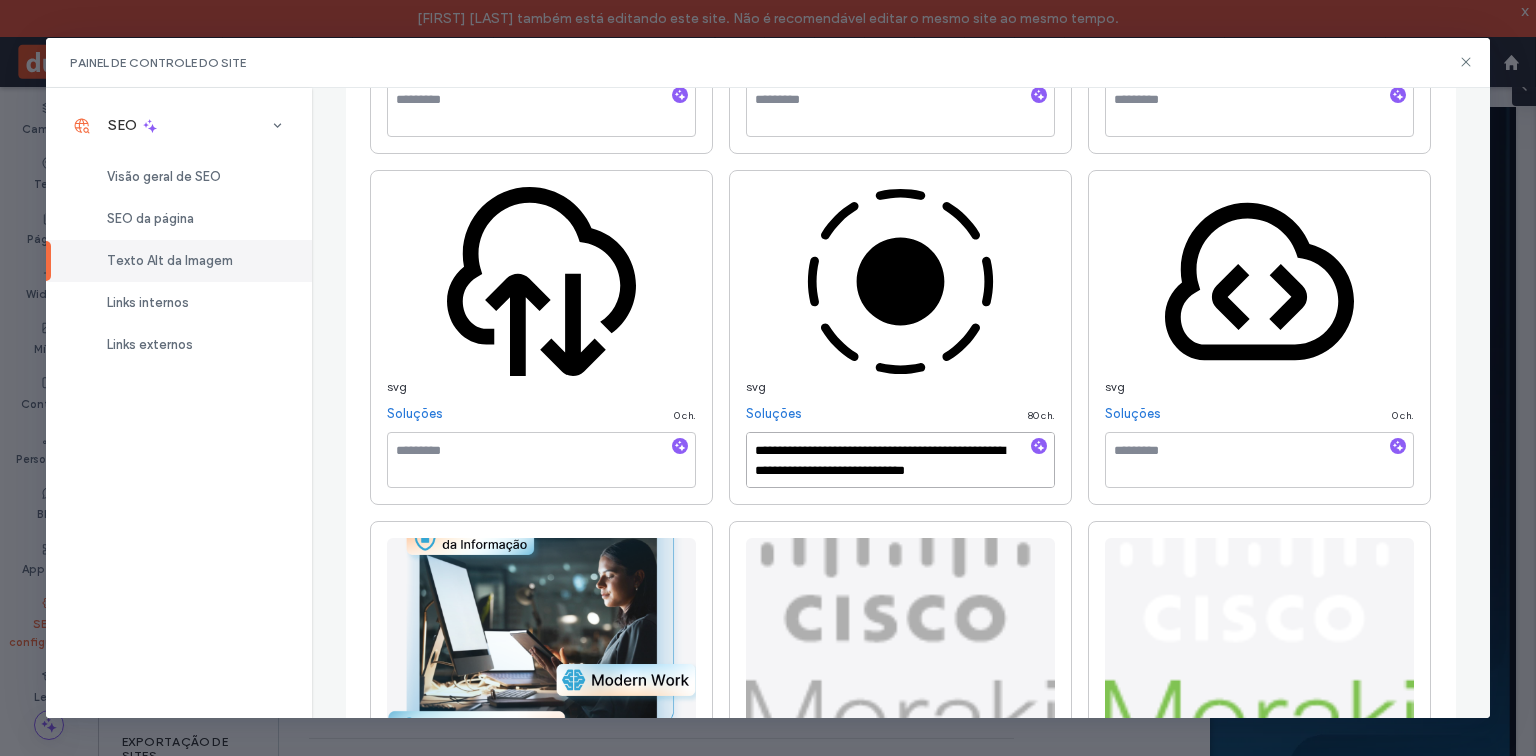 type on "**********" 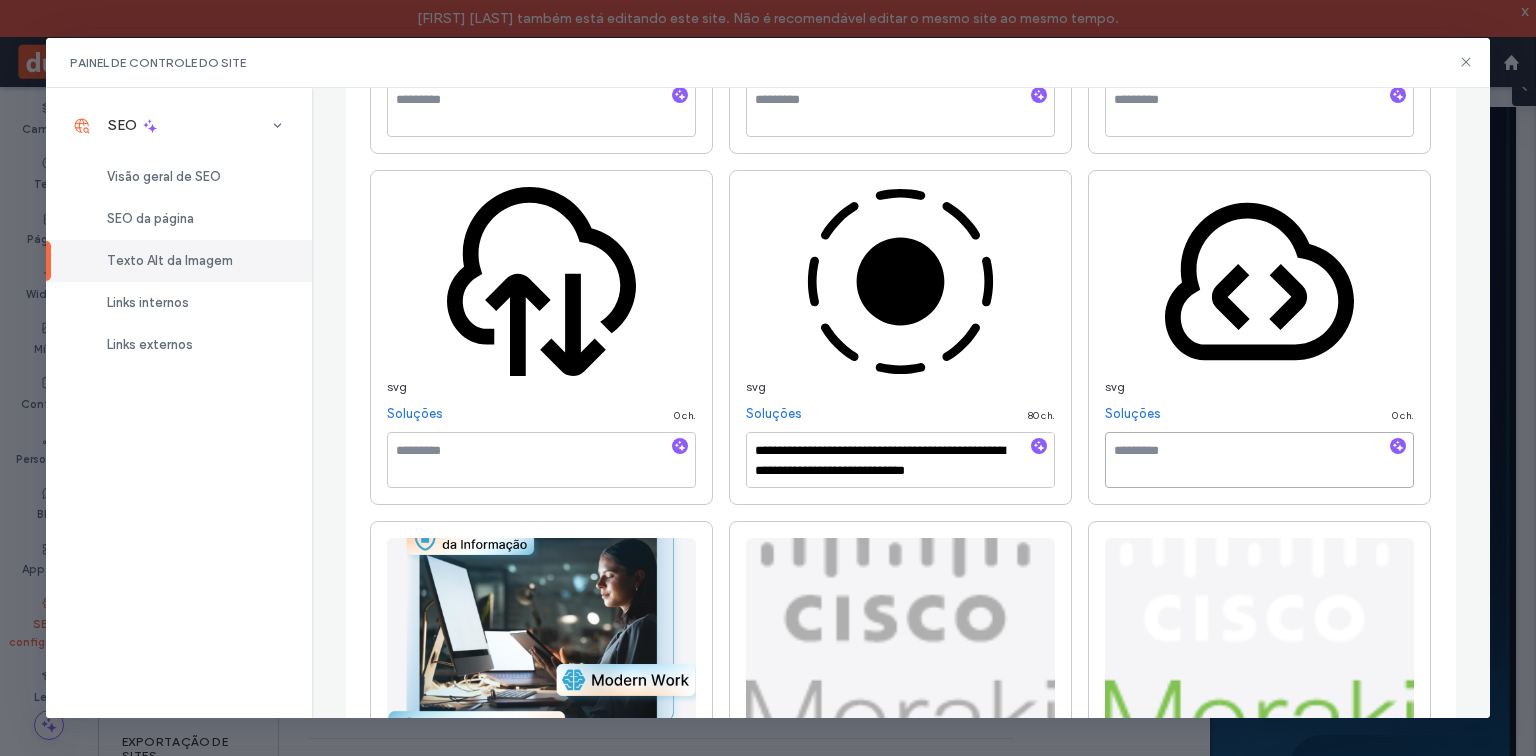 click at bounding box center [1259, 460] 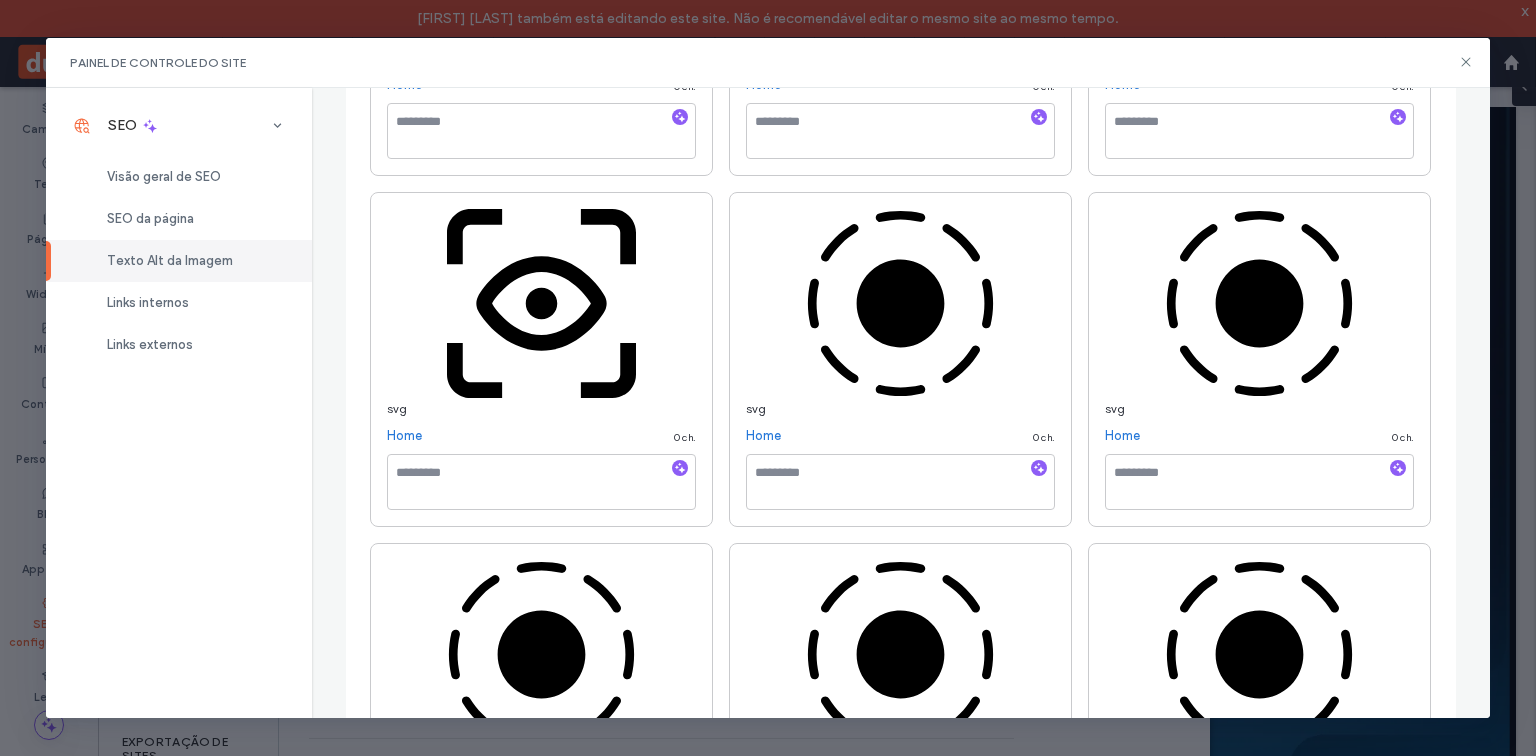 scroll, scrollTop: 4800, scrollLeft: 0, axis: vertical 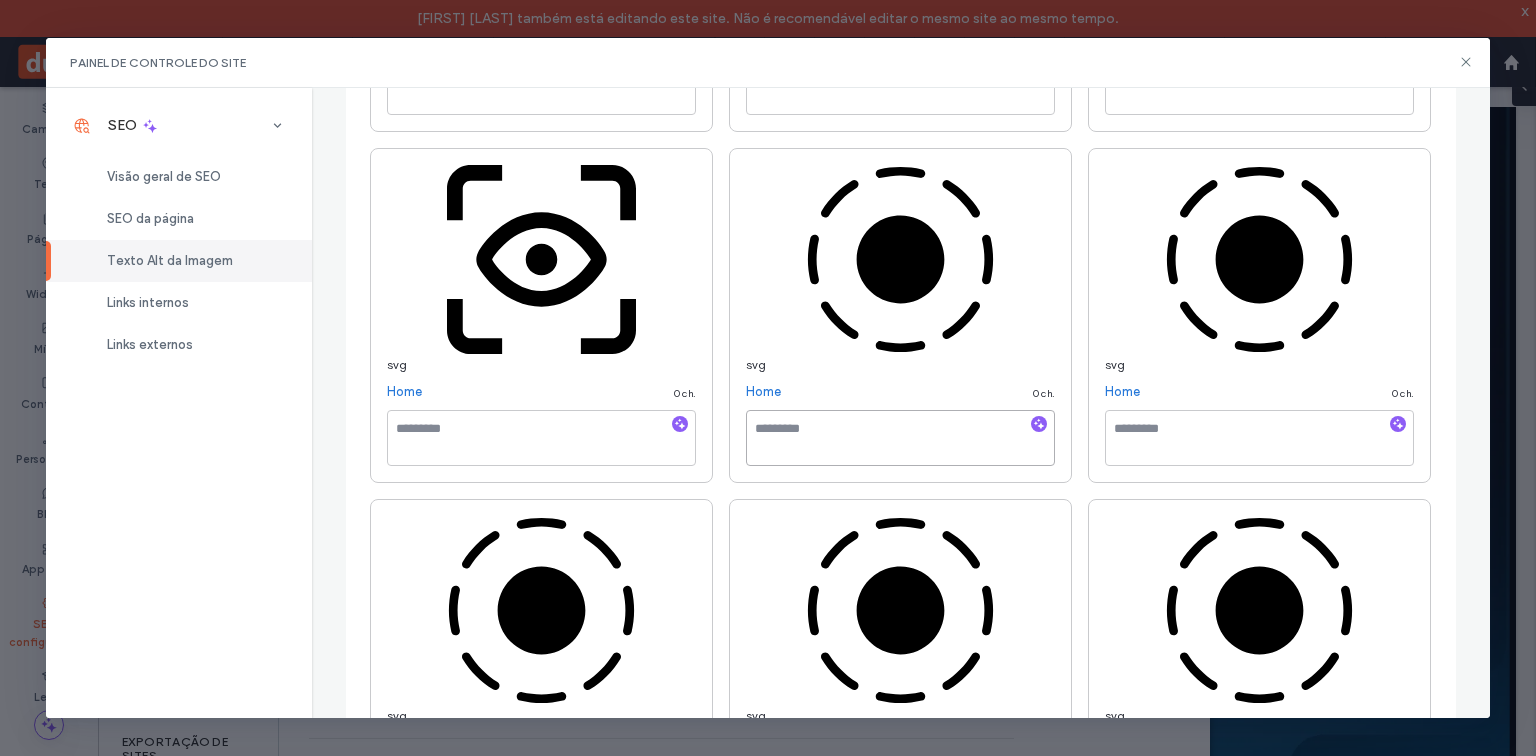 click at bounding box center [900, 438] 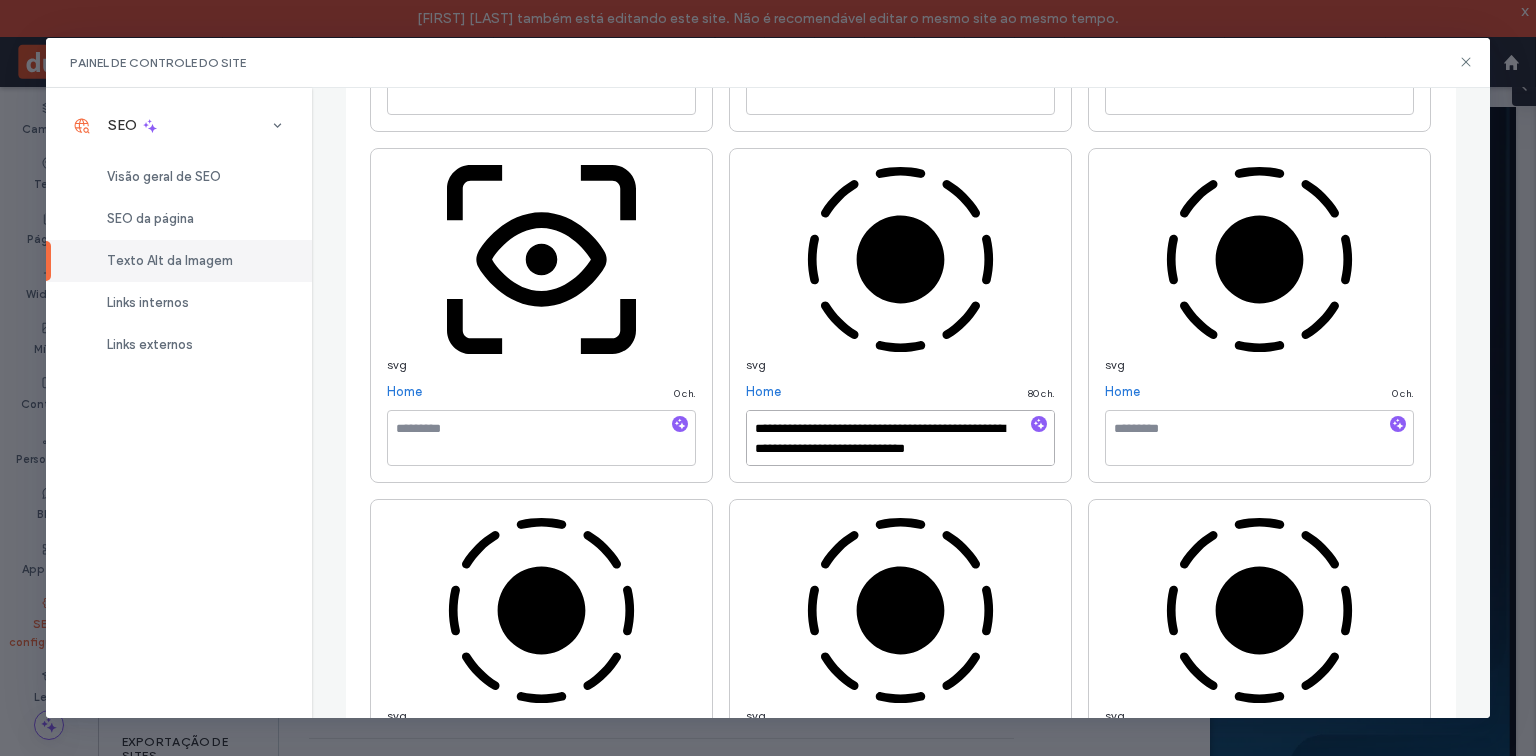 type on "**********" 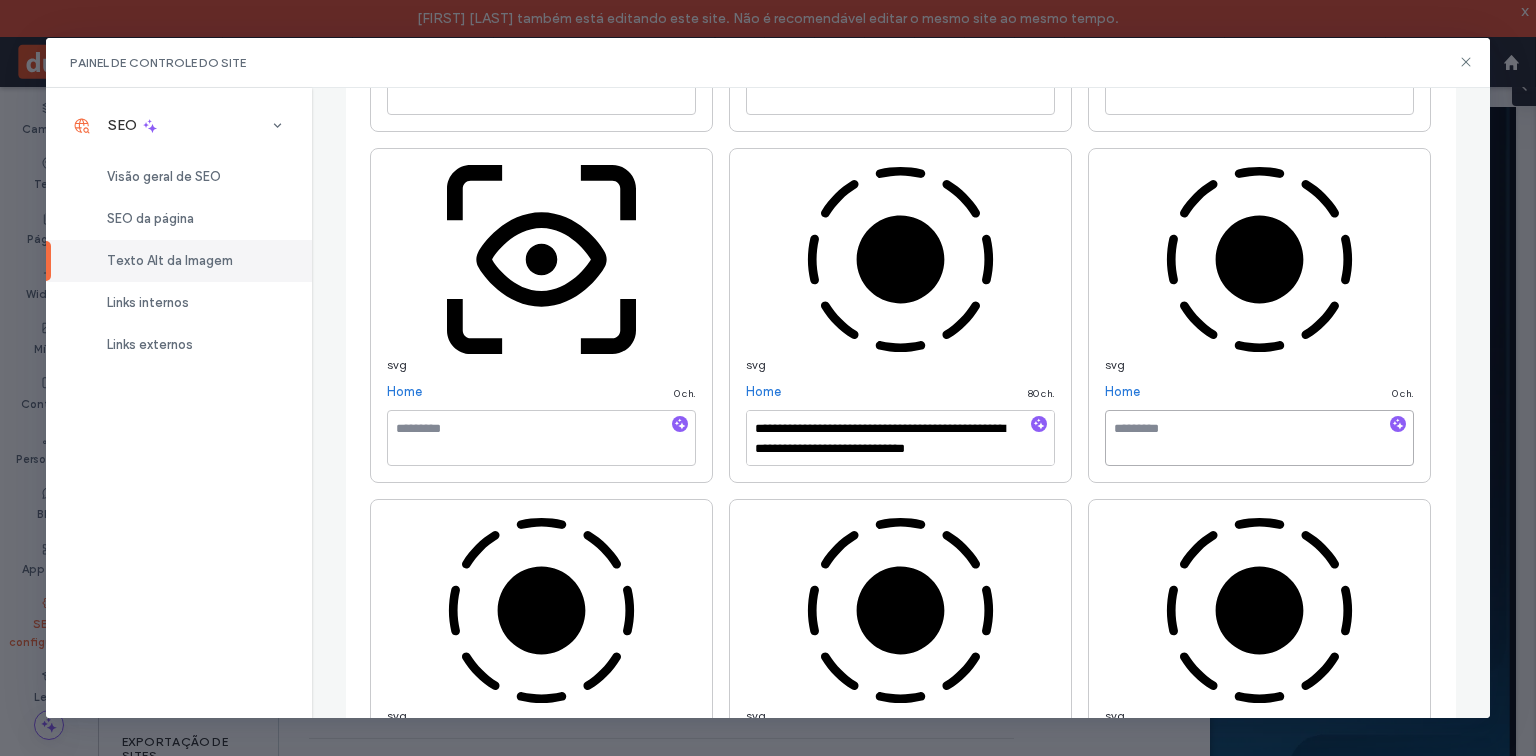 click at bounding box center [1259, 438] 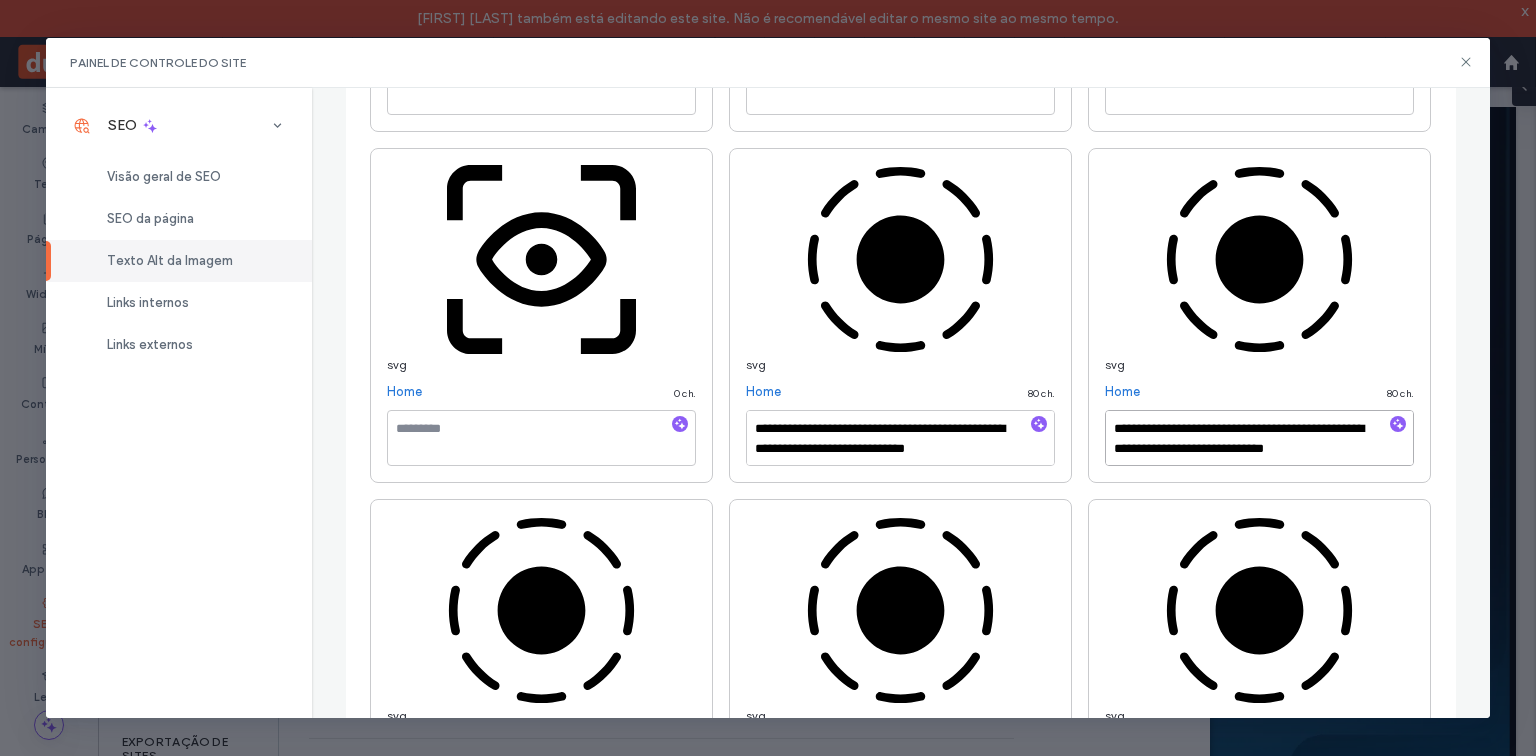 type on "**********" 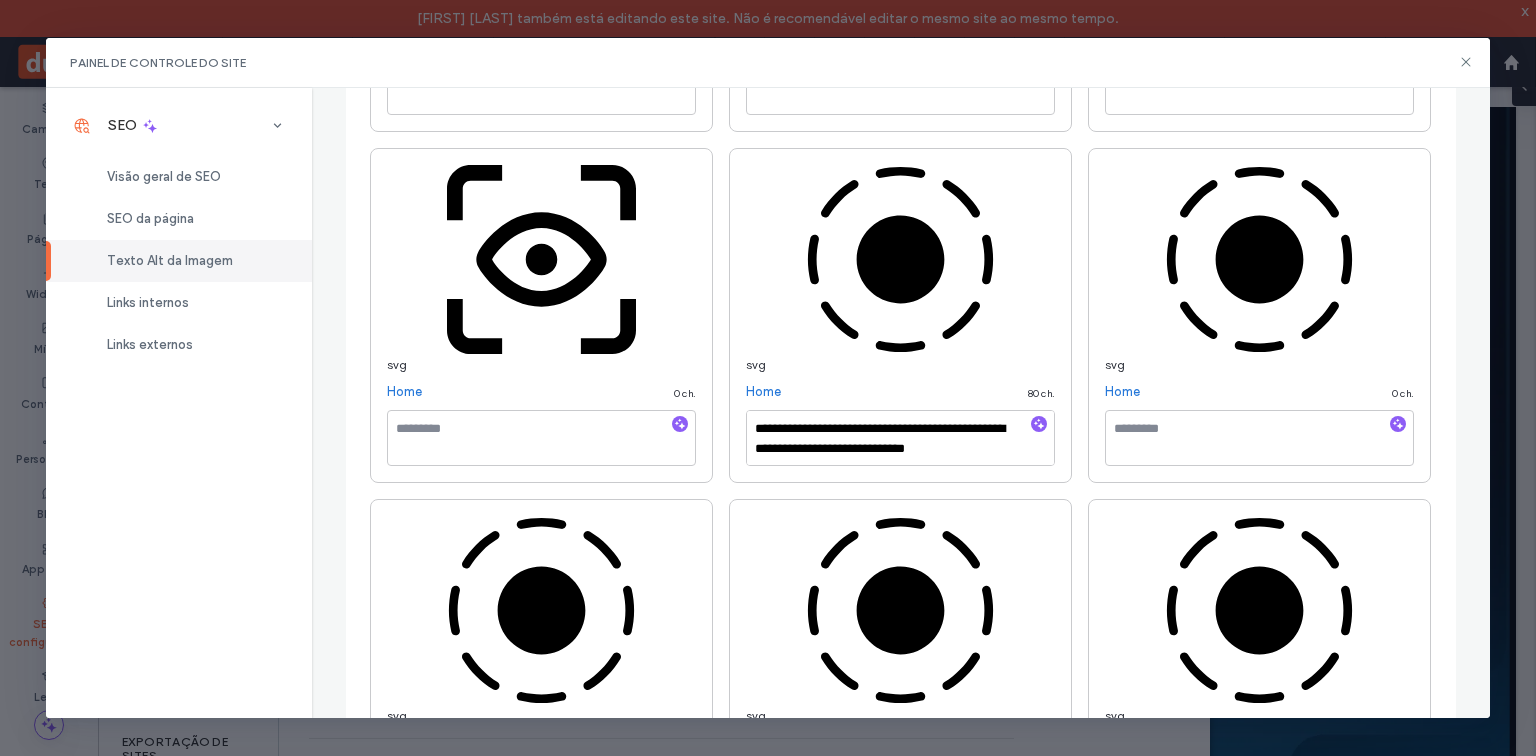 click on "blog_img_veeam-03.png Veeam Data Platform: Sua defesa contra perda de dados 0   ch. aws-top-trends.png Reduza custos na nuvem com FinOps AWS 0   ch. img_solu%C3%A7%C3%B5es_.png Soluções 0   ch.
svg Soluções 0   ch.
svg Soluções 0   ch.
svg Soluções 0   ch.
svg Soluções 0   ch.
svg Soluções 0   ch.
svg Soluções 0   ch.
svg Soluções 0   ch.
svg Soluções 0   ch. img_hero_home2.png Home 0   ch. ativ_partners_grey-05.png Home 0   ch. ativ_partners-05.png Home 0   ch. ativ_partners_grey-10.png Home 0   ch. ativ_partners-10.png Home 0   ch. ativ_partners_grey-06.png Home 0   ch. ativ_partners-06.png Home 0   ch. ativ_partners_grey-07.png Home 0   ch. ativ_partners-07.png Home 0   ch. ativ_partners_grey-01.png Home 0   ch. ativ_partners-01.png Home 0   ch. ativ_partners_grey-02.png Home 0   ch. ativ_partners-02.png 0" at bounding box center (901, 9441) 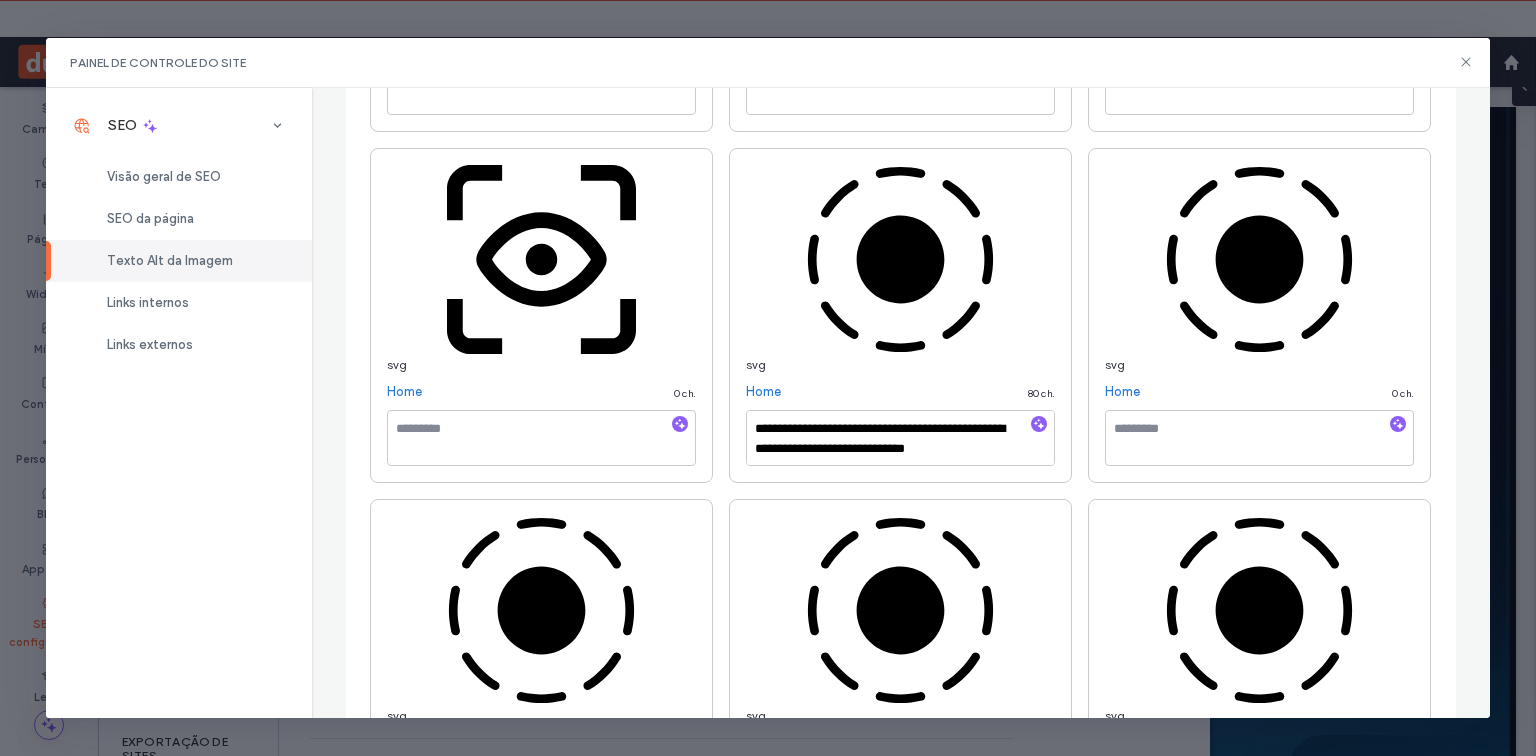 scroll, scrollTop: 5360, scrollLeft: 0, axis: vertical 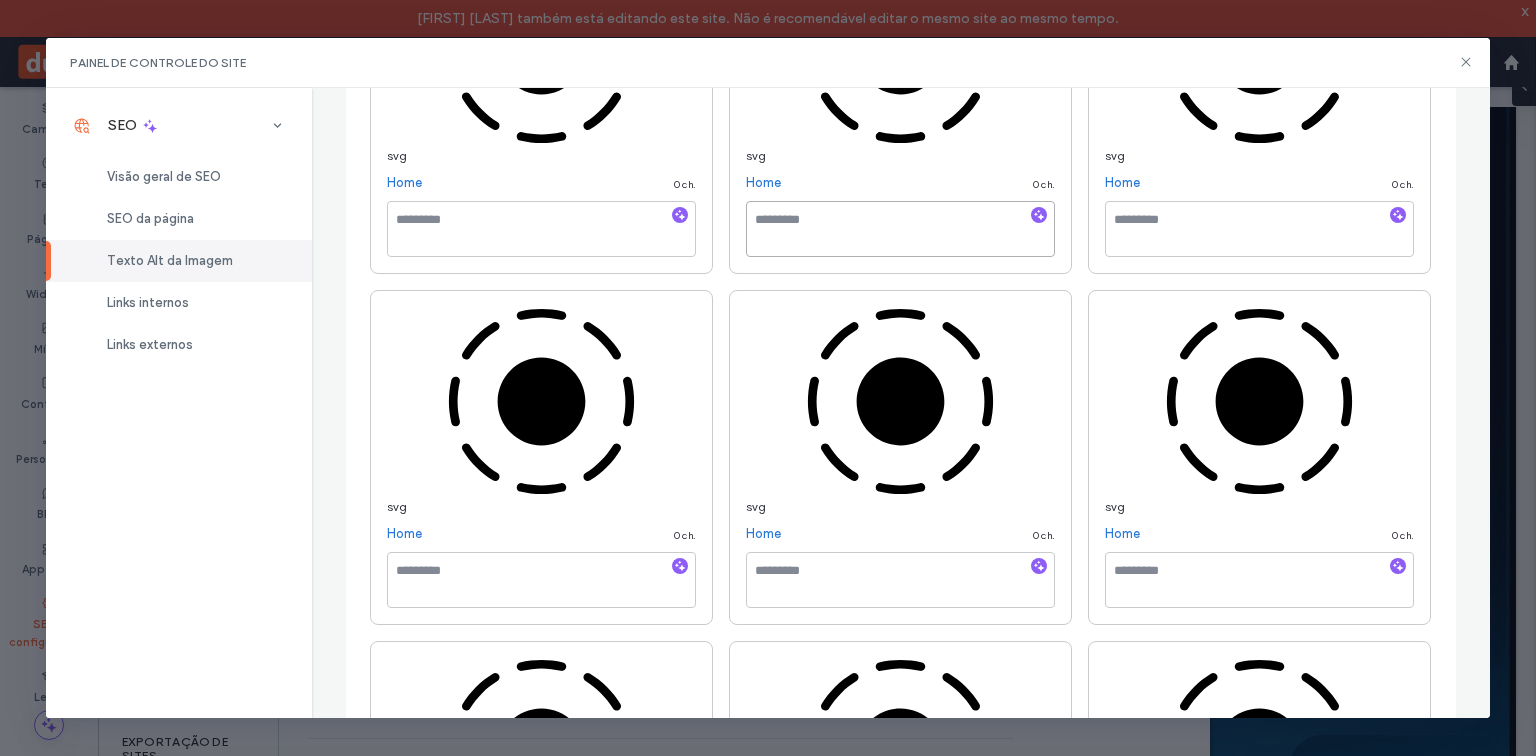 click at bounding box center [900, 229] 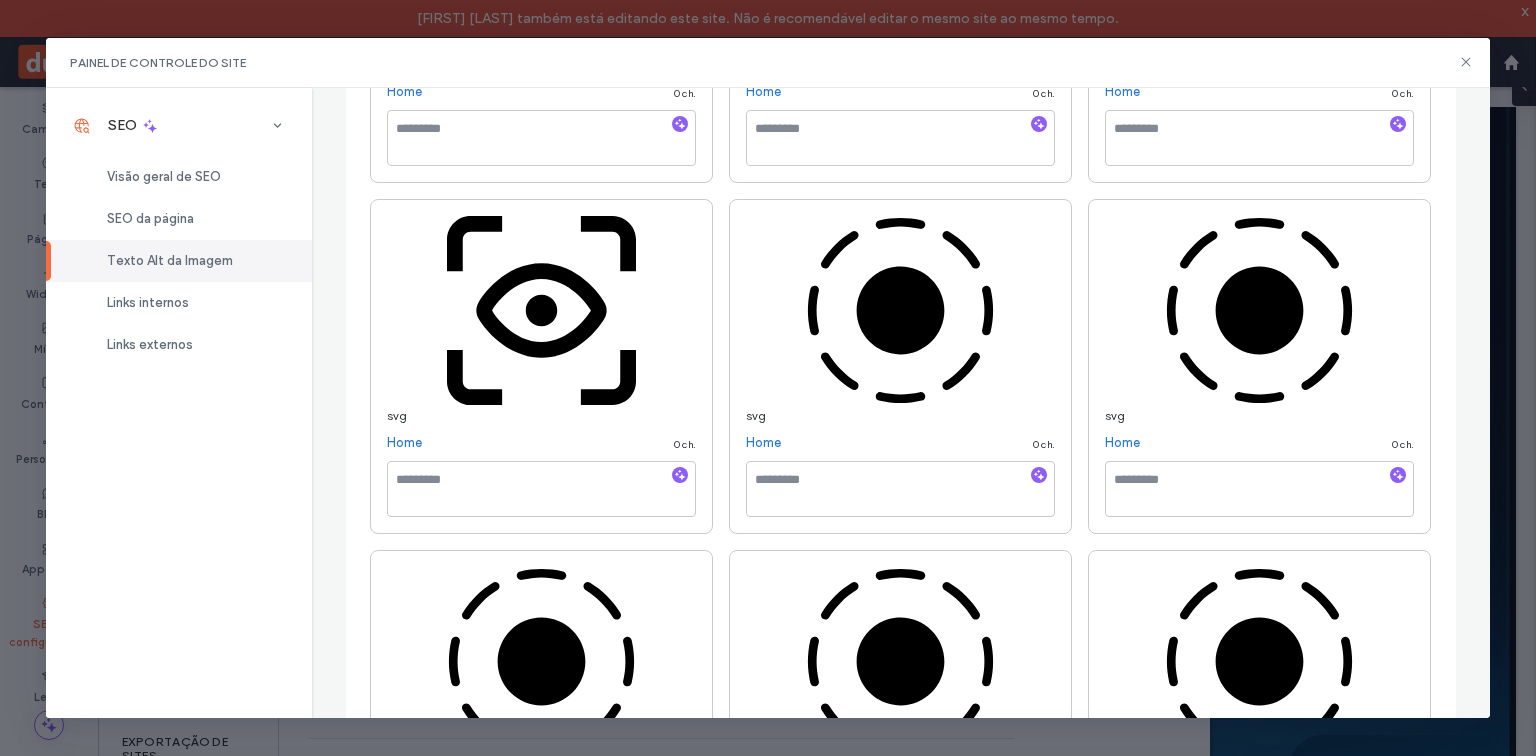 scroll, scrollTop: 4768, scrollLeft: 0, axis: vertical 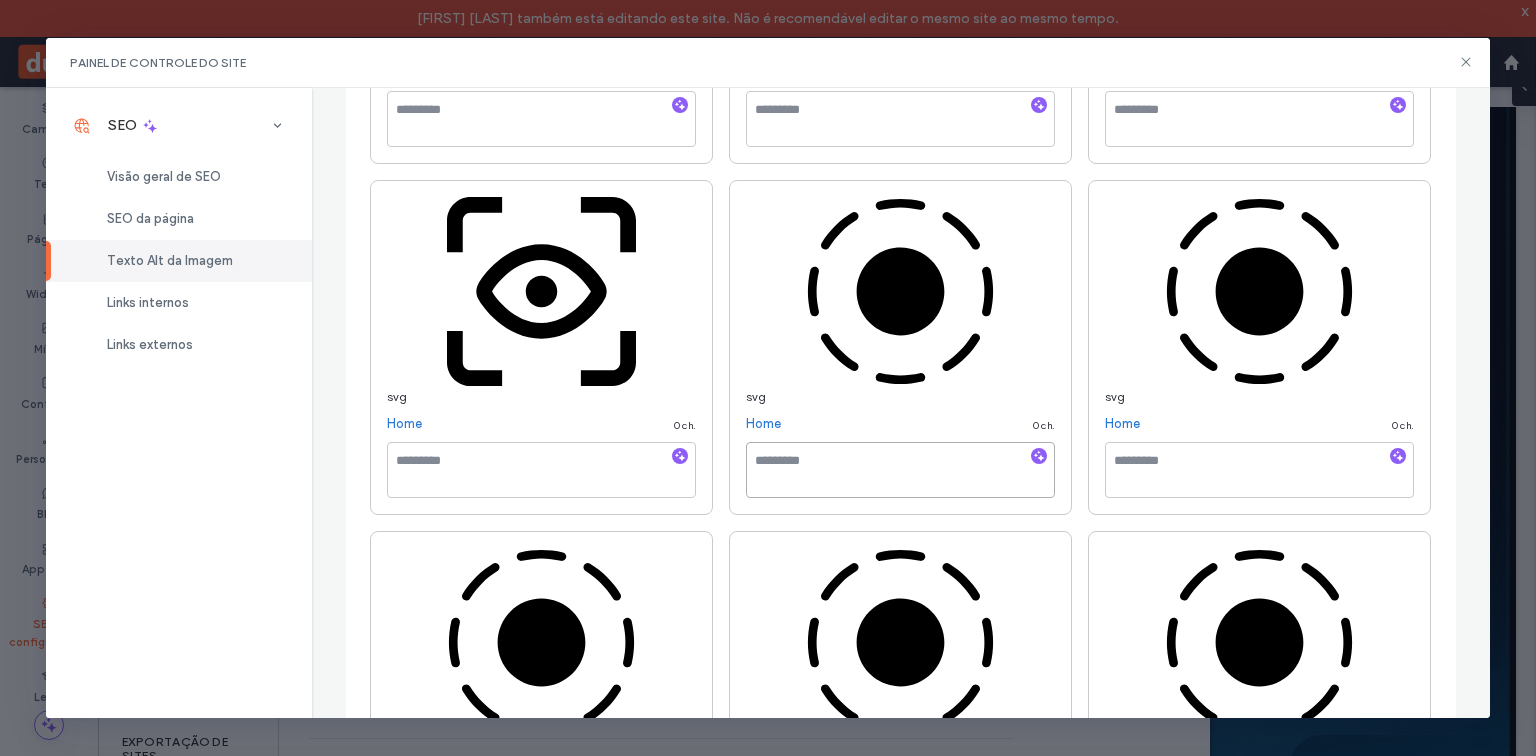 click at bounding box center [900, 470] 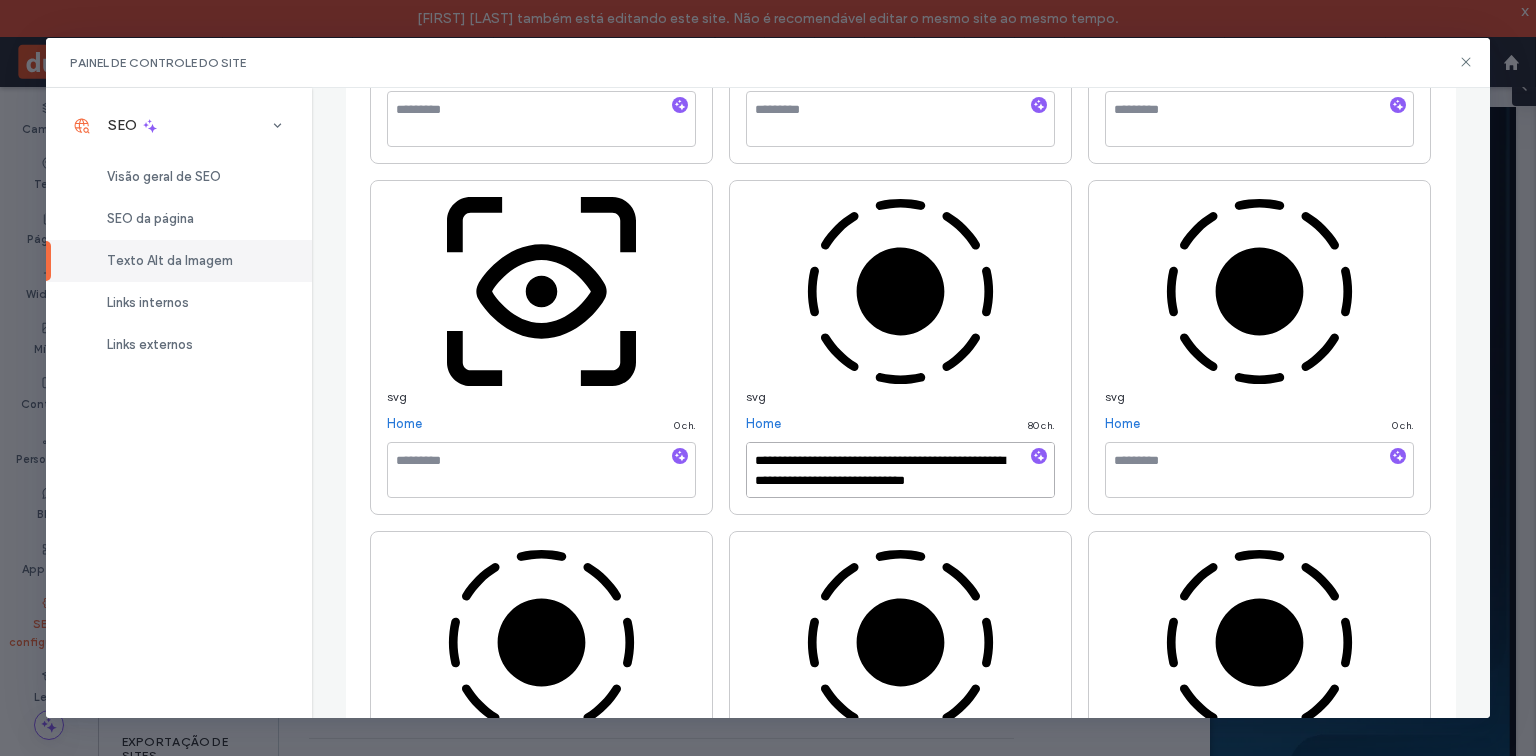 type on "**********" 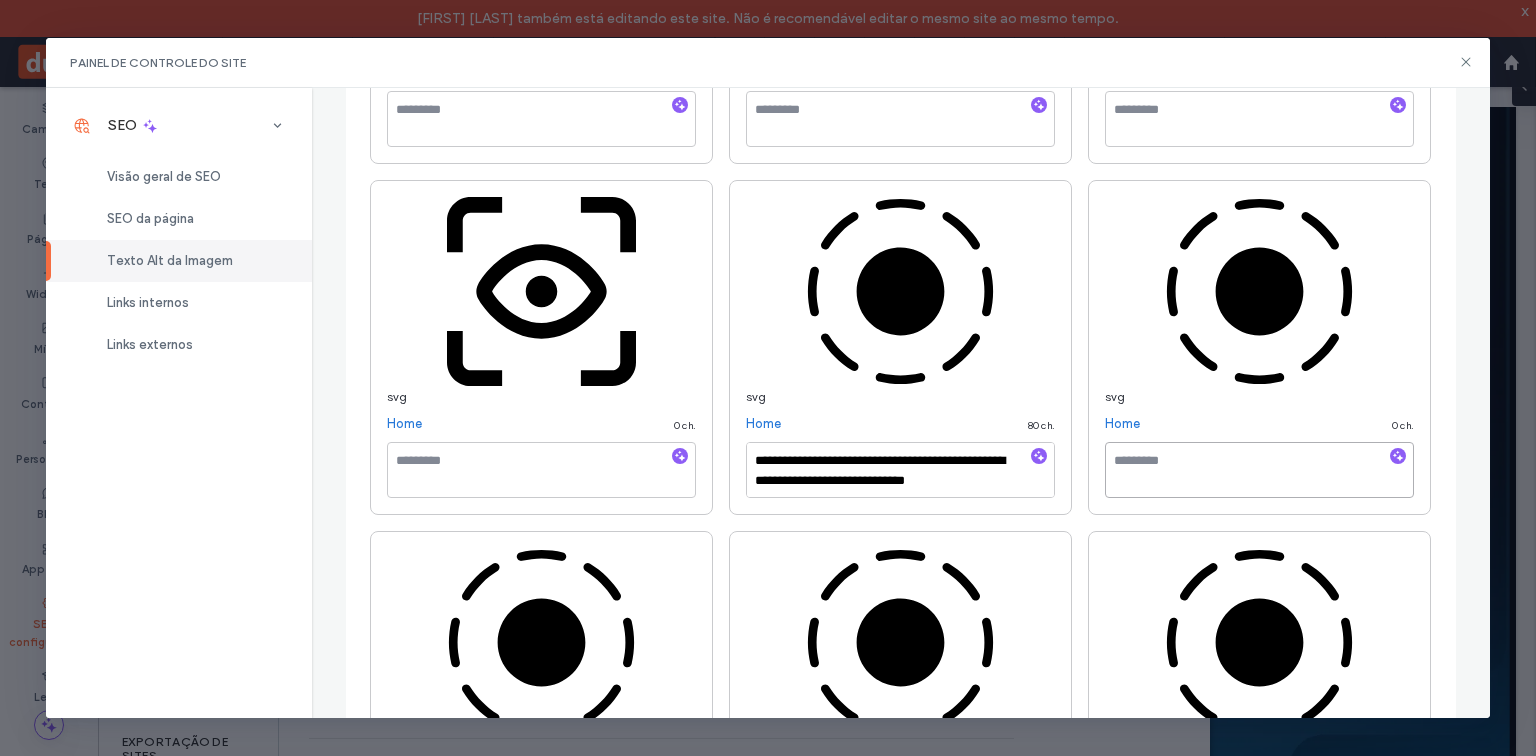 click at bounding box center [1259, 470] 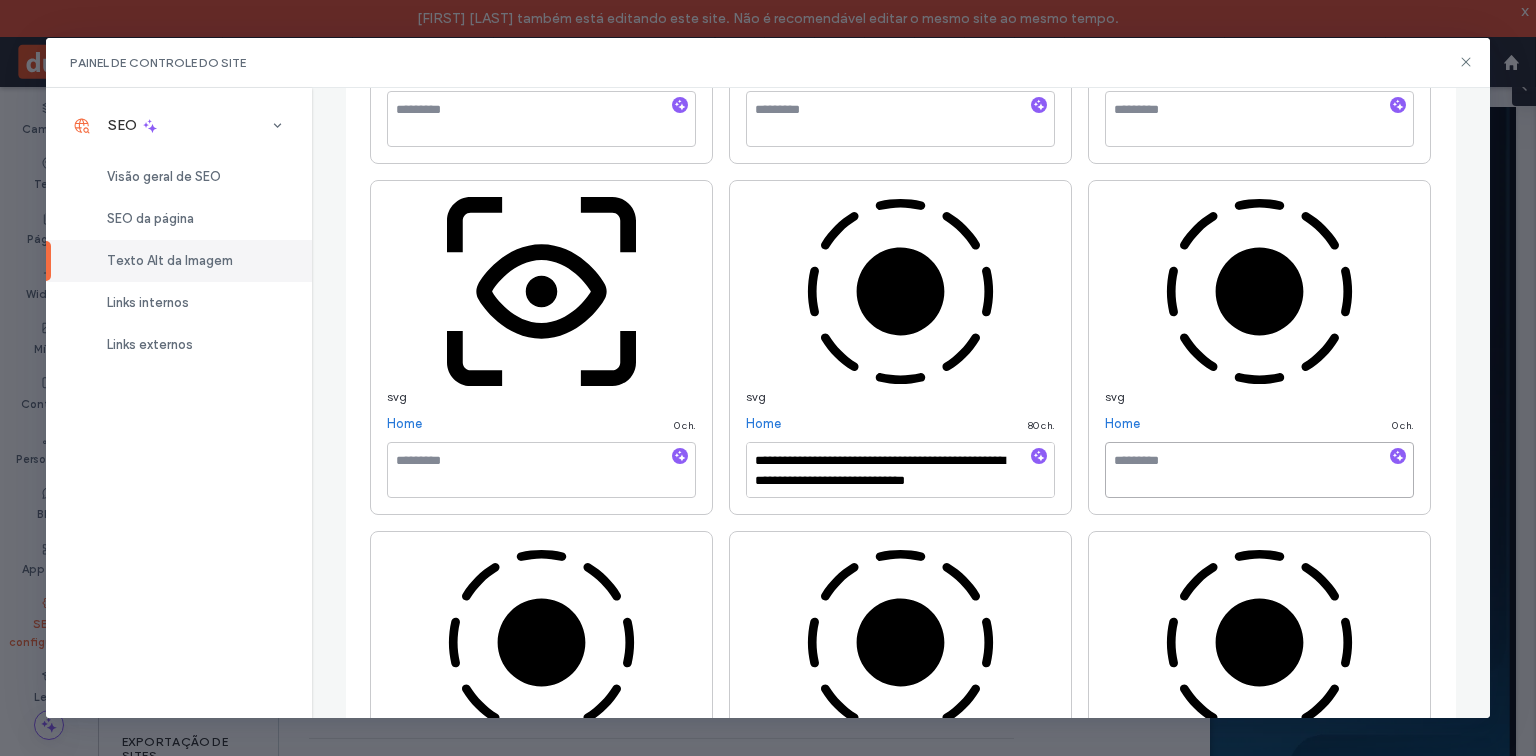 paste on "**********" 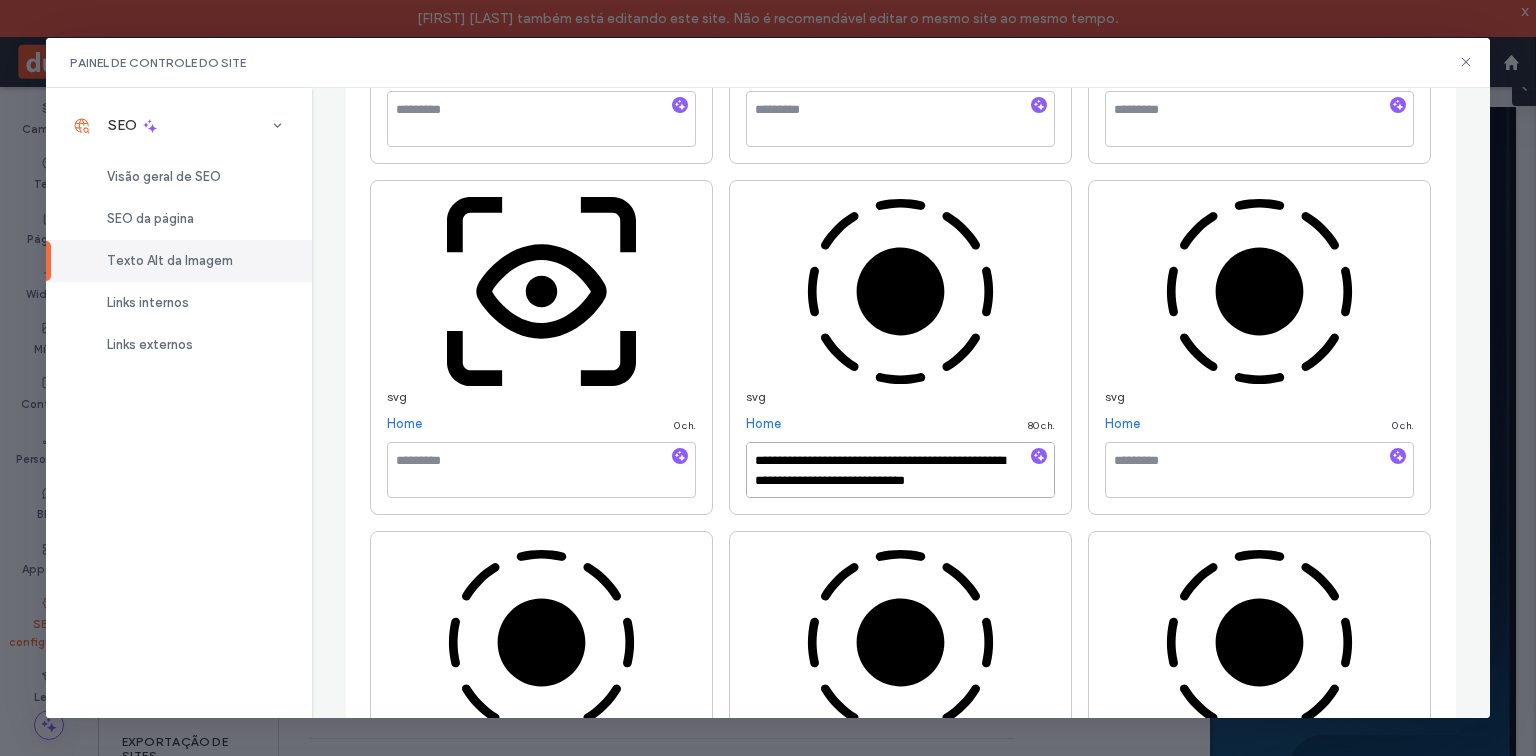 type on "**********" 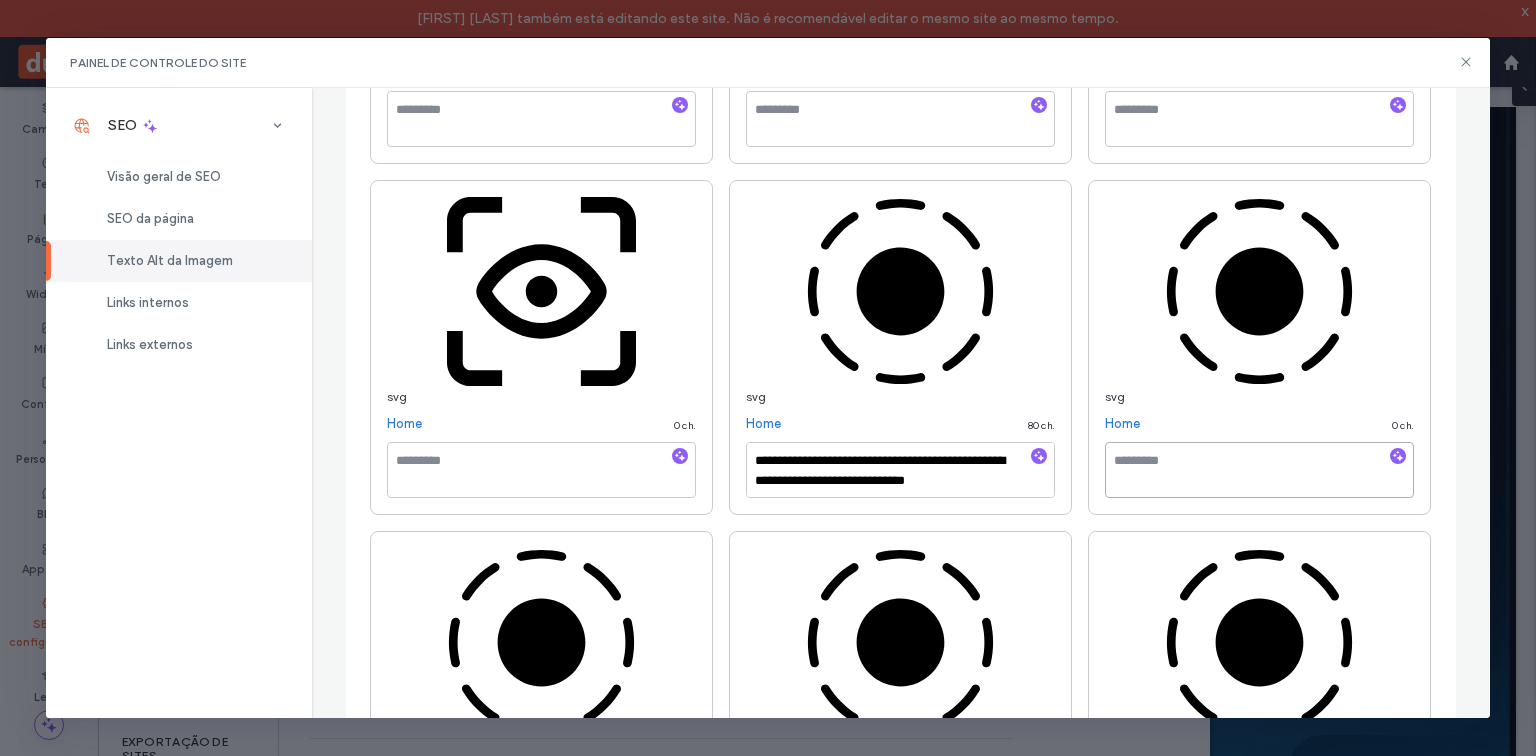 click at bounding box center [1259, 470] 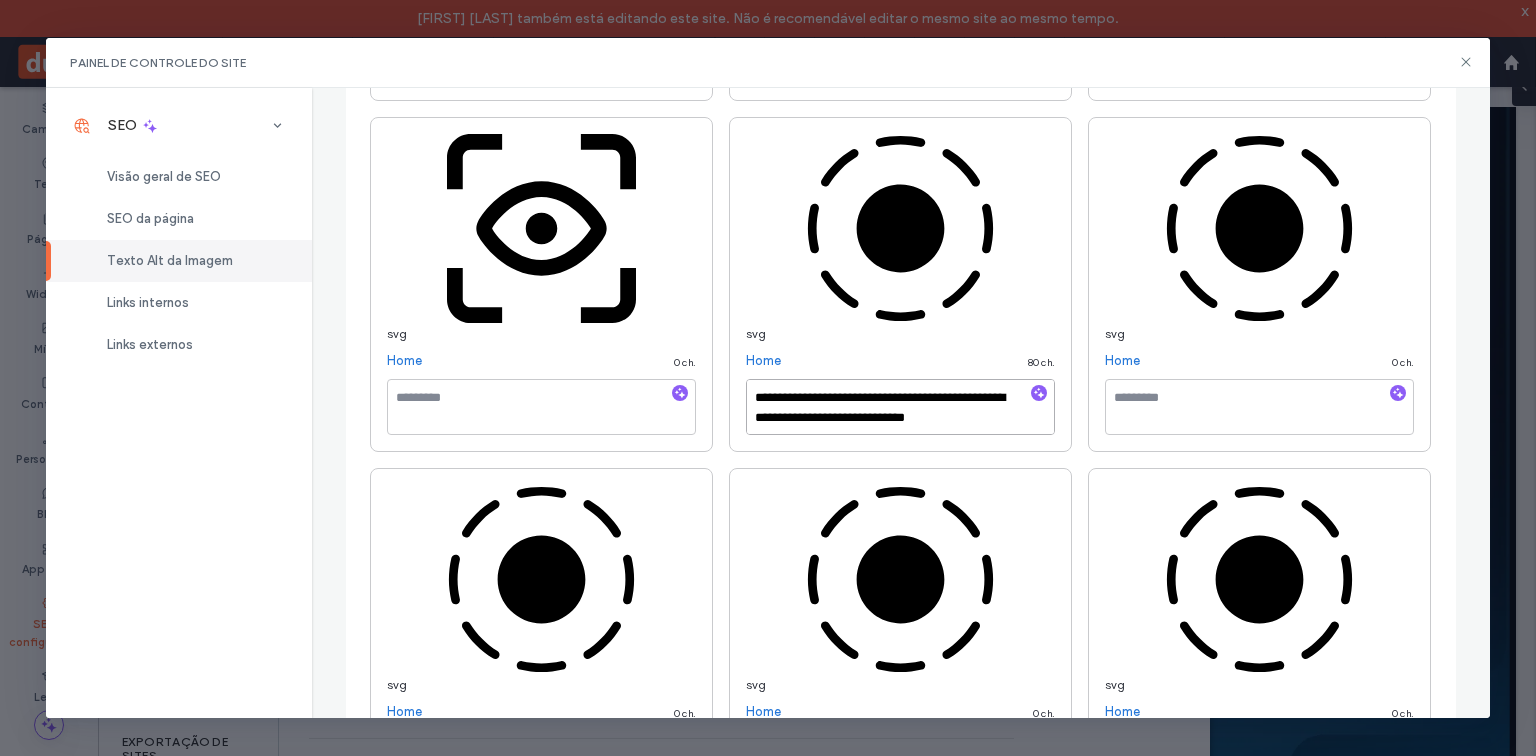 scroll, scrollTop: 4928, scrollLeft: 0, axis: vertical 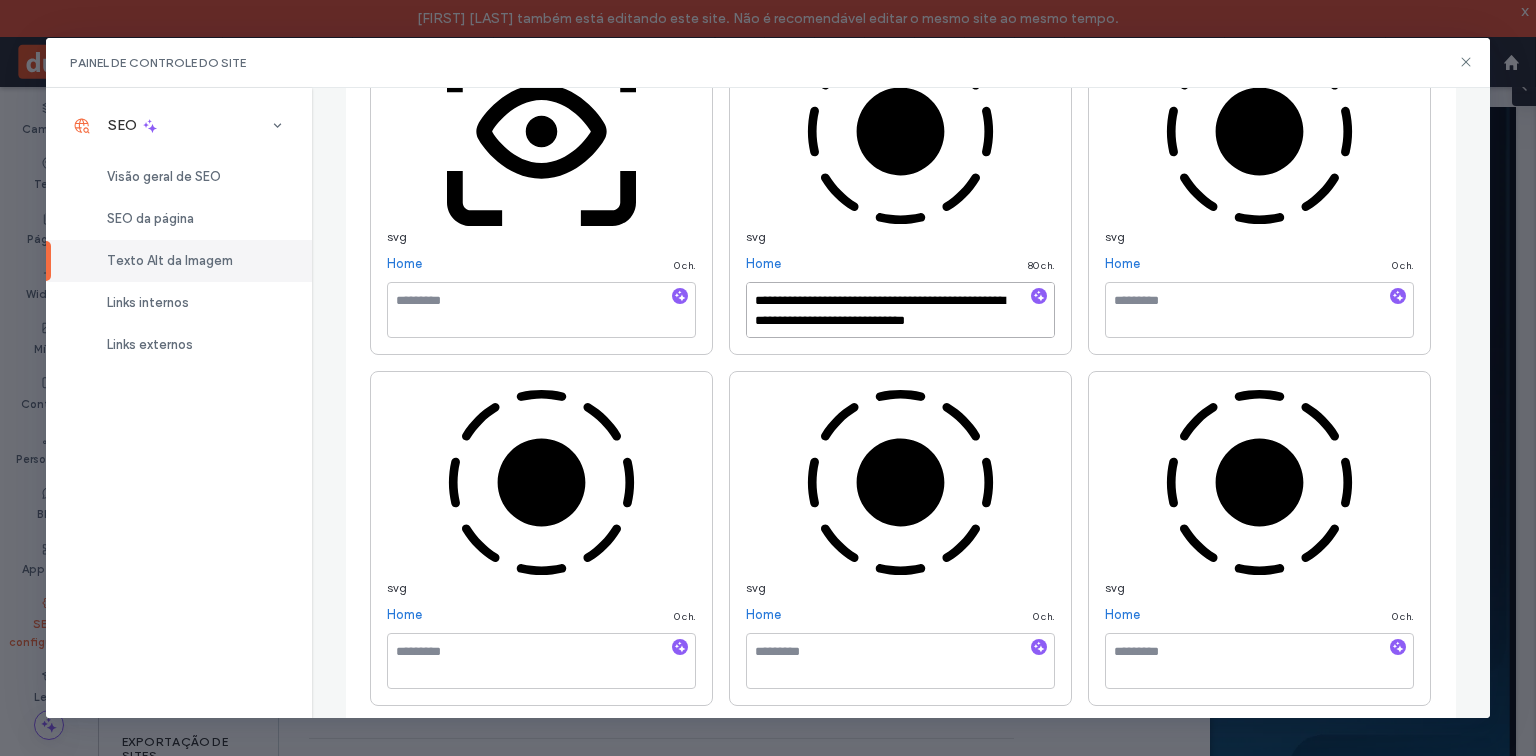 type on "**********" 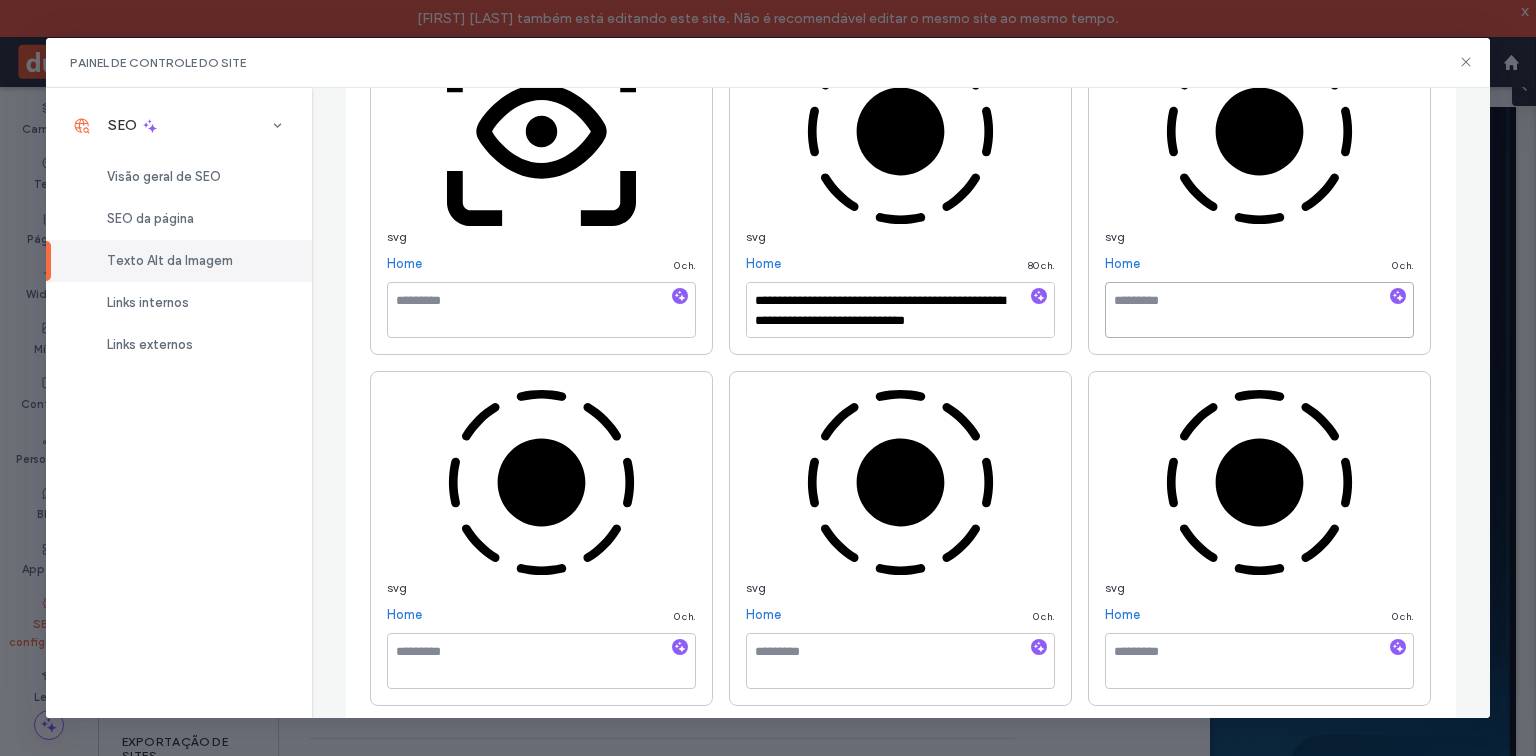 click at bounding box center (1259, 310) 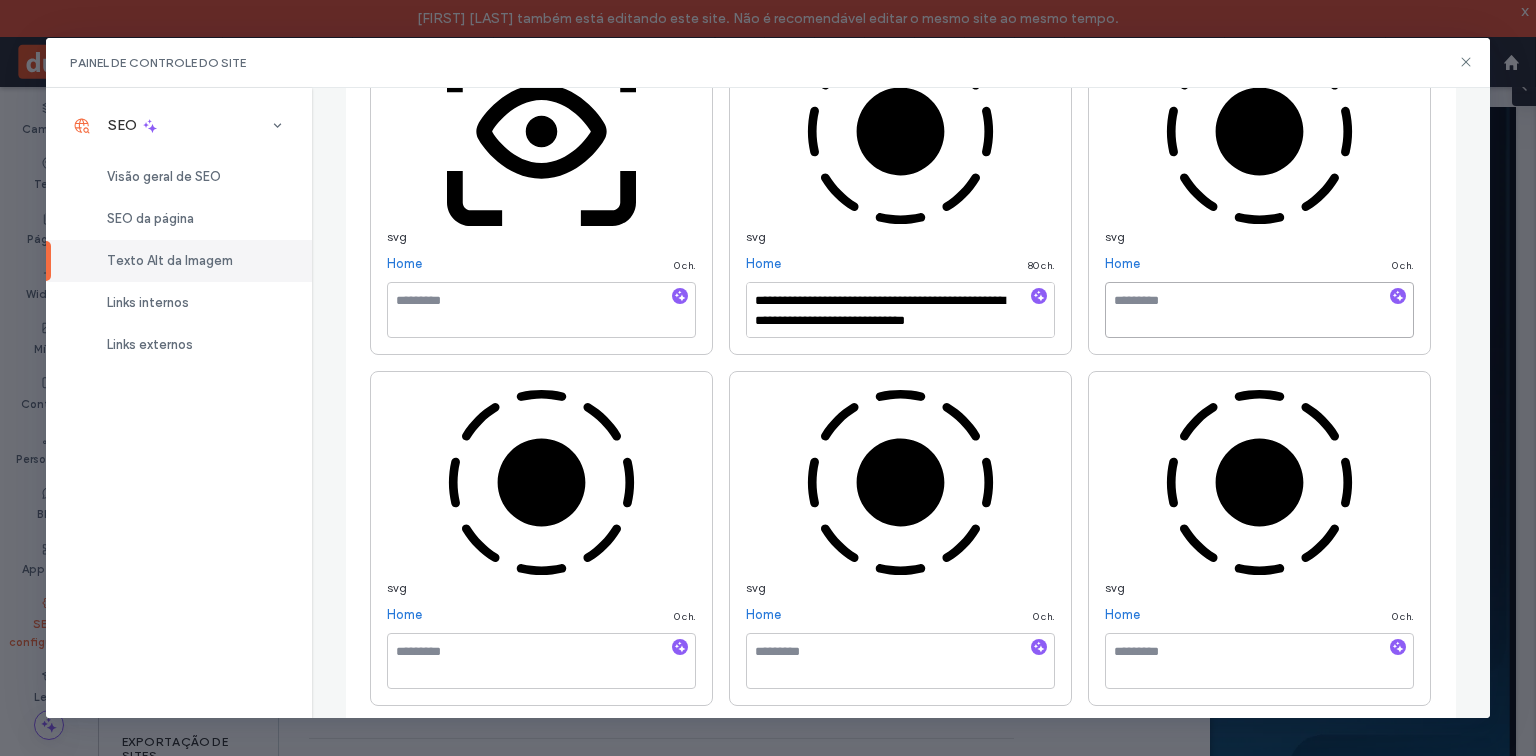 paste on "**********" 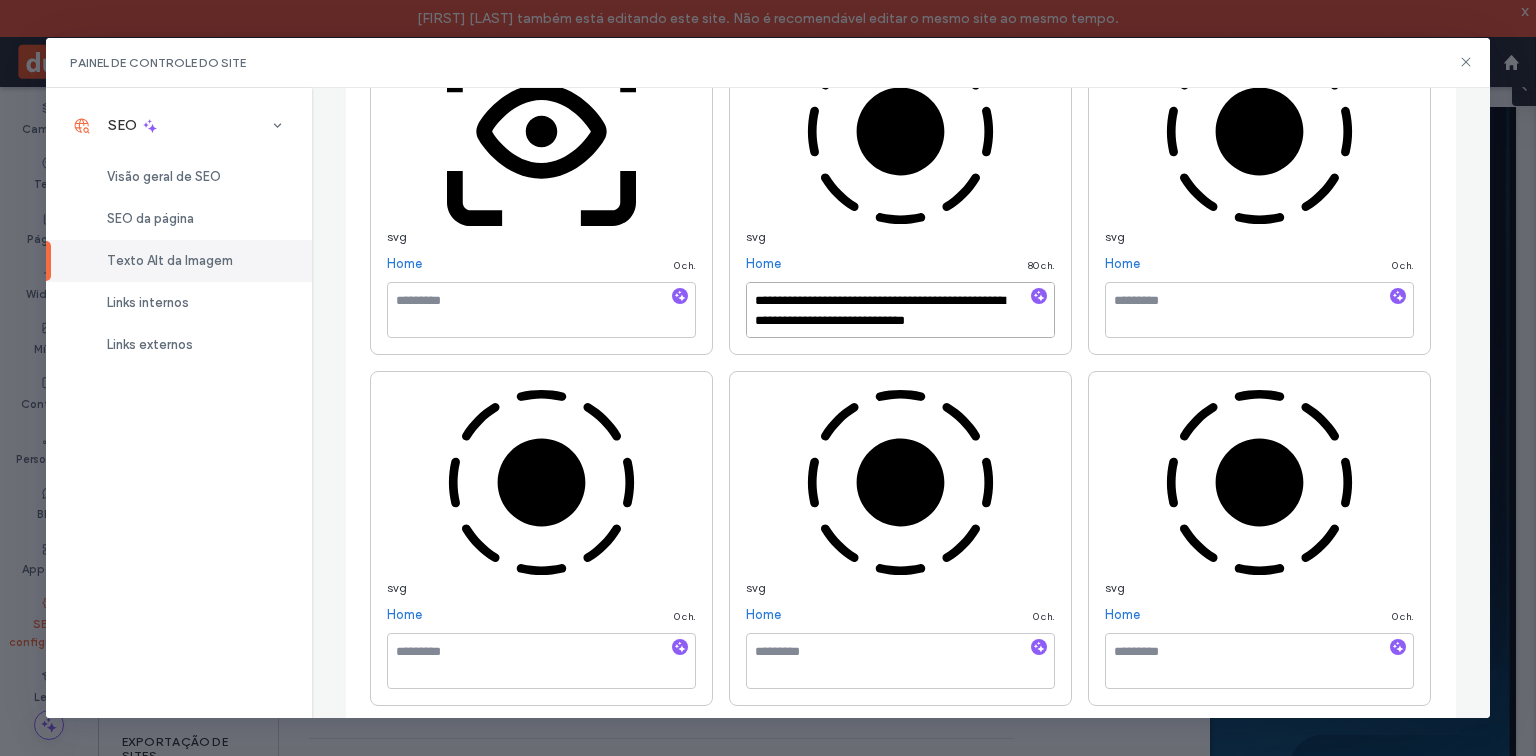type on "**********" 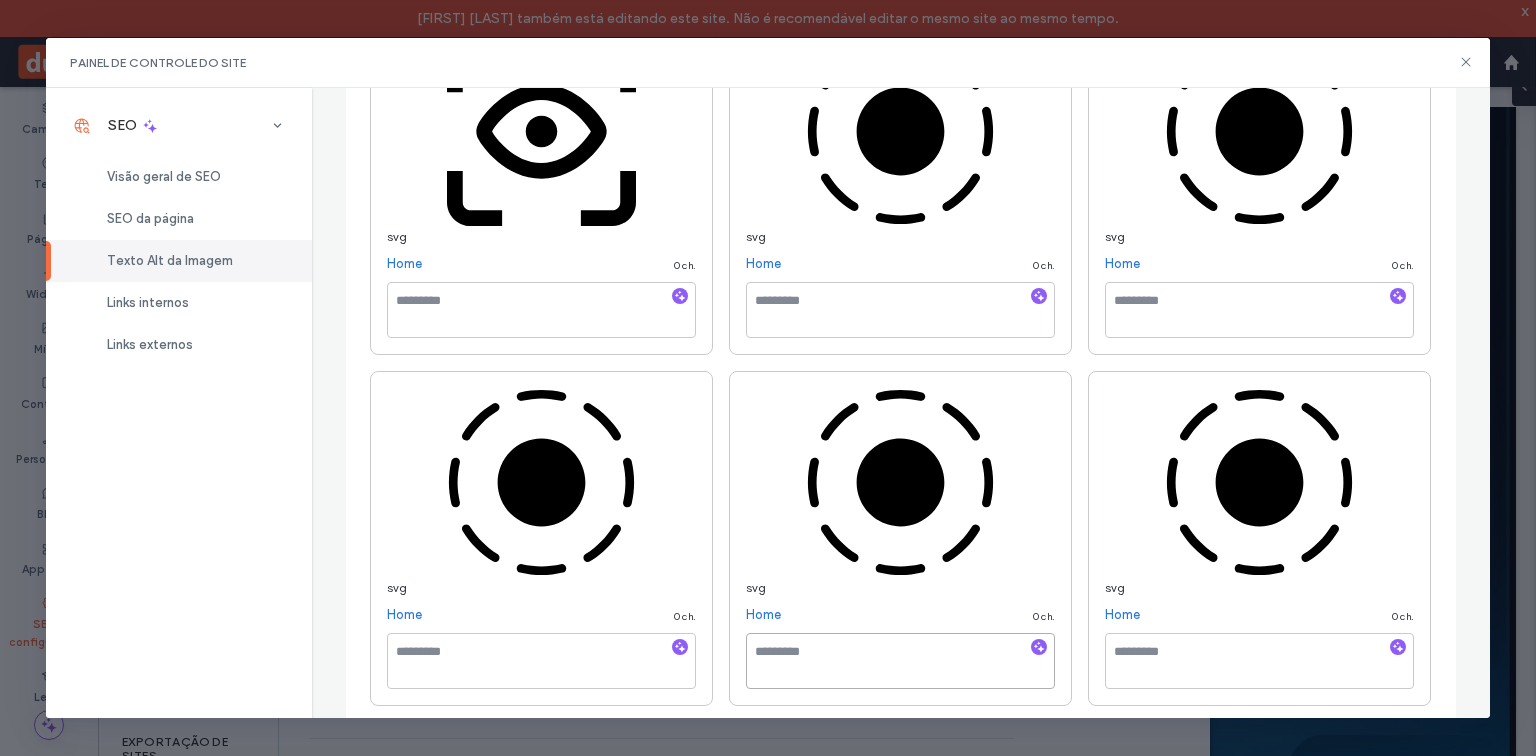 click at bounding box center (900, 661) 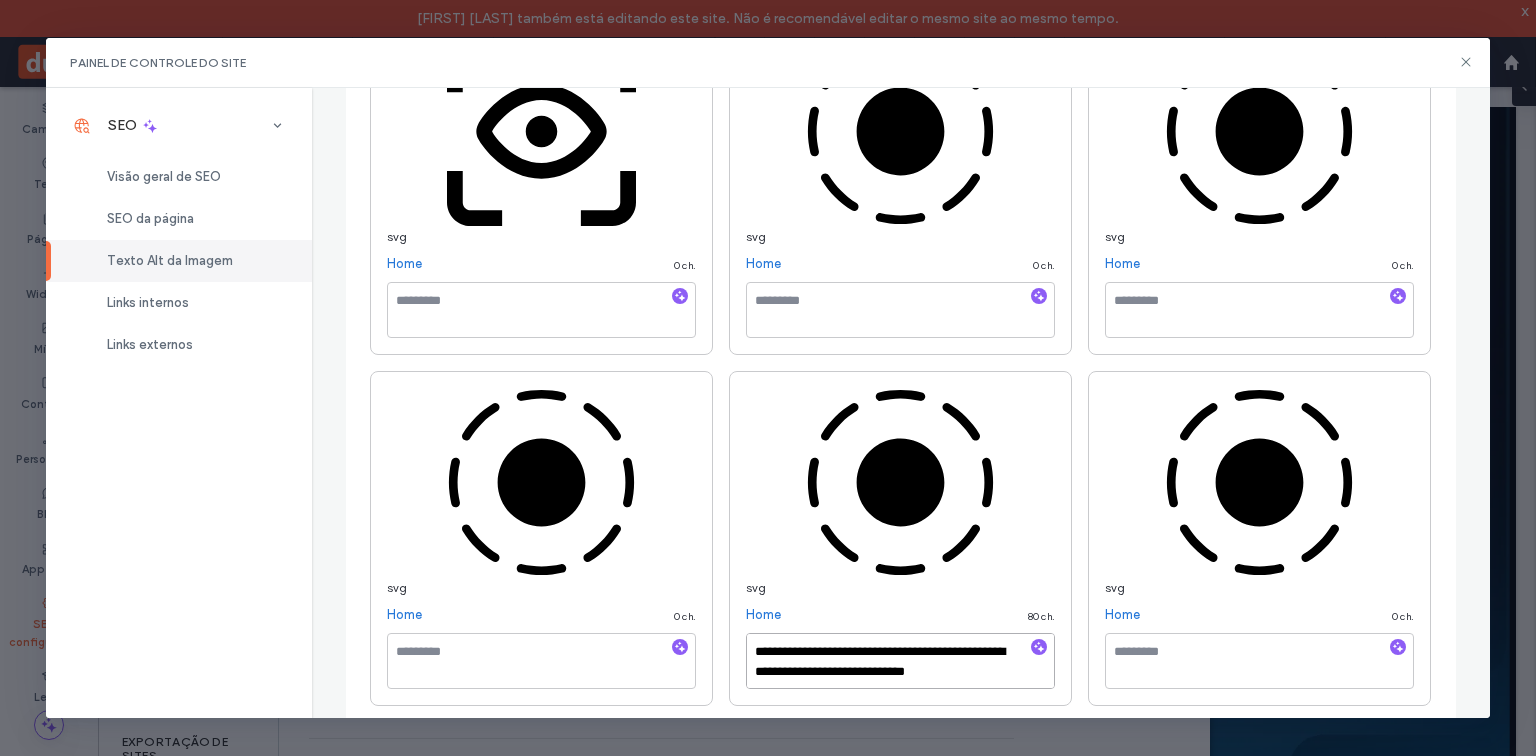 type on "**********" 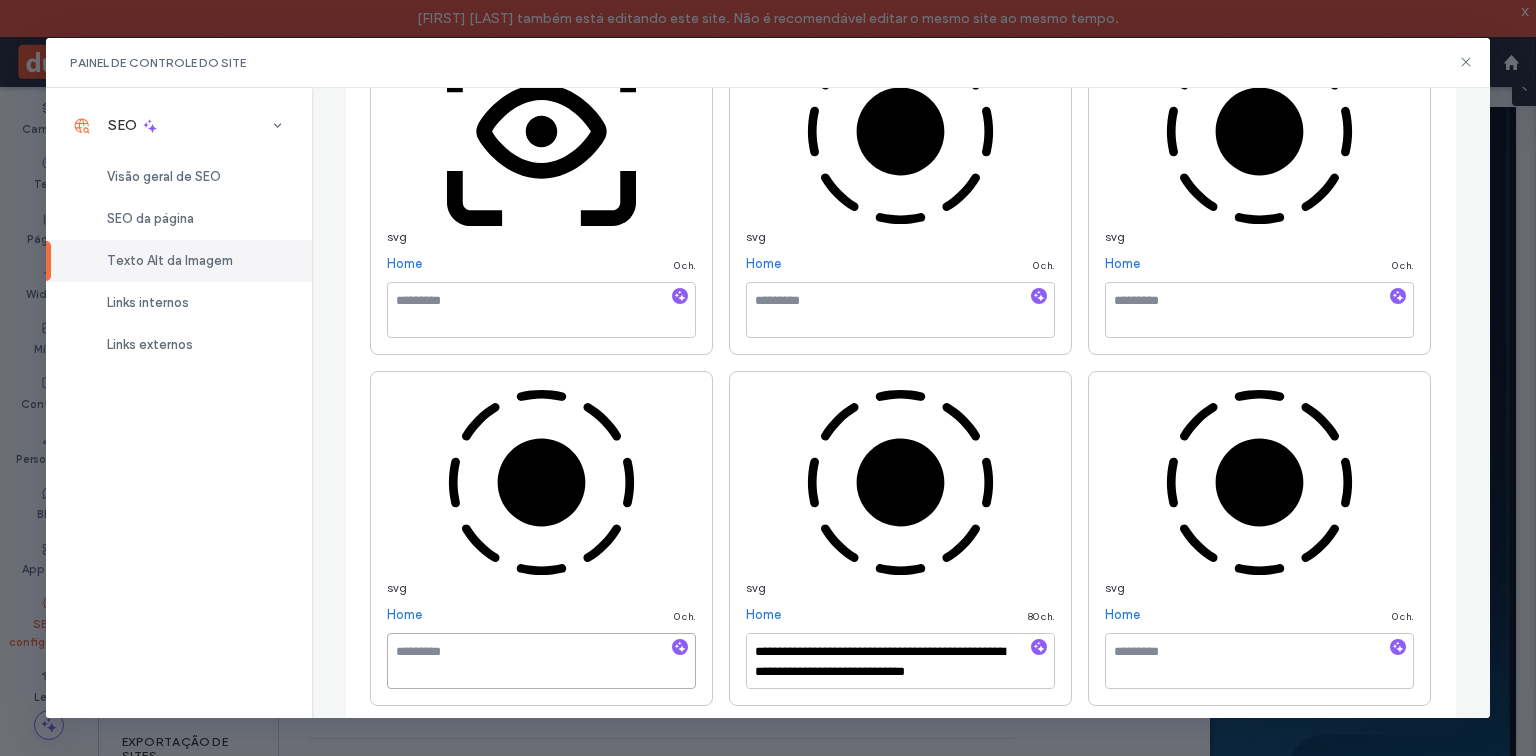 click at bounding box center (541, 661) 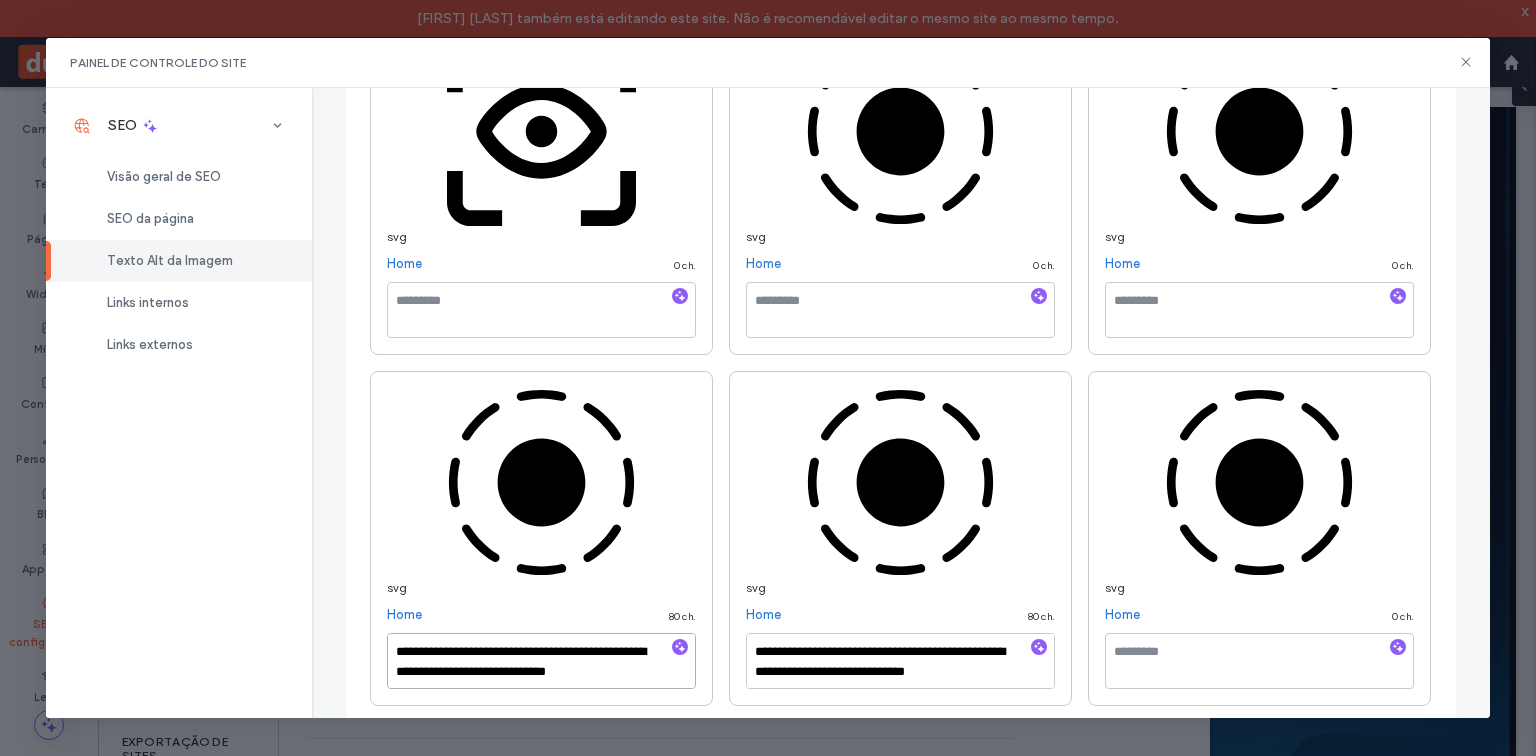 type on "**********" 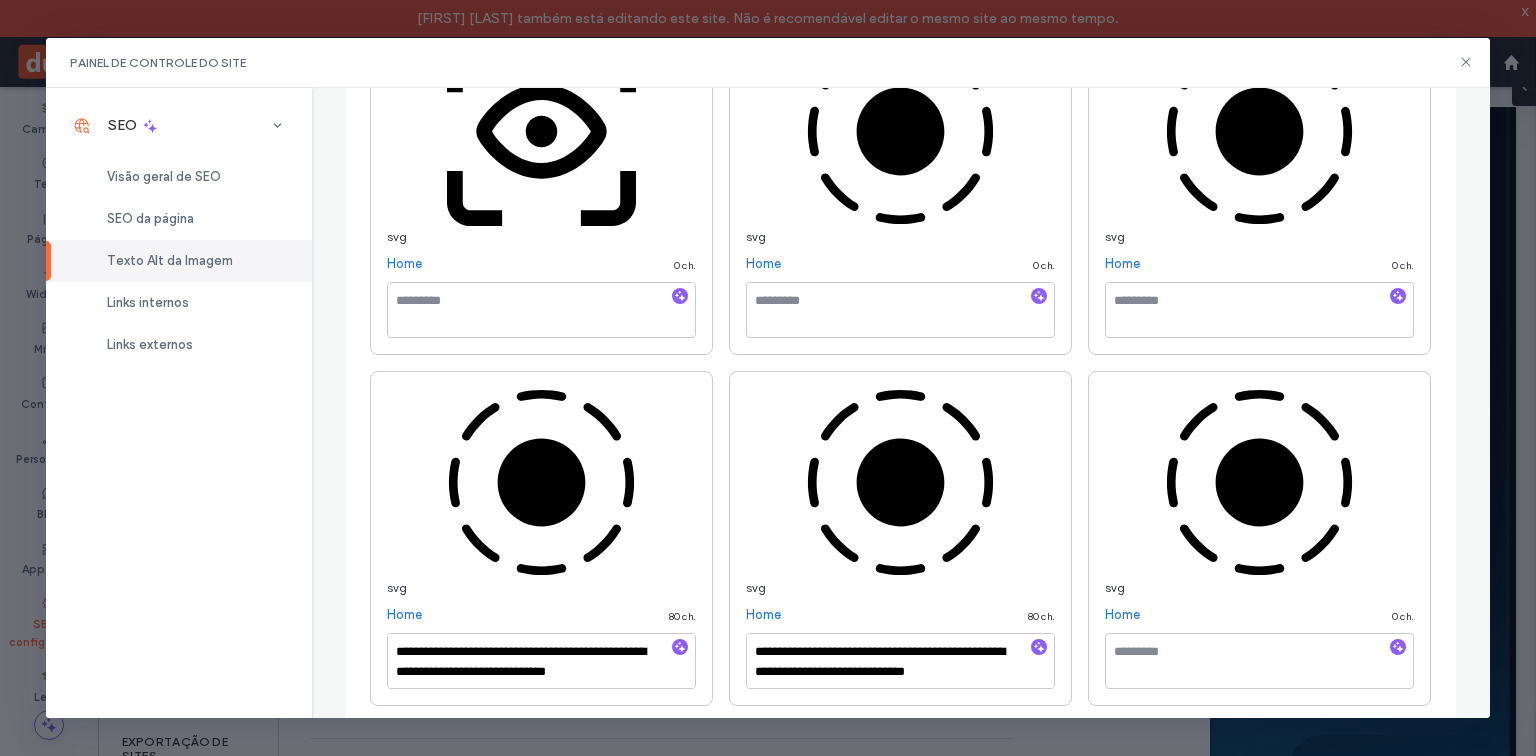 click at bounding box center (541, 1012) 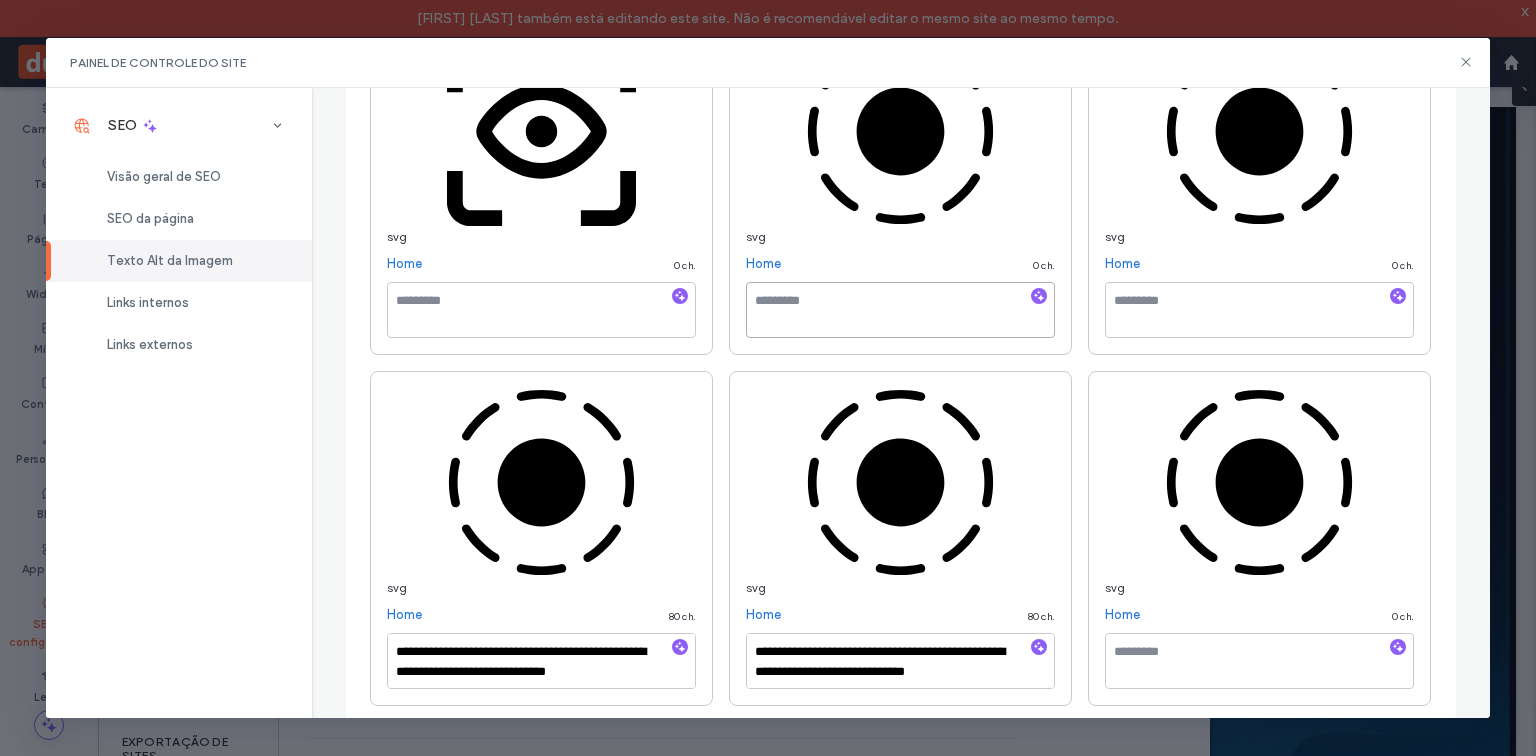 click at bounding box center (900, 310) 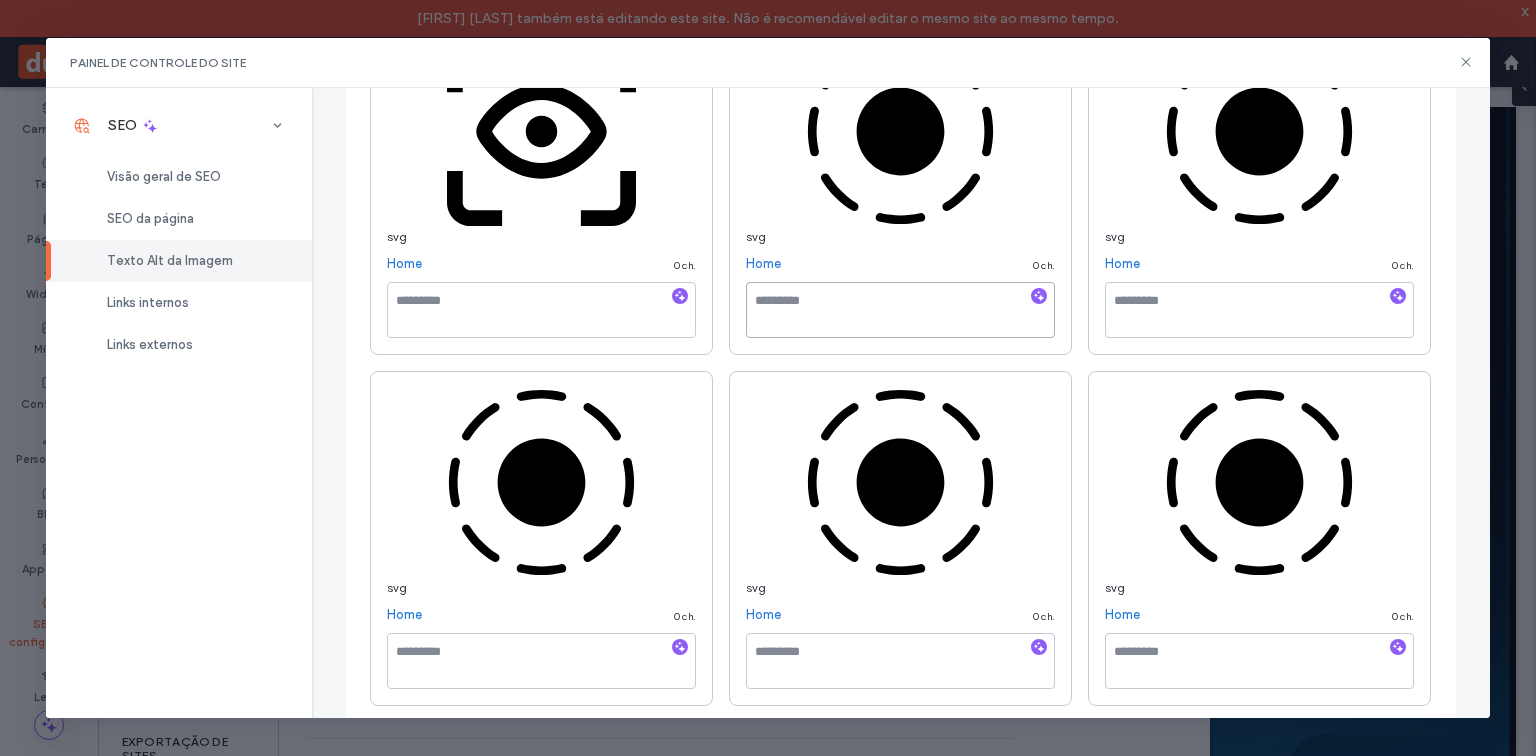 click at bounding box center [900, 310] 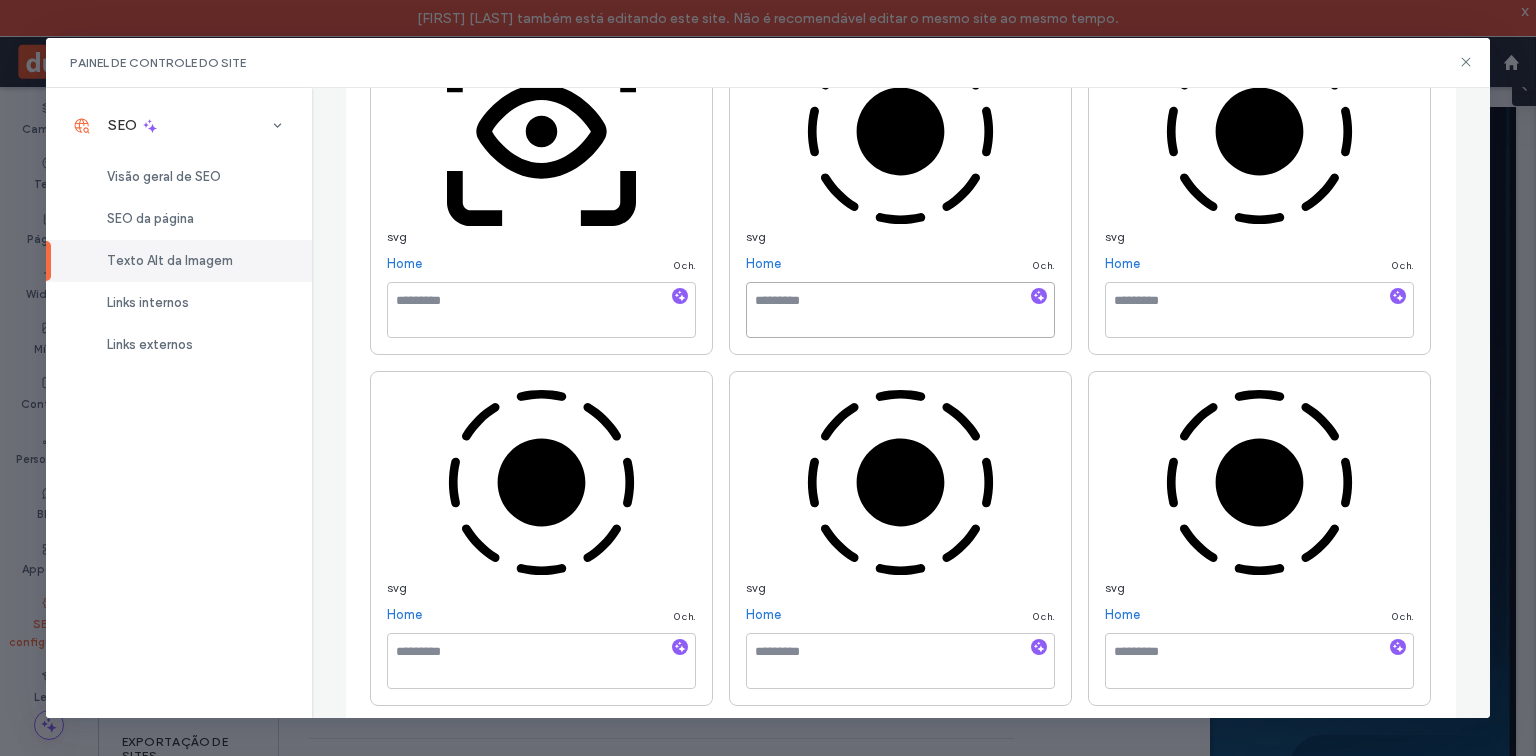 paste on "**********" 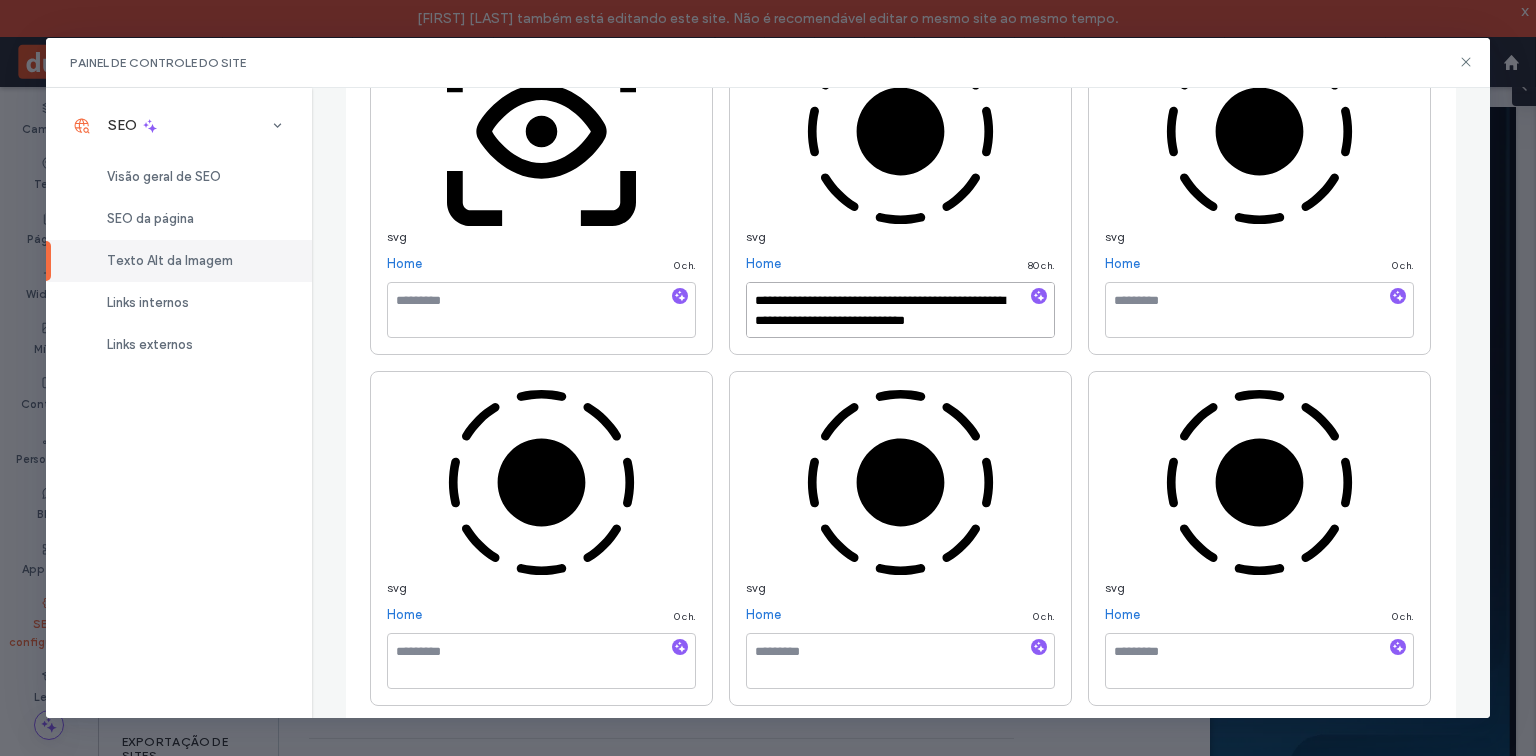 type on "**********" 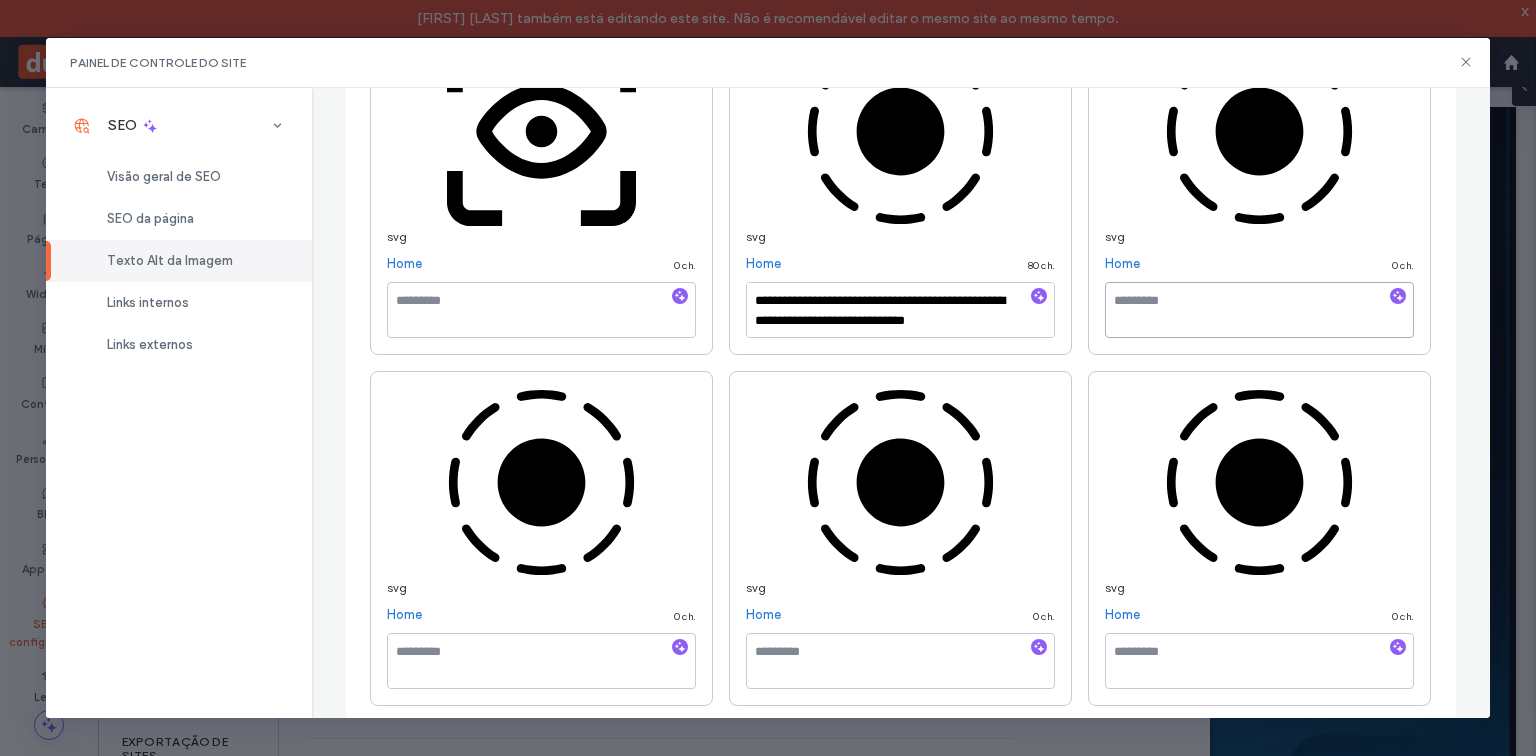click at bounding box center [1259, 310] 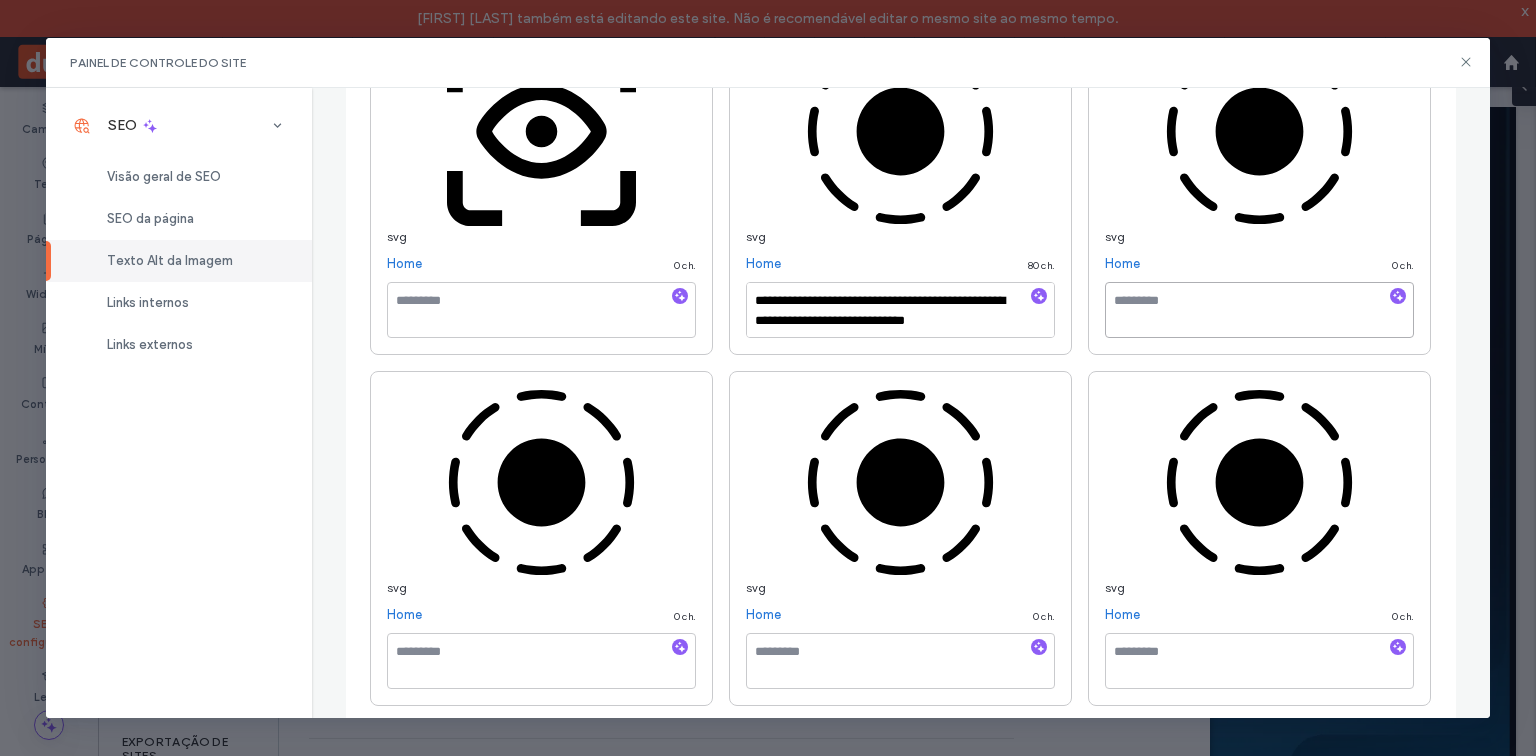 paste on "**********" 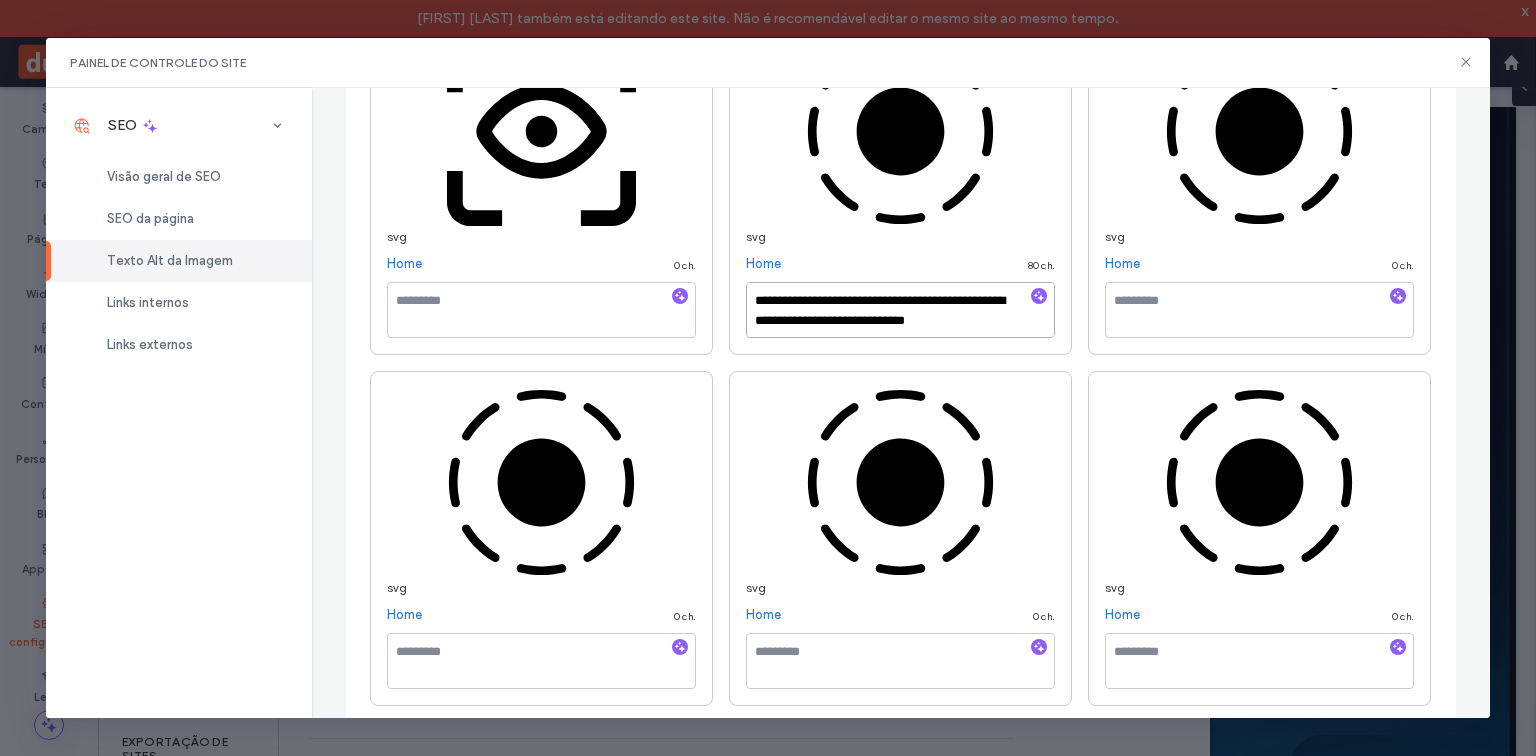 type on "**********" 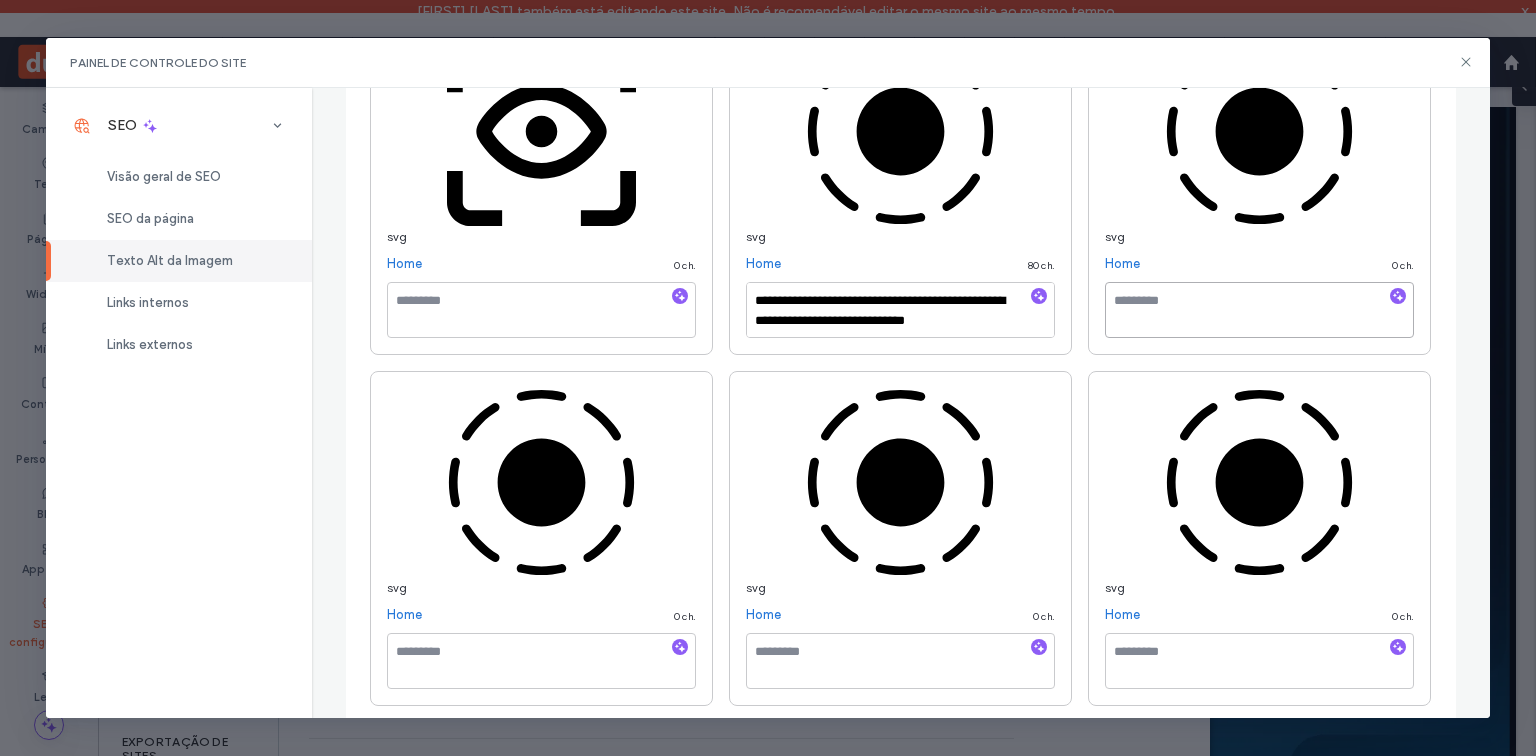 click at bounding box center [1259, 310] 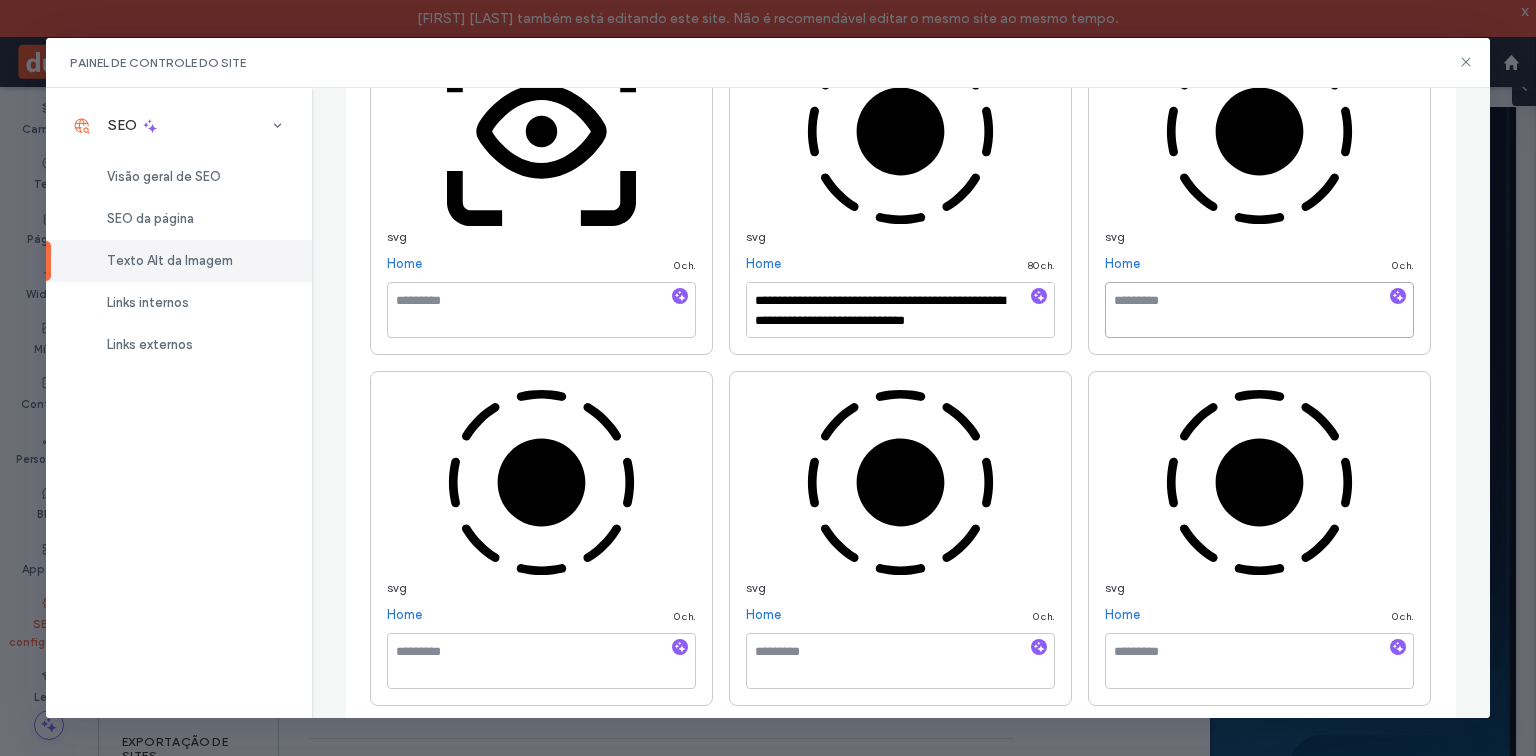 paste on "**********" 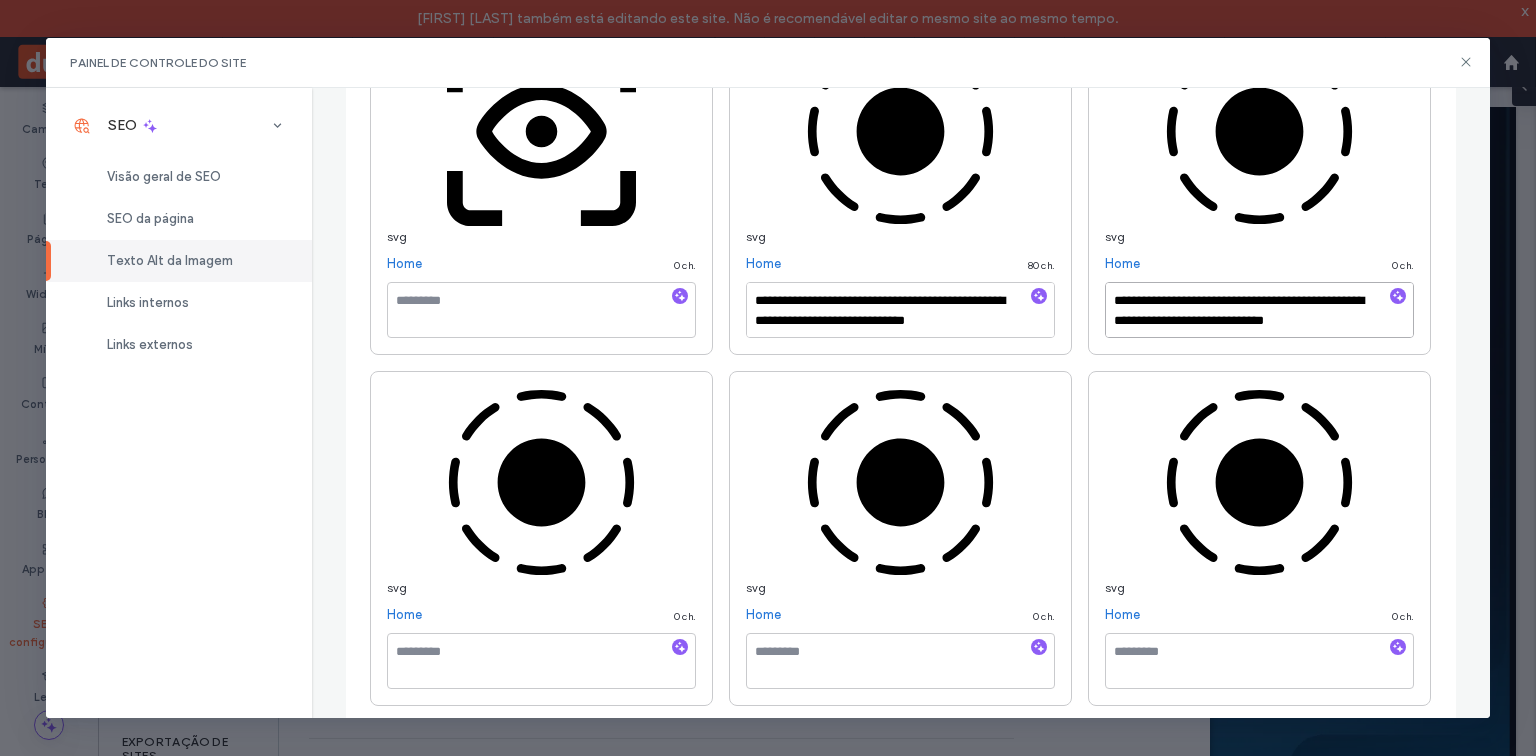 type on "**********" 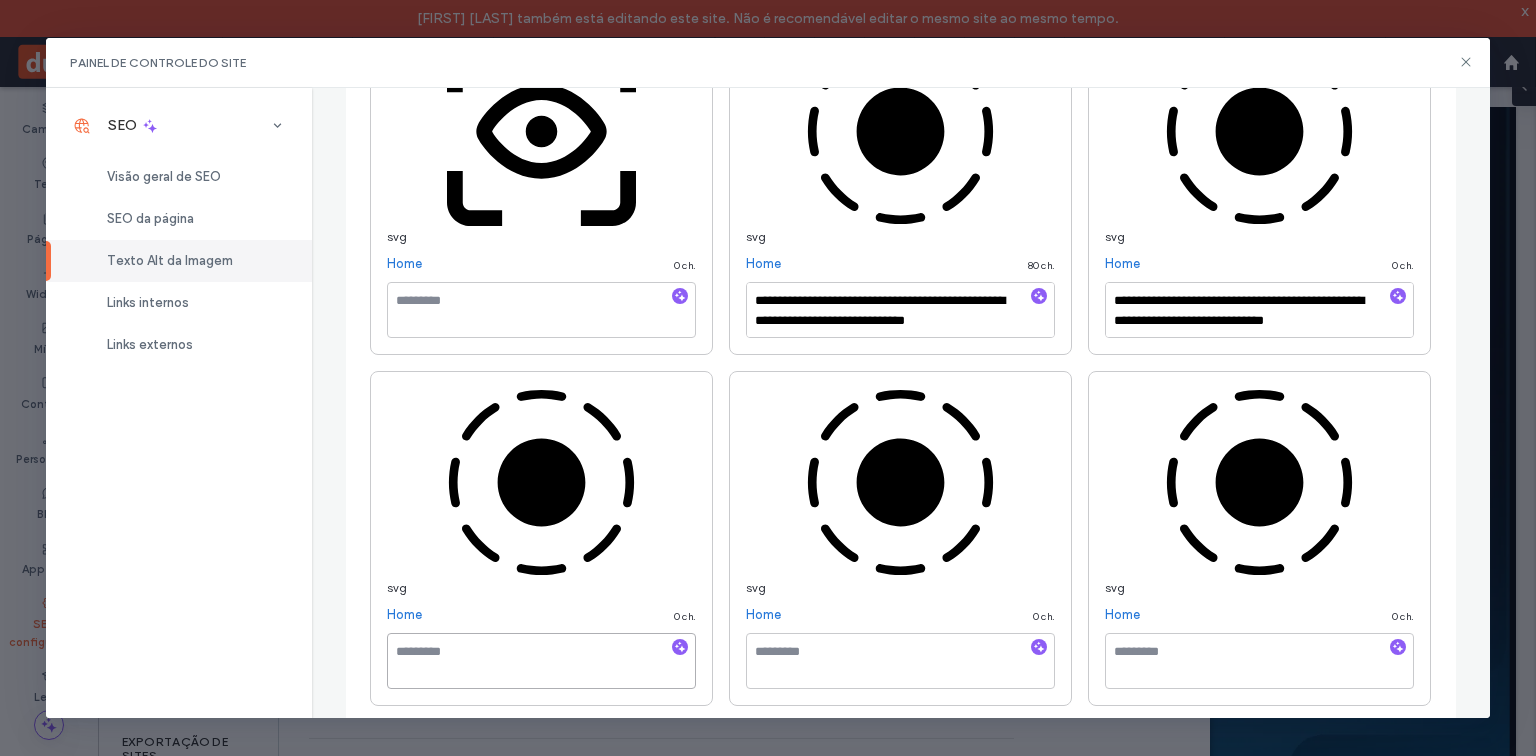 click at bounding box center (541, 661) 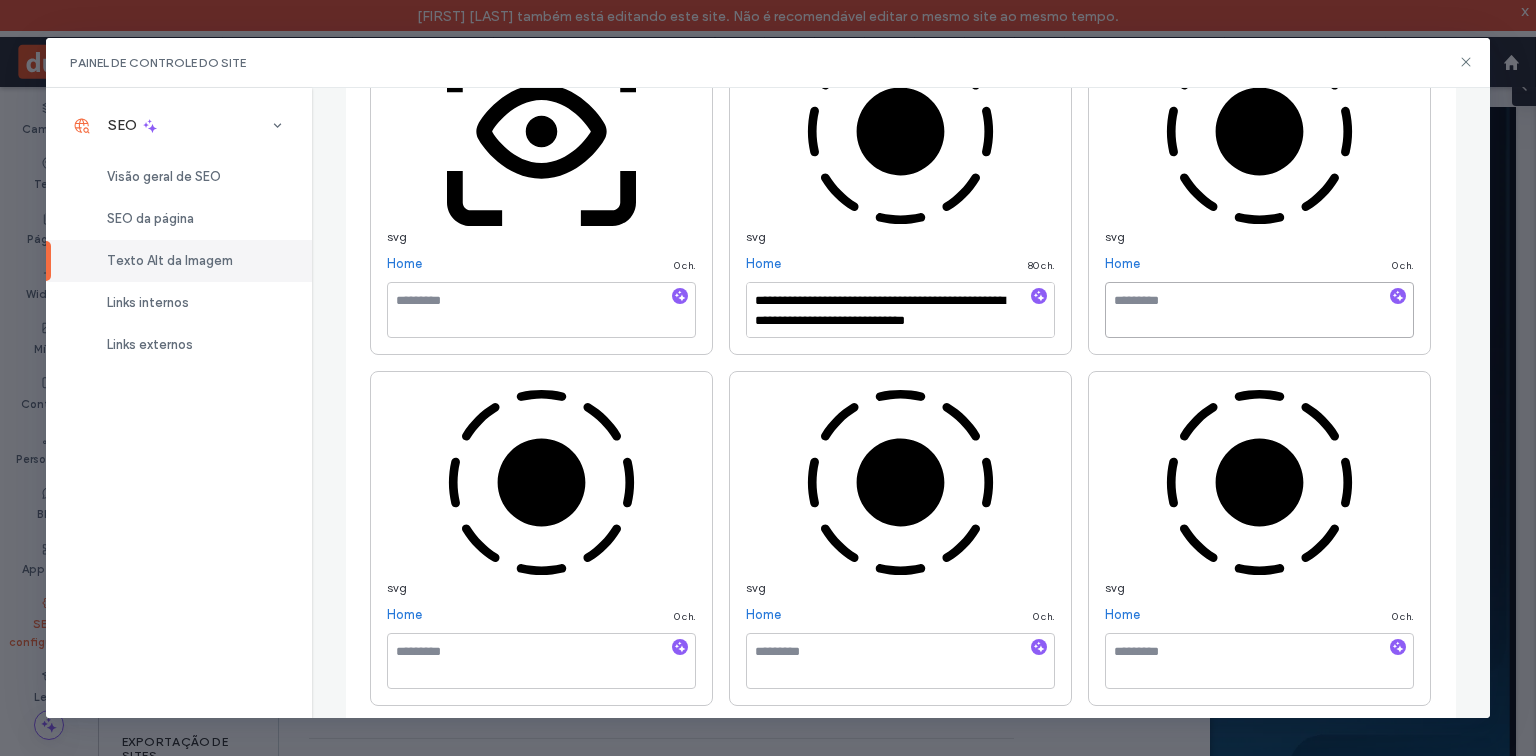 paste on "**********" 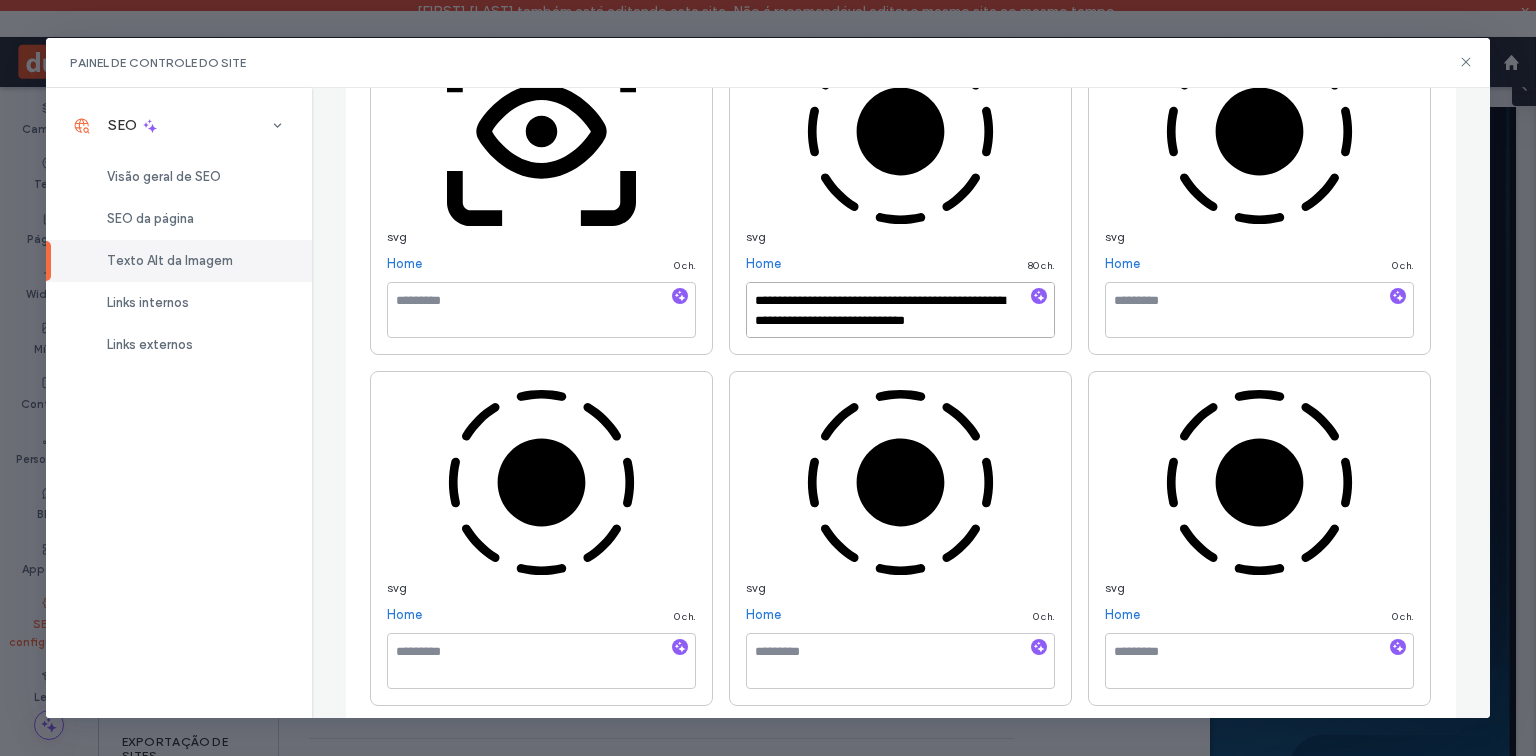 type on "**********" 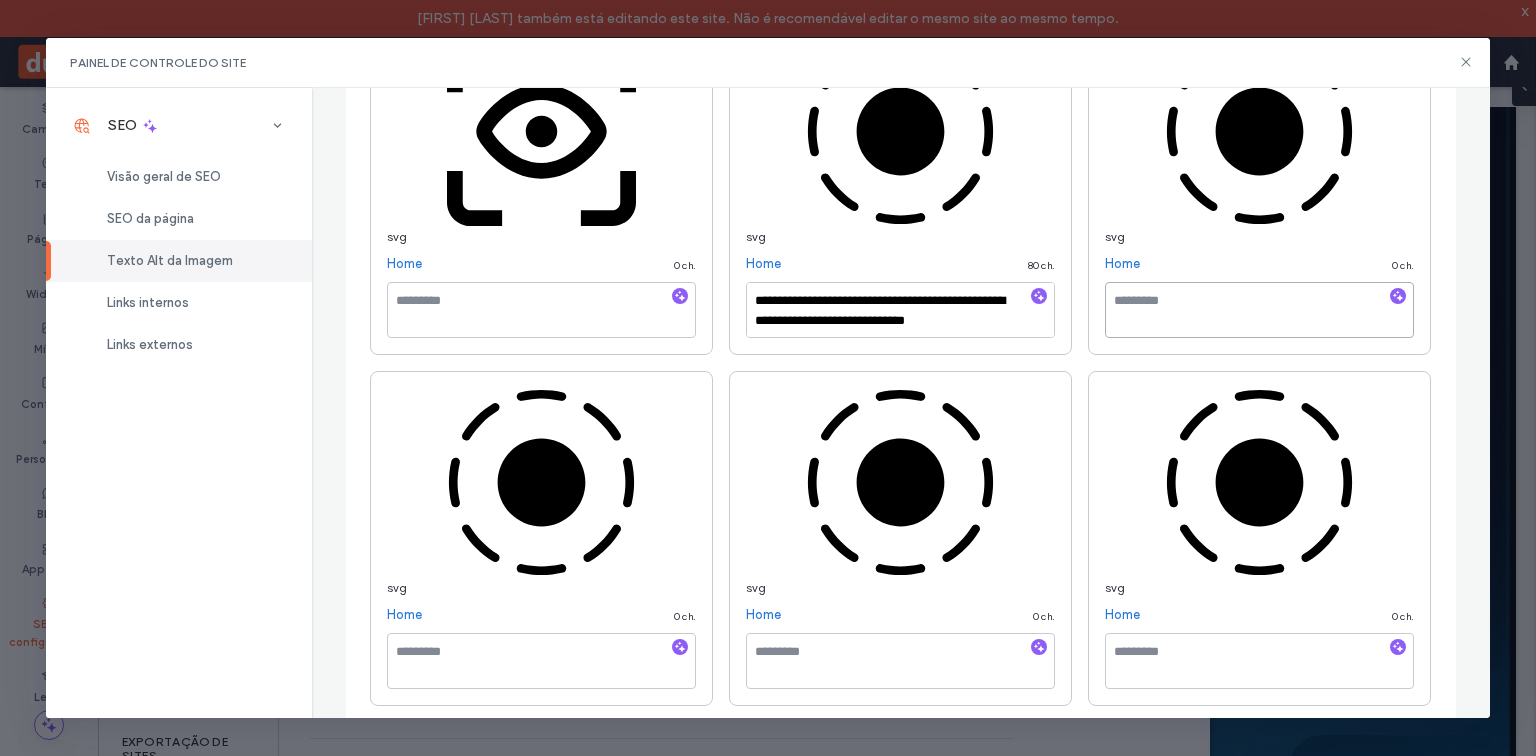 click at bounding box center [1259, 310] 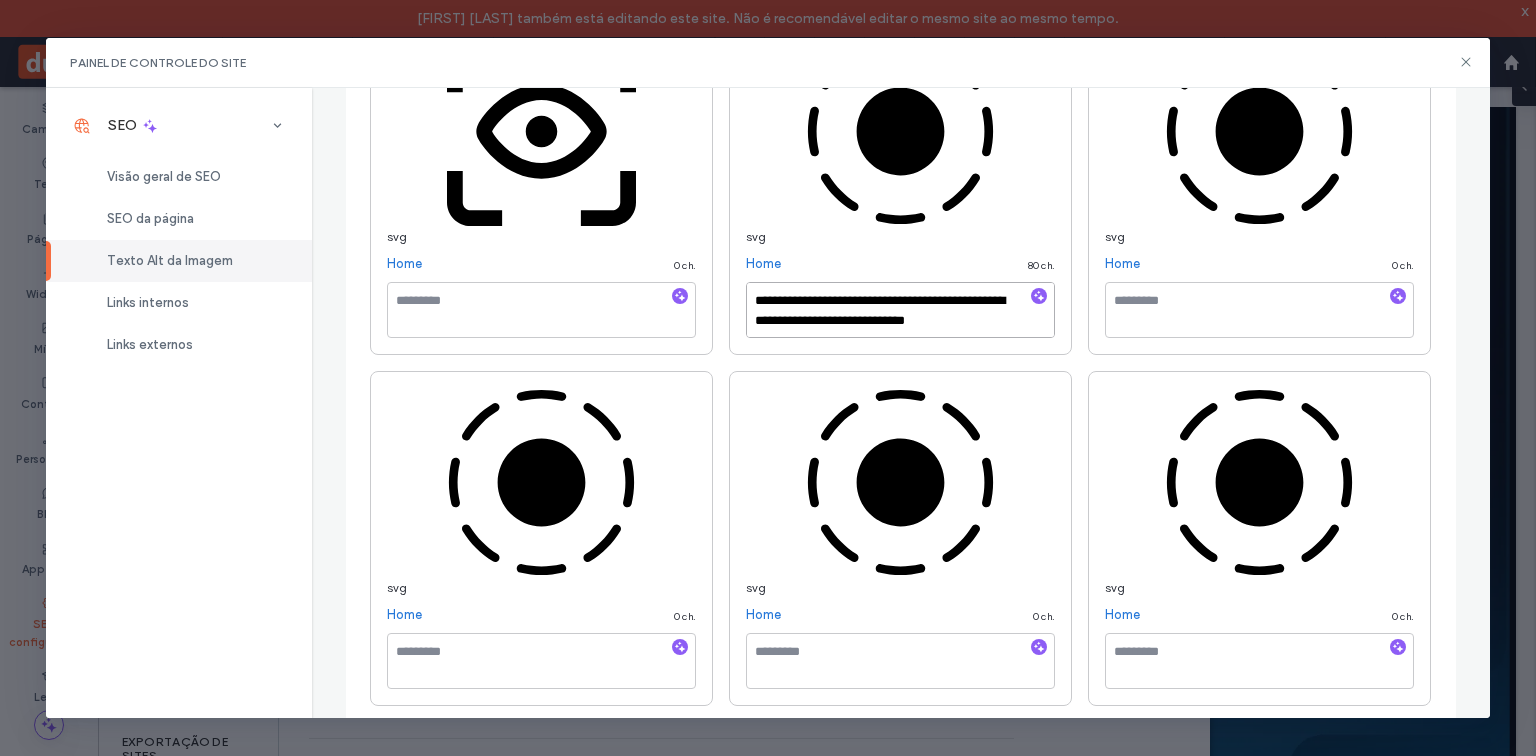 type on "**********" 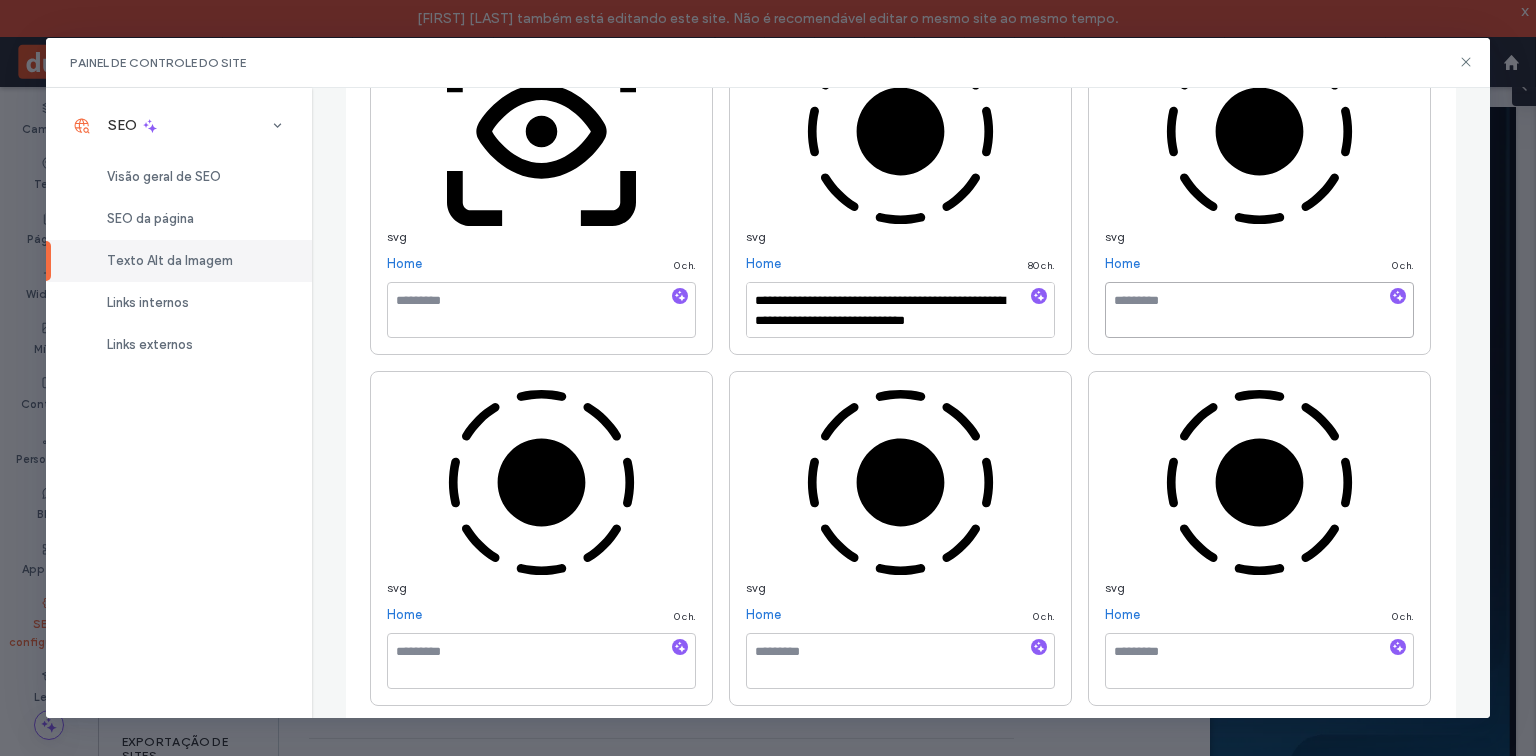 click at bounding box center [1259, 310] 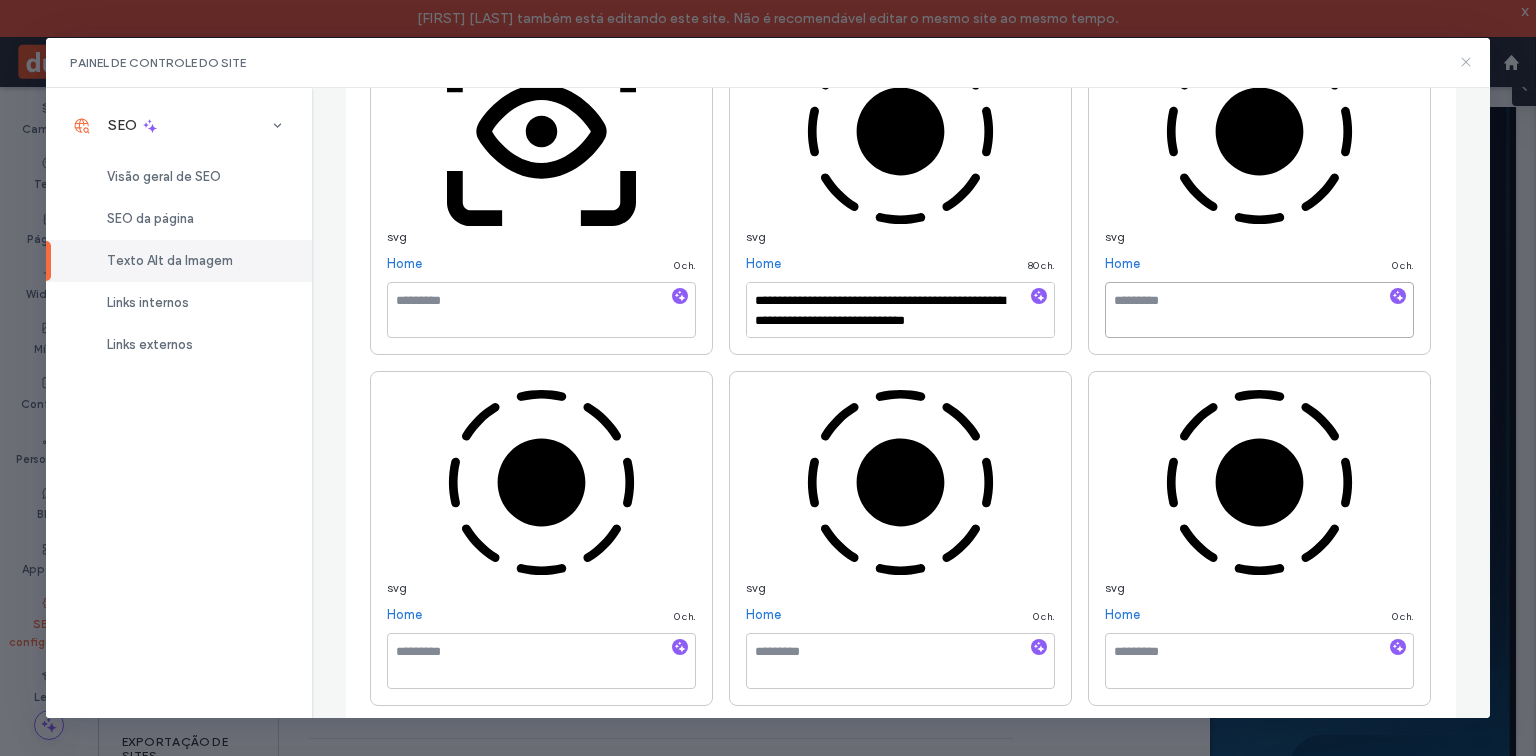 paste on "**********" 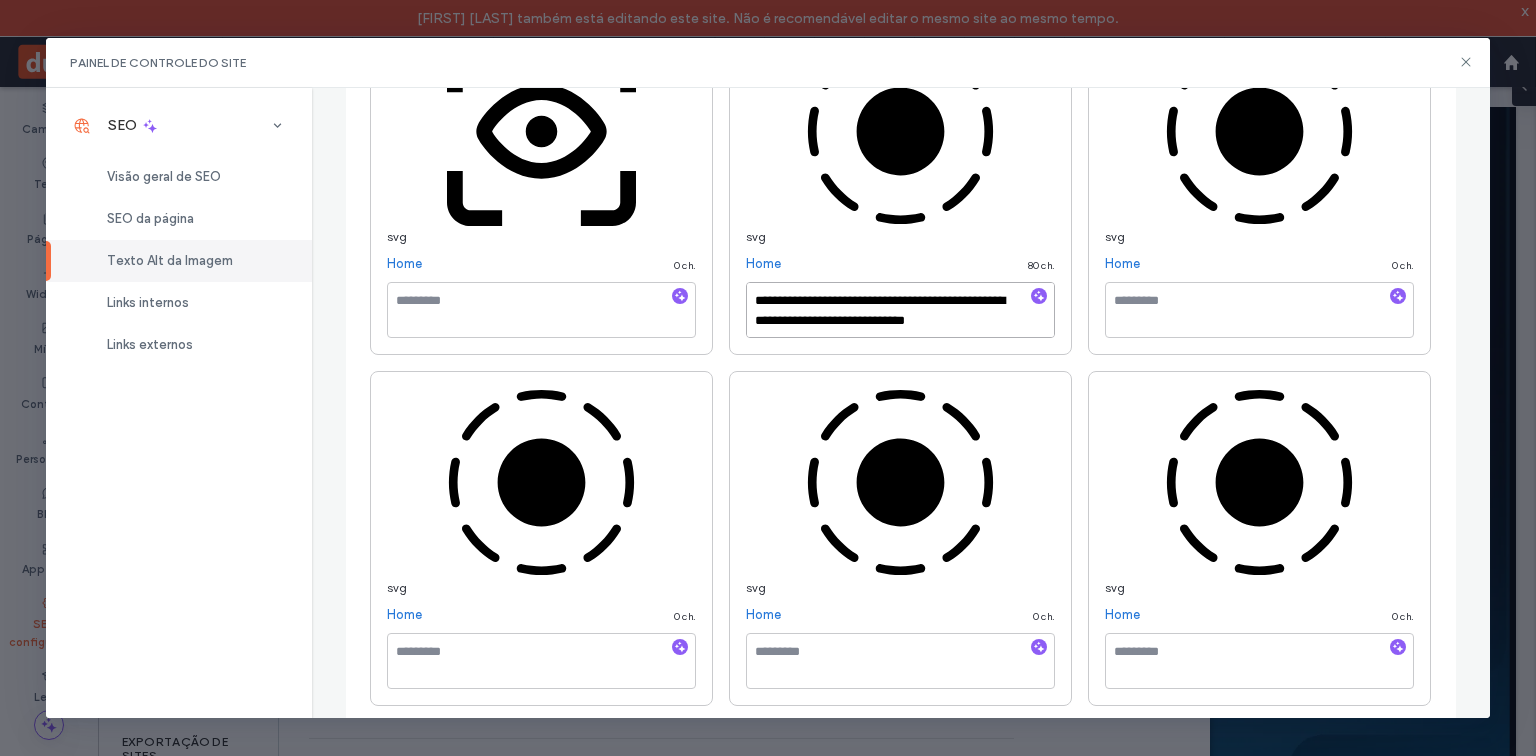 type on "**********" 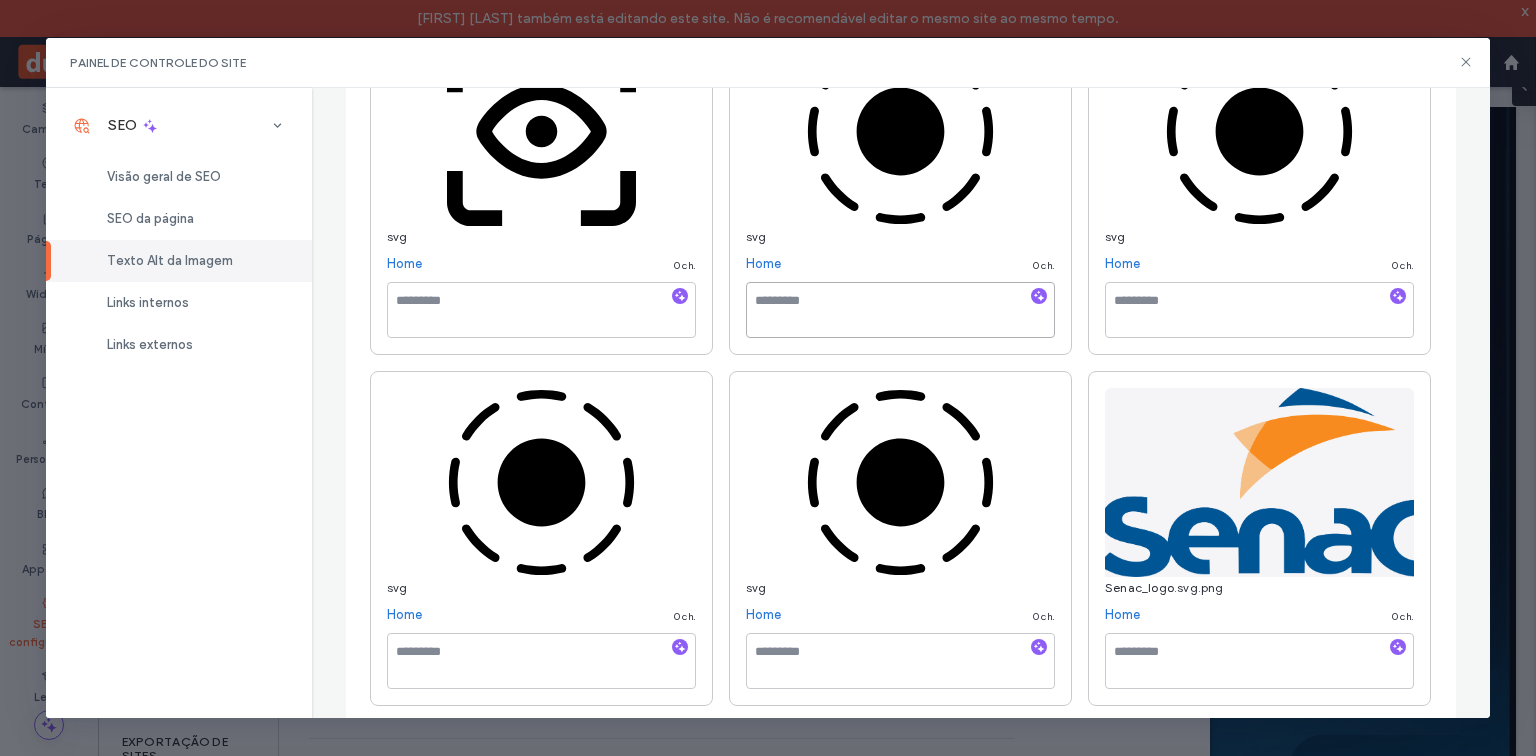 click at bounding box center [900, 310] 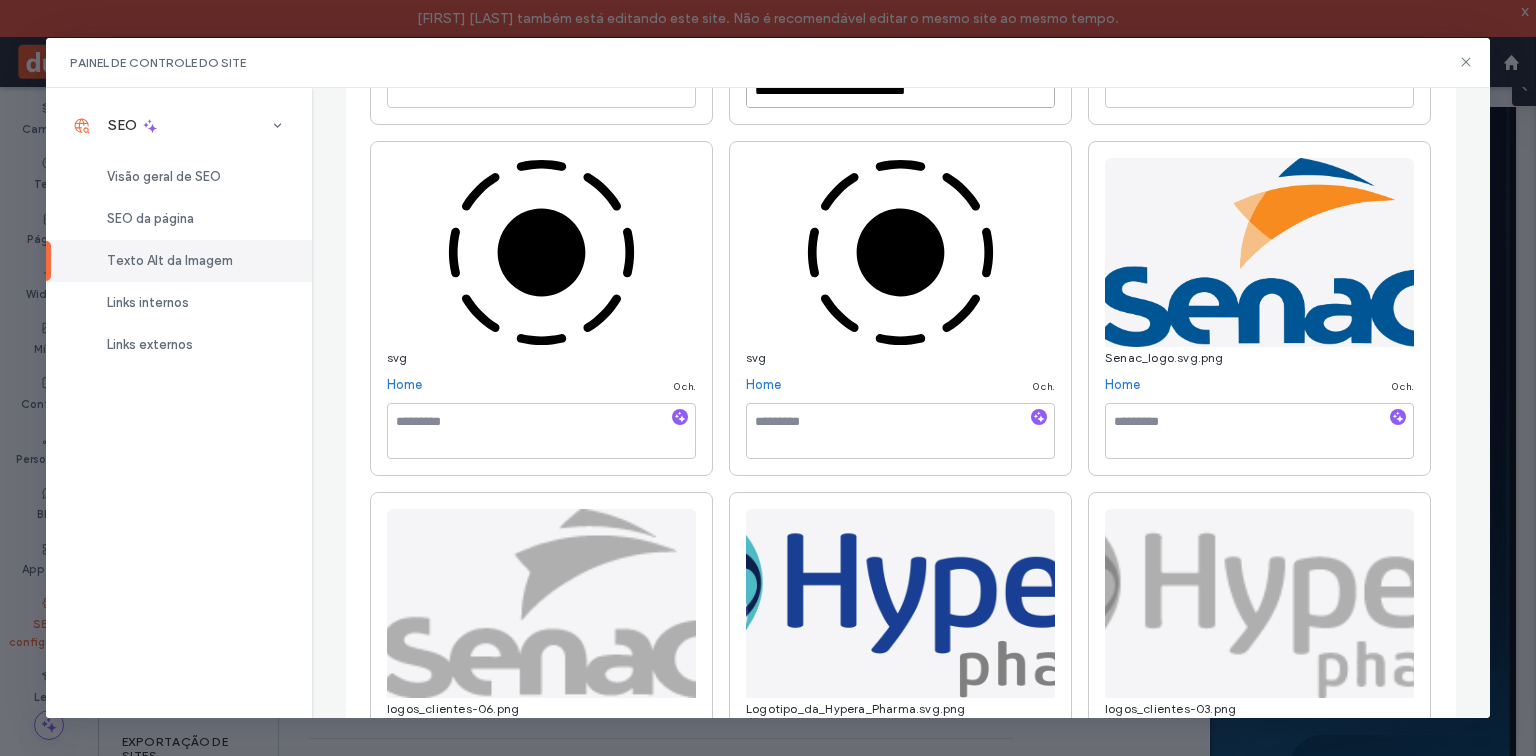 scroll, scrollTop: 5168, scrollLeft: 0, axis: vertical 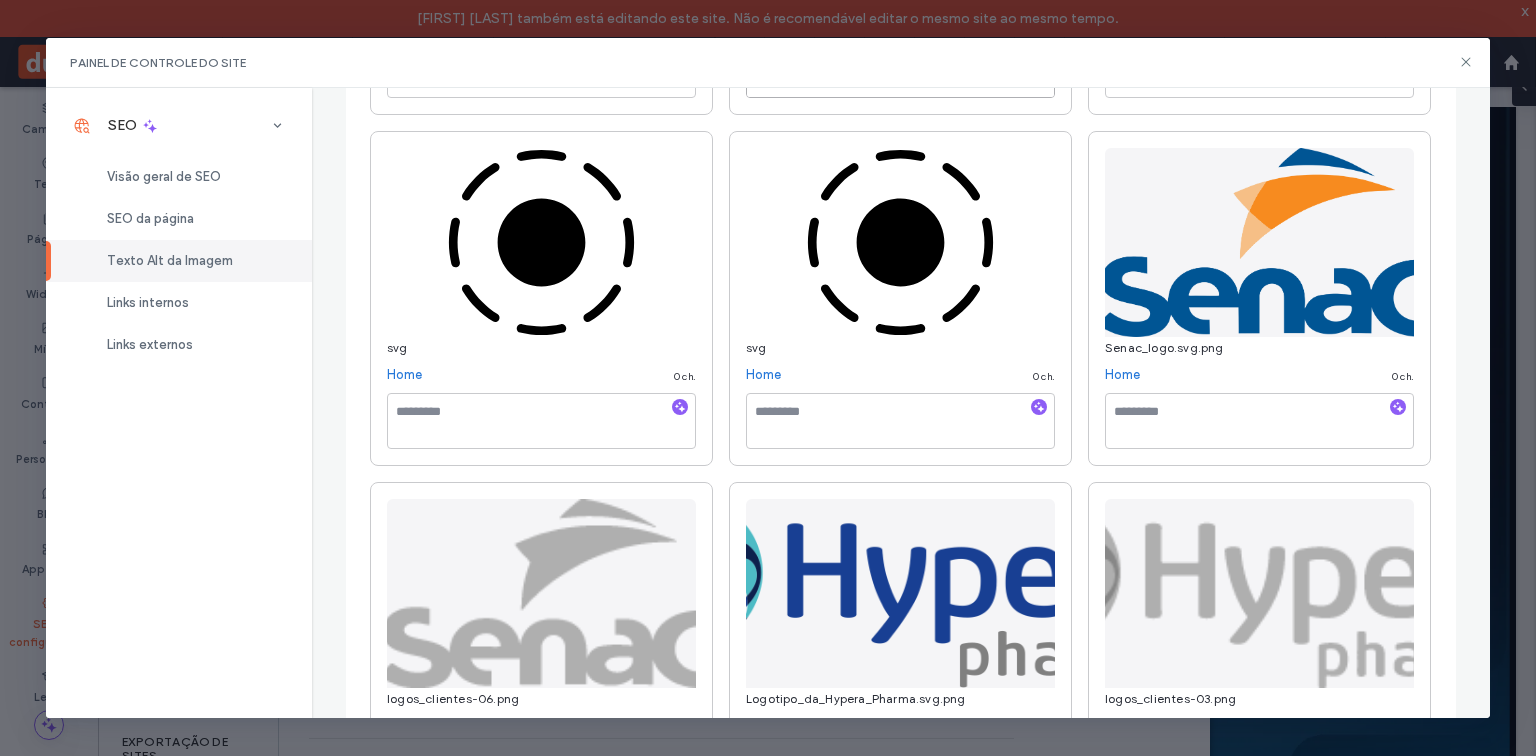 type on "**********" 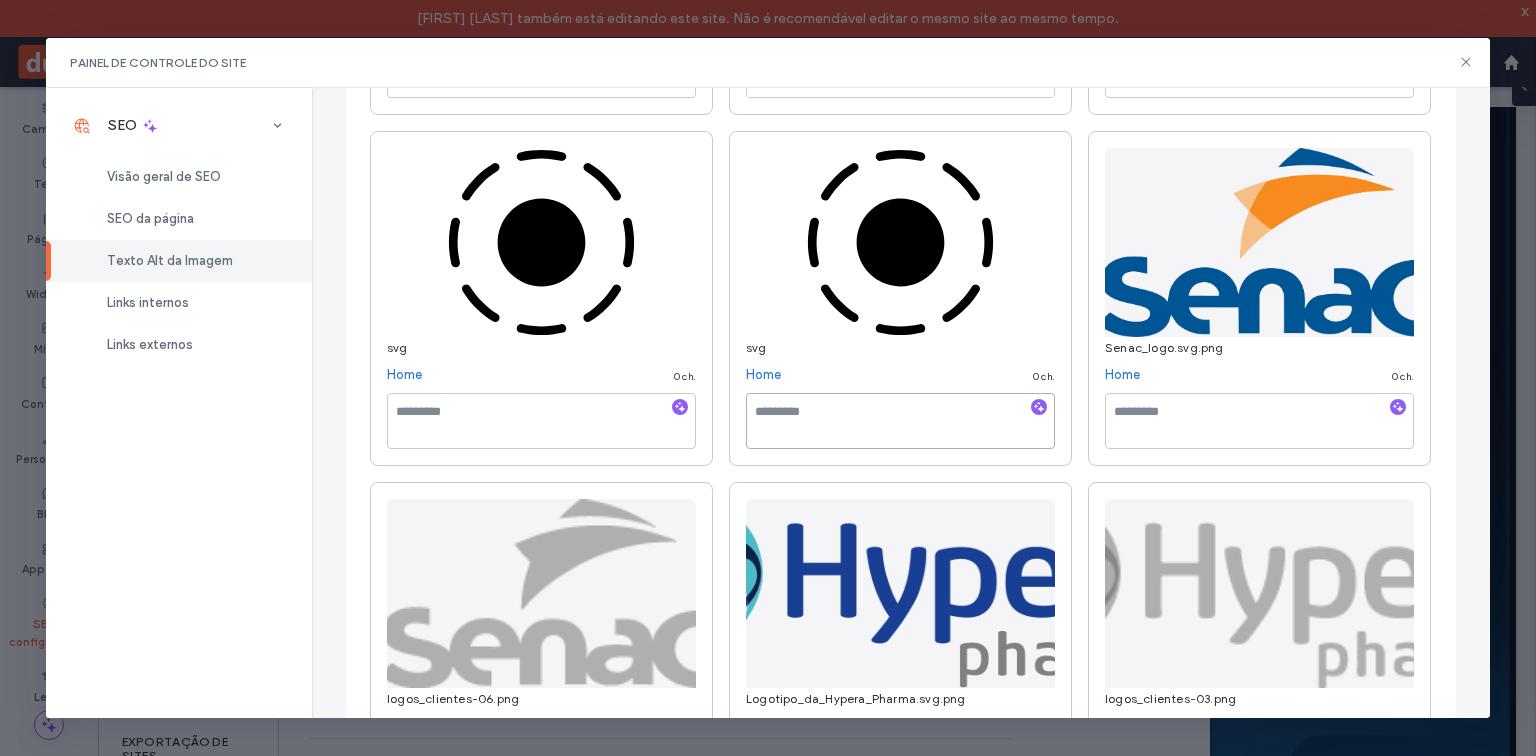 click at bounding box center (900, 421) 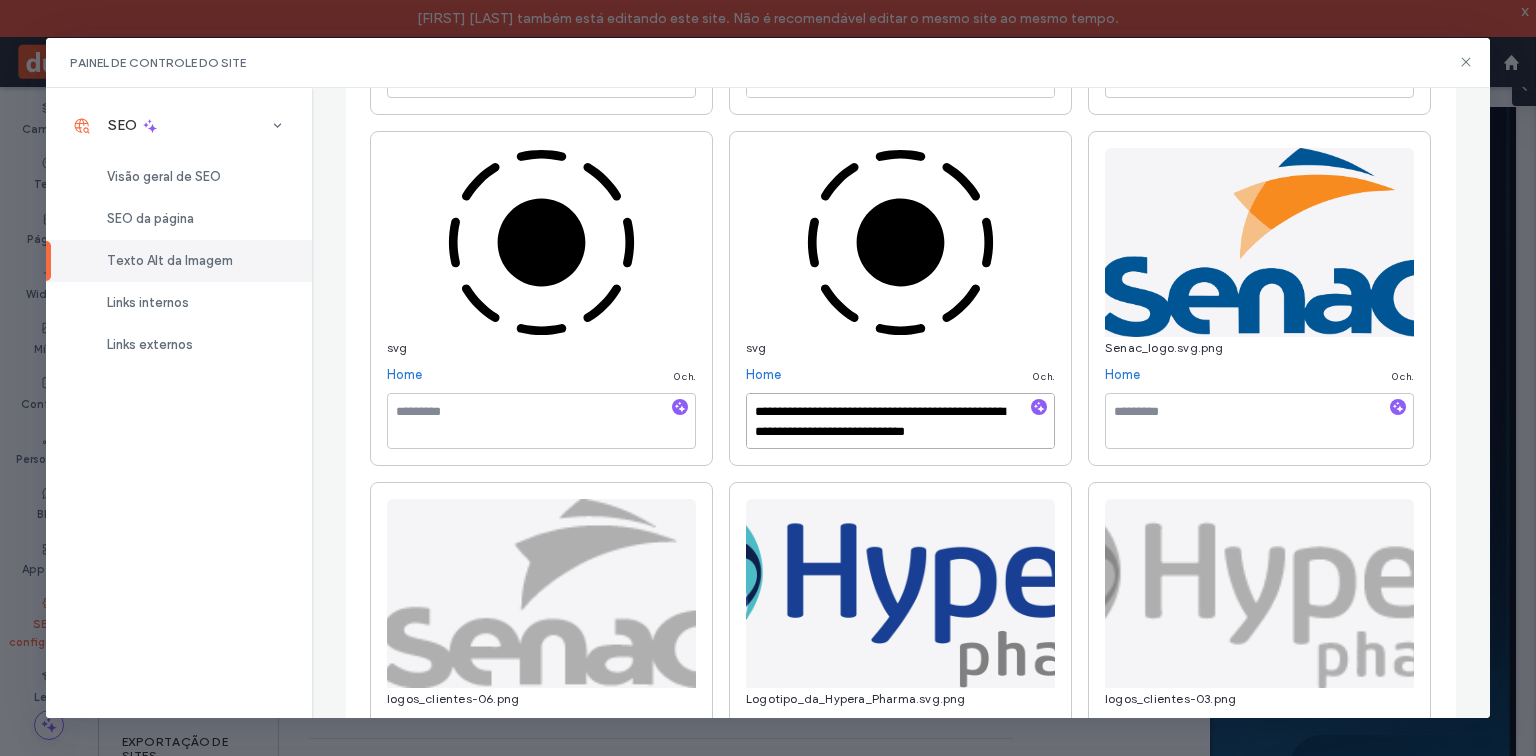 click on "**********" at bounding box center (900, 421) 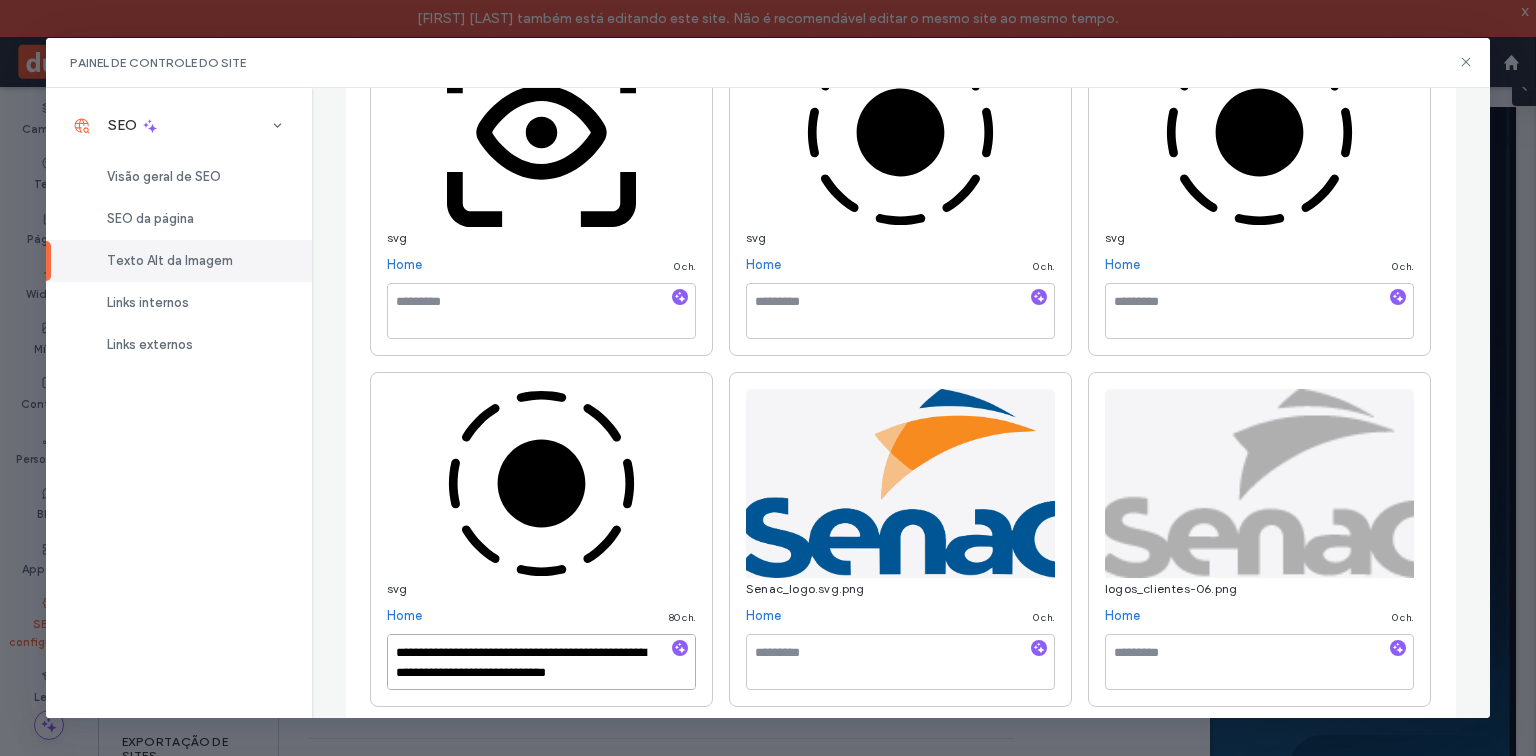 scroll, scrollTop: 5088, scrollLeft: 0, axis: vertical 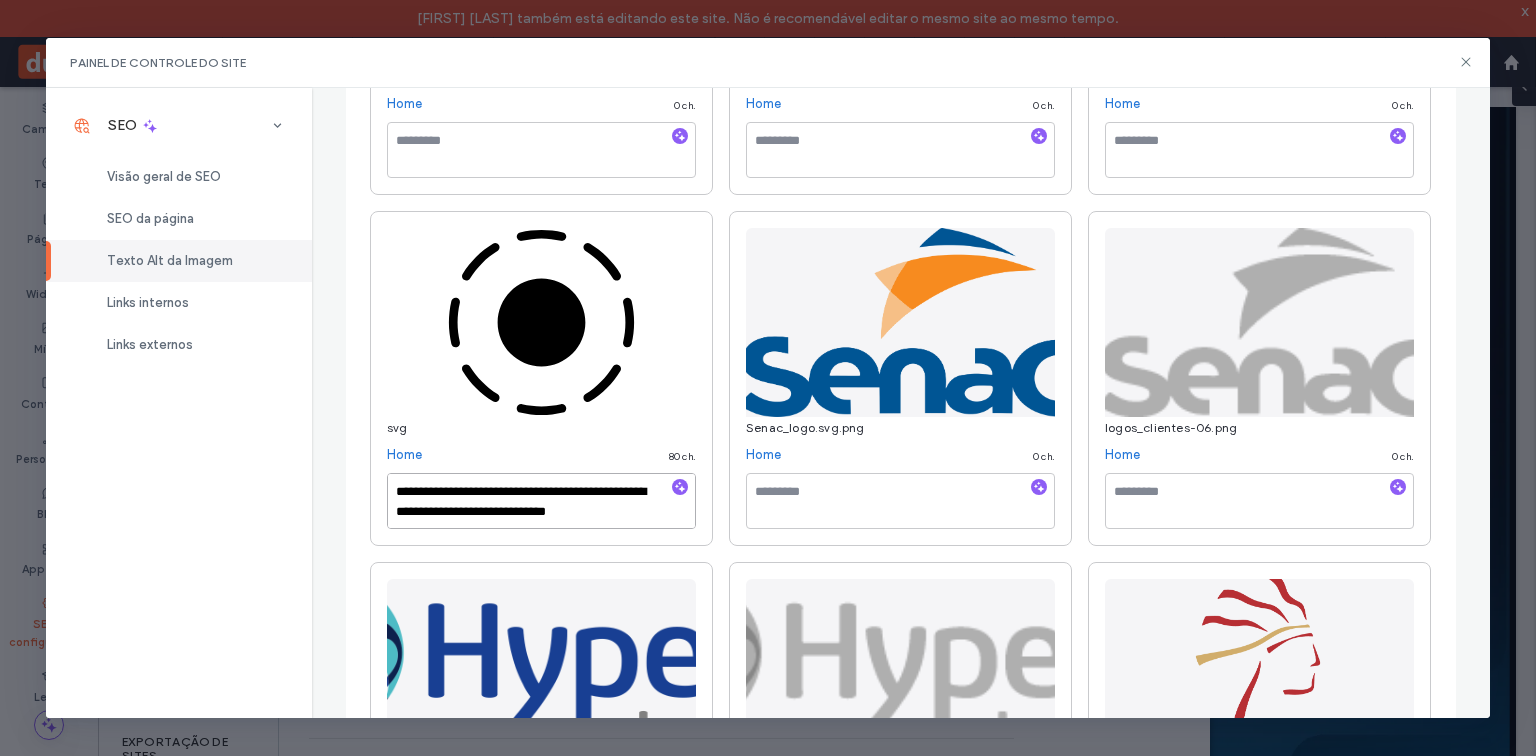 type on "**********" 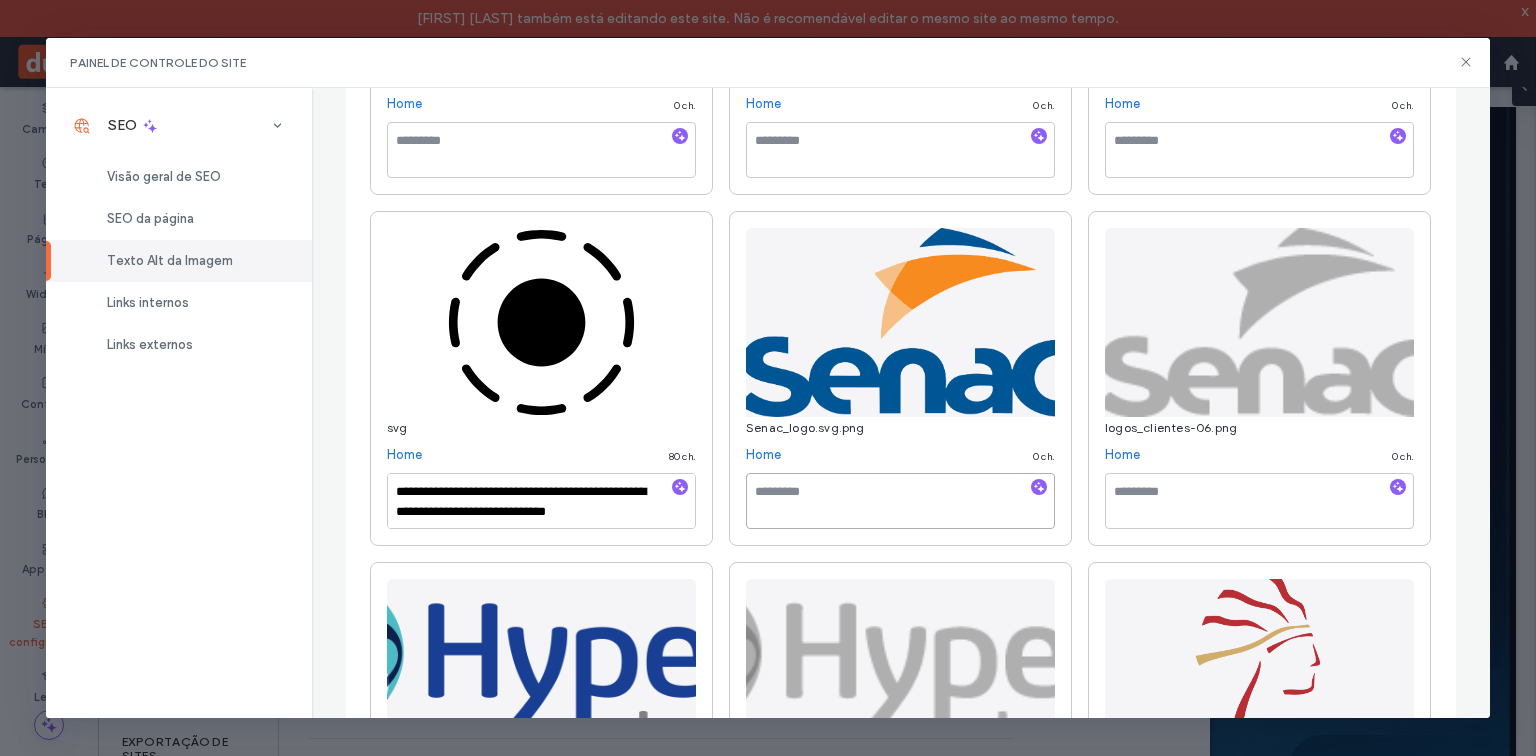 click at bounding box center [900, 501] 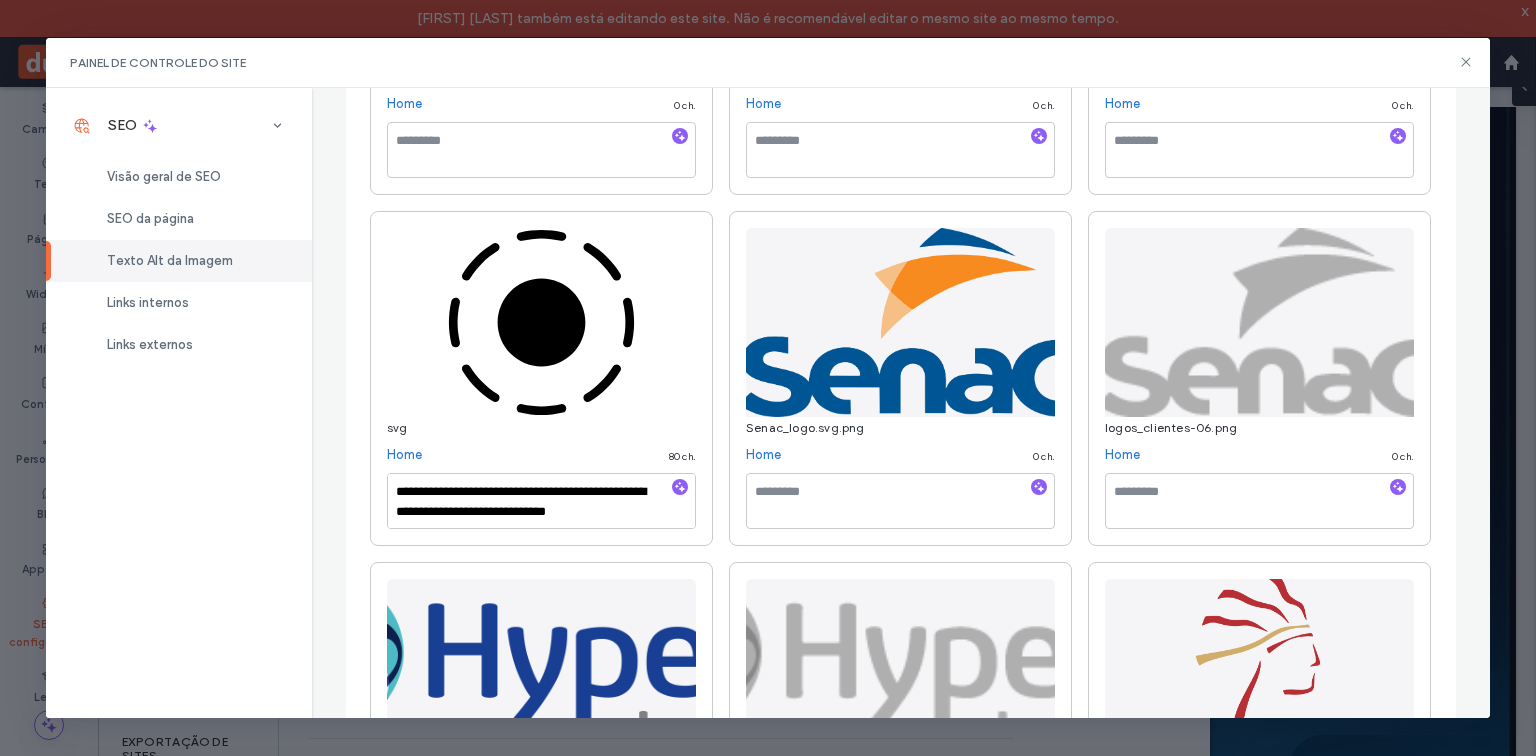 click 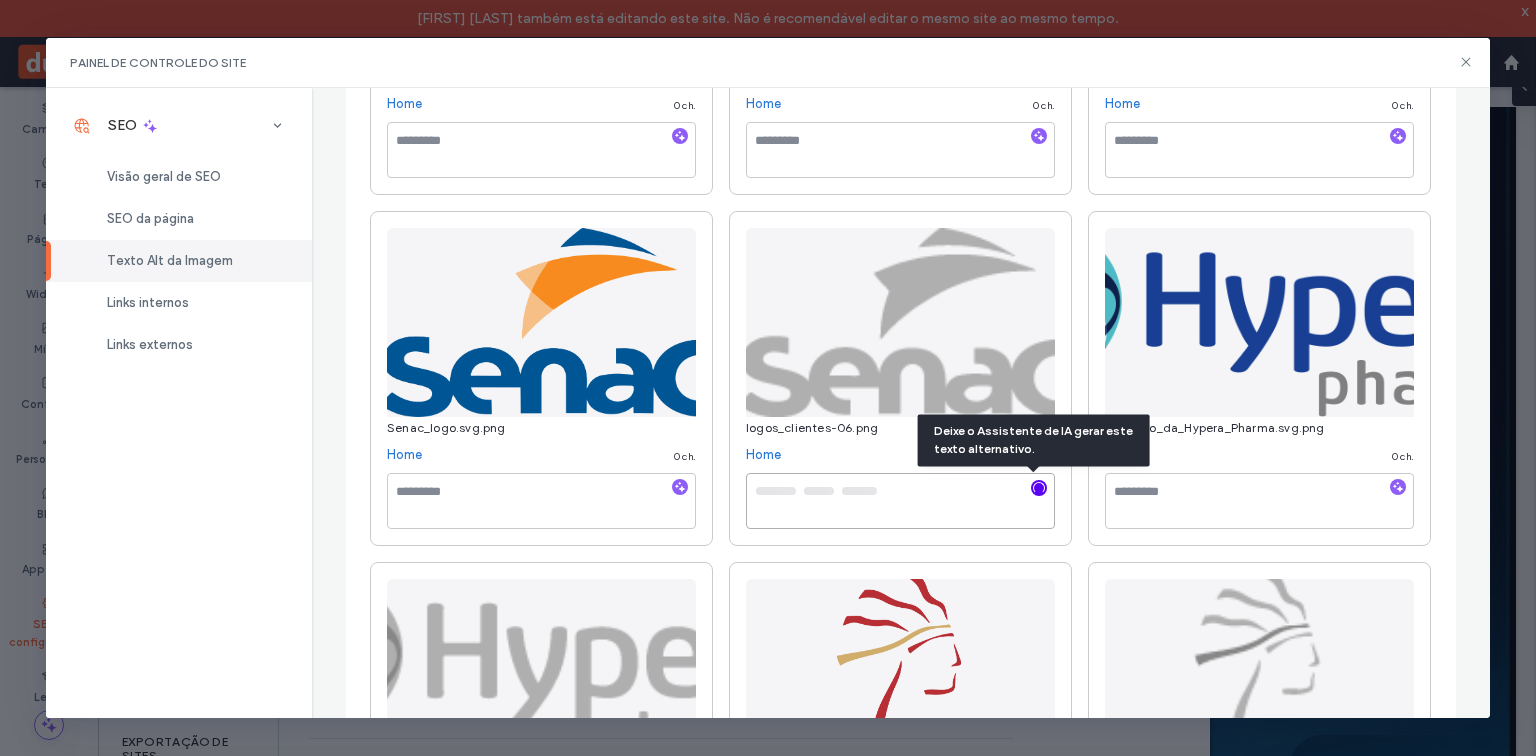 type on "**********" 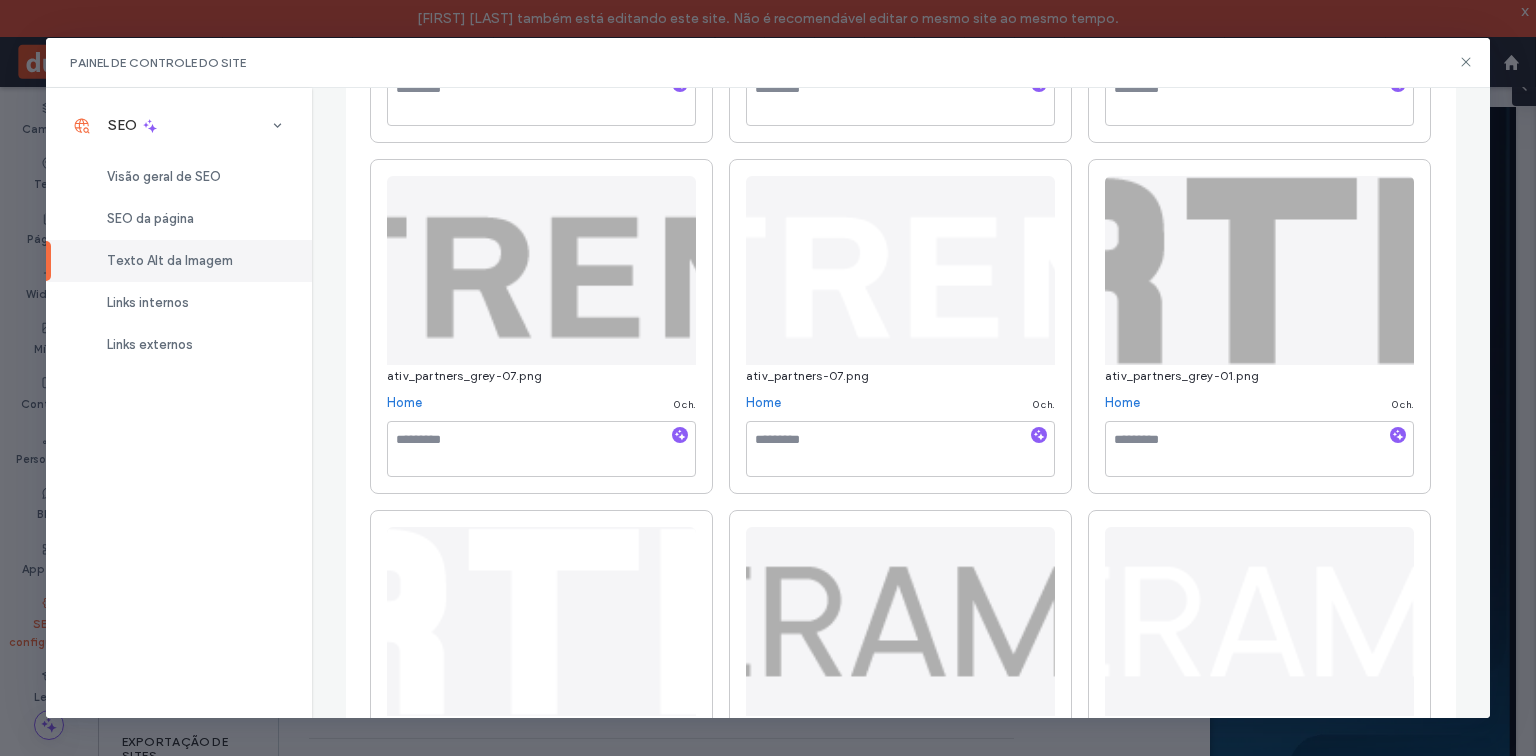 scroll, scrollTop: 0, scrollLeft: 0, axis: both 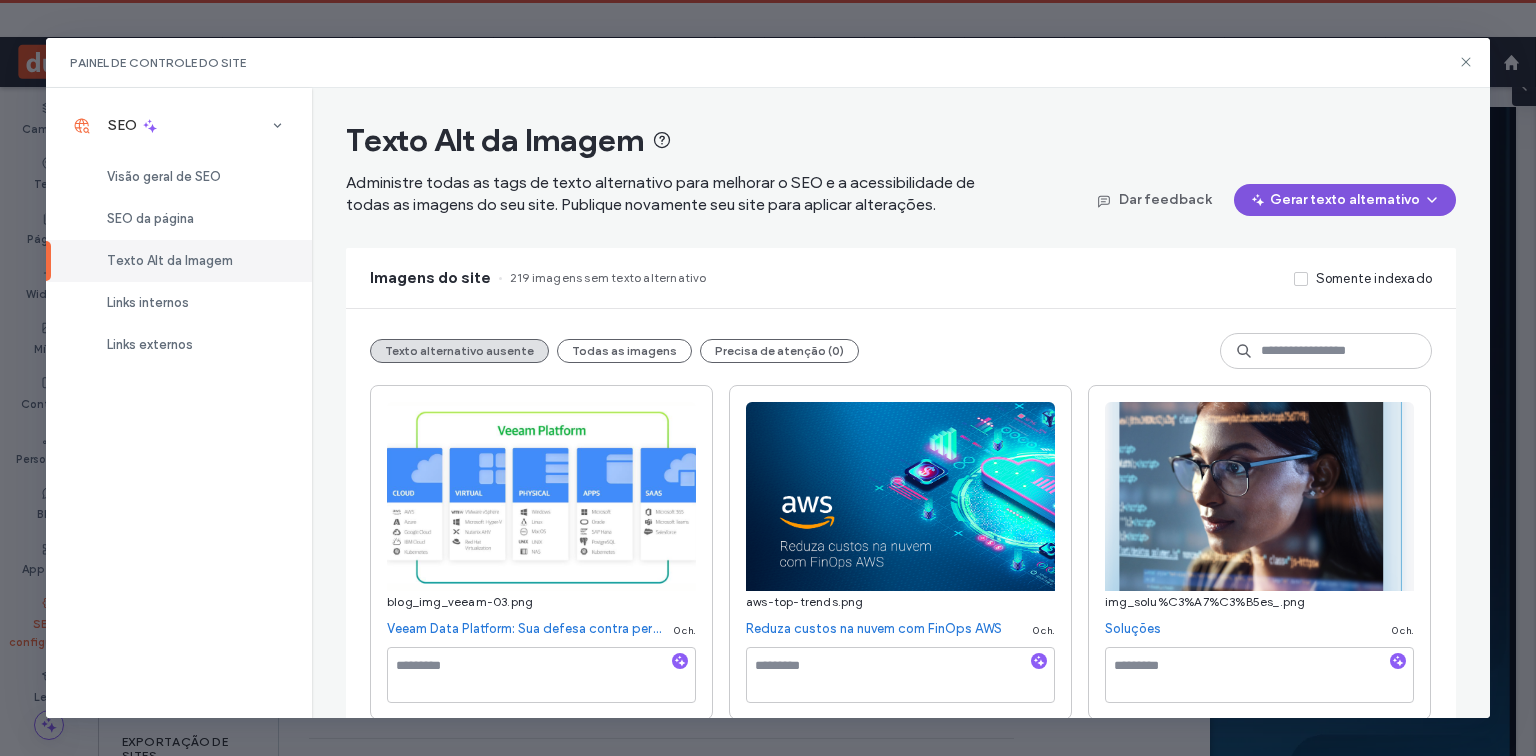 click on "Gerar texto alternativo" at bounding box center (1345, 200) 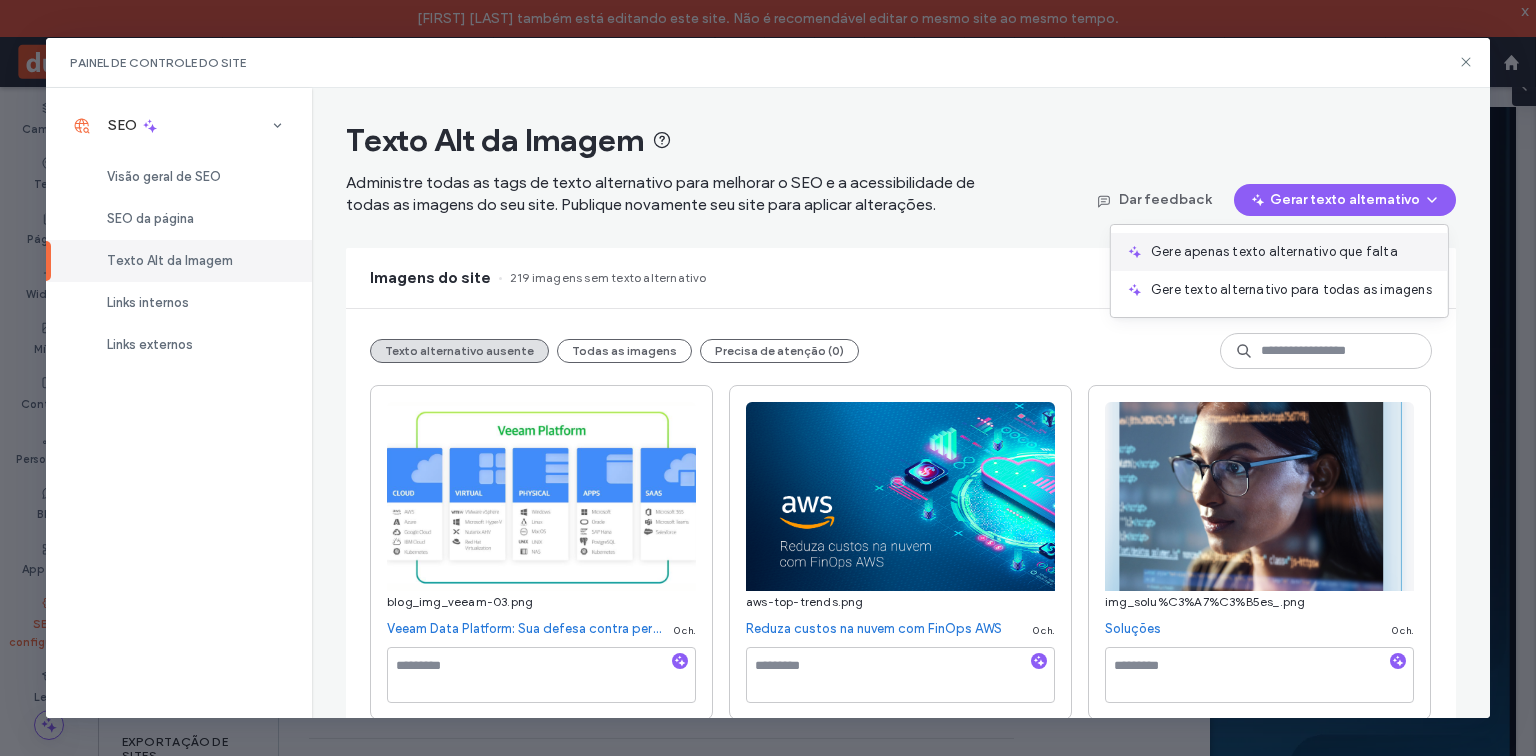 click on "Gere apenas texto alternativo que falta" at bounding box center [1274, 252] 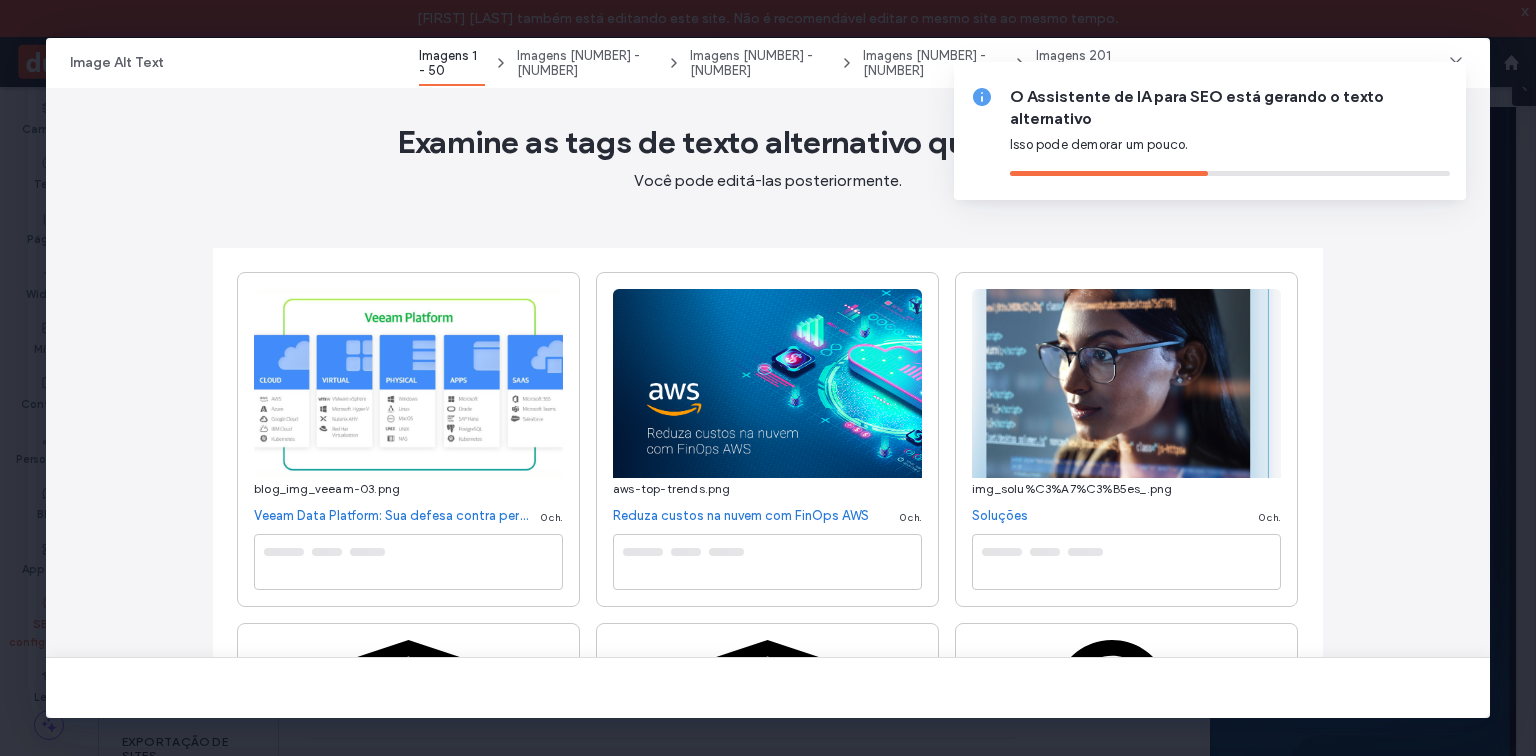 type on "**********" 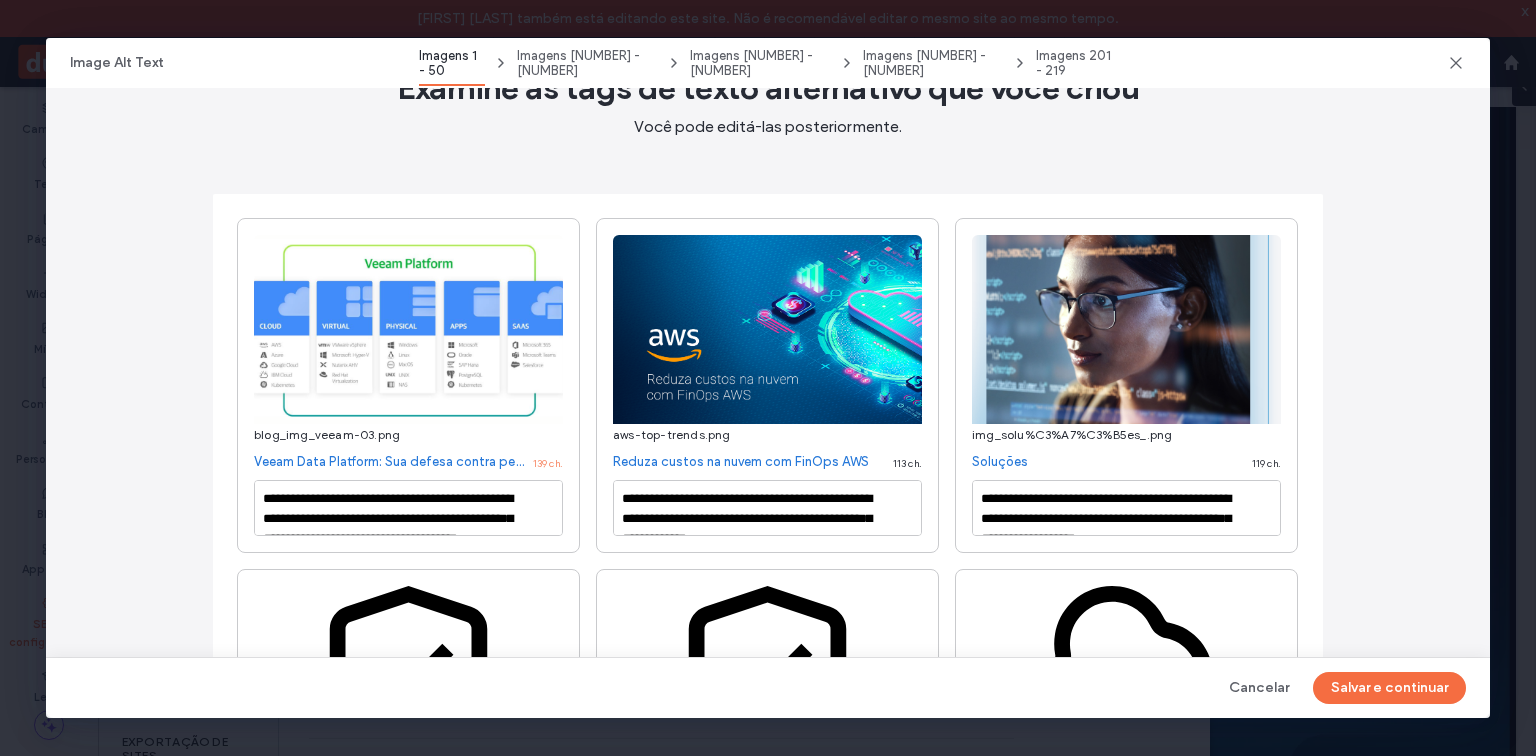 scroll, scrollTop: 80, scrollLeft: 0, axis: vertical 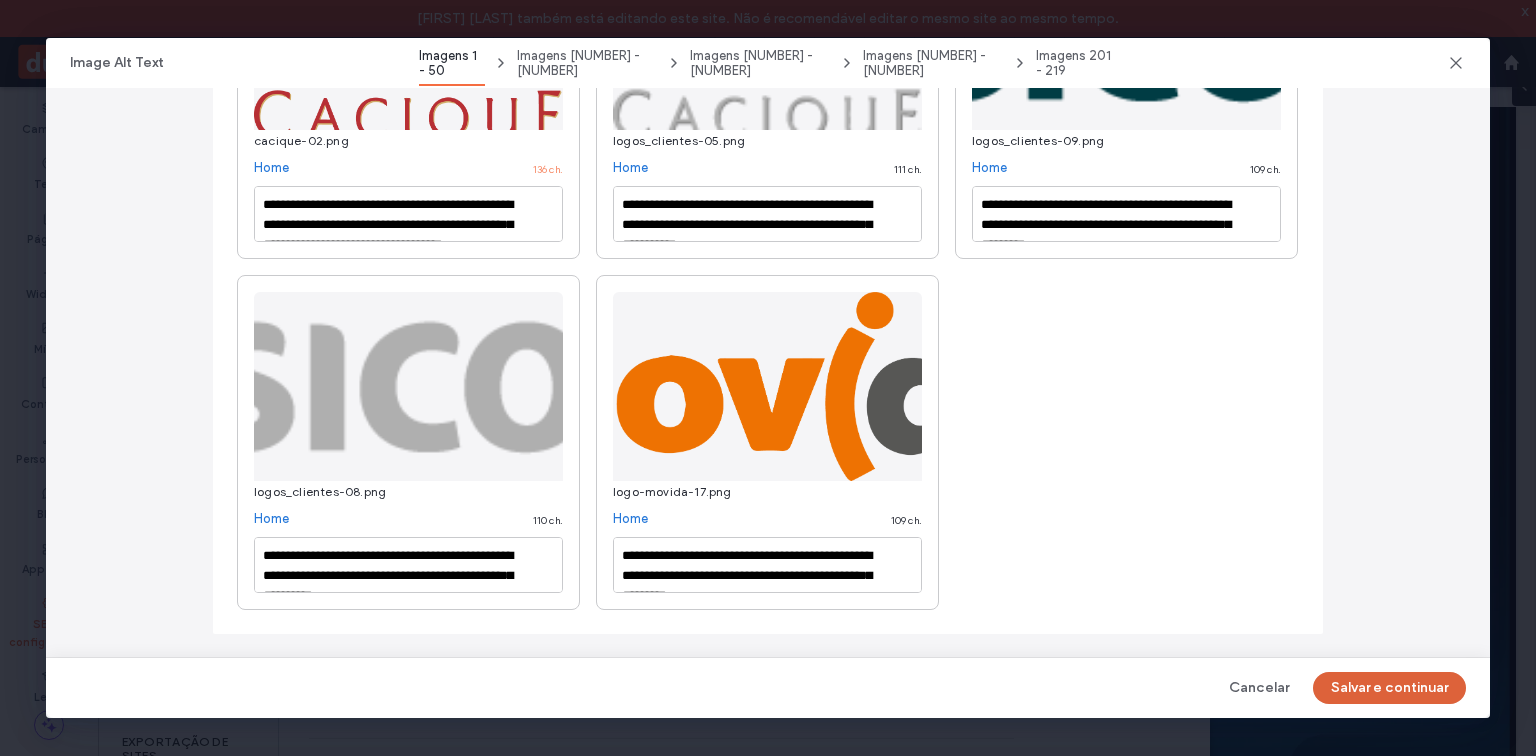 click on "Salvar e continuar" at bounding box center (1389, 688) 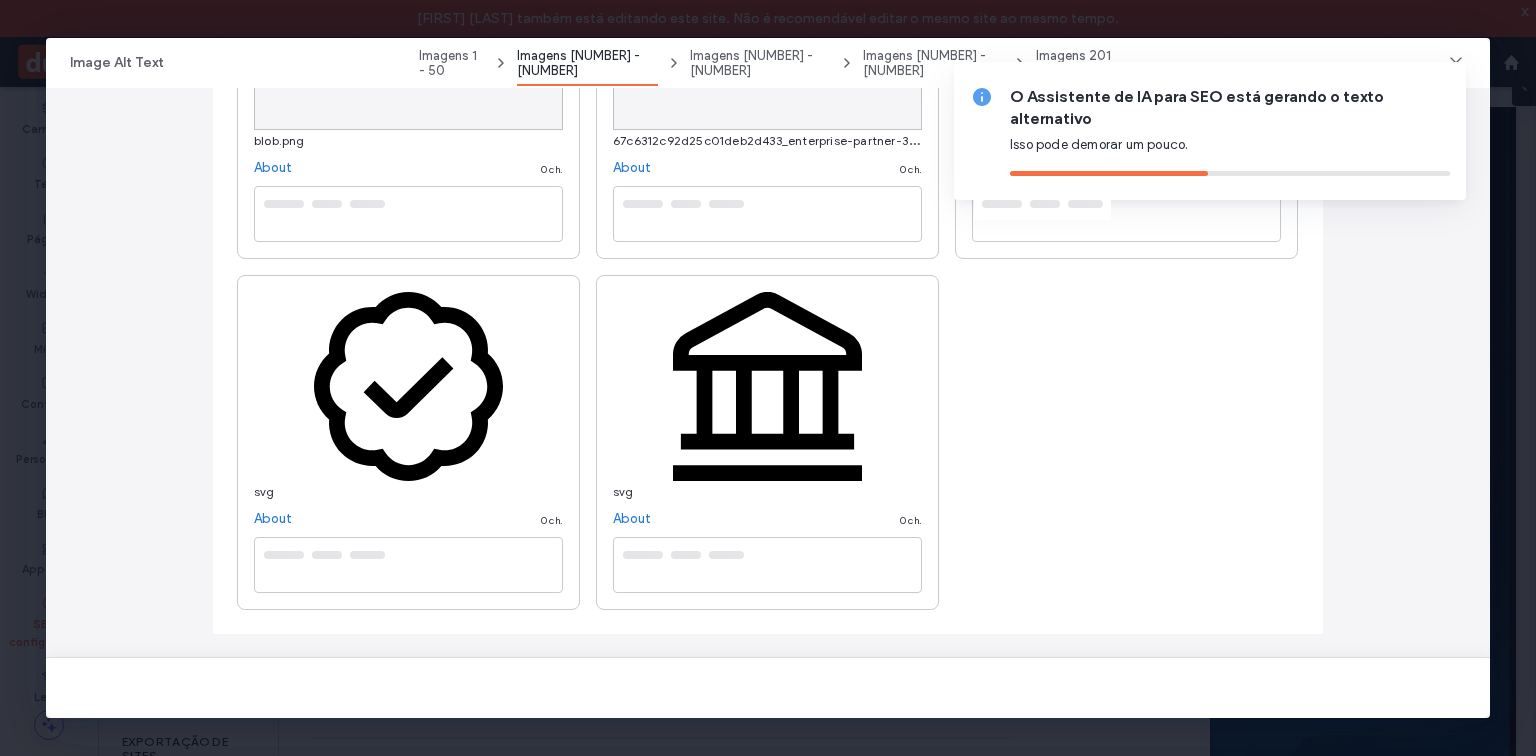 scroll, scrollTop: 5213, scrollLeft: 0, axis: vertical 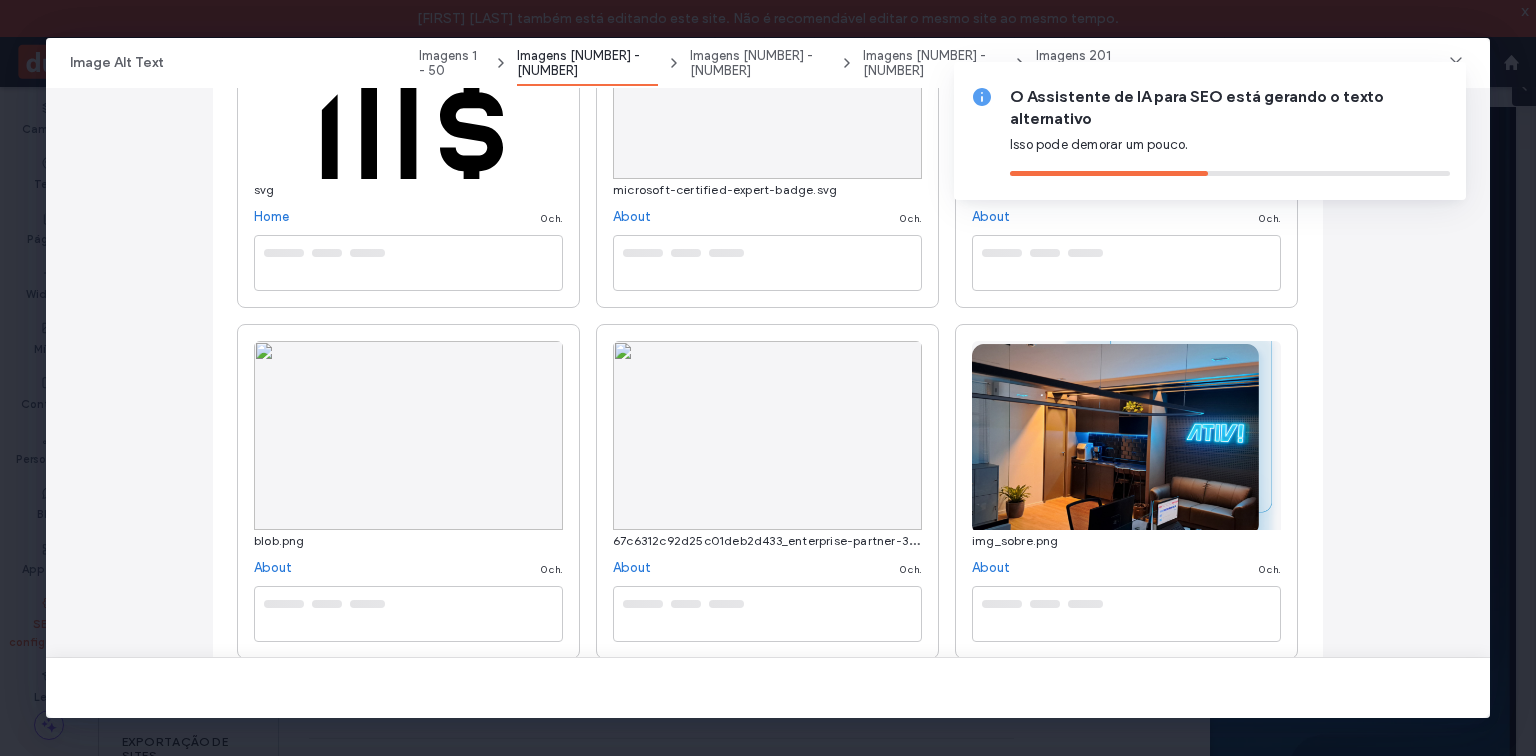 type on "**********" 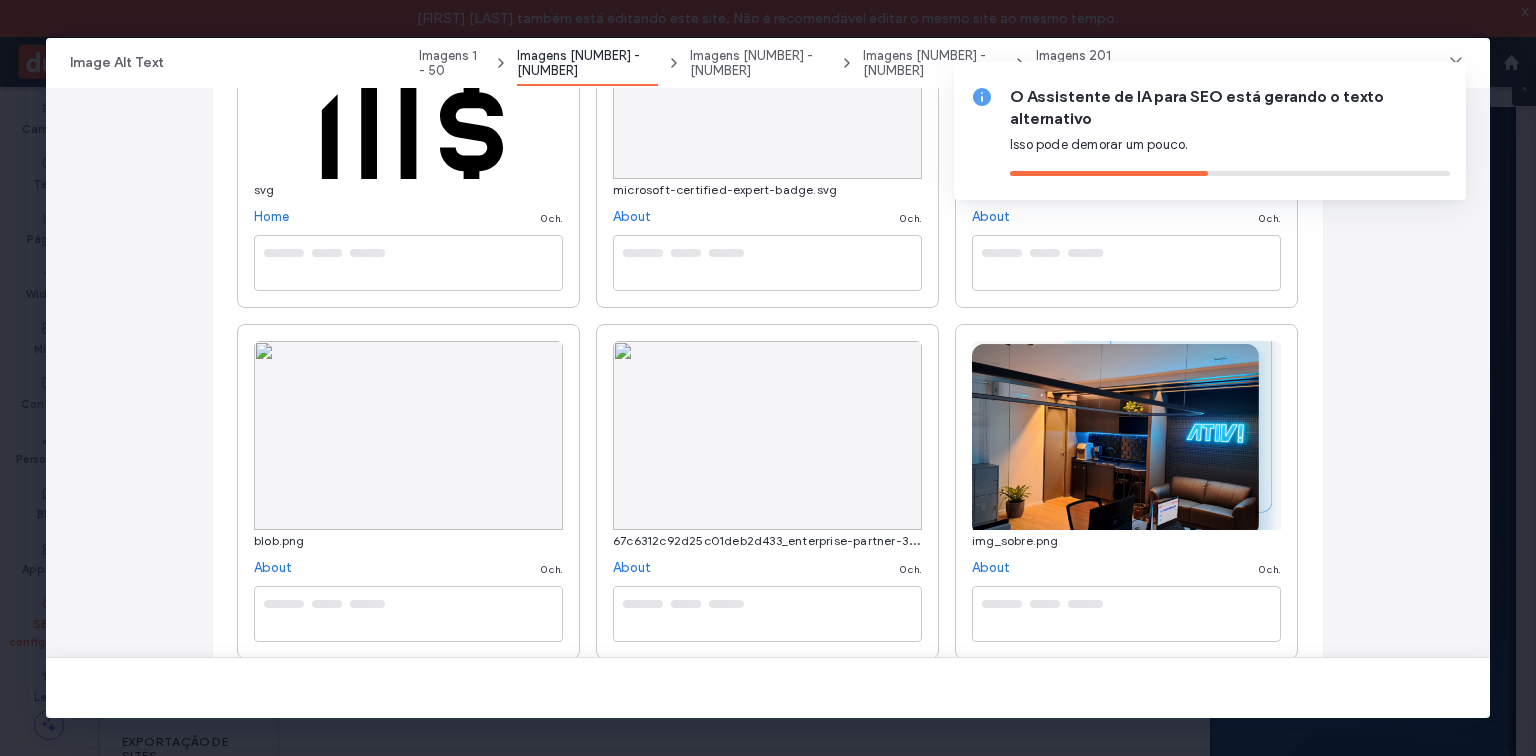 type on "**********" 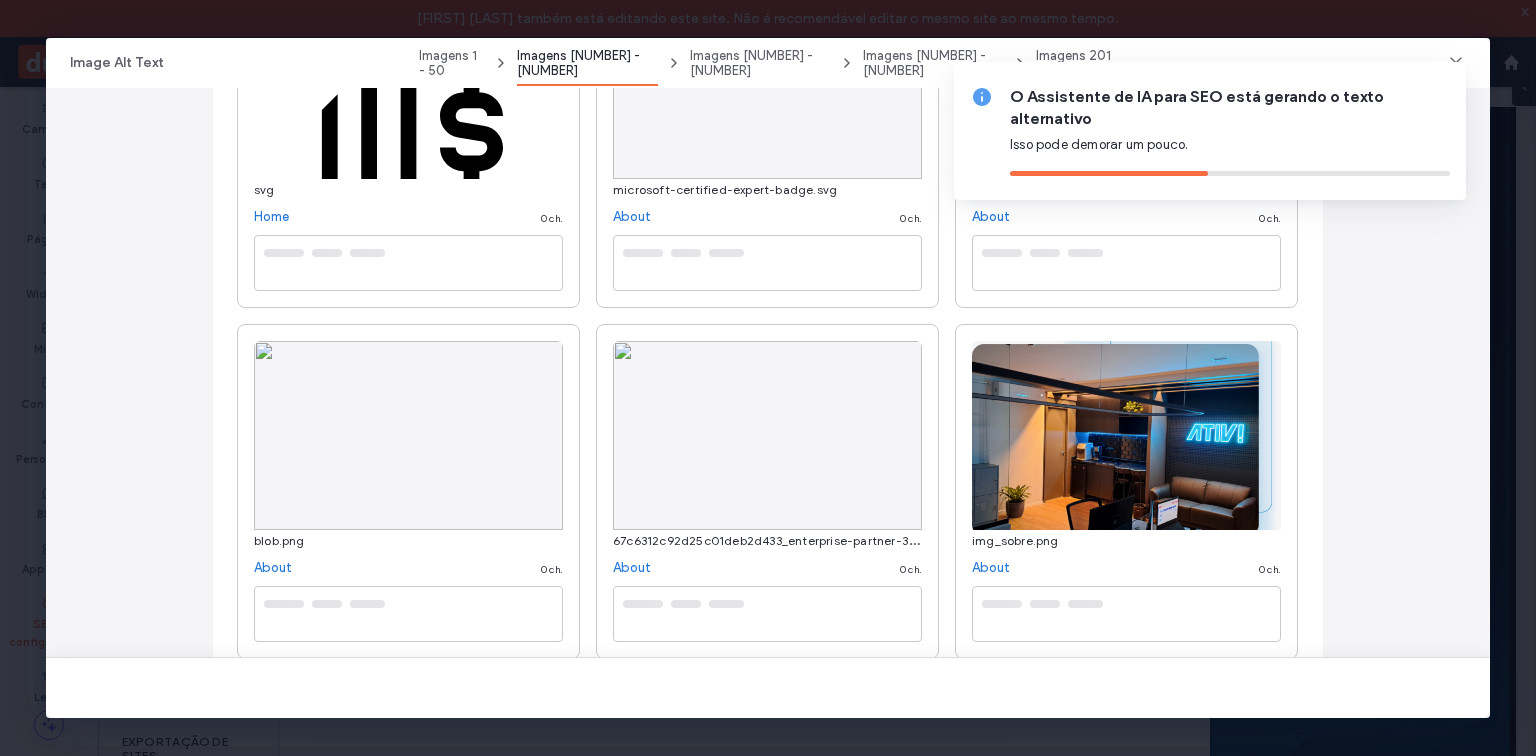 type on "**********" 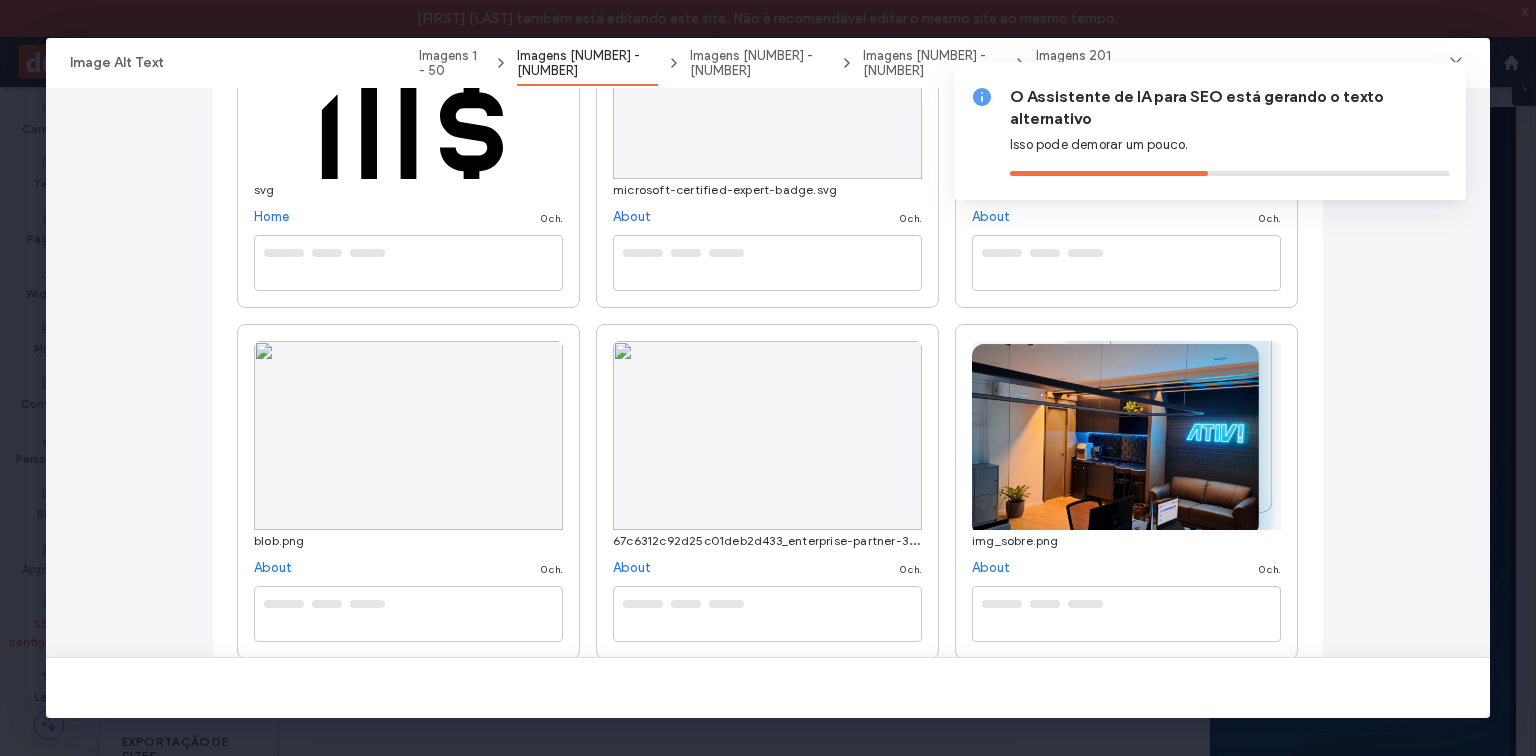 type on "**********" 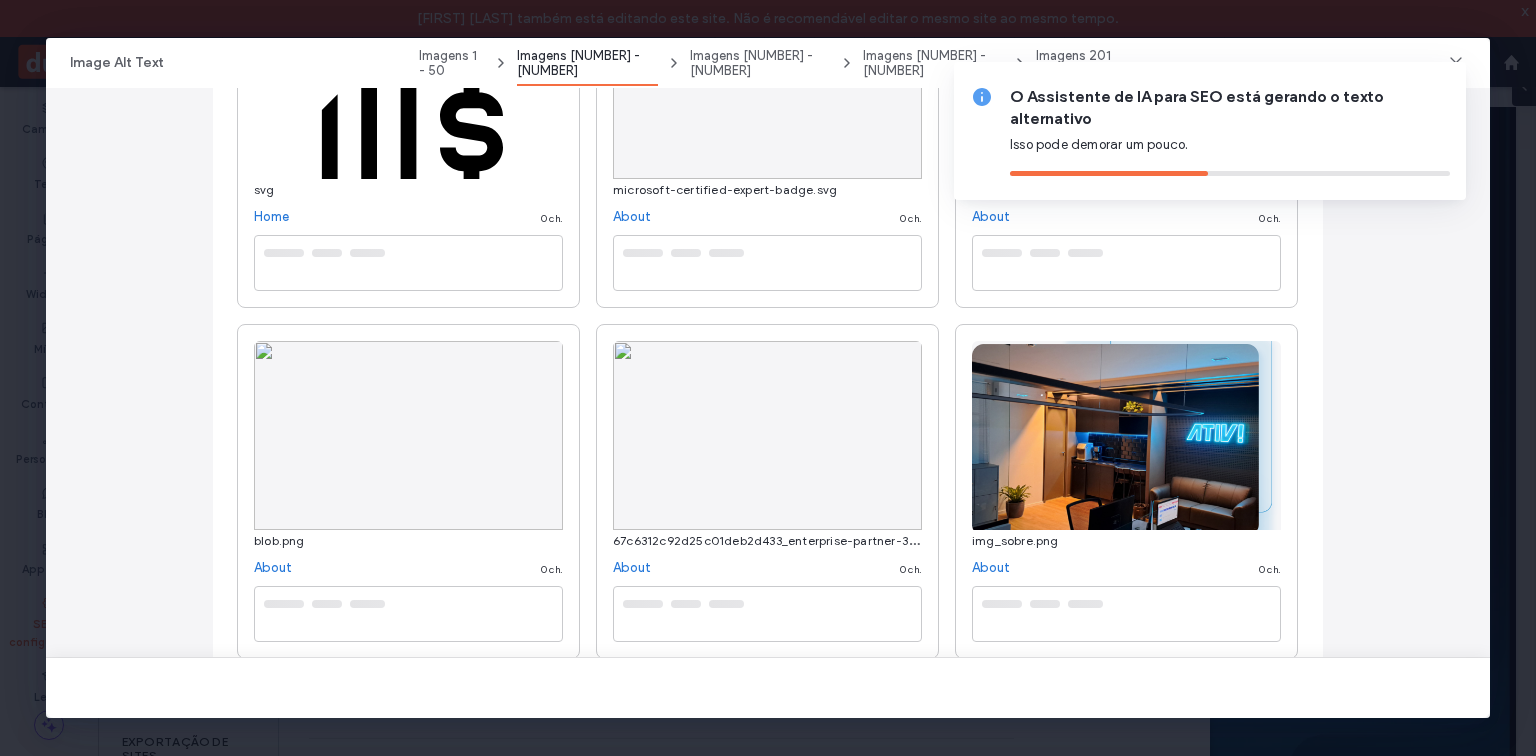 type on "**********" 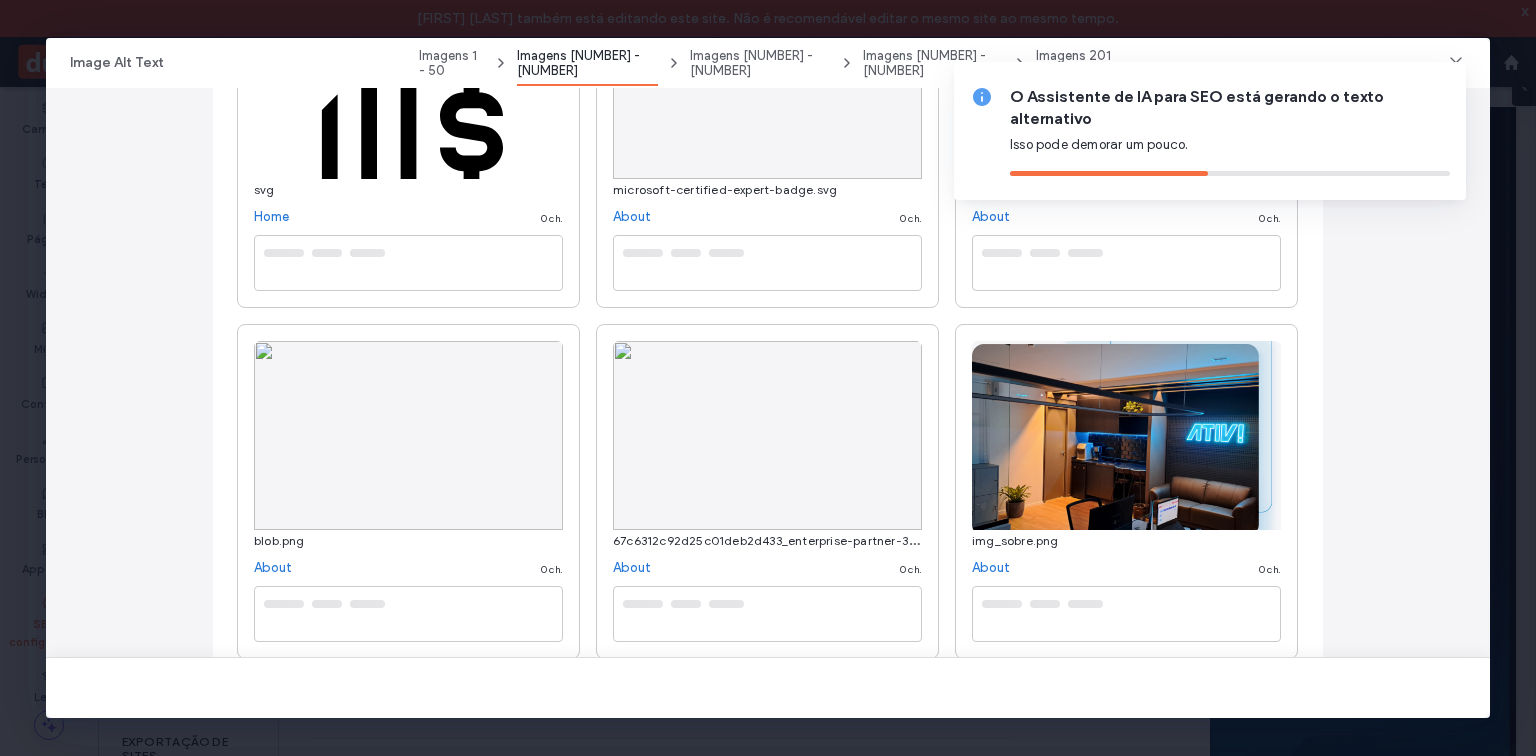 type on "**********" 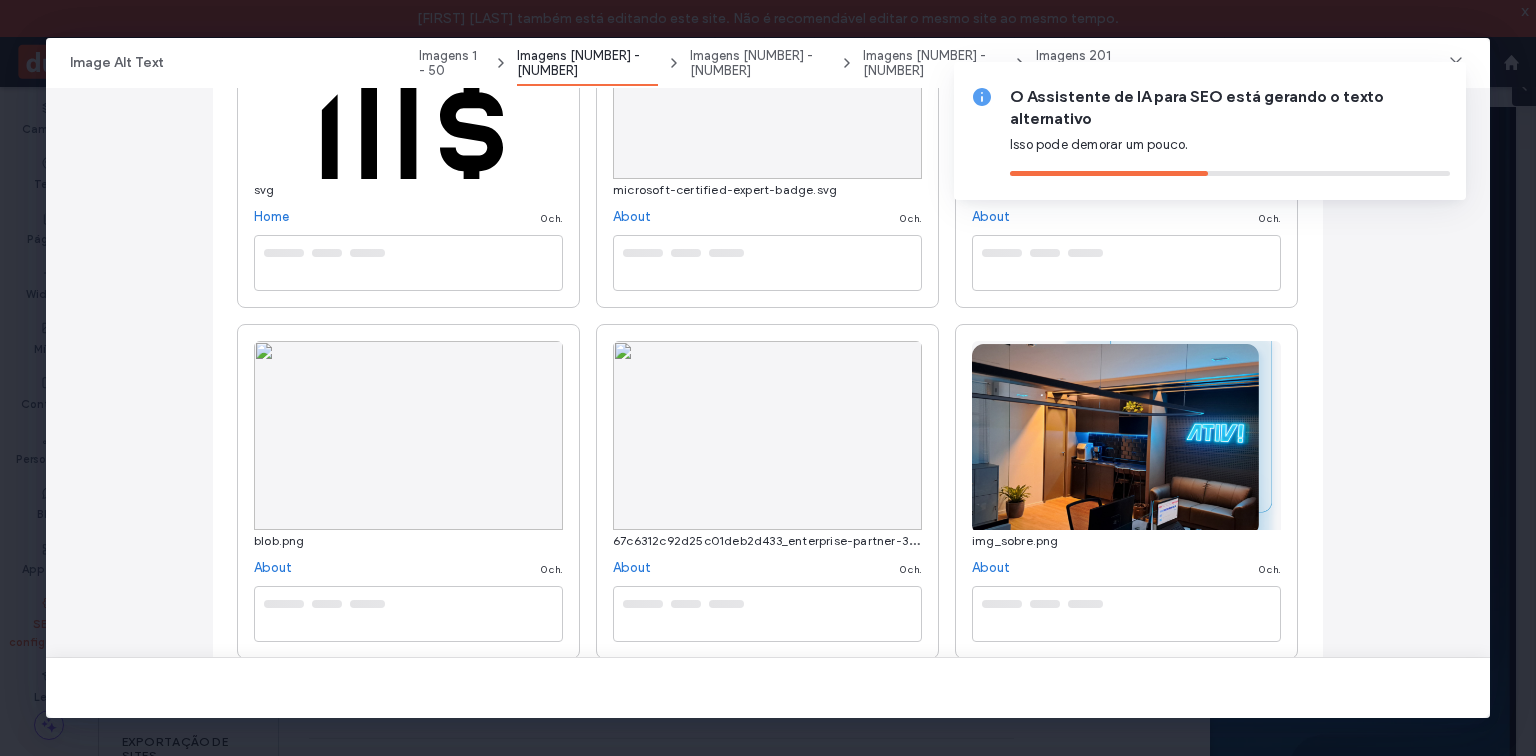 type on "**********" 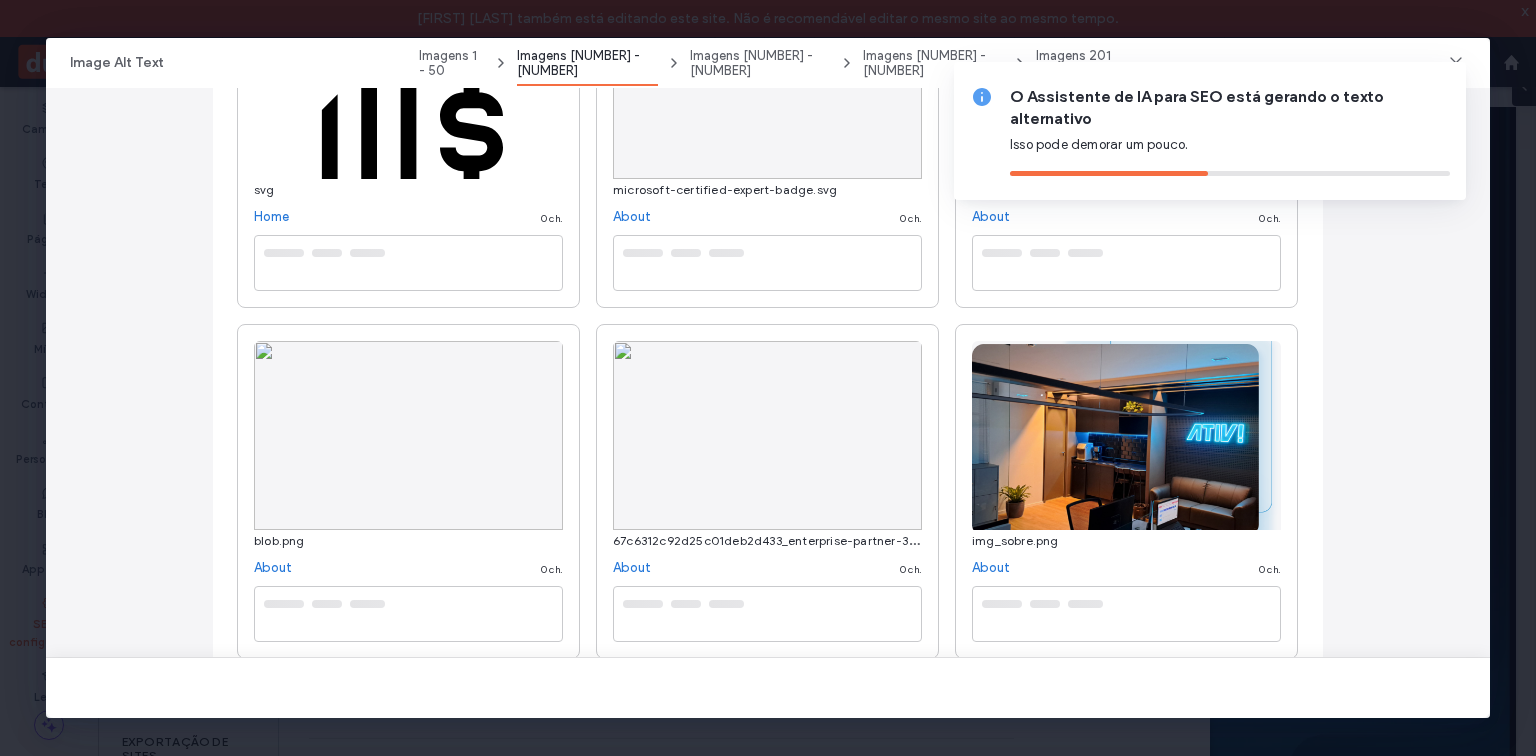 type on "**********" 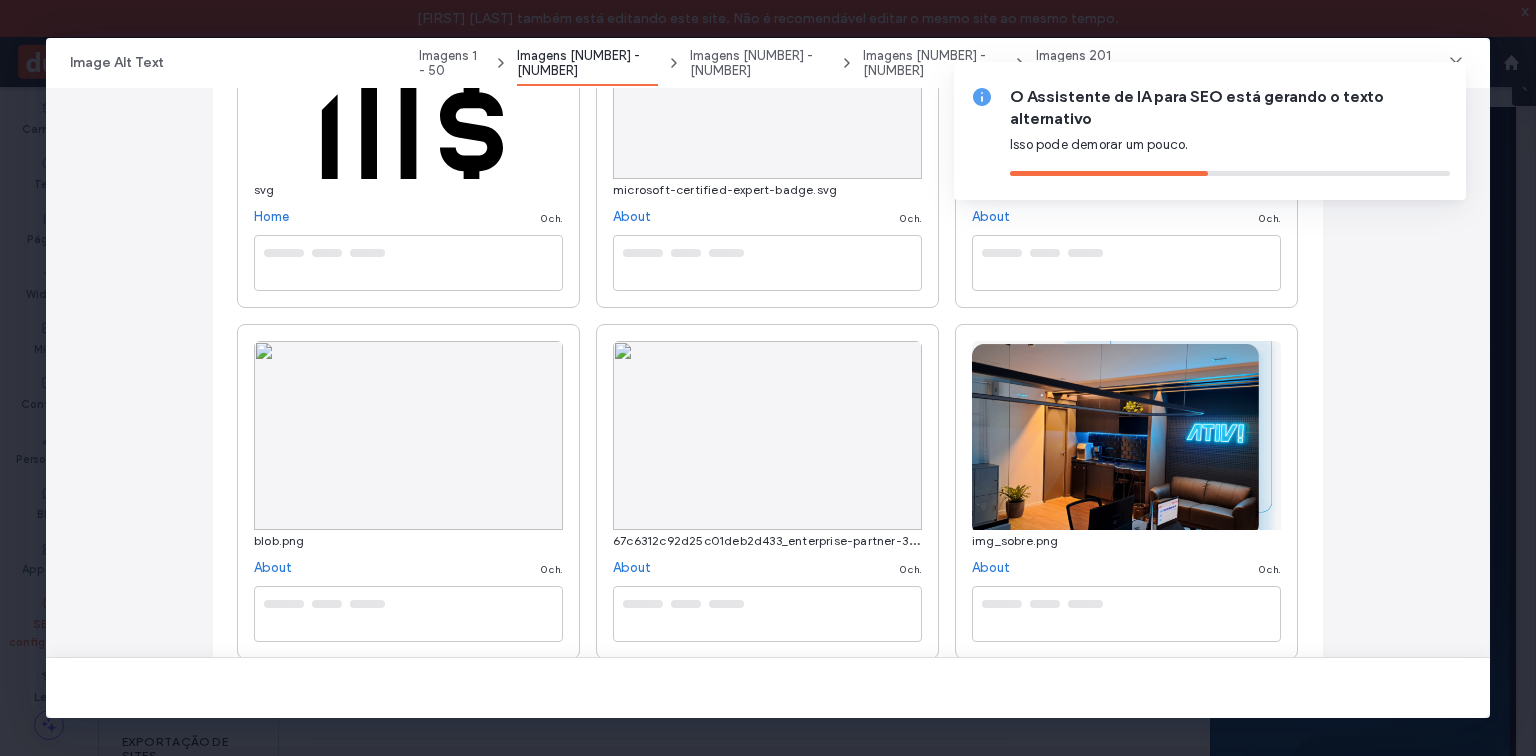 type on "**********" 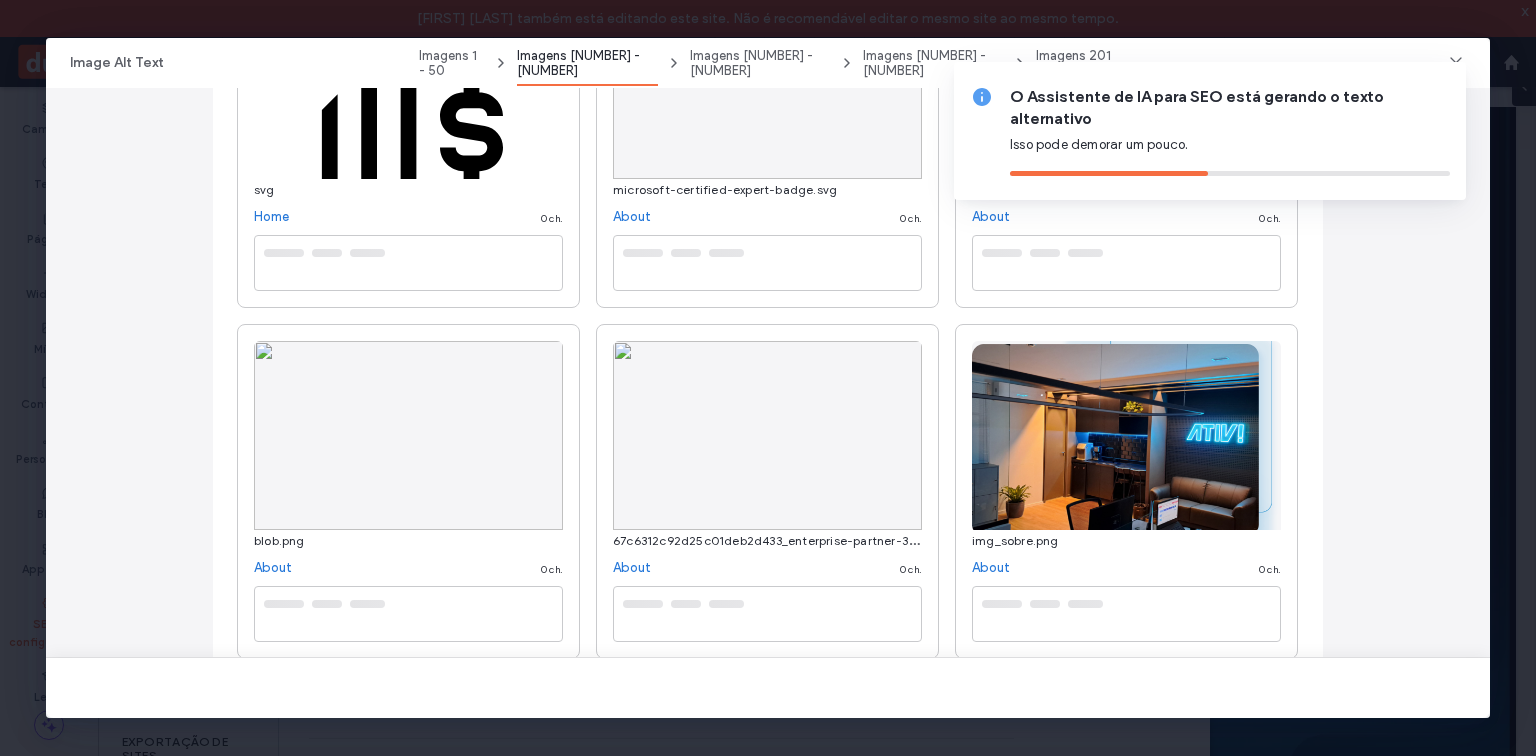 type on "**********" 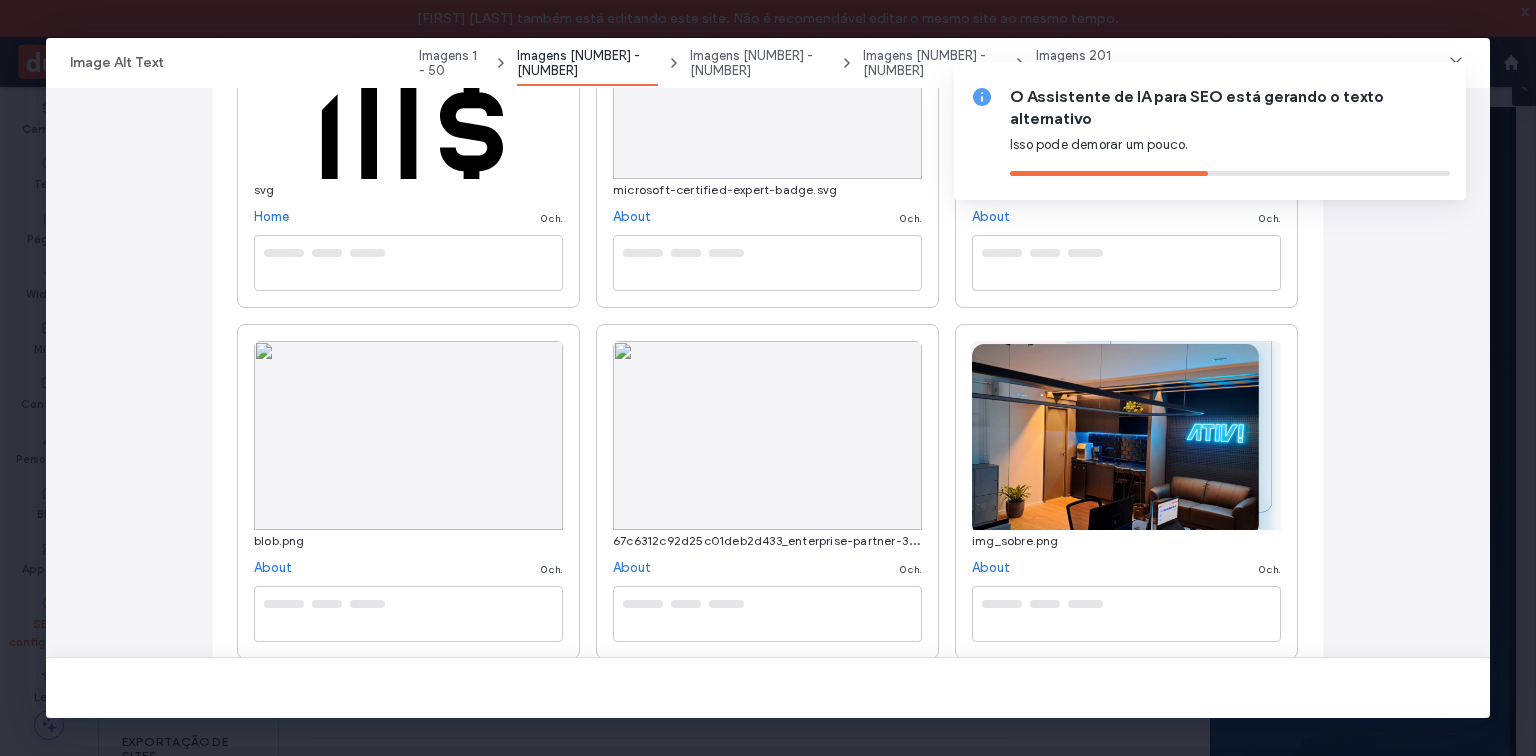 type on "**********" 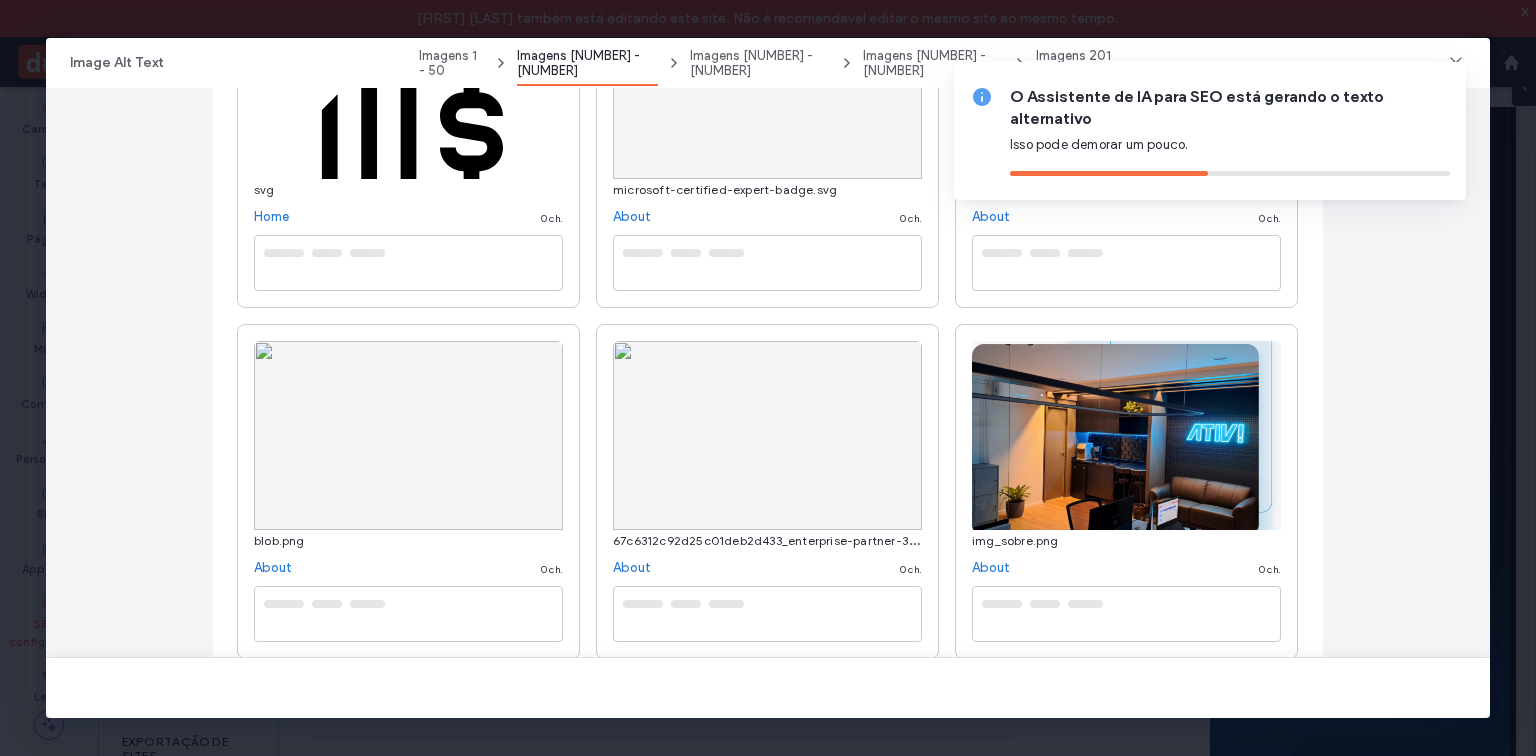 type on "**********" 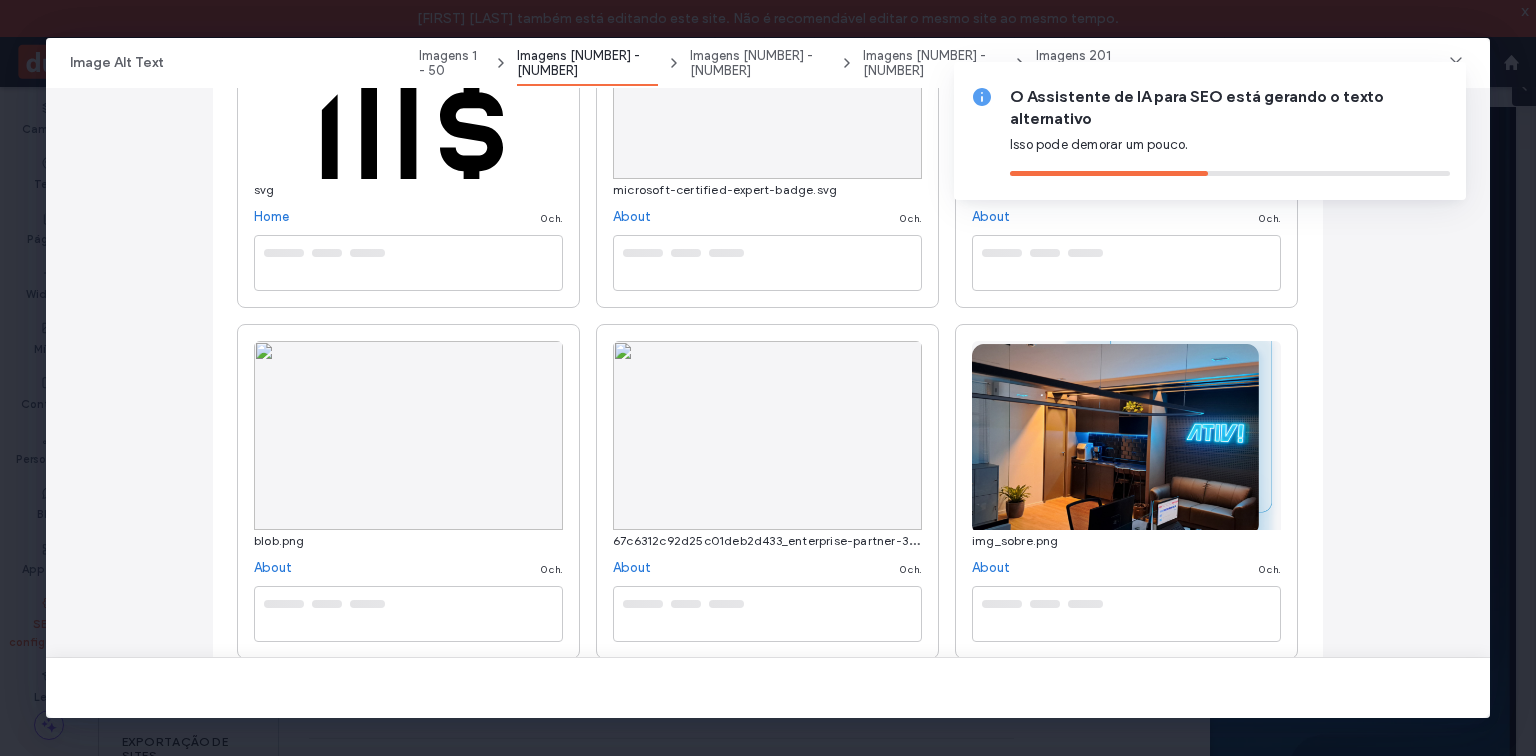 type on "**********" 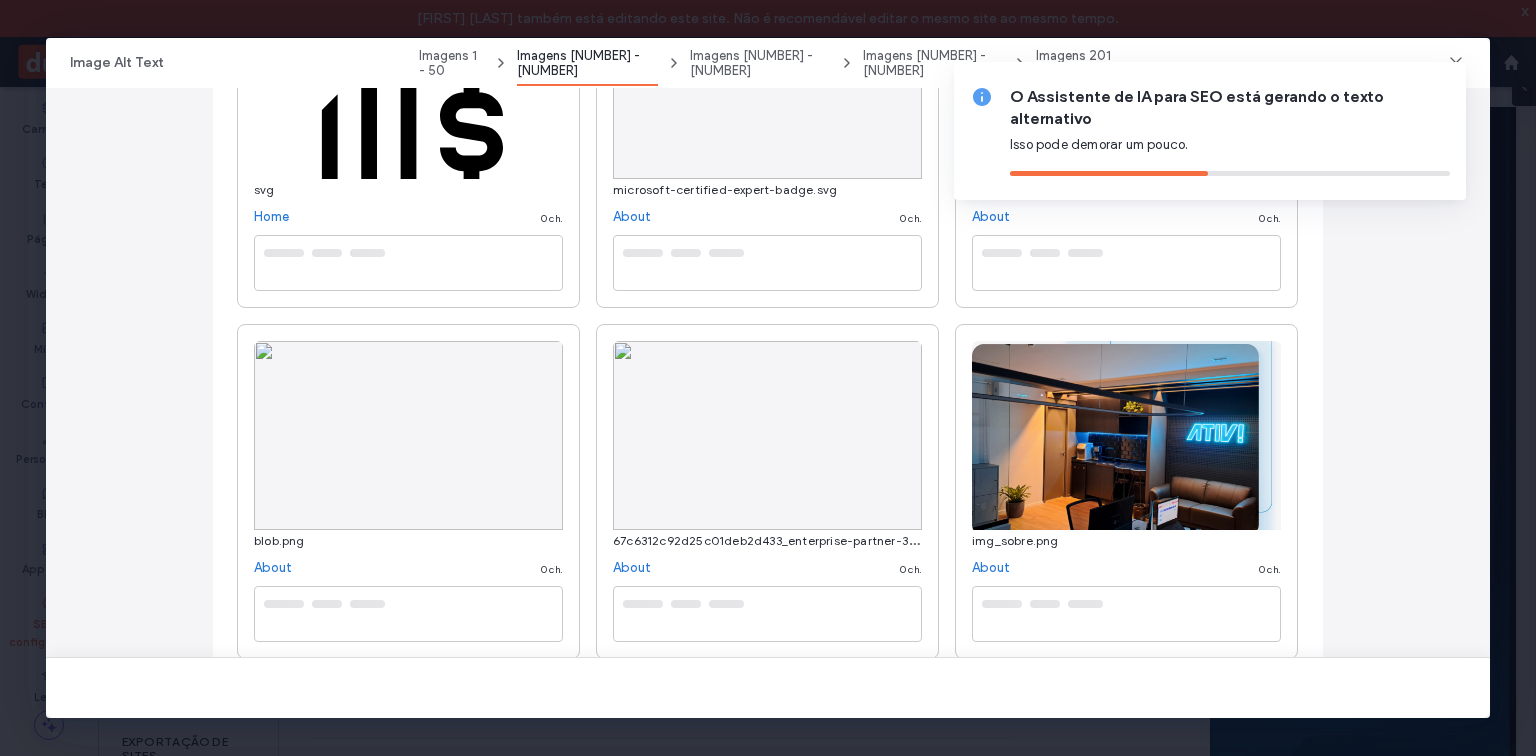 type on "**********" 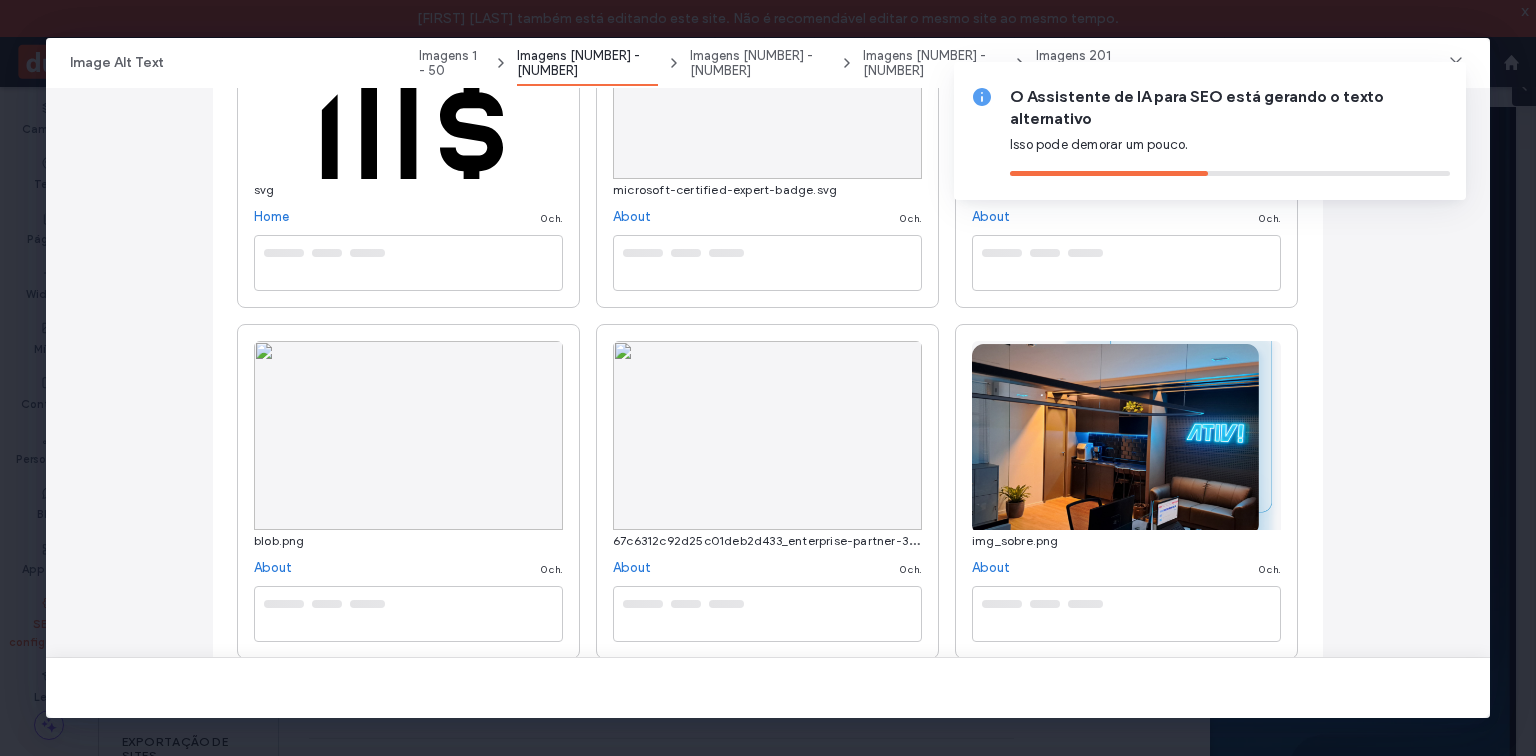type on "**********" 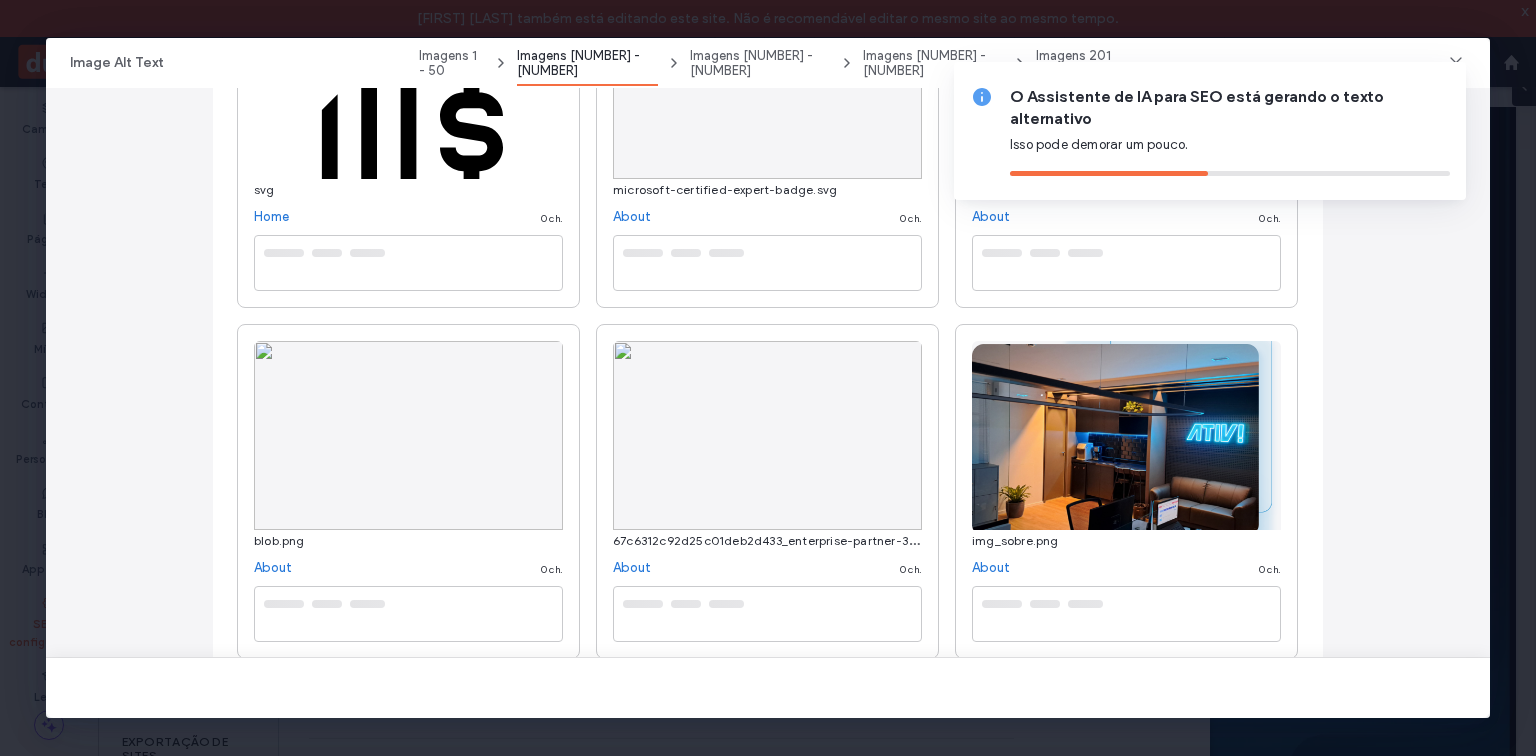 type on "**********" 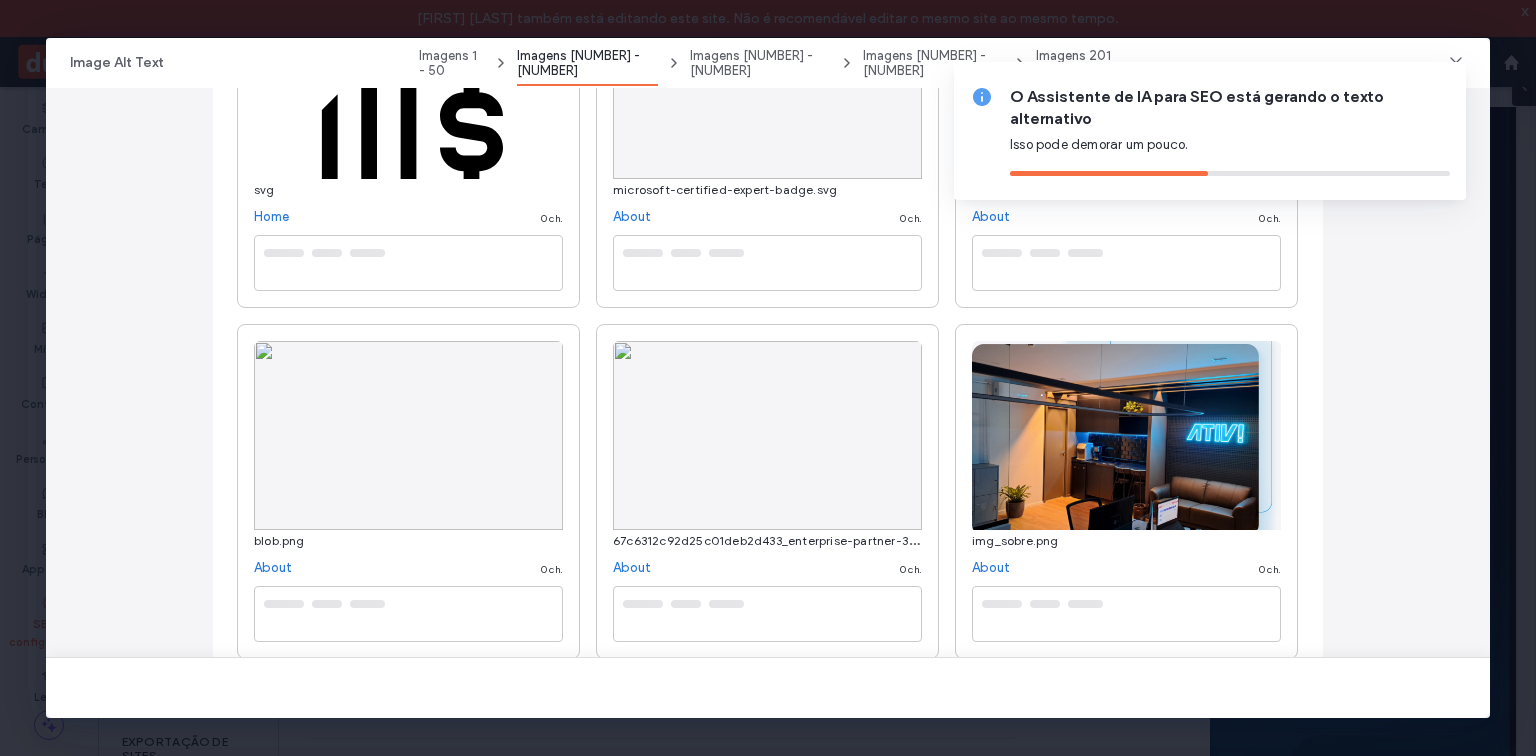 type on "**********" 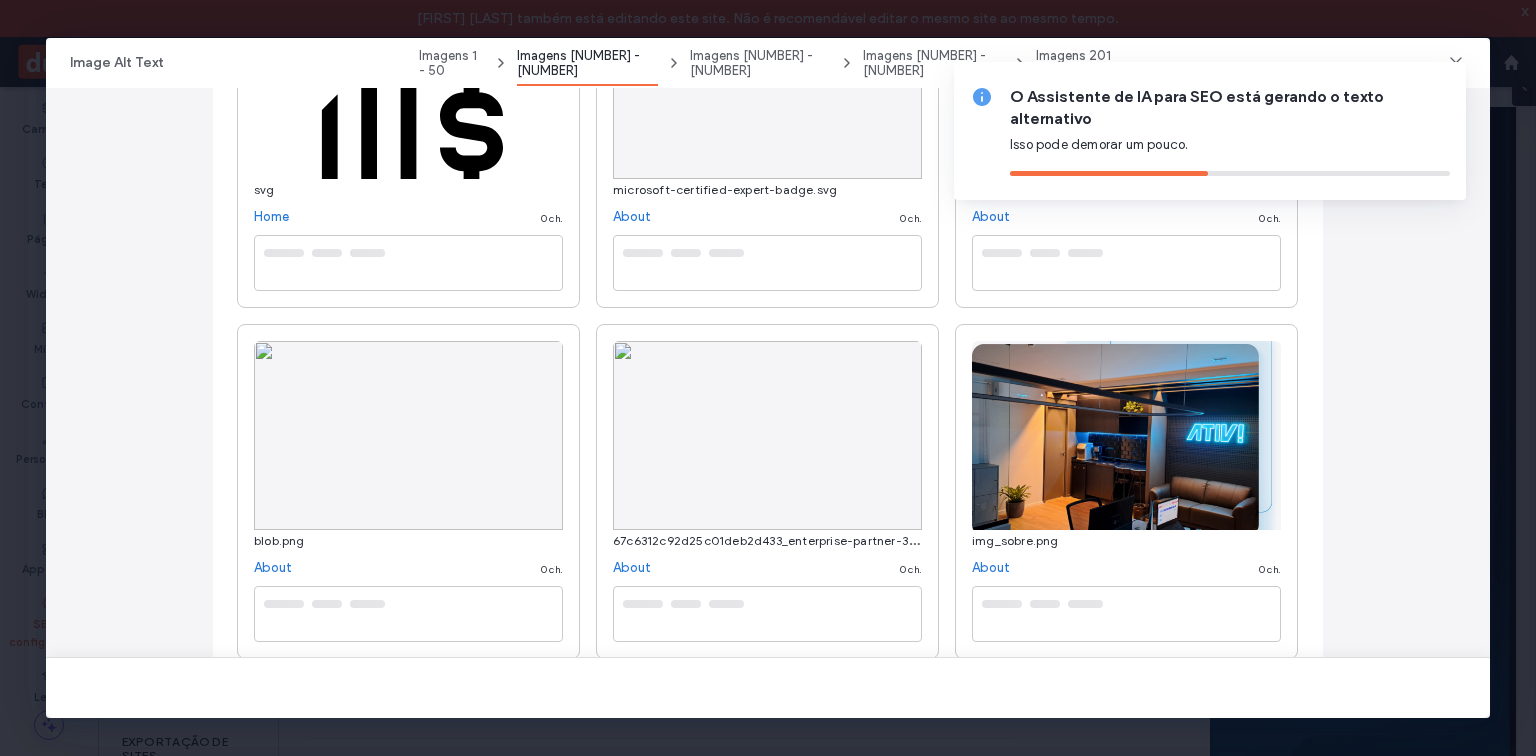 type on "**********" 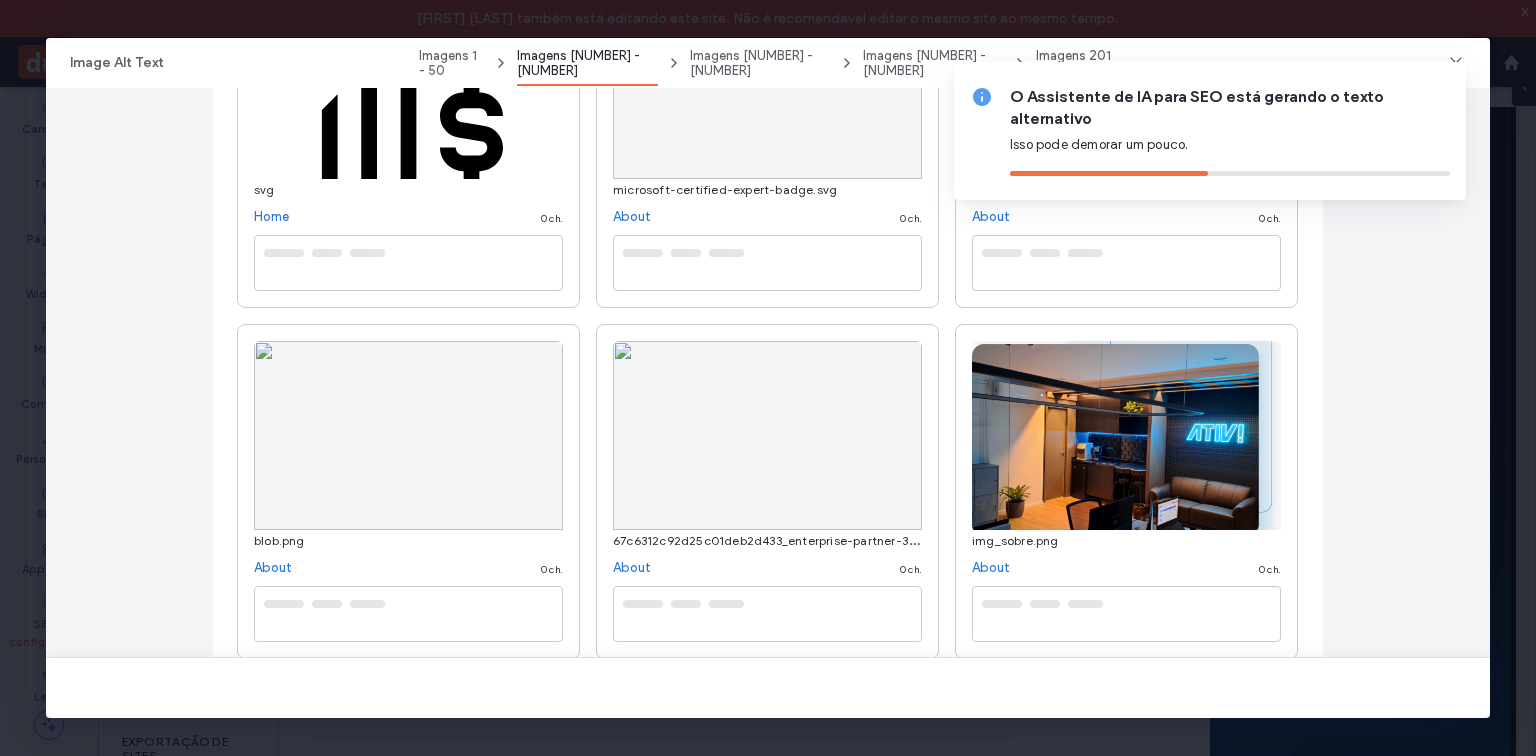 type on "**********" 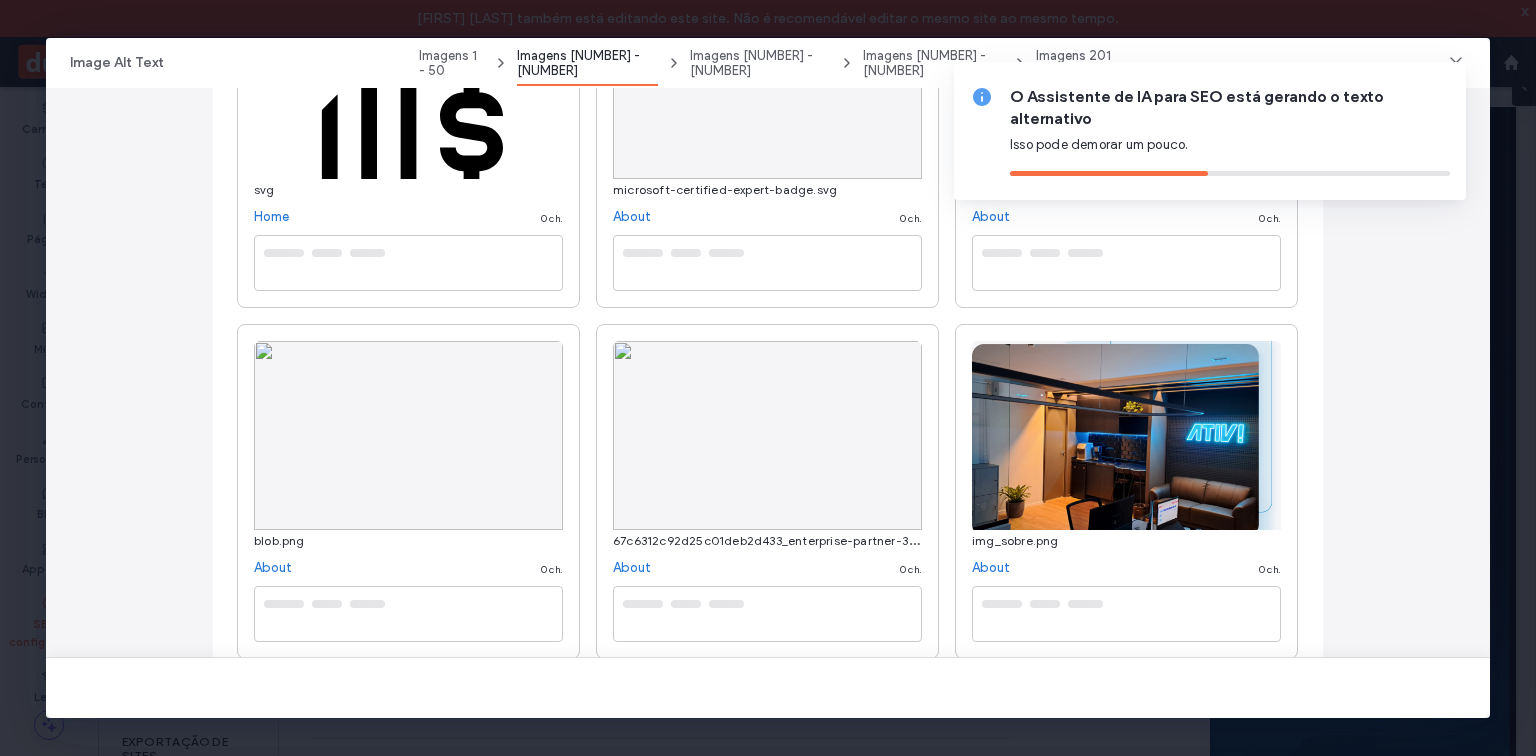 type on "**********" 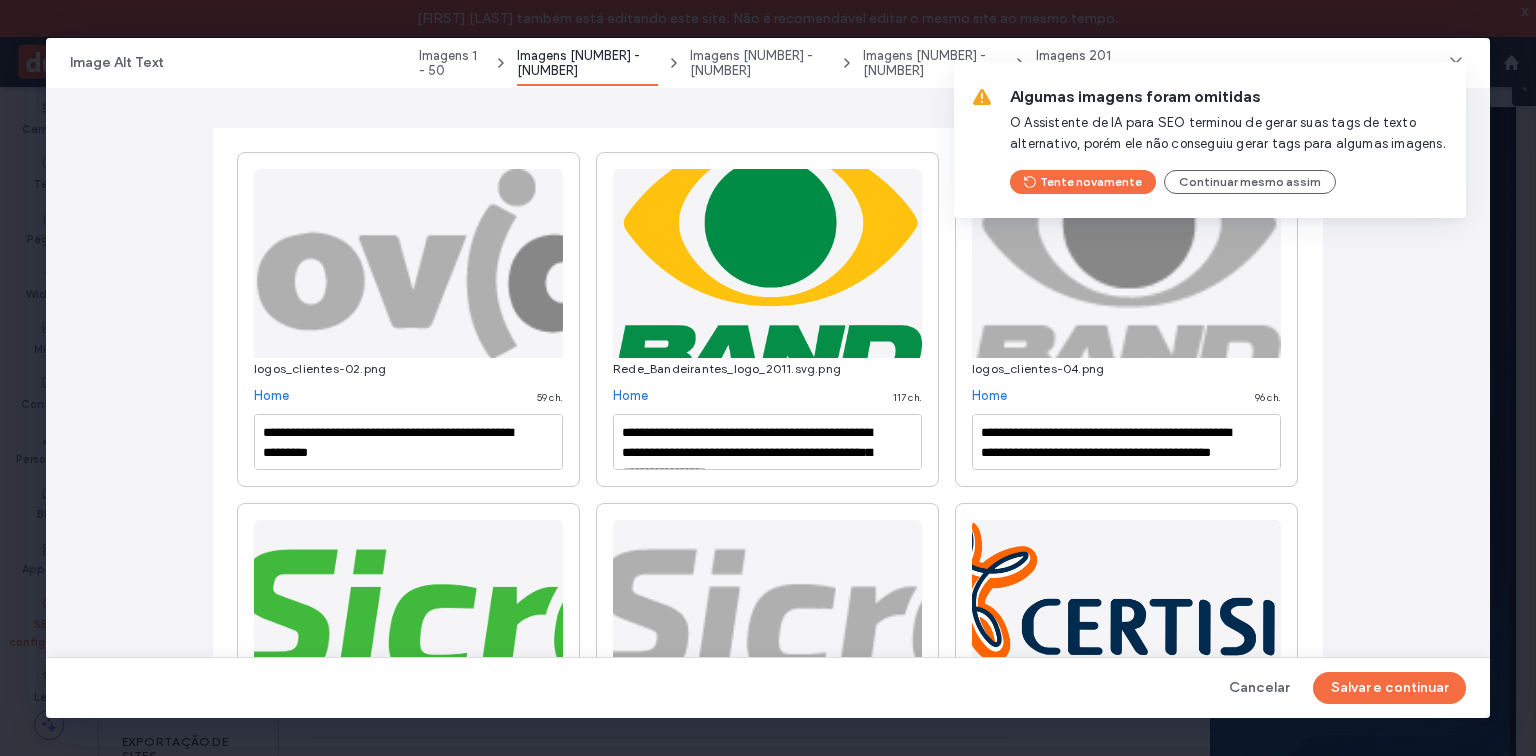 scroll, scrollTop: 0, scrollLeft: 0, axis: both 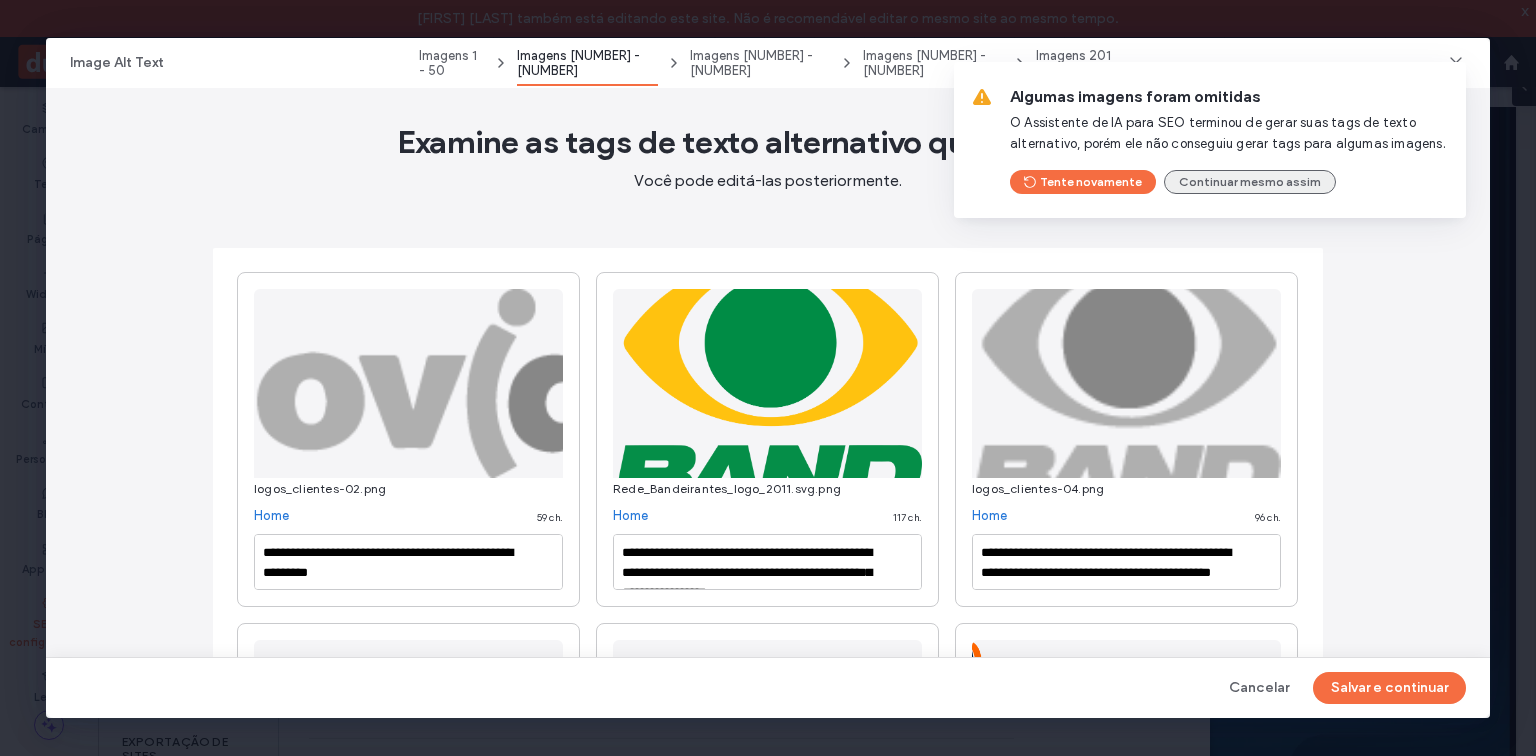 click on "Continuar mesmo assim" at bounding box center [1250, 182] 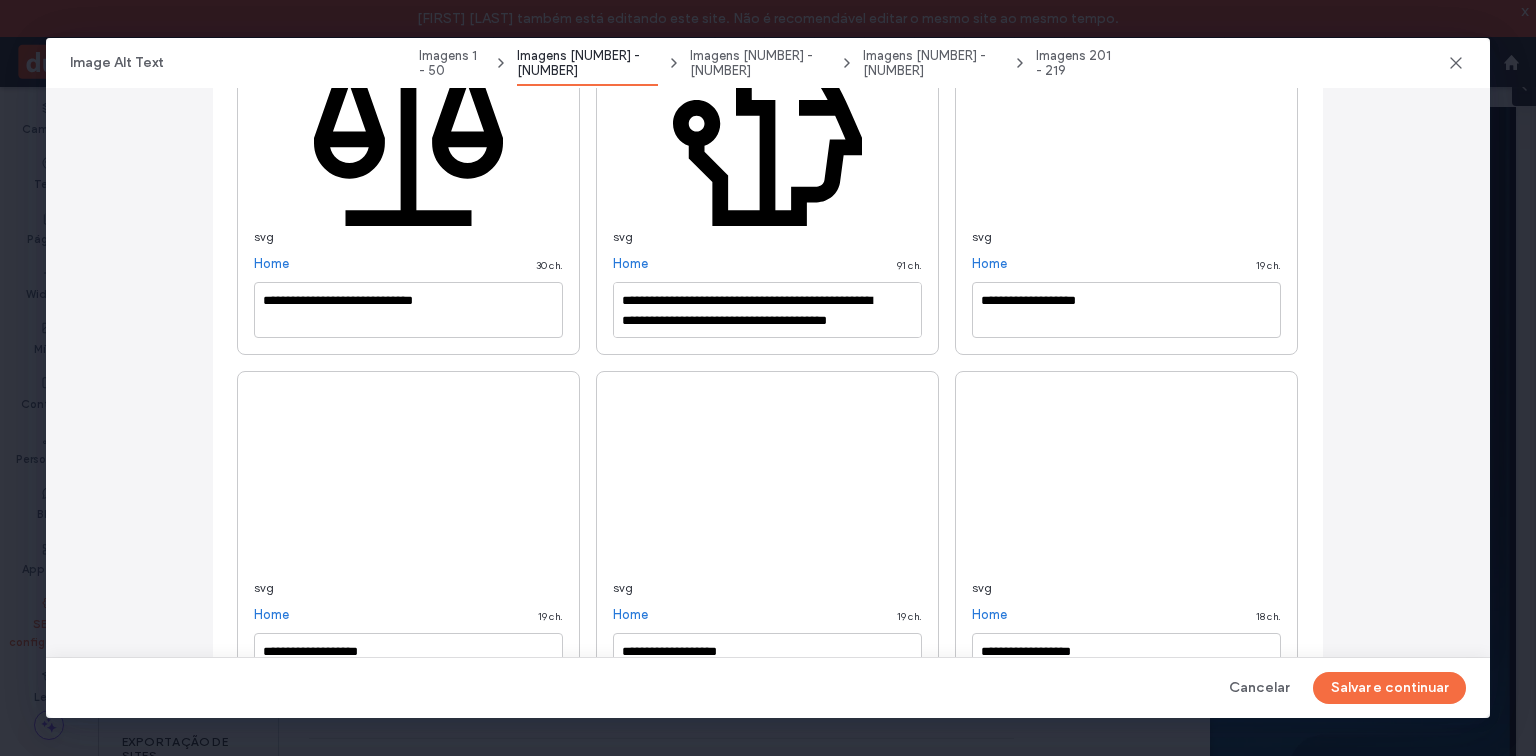 scroll, scrollTop: 4080, scrollLeft: 0, axis: vertical 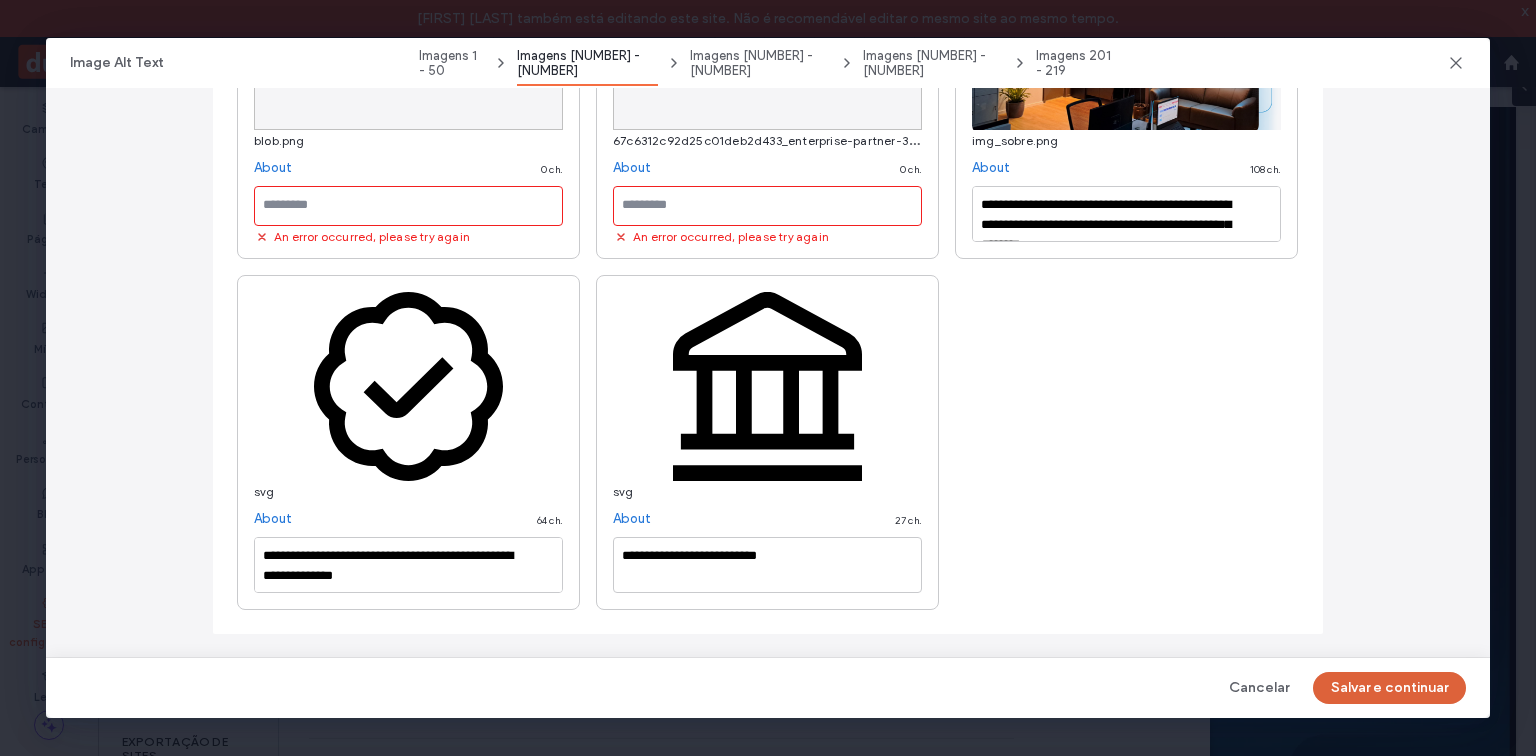 click on "Salvar e continuar" at bounding box center [1389, 688] 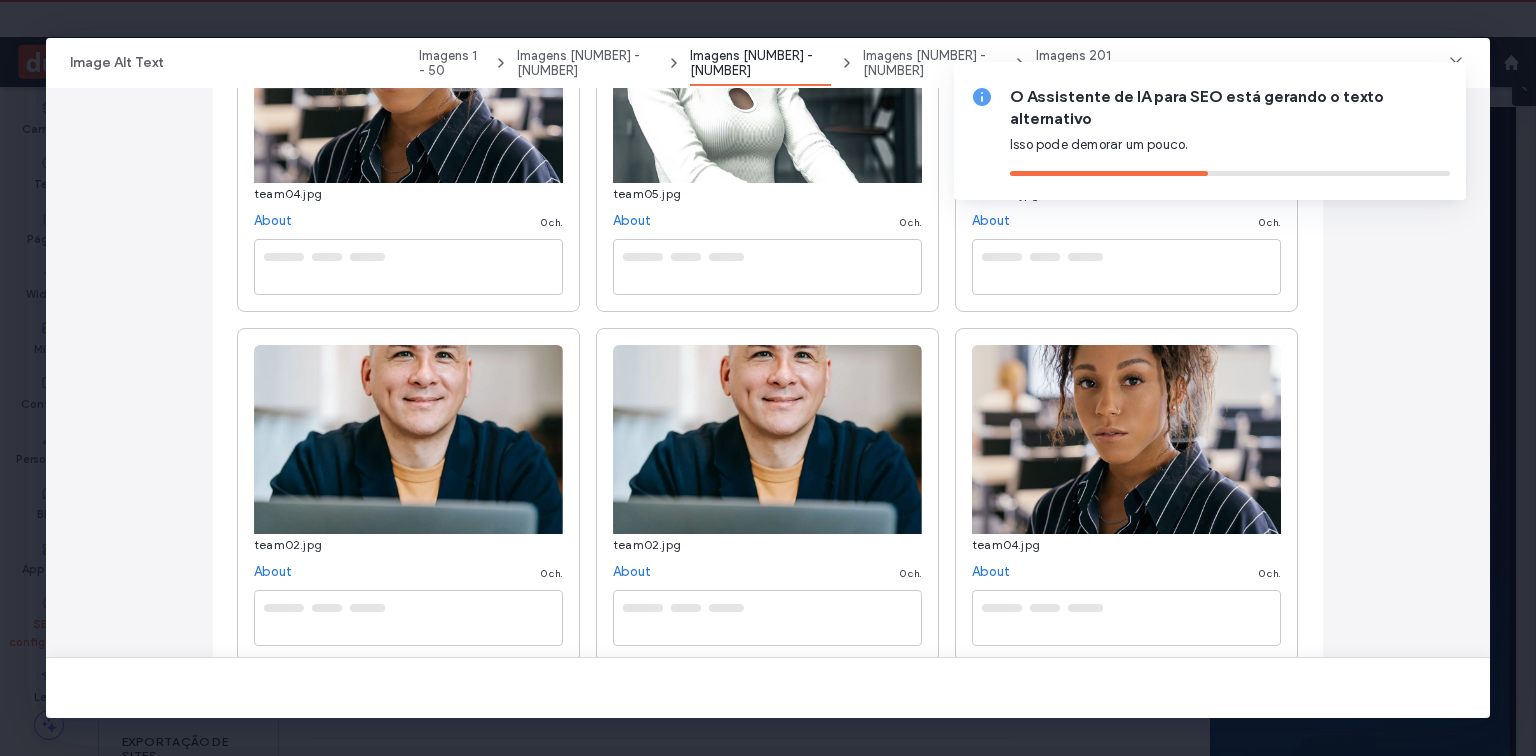 type on "**********" 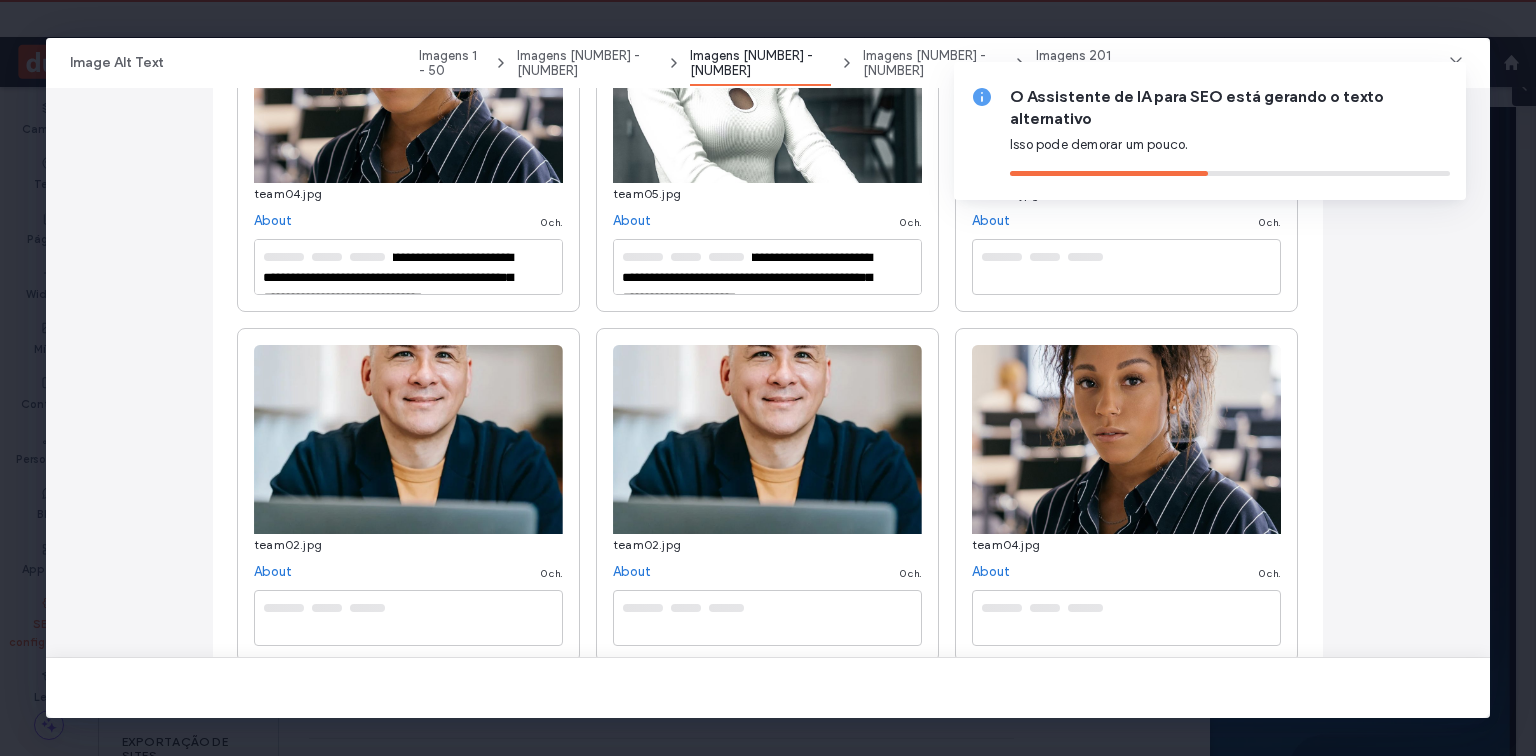 type on "**********" 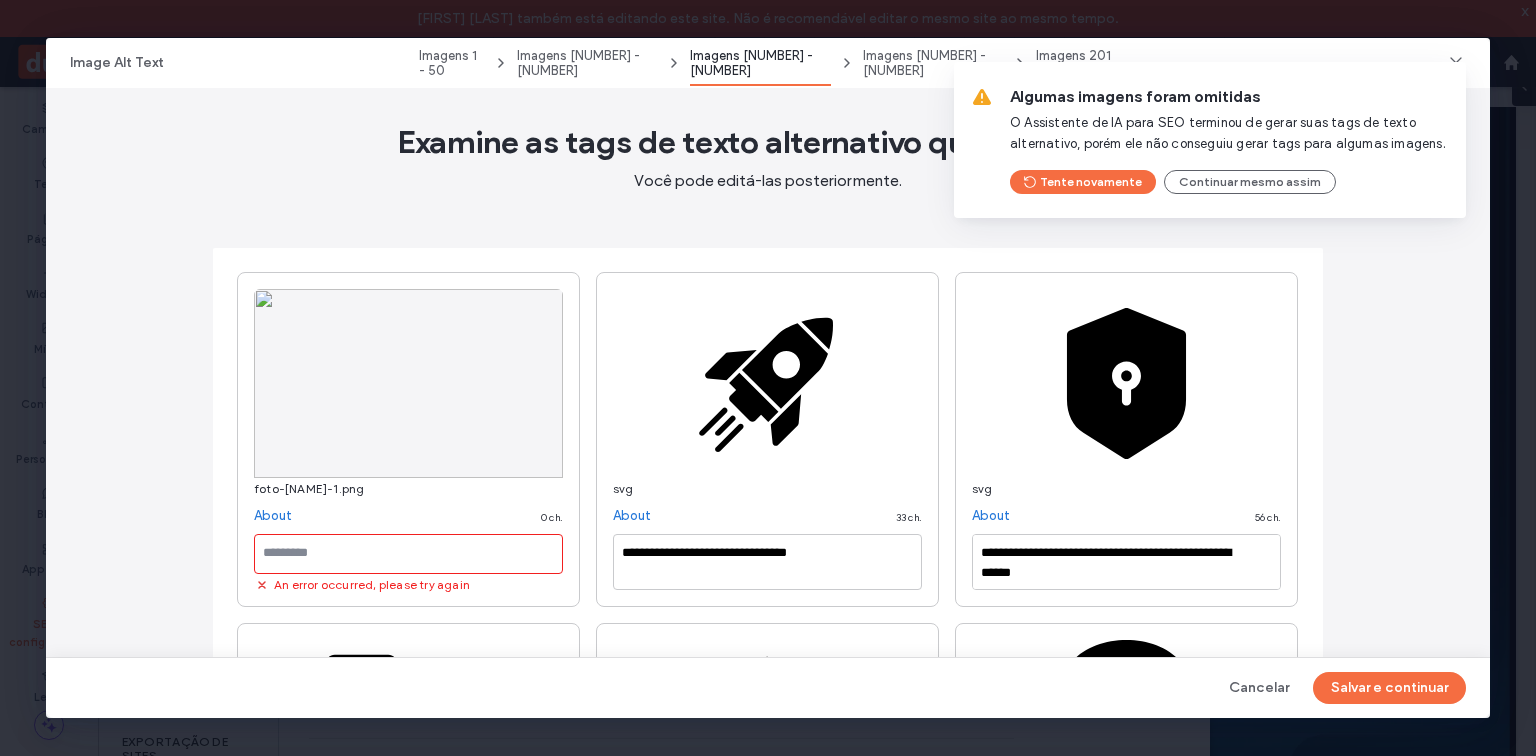 scroll, scrollTop: 0, scrollLeft: 0, axis: both 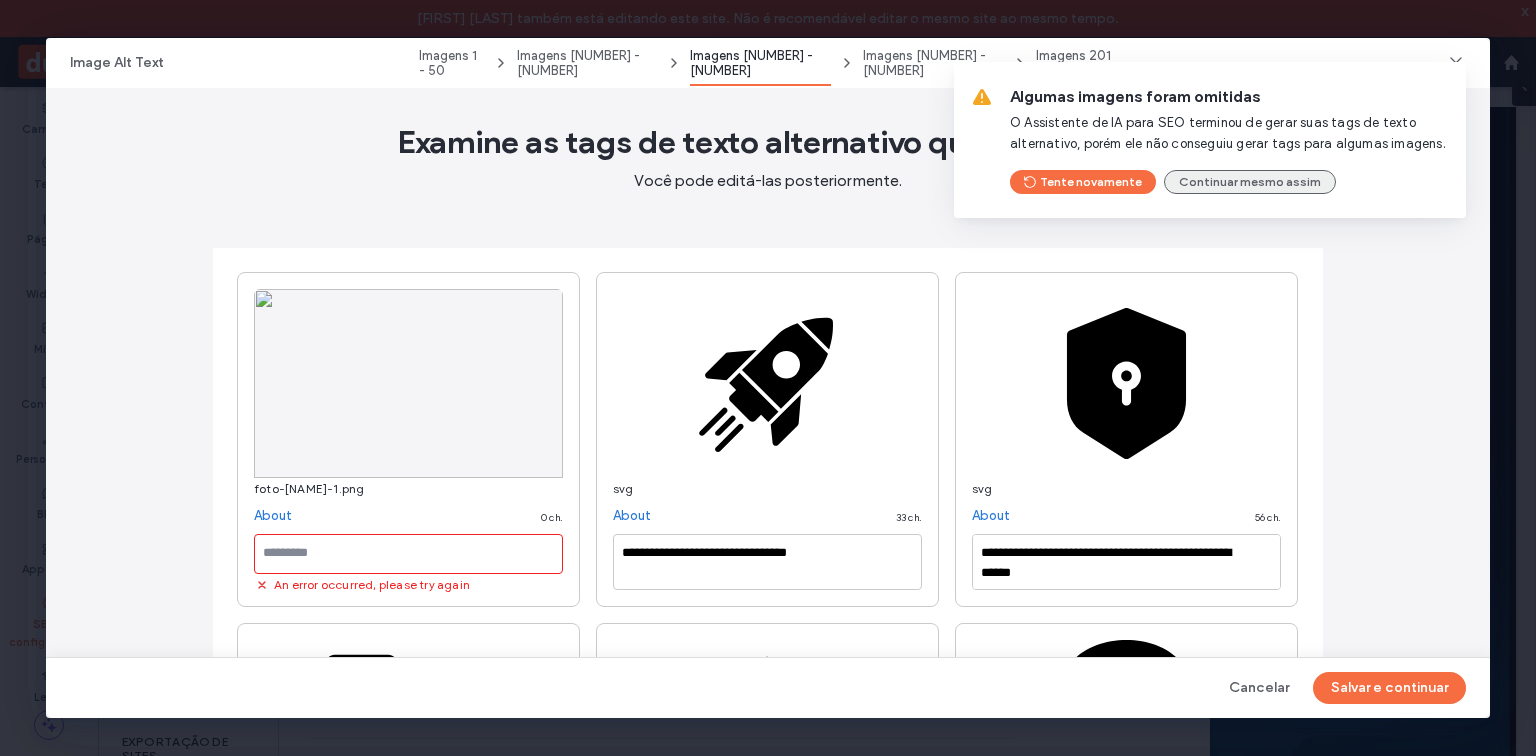 click on "Continuar mesmo assim" at bounding box center (1250, 182) 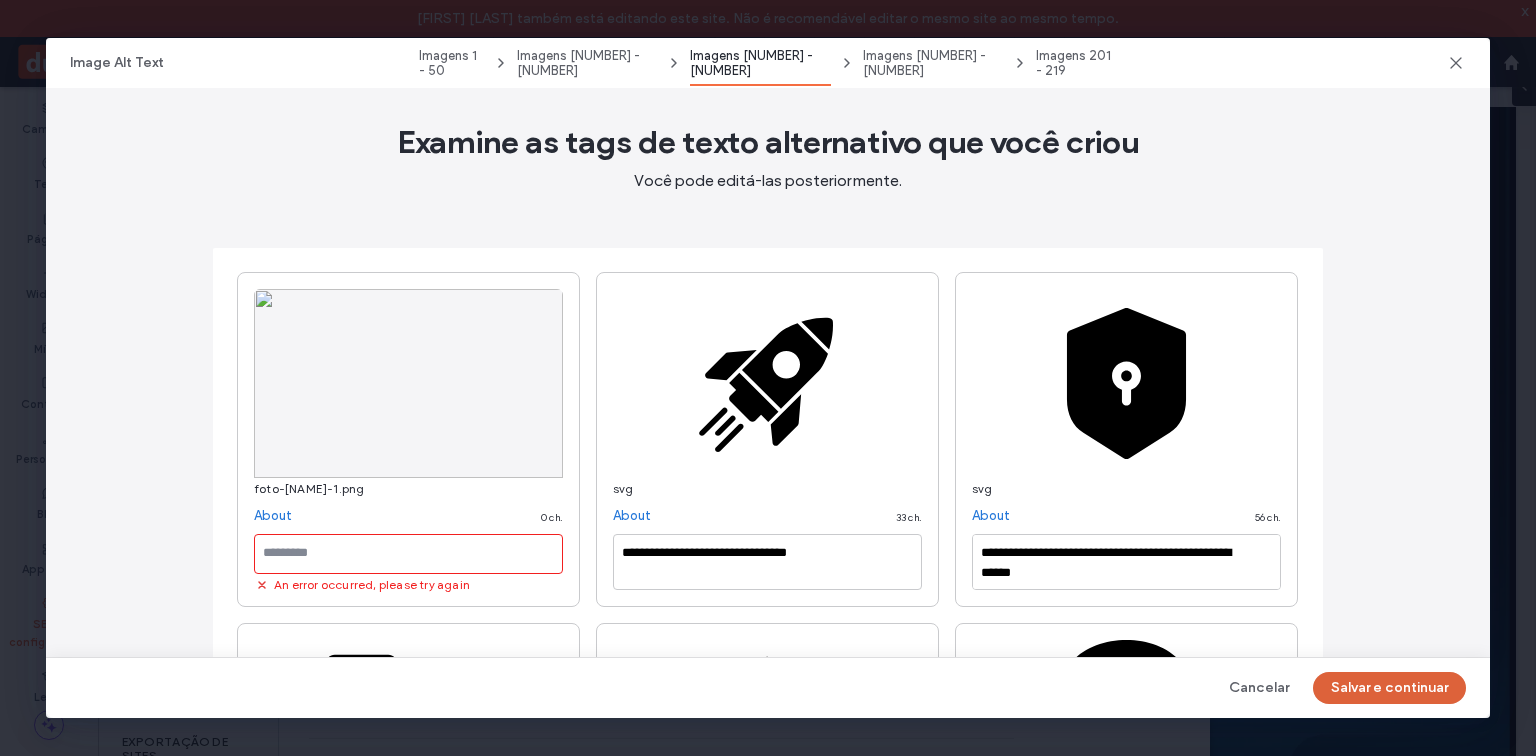 click on "Salvar e continuar" at bounding box center (1389, 688) 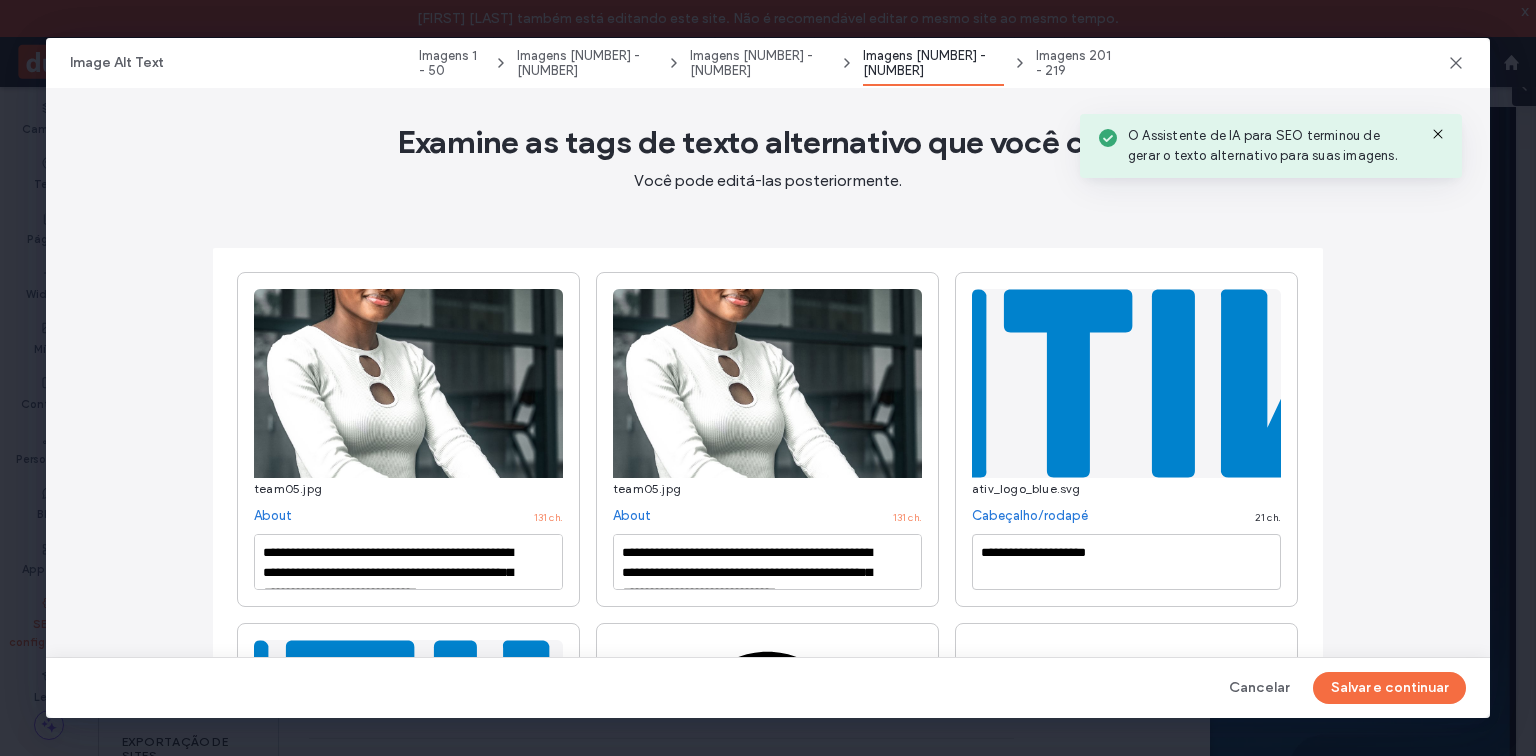 type on "**********" 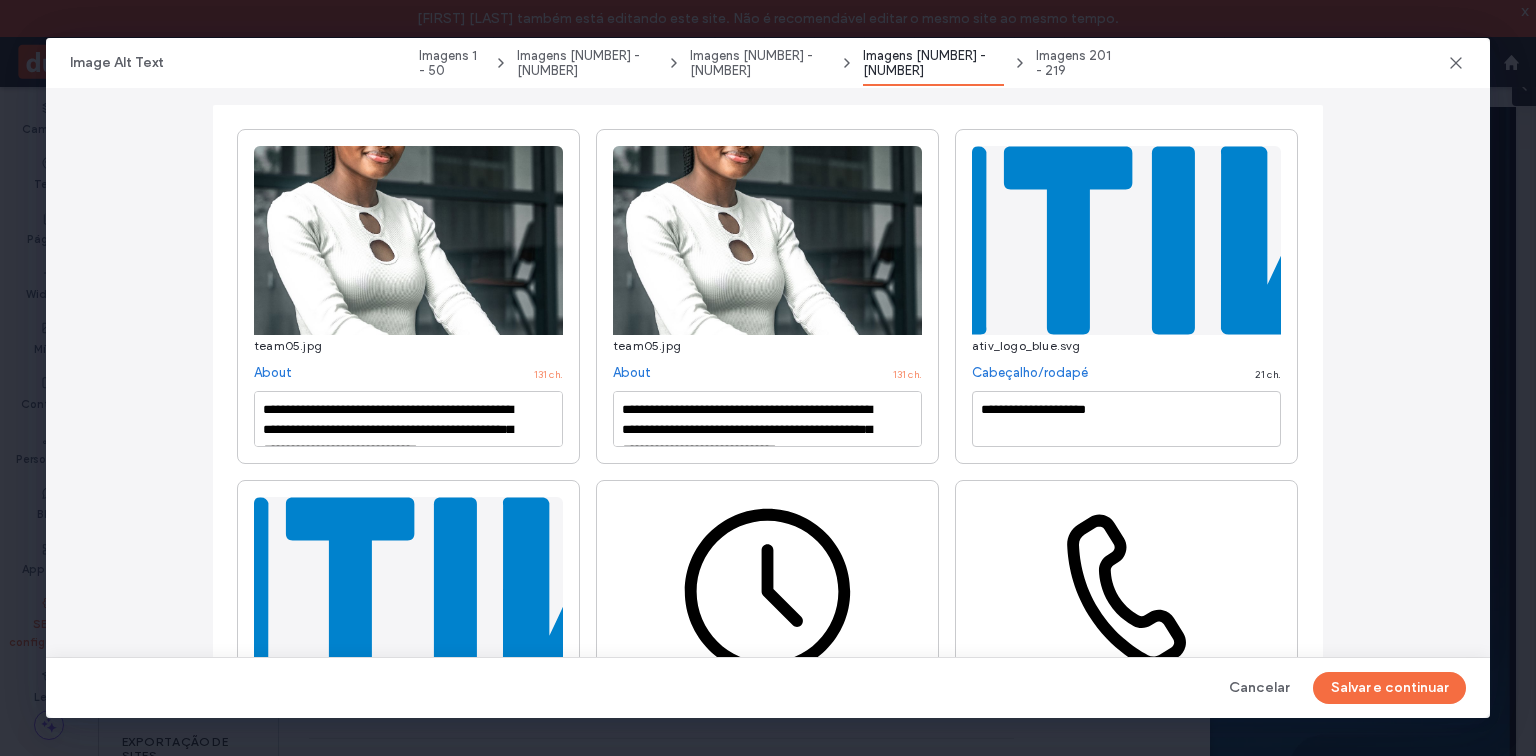 scroll, scrollTop: 160, scrollLeft: 0, axis: vertical 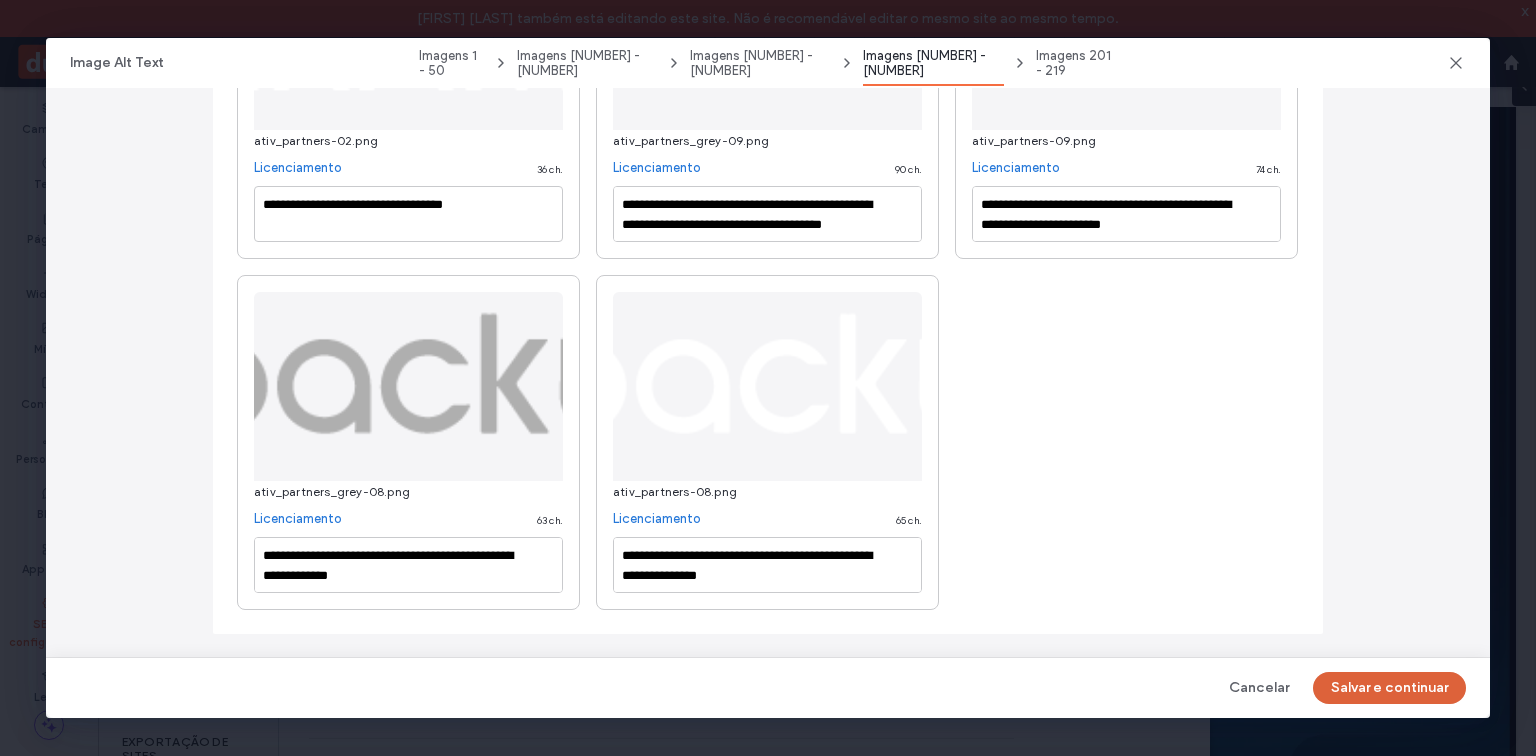 click on "Salvar e continuar" at bounding box center (1389, 688) 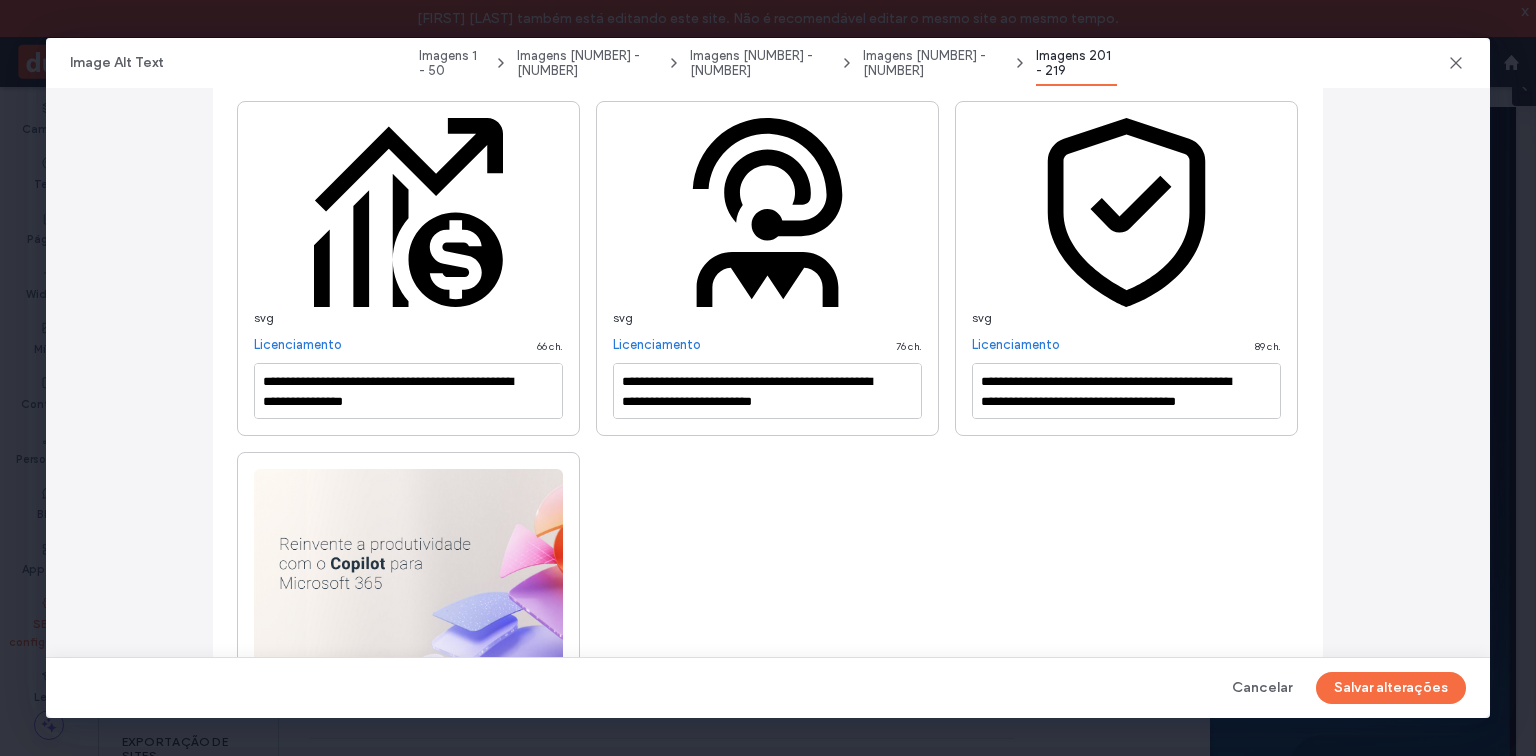 scroll, scrollTop: 2103, scrollLeft: 0, axis: vertical 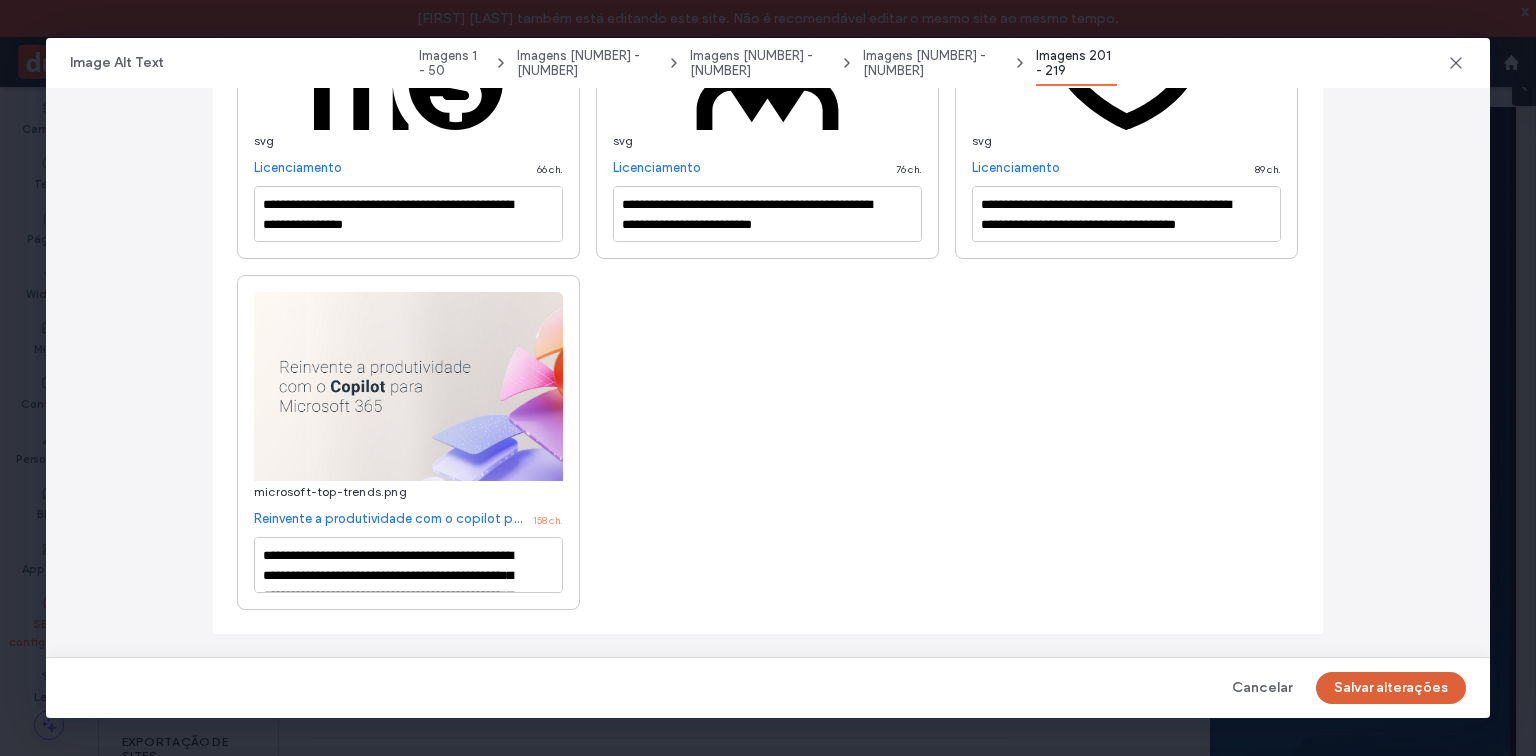 click on "Salvar alterações" at bounding box center [1391, 688] 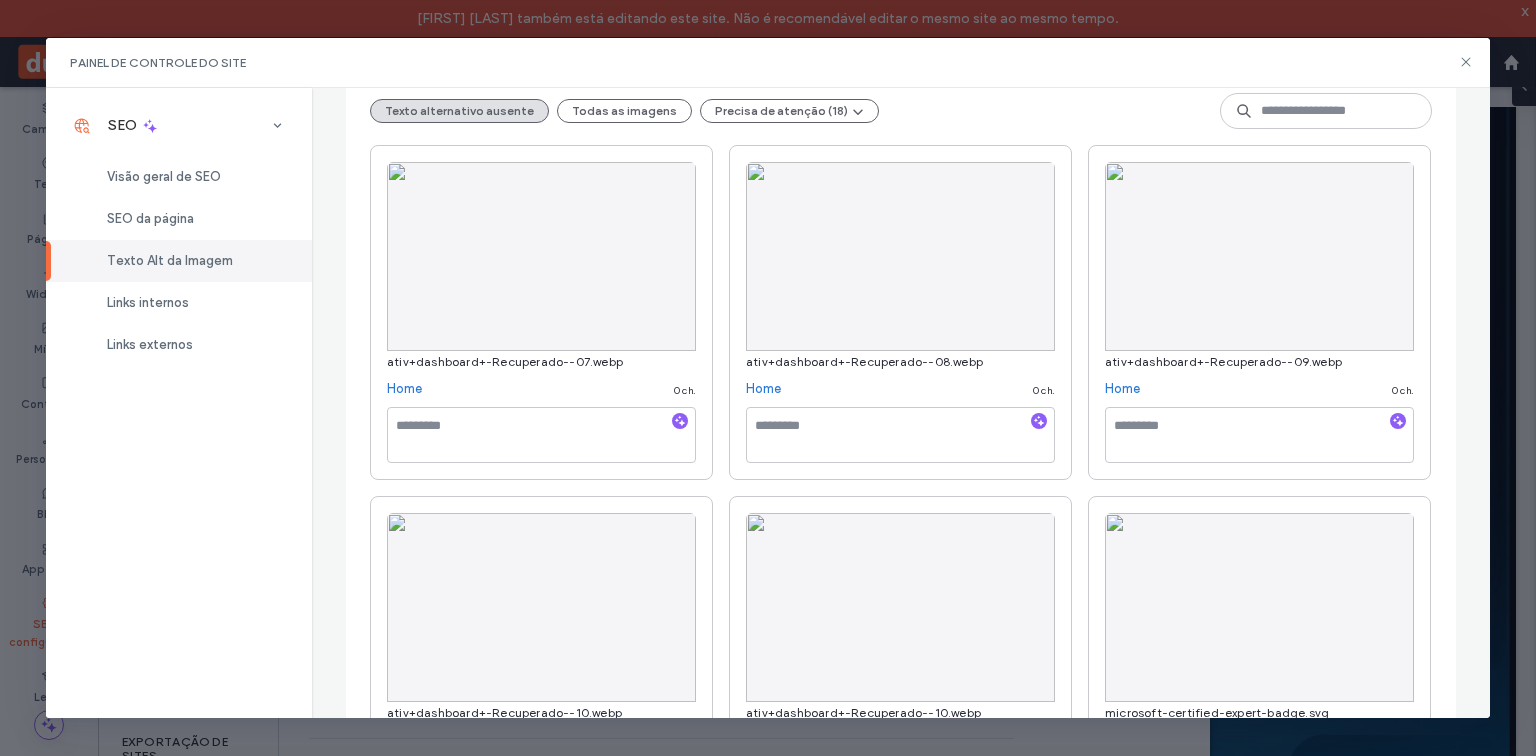scroll, scrollTop: 0, scrollLeft: 0, axis: both 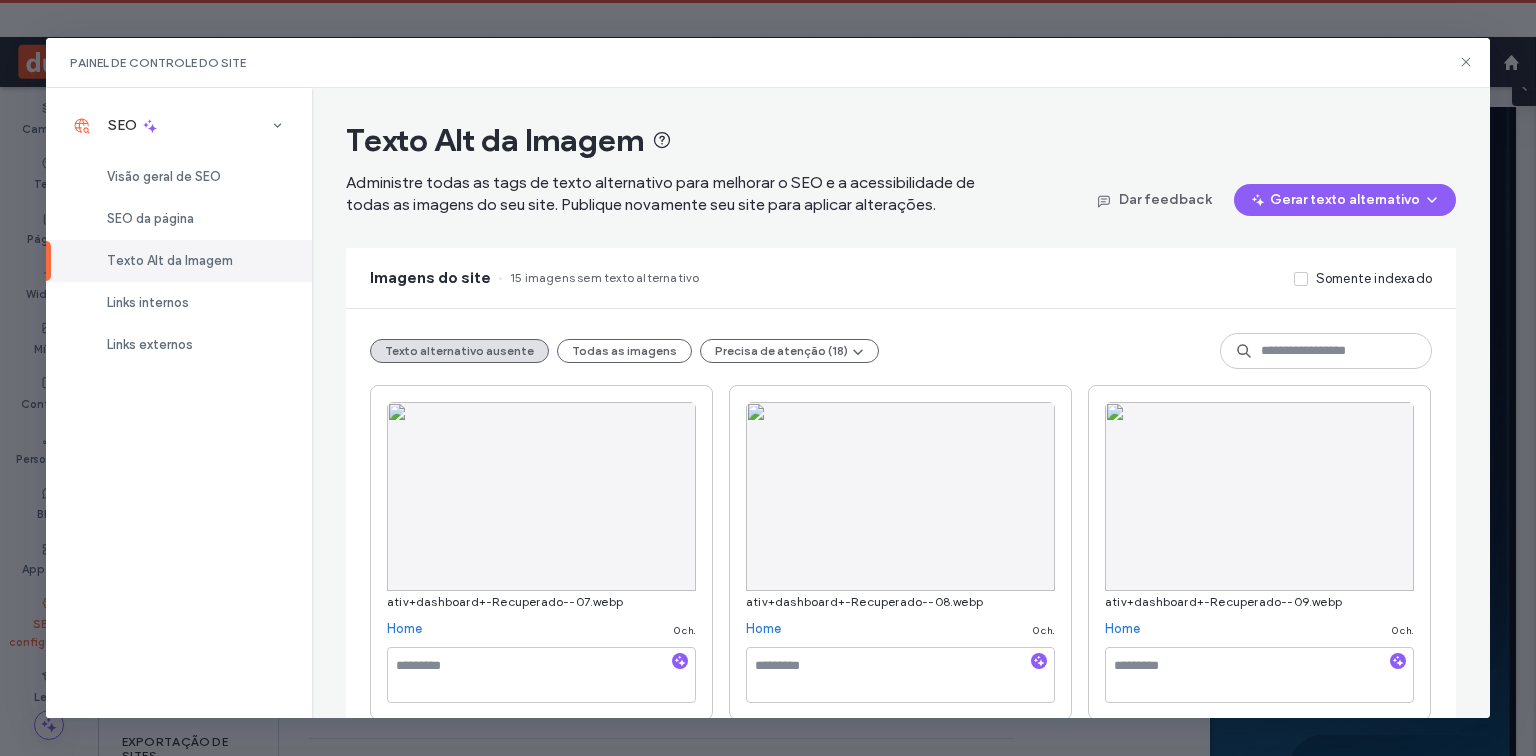 click at bounding box center [541, 496] 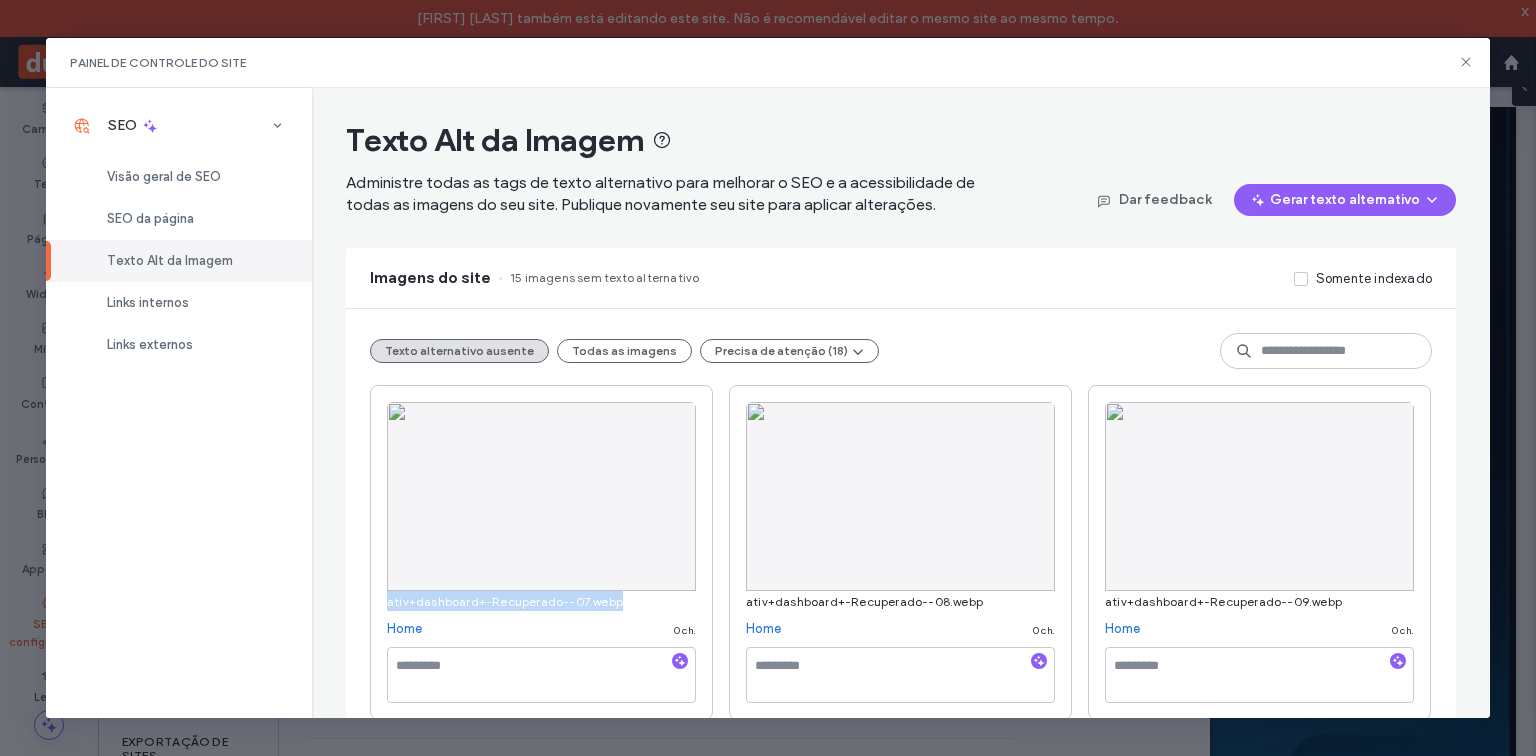 drag, startPoint x: 606, startPoint y: 603, endPoint x: 380, endPoint y: 608, distance: 226.0553 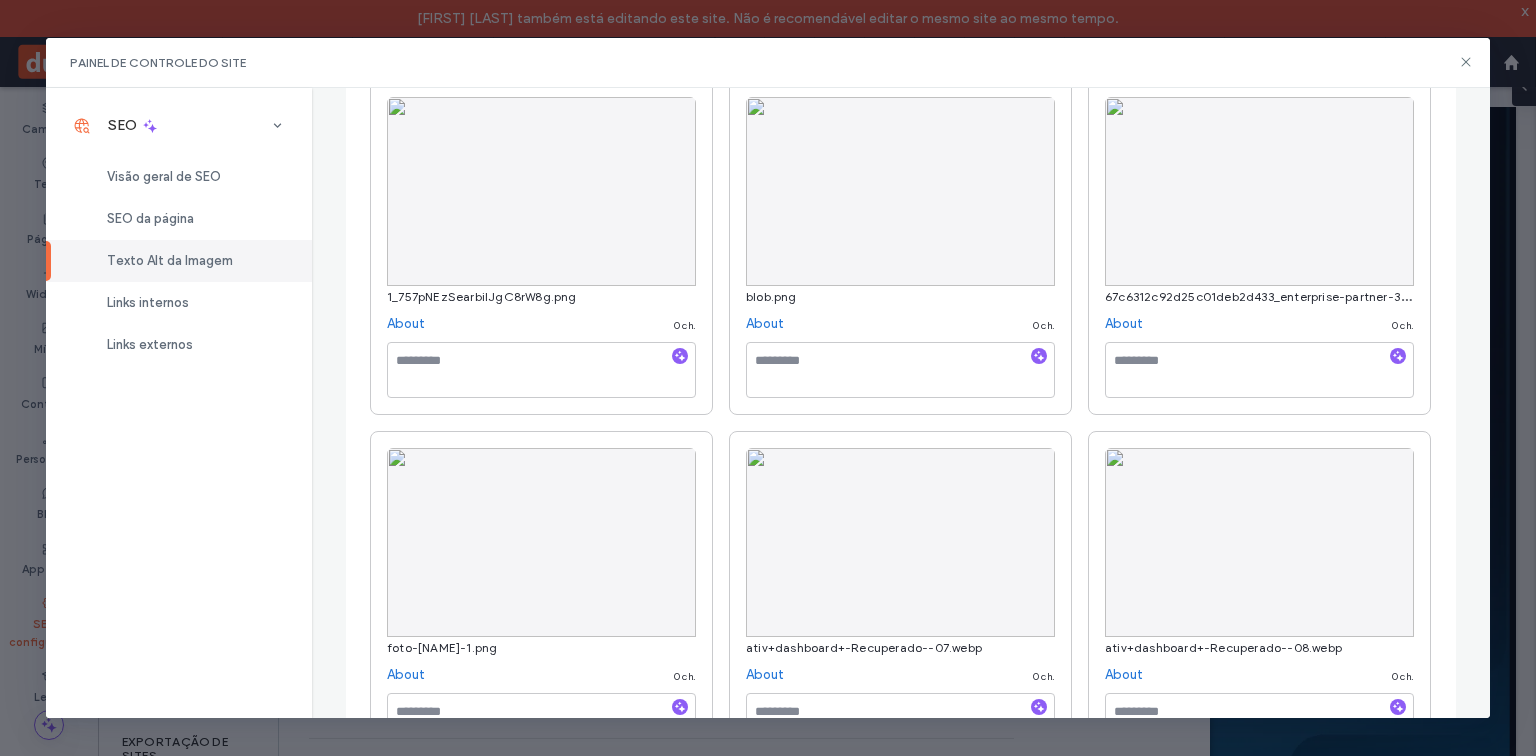 scroll, scrollTop: 1040, scrollLeft: 0, axis: vertical 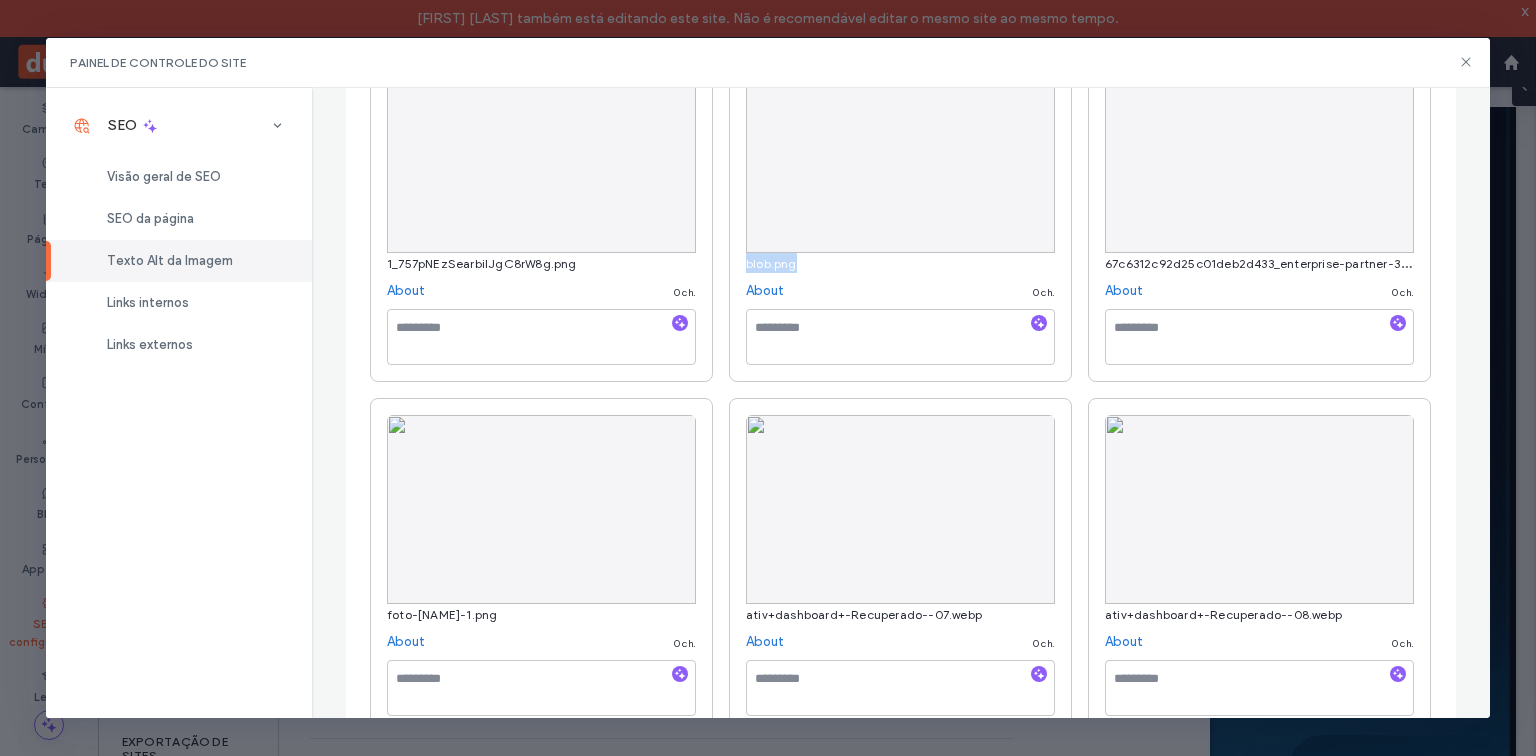 drag, startPoint x: 741, startPoint y: 260, endPoint x: 796, endPoint y: 260, distance: 55 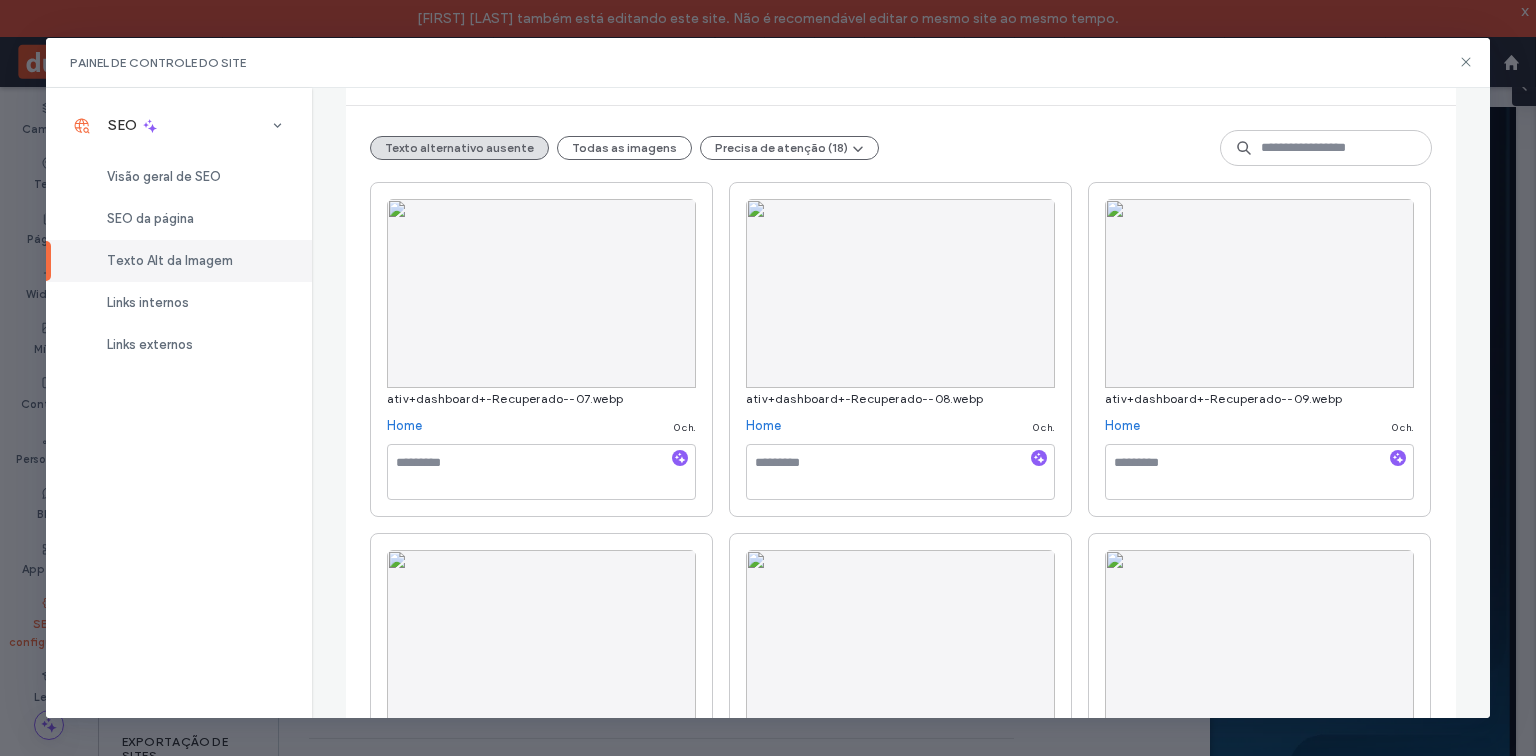 scroll, scrollTop: 0, scrollLeft: 0, axis: both 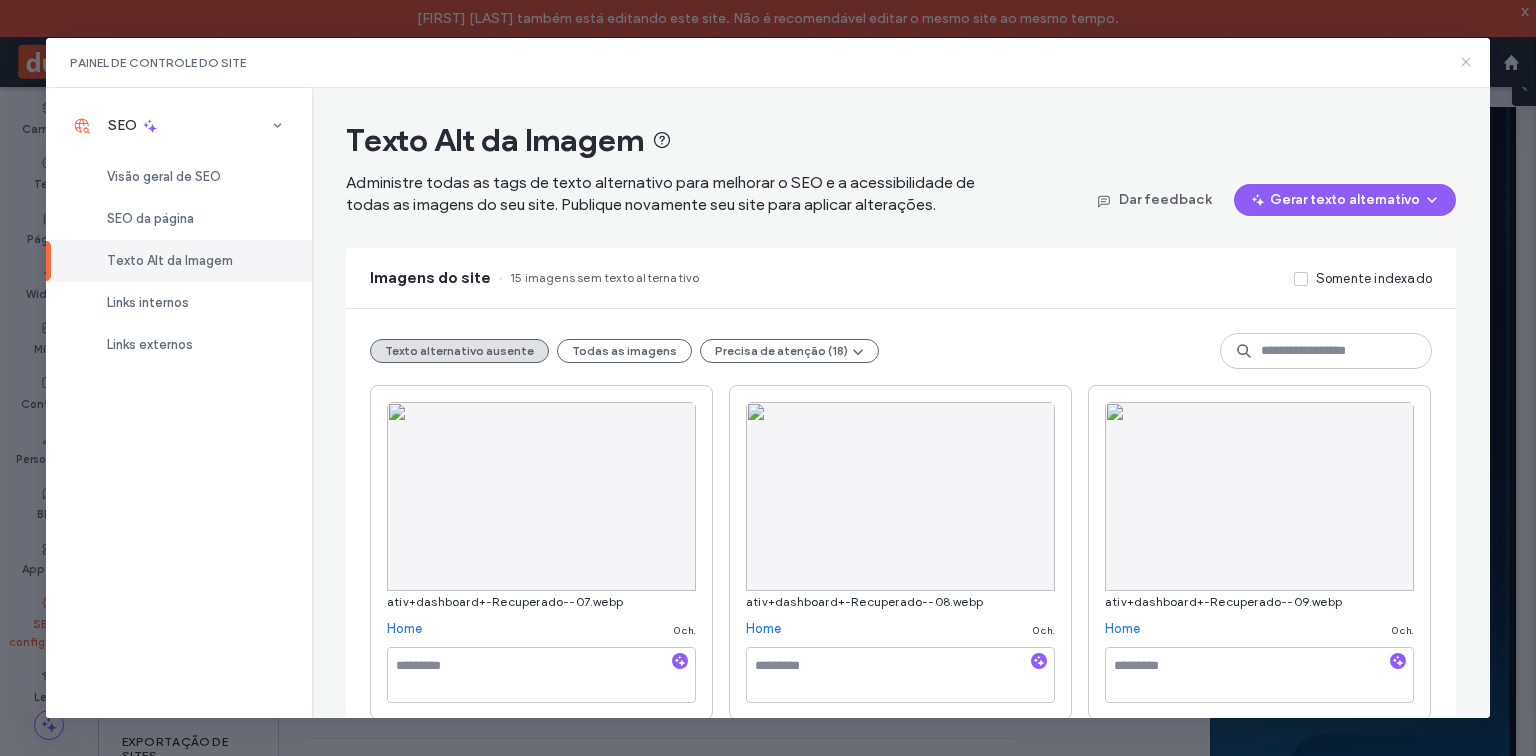 click 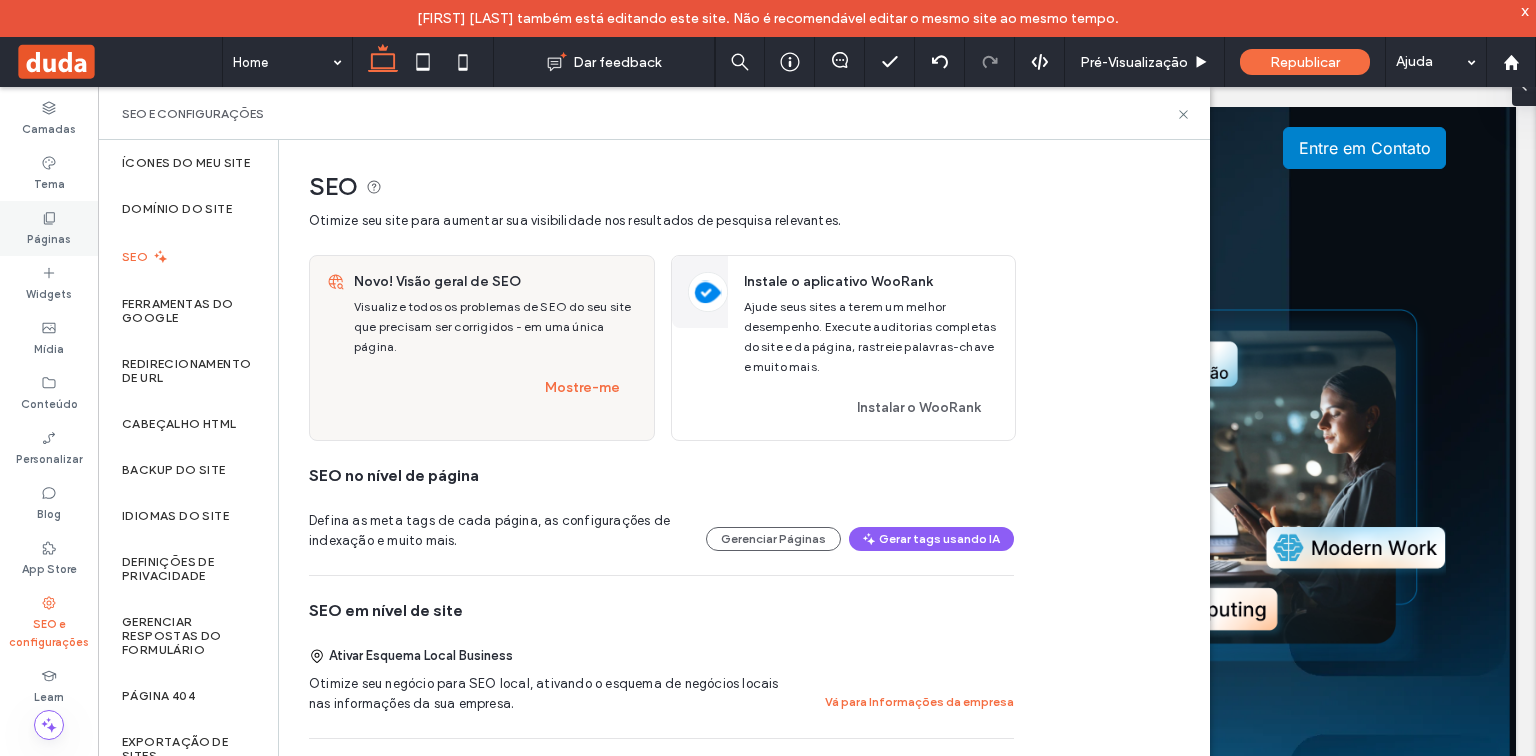 click on "Páginas" at bounding box center [49, 237] 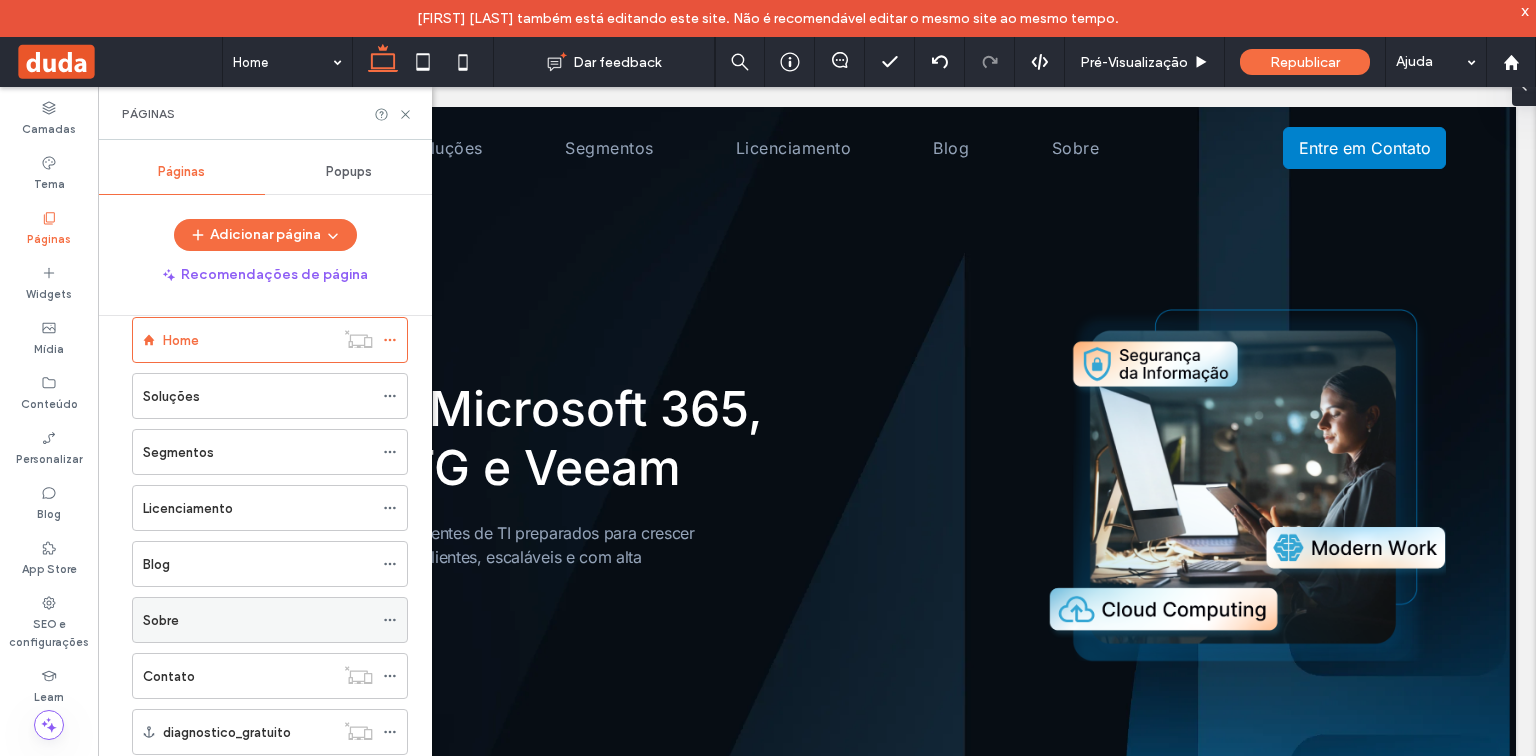 scroll, scrollTop: 51, scrollLeft: 0, axis: vertical 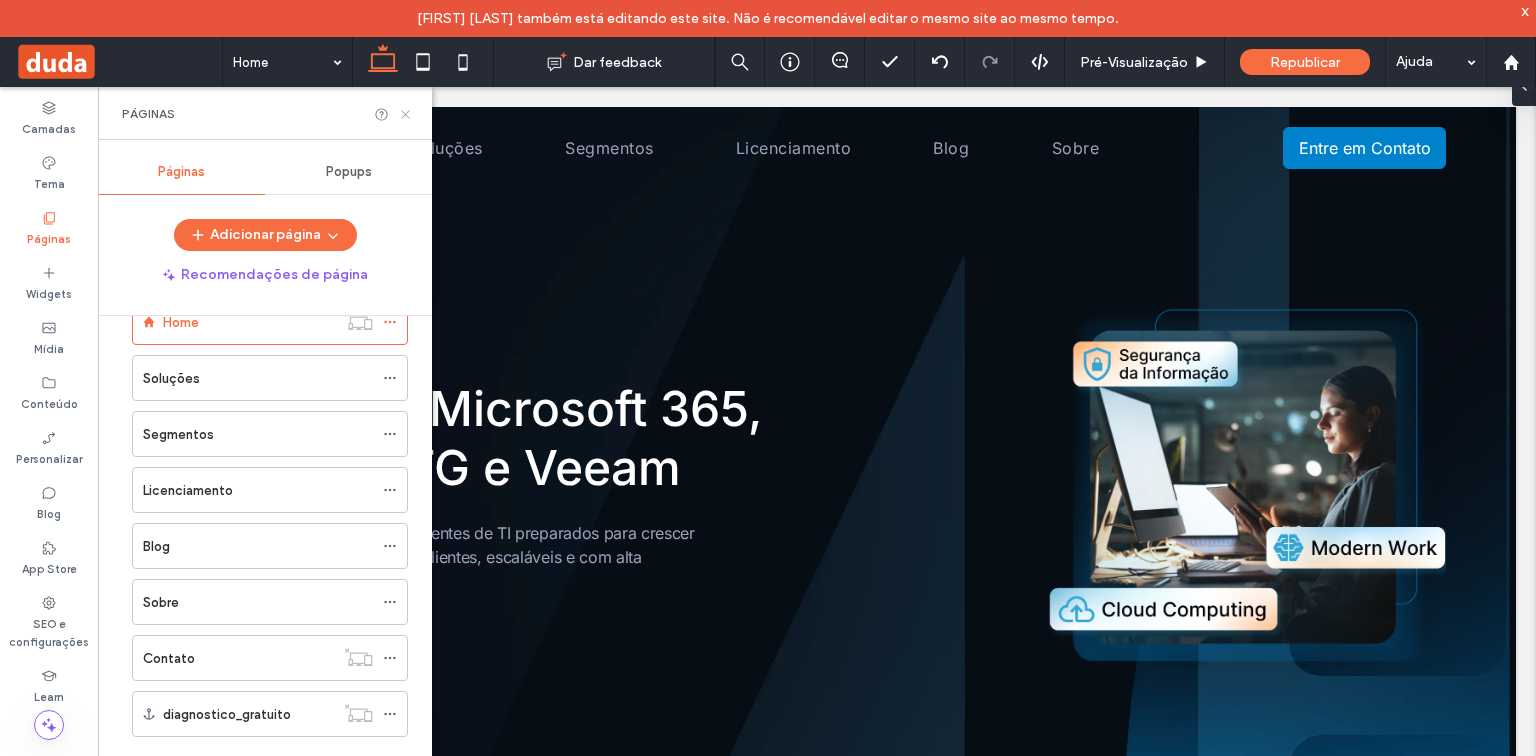 click 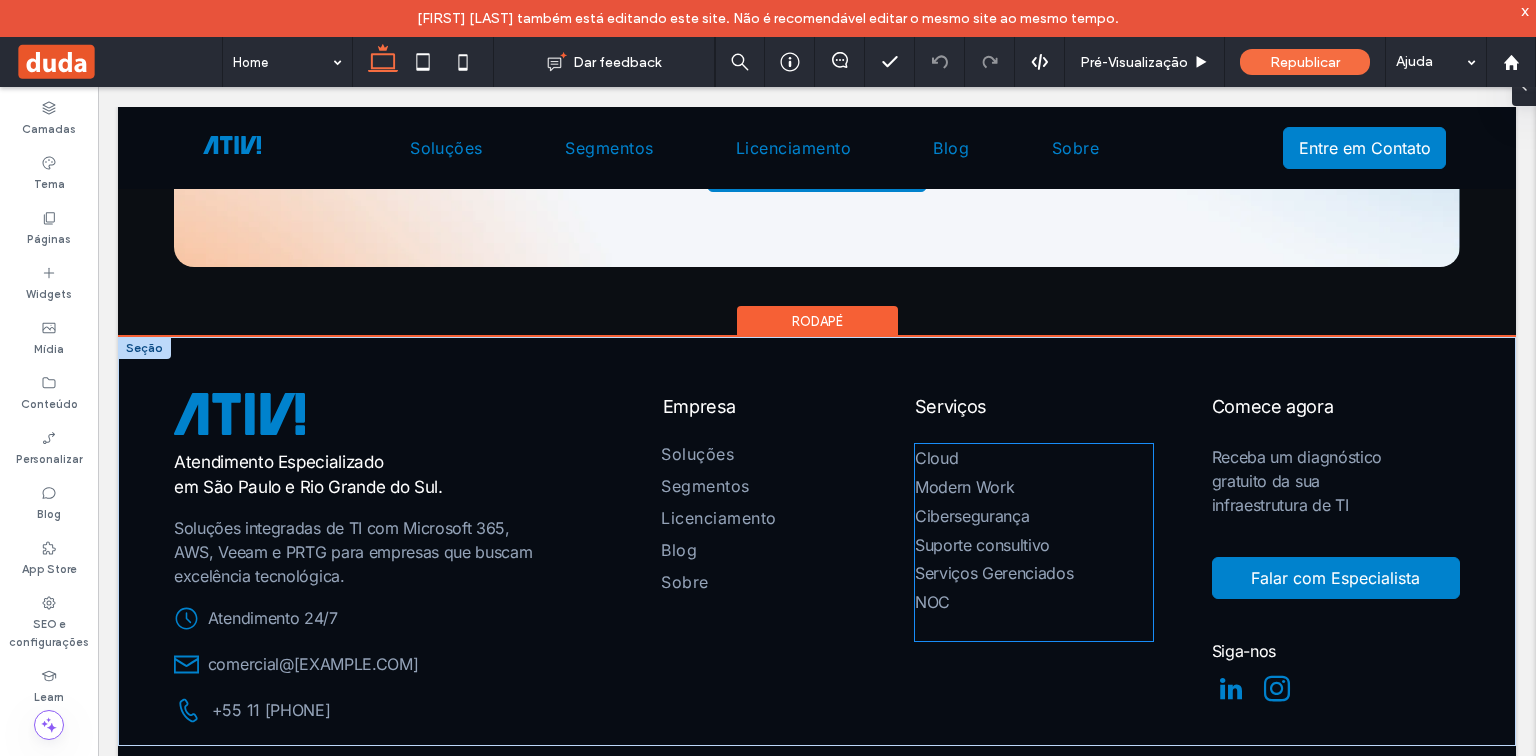 scroll, scrollTop: 7160, scrollLeft: 0, axis: vertical 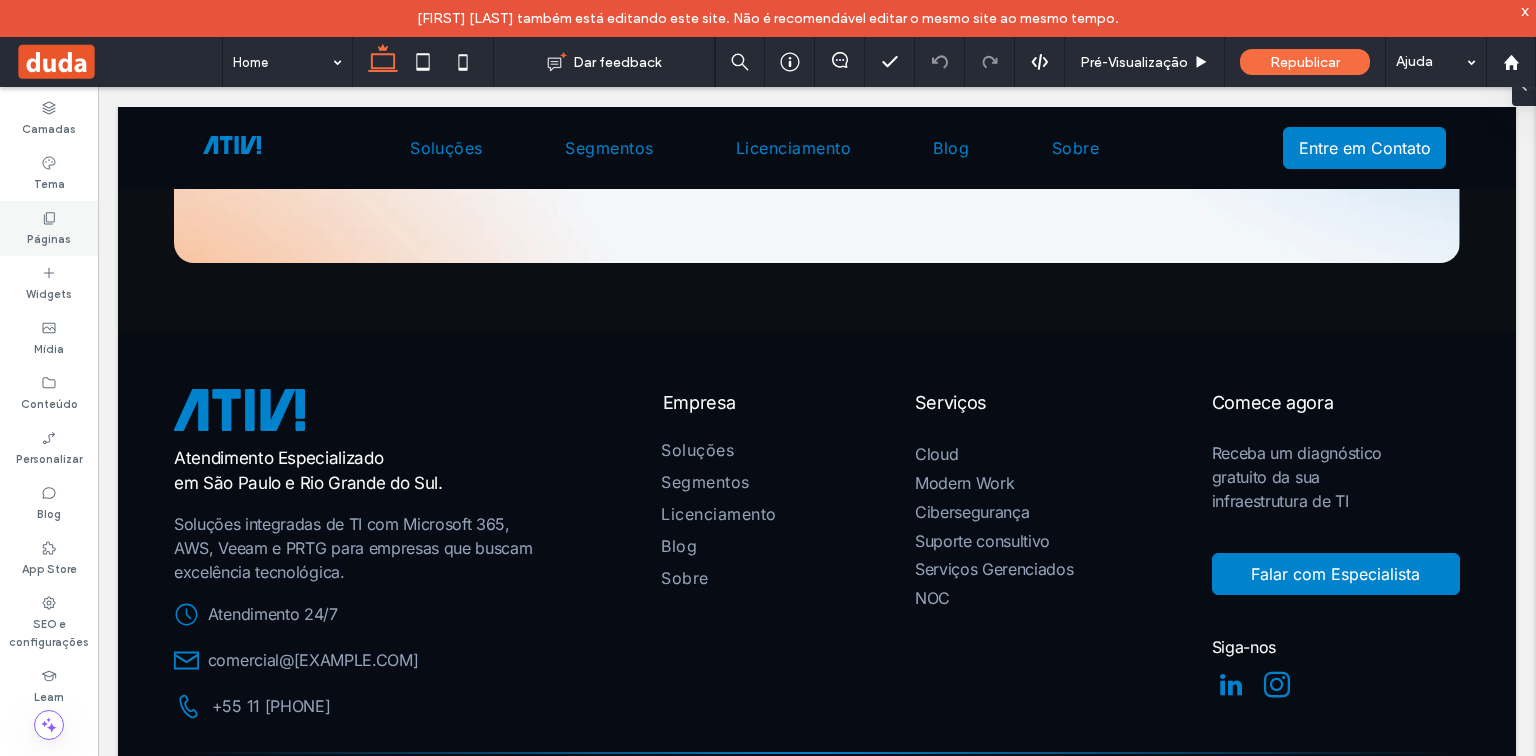 click on "Páginas" at bounding box center [49, 228] 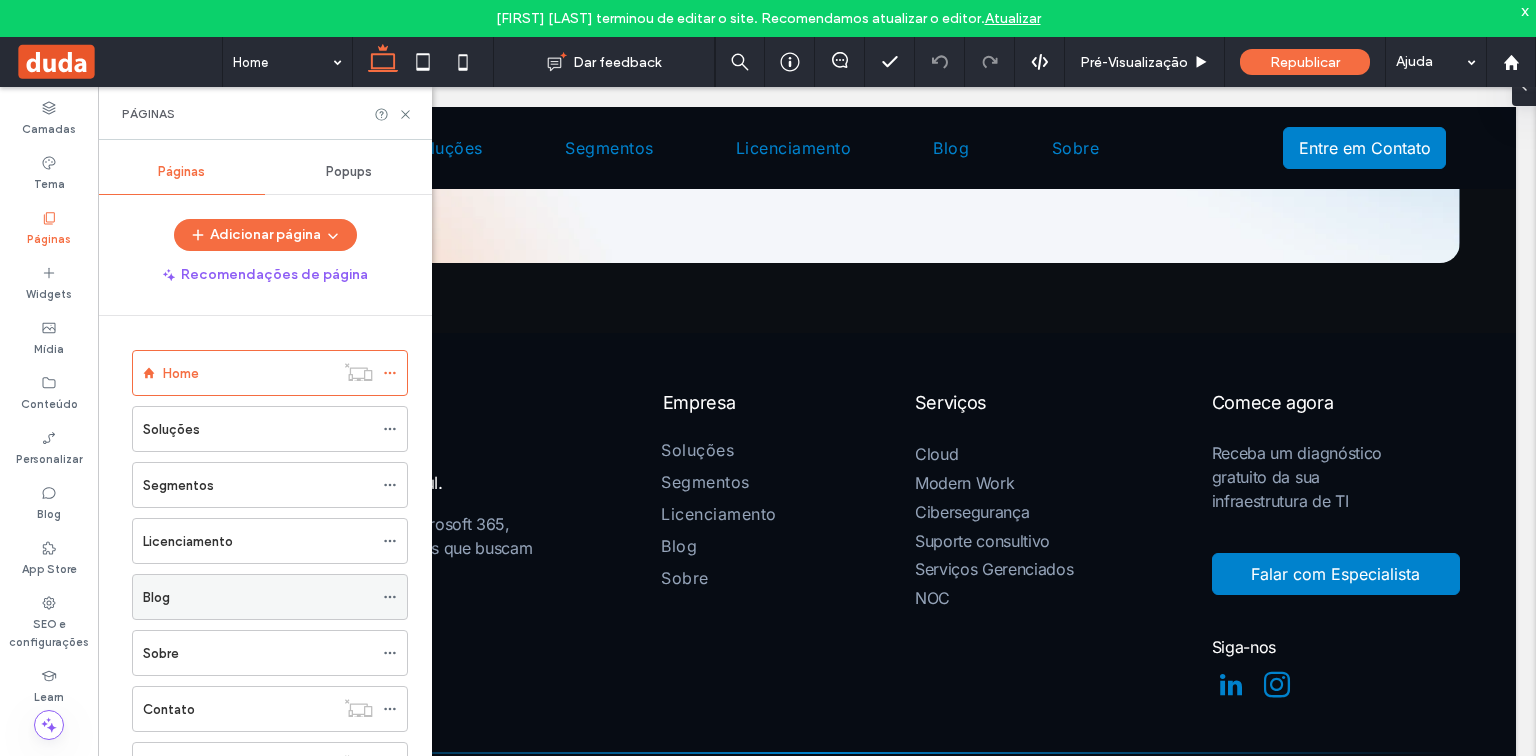 click on "SEO e configurações" at bounding box center [49, 622] 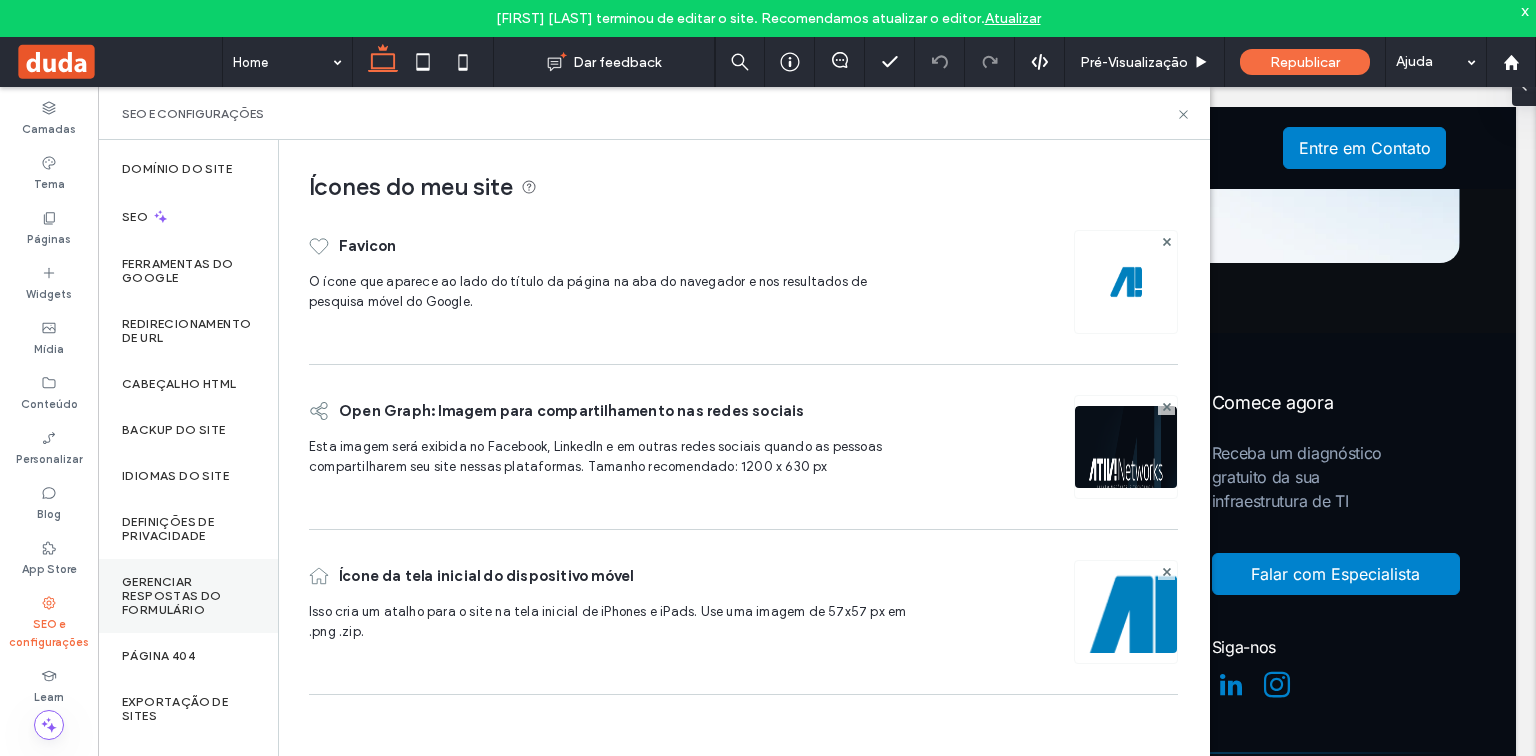 scroll, scrollTop: 59, scrollLeft: 0, axis: vertical 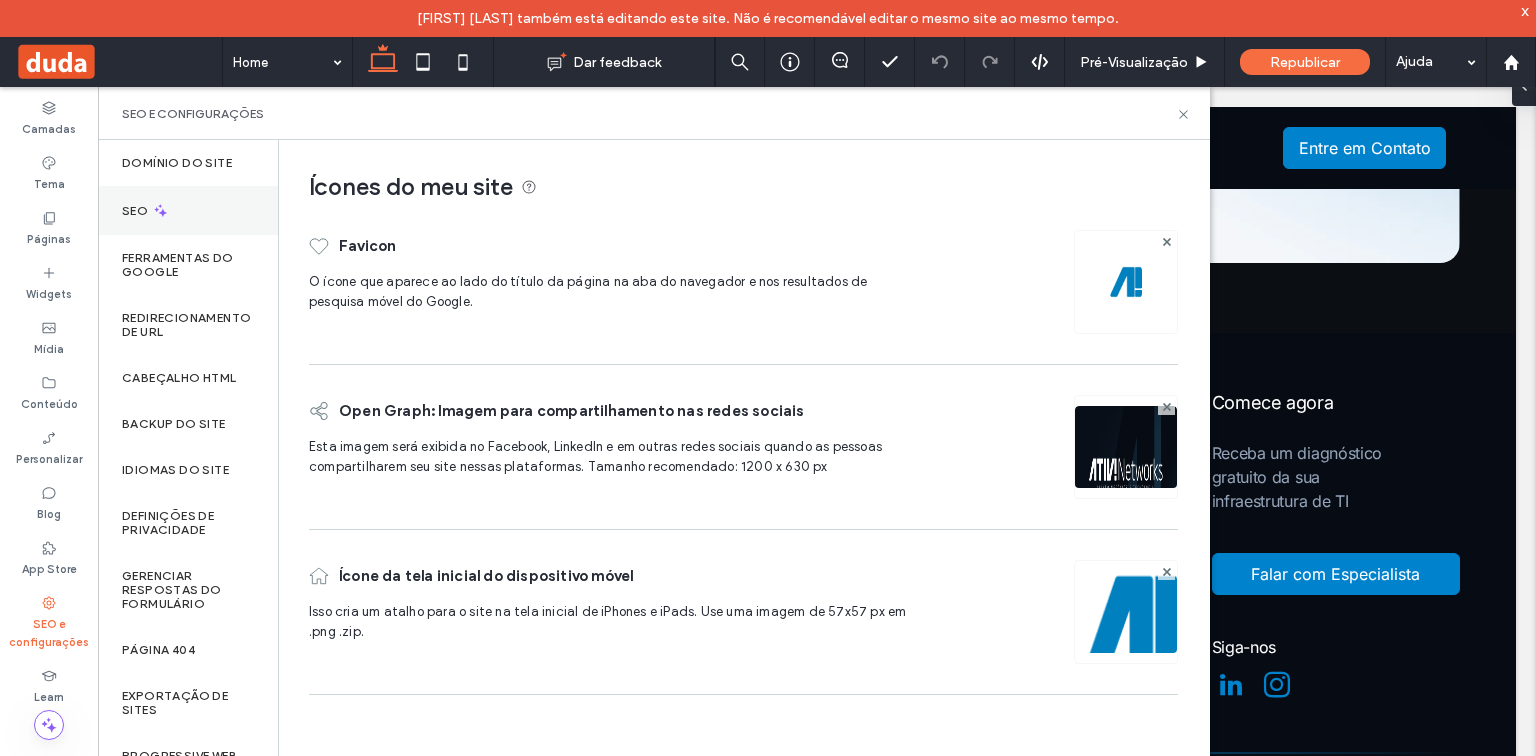 click on "SEO" at bounding box center [188, 210] 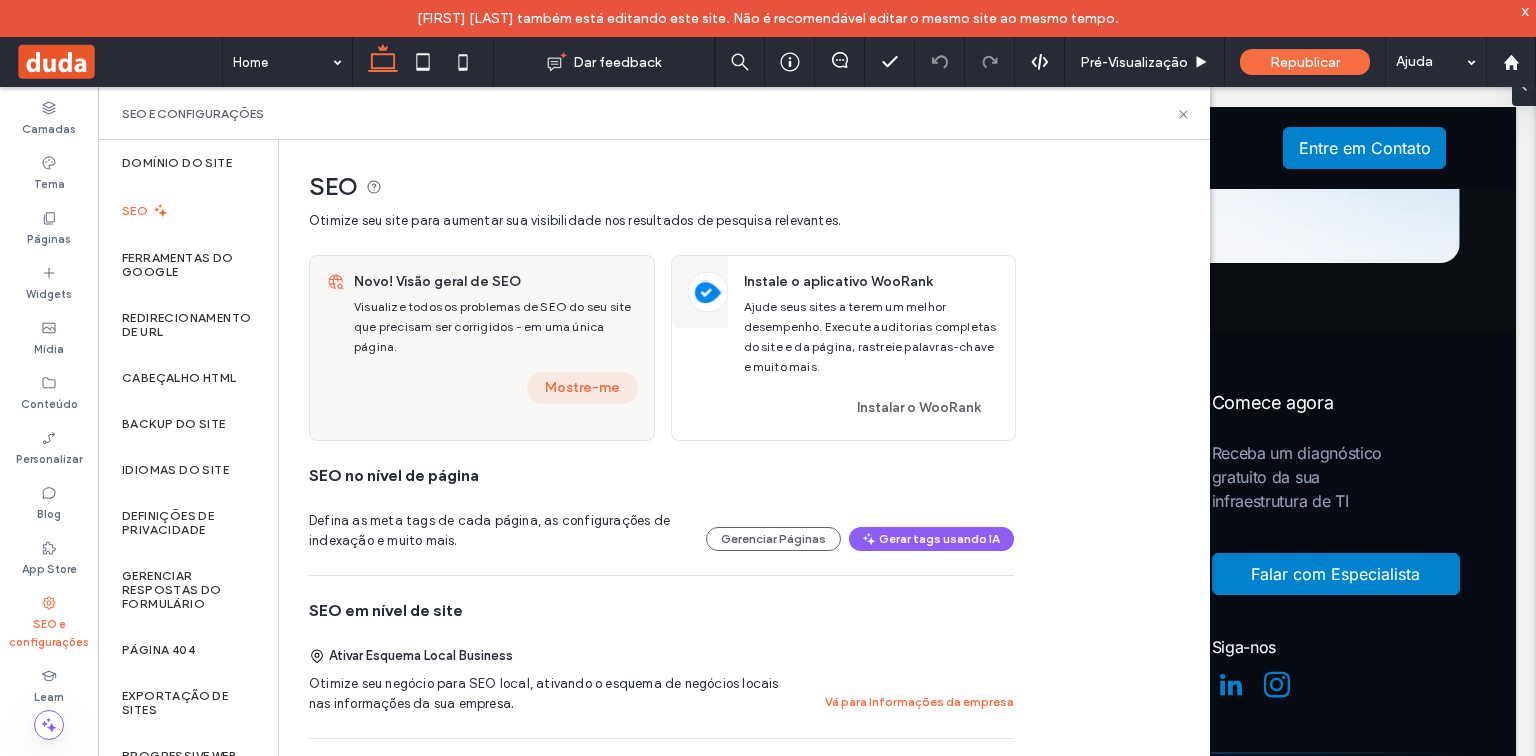 click on "Mostre-me" at bounding box center (582, 388) 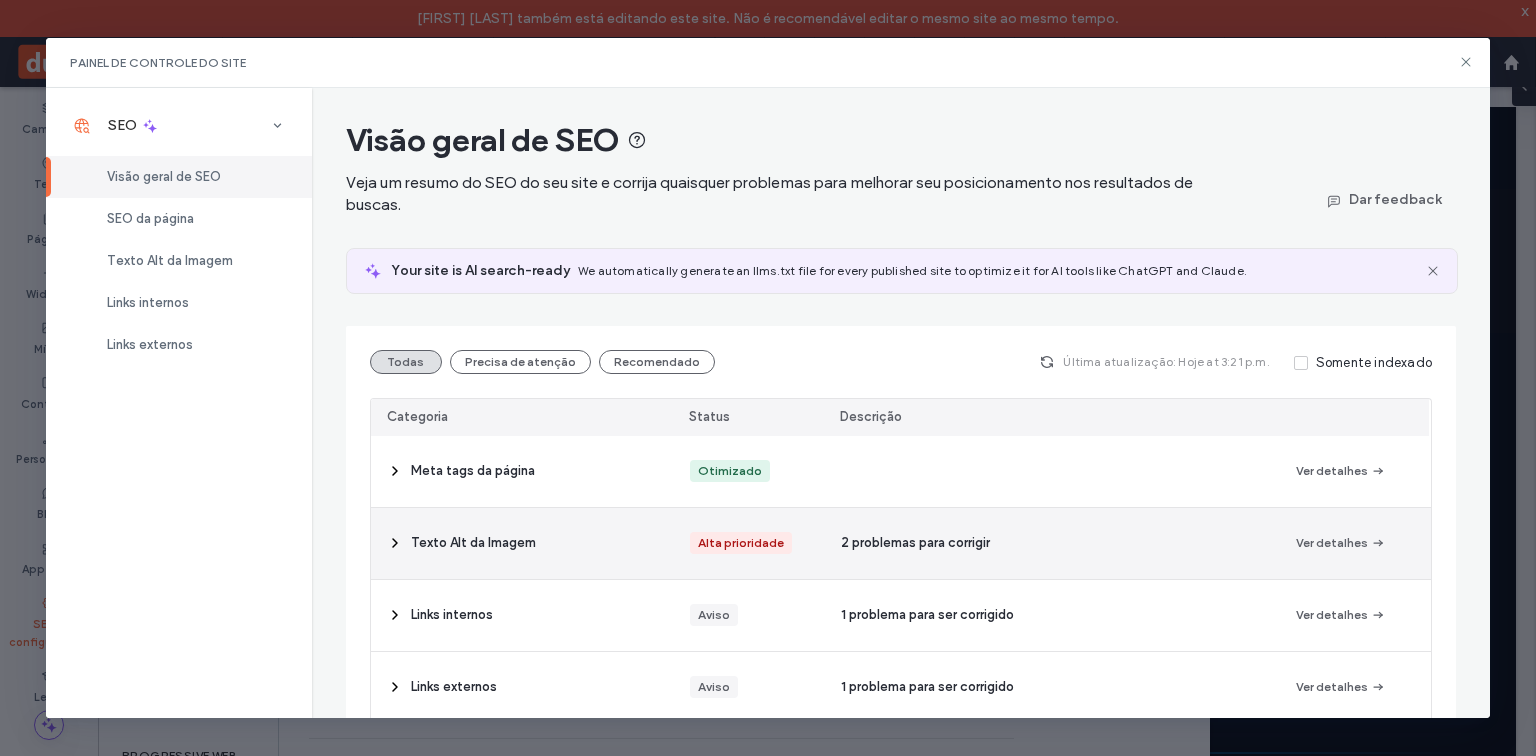 click 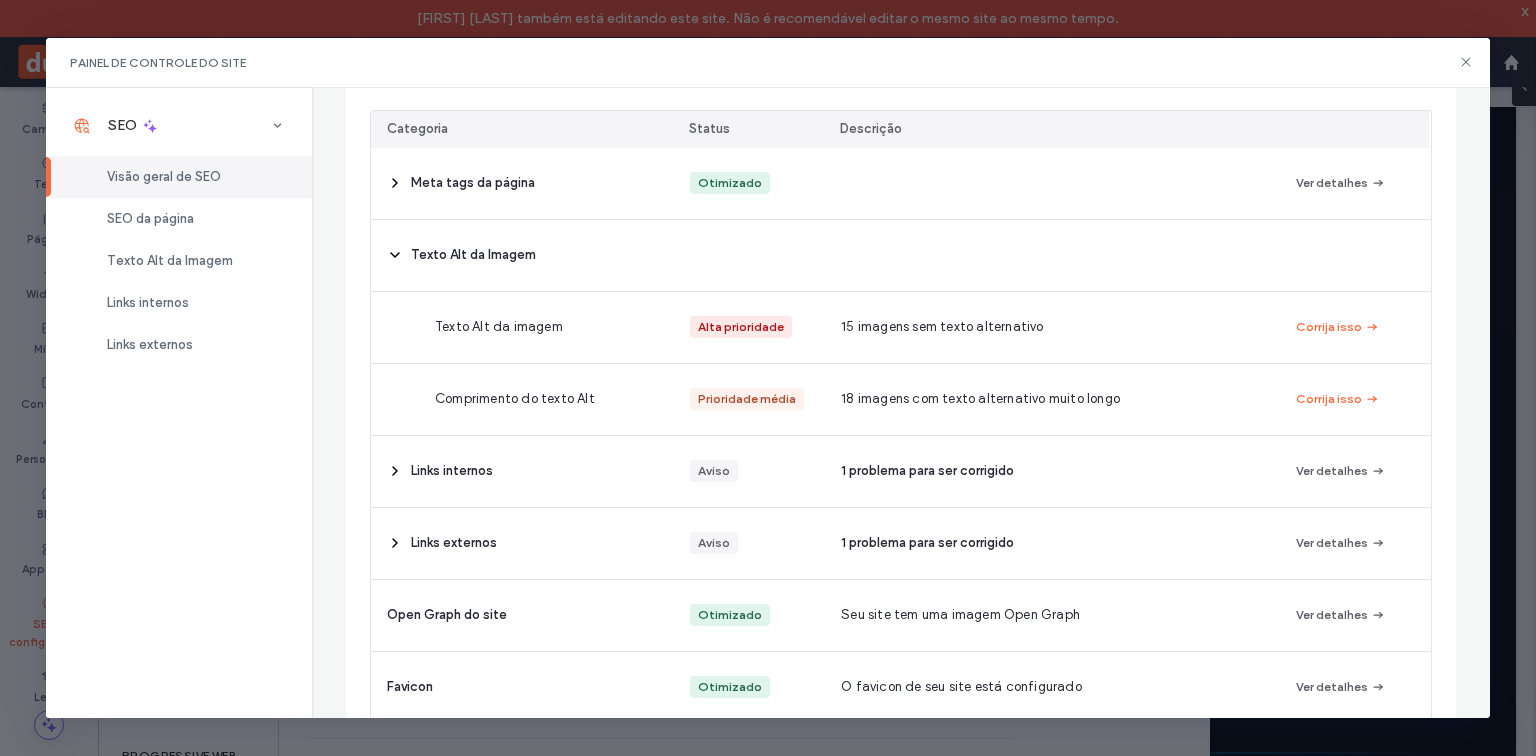 scroll, scrollTop: 286, scrollLeft: 0, axis: vertical 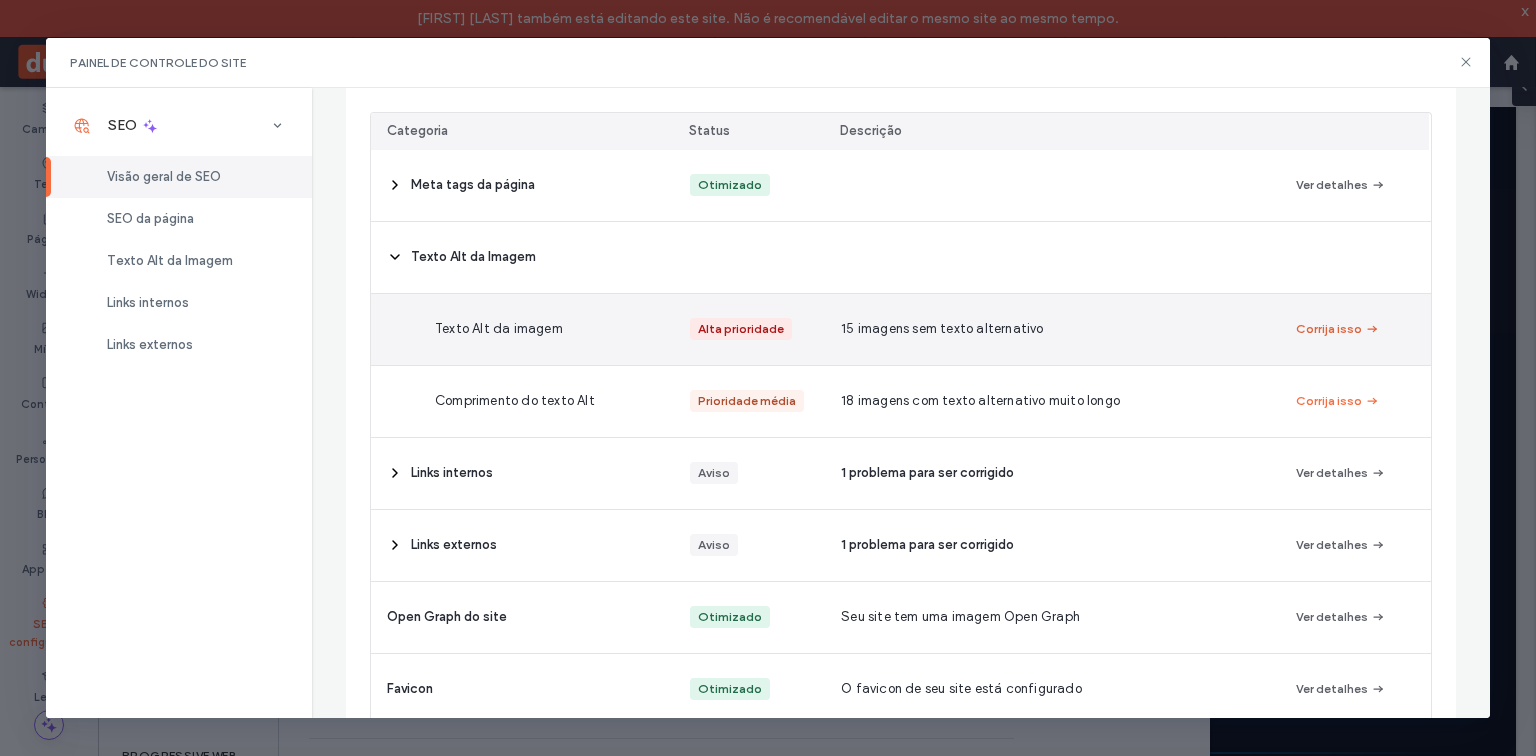 click on "Corrija isso" at bounding box center [1338, 329] 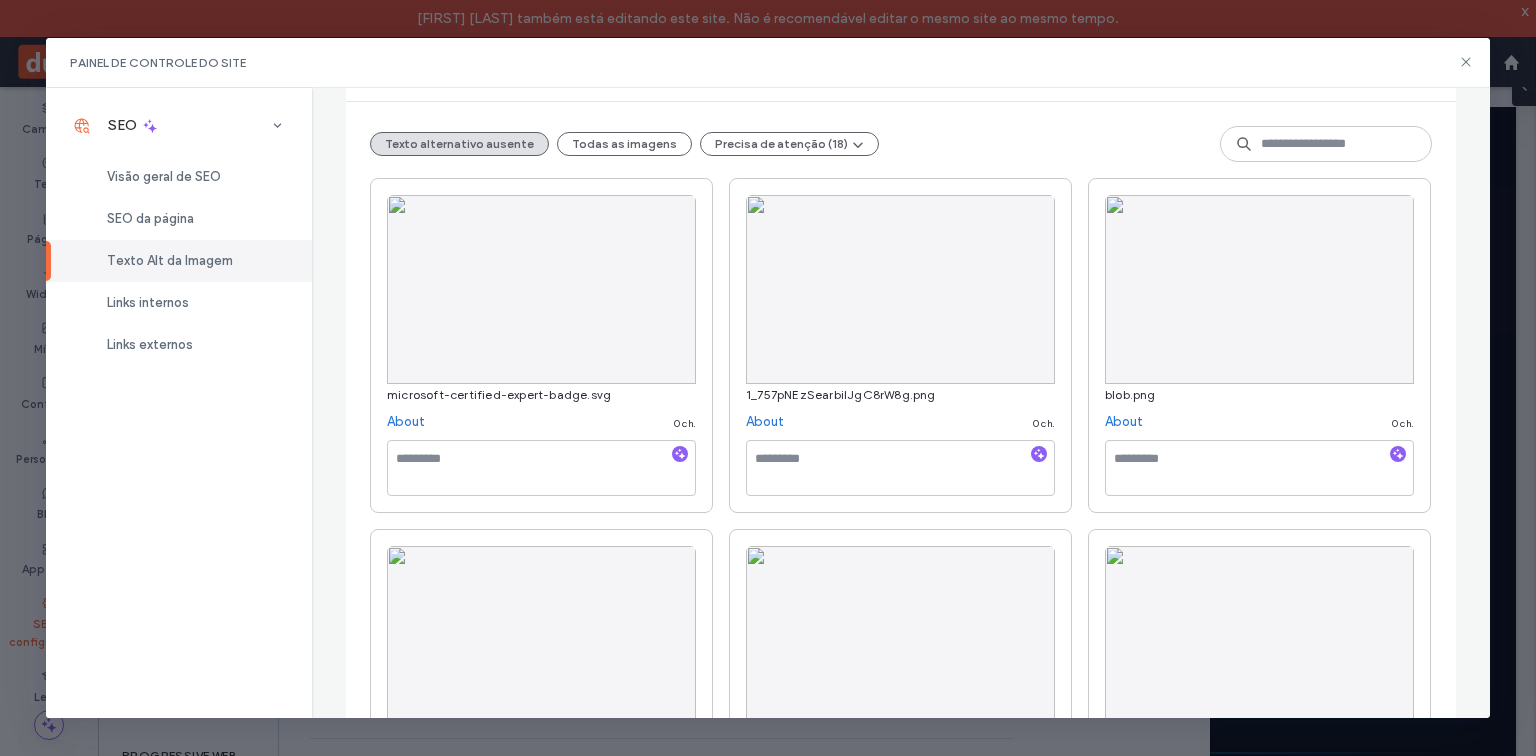 scroll, scrollTop: 160, scrollLeft: 0, axis: vertical 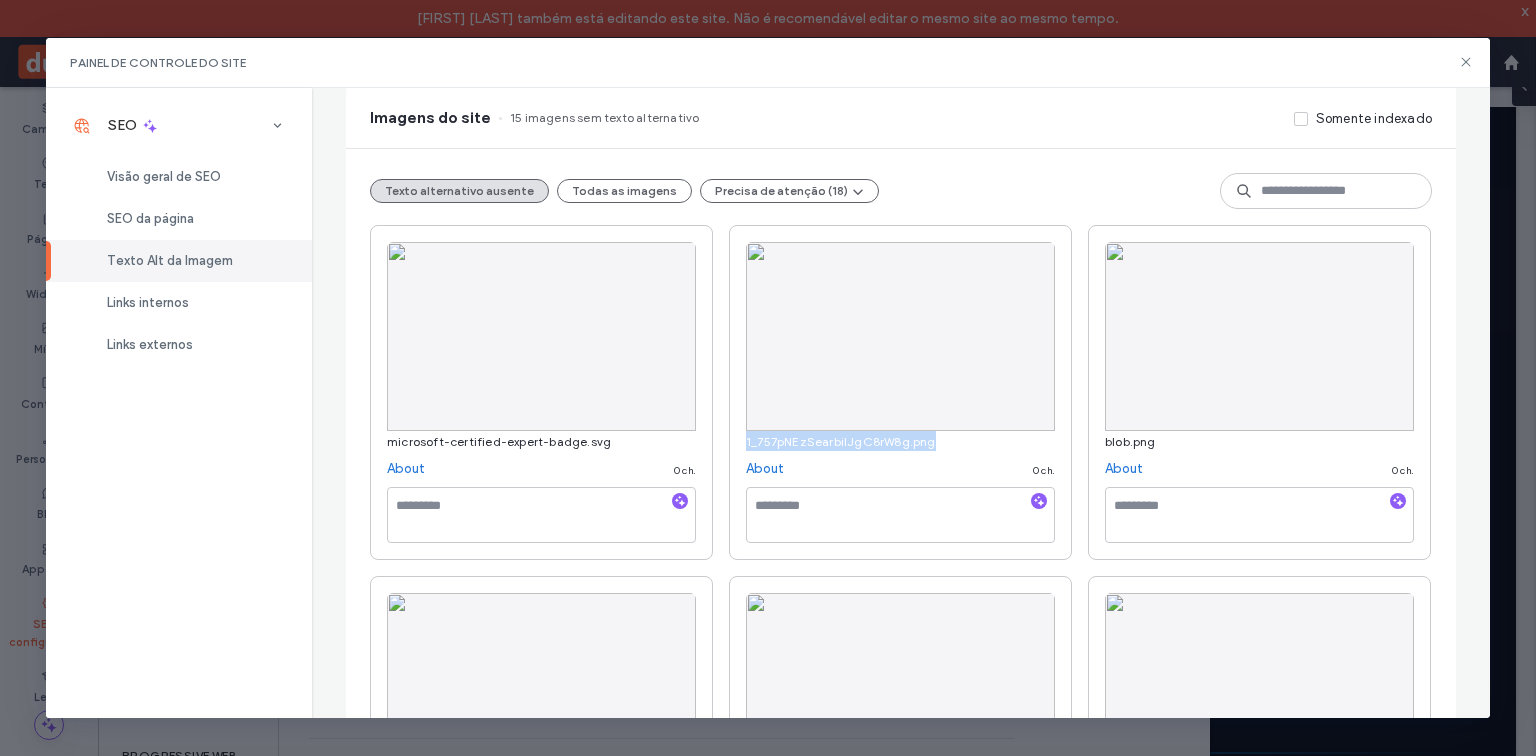 drag, startPoint x: 931, startPoint y: 441, endPoint x: 735, endPoint y: 448, distance: 196.12495 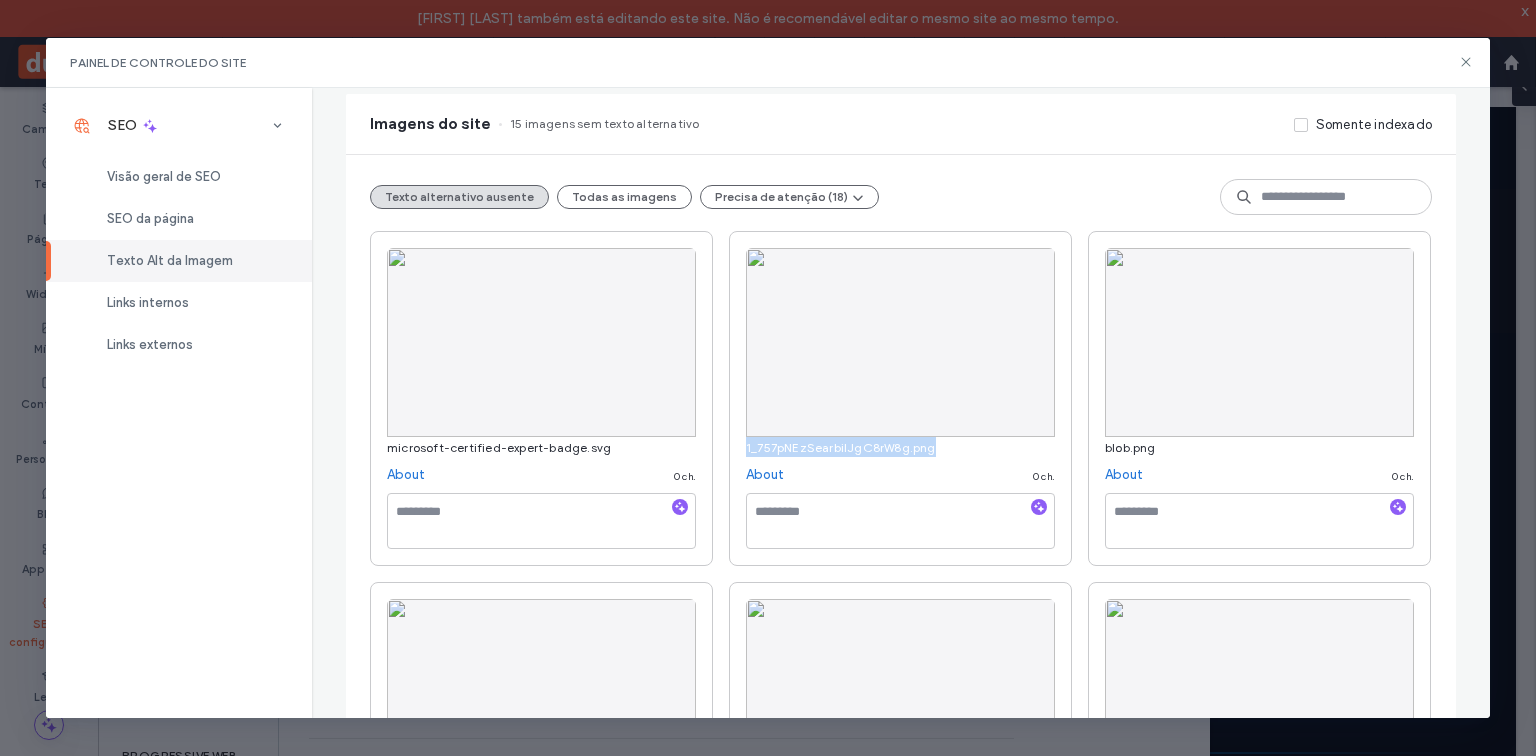 scroll, scrollTop: 160, scrollLeft: 0, axis: vertical 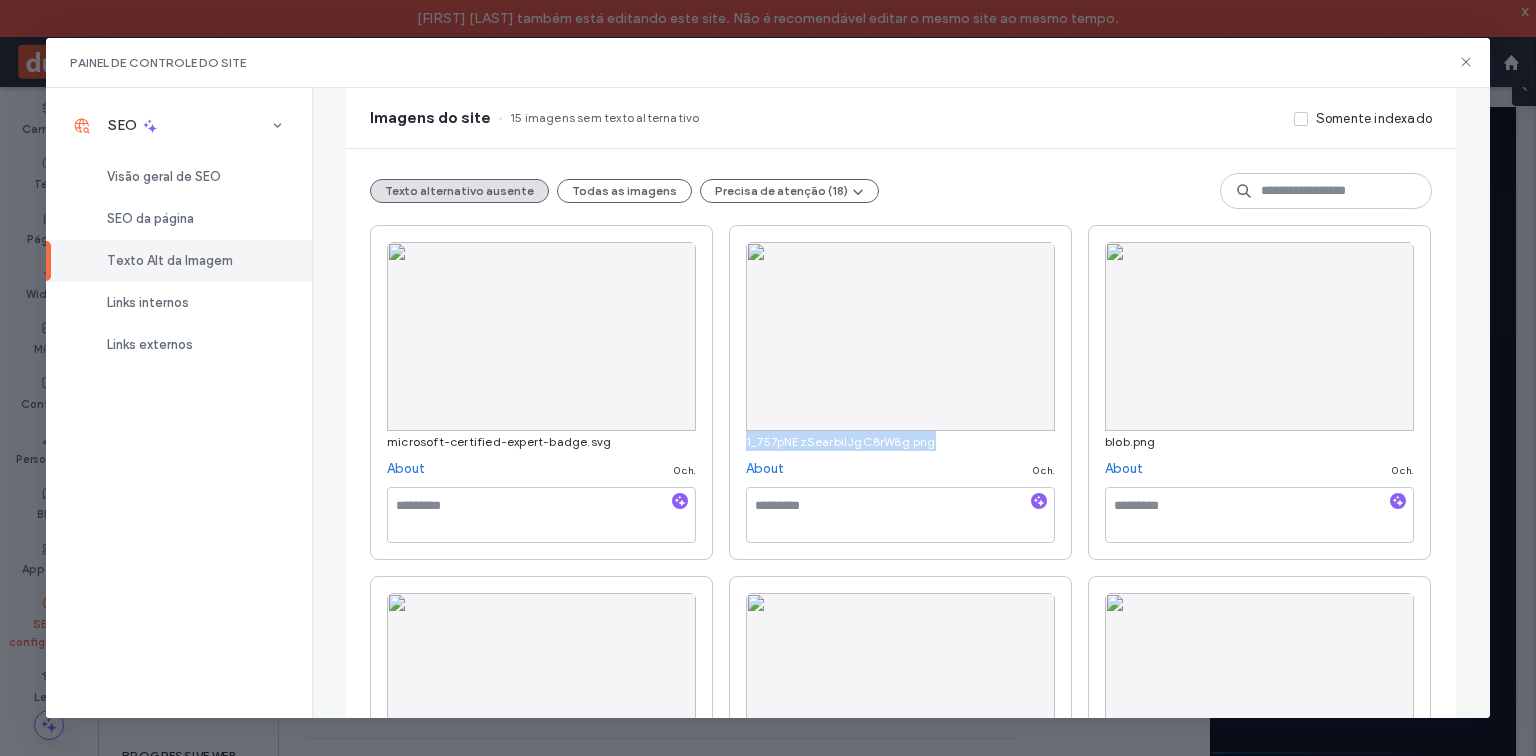 click 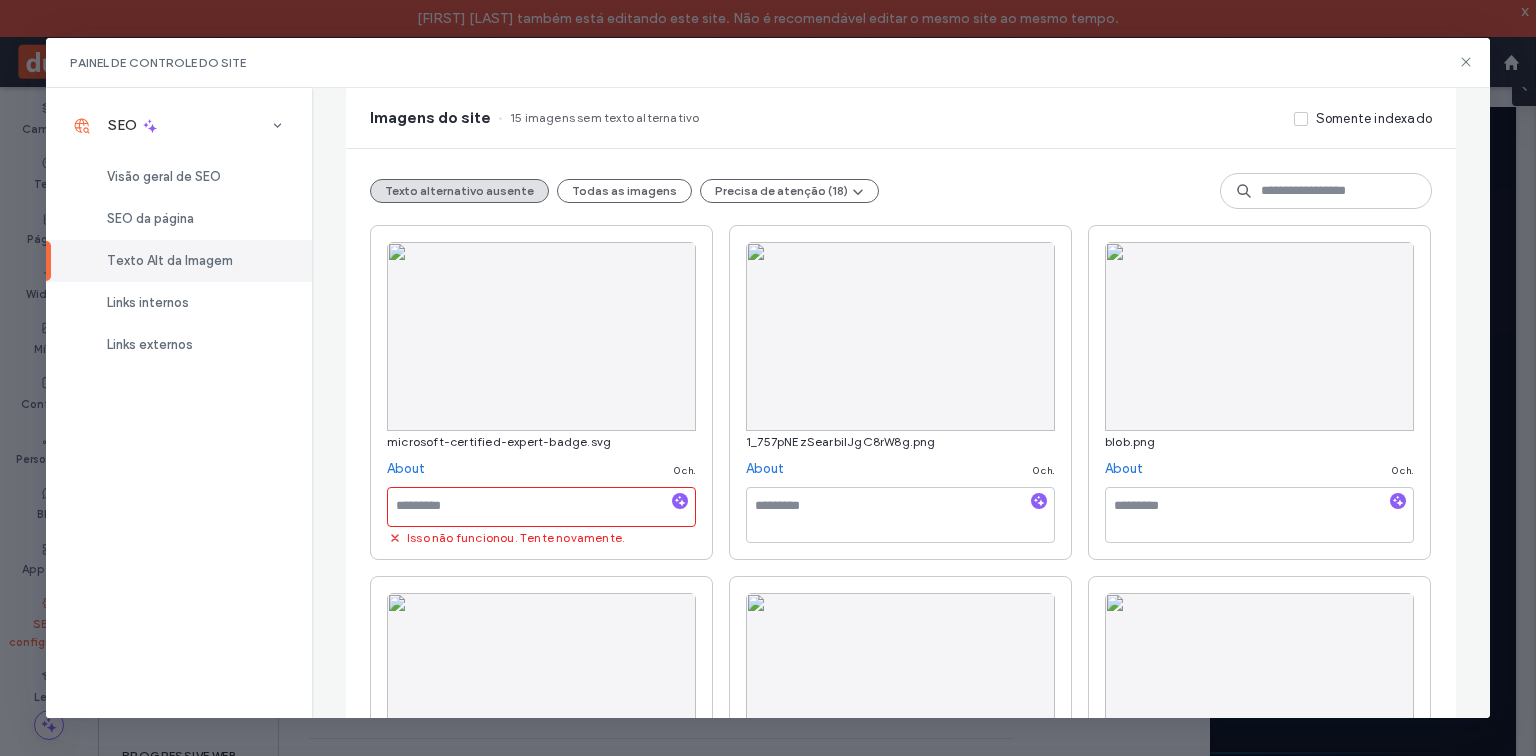 click at bounding box center [541, 507] 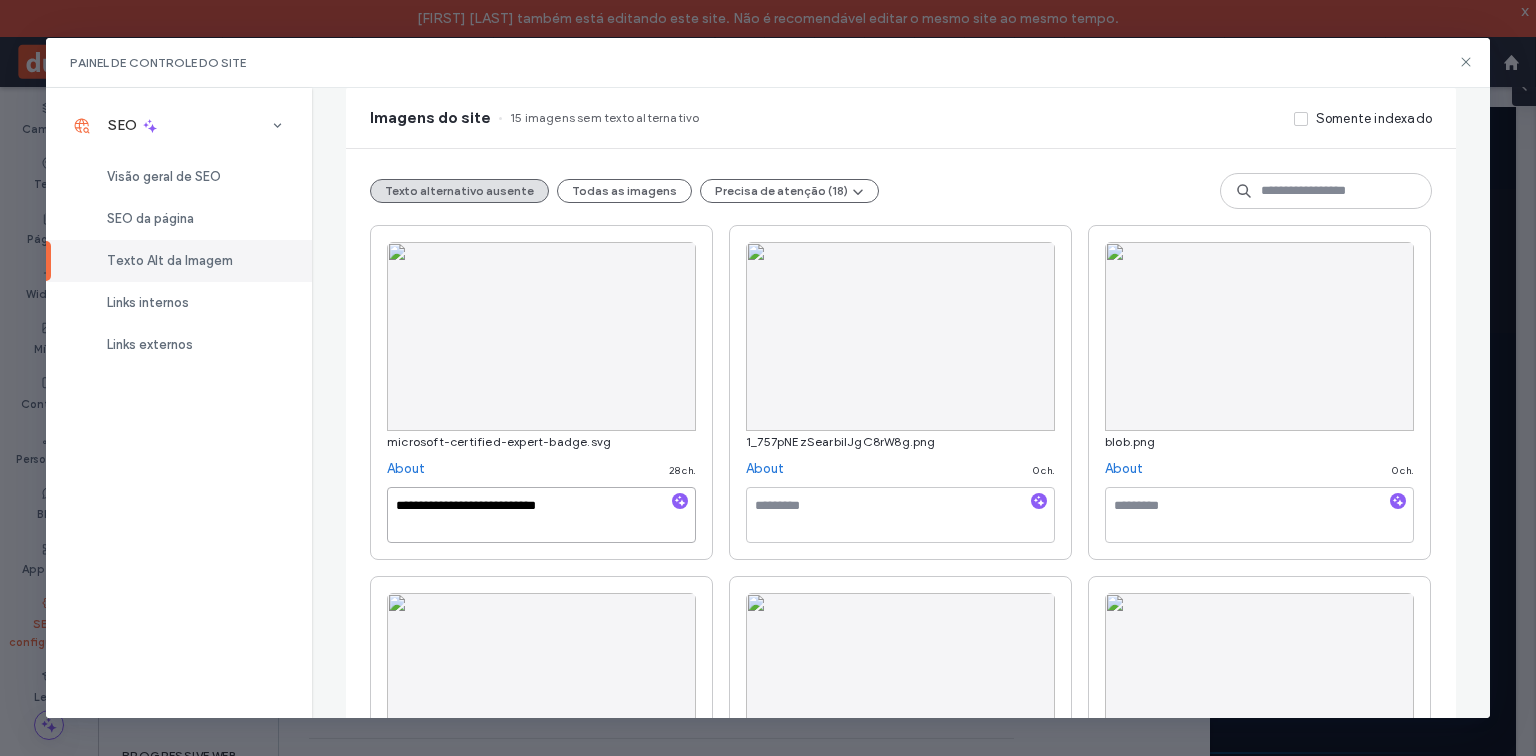 click on "**********" at bounding box center (541, 515) 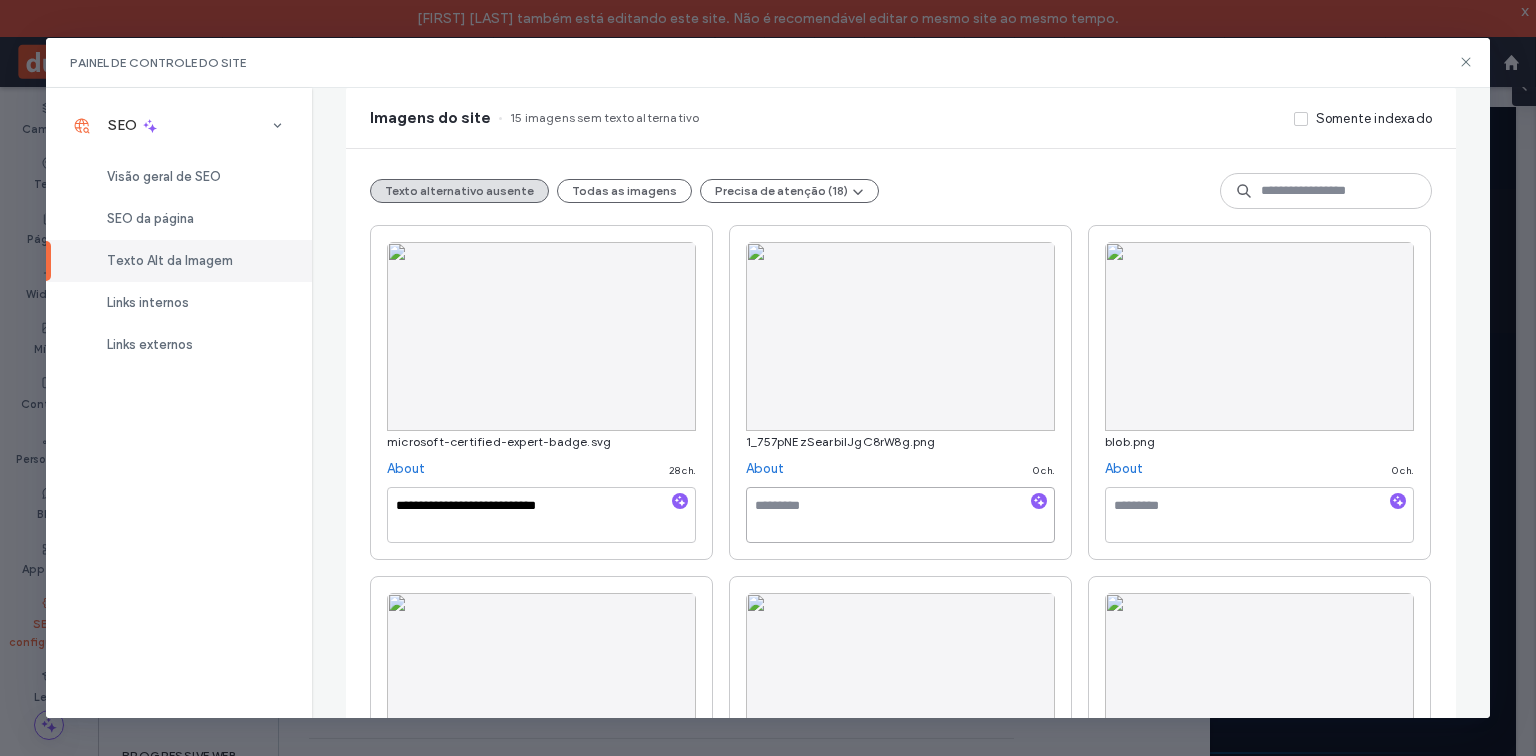 click at bounding box center (900, 515) 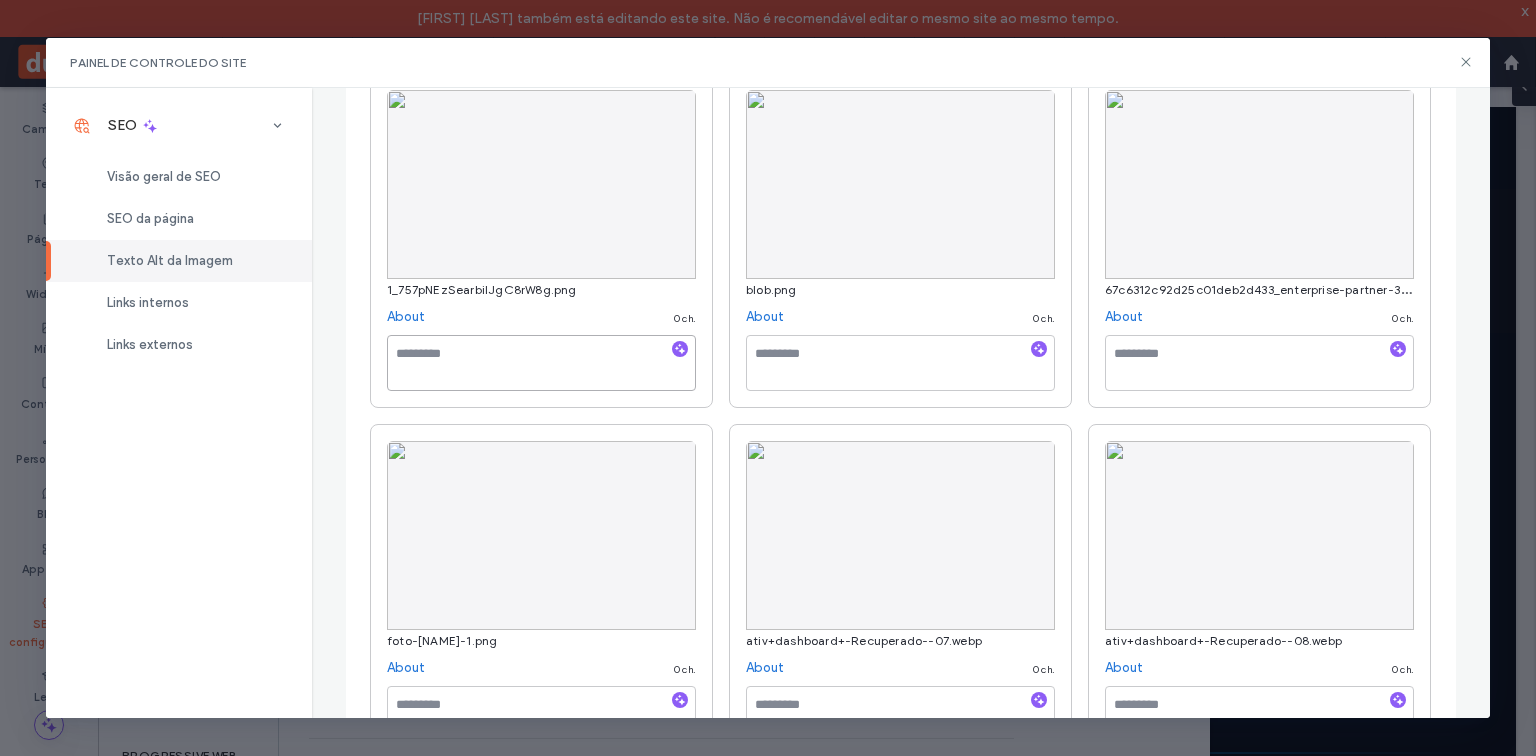 scroll, scrollTop: 309, scrollLeft: 0, axis: vertical 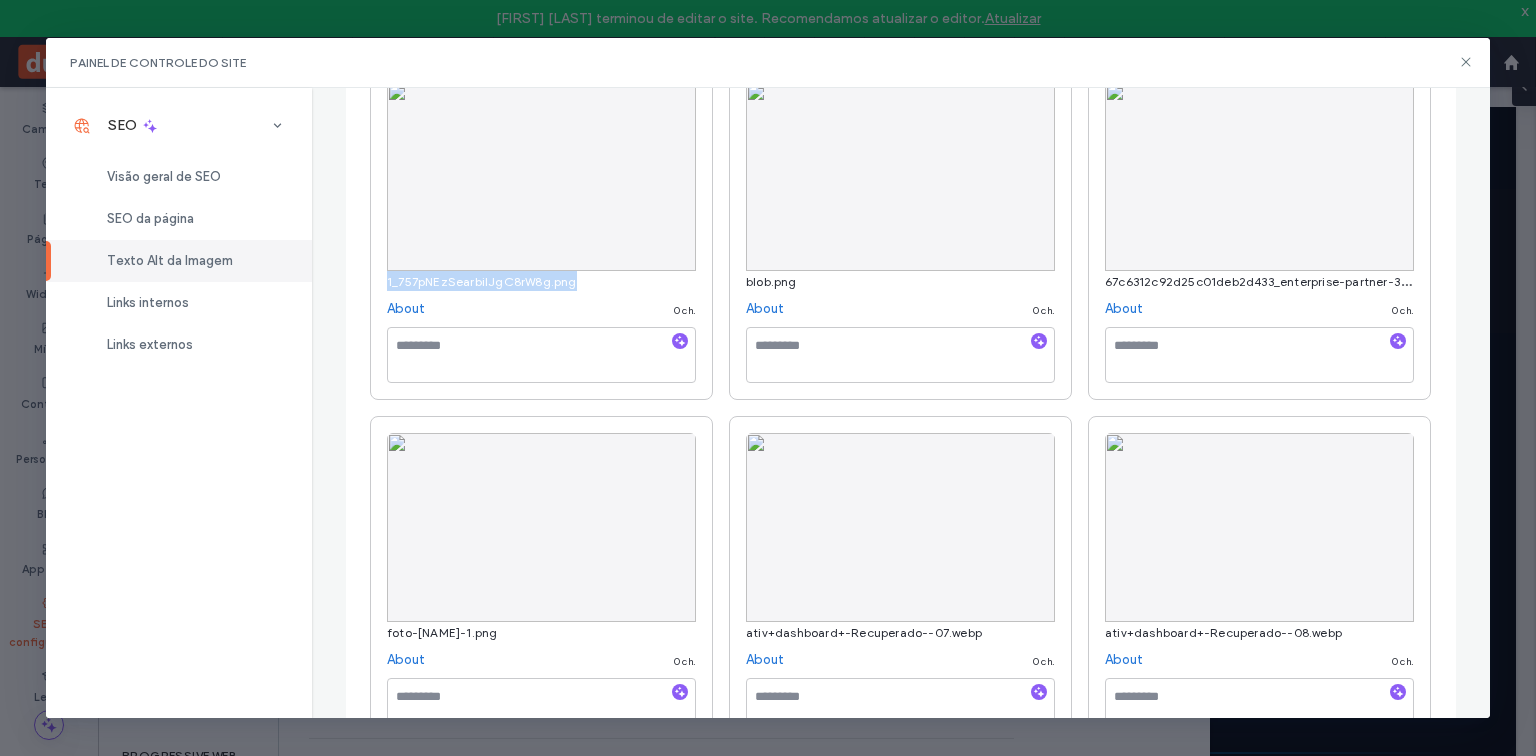 drag, startPoint x: 576, startPoint y: 281, endPoint x: 379, endPoint y: 284, distance: 197.02284 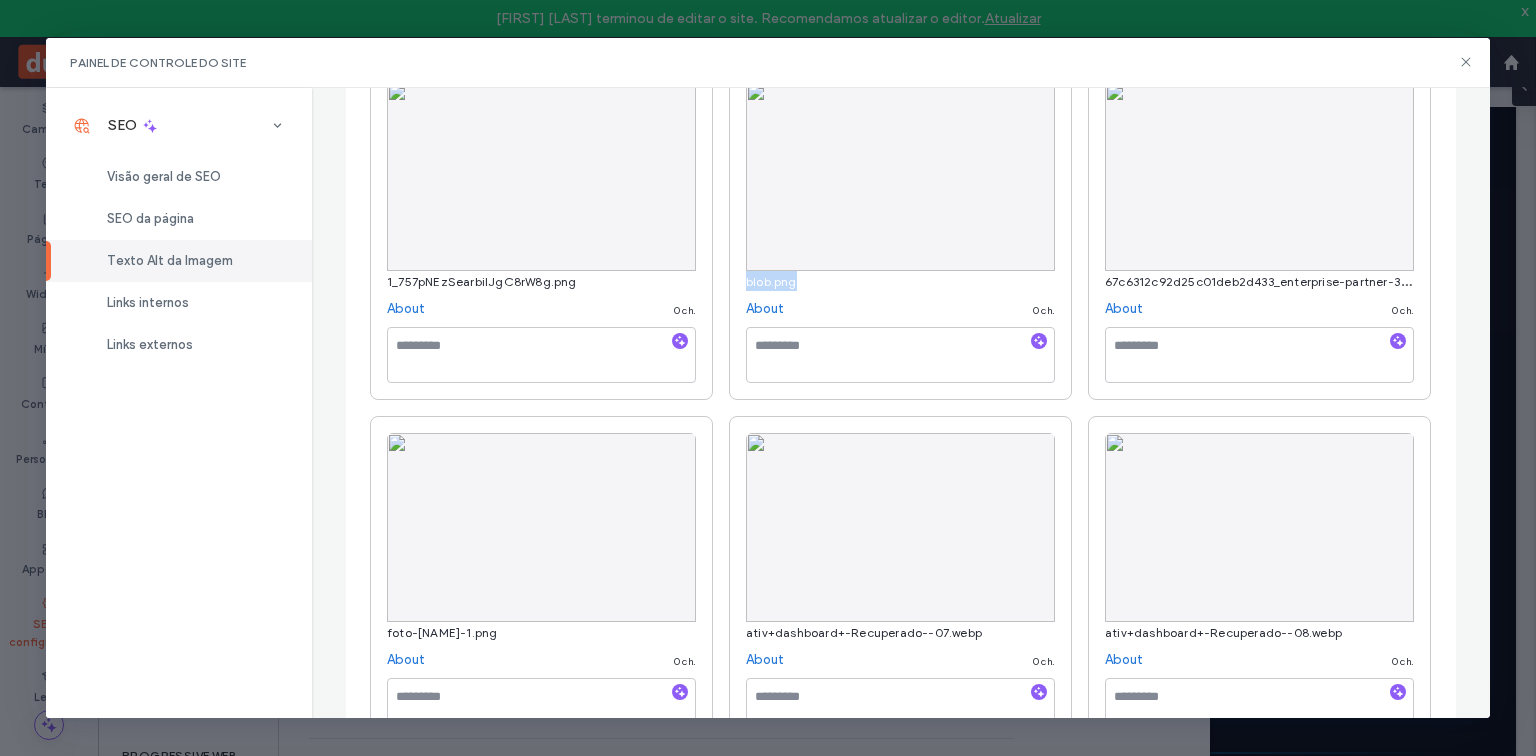 drag, startPoint x: 807, startPoint y: 282, endPoint x: 740, endPoint y: 282, distance: 67 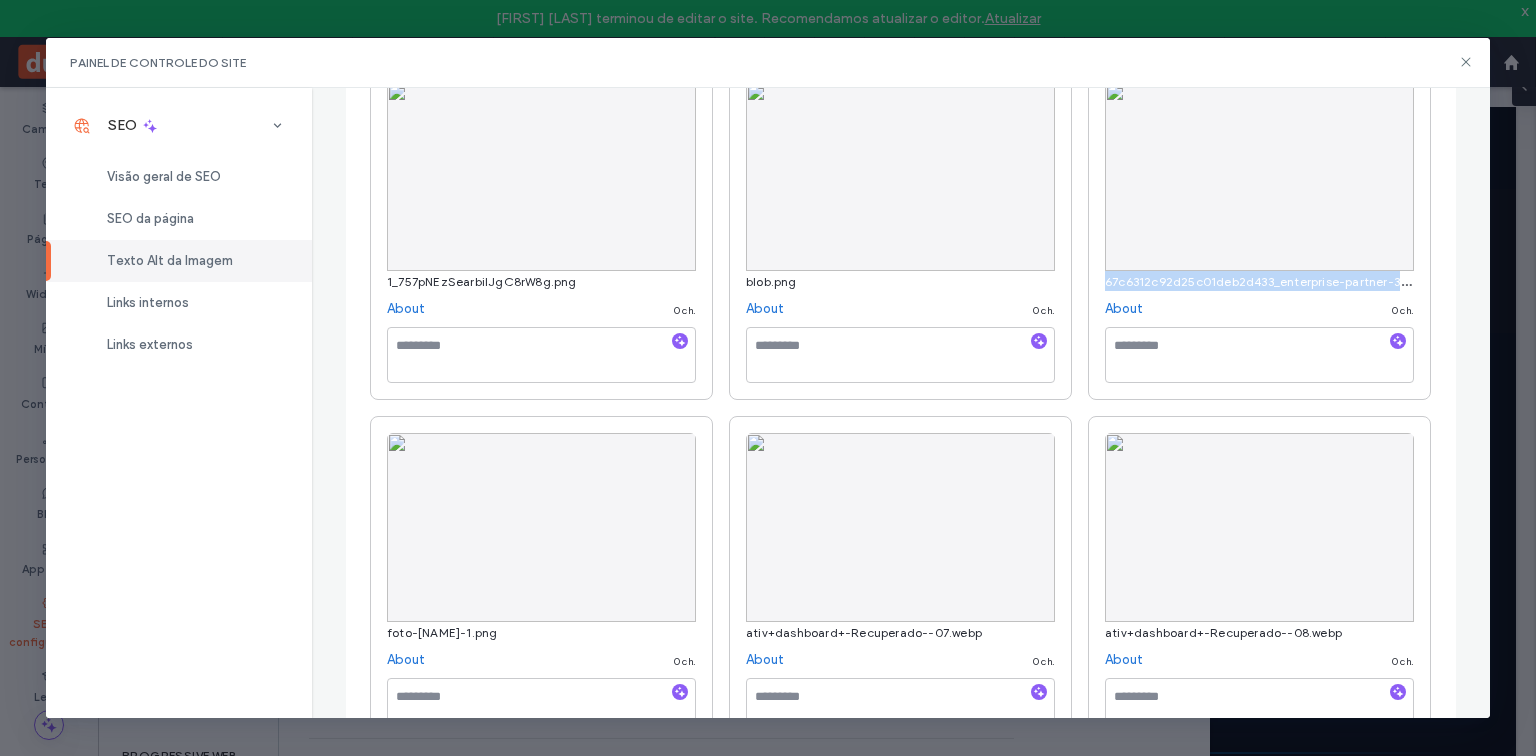 drag, startPoint x: 1099, startPoint y: 281, endPoint x: 1400, endPoint y: 281, distance: 301 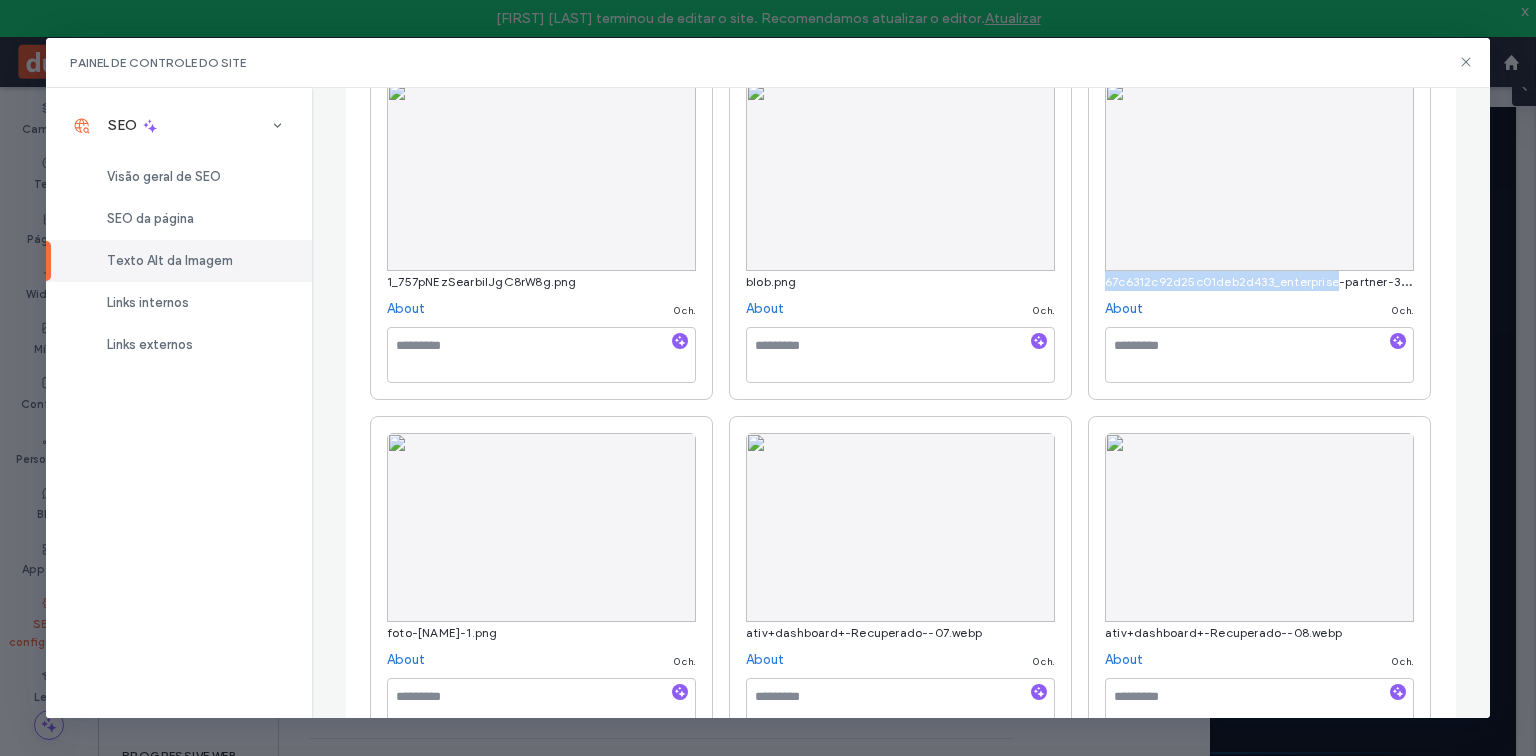 click on "67c6312c92d25c01deb2d433_enterprise-partner-300x222.png" at bounding box center (1287, 280) 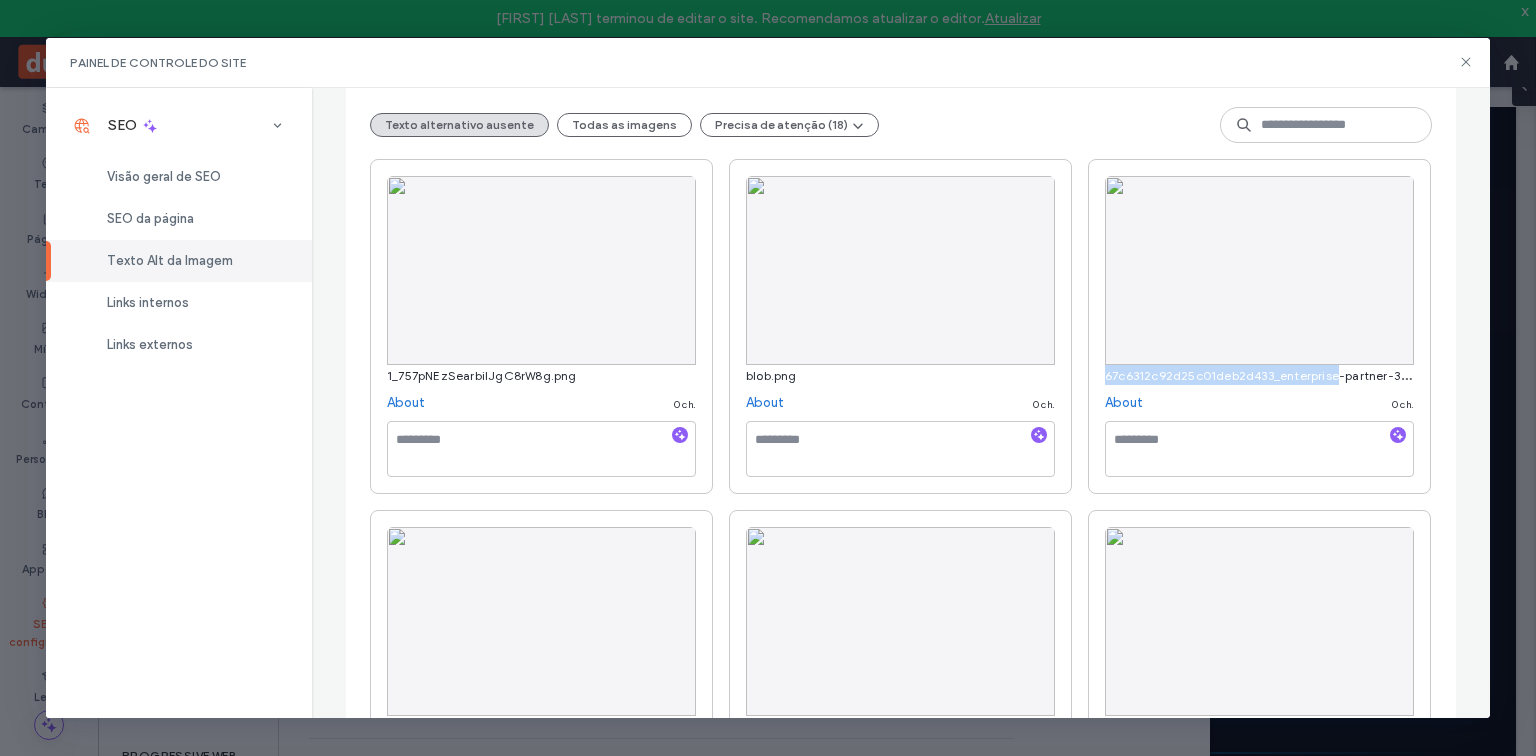 scroll, scrollTop: 240, scrollLeft: 0, axis: vertical 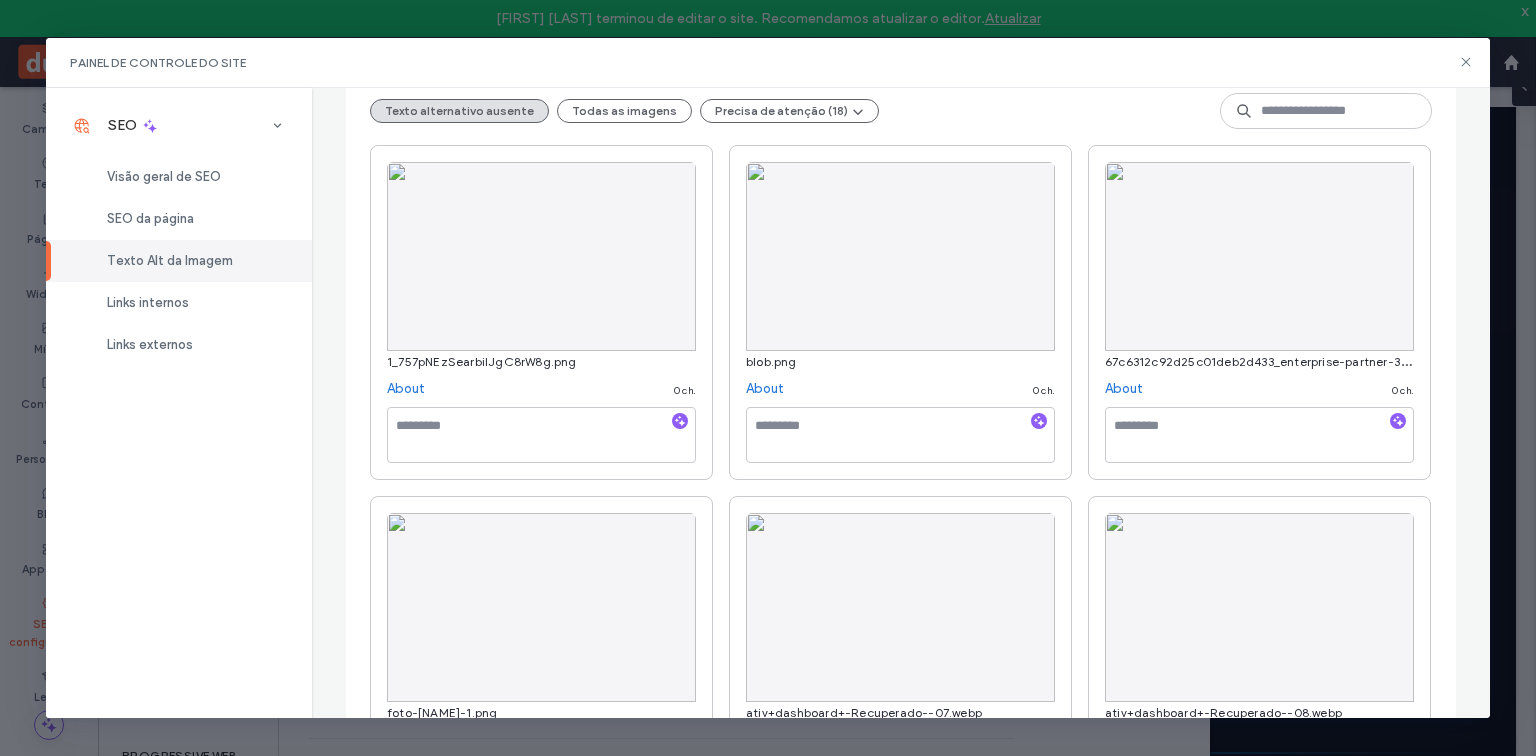click on "67c6312c92d25c01deb2d433_enterprise-partner-300x222.png" at bounding box center (1287, 360) 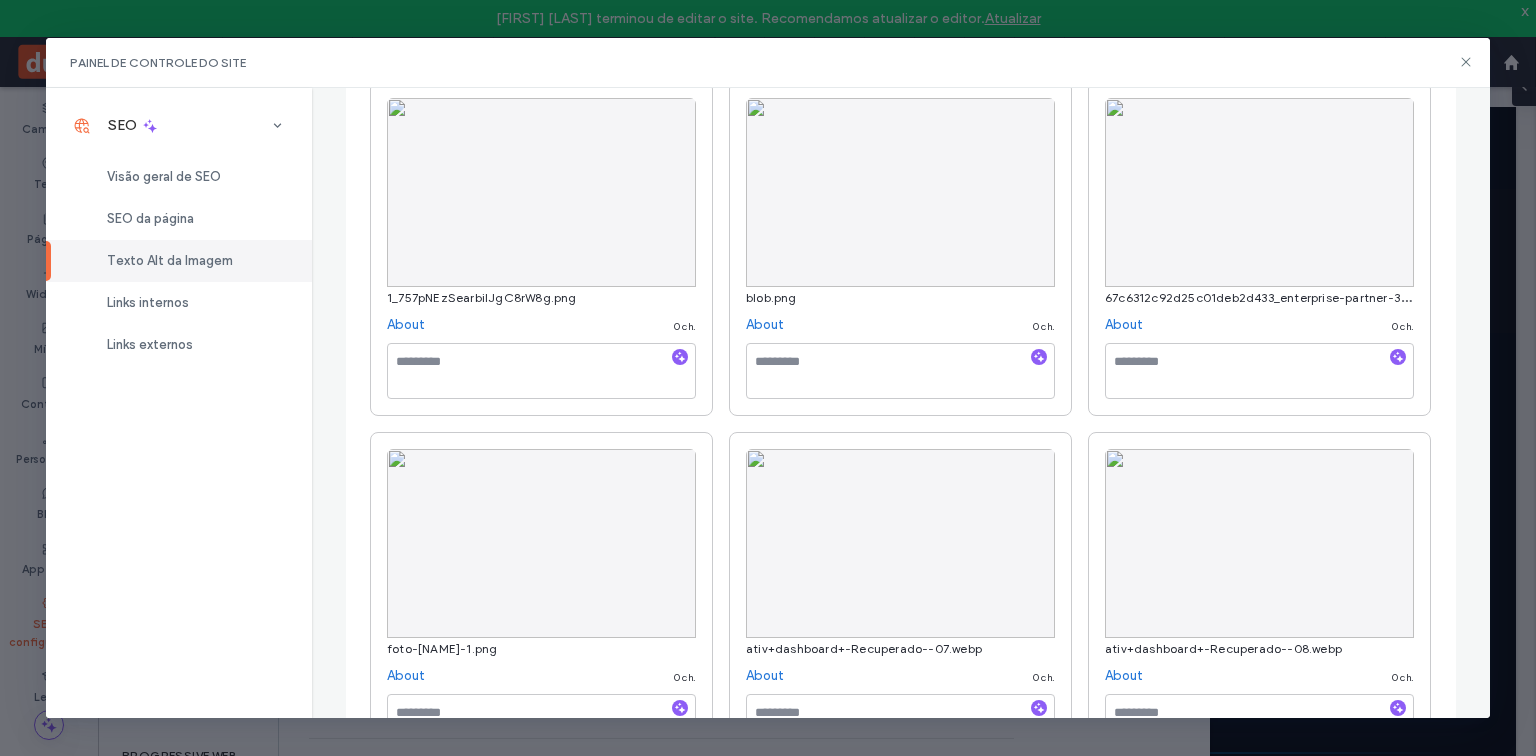 scroll, scrollTop: 560, scrollLeft: 0, axis: vertical 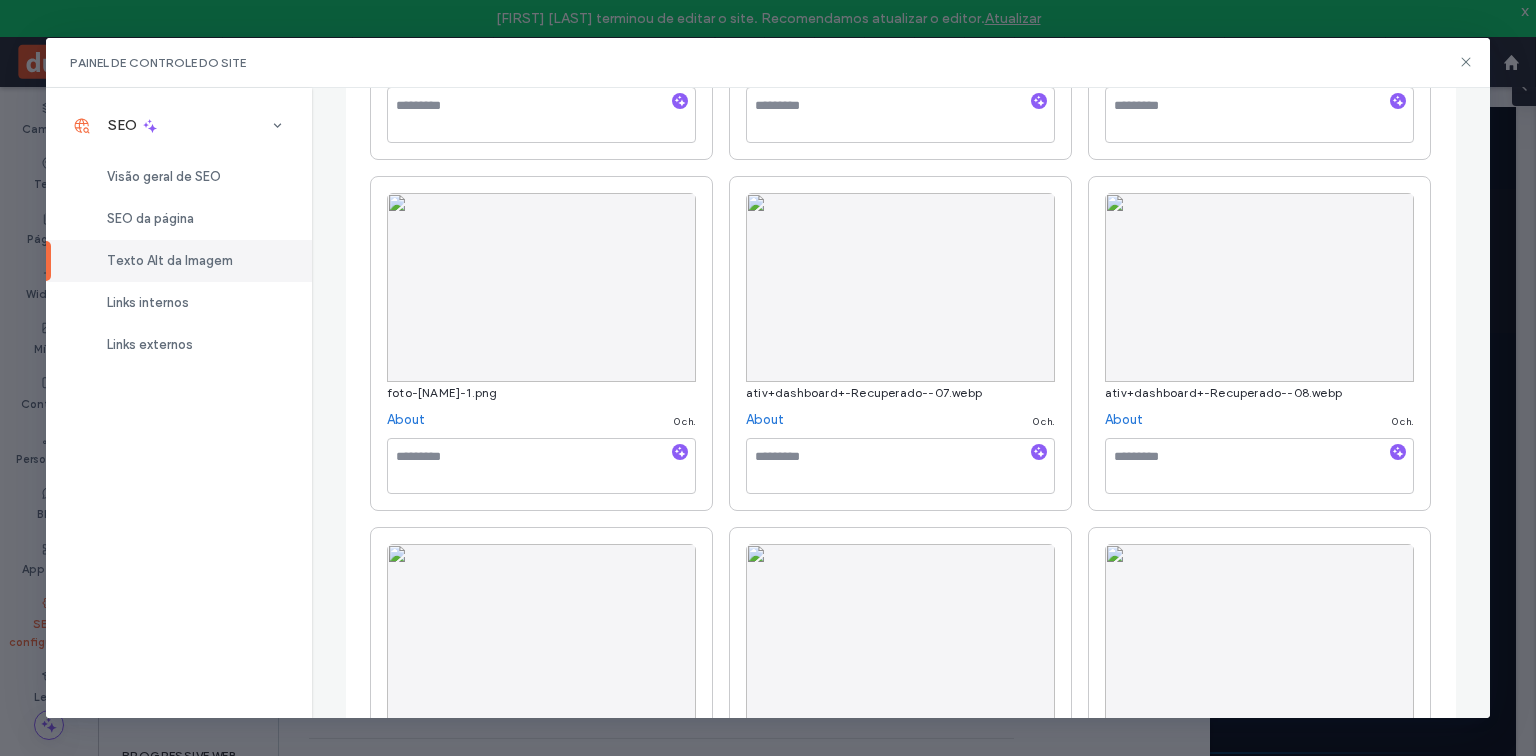 drag, startPoint x: 503, startPoint y: 394, endPoint x: 372, endPoint y: 394, distance: 131 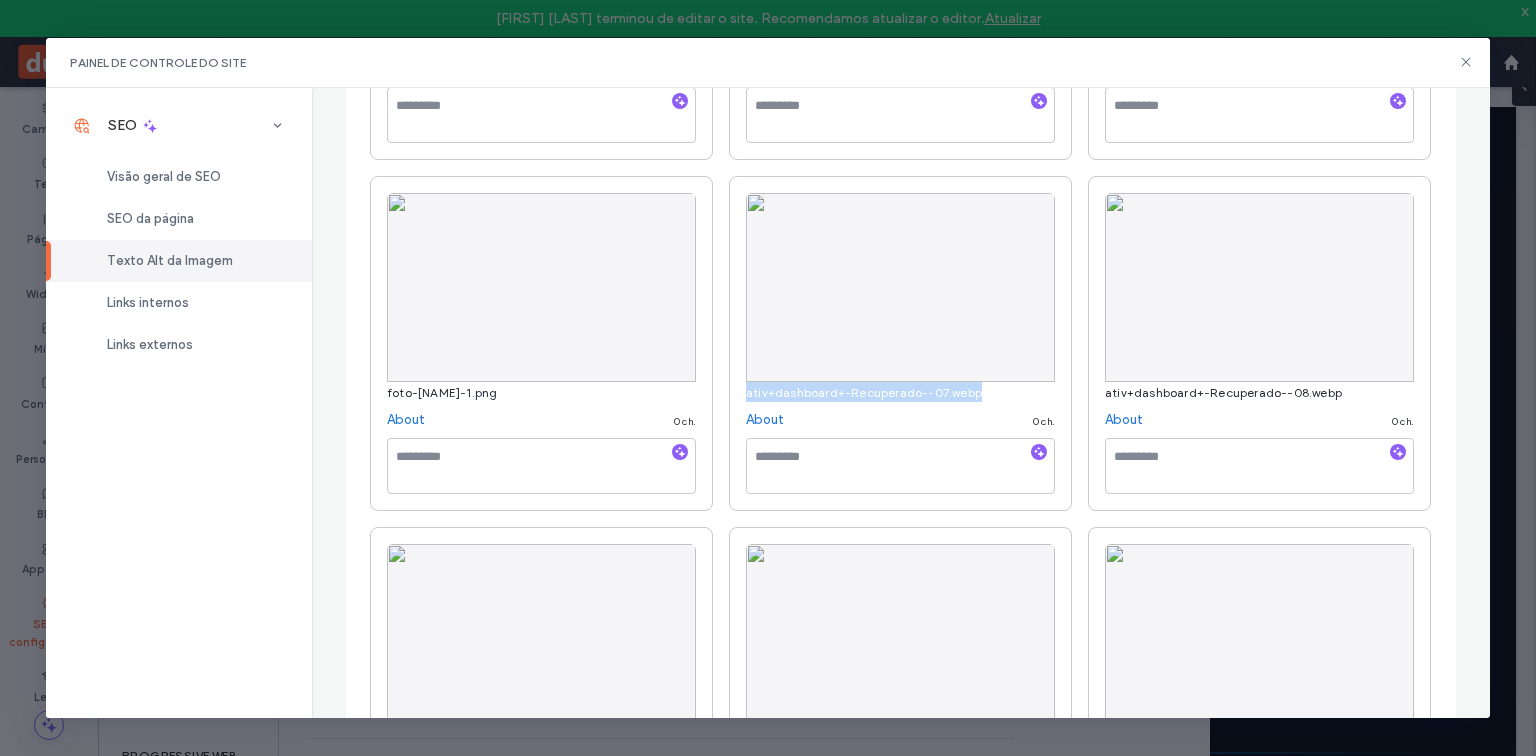 drag, startPoint x: 977, startPoint y: 390, endPoint x: 740, endPoint y: 391, distance: 237.0021 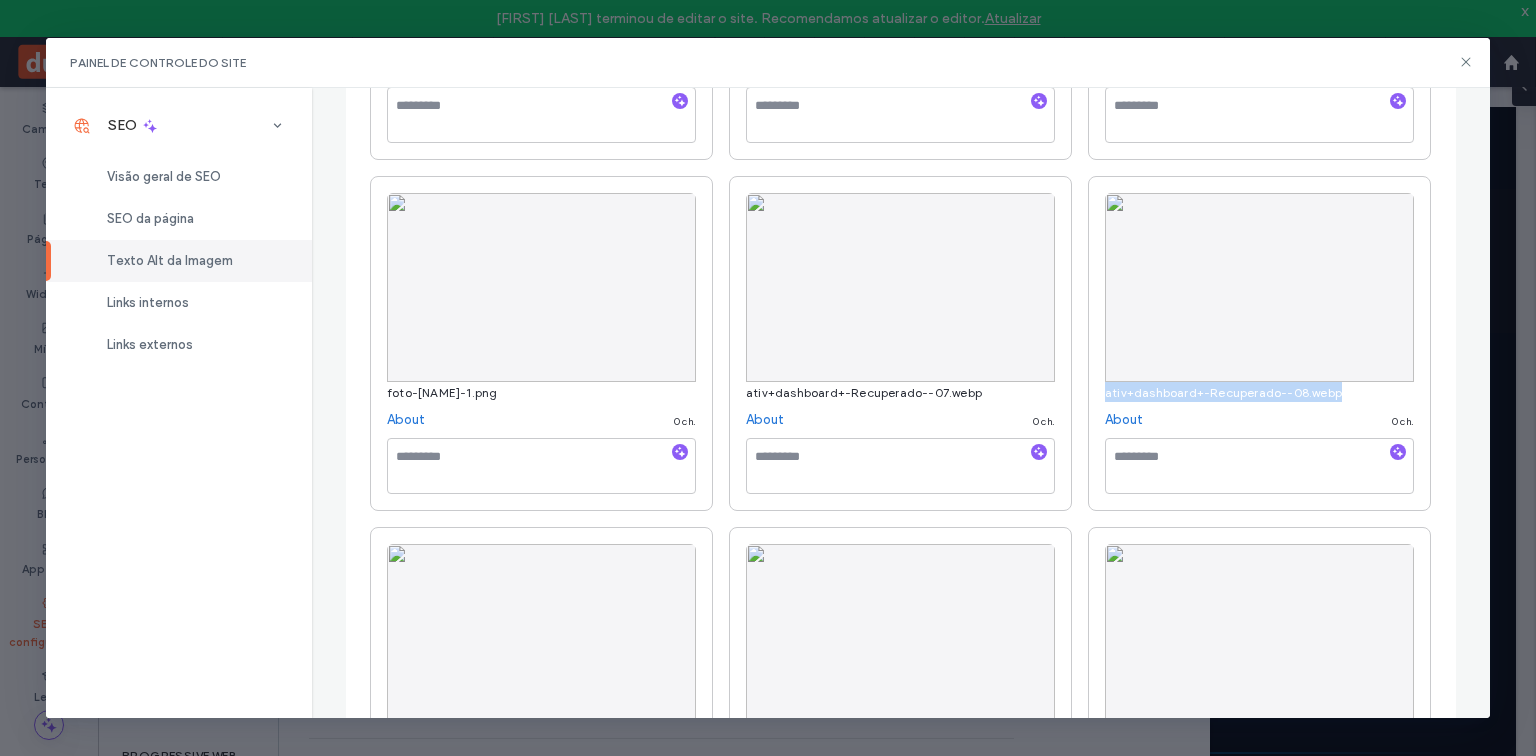 drag, startPoint x: 1338, startPoint y: 392, endPoint x: 1100, endPoint y: 398, distance: 238.07562 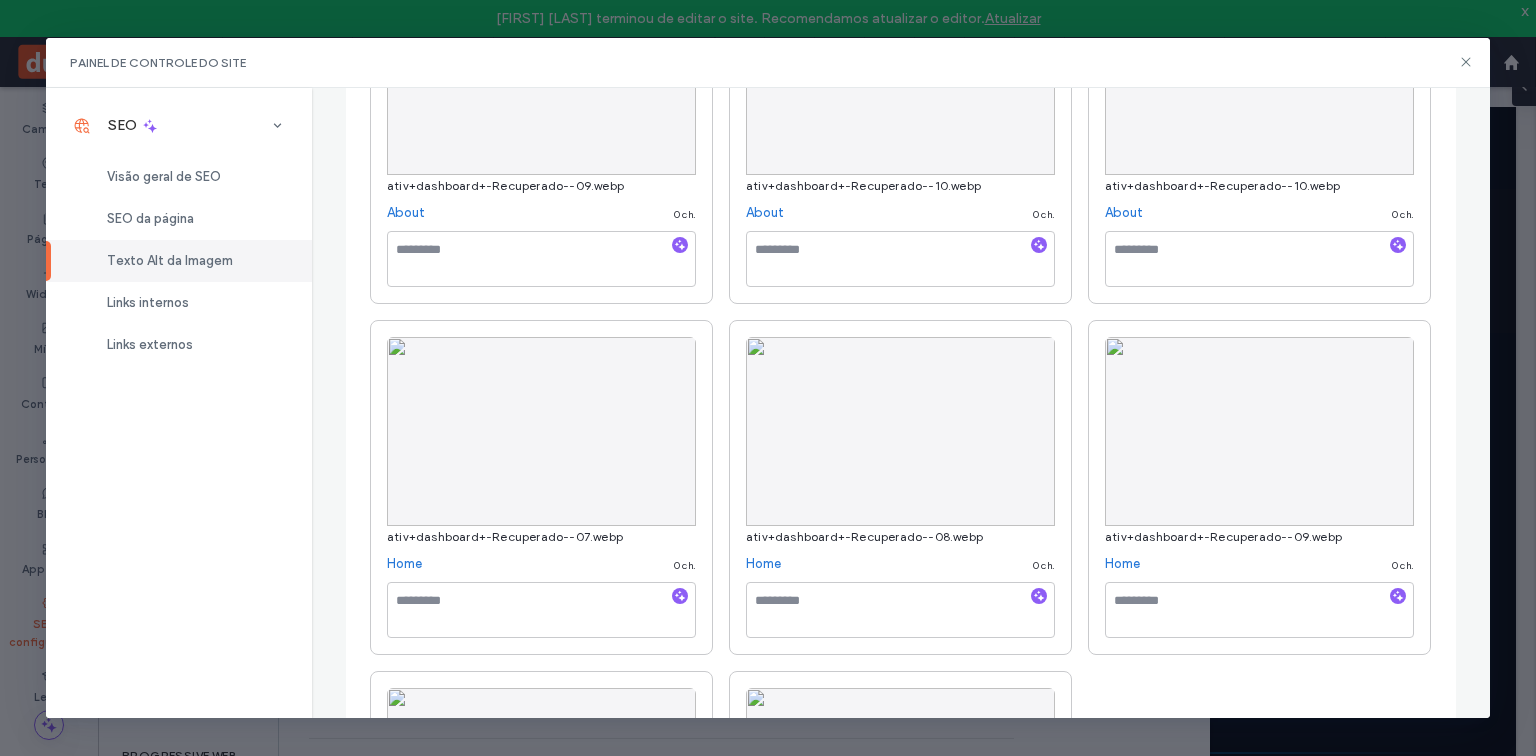 scroll, scrollTop: 1120, scrollLeft: 0, axis: vertical 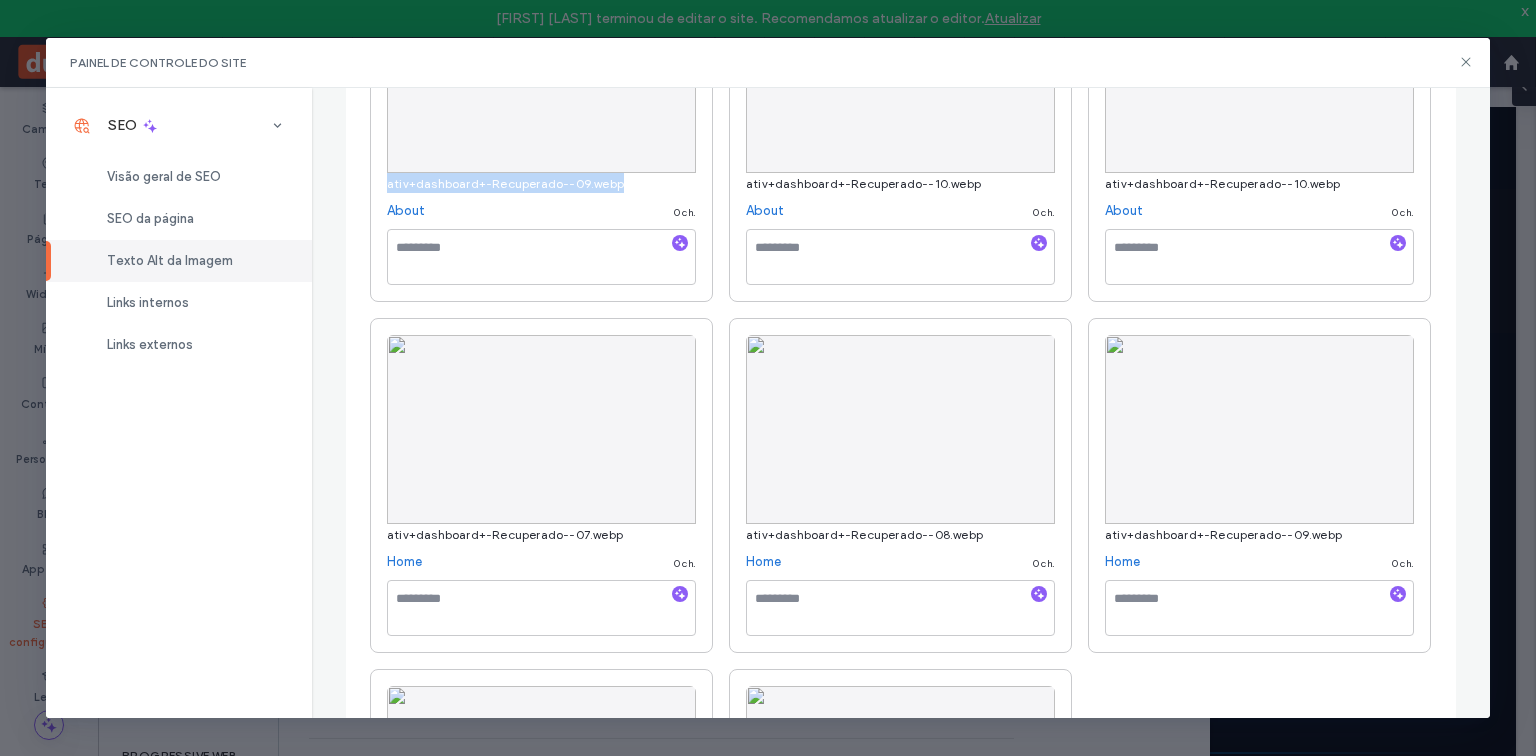 drag, startPoint x: 623, startPoint y: 183, endPoint x: 379, endPoint y: 178, distance: 244.05122 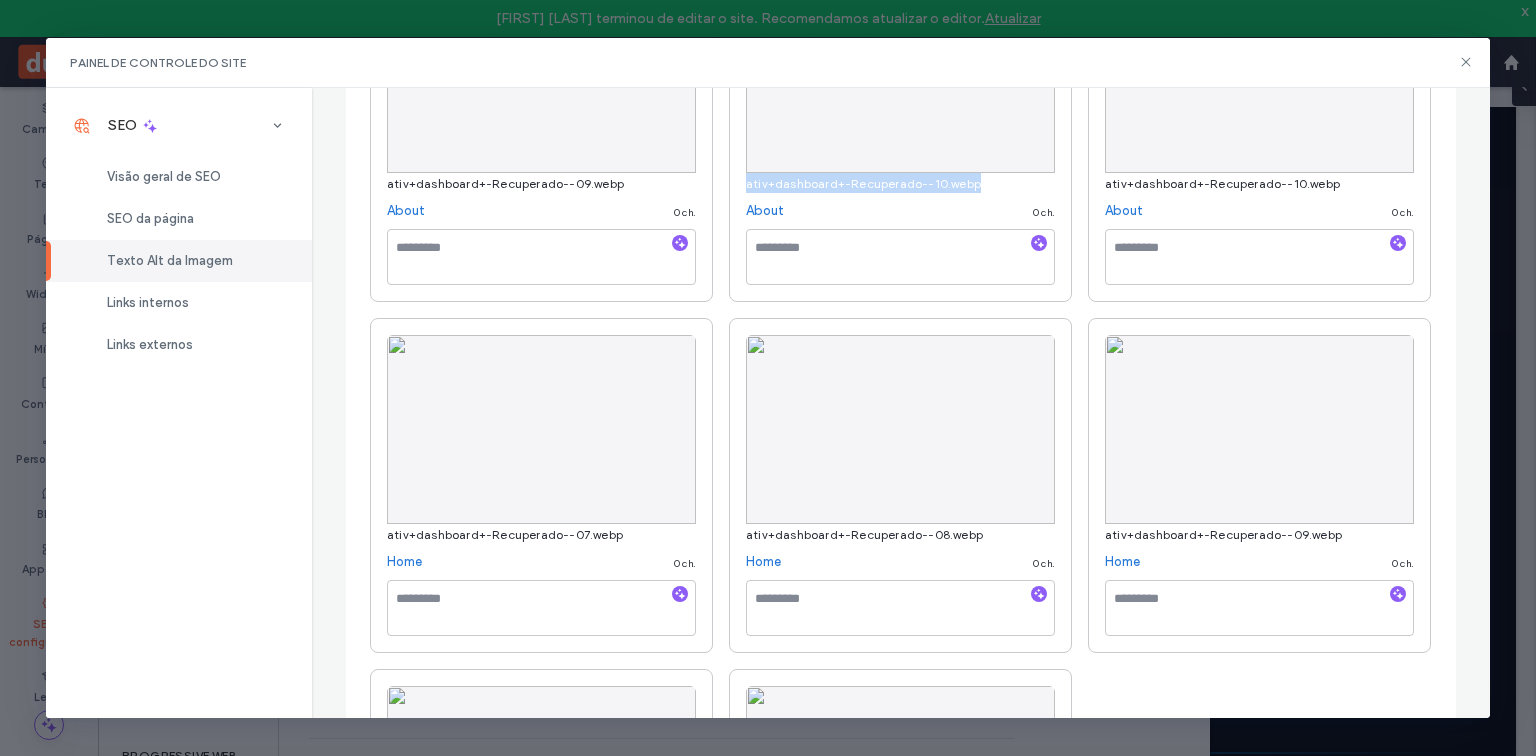 drag, startPoint x: 738, startPoint y: 185, endPoint x: 978, endPoint y: 183, distance: 240.00833 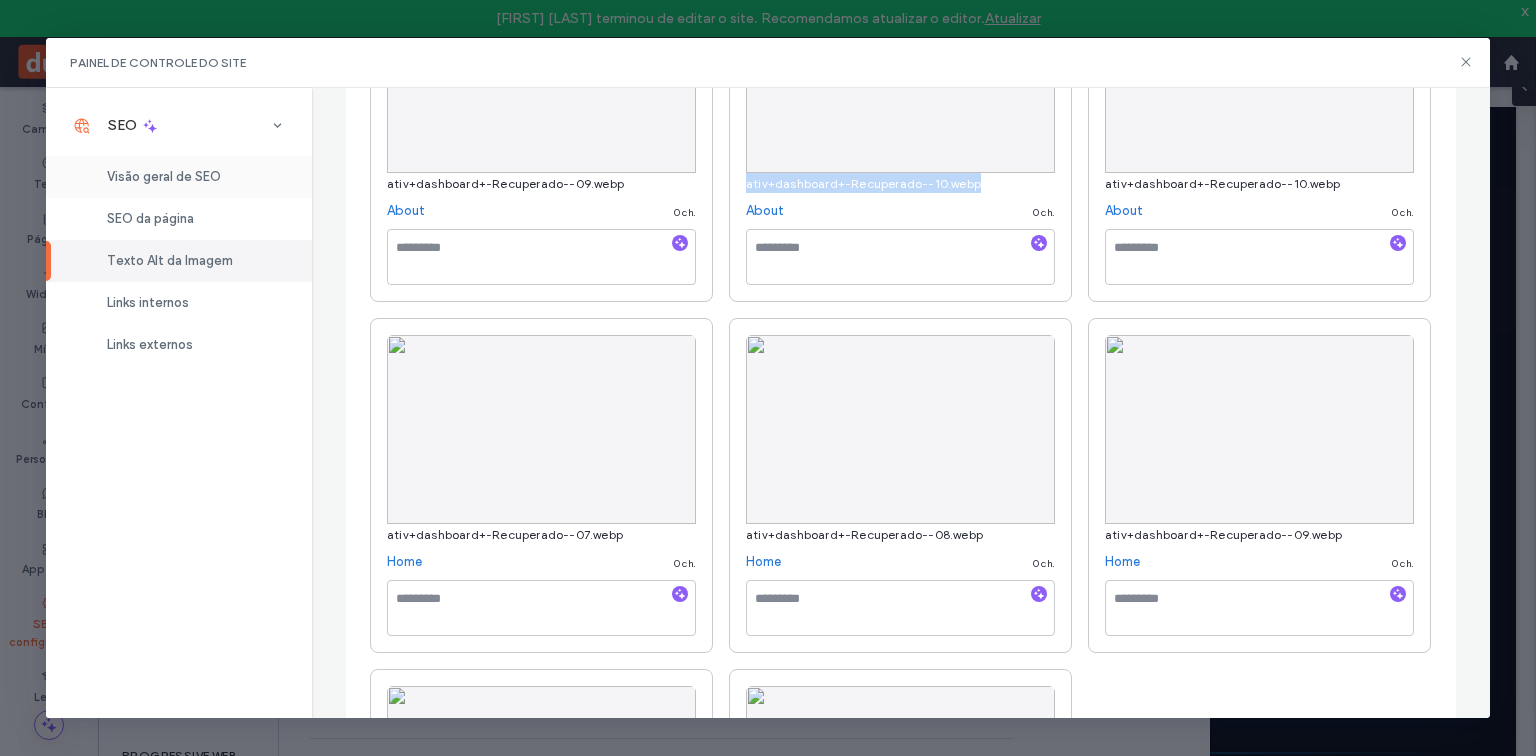 copy on "ativ+dashboard+-Recuperado--10.webp" 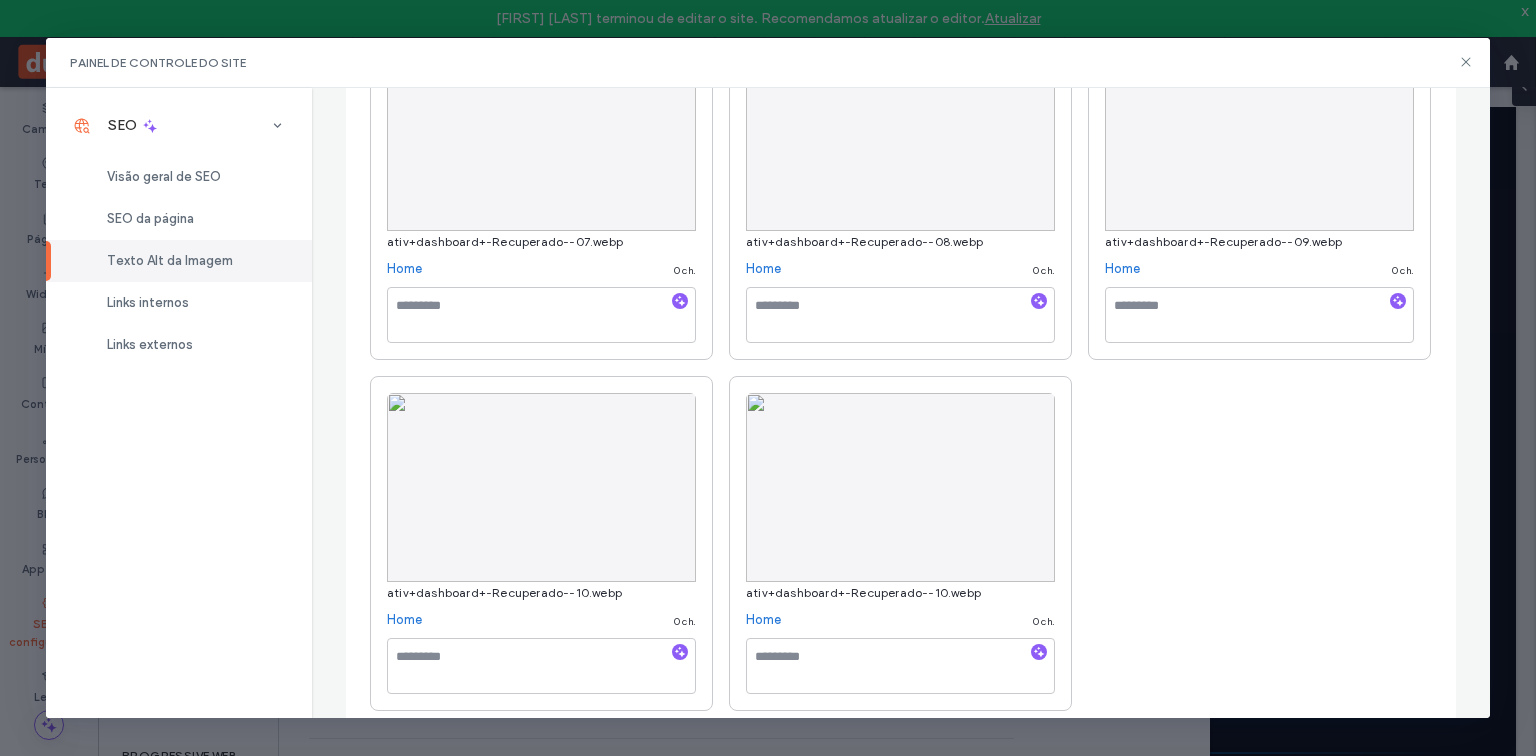 scroll, scrollTop: 1429, scrollLeft: 0, axis: vertical 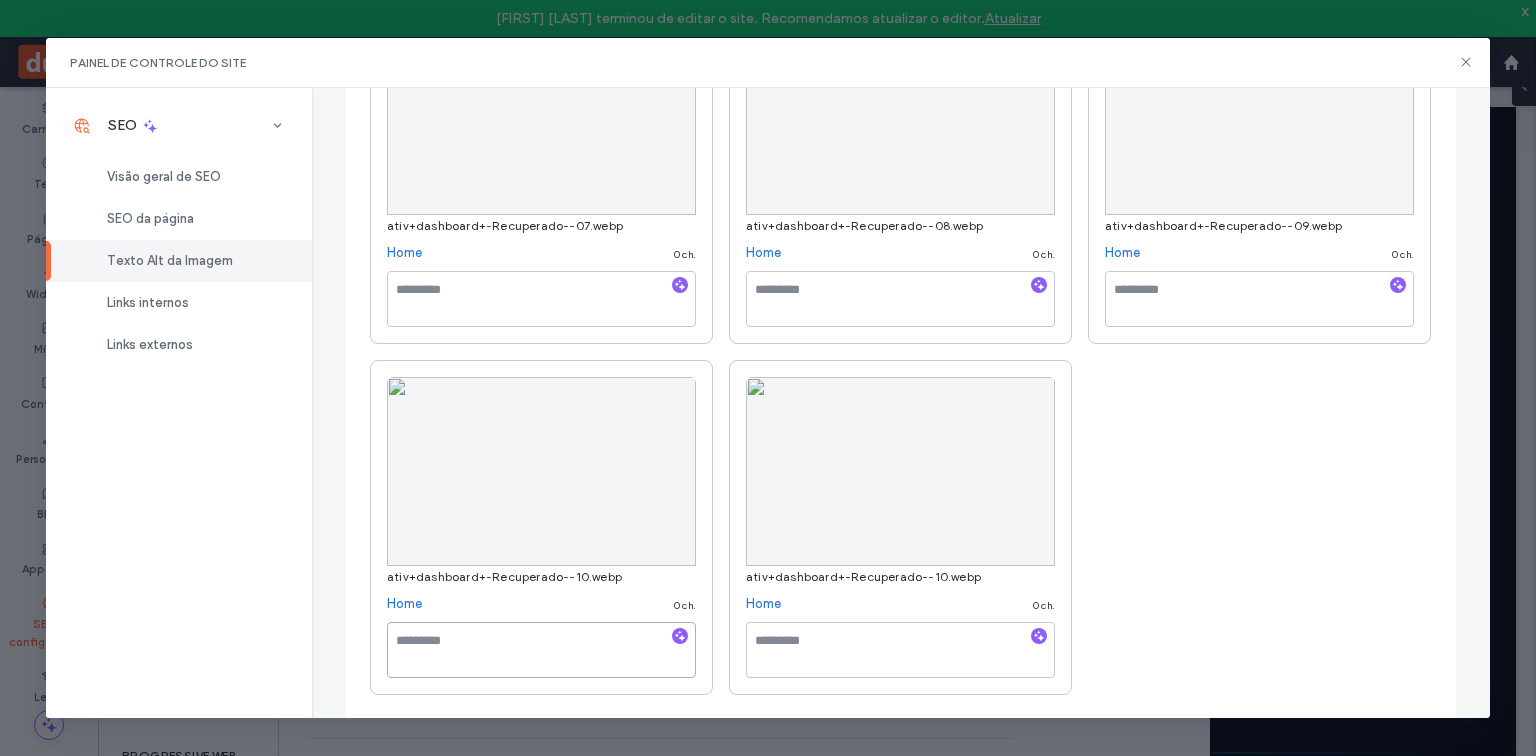 click at bounding box center [541, 650] 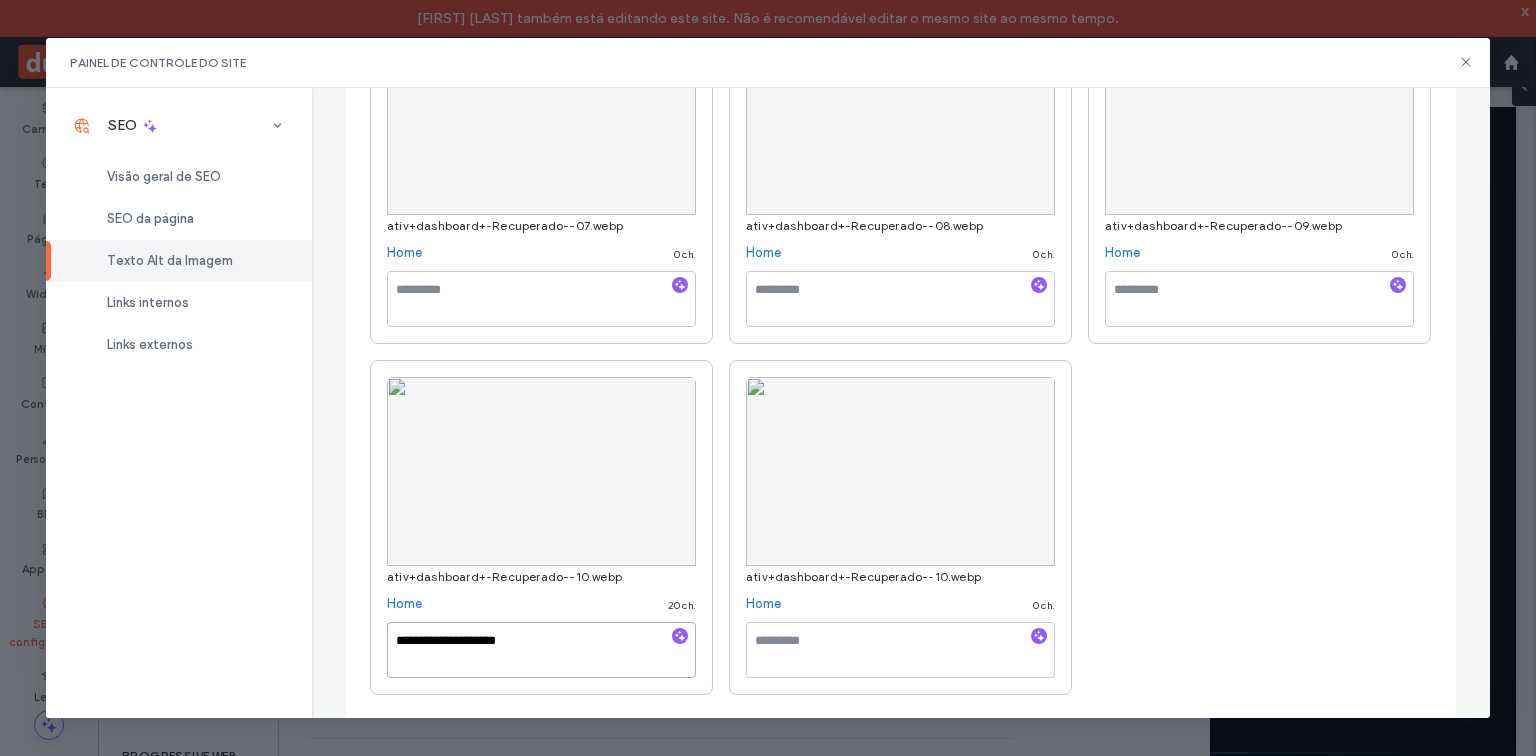 click on "**********" at bounding box center [541, 650] 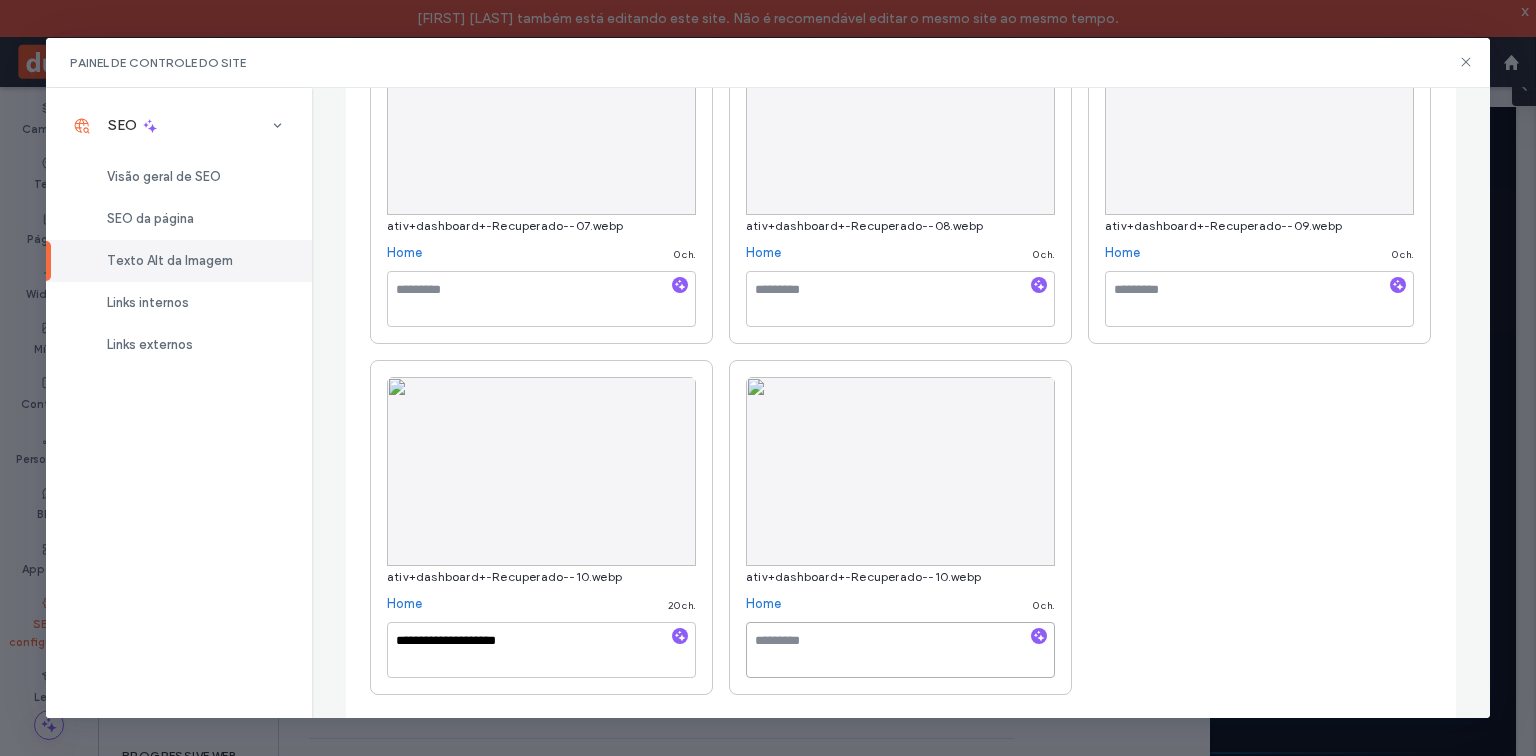 click at bounding box center [900, 650] 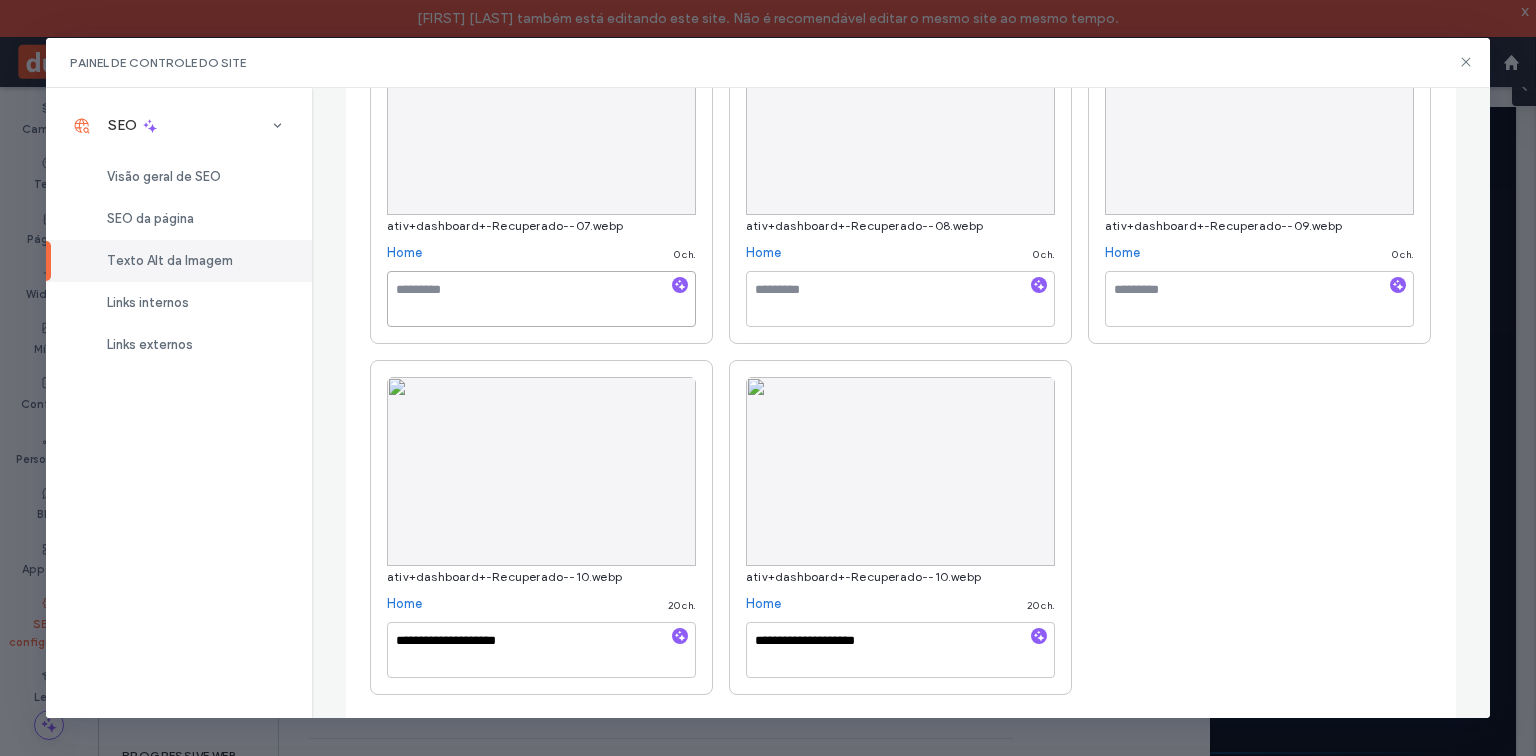 click at bounding box center (541, 299) 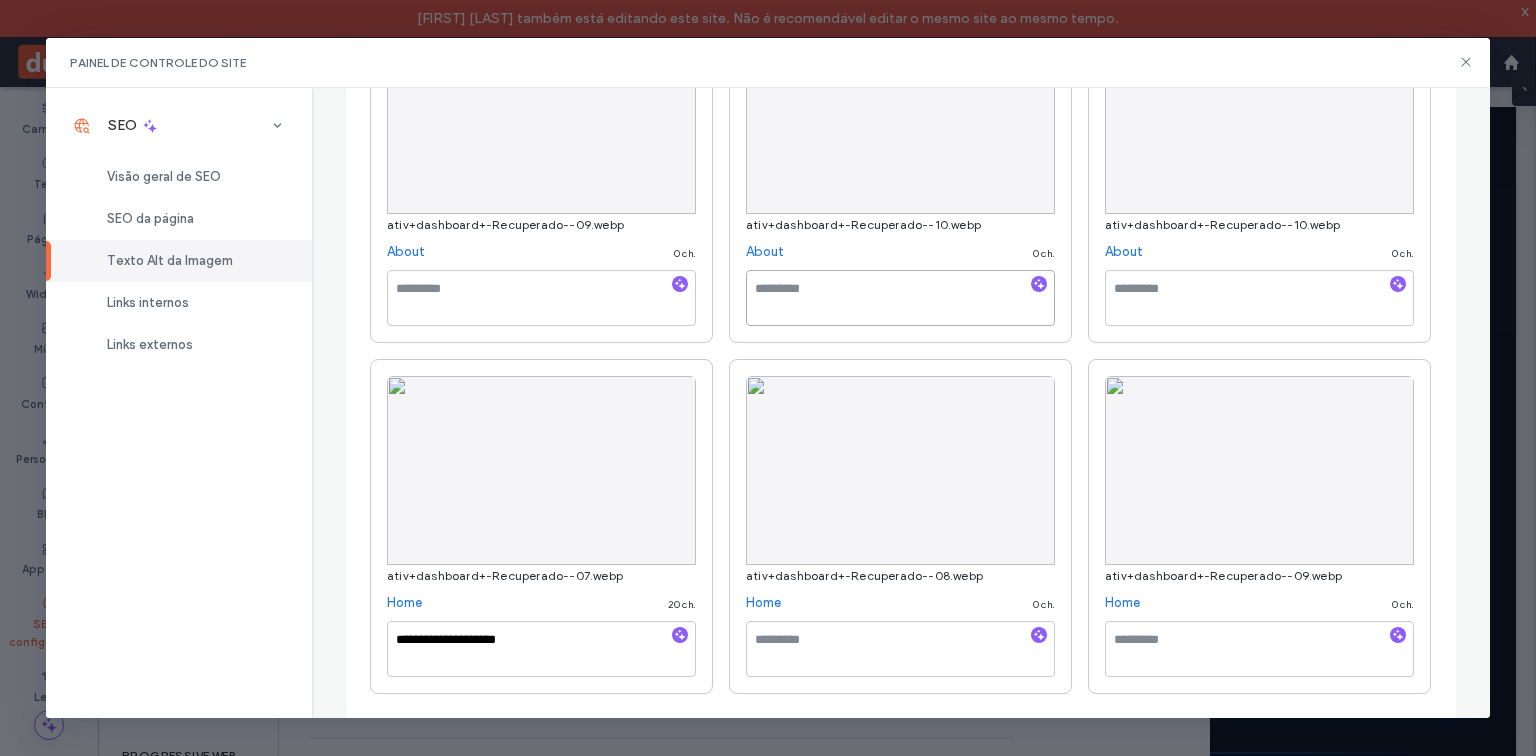 click at bounding box center [900, 298] 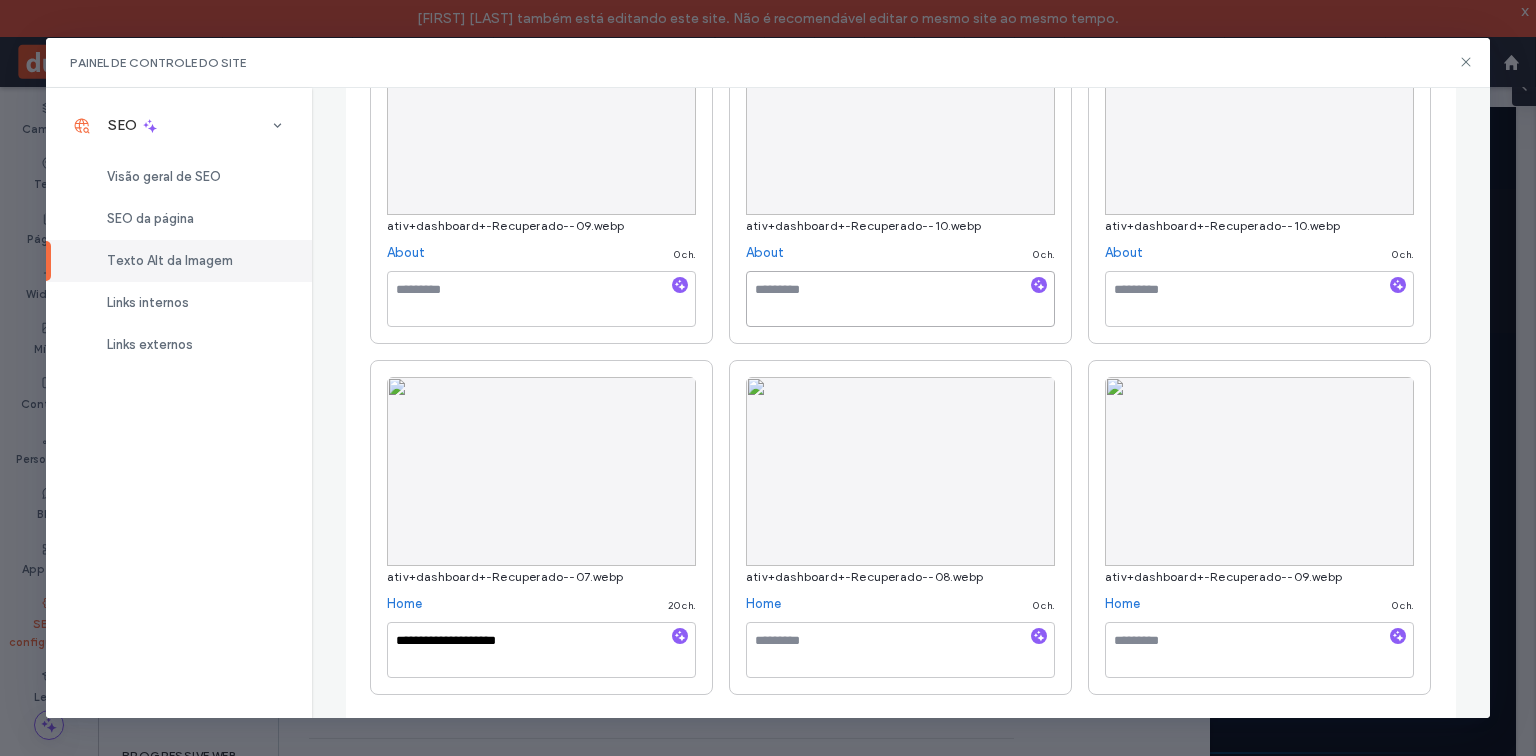 paste on "**********" 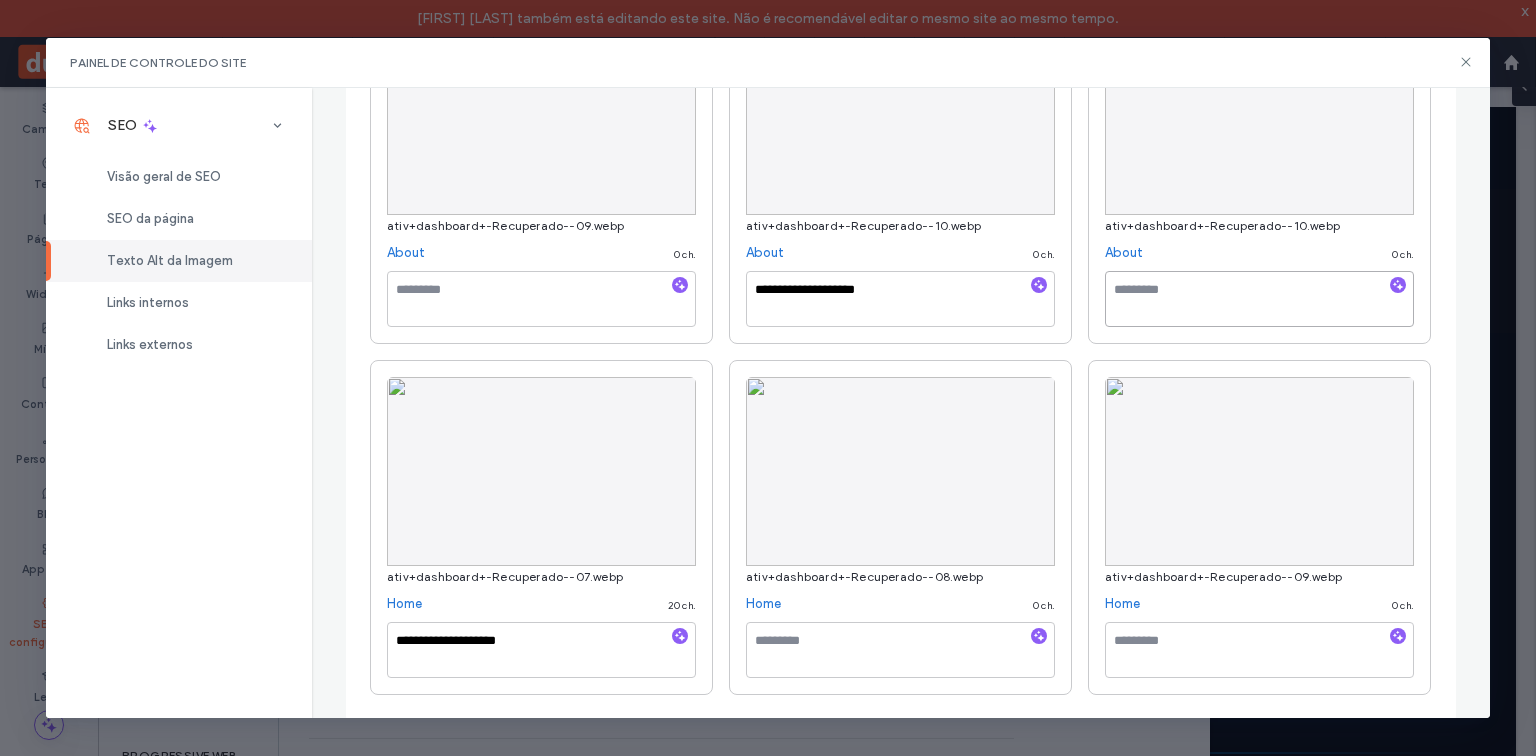 click at bounding box center (1259, 299) 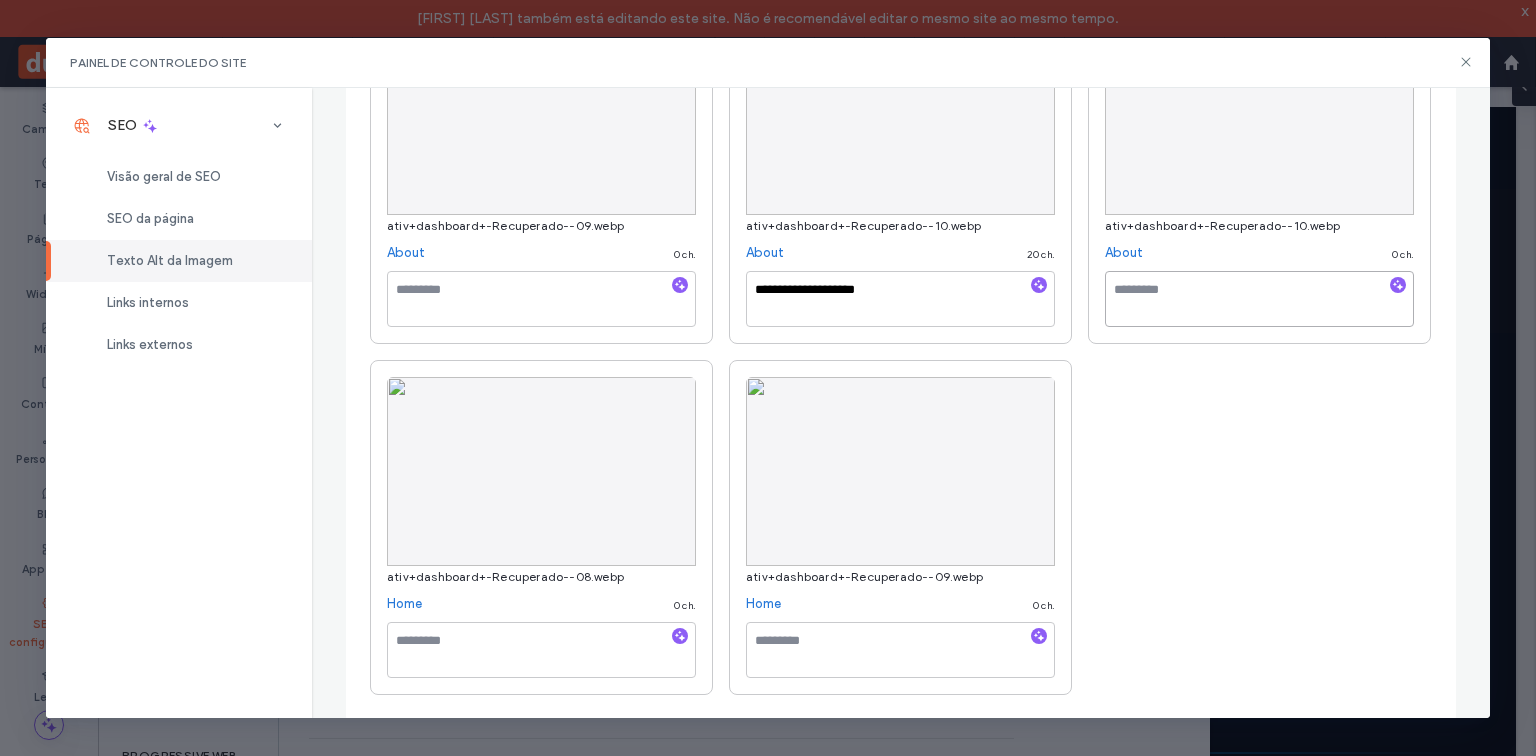 paste on "**********" 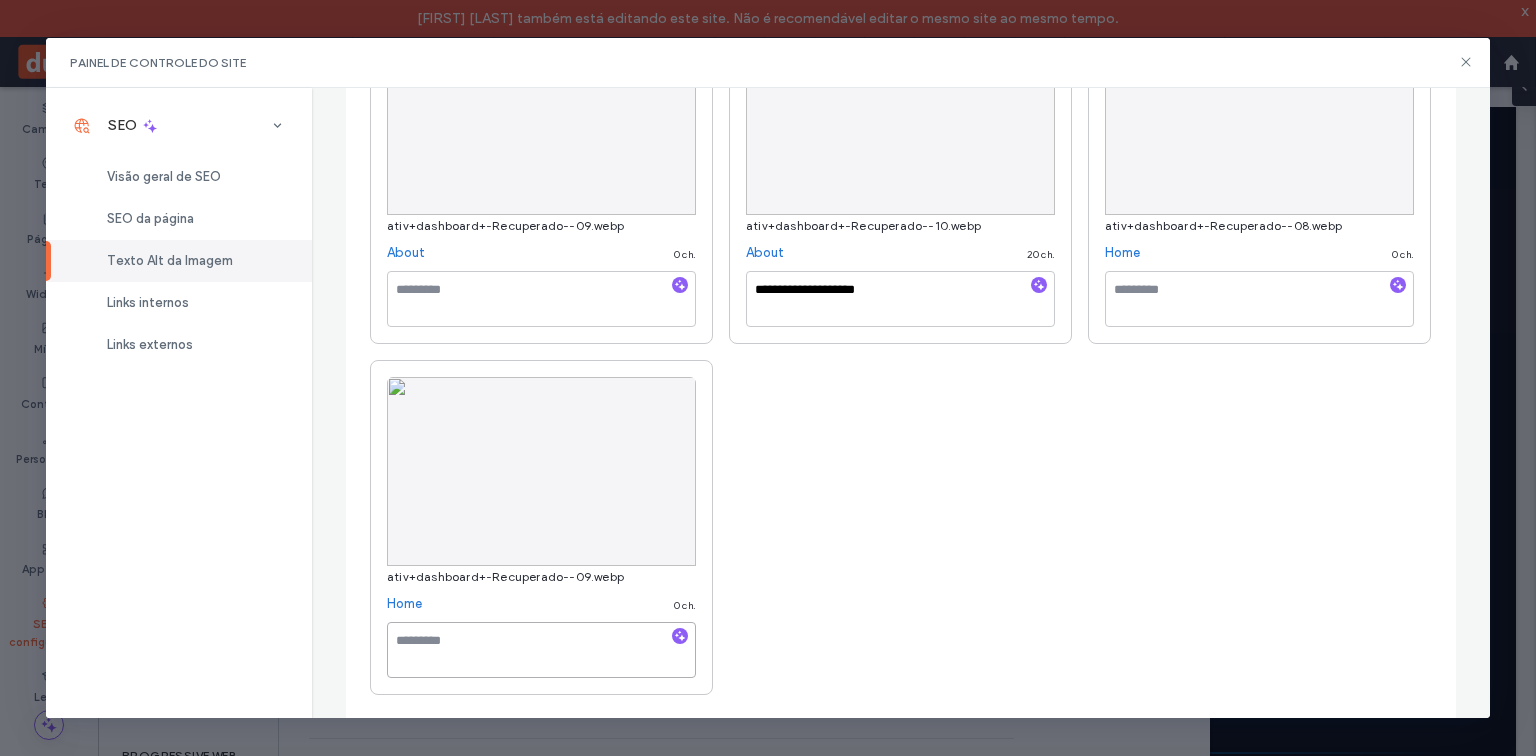 click at bounding box center (541, 650) 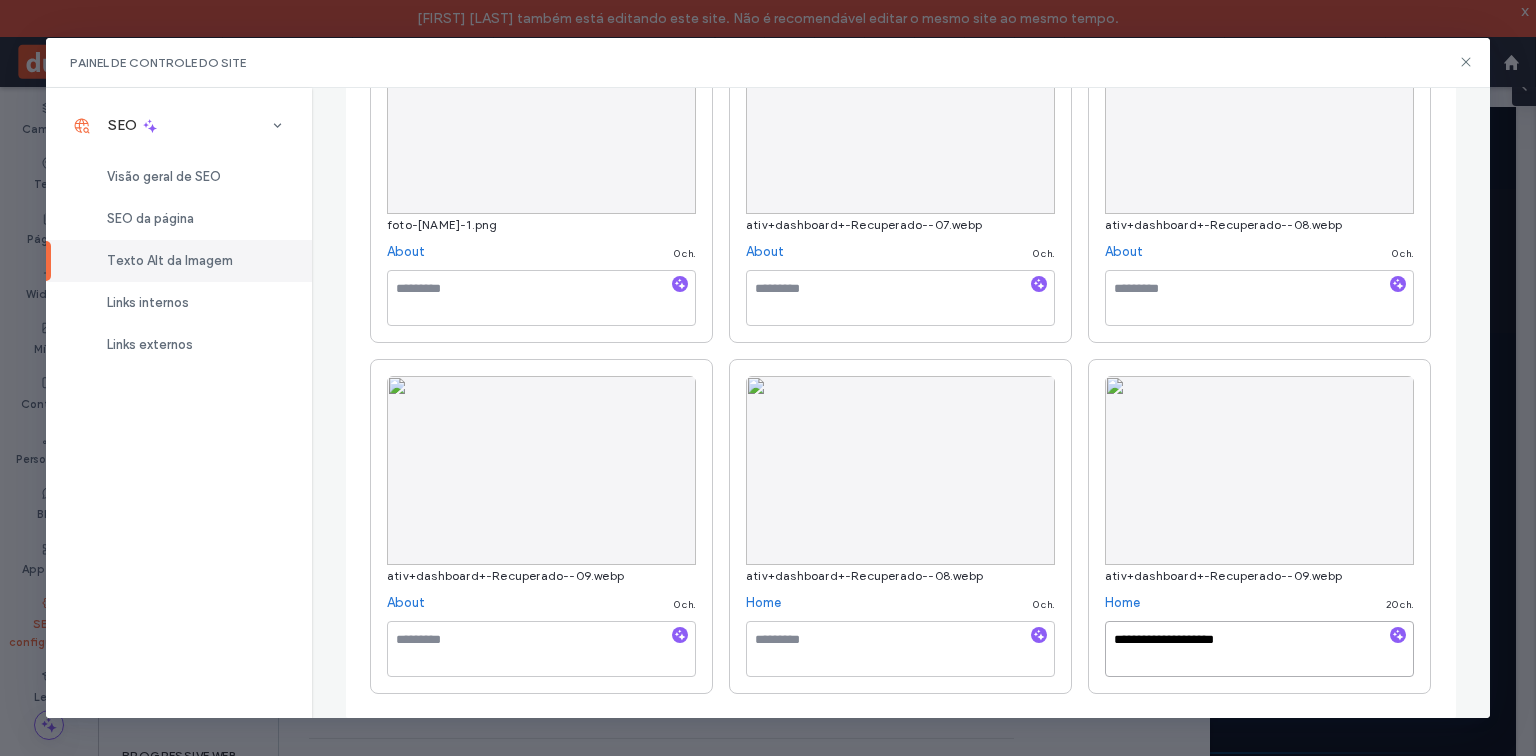 scroll, scrollTop: 727, scrollLeft: 0, axis: vertical 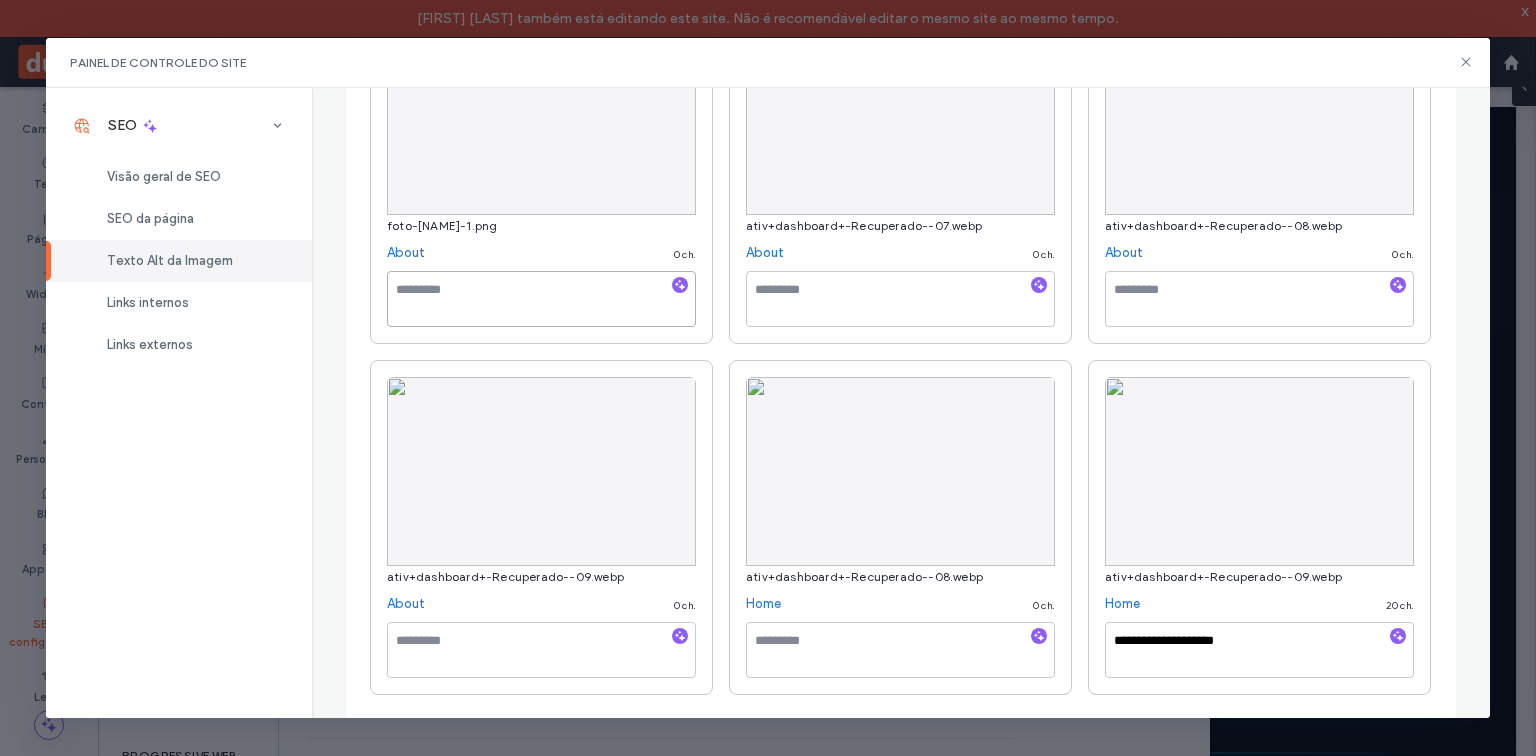 click at bounding box center (541, 299) 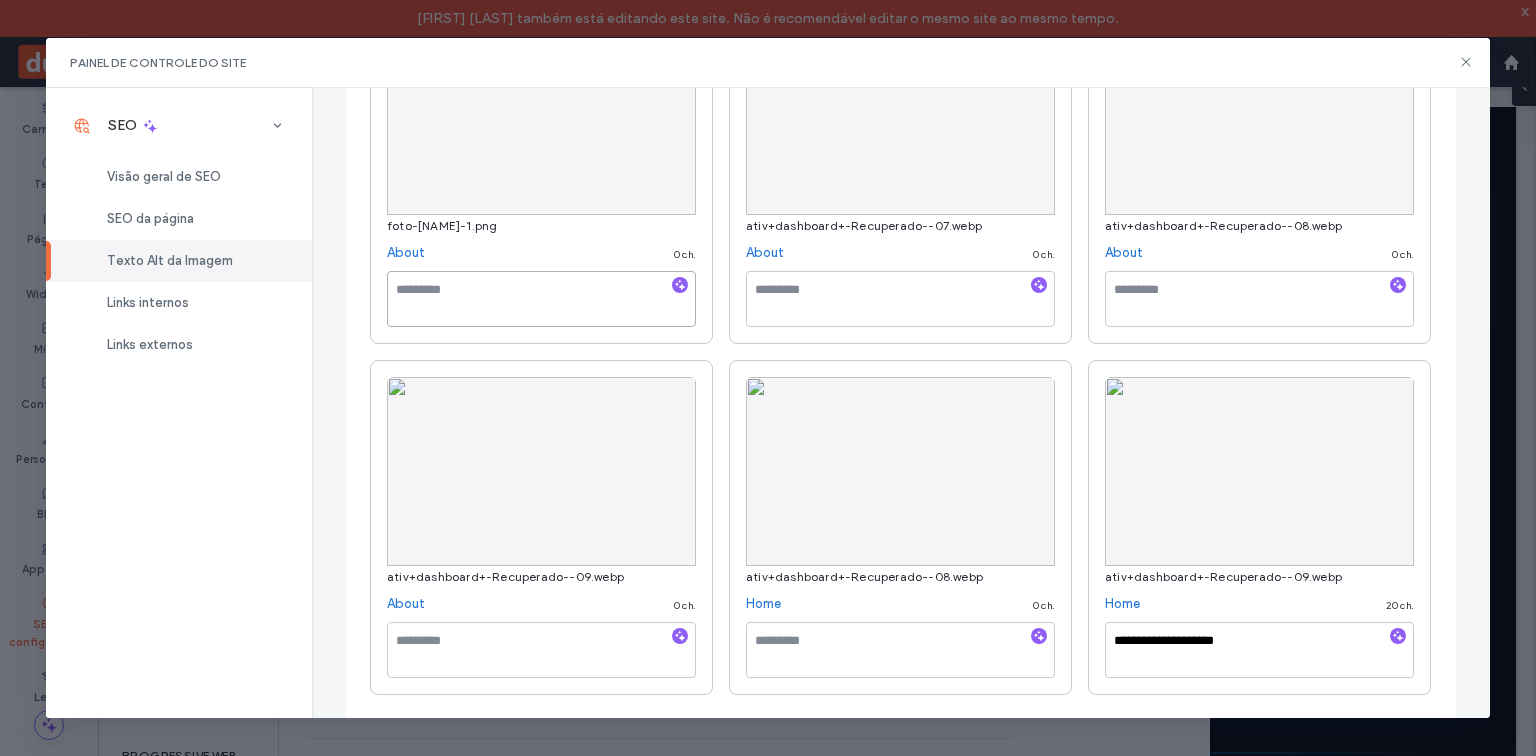 paste on "**********" 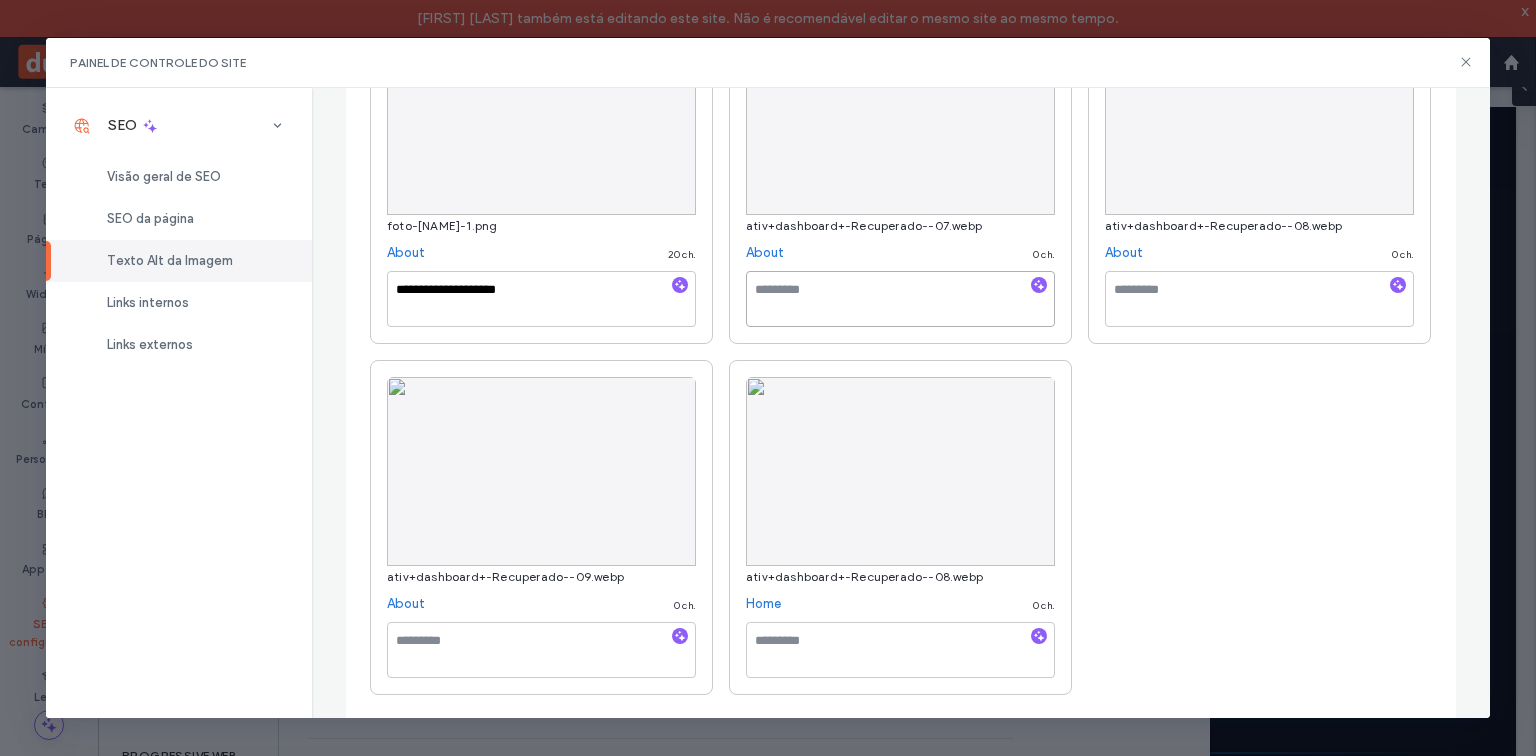 click at bounding box center (900, 299) 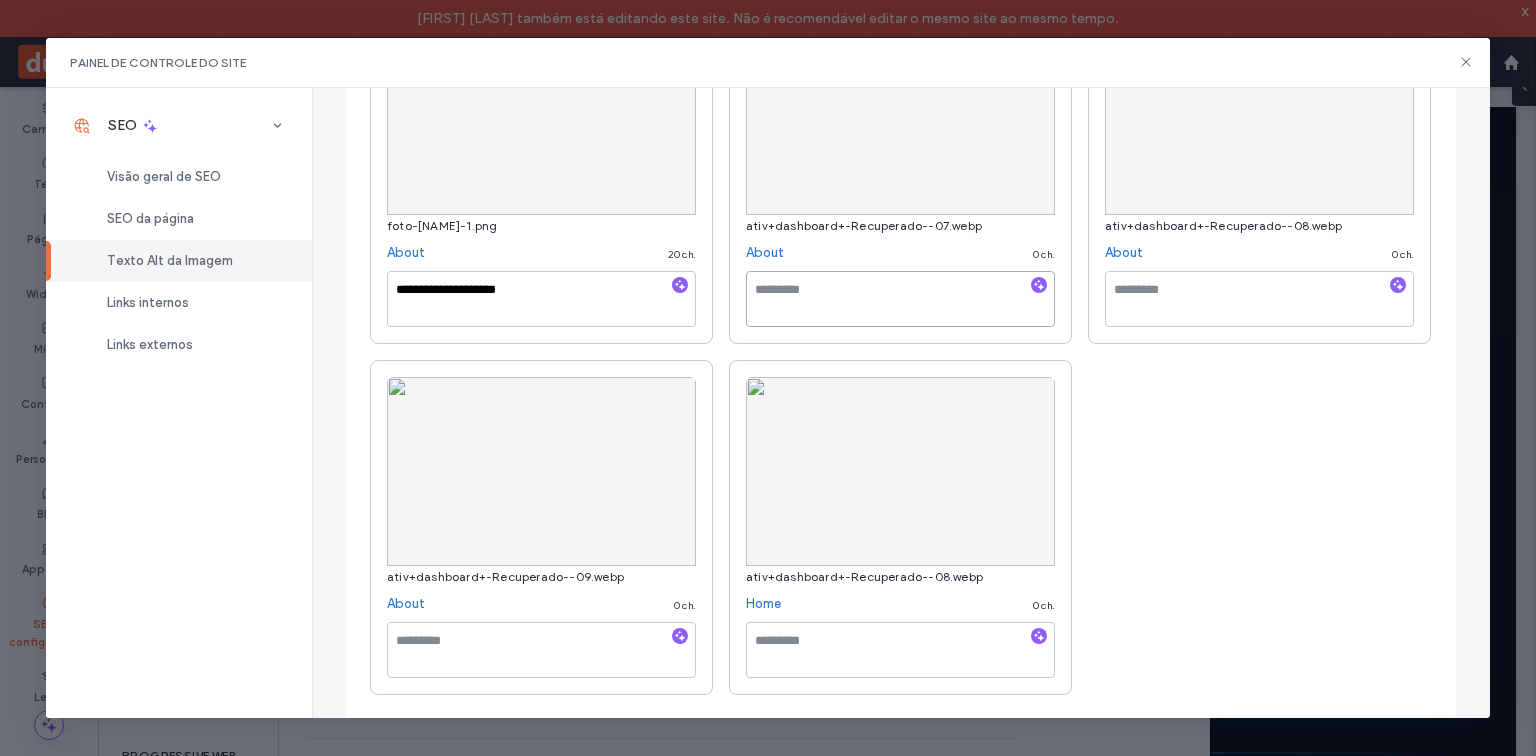 paste on "**********" 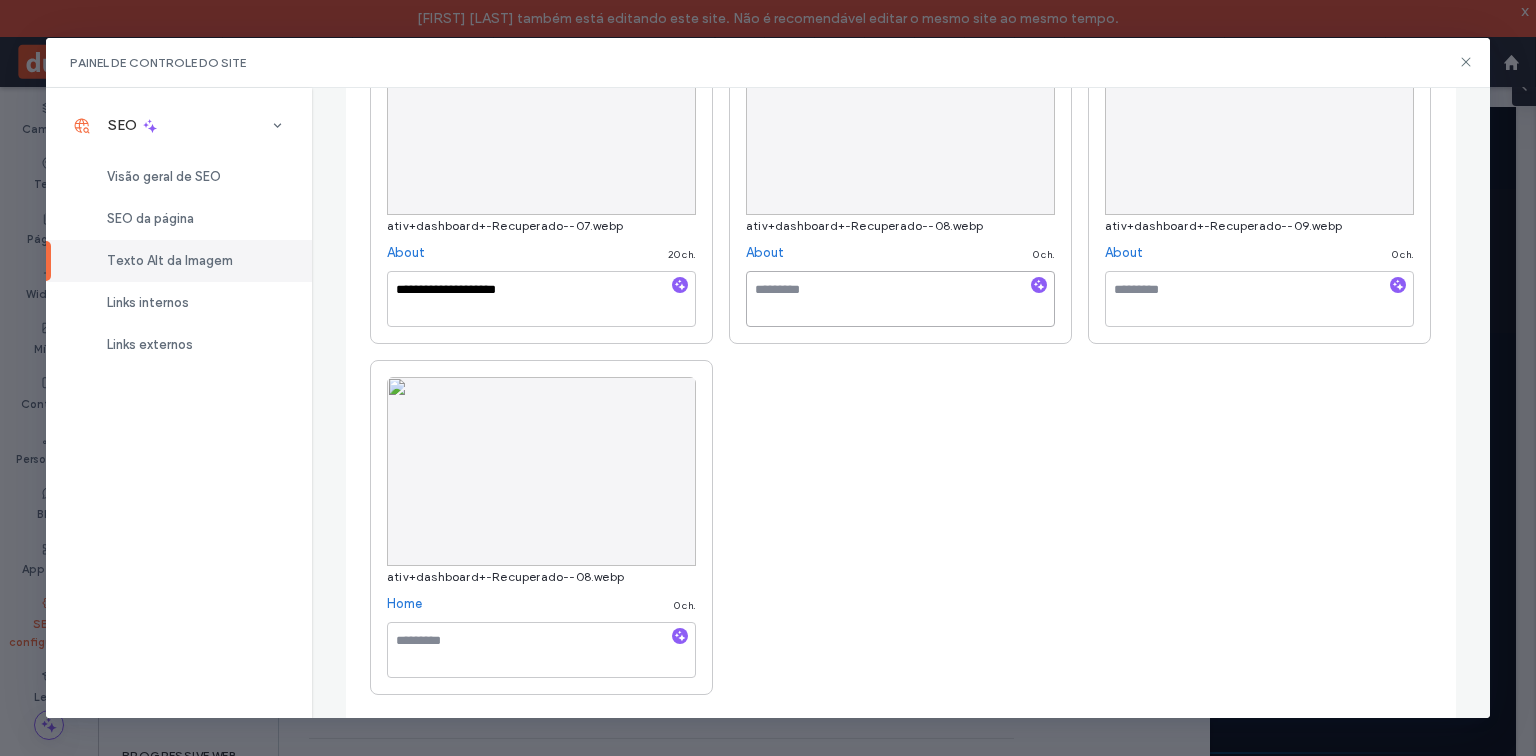 click at bounding box center [900, 299] 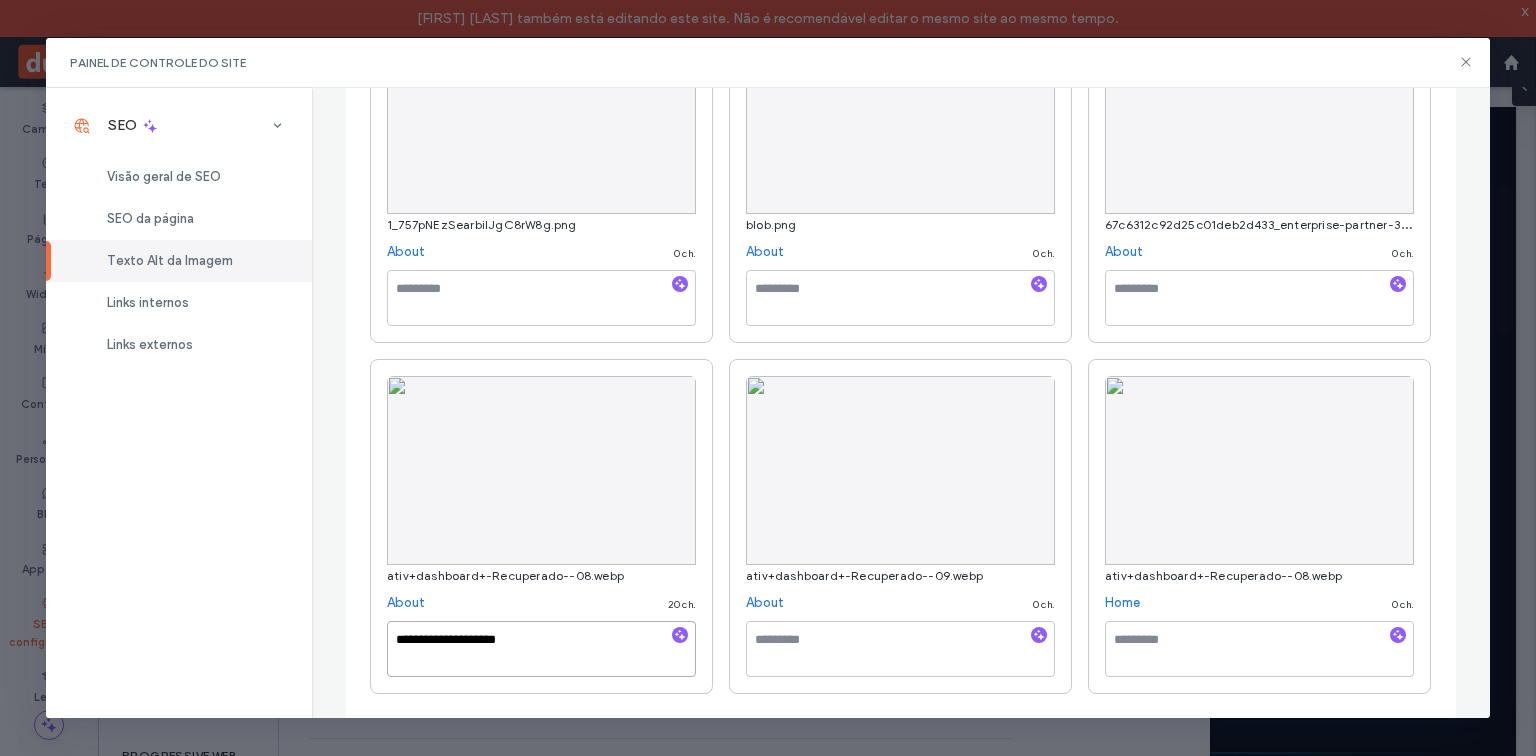 scroll, scrollTop: 376, scrollLeft: 0, axis: vertical 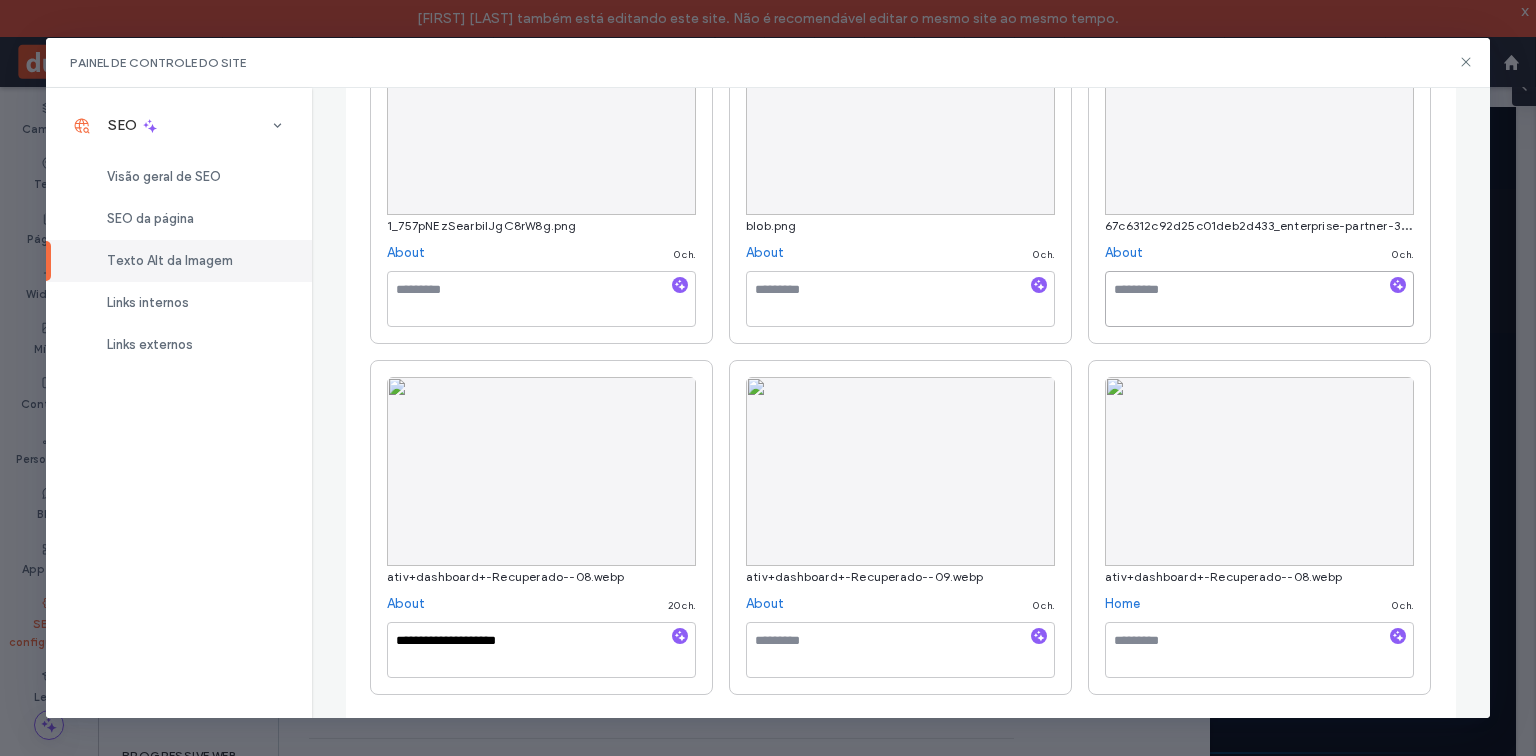 click at bounding box center (1259, 299) 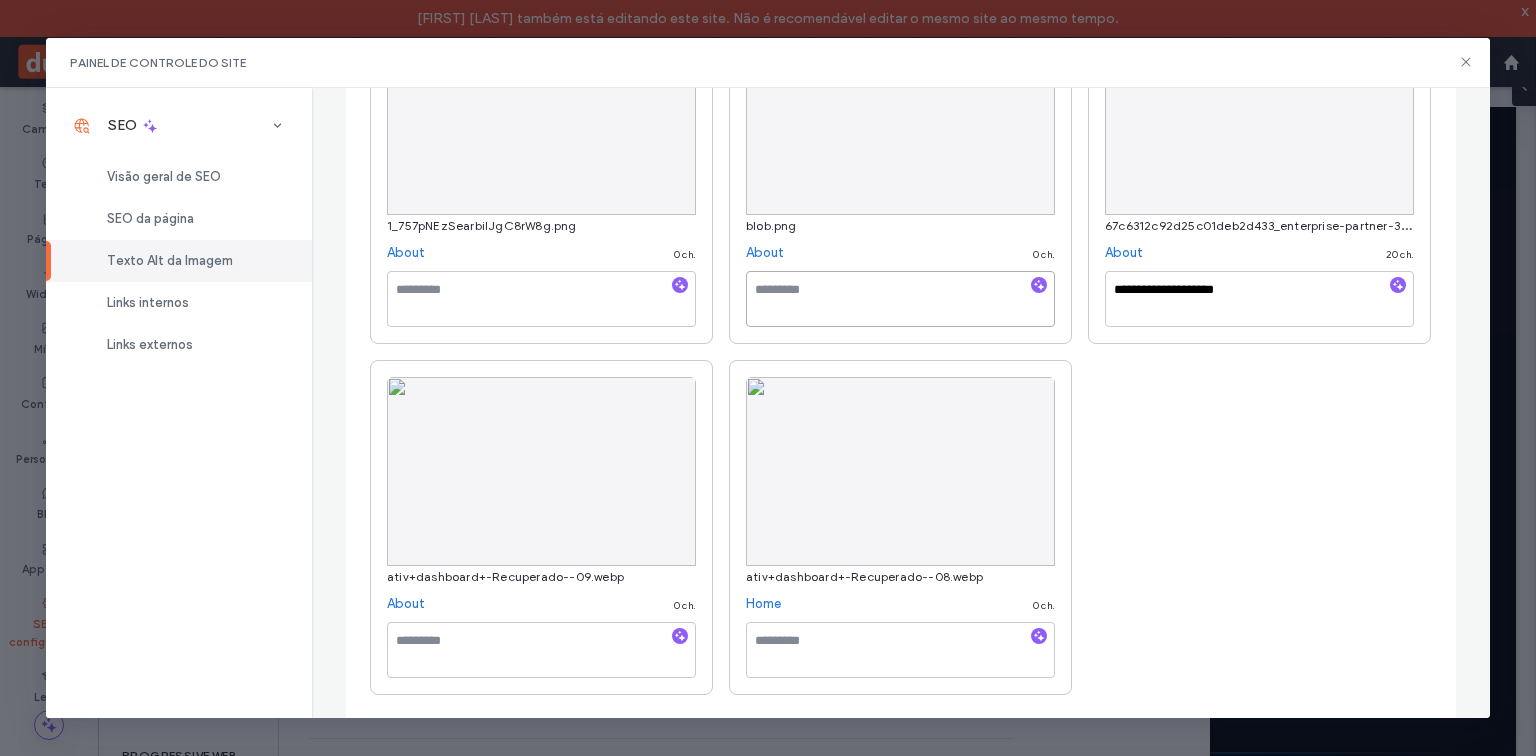 click at bounding box center (900, 299) 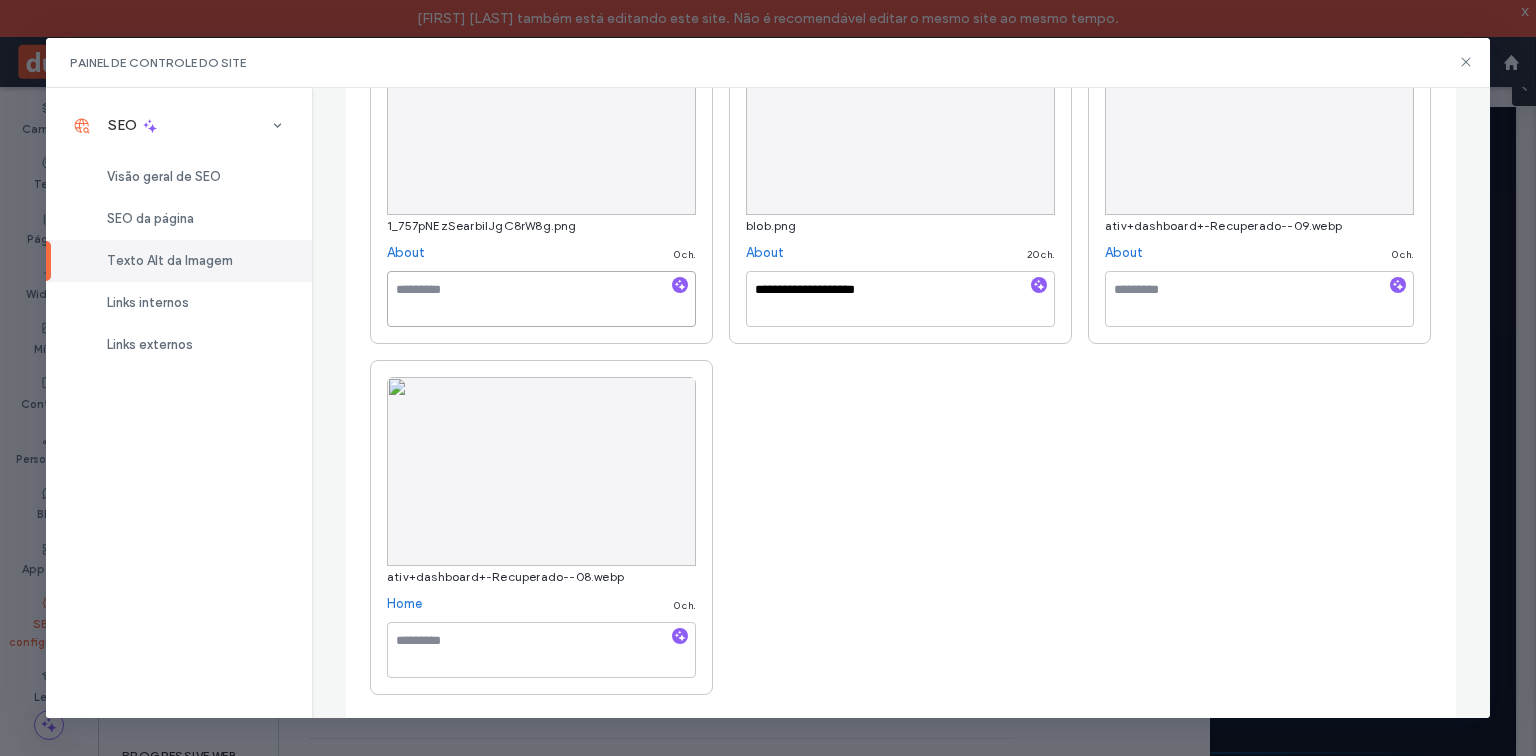 click at bounding box center (541, 299) 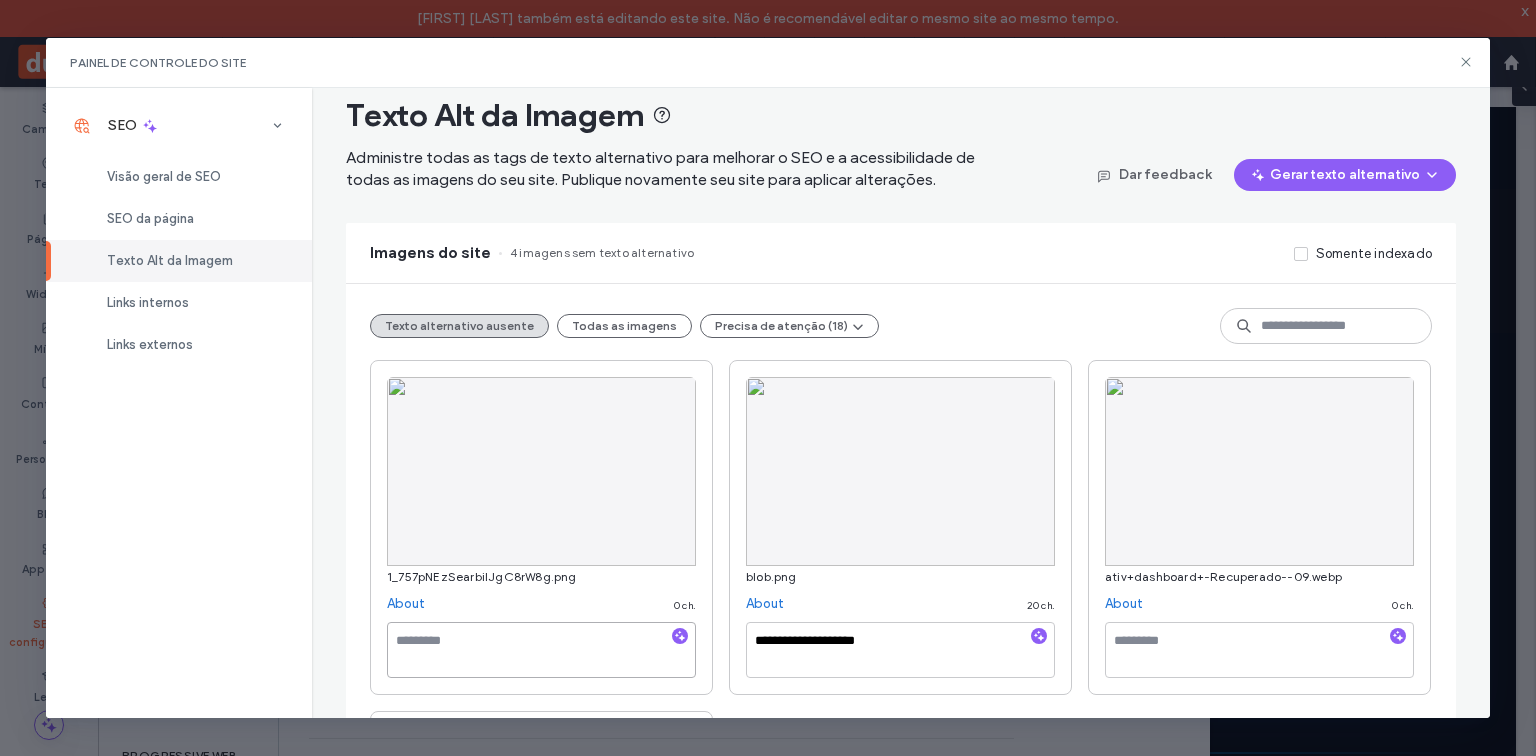 paste on "**********" 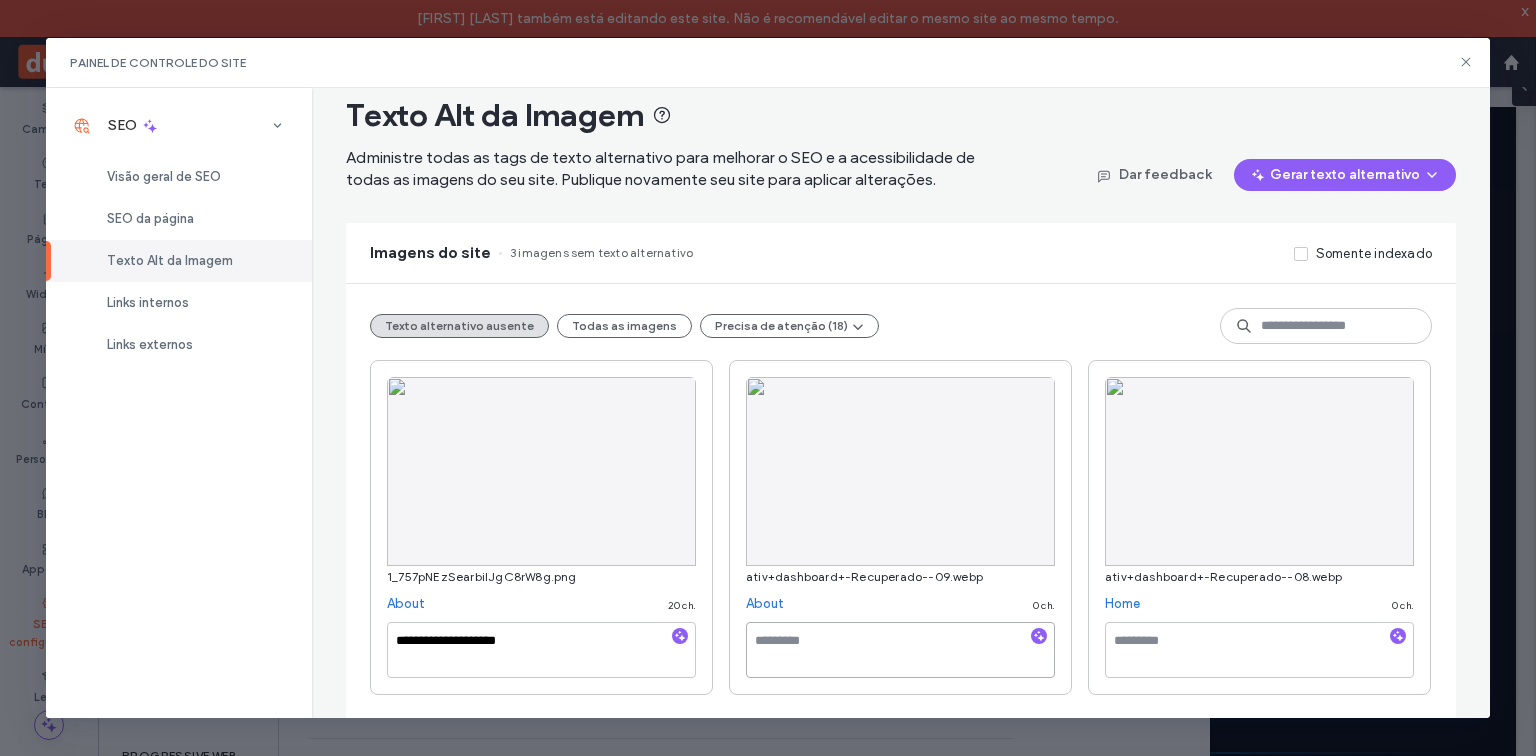 click at bounding box center (900, 650) 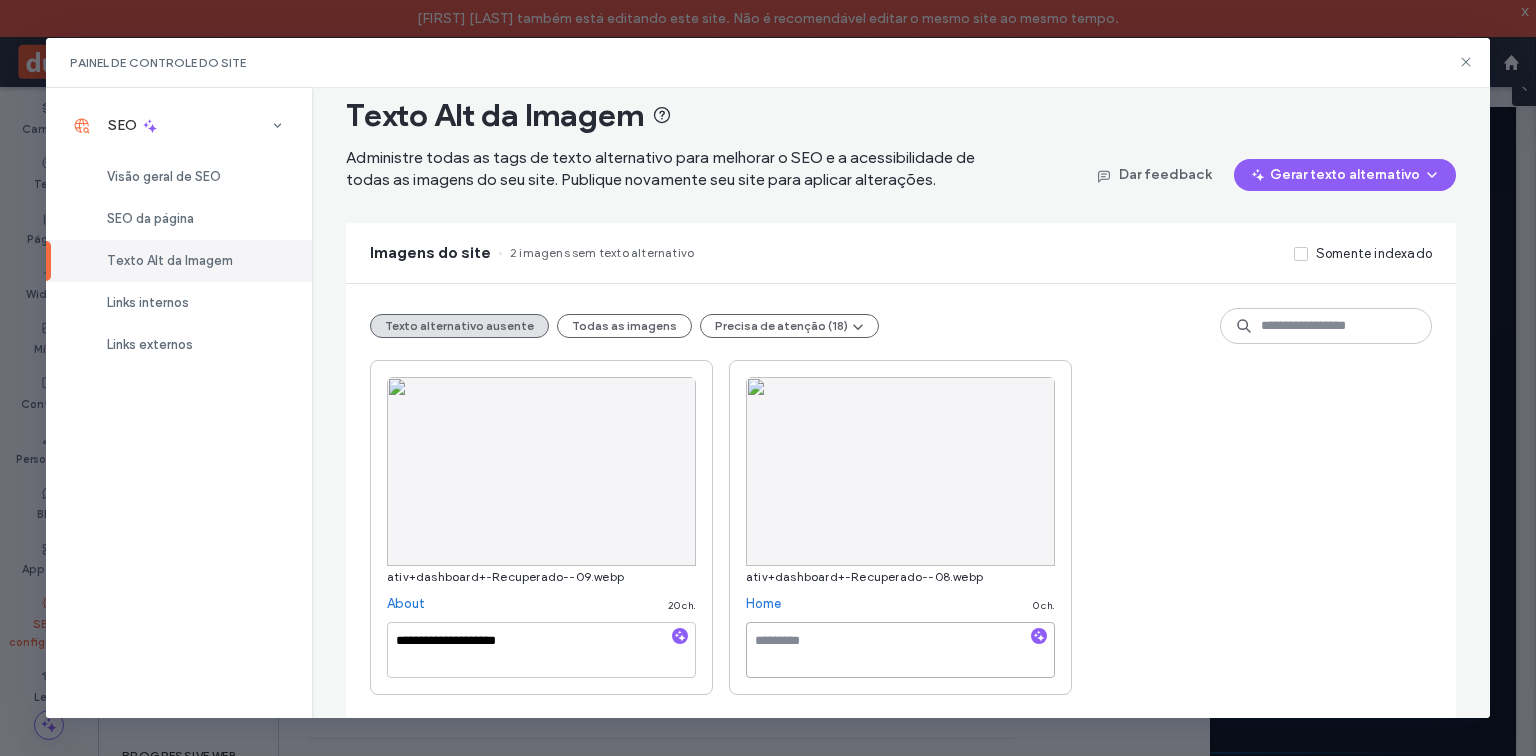 click at bounding box center (900, 650) 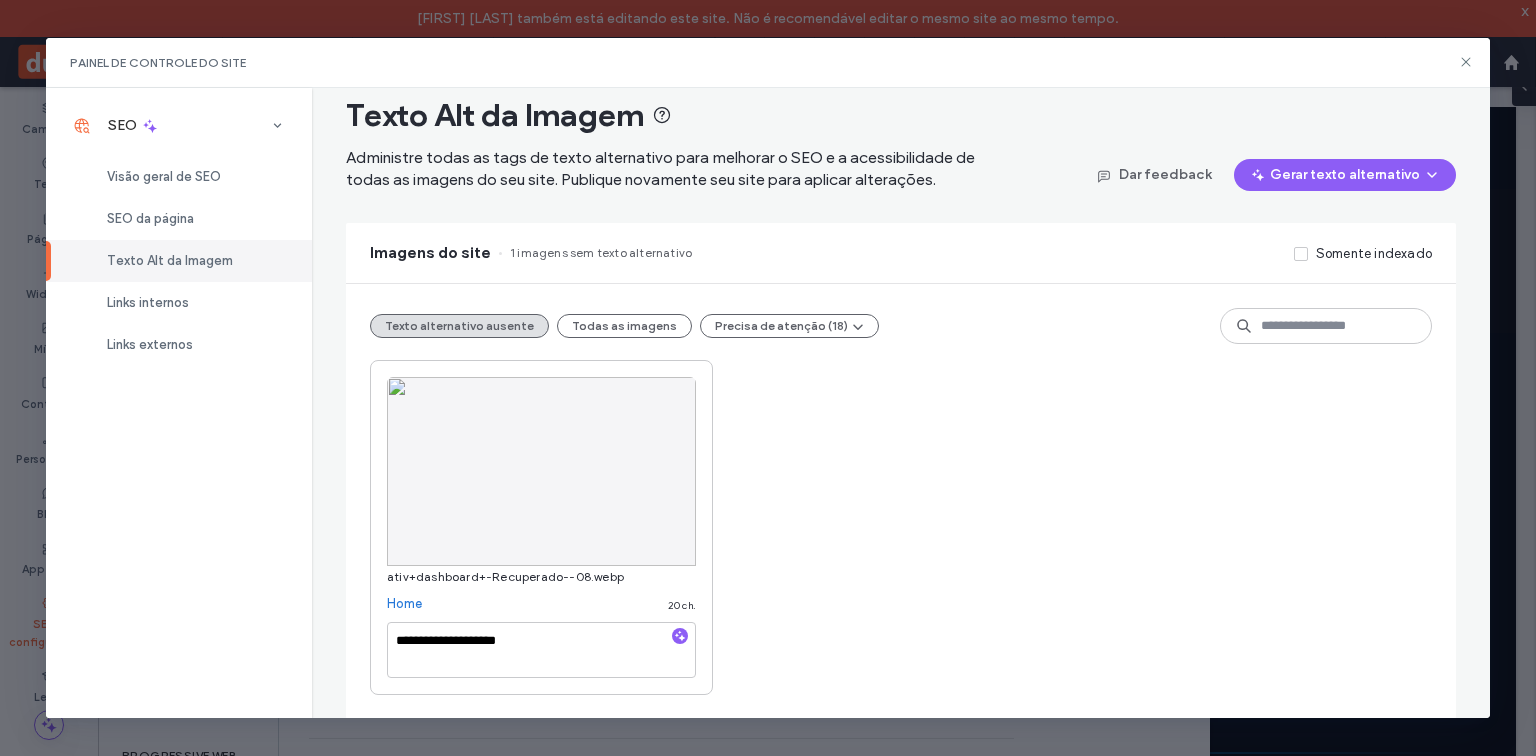 click on "**********" at bounding box center [901, 527] 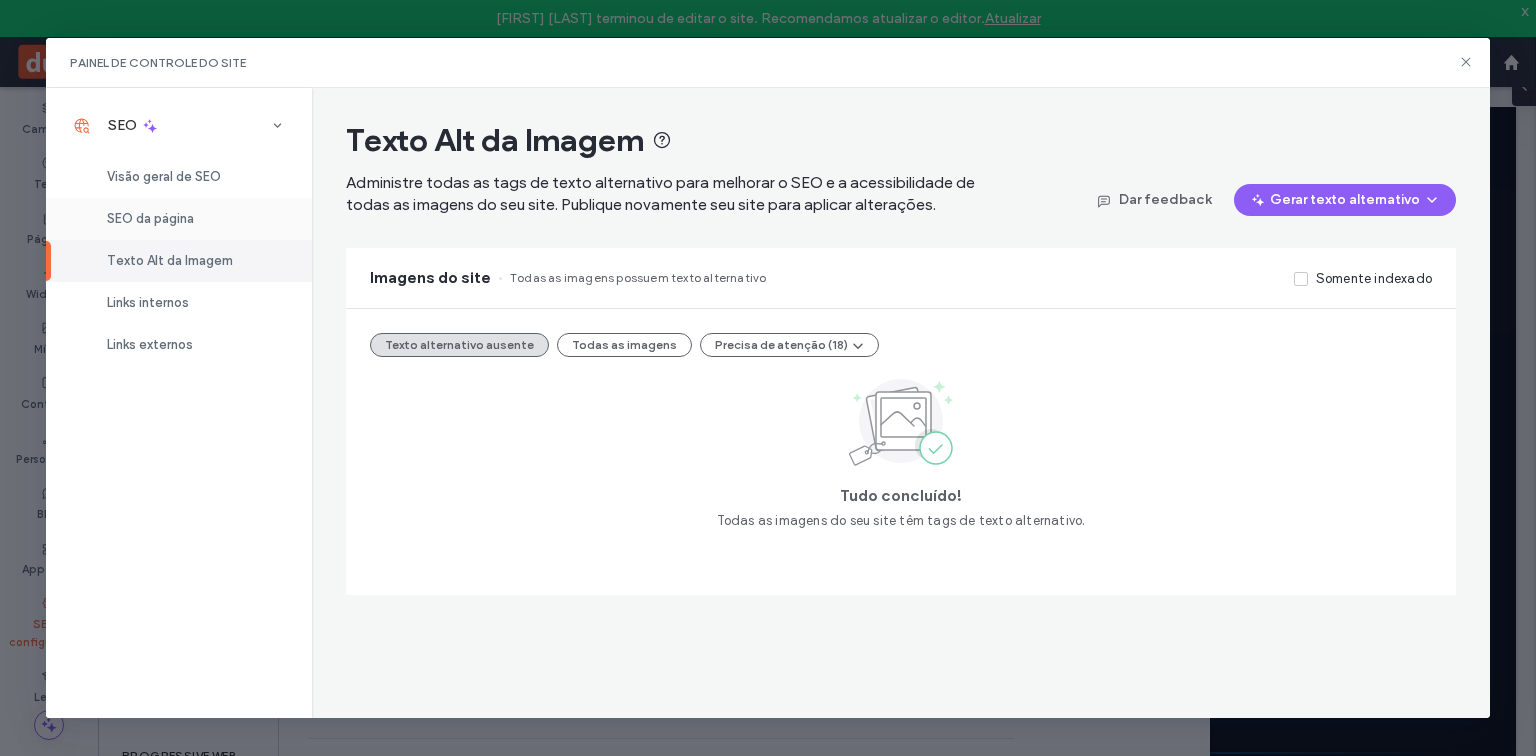 click on "SEO da página" at bounding box center (179, 219) 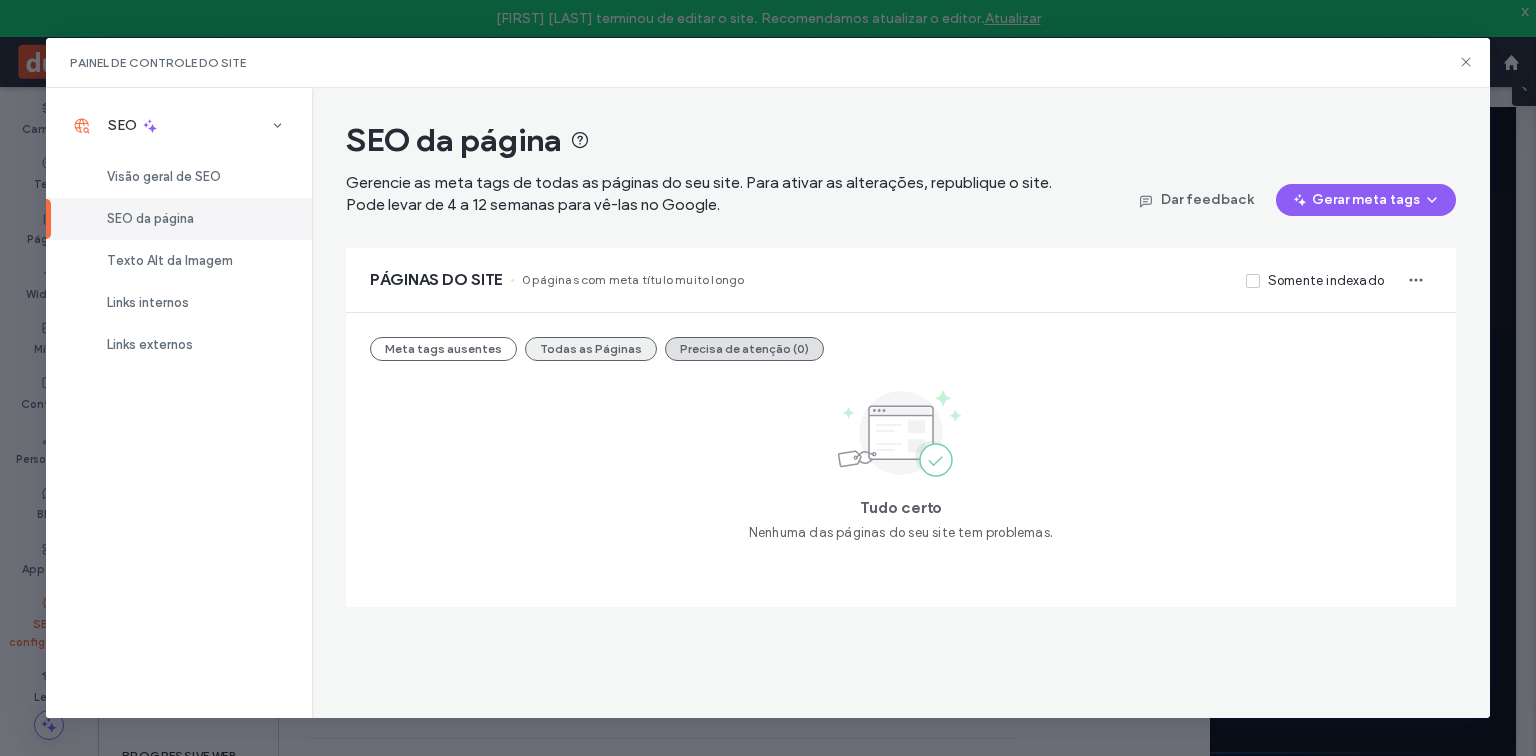 click on "Todas as Páginas" at bounding box center [591, 349] 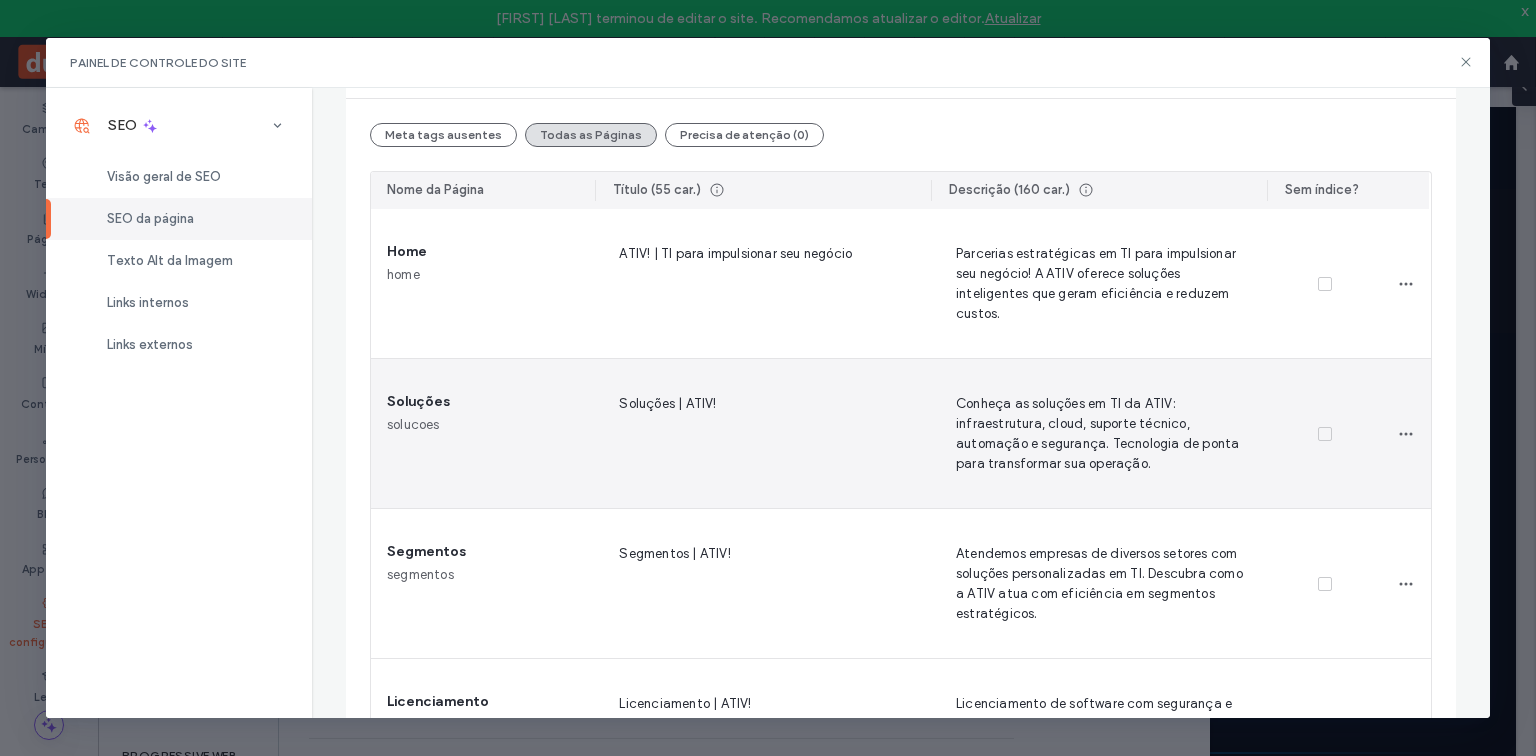 scroll, scrollTop: 240, scrollLeft: 0, axis: vertical 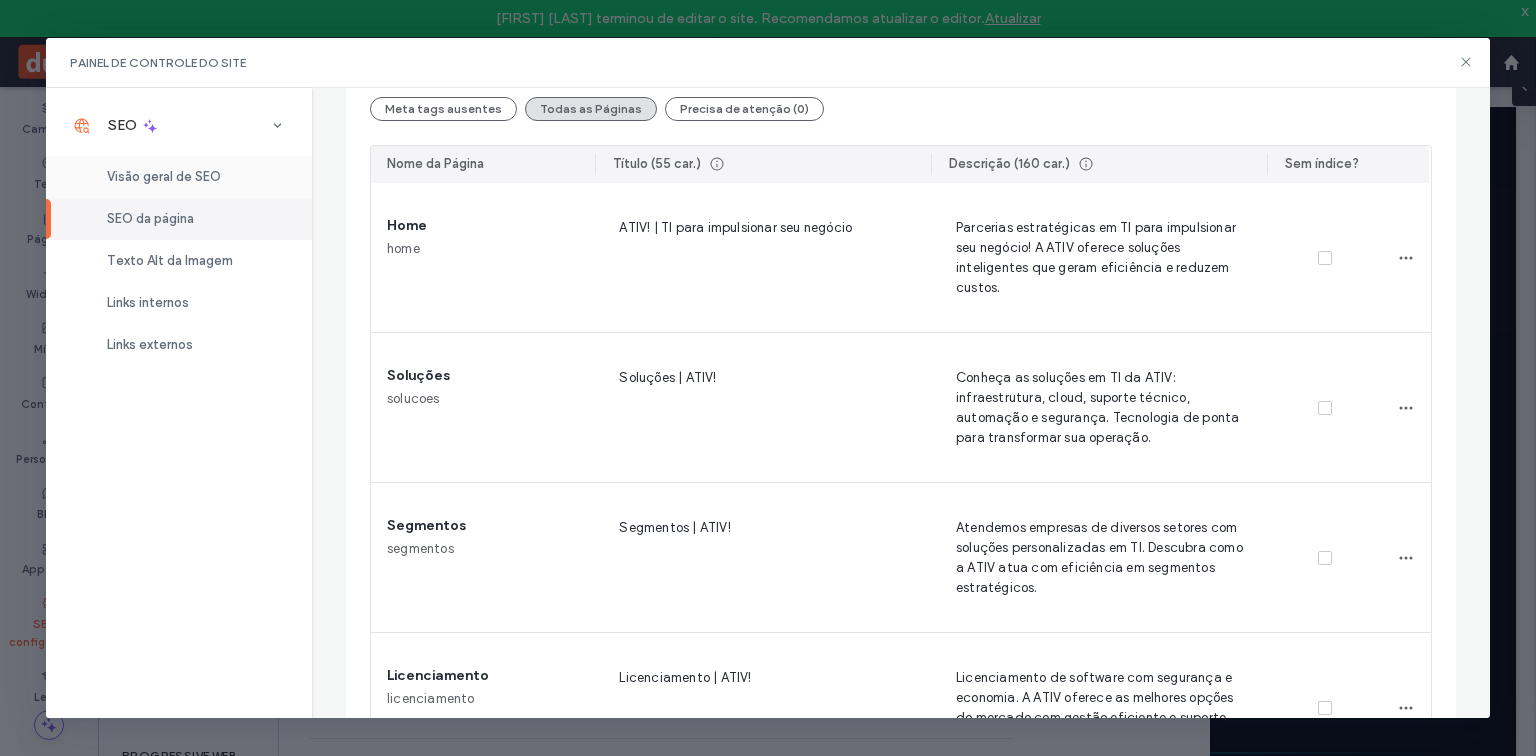 click on "Visão geral de SEO" at bounding box center (164, 176) 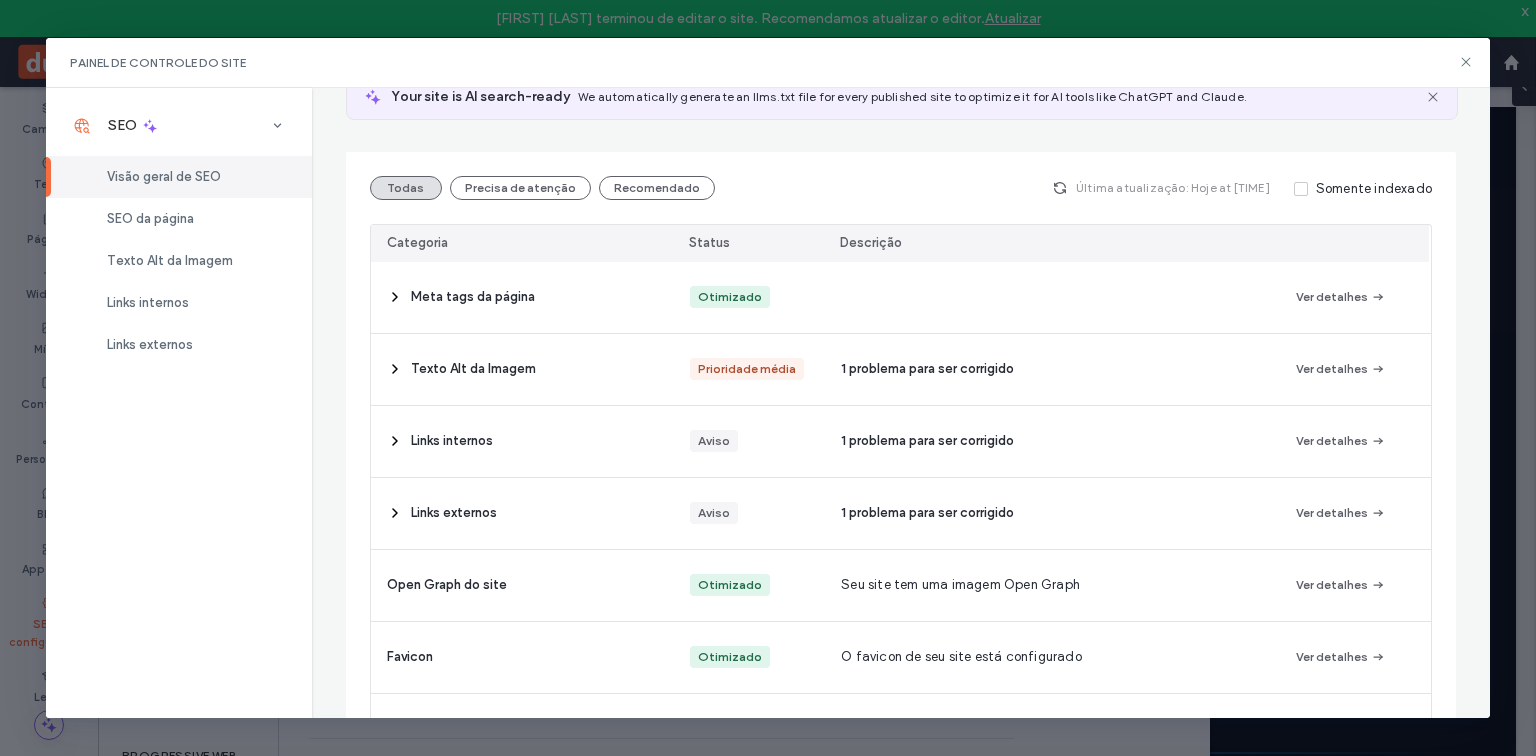 scroll, scrollTop: 240, scrollLeft: 0, axis: vertical 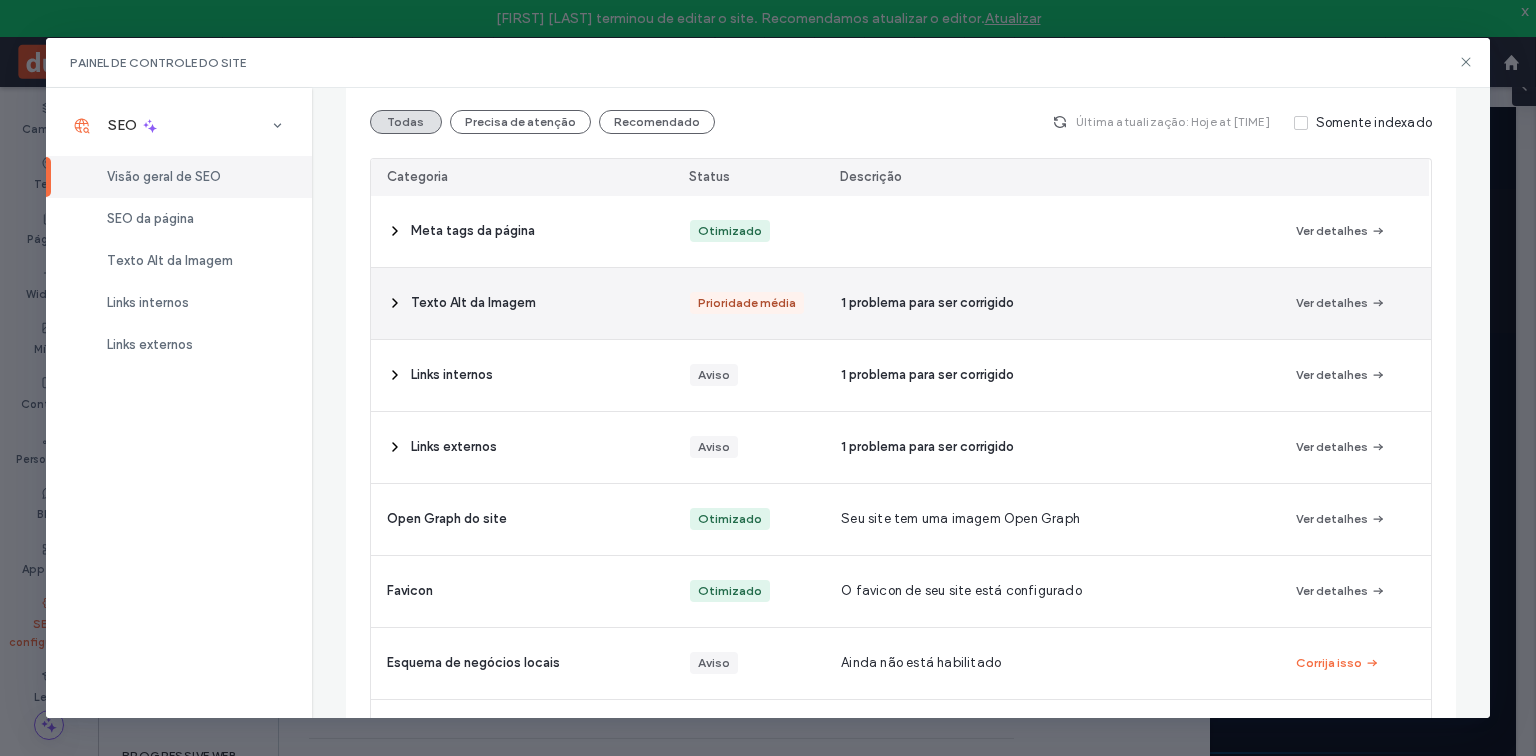 click 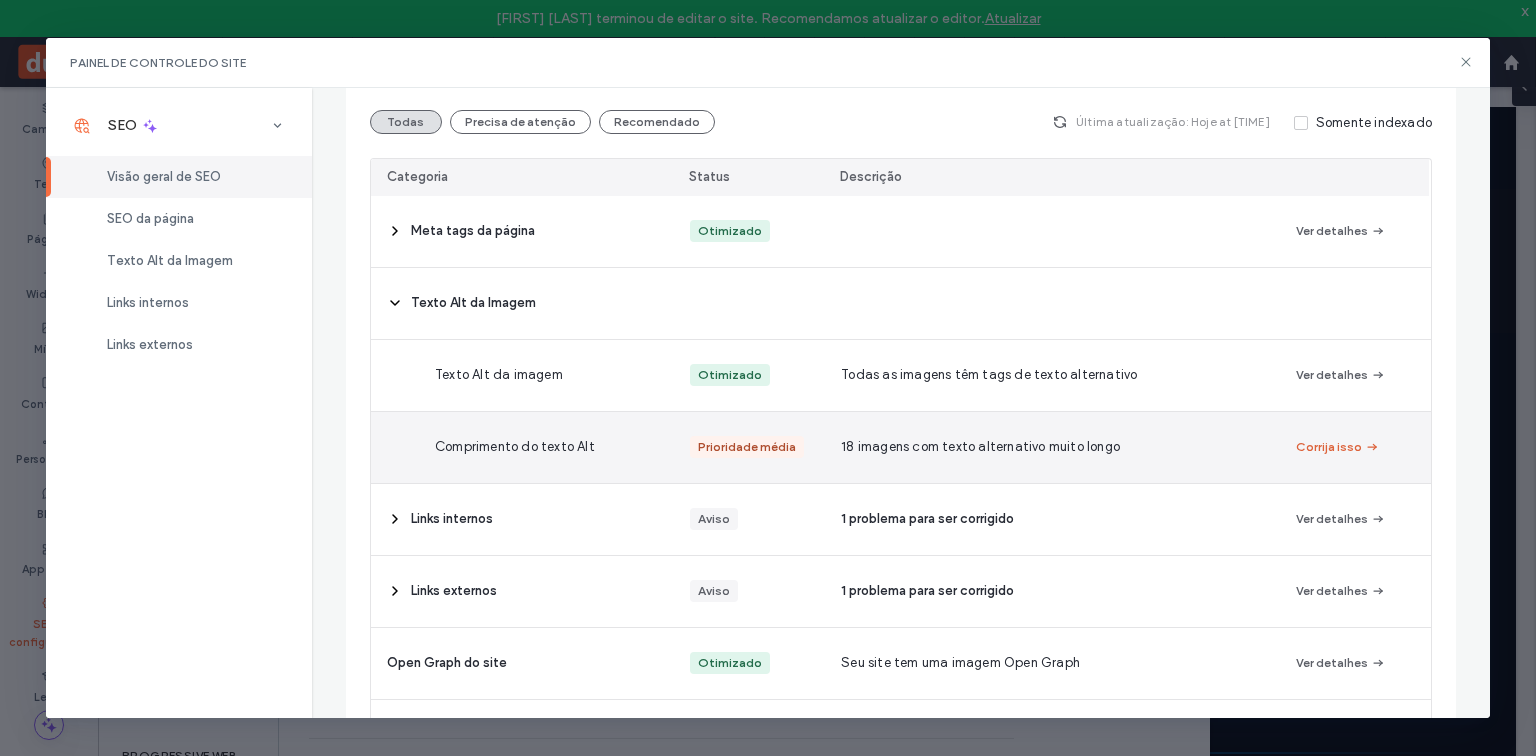 click on "Corrija isso" at bounding box center [1338, 447] 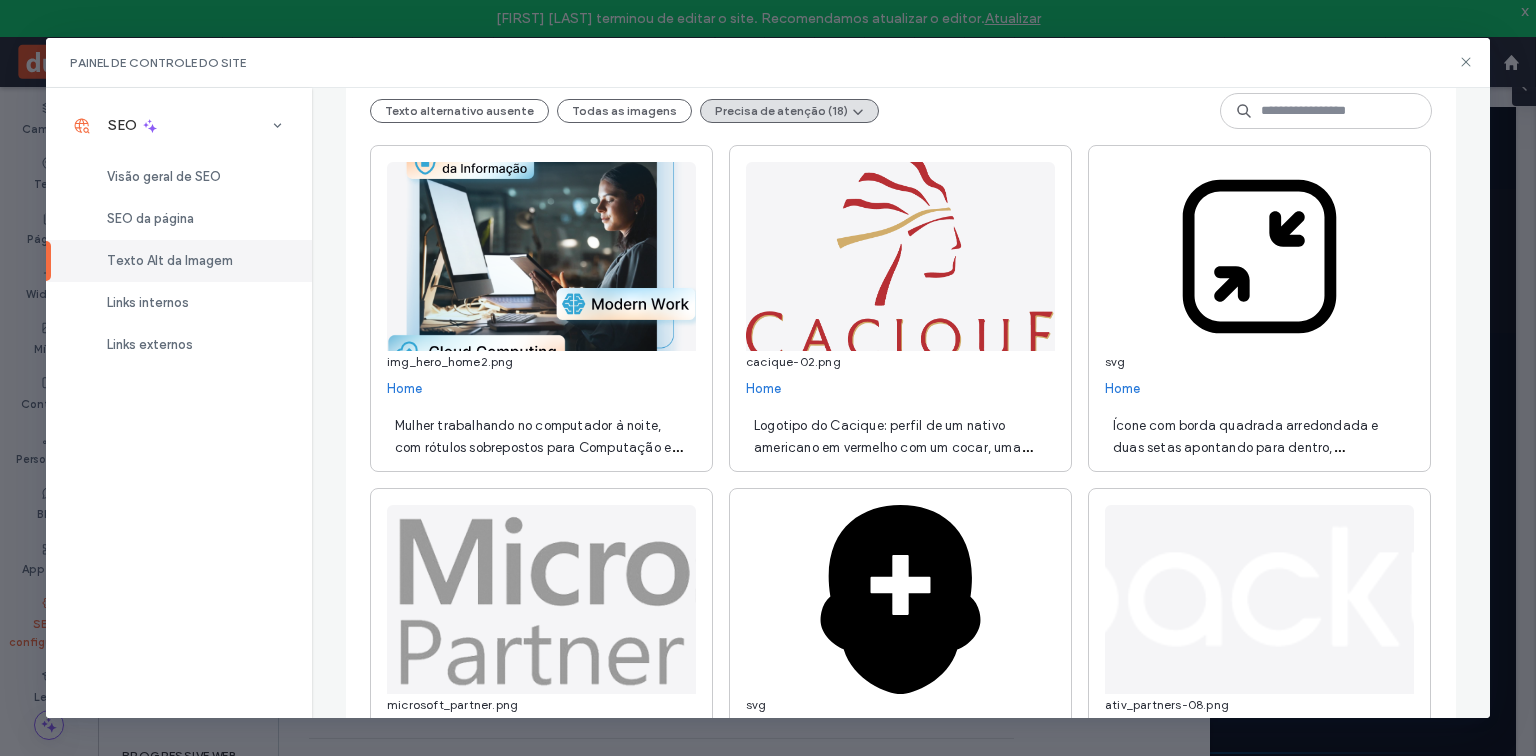 scroll, scrollTop: 320, scrollLeft: 0, axis: vertical 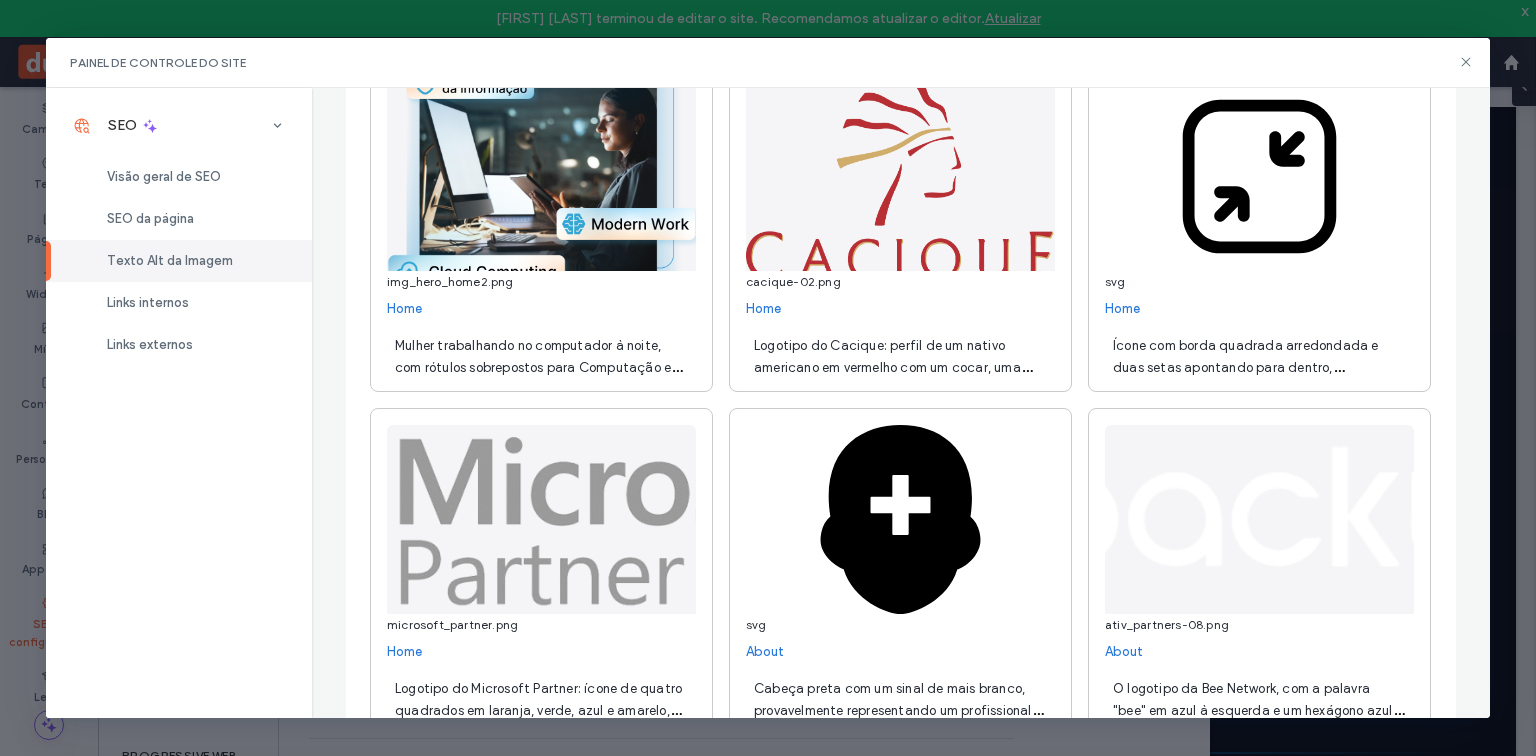 click on "Mulher trabalhando no computador à noite, com rótulos sobrepostos para Computação em Nuvem, Trabalho Moderno e Segurança da Informação." at bounding box center (538, 378) 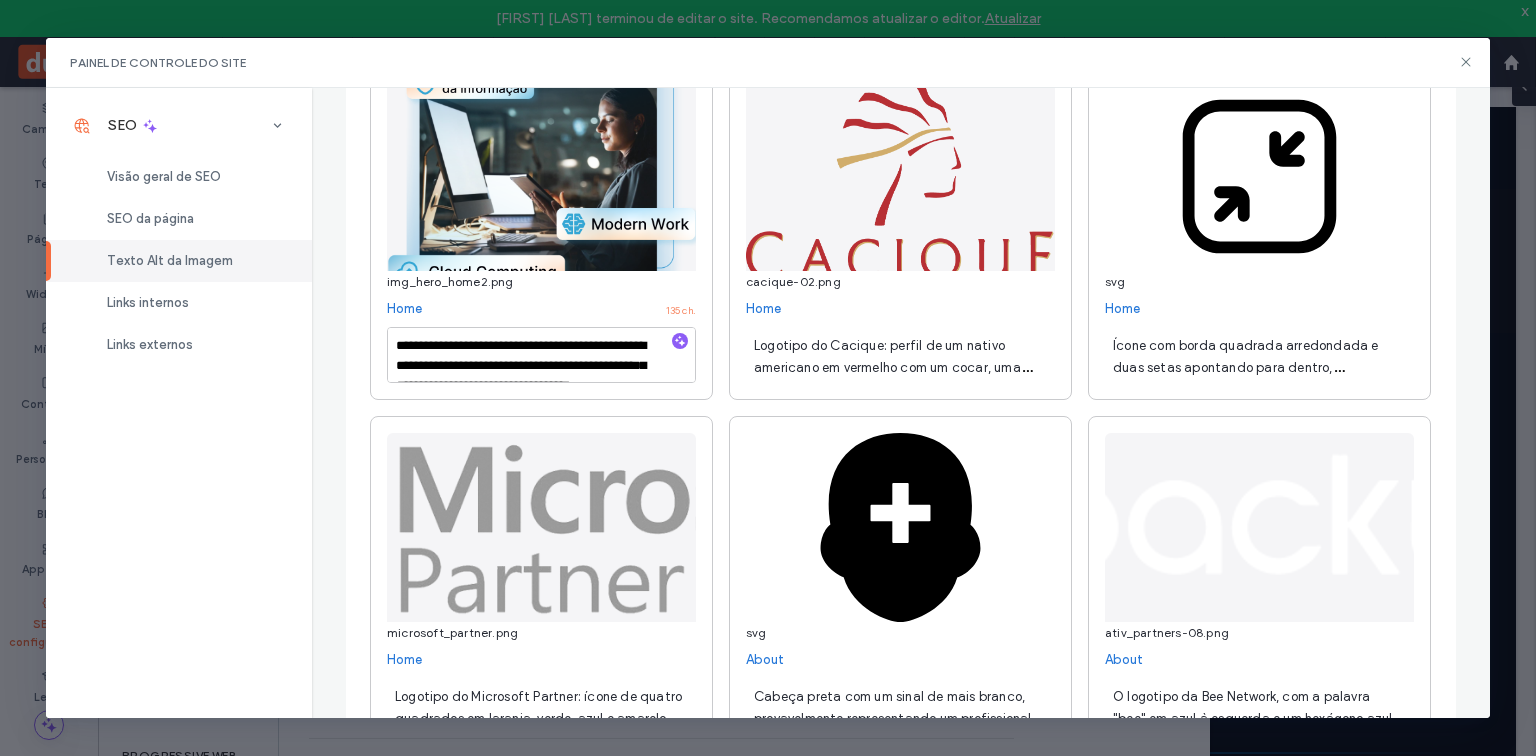 drag, startPoint x: 684, startPoint y: 348, endPoint x: 684, endPoint y: 364, distance: 16 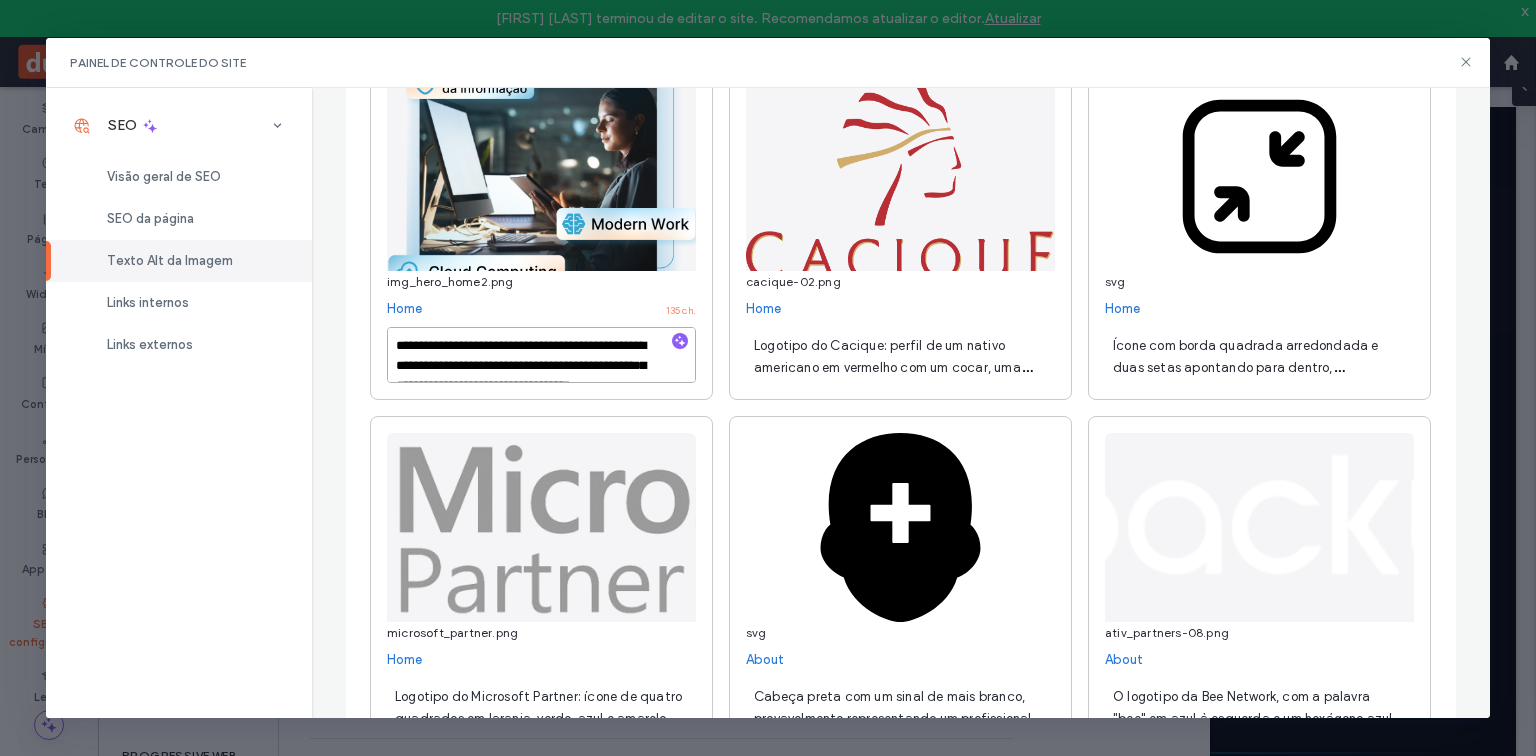 scroll, scrollTop: 41, scrollLeft: 0, axis: vertical 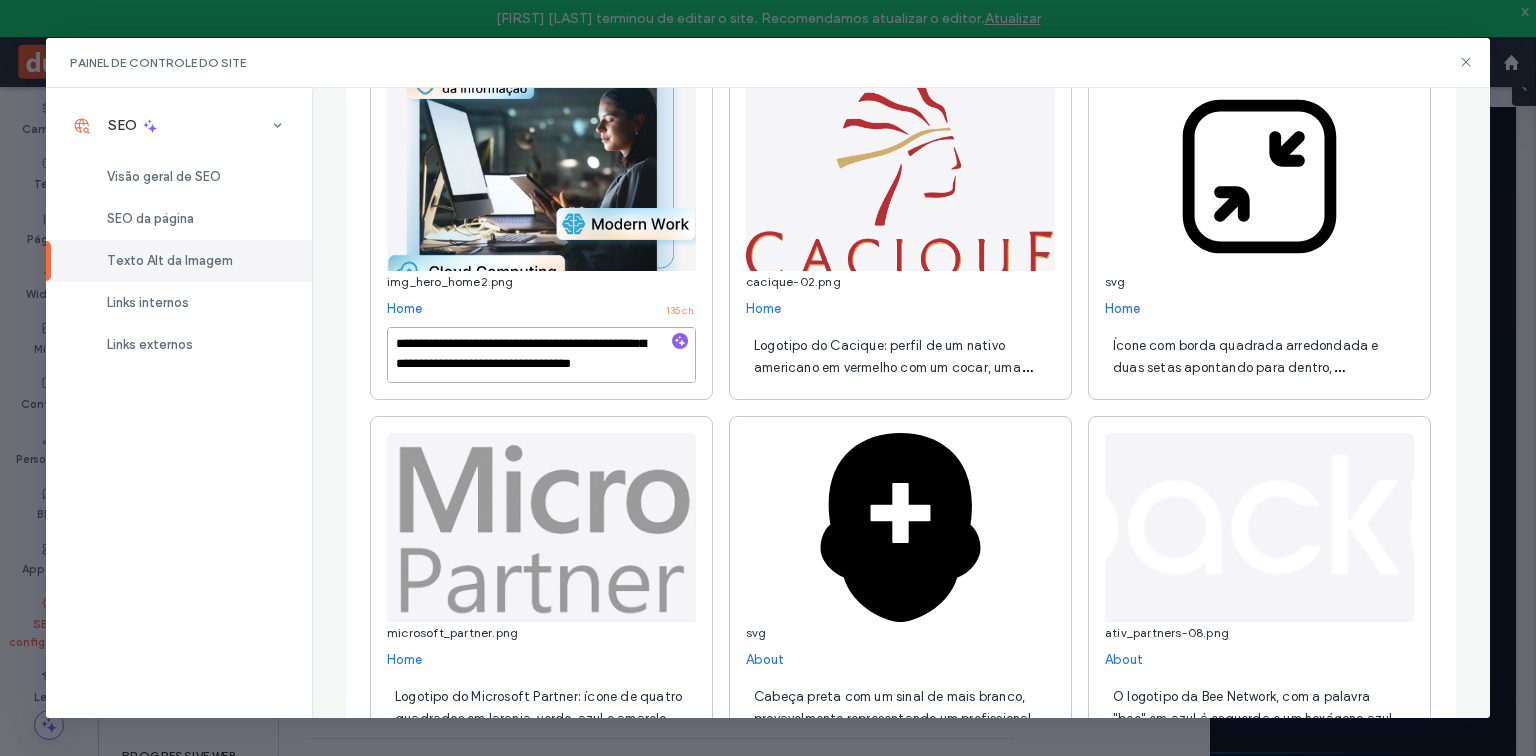 drag, startPoint x: 422, startPoint y: 363, endPoint x: 628, endPoint y: 386, distance: 207.28 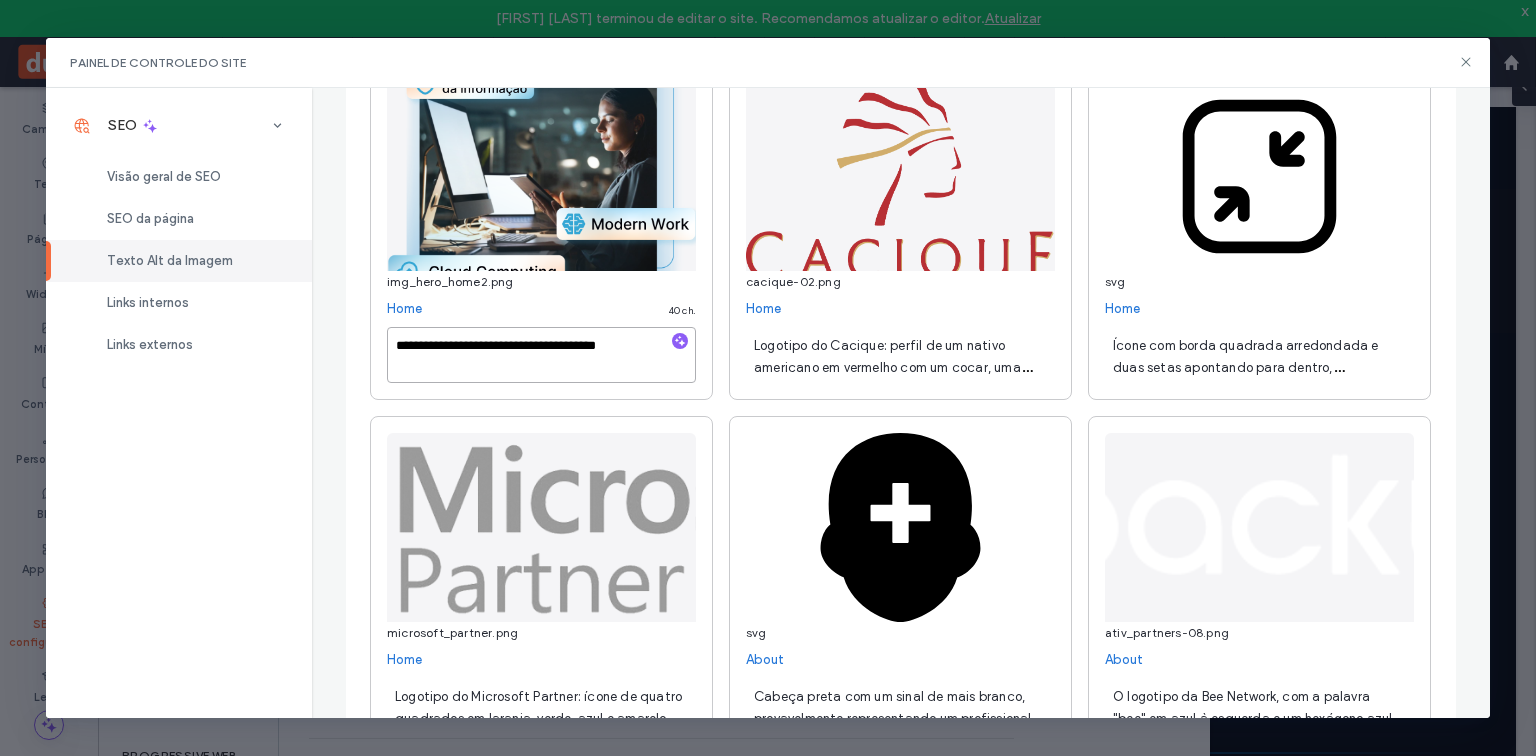 scroll, scrollTop: 1, scrollLeft: 0, axis: vertical 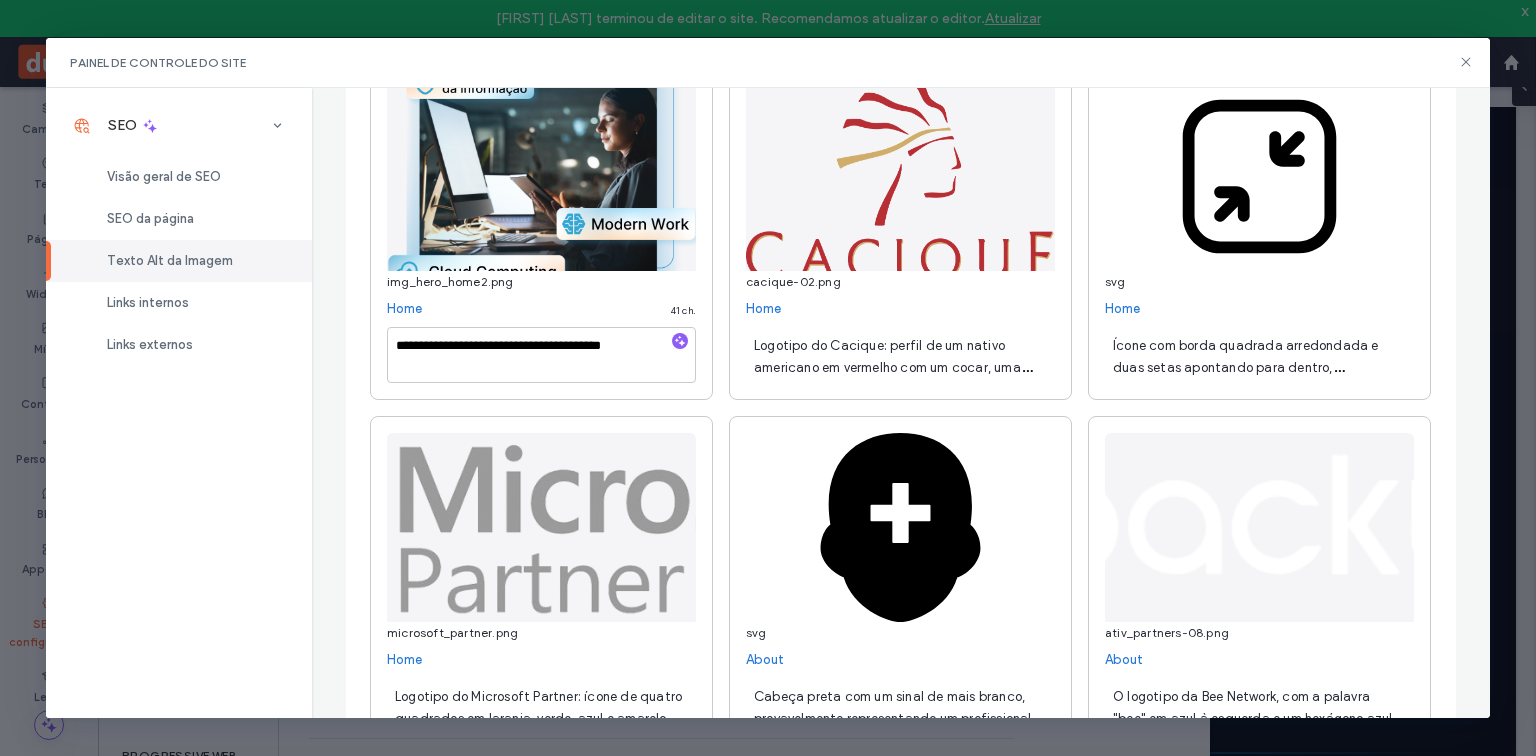 click on "Logotipo do Cacique: perfil de um nativo americano em vermelho com um cocar, uma faixa dourada e a palavra "Cacique" em vermelho abaixo." at bounding box center (893, 378) 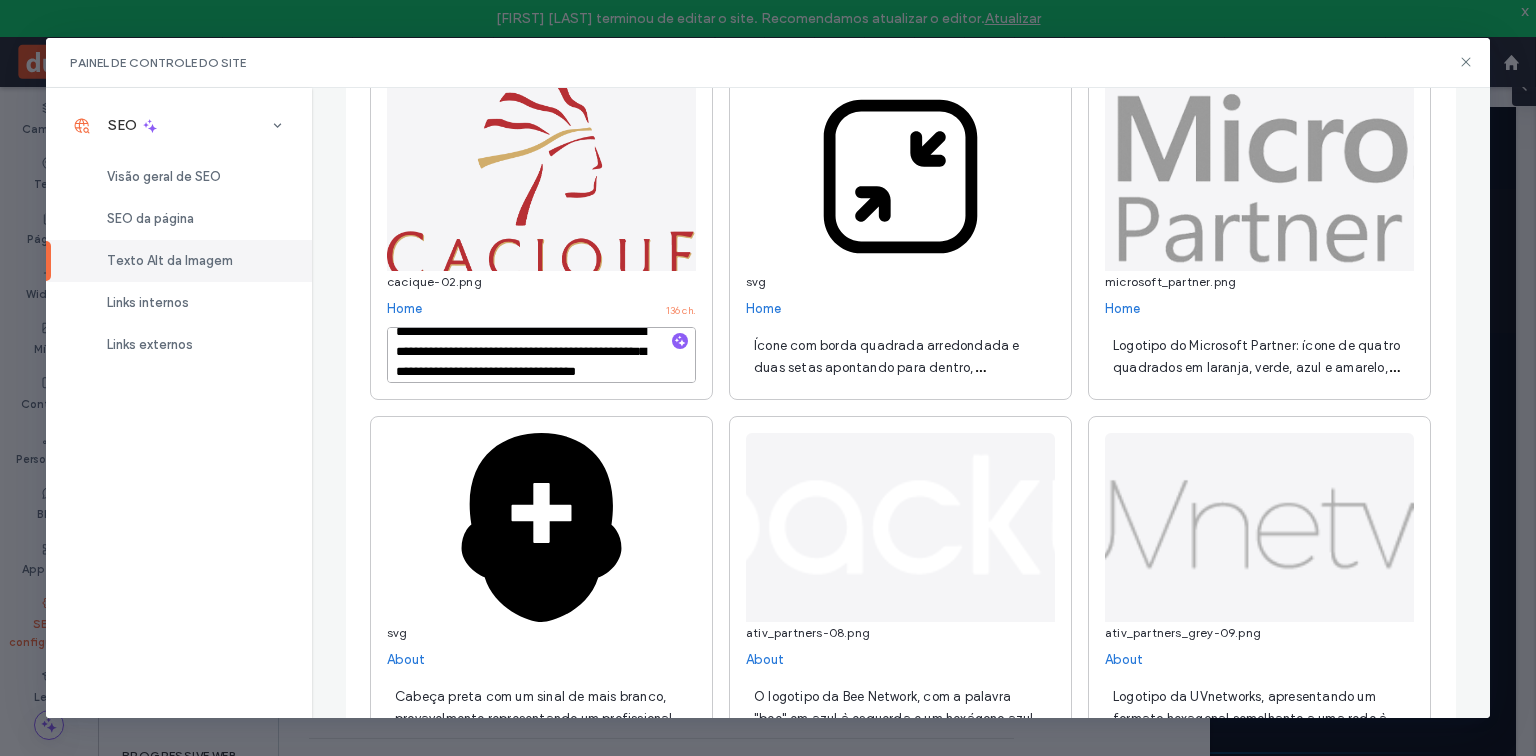 scroll, scrollTop: 0, scrollLeft: 0, axis: both 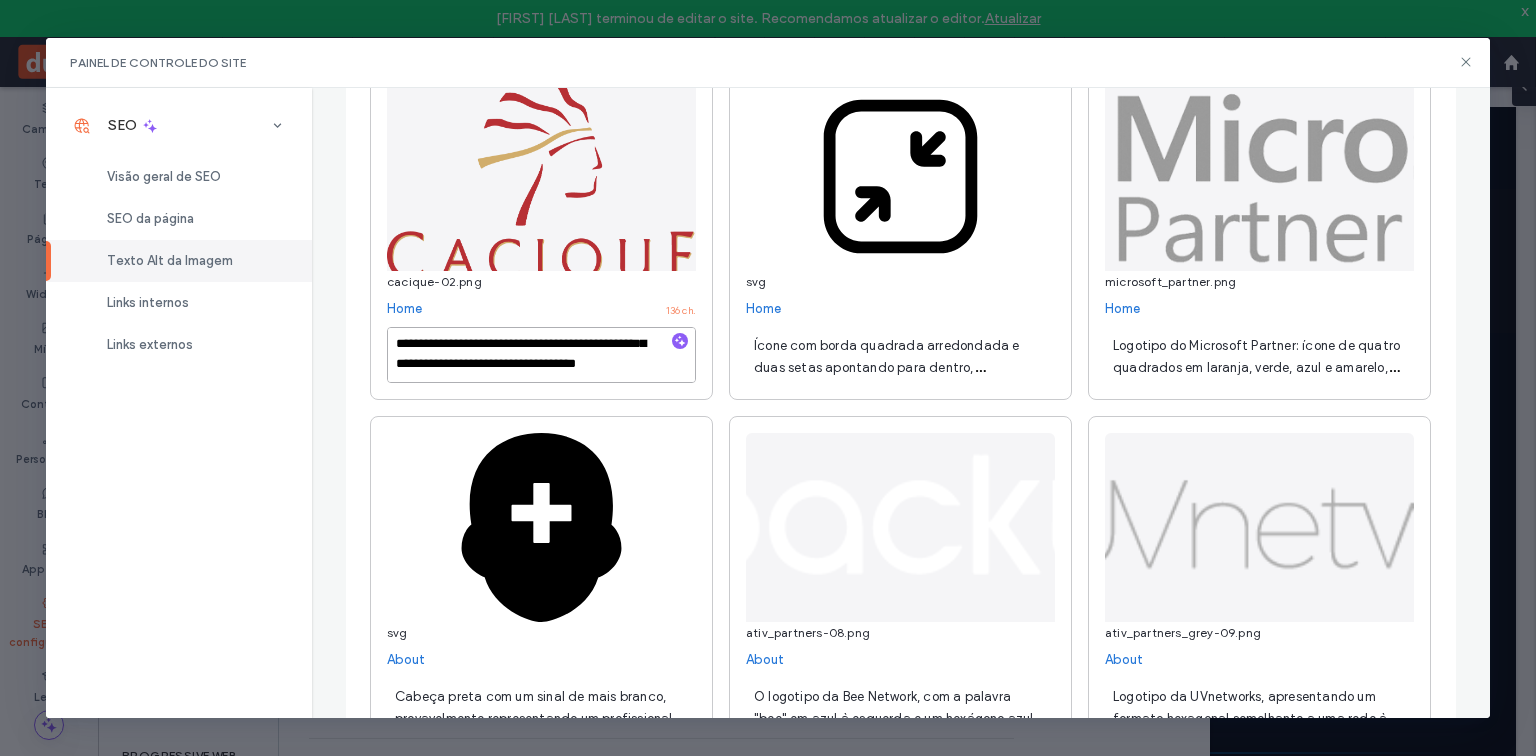 drag, startPoint x: 520, startPoint y: 345, endPoint x: 534, endPoint y: 375, distance: 33.105892 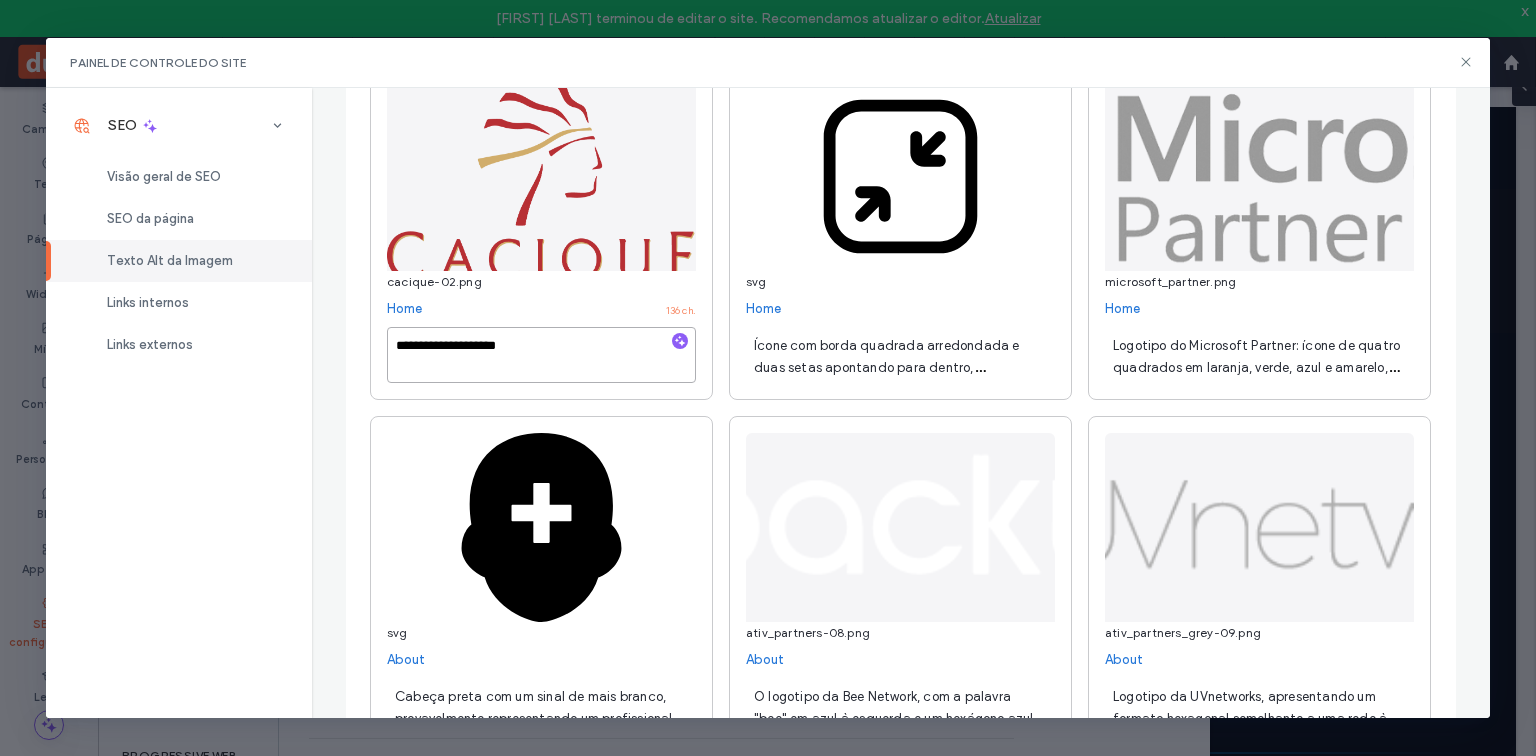 scroll, scrollTop: 0, scrollLeft: 0, axis: both 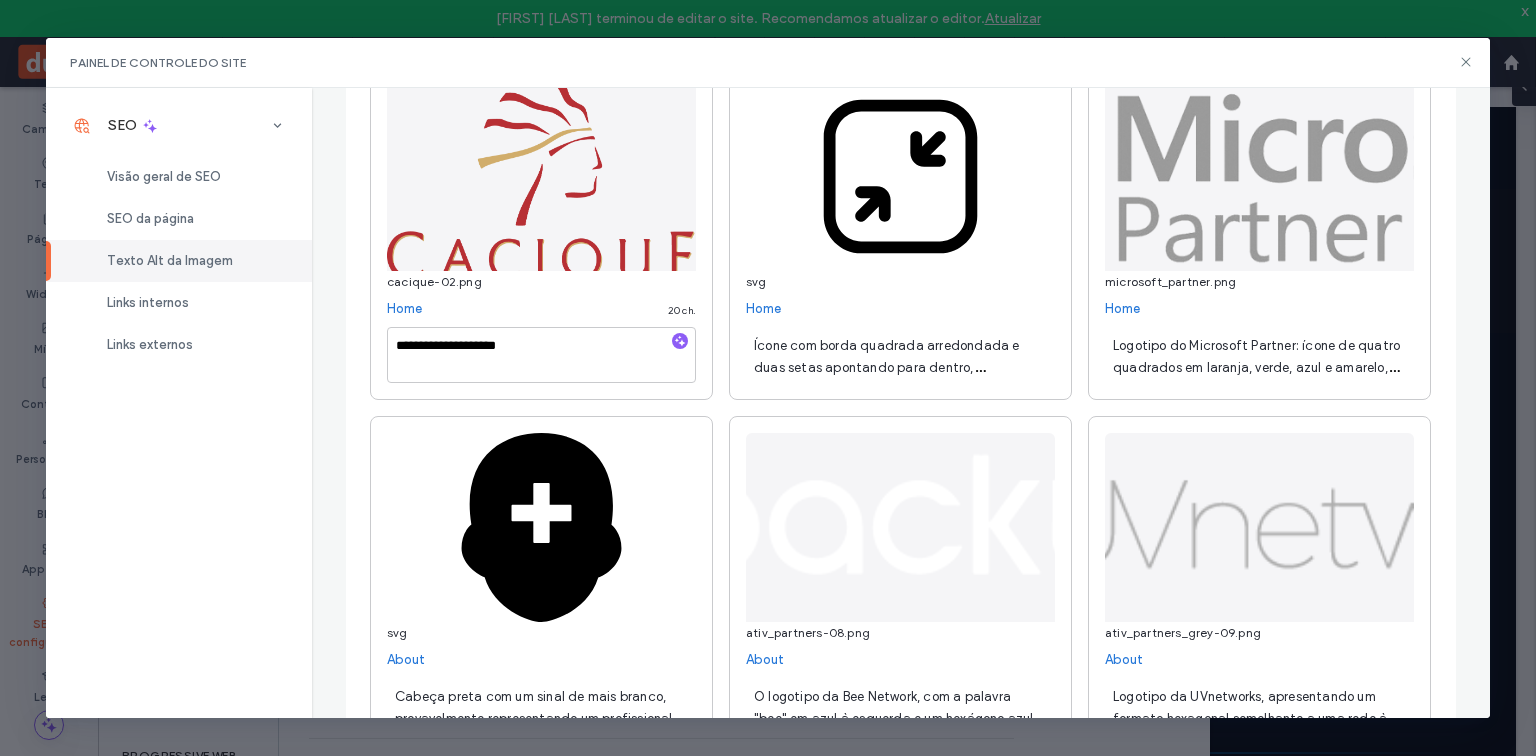 click on "Ícone com borda quadrada arredondada e duas setas apontando para dentro, provavelmente representando "redimensionar" ou "minimizar"." at bounding box center [895, 378] 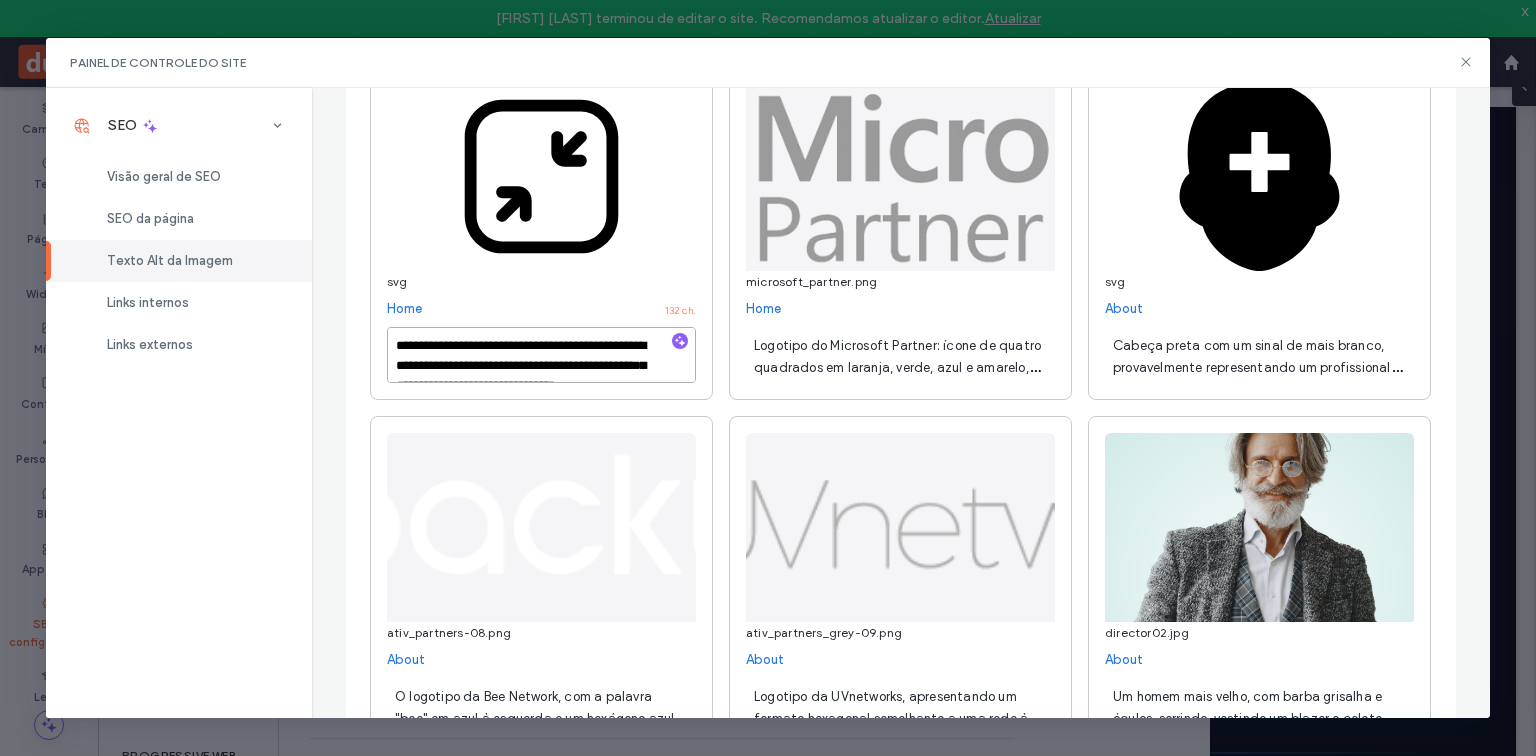 scroll, scrollTop: 160, scrollLeft: 0, axis: vertical 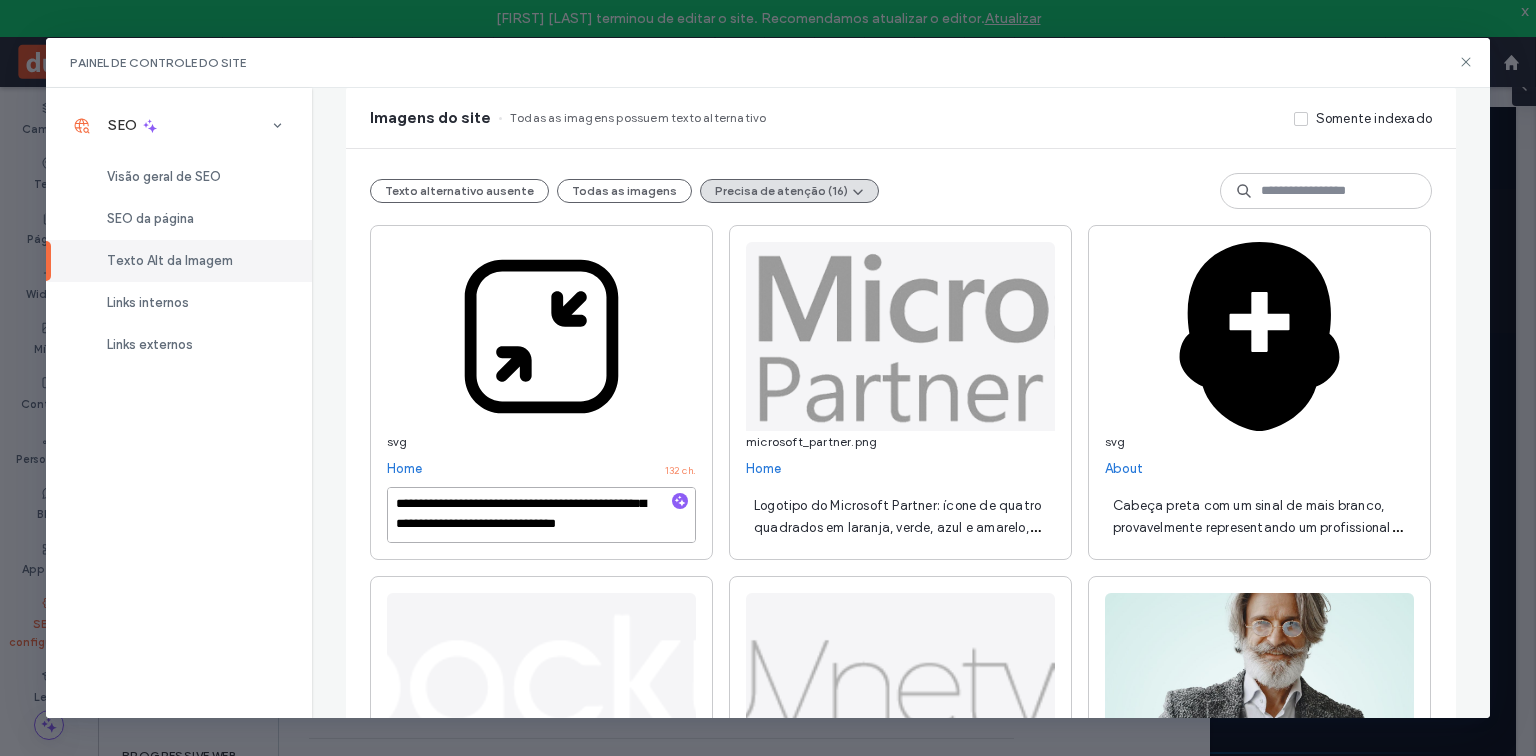 drag, startPoint x: 611, startPoint y: 526, endPoint x: 613, endPoint y: 544, distance: 18.110771 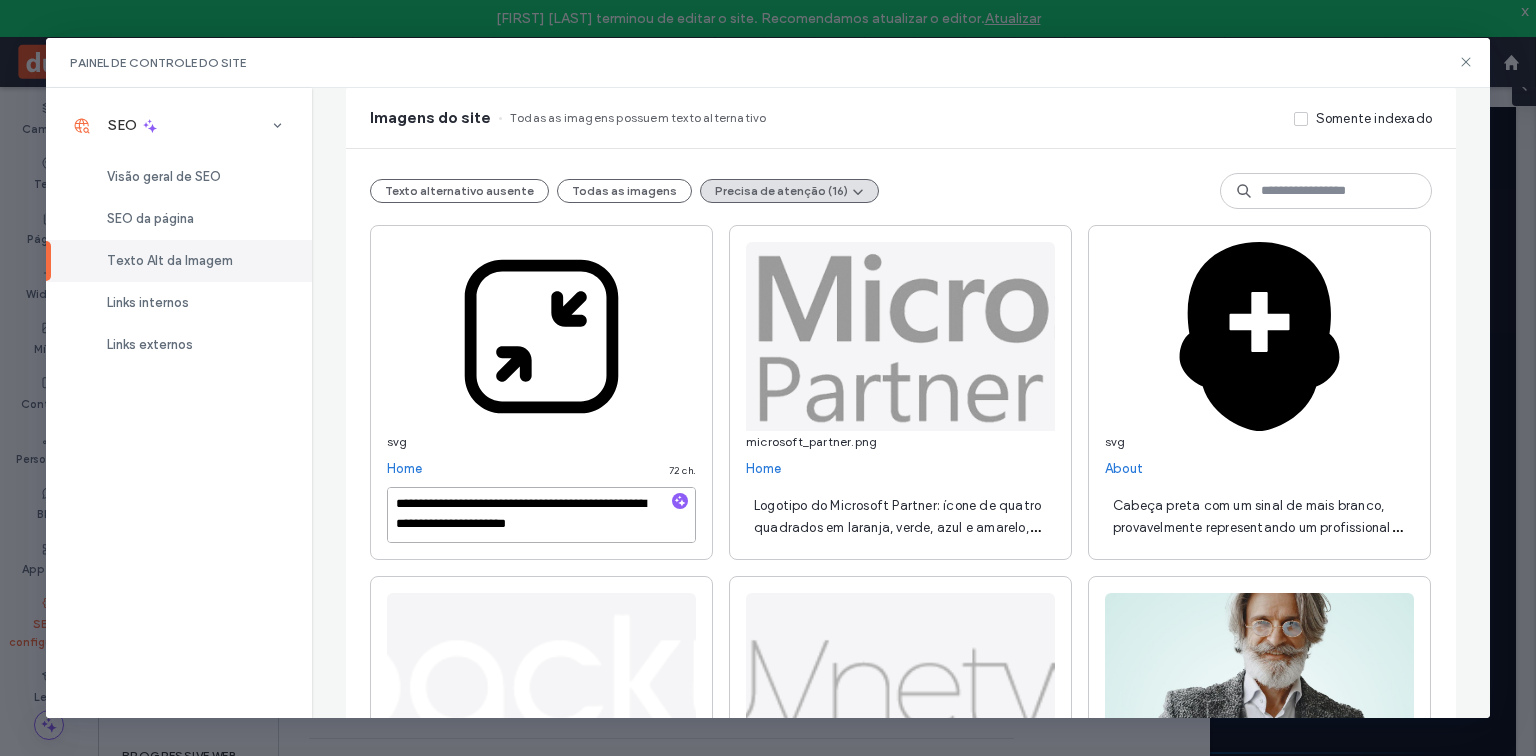 scroll, scrollTop: 1, scrollLeft: 0, axis: vertical 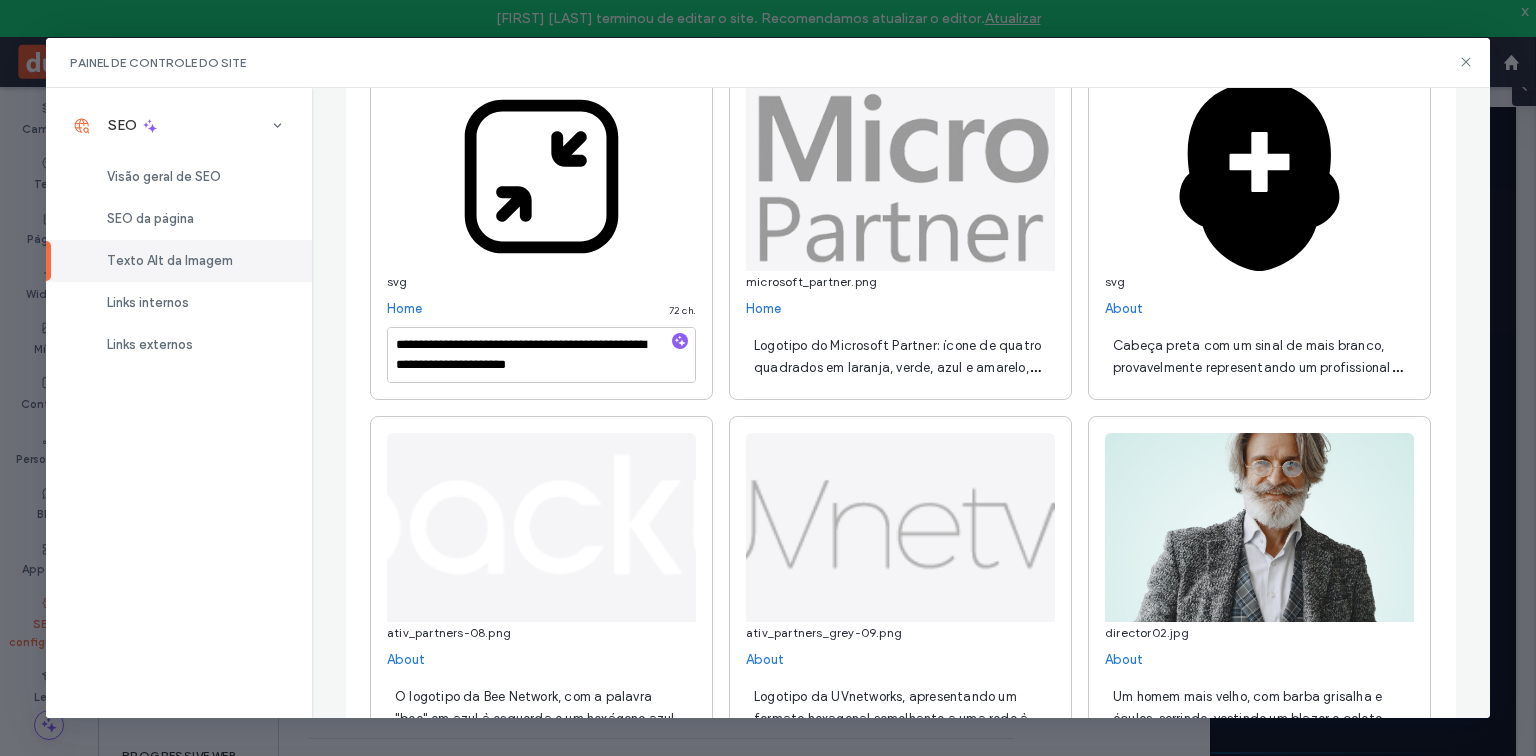 click on "Logotipo do Microsoft Partner: ícone de quatro quadrados em laranja, verde, azul e amarelo, ao lado de "Microsoft Partner" em texto cinza." at bounding box center (897, 367) 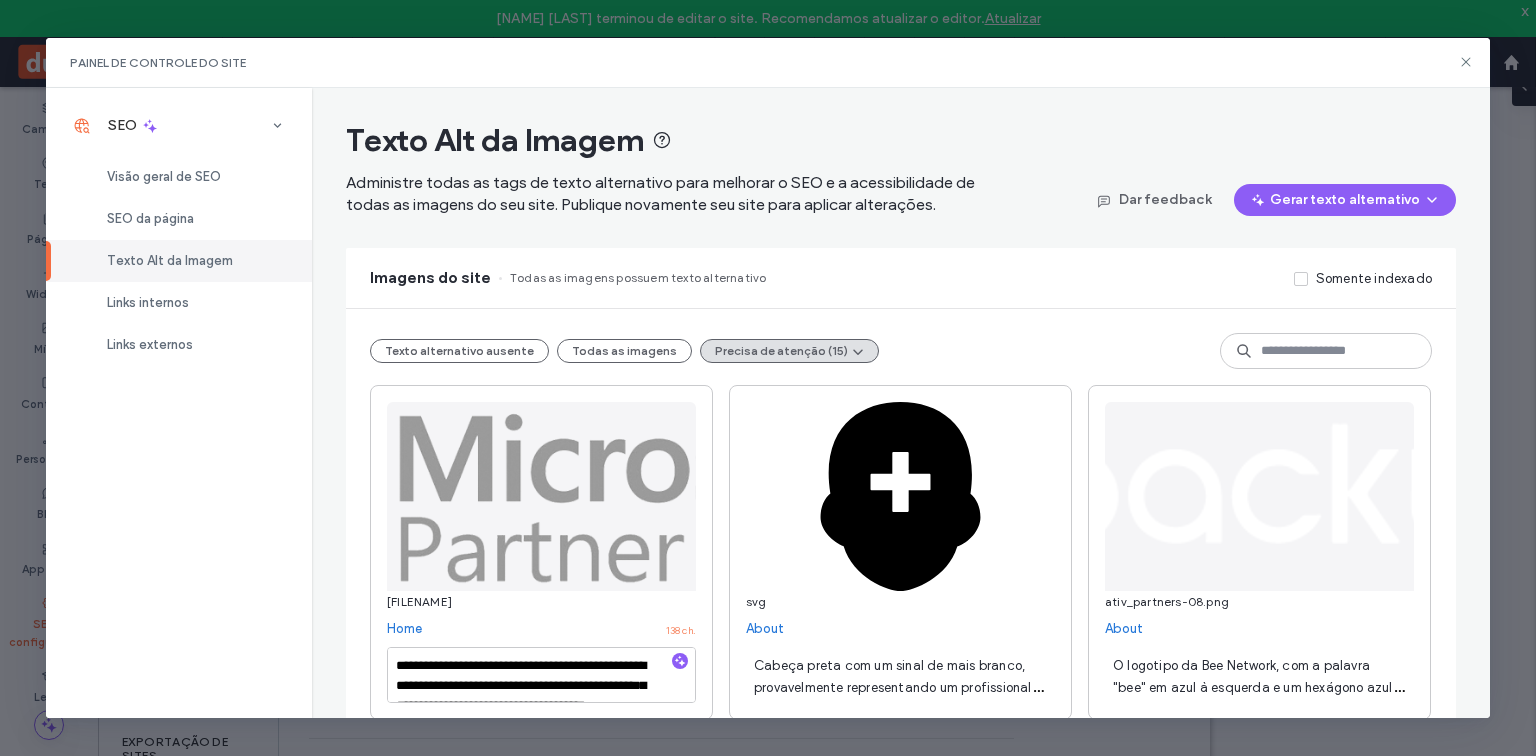 scroll, scrollTop: 0, scrollLeft: 0, axis: both 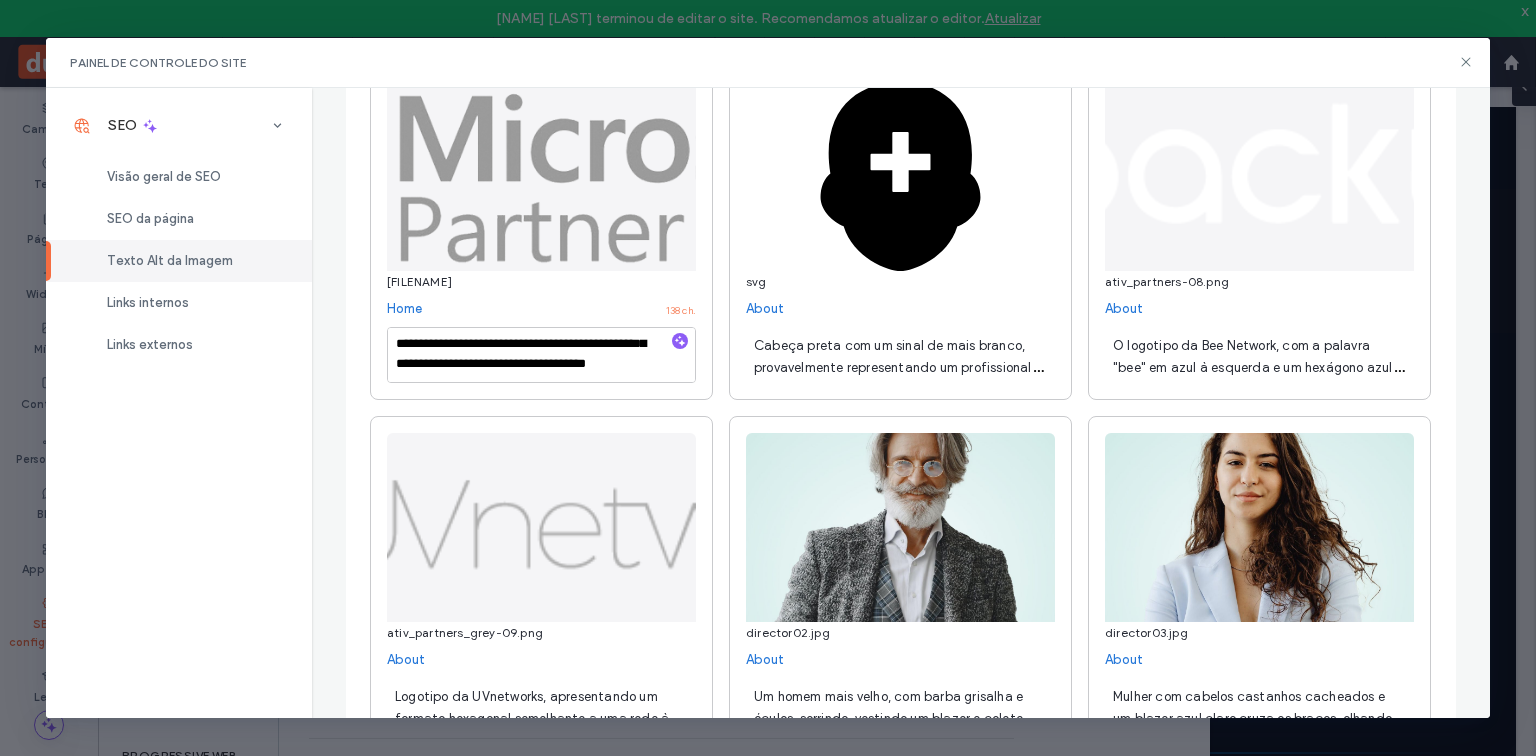 drag, startPoint x: 572, startPoint y: 344, endPoint x: 622, endPoint y: 383, distance: 63.411354 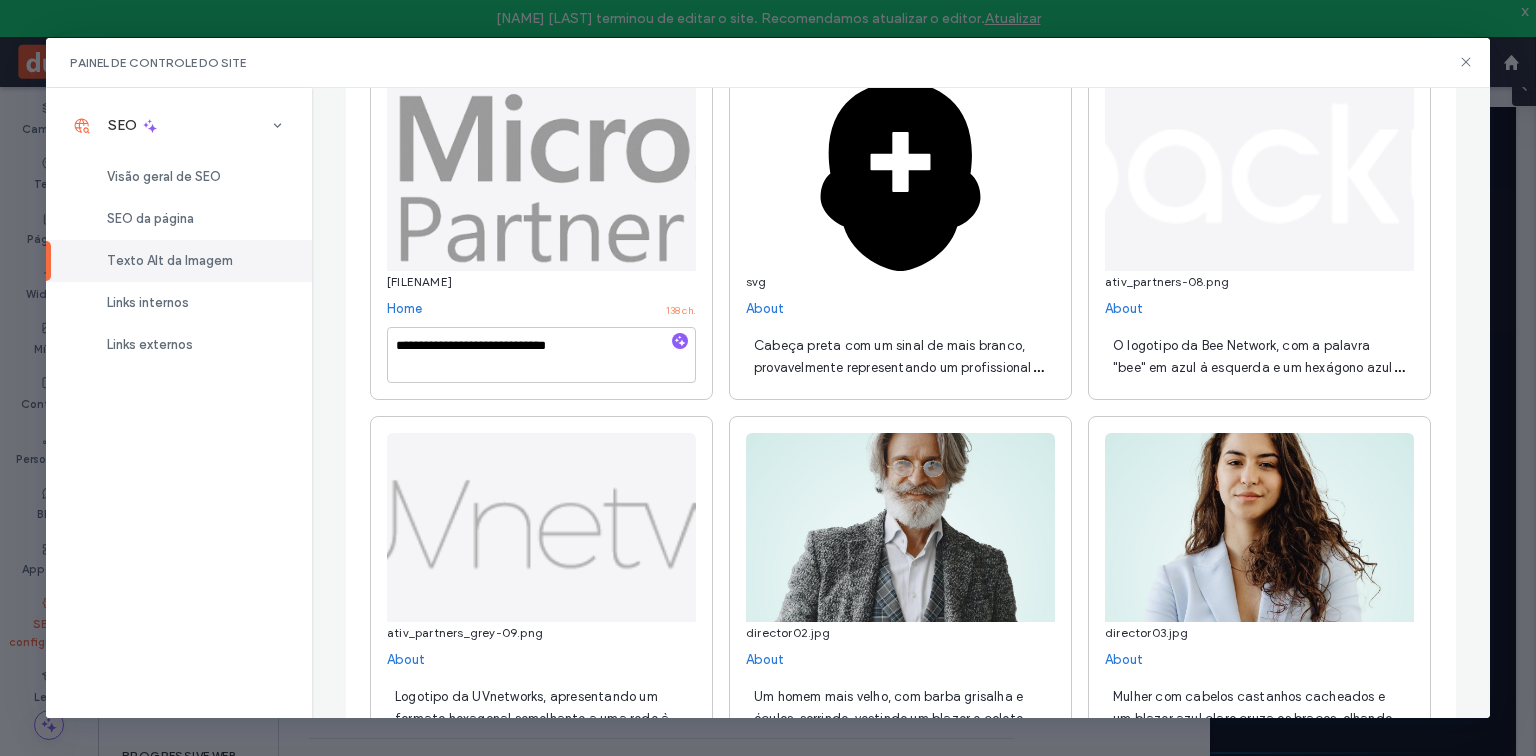 scroll, scrollTop: 0, scrollLeft: 0, axis: both 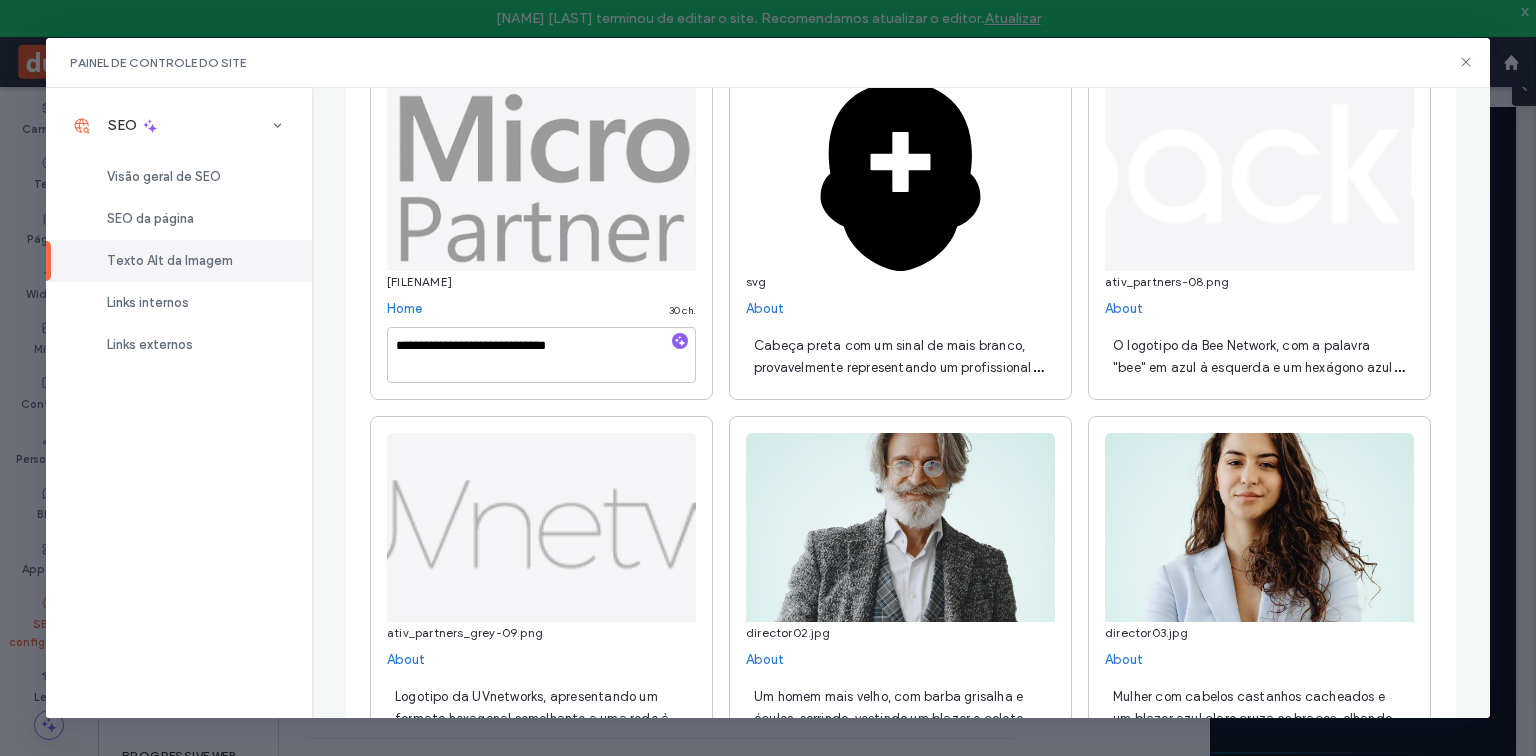 type on "**********" 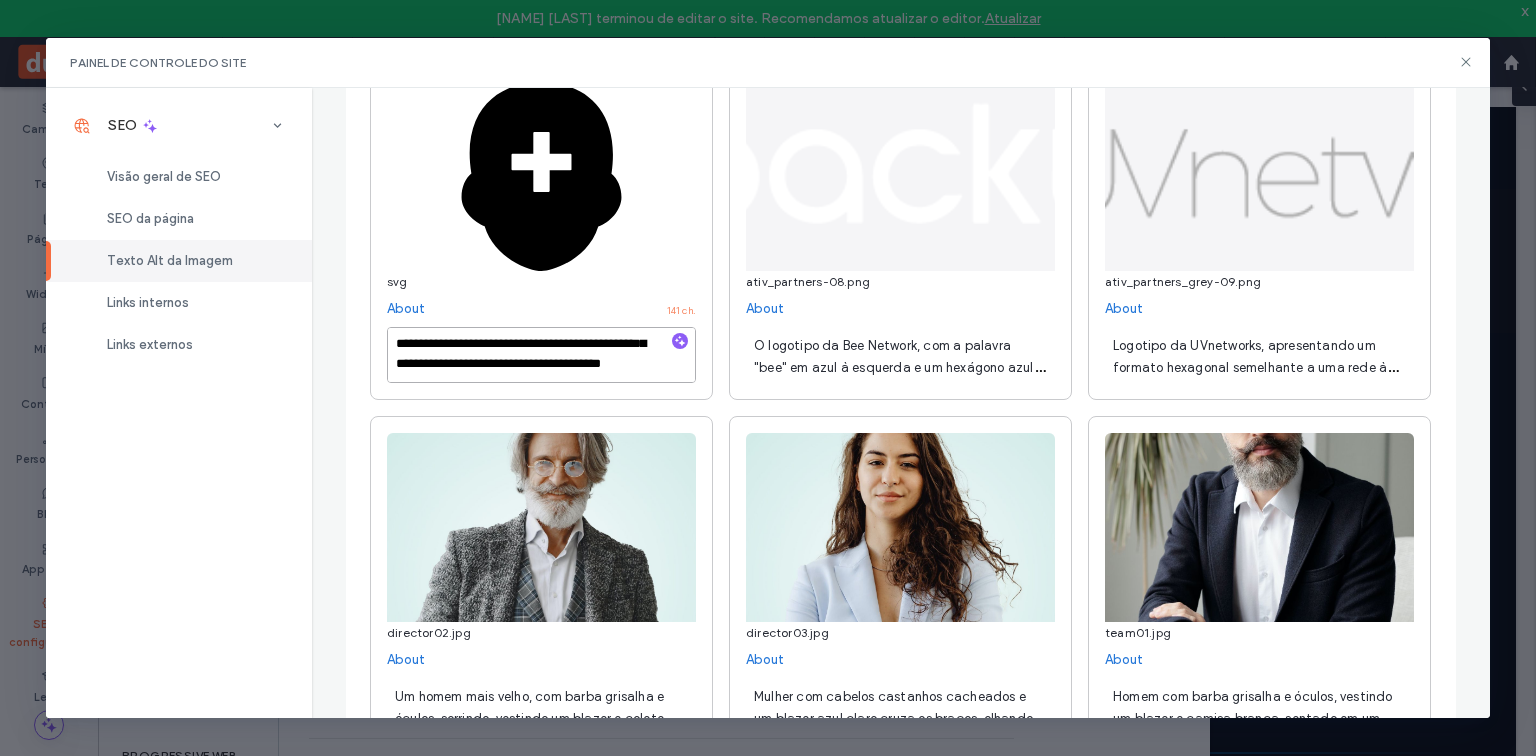 drag, startPoint x: 435, startPoint y: 366, endPoint x: 628, endPoint y: 362, distance: 193.04144 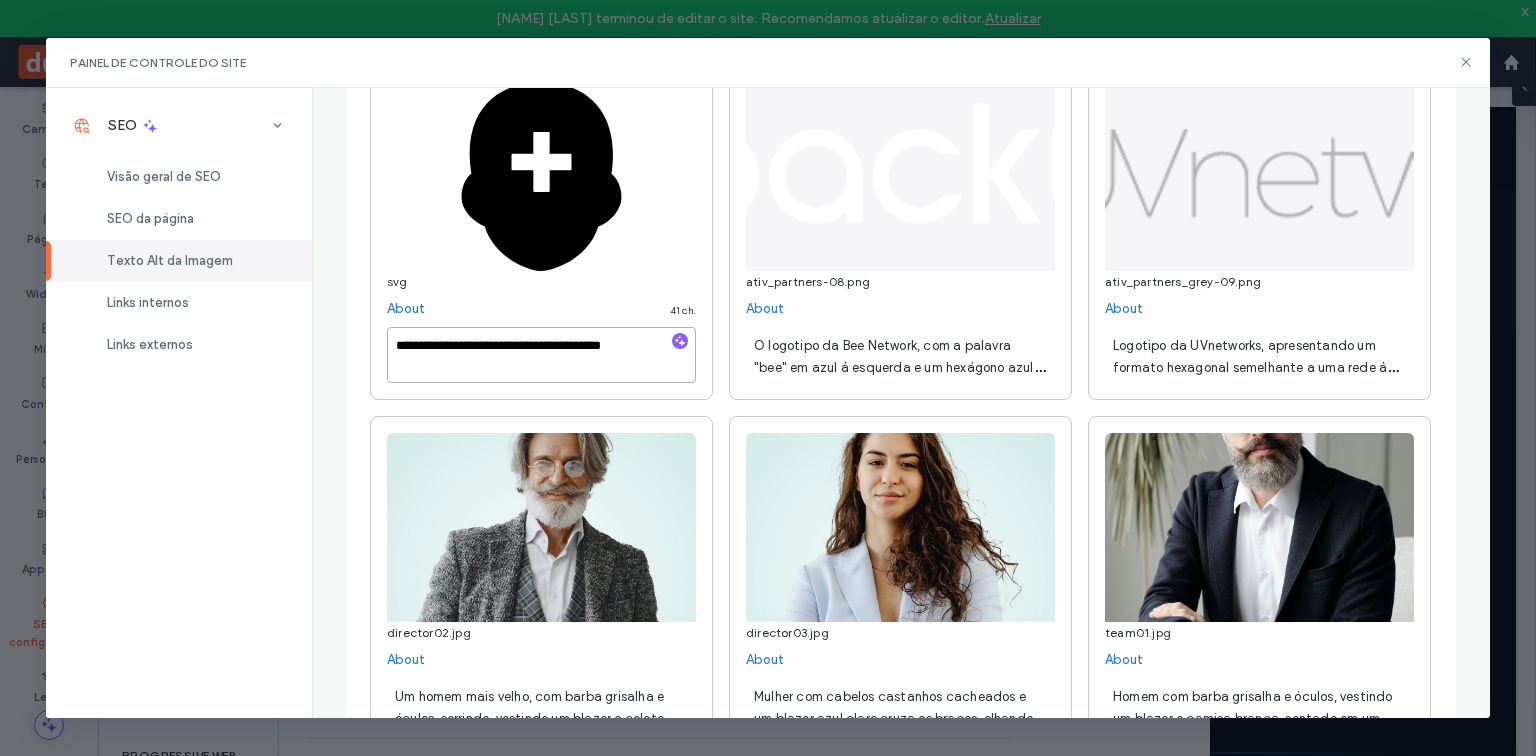 scroll, scrollTop: 1, scrollLeft: 0, axis: vertical 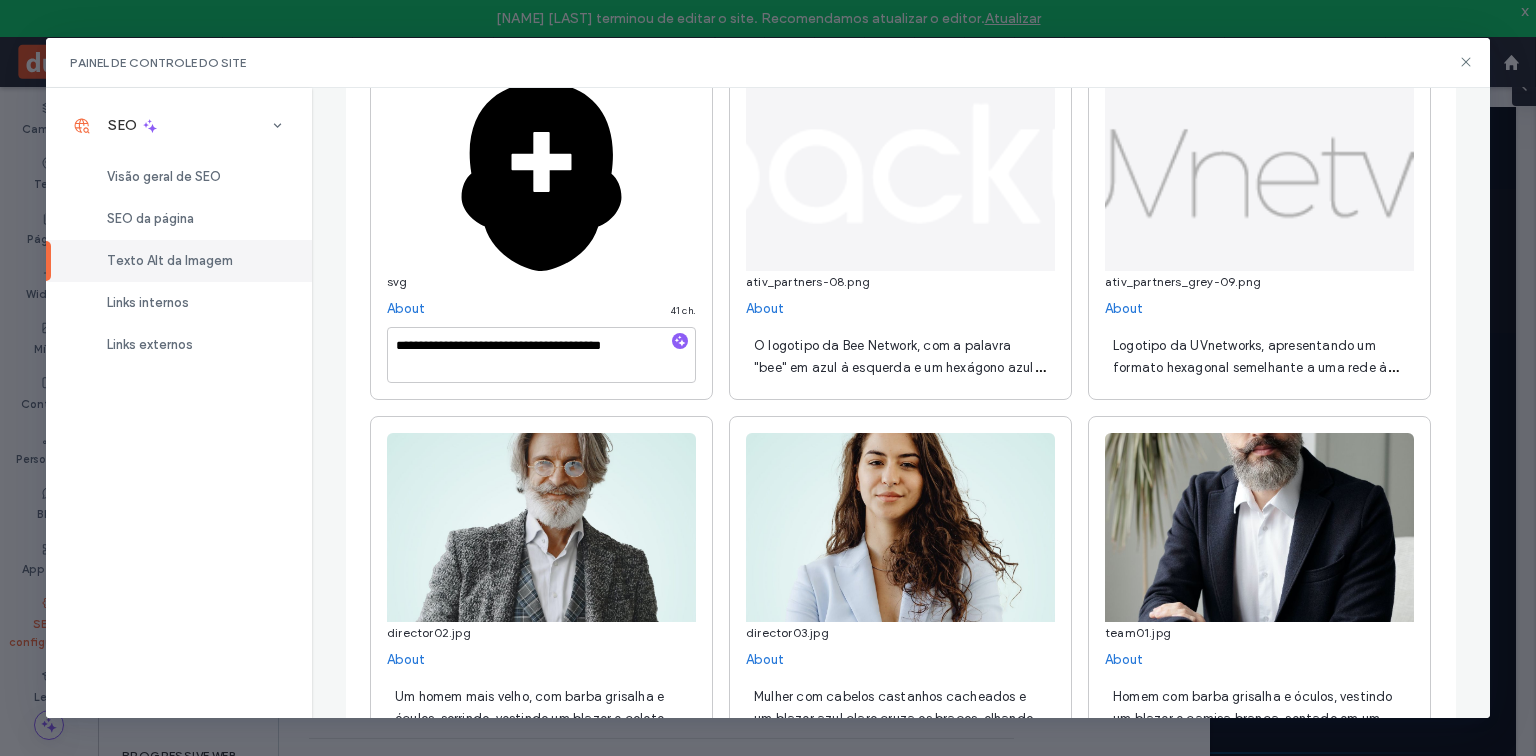 click on "O logotipo da Bee Network, com a palavra "bee" em azul à esquerda e um hexágono azul com setas voltadas para dentro à direita." at bounding box center (899, 367) 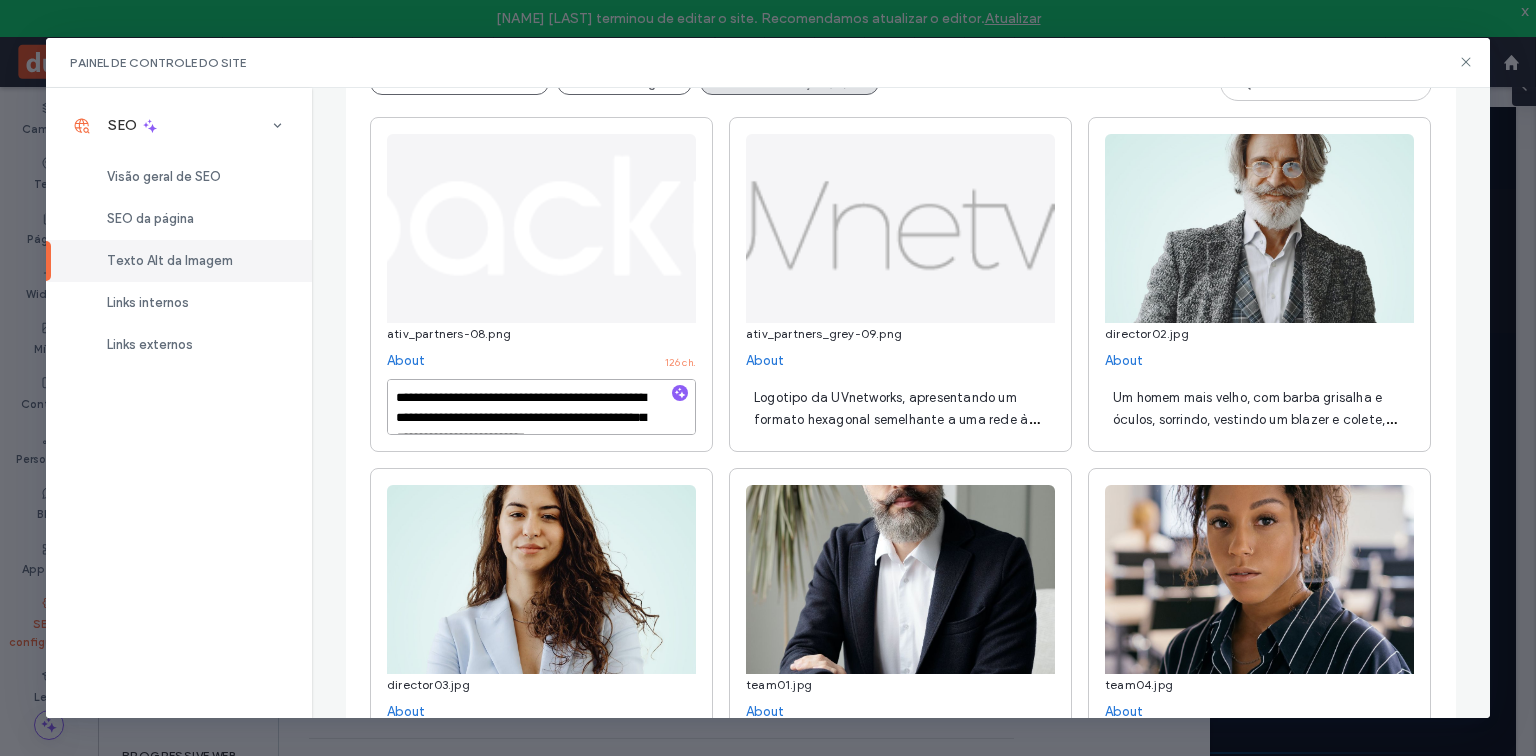 scroll, scrollTop: 240, scrollLeft: 0, axis: vertical 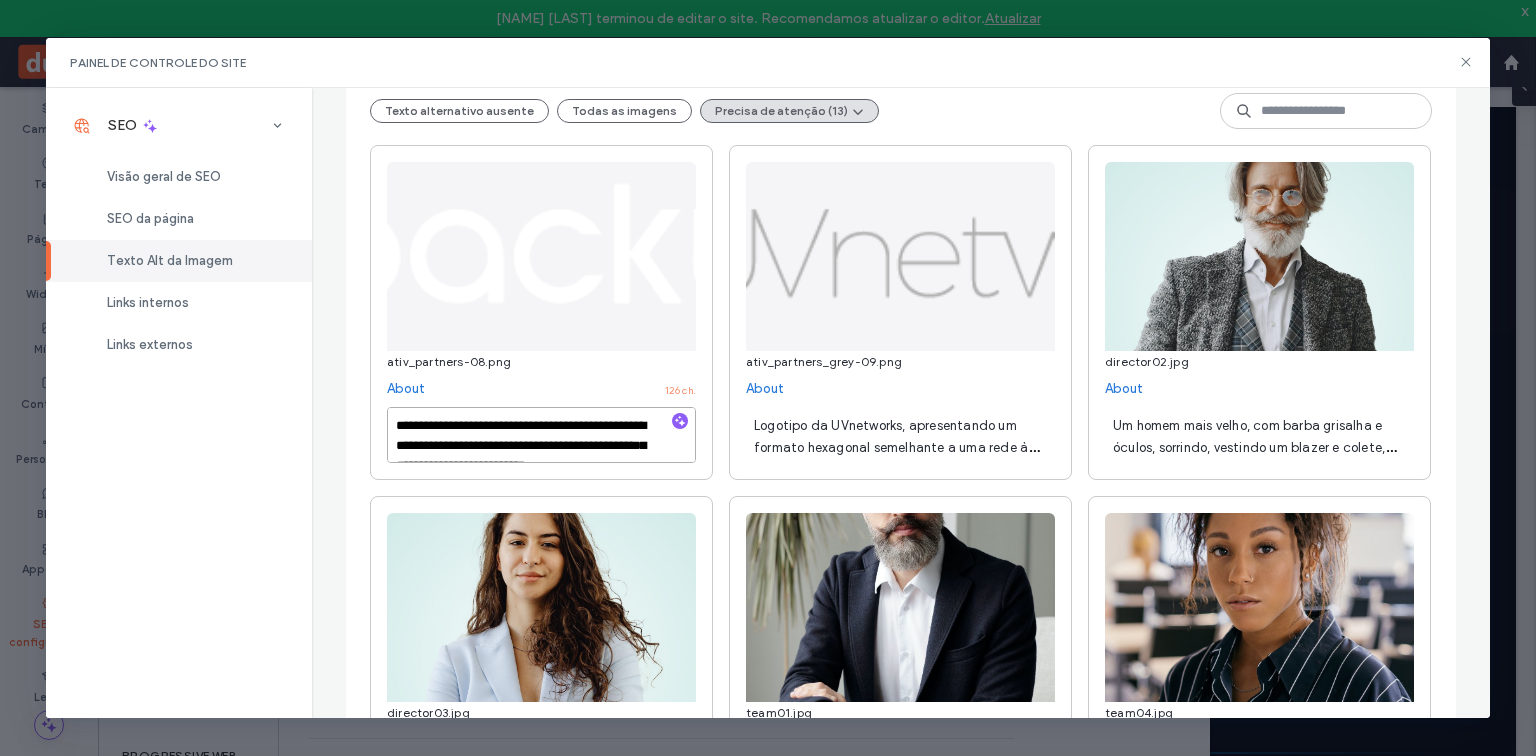 drag, startPoint x: 476, startPoint y: 444, endPoint x: 564, endPoint y: 432, distance: 88.814415 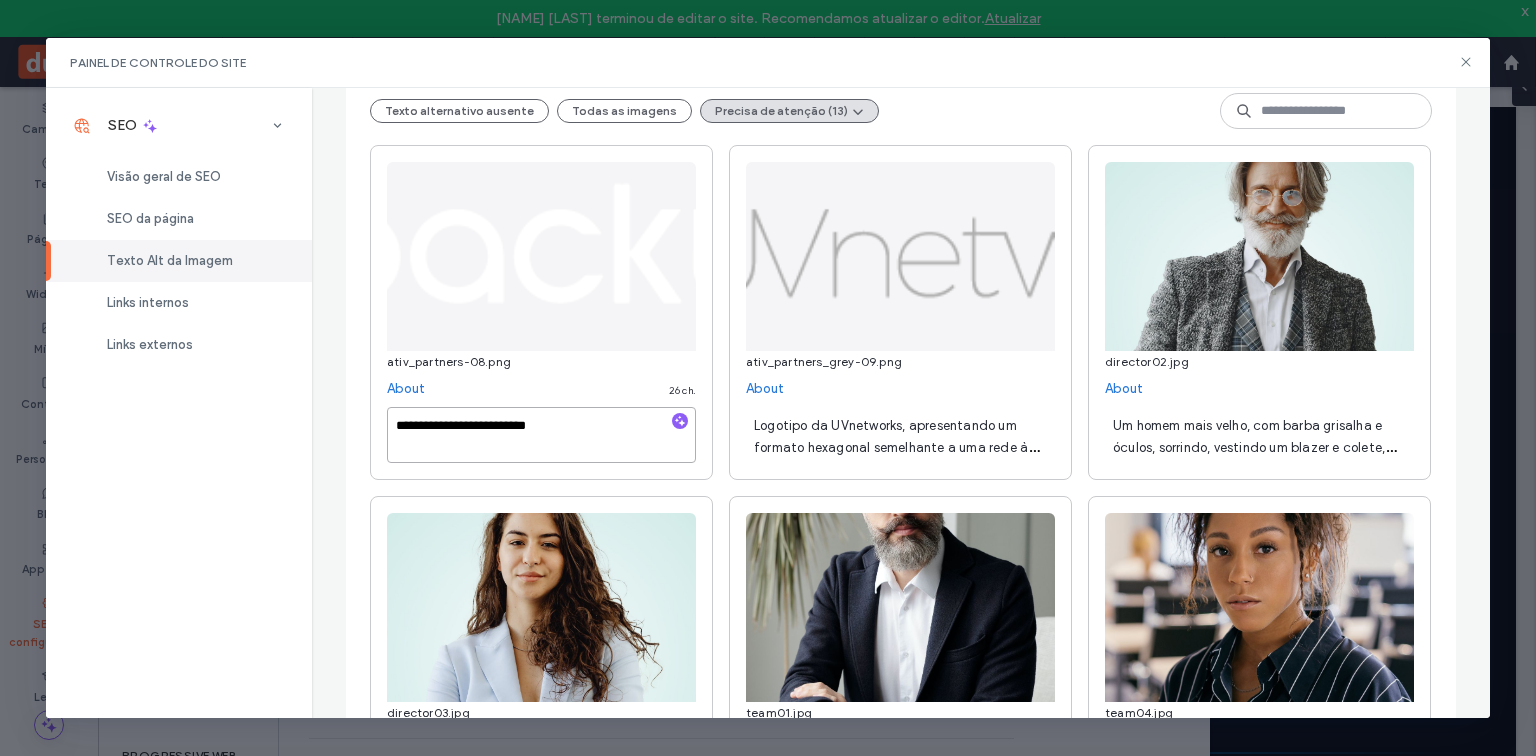 type on "**********" 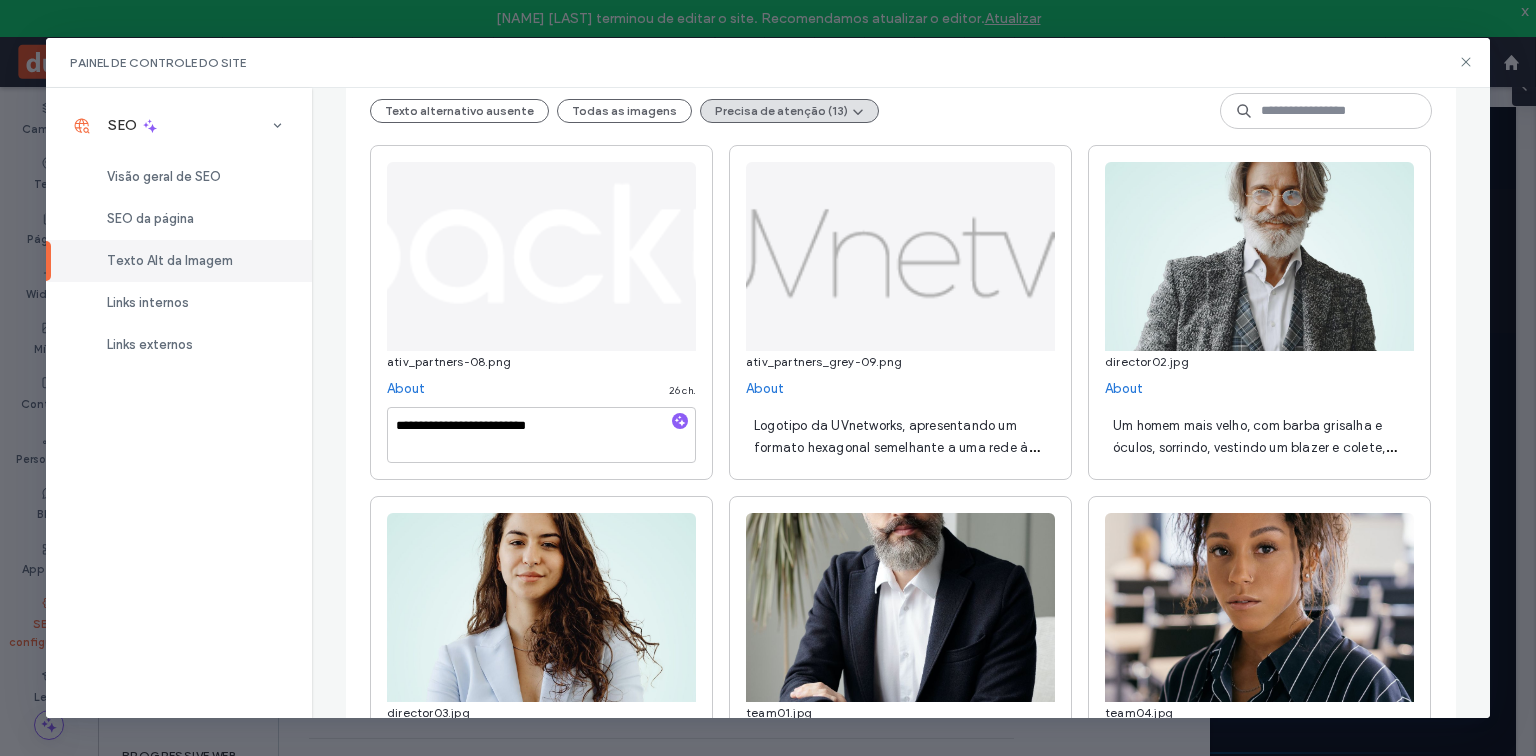 click on "Logotipo da UVnetworks, apresentando um formato hexagonal semelhante a uma rede à esquerda da palavra "UVnetworks" em uma cor cinza claro." at bounding box center [900, 435] 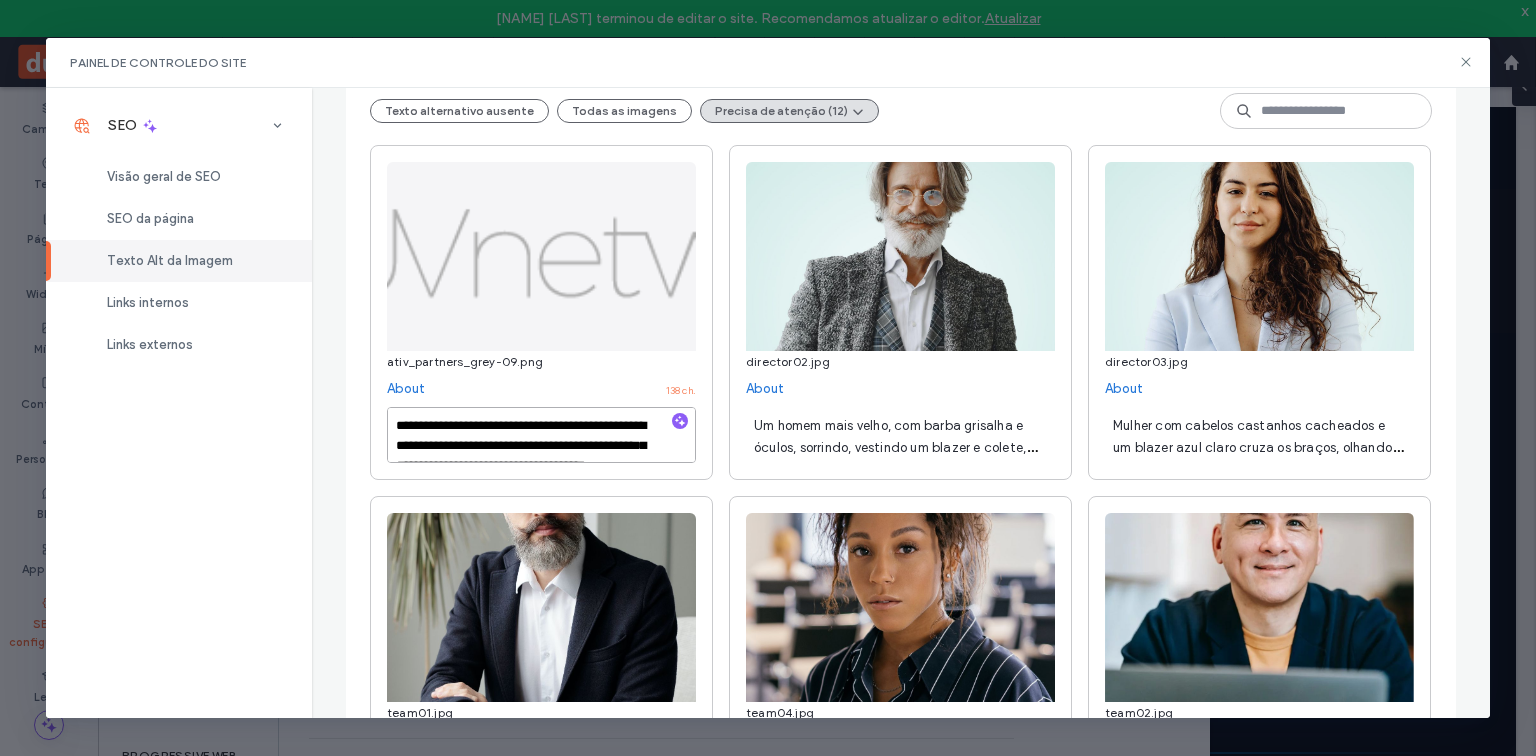 scroll, scrollTop: 41, scrollLeft: 0, axis: vertical 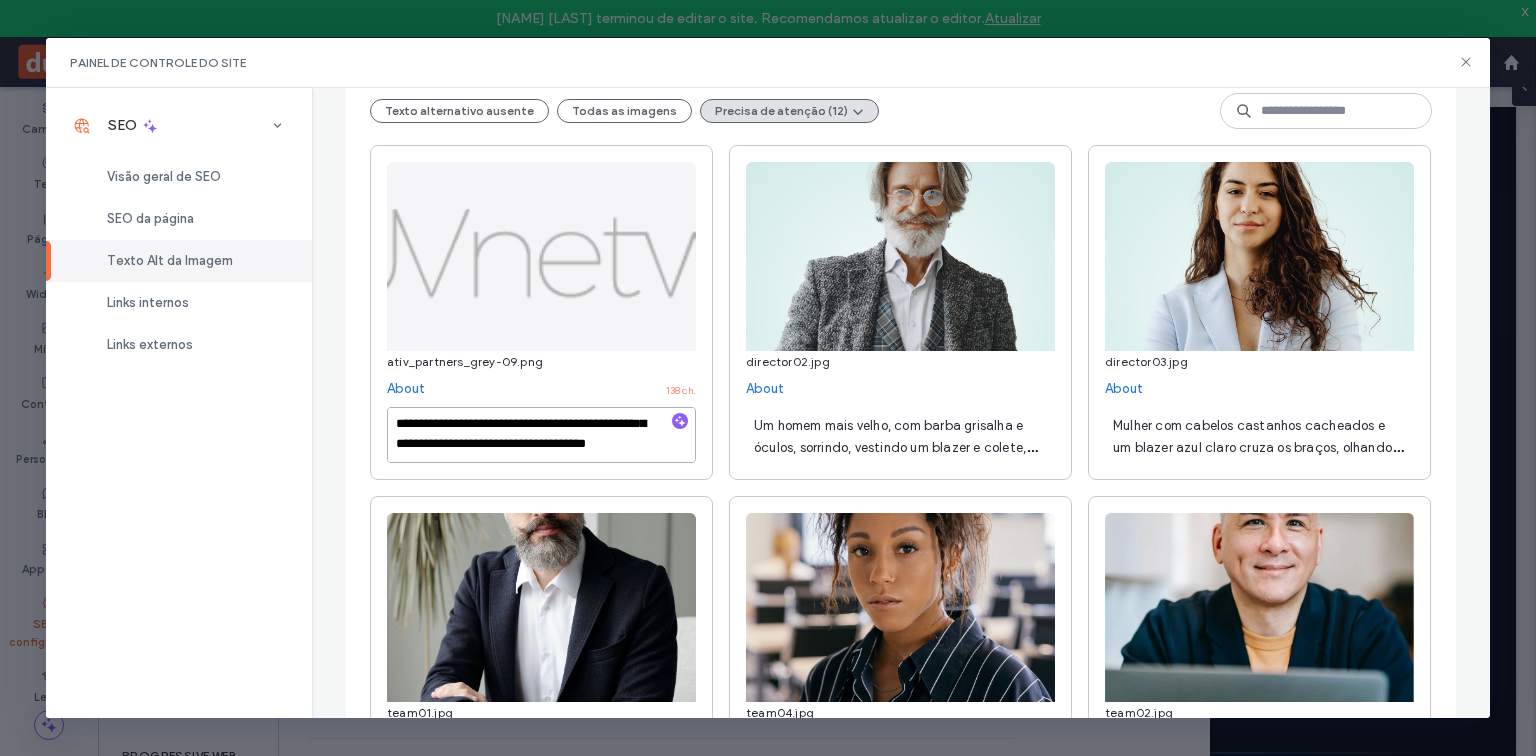 drag, startPoint x: 538, startPoint y: 425, endPoint x: 578, endPoint y: 464, distance: 55.86591 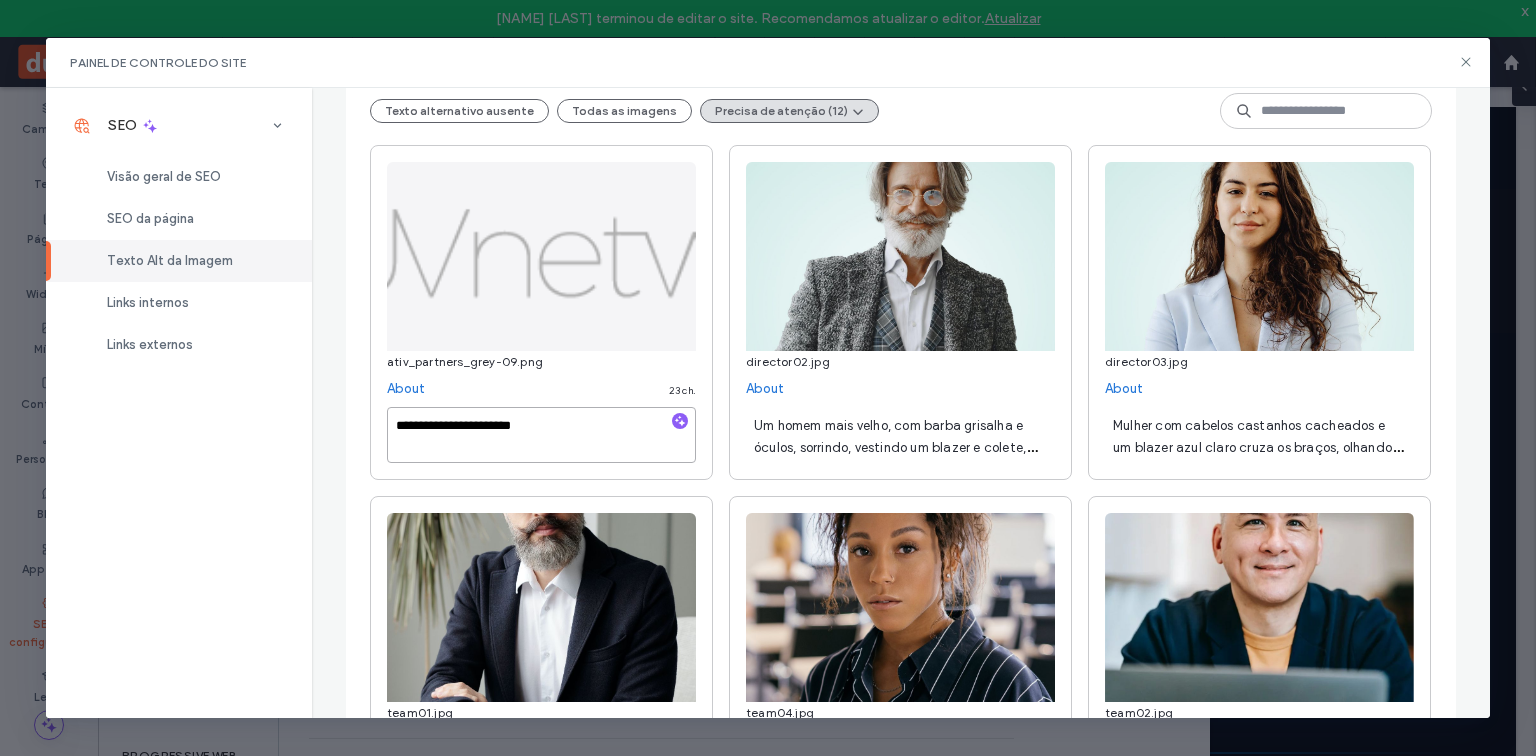 scroll, scrollTop: 0, scrollLeft: 0, axis: both 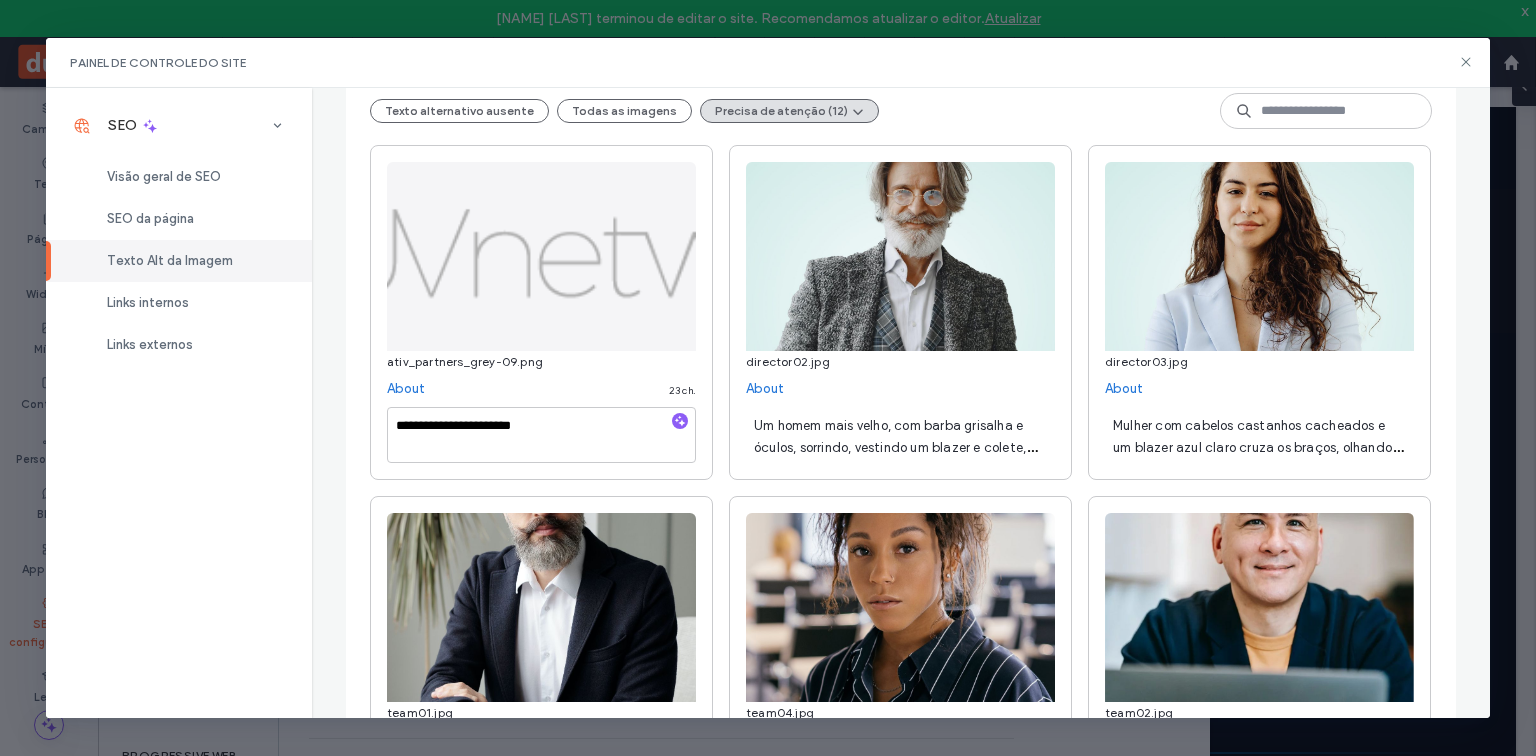 click on "Um homem mais velho, com barba grisalha e óculos, sorrindo, vestindo um blazer e colete, está em pé em frente a um fundo azul claro." at bounding box center (895, 447) 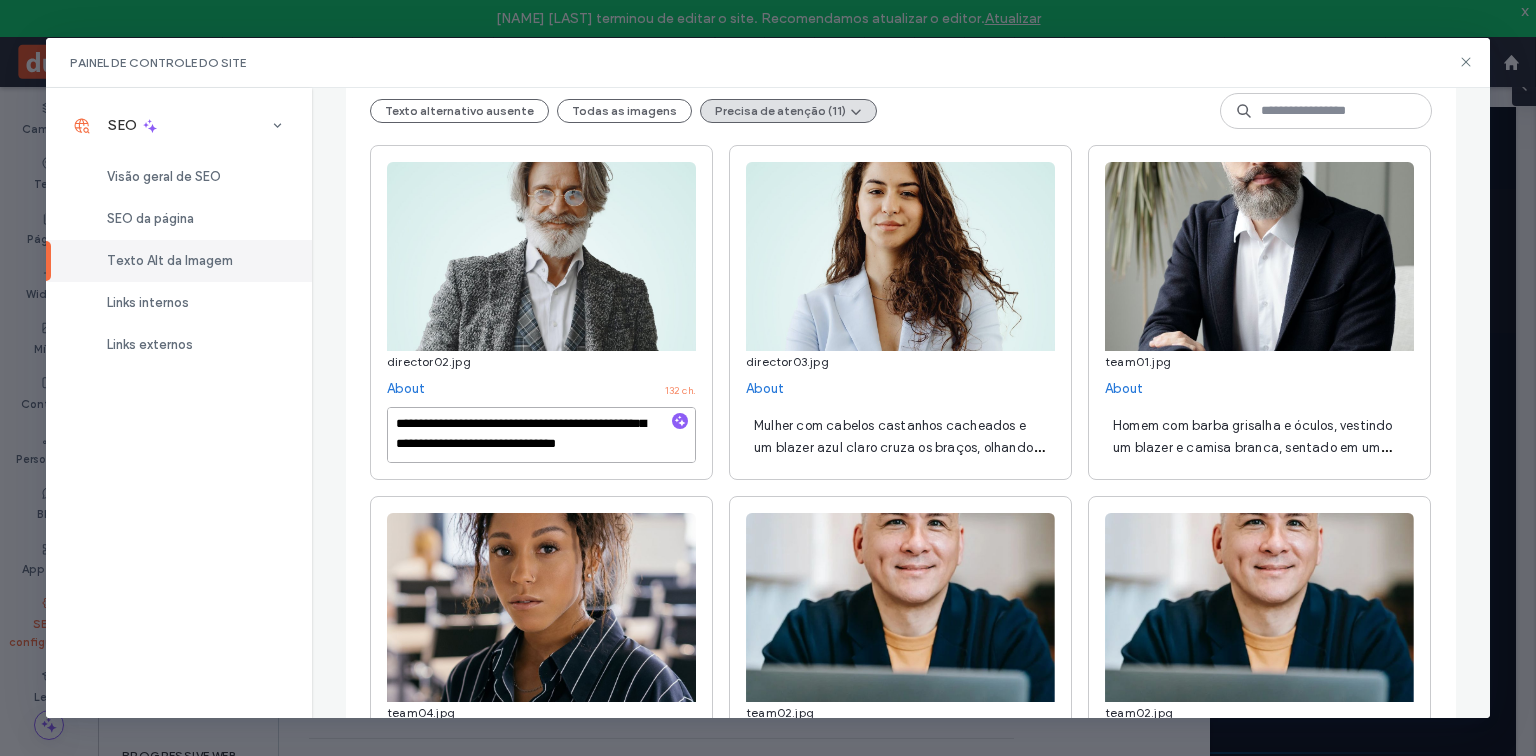 scroll, scrollTop: 0, scrollLeft: 0, axis: both 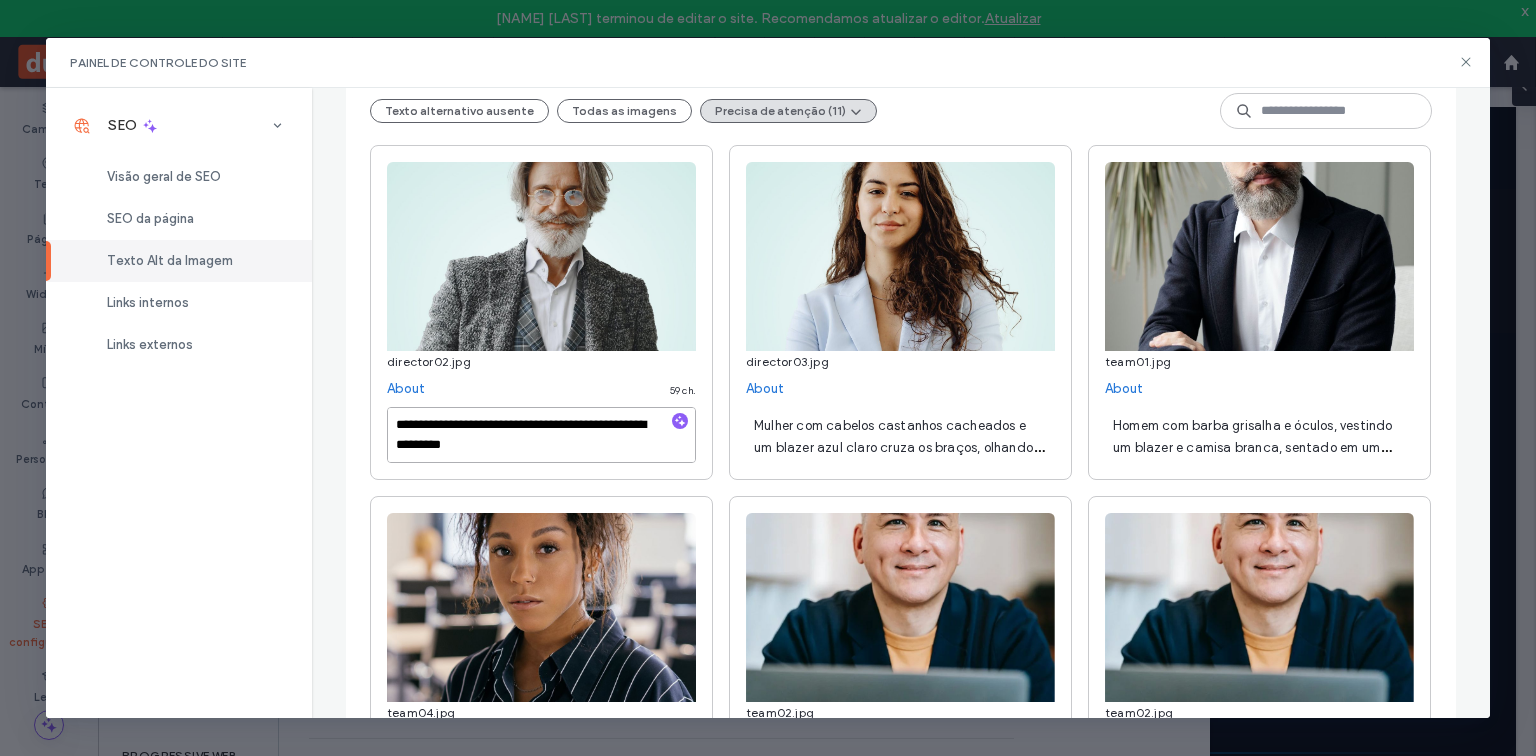 type on "**********" 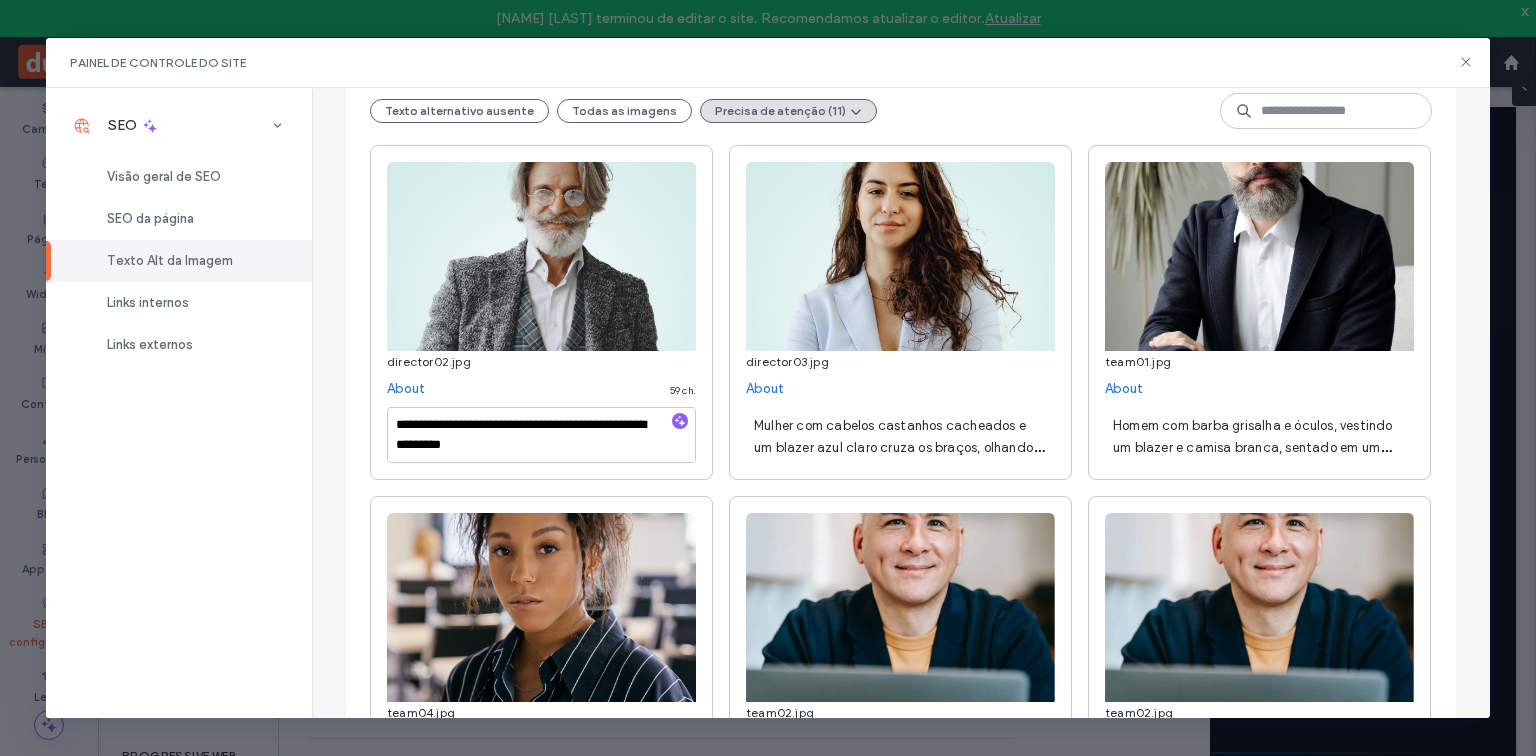 click on "Mulher com cabelos castanhos cacheados e um blazer azul claro cruza os braços, olhando para a câmera contra um fundo azul claro." at bounding box center [899, 447] 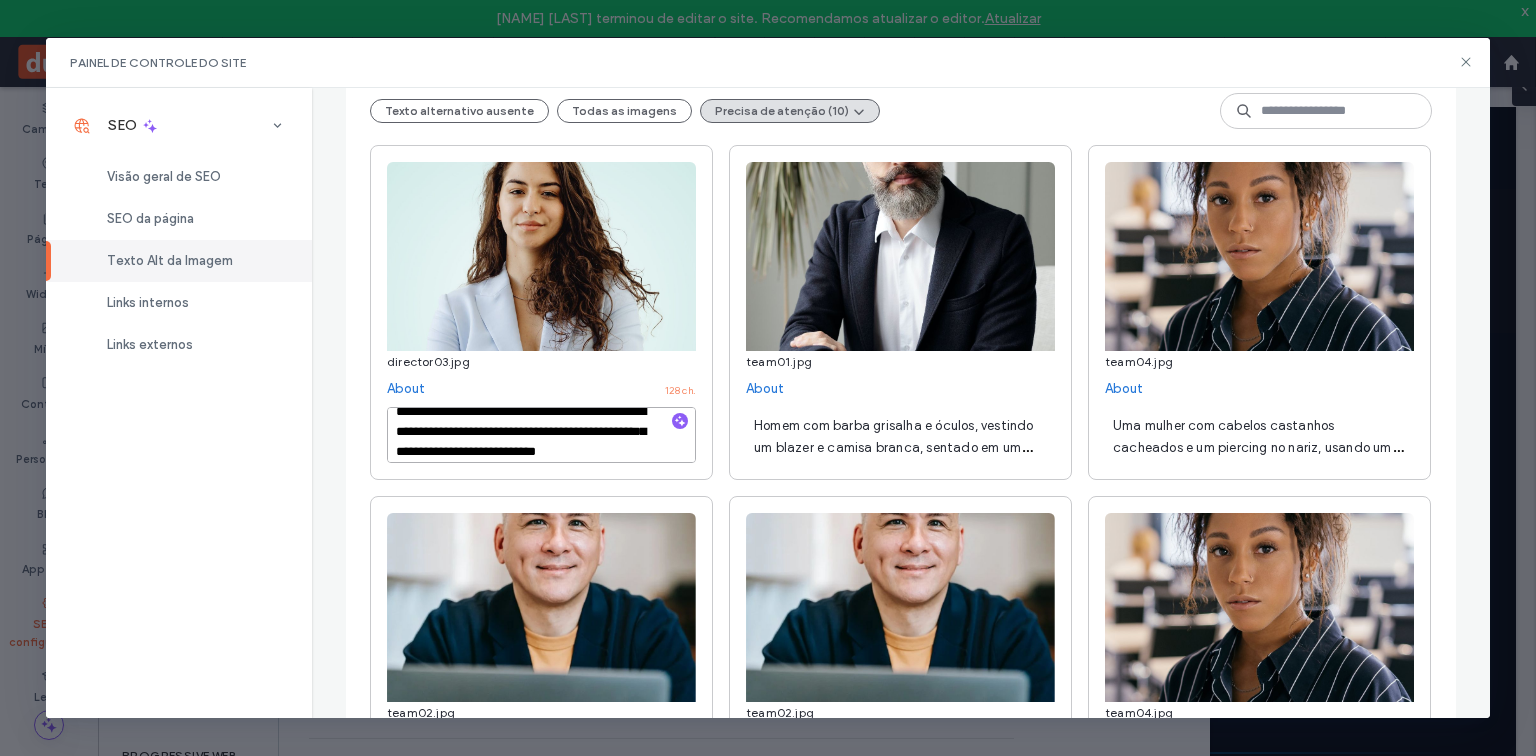 scroll, scrollTop: 0, scrollLeft: 0, axis: both 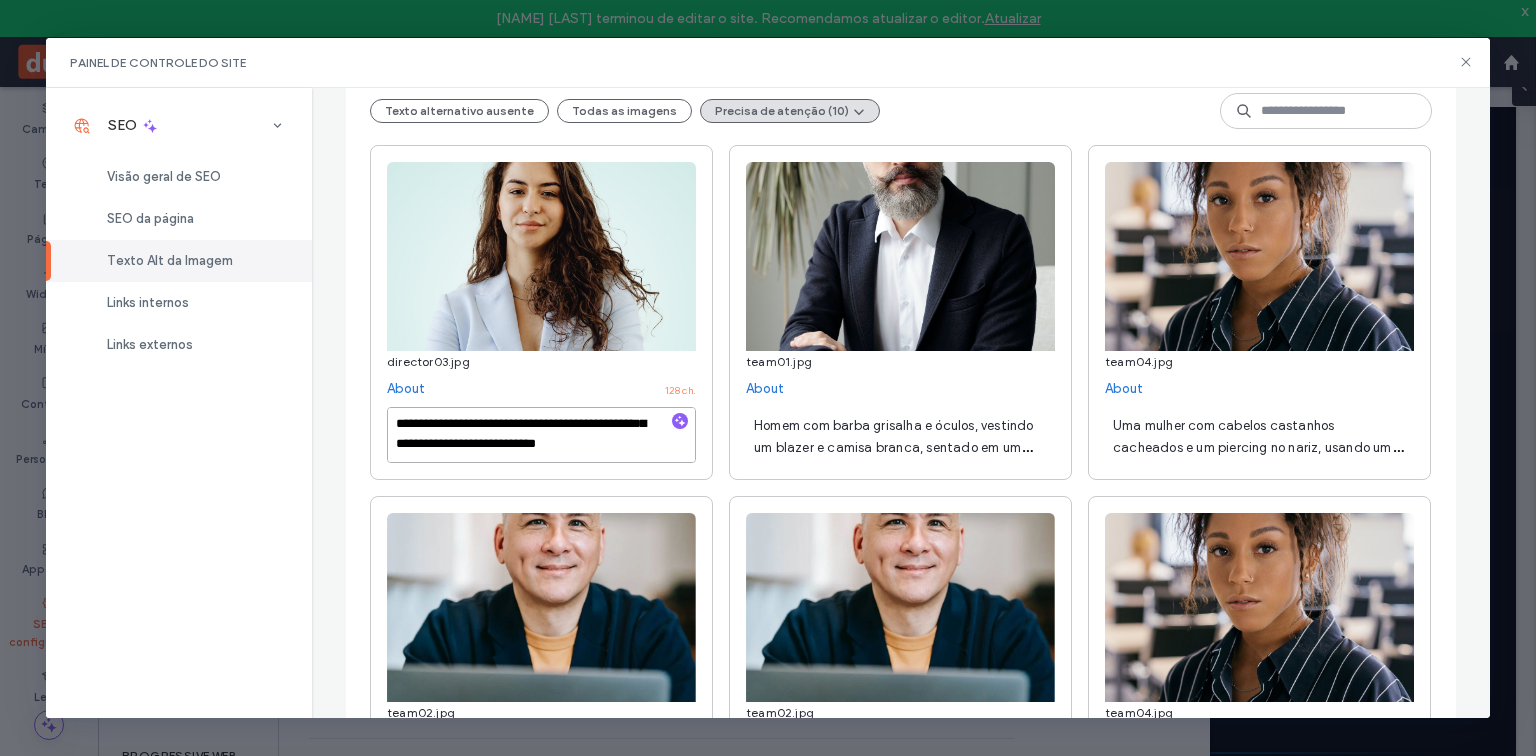 drag, startPoint x: 592, startPoint y: 442, endPoint x: 605, endPoint y: 463, distance: 24.698177 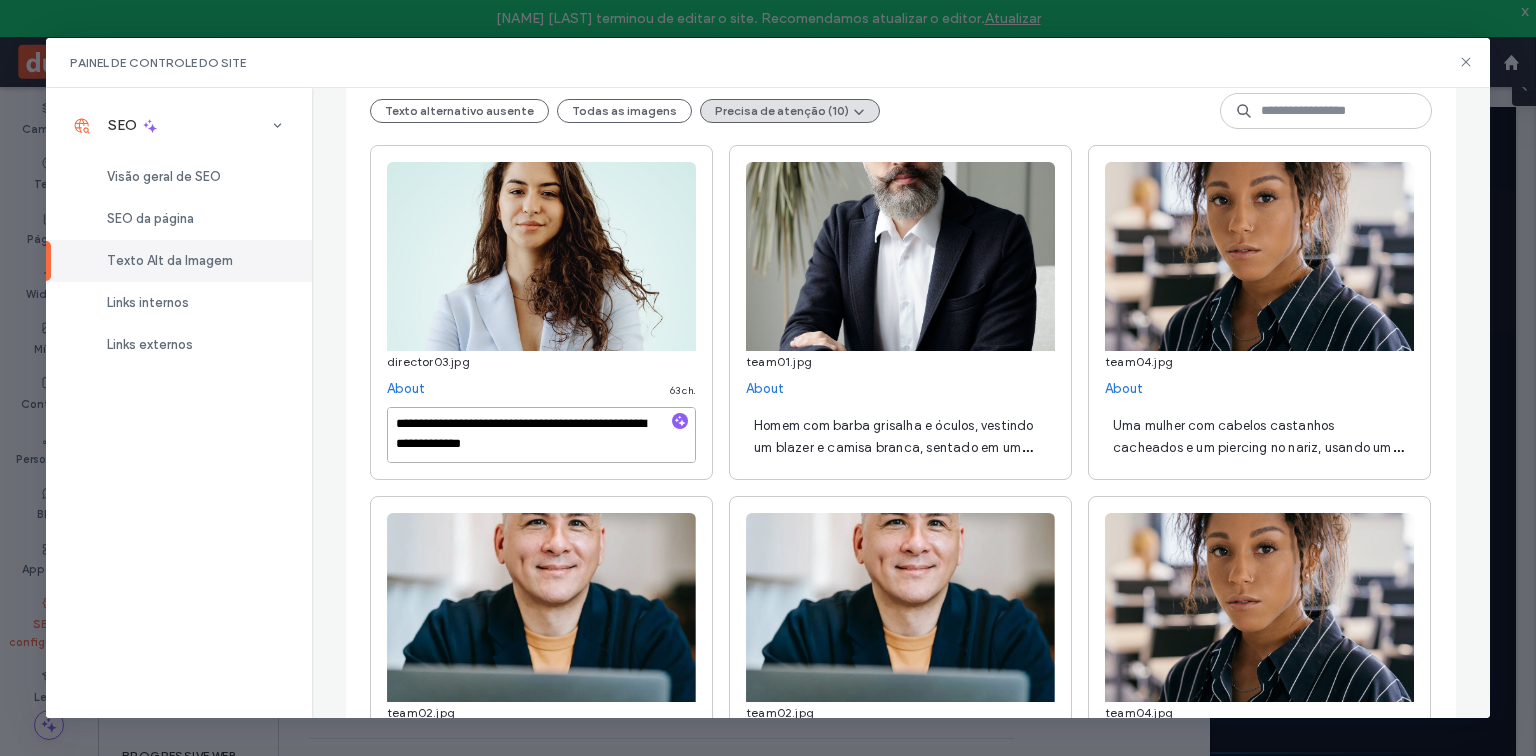scroll, scrollTop: 1, scrollLeft: 0, axis: vertical 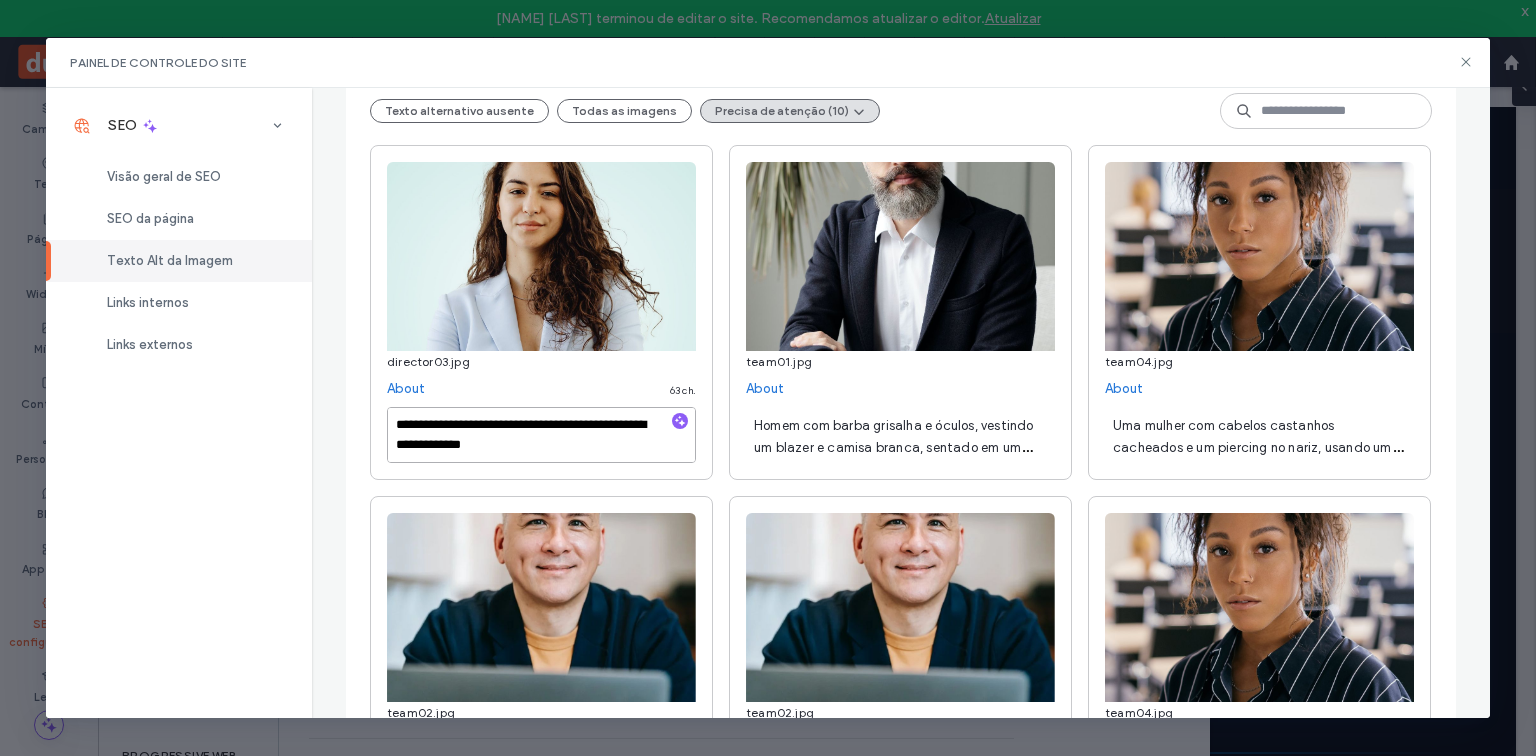 click on "**********" at bounding box center (541, 435) 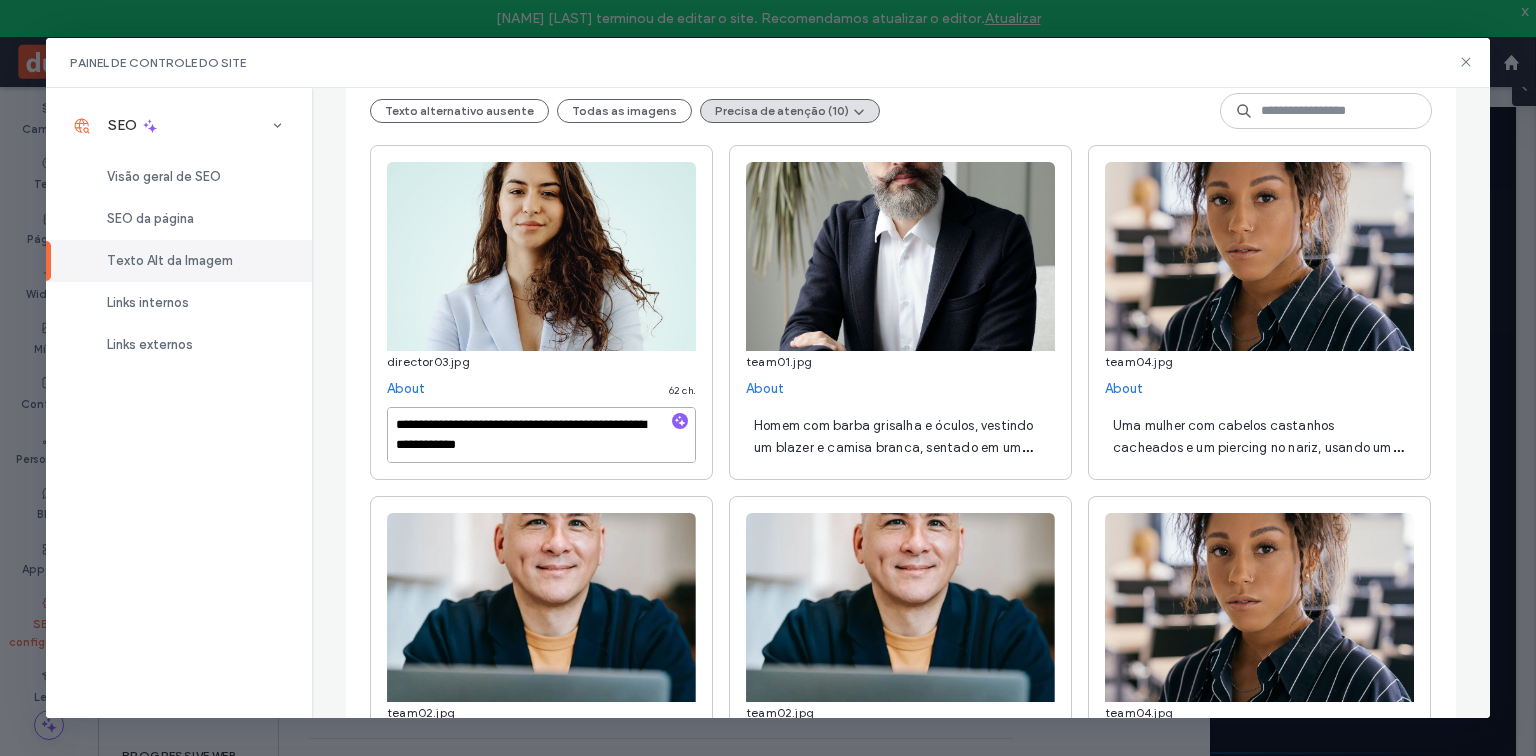type on "**********" 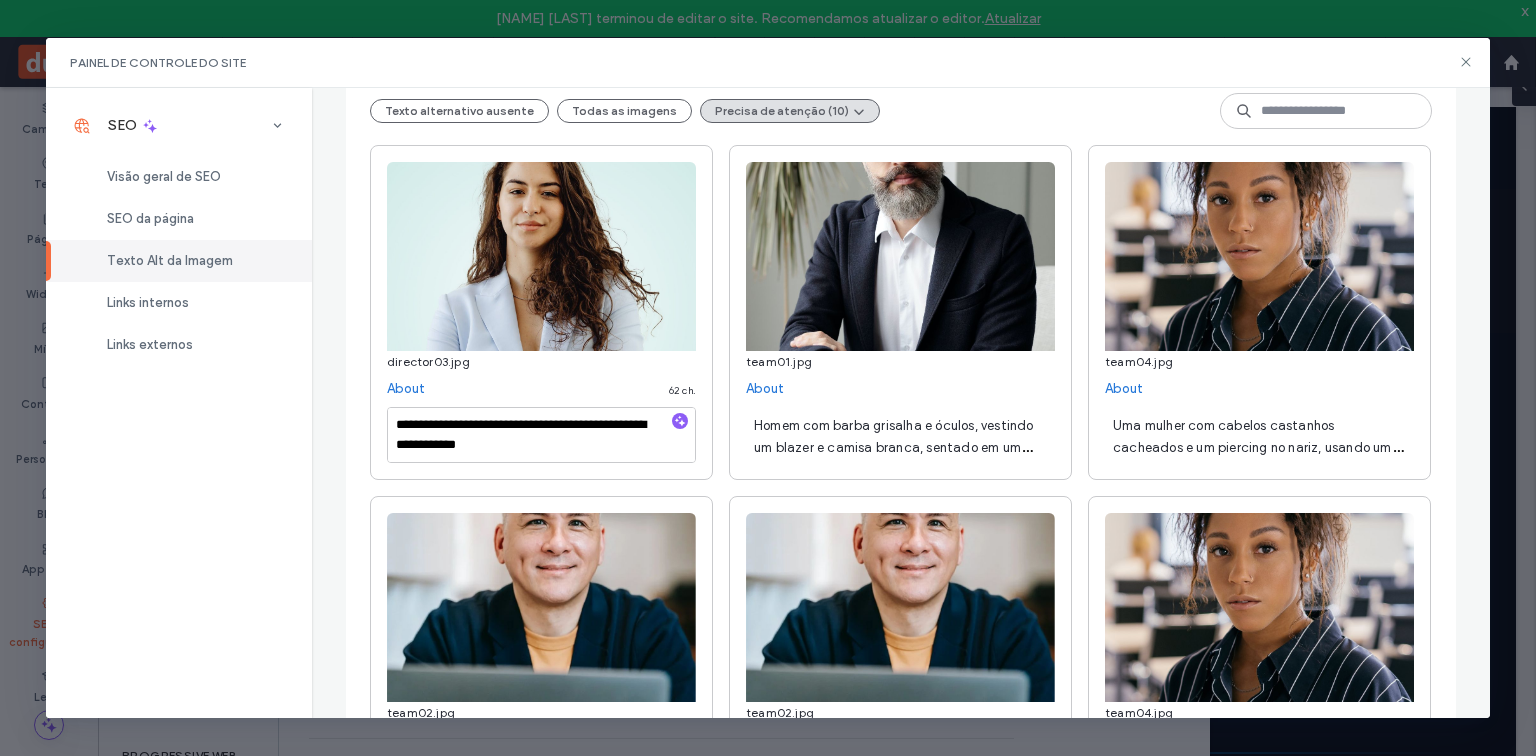 click on "Homem com barba grisalha e óculos, vestindo um blazer e camisa branca, sentado em um ambiente interno e olhando diretamente para a câmera." at bounding box center [900, 435] 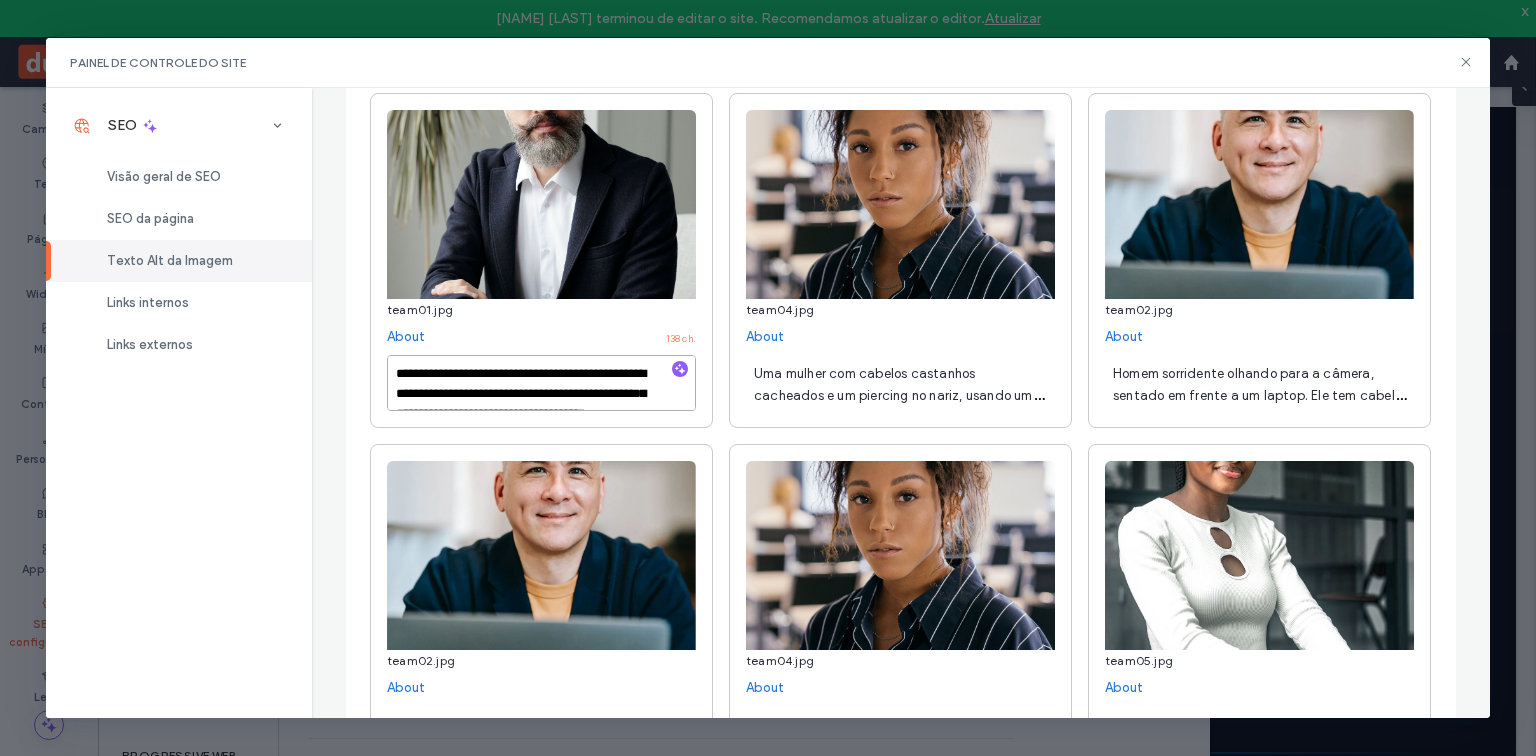 scroll, scrollTop: 320, scrollLeft: 0, axis: vertical 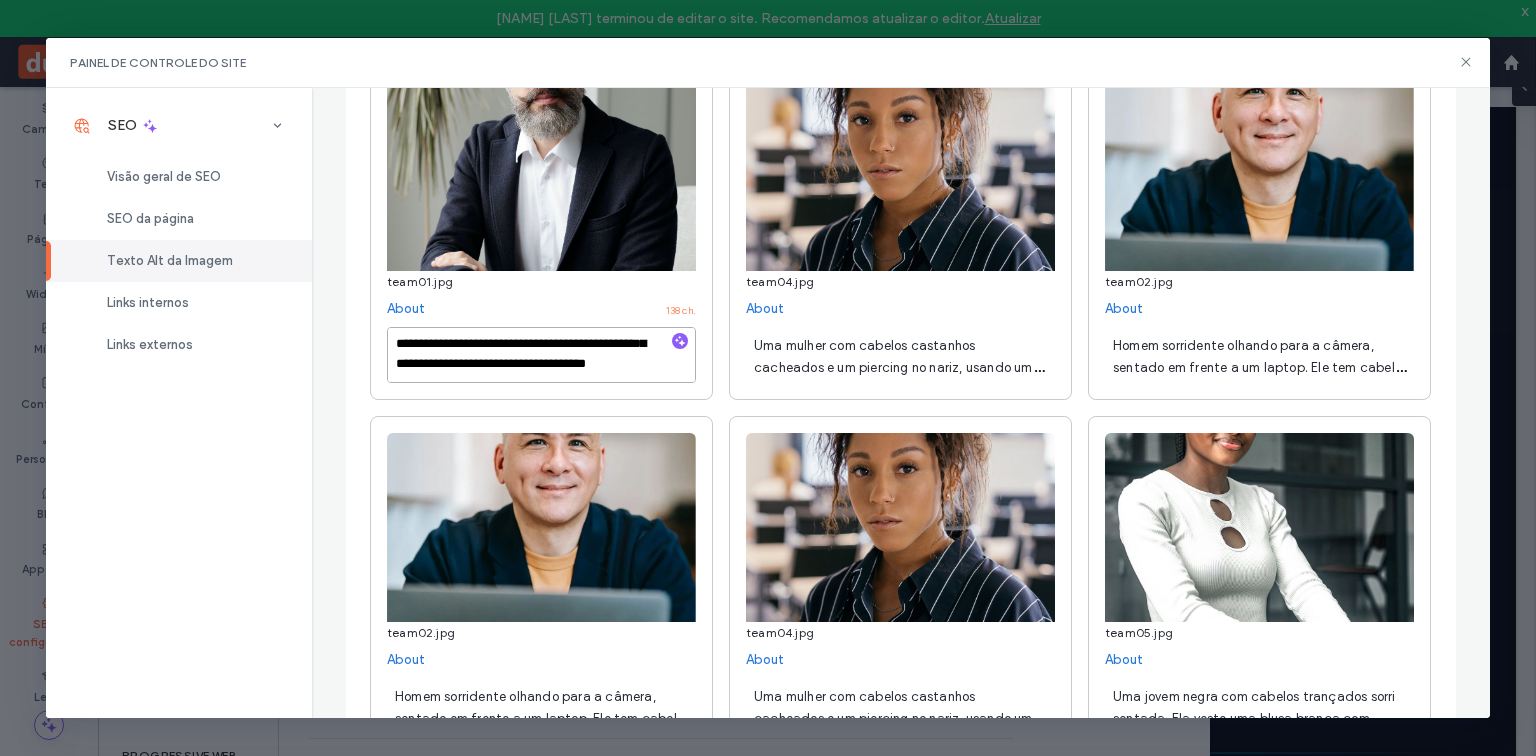 drag, startPoint x: 606, startPoint y: 367, endPoint x: 609, endPoint y: 387, distance: 20.22375 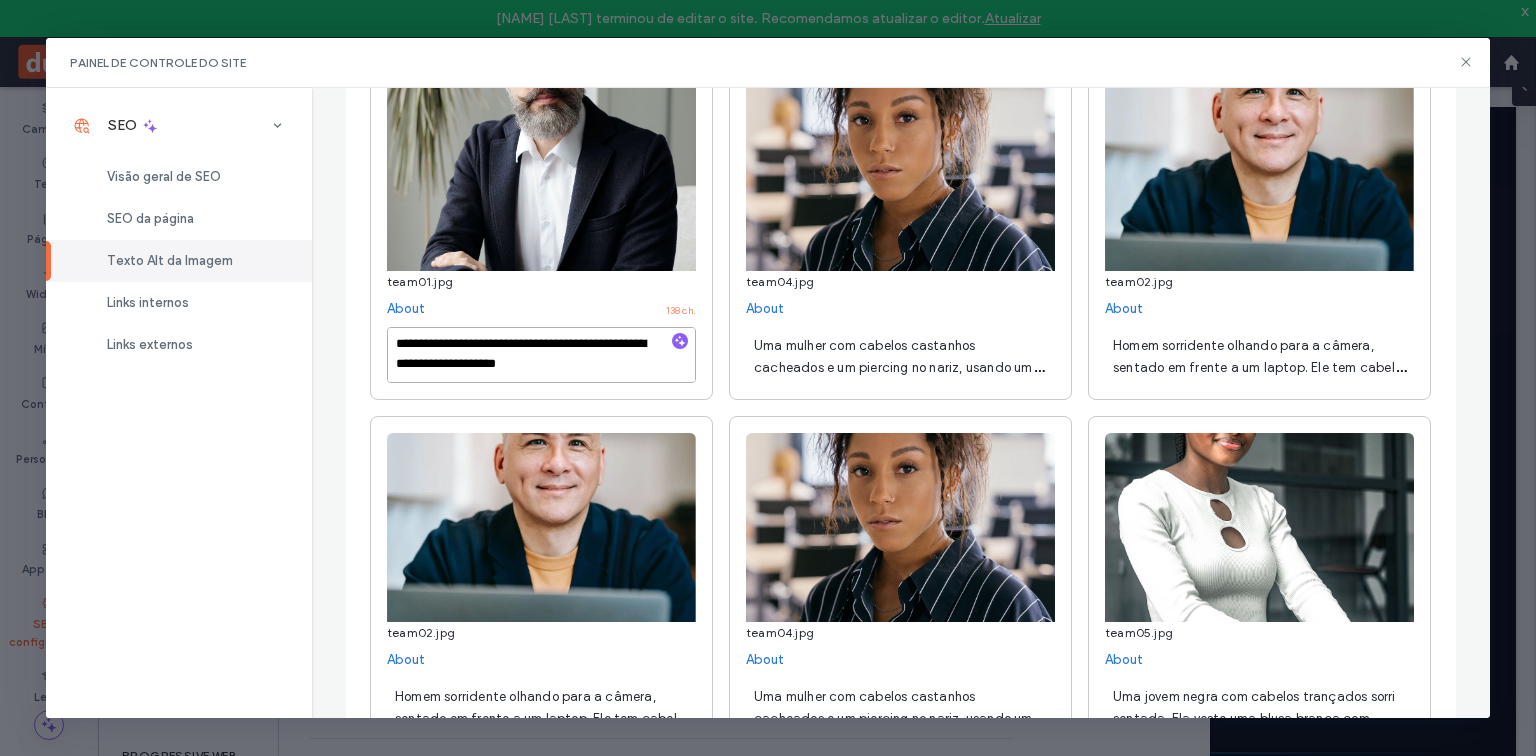 scroll, scrollTop: 1, scrollLeft: 0, axis: vertical 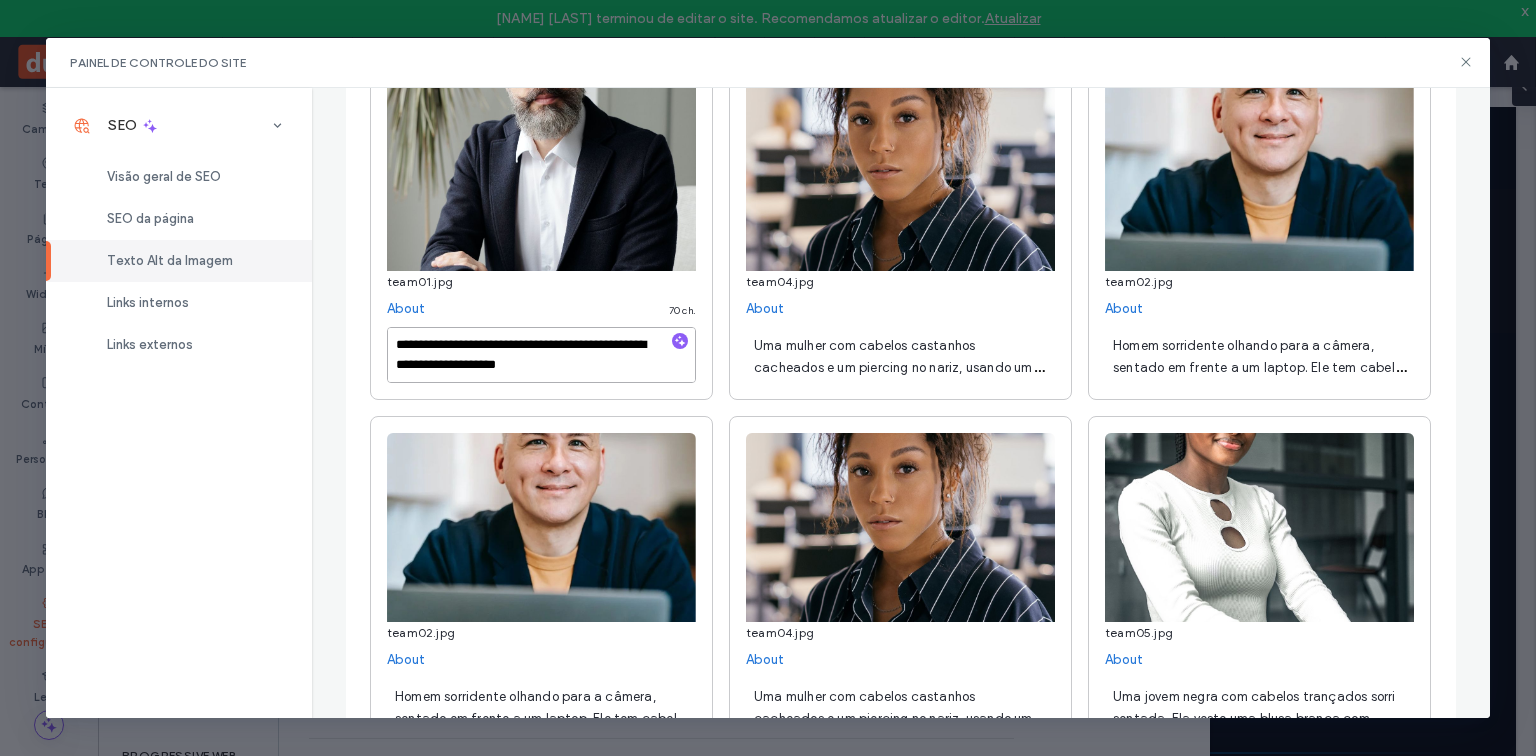 type on "**********" 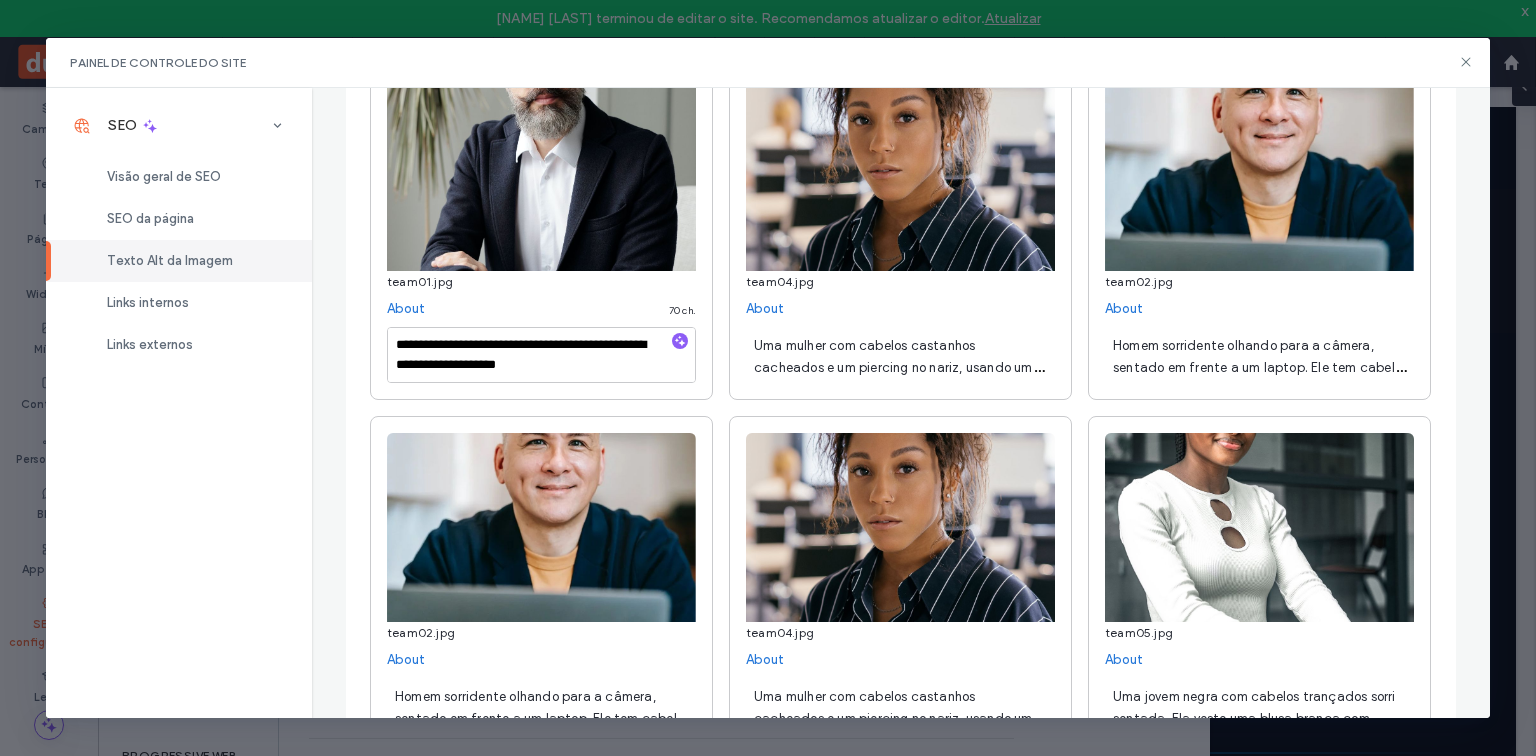 click on "Uma mulher com cabelos castanhos cacheados e um piercing no nariz, usando uma camisa social, olha para a câmera em uma sala de aula." at bounding box center [899, 378] 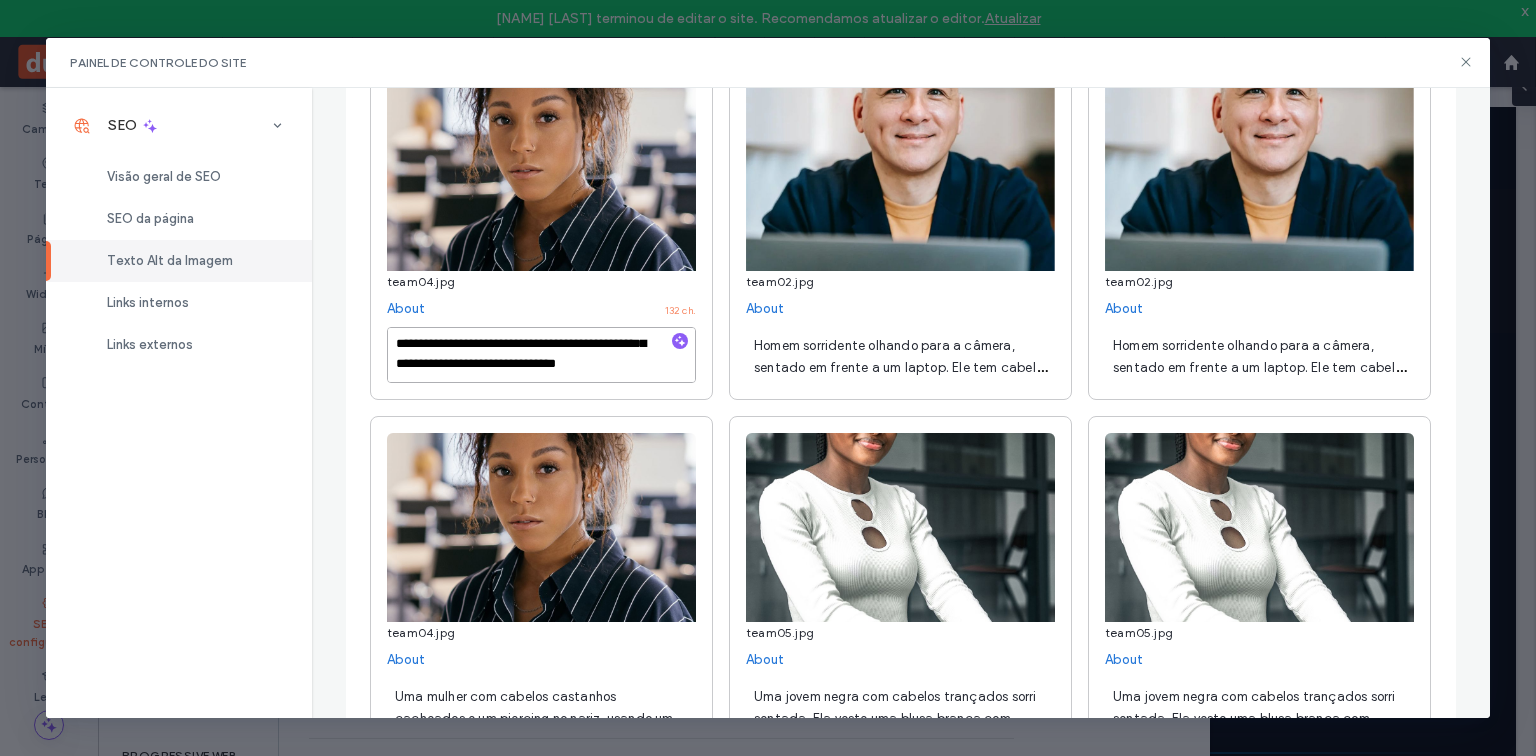scroll, scrollTop: 41, scrollLeft: 0, axis: vertical 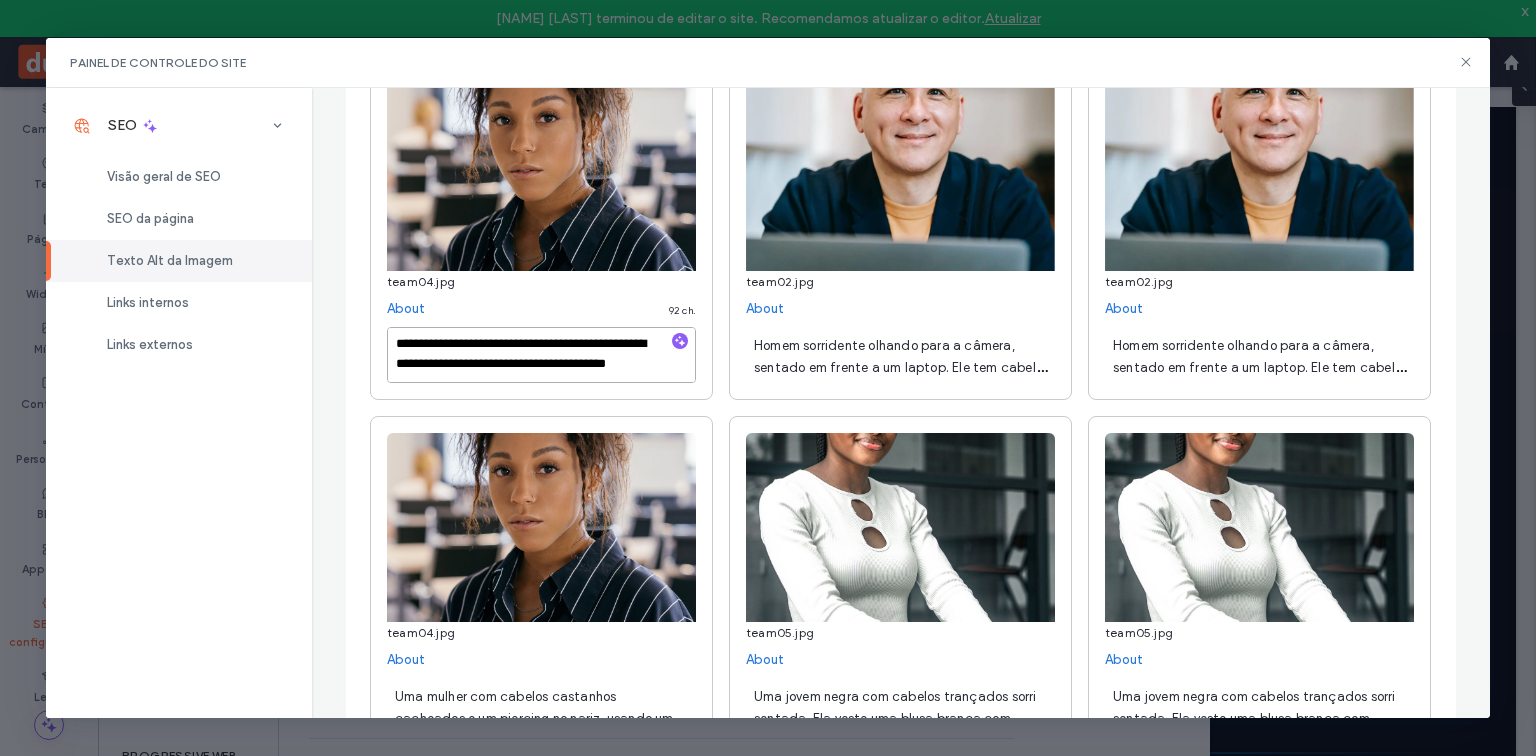 click on "**********" at bounding box center [541, 355] 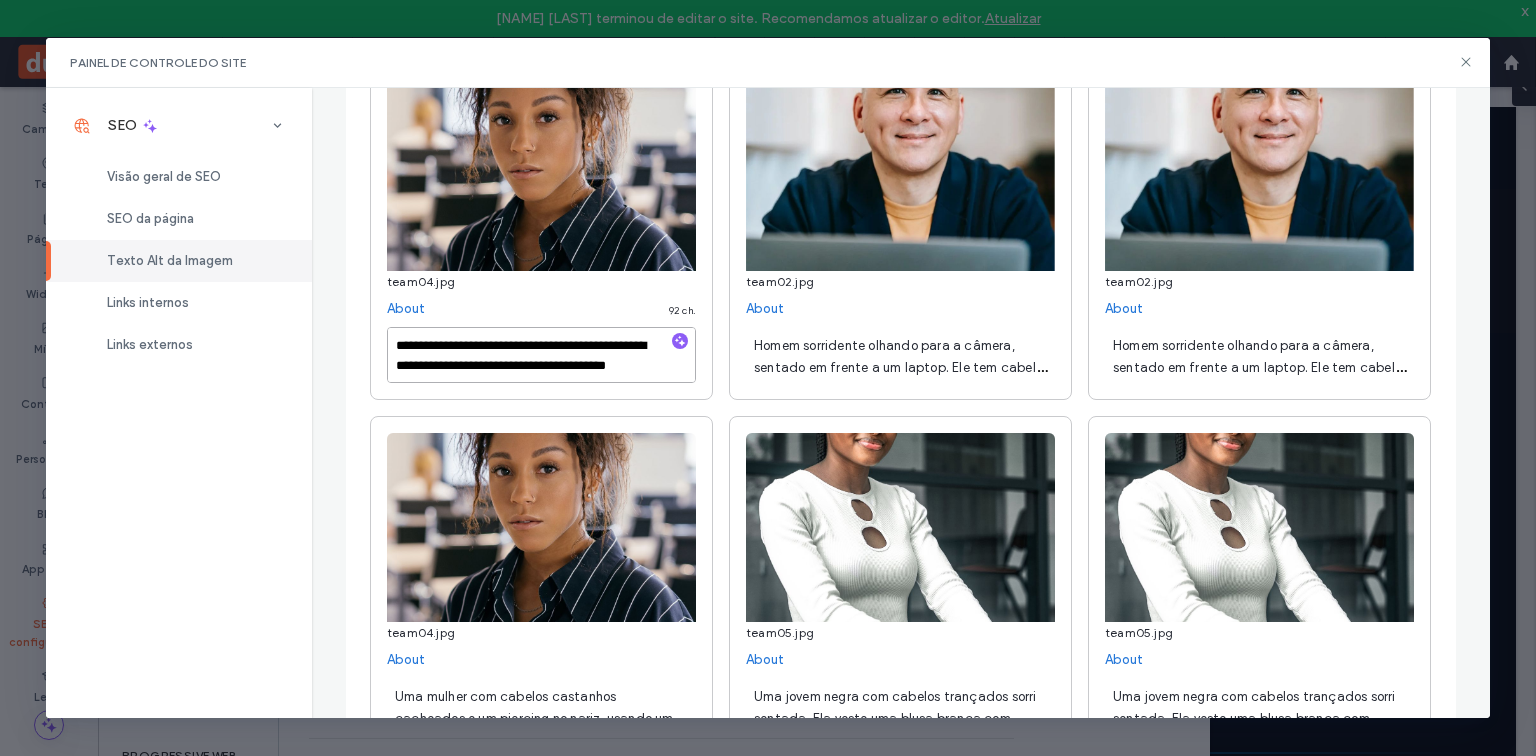 drag, startPoint x: 580, startPoint y: 366, endPoint x: 384, endPoint y: 331, distance: 199.10048 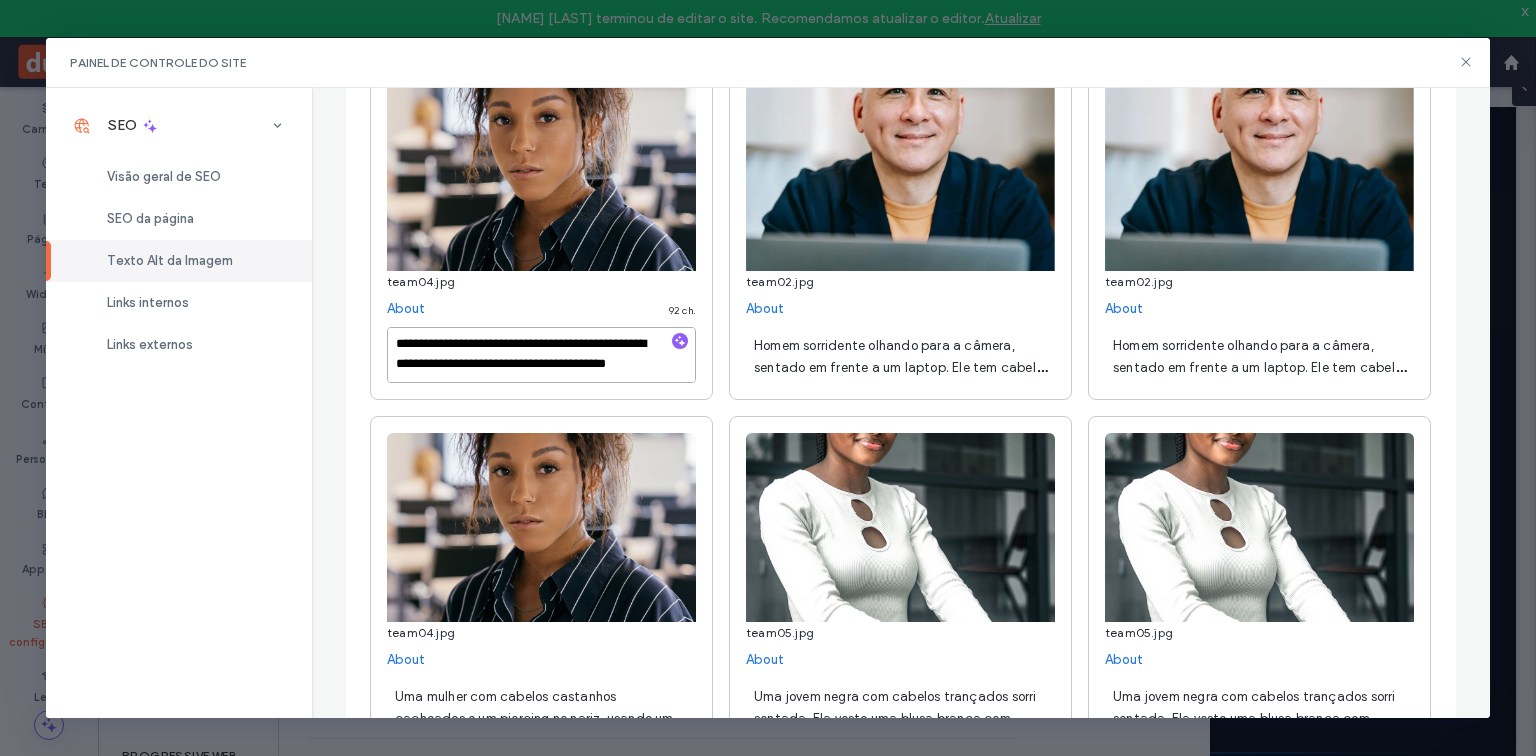 scroll, scrollTop: 21, scrollLeft: 0, axis: vertical 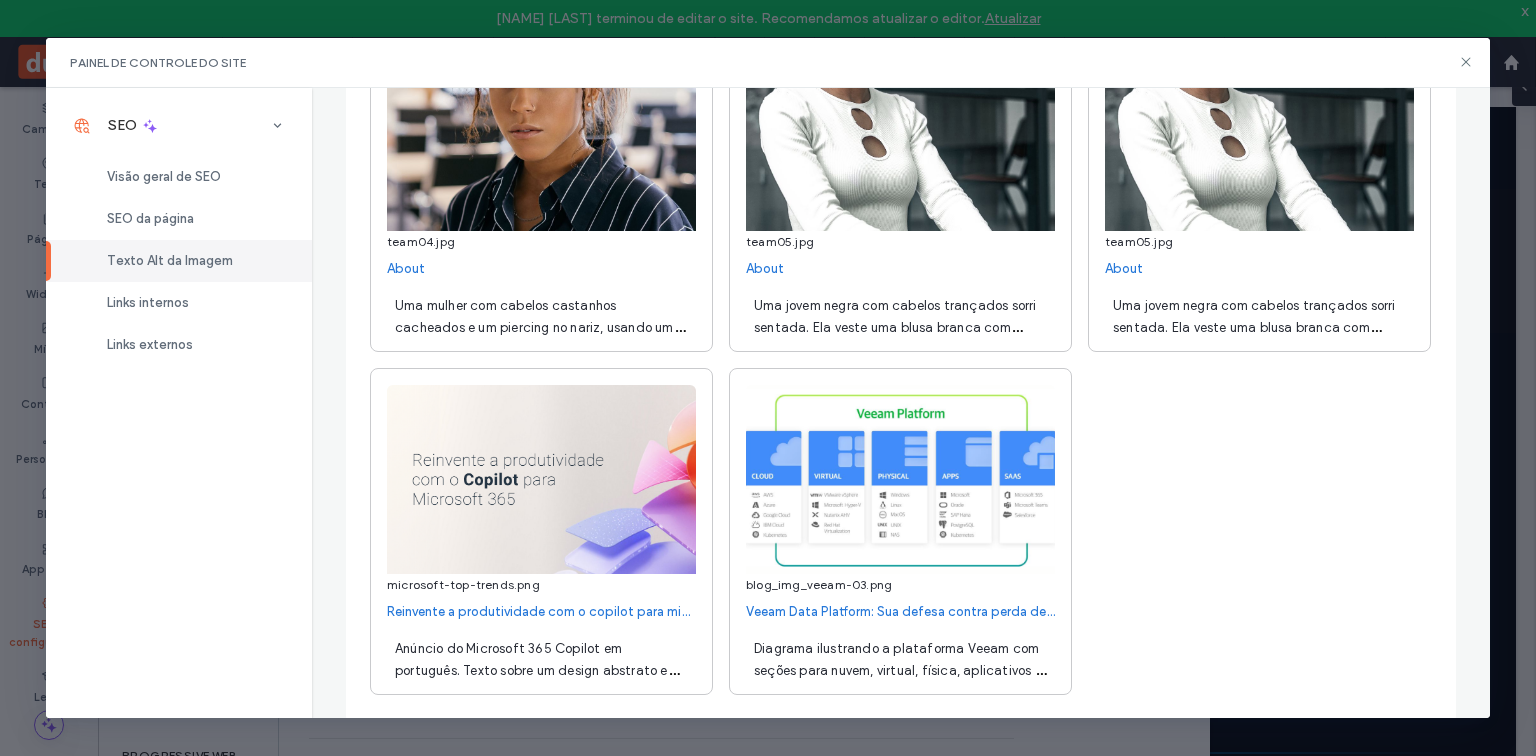 type on "**********" 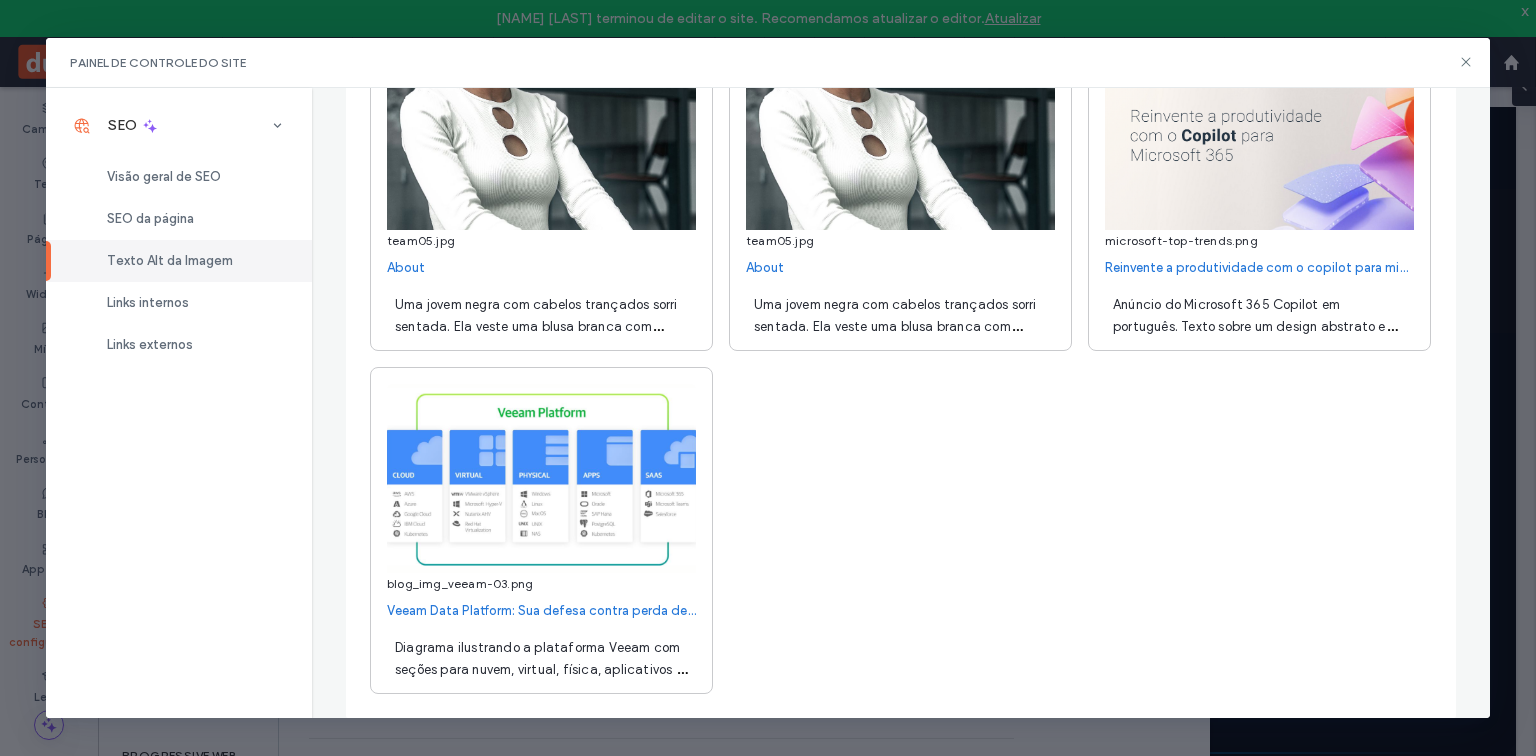 scroll, scrollTop: 360, scrollLeft: 0, axis: vertical 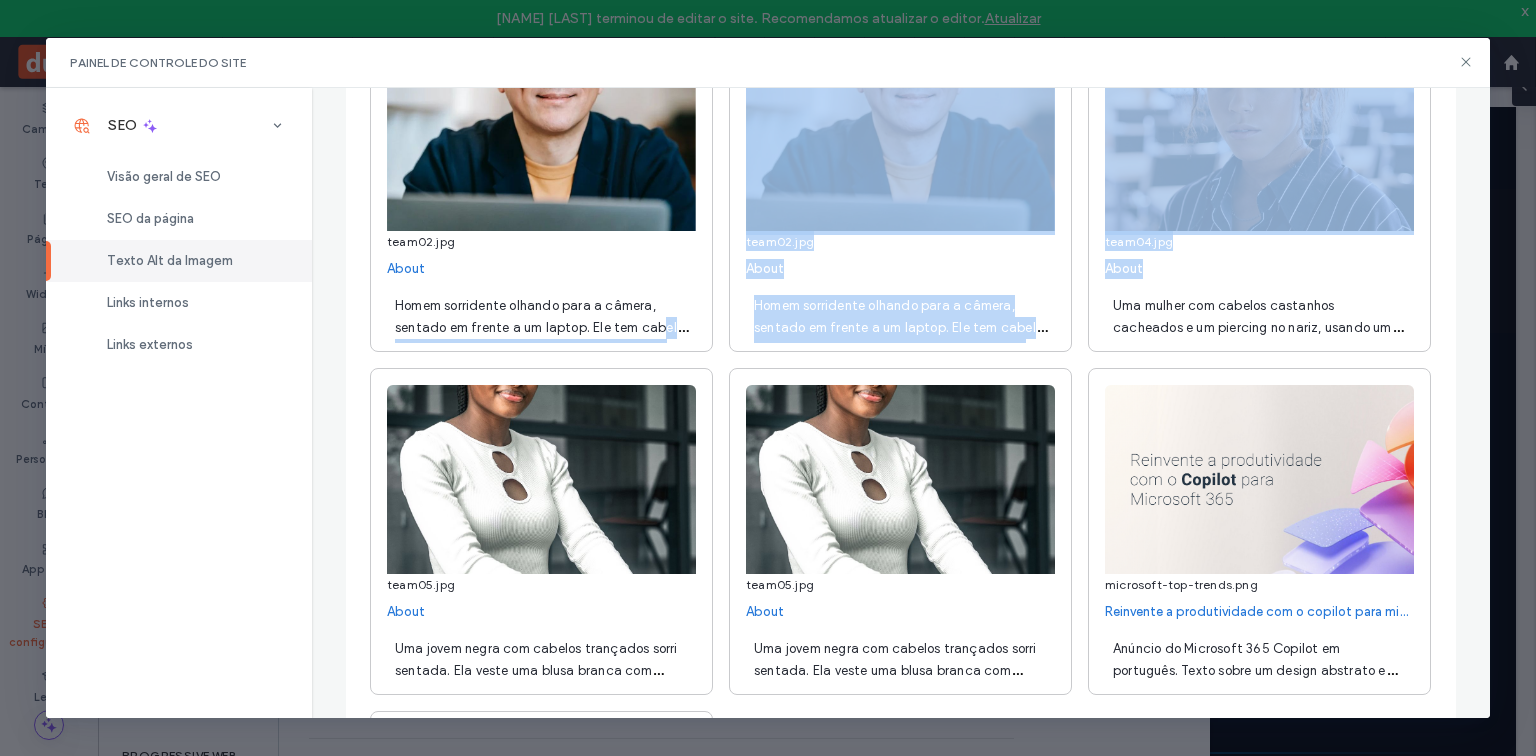drag, startPoint x: 391, startPoint y: 304, endPoint x: 655, endPoint y: 334, distance: 265.69907 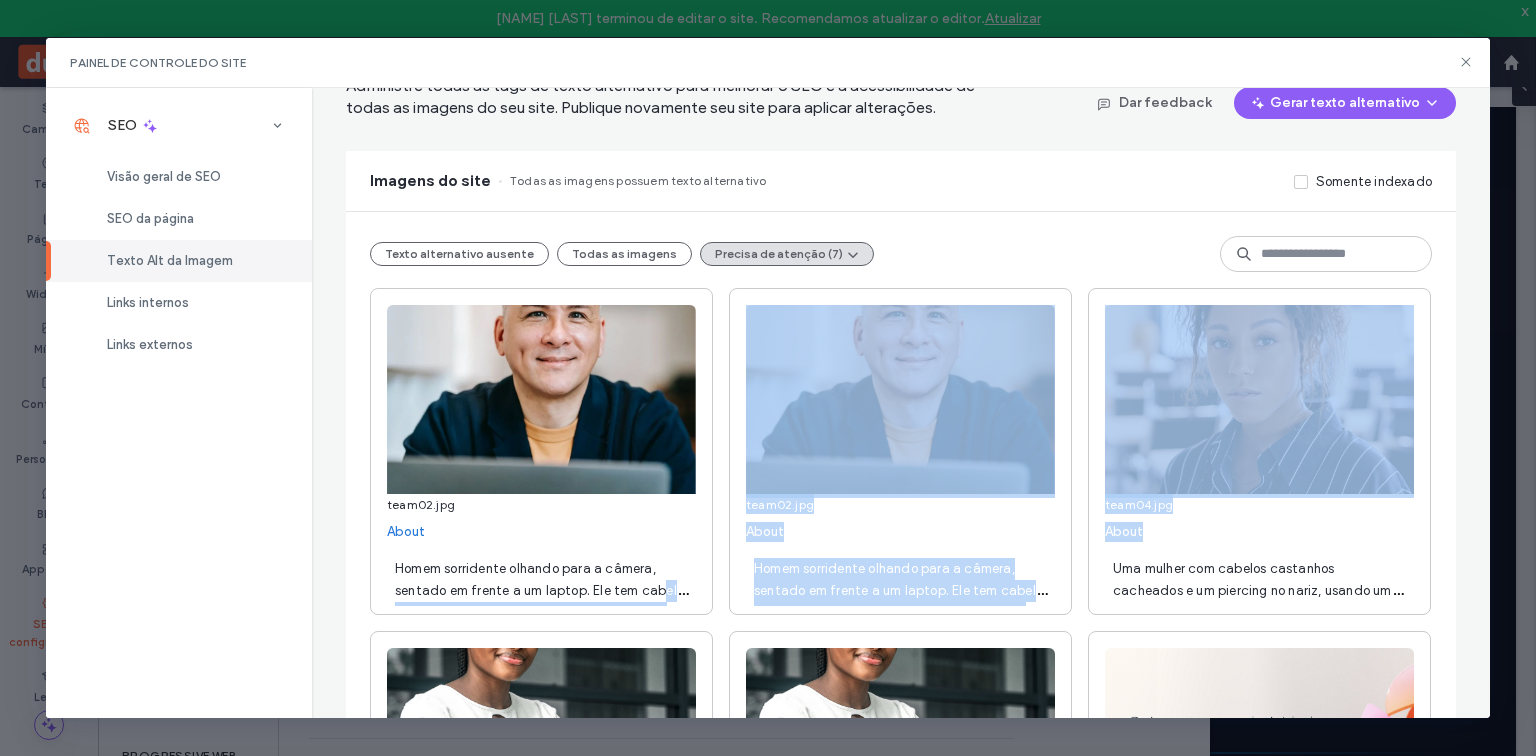 scroll, scrollTop: 400, scrollLeft: 0, axis: vertical 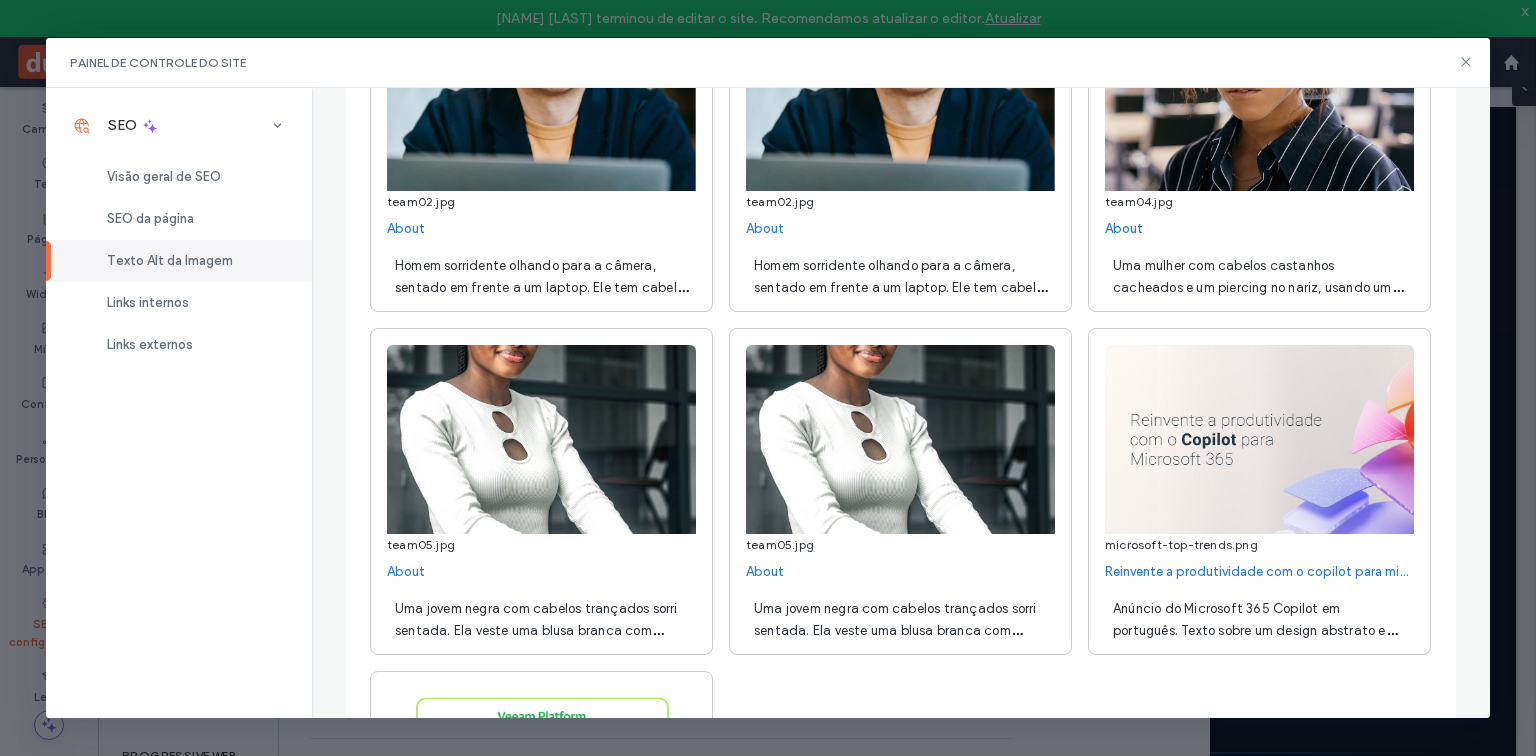 click on "Uma mulher com cabelos castanhos cacheados e um piercing no nariz, usando uma camisa social, olha para a câmera em uma sala de aula." at bounding box center [1258, 298] 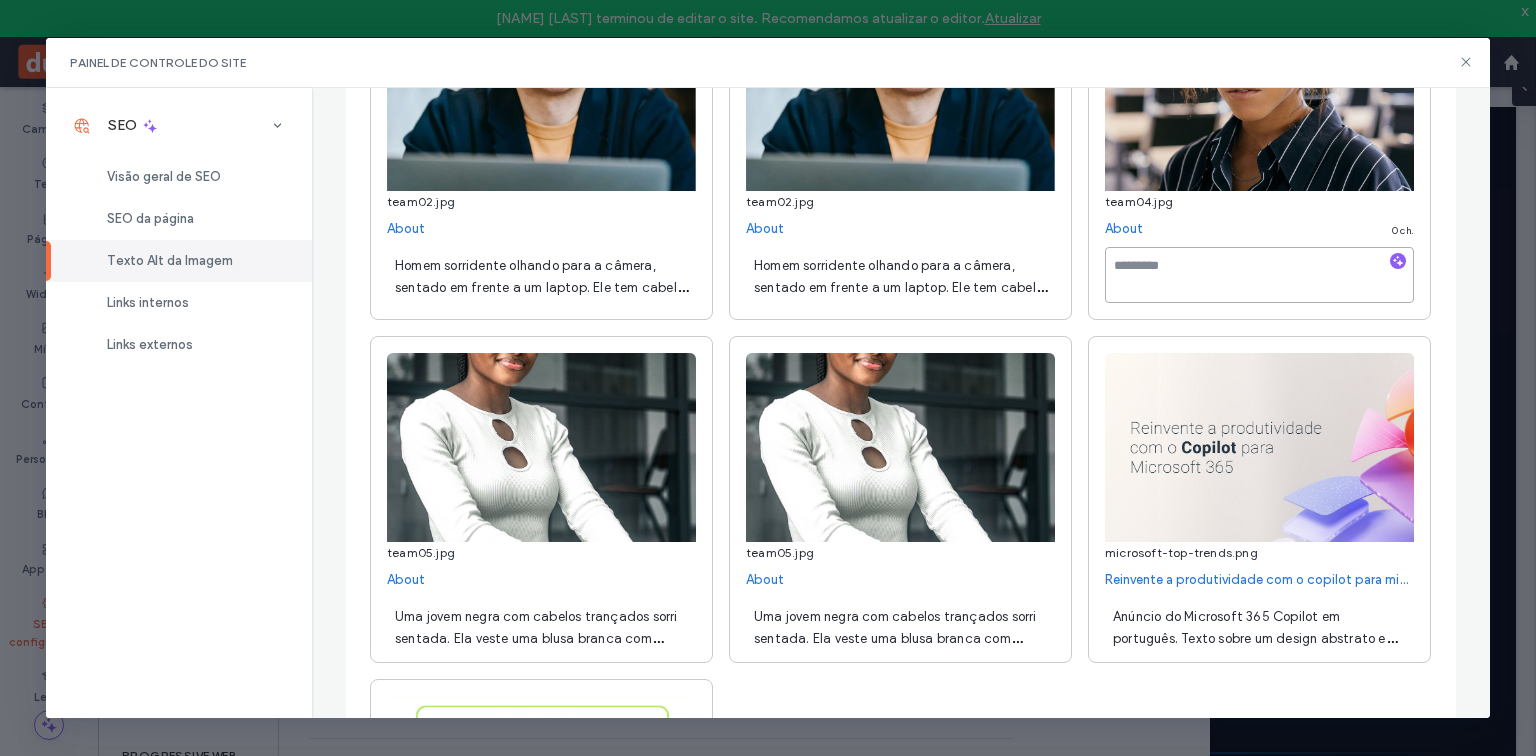 paste on "**********" 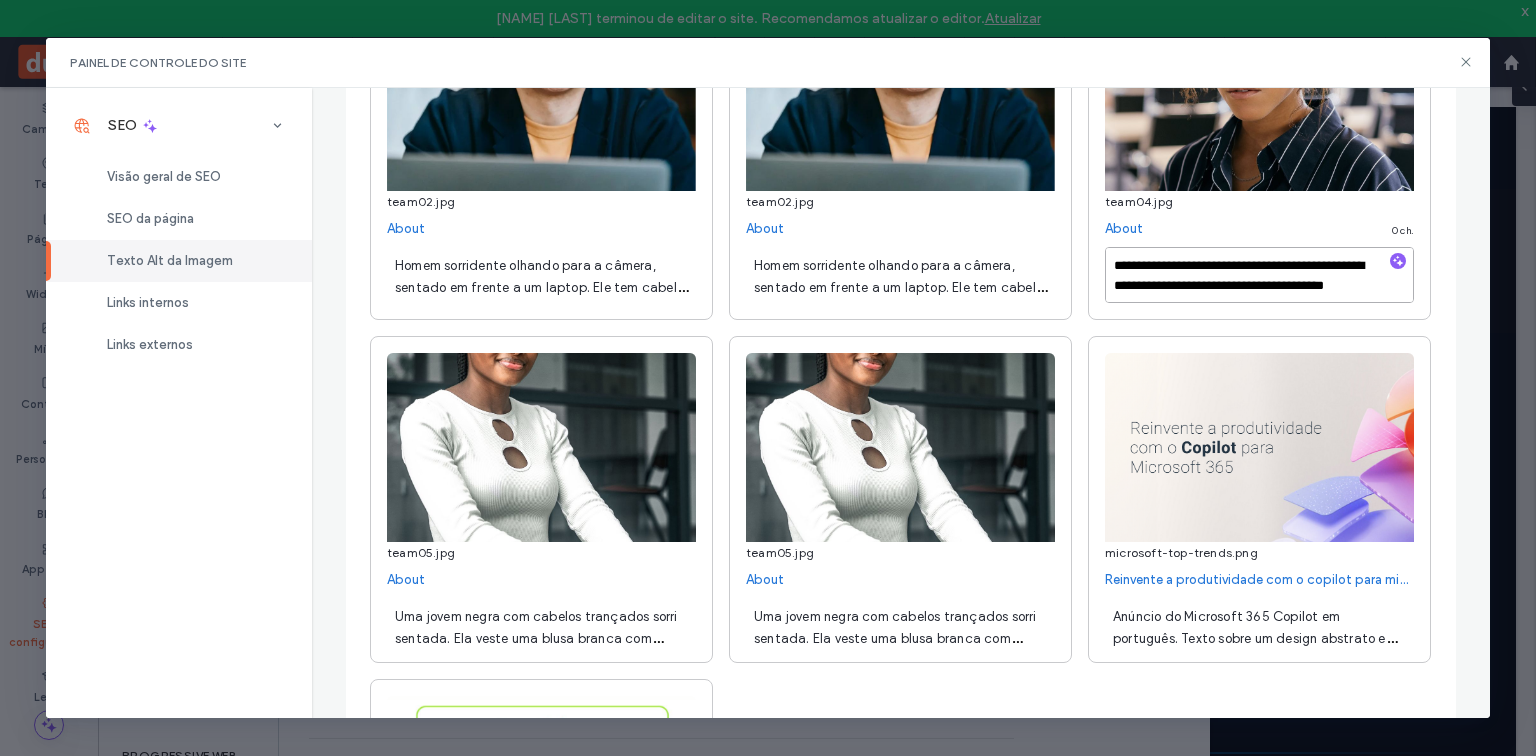 scroll, scrollTop: 12, scrollLeft: 0, axis: vertical 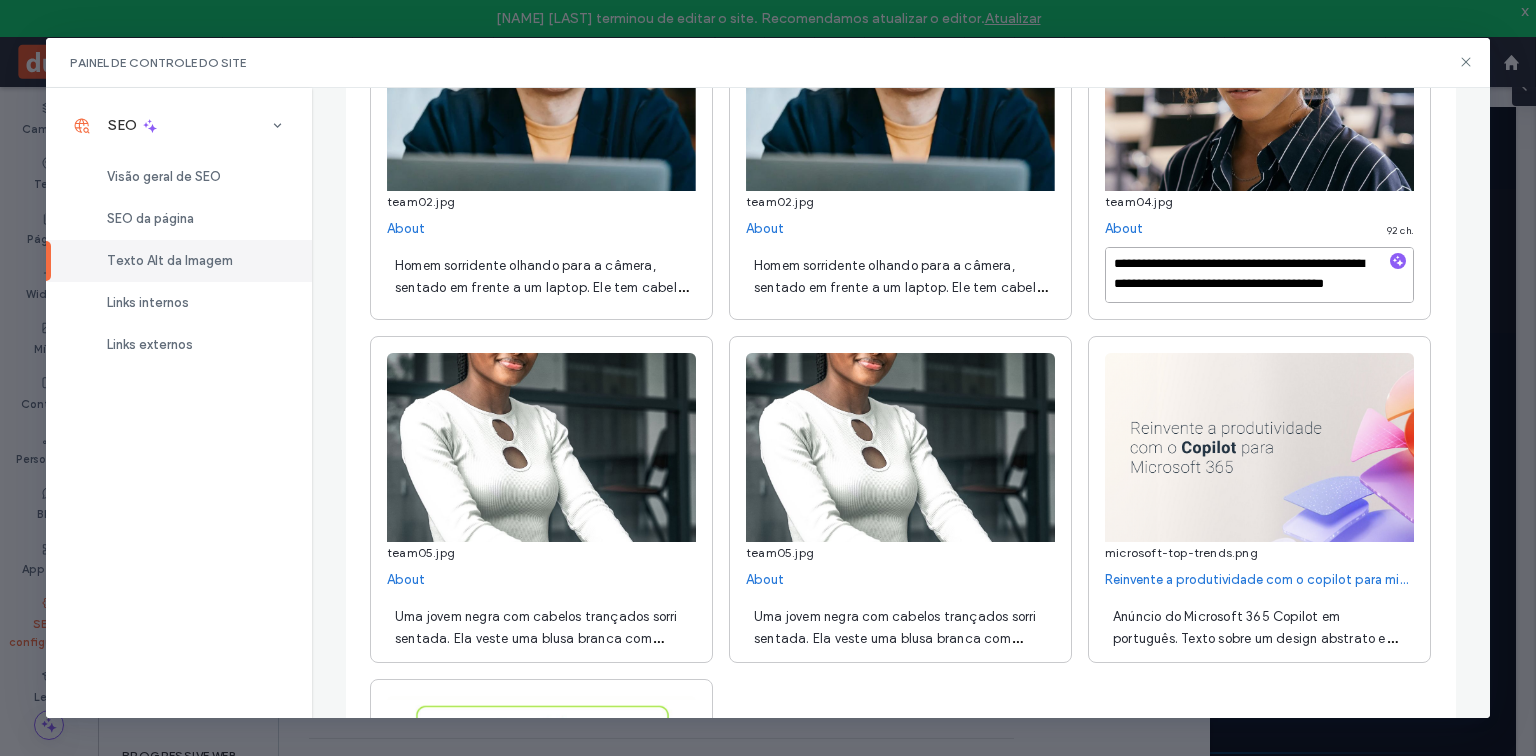 type on "**********" 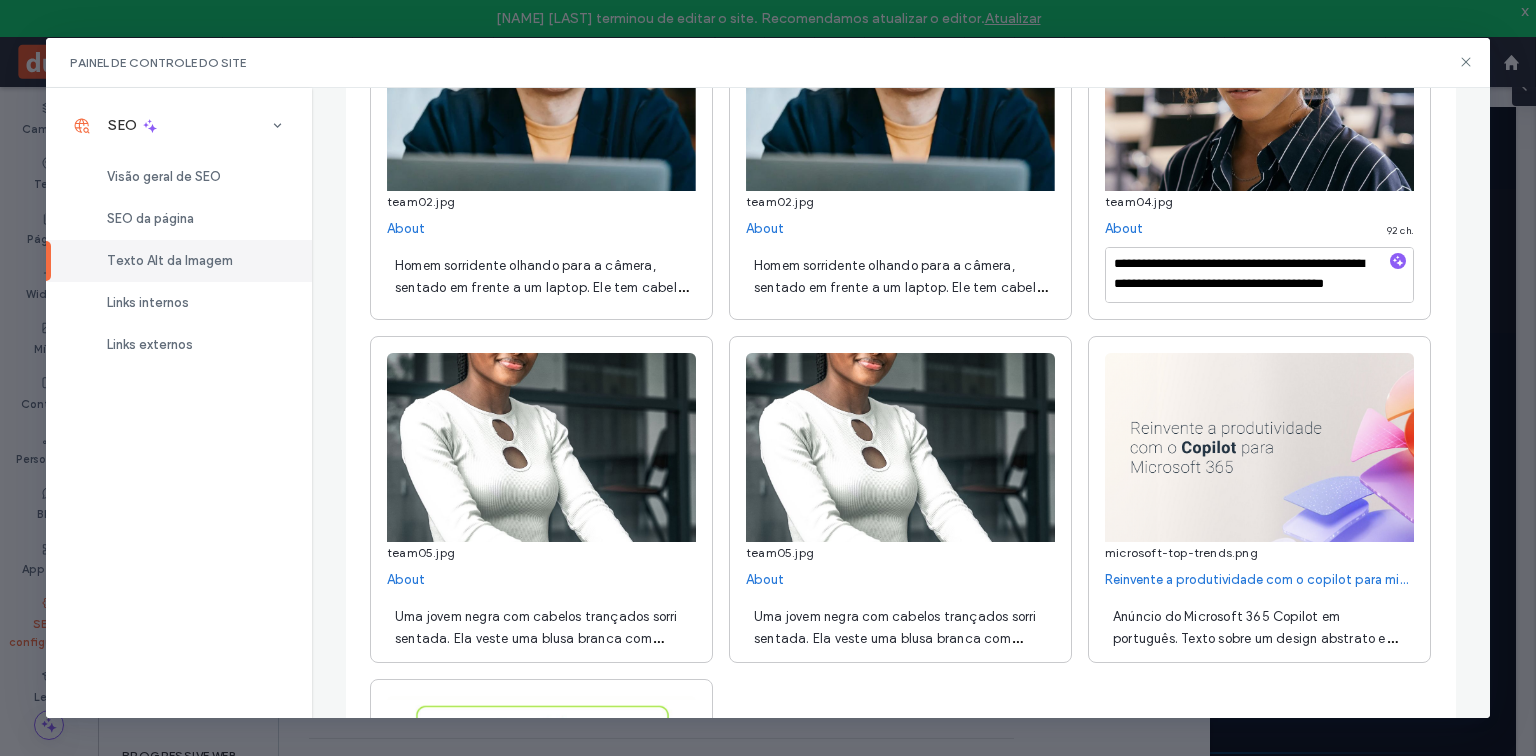 click on "**********" at bounding box center [901, 495] 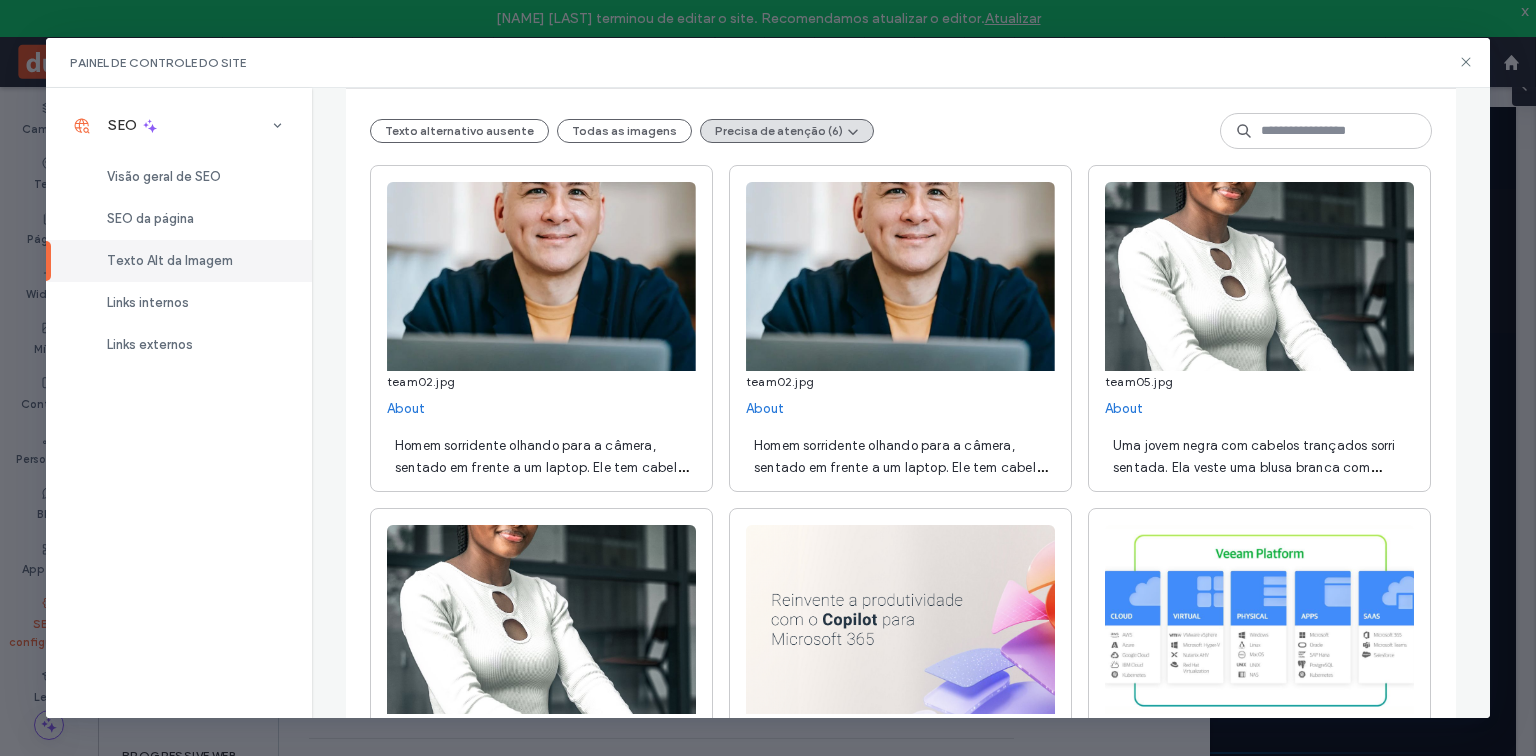 scroll, scrollTop: 200, scrollLeft: 0, axis: vertical 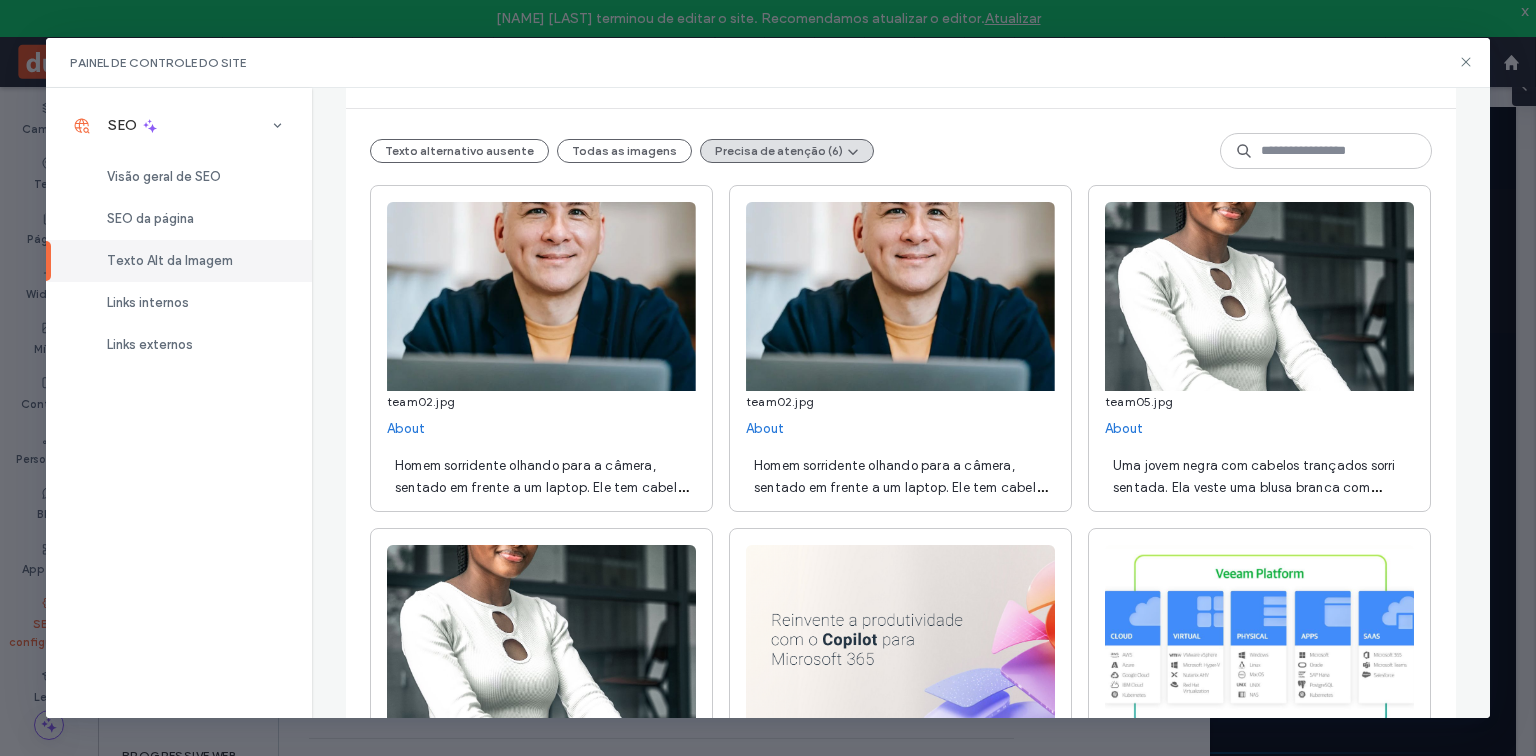 click on "Homem sorridente olhando para a câmera, sentado em frente a um laptop. Ele tem cabelo curto e escuro, usa camisa laranja e jaqueta azul-marinho." at bounding box center (541, 498) 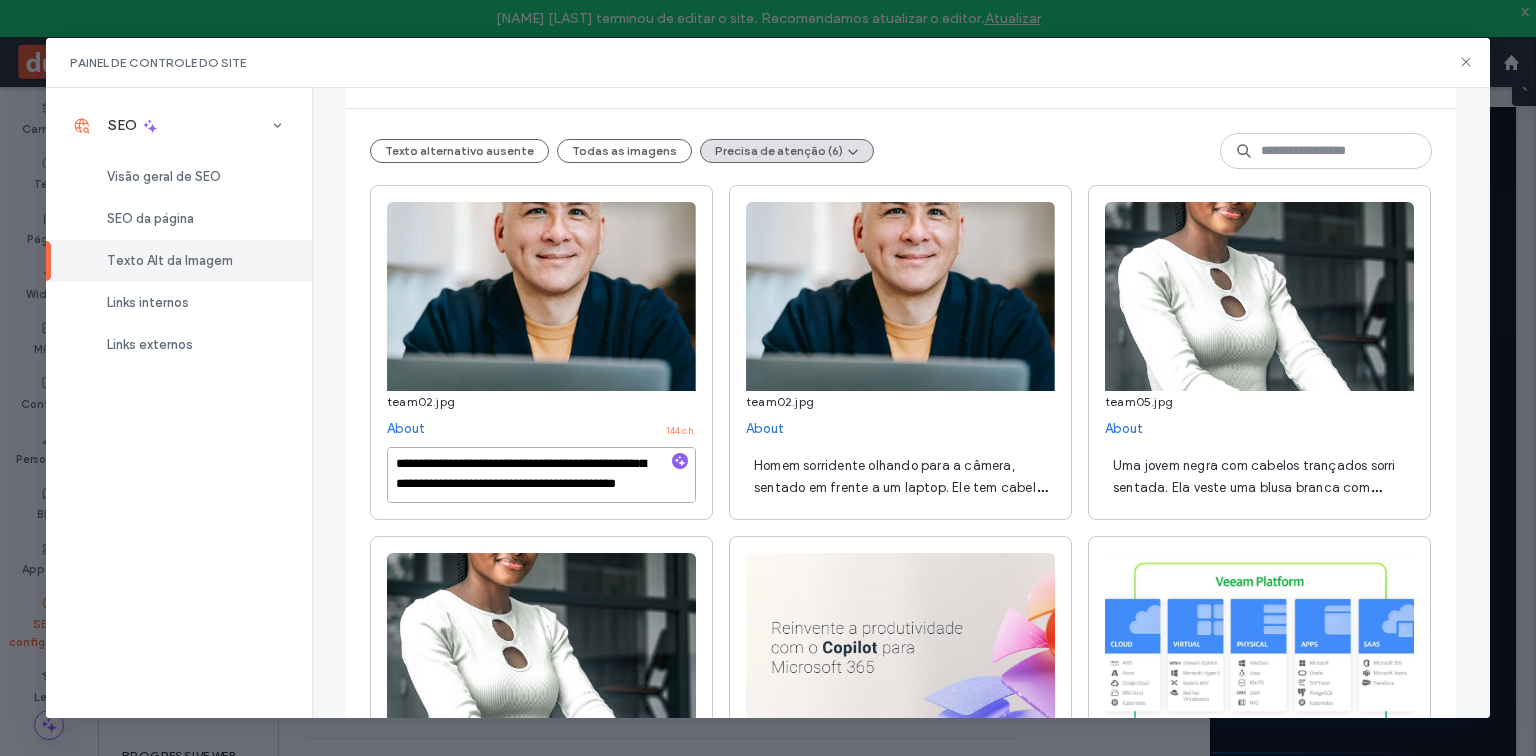 scroll, scrollTop: 41, scrollLeft: 0, axis: vertical 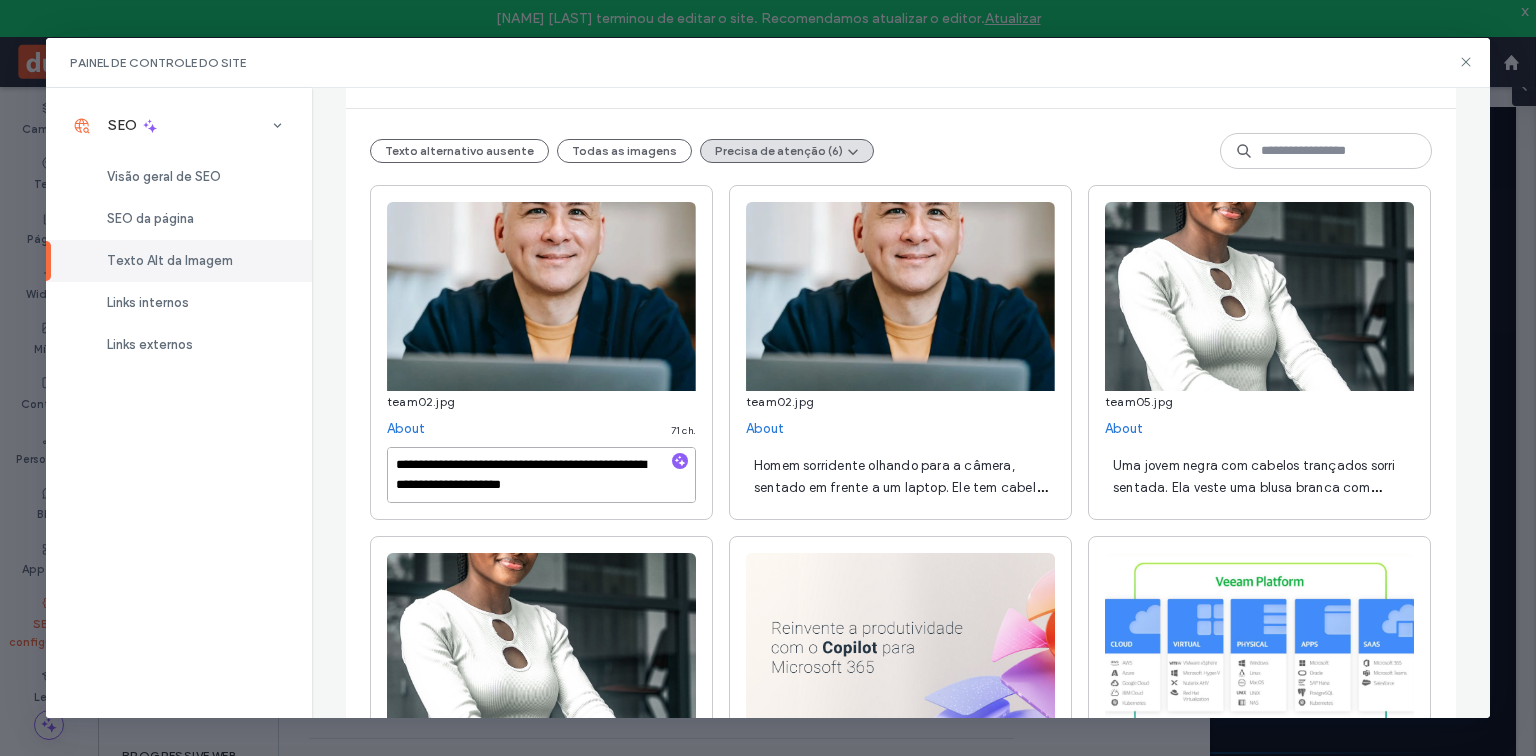 type on "**********" 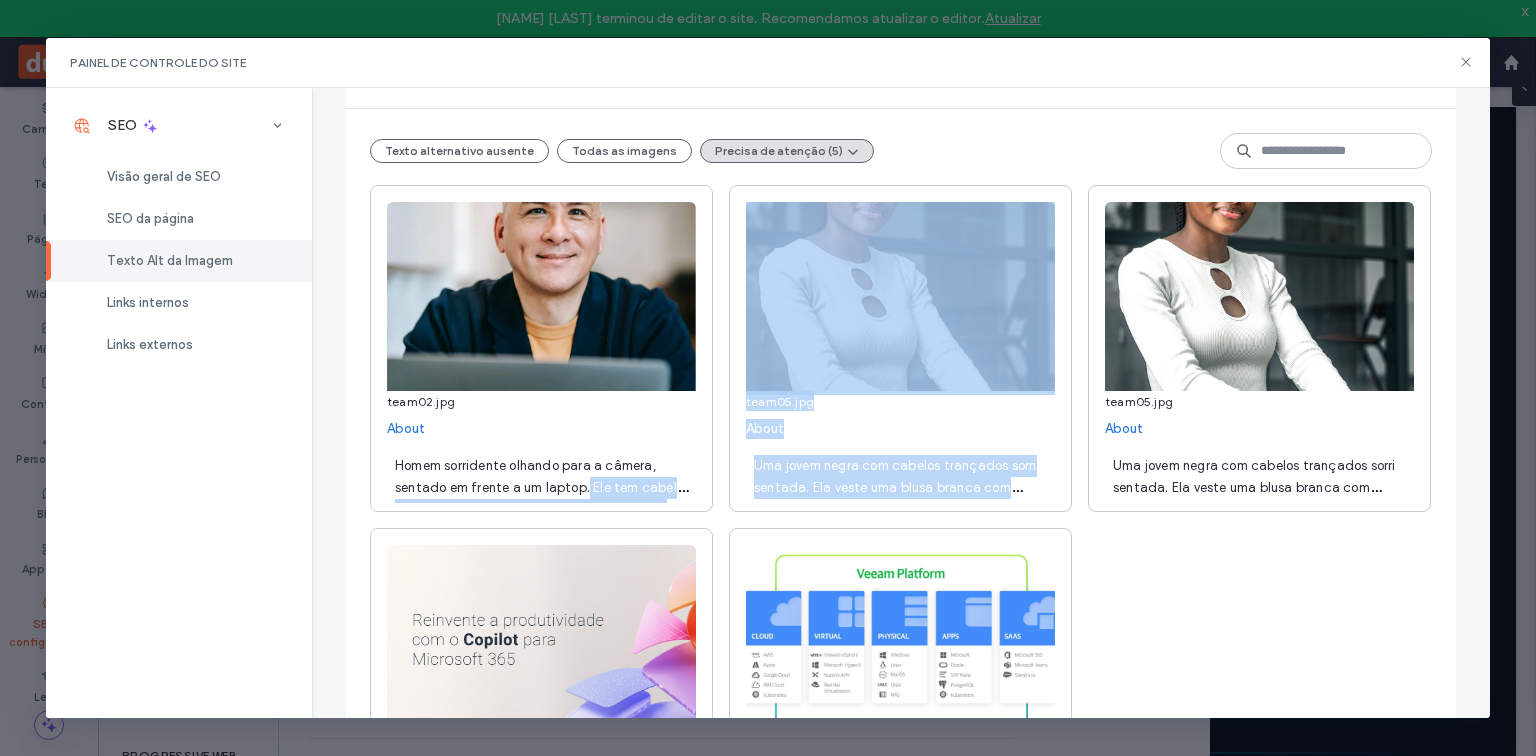 drag, startPoint x: 942, startPoint y: 488, endPoint x: 1002, endPoint y: 488, distance: 60 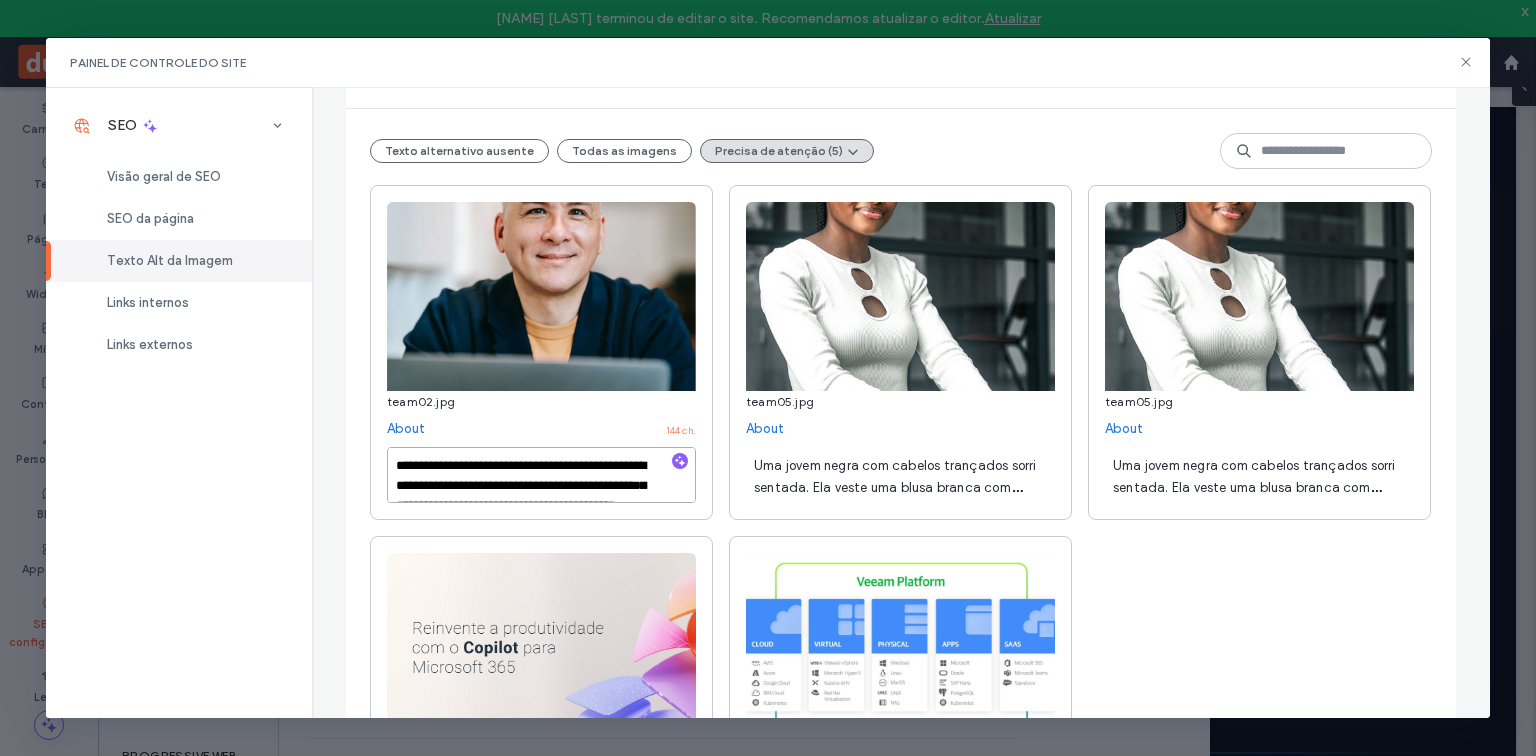 scroll, scrollTop: 41, scrollLeft: 0, axis: vertical 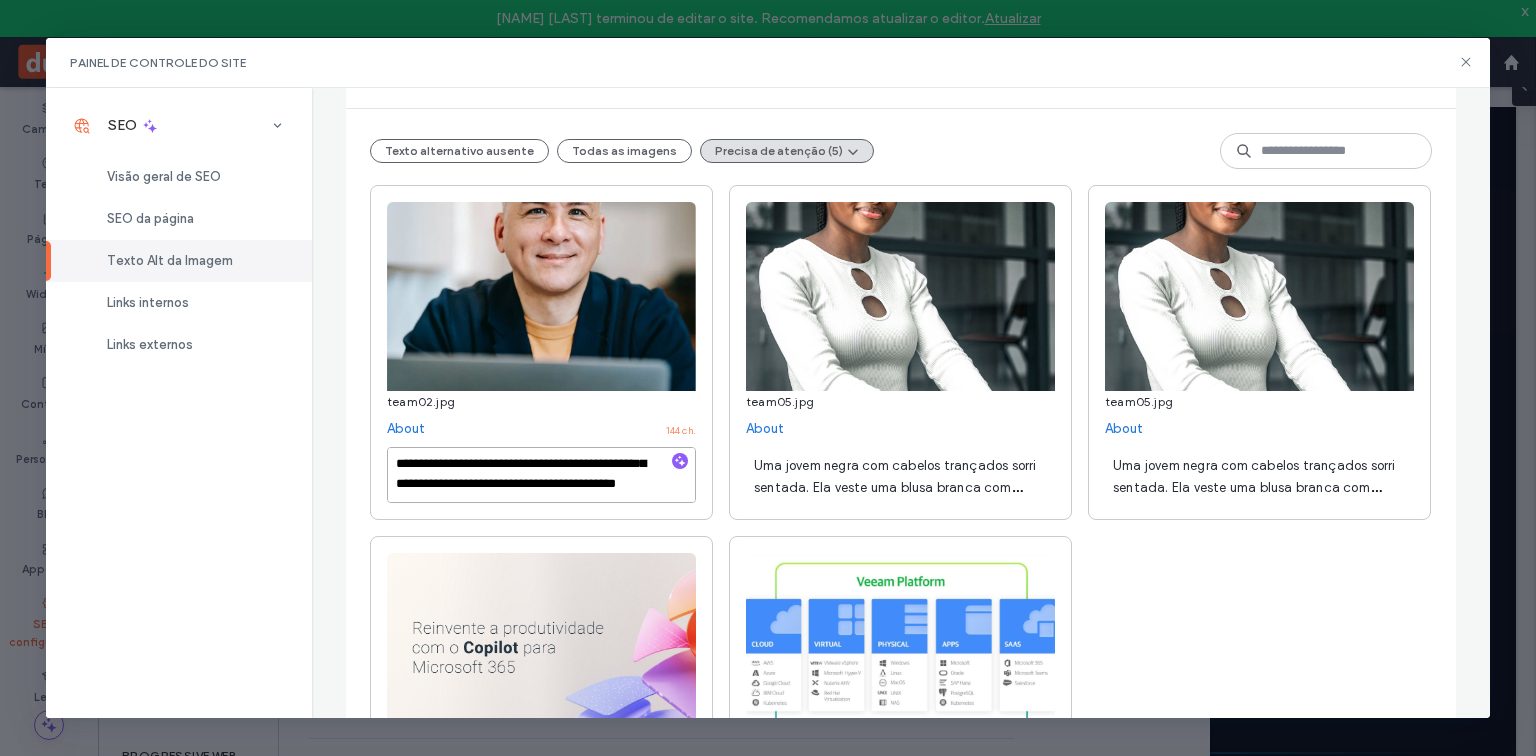 drag, startPoint x: 391, startPoint y: 464, endPoint x: 632, endPoint y: 490, distance: 242.39844 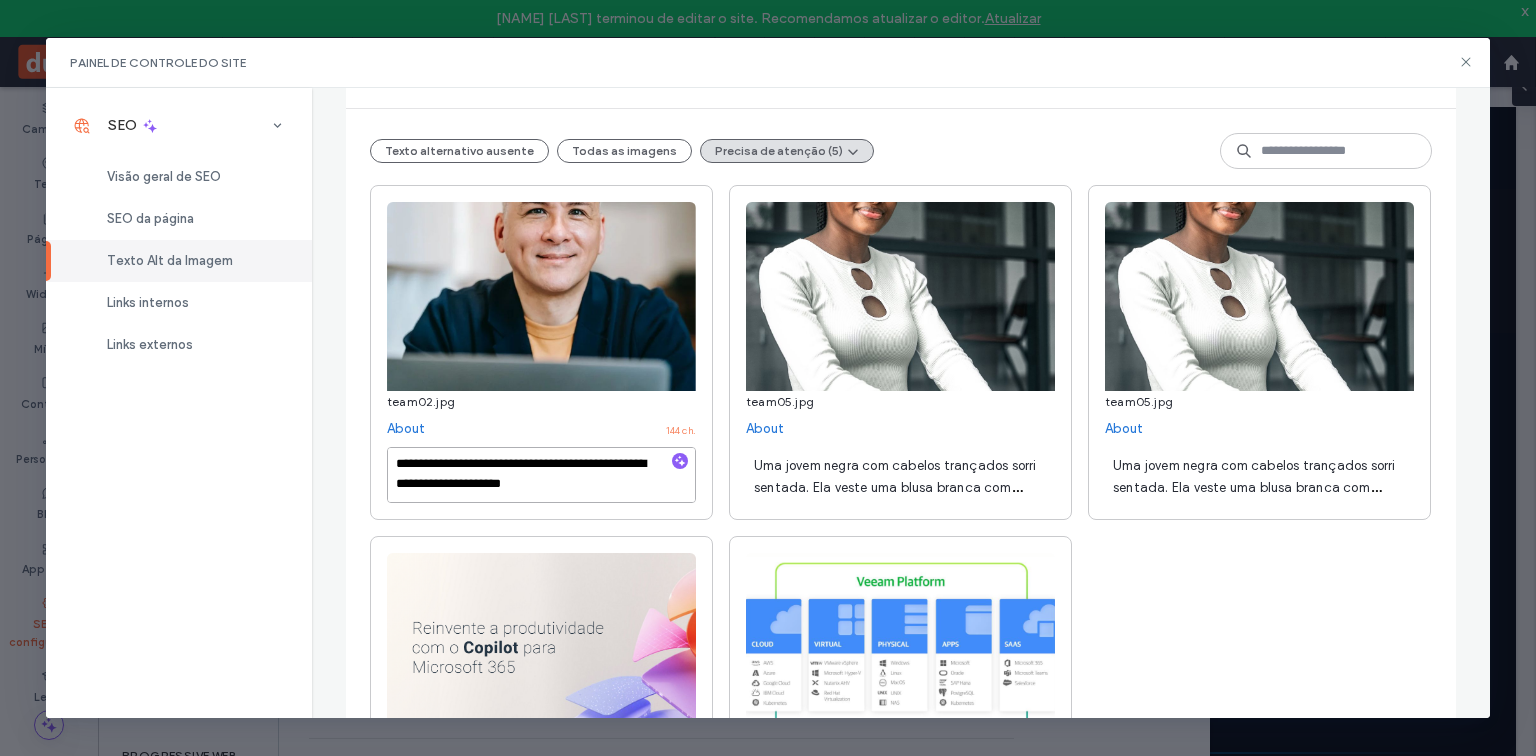 scroll, scrollTop: 1, scrollLeft: 0, axis: vertical 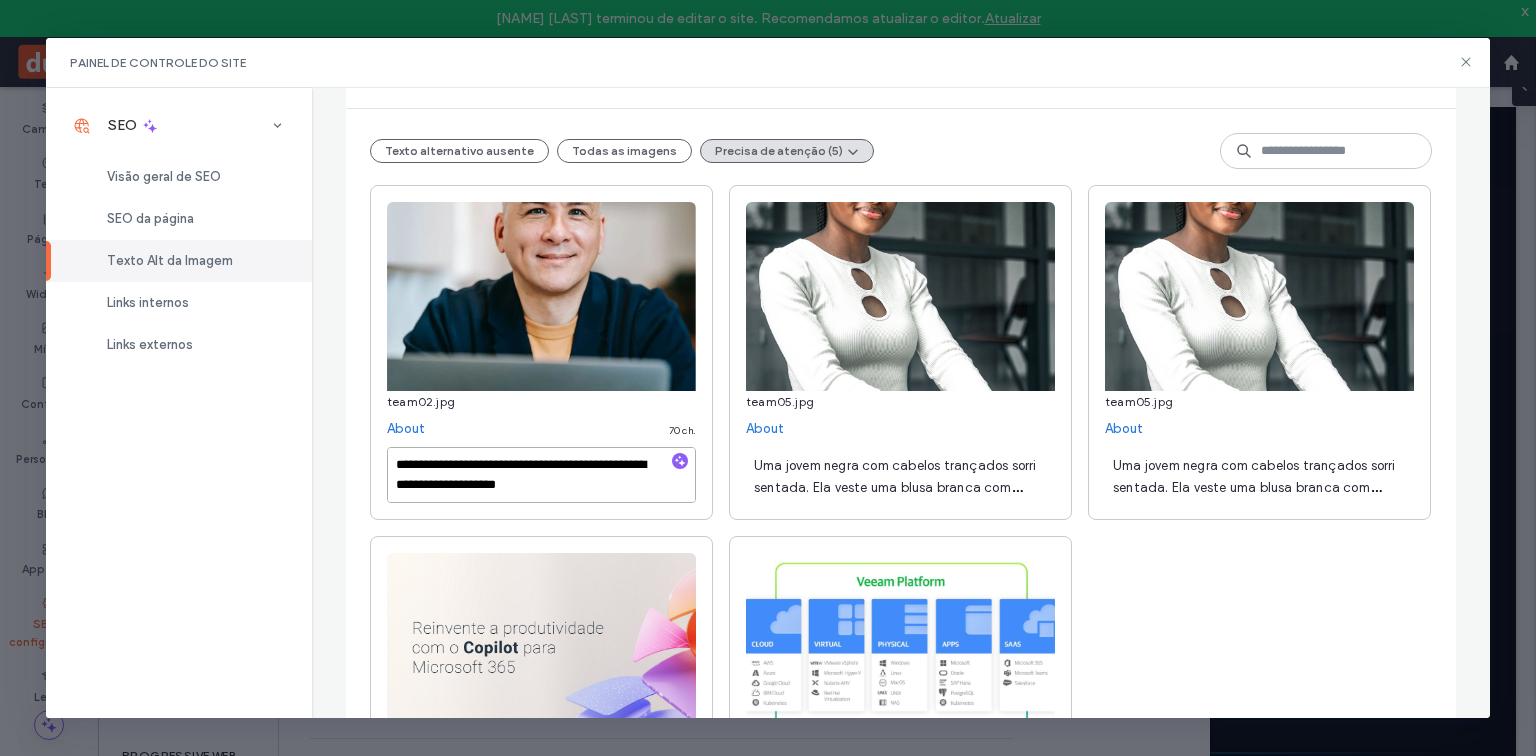 type on "**********" 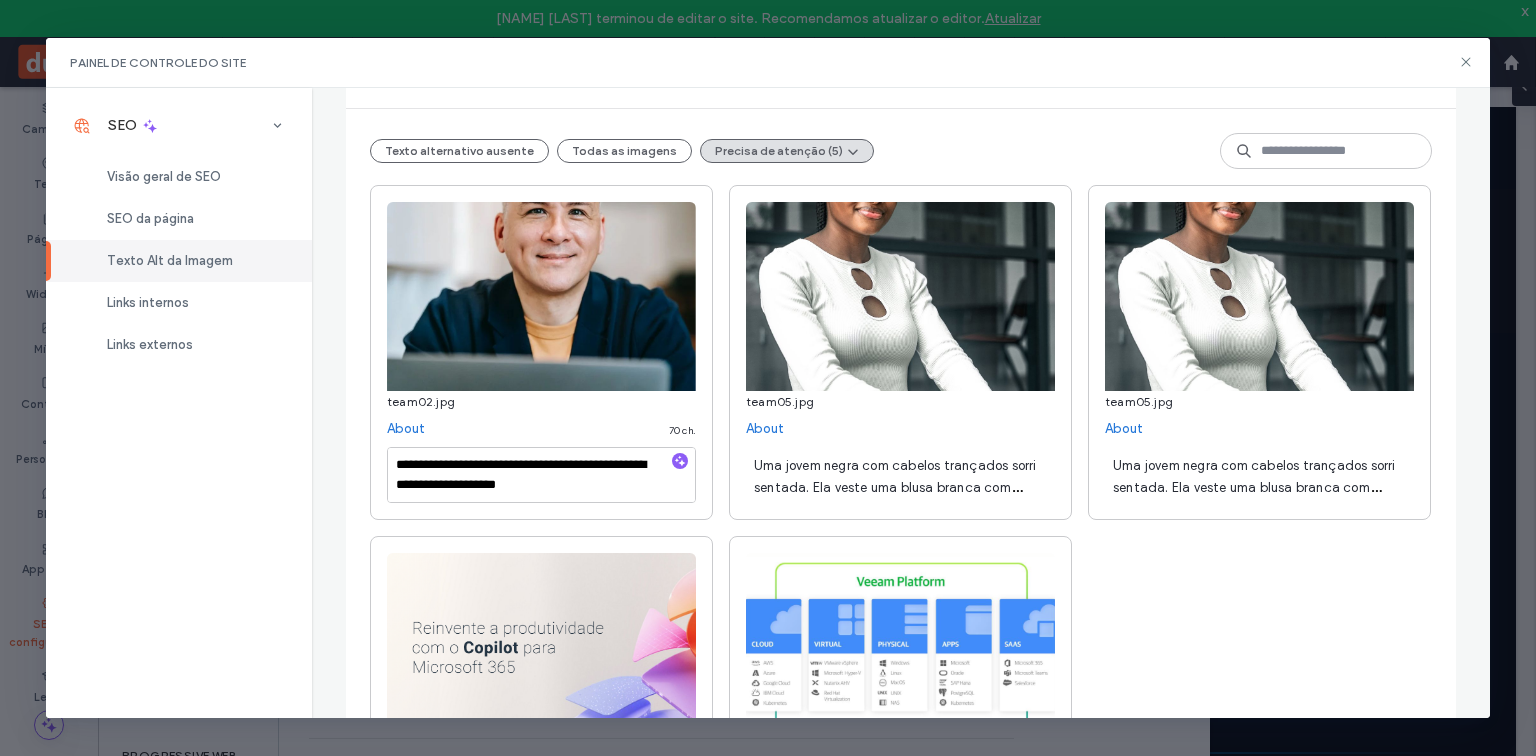 click on "Uma jovem negra com cabelos trançados sorri sentada. Ela veste uma blusa branca com recortes em formato de fechadura e calça preta." at bounding box center [900, 475] 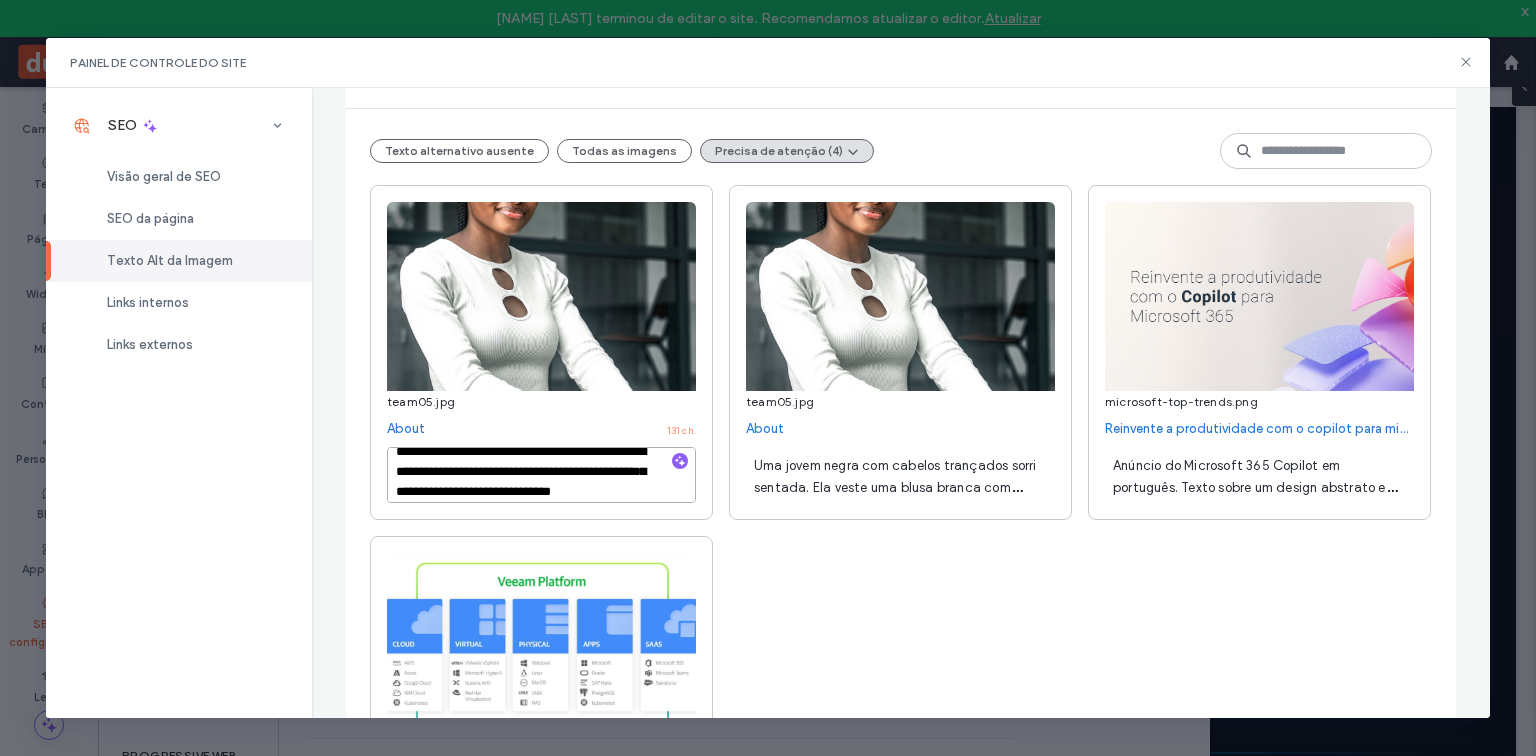 scroll, scrollTop: 0, scrollLeft: 0, axis: both 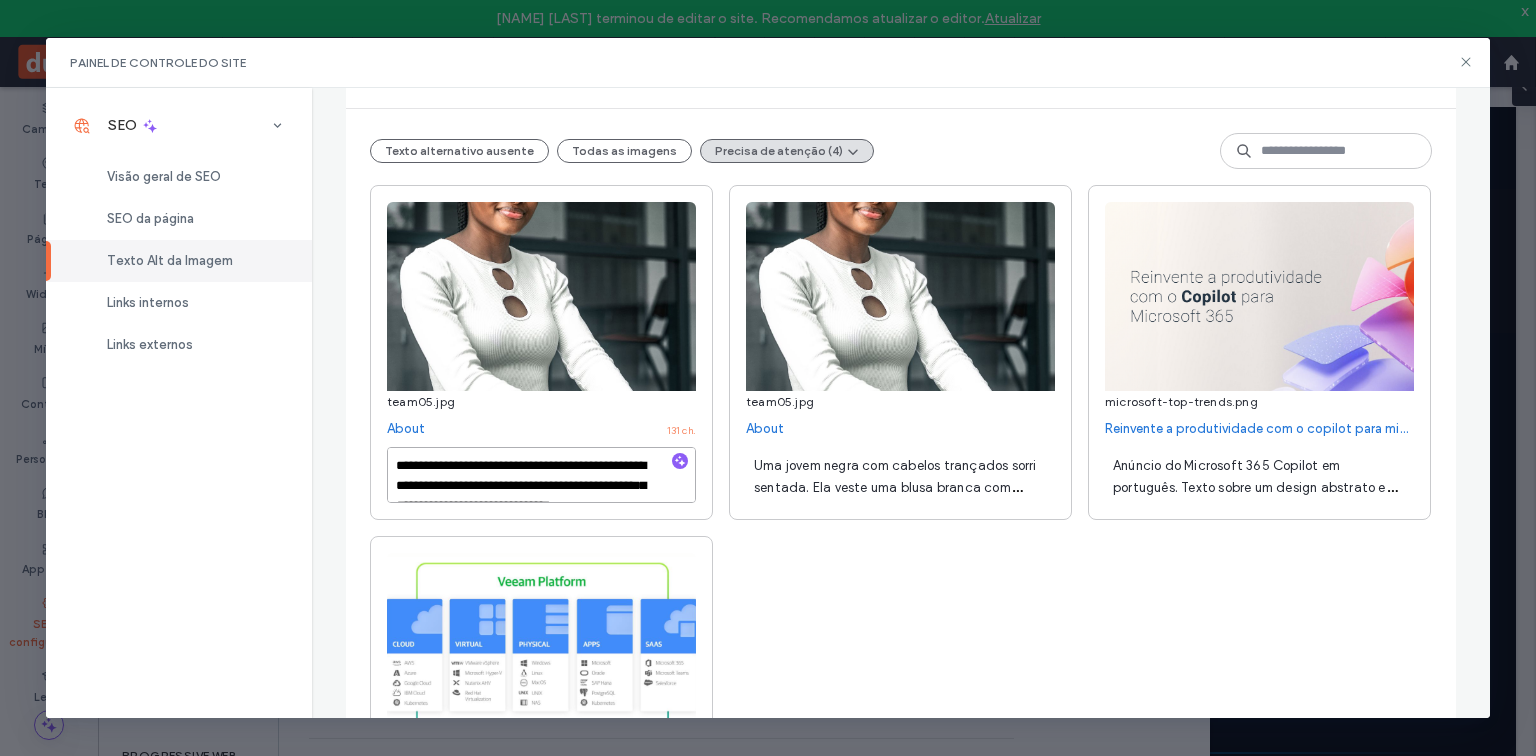 click on "**********" at bounding box center [541, 475] 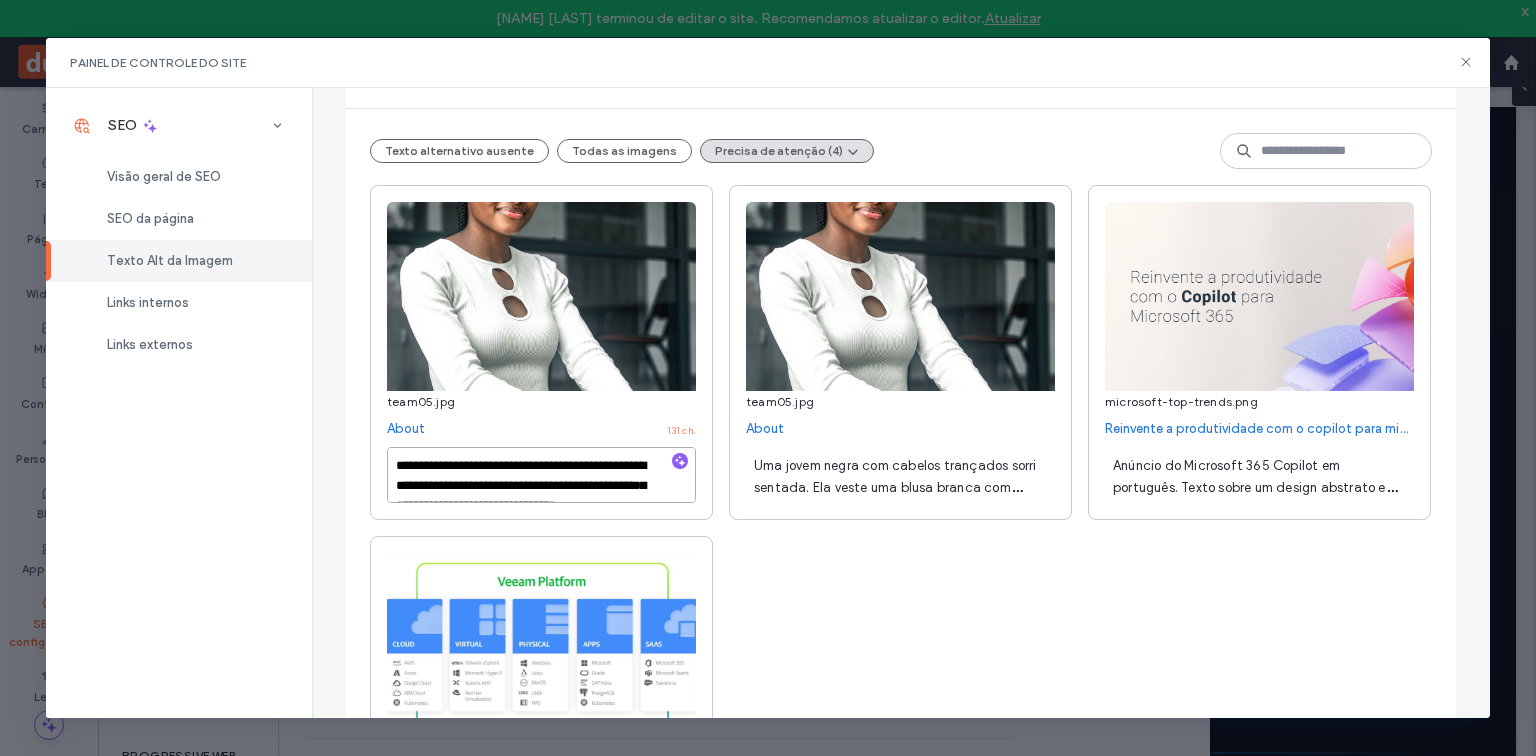 scroll, scrollTop: 12, scrollLeft: 0, axis: vertical 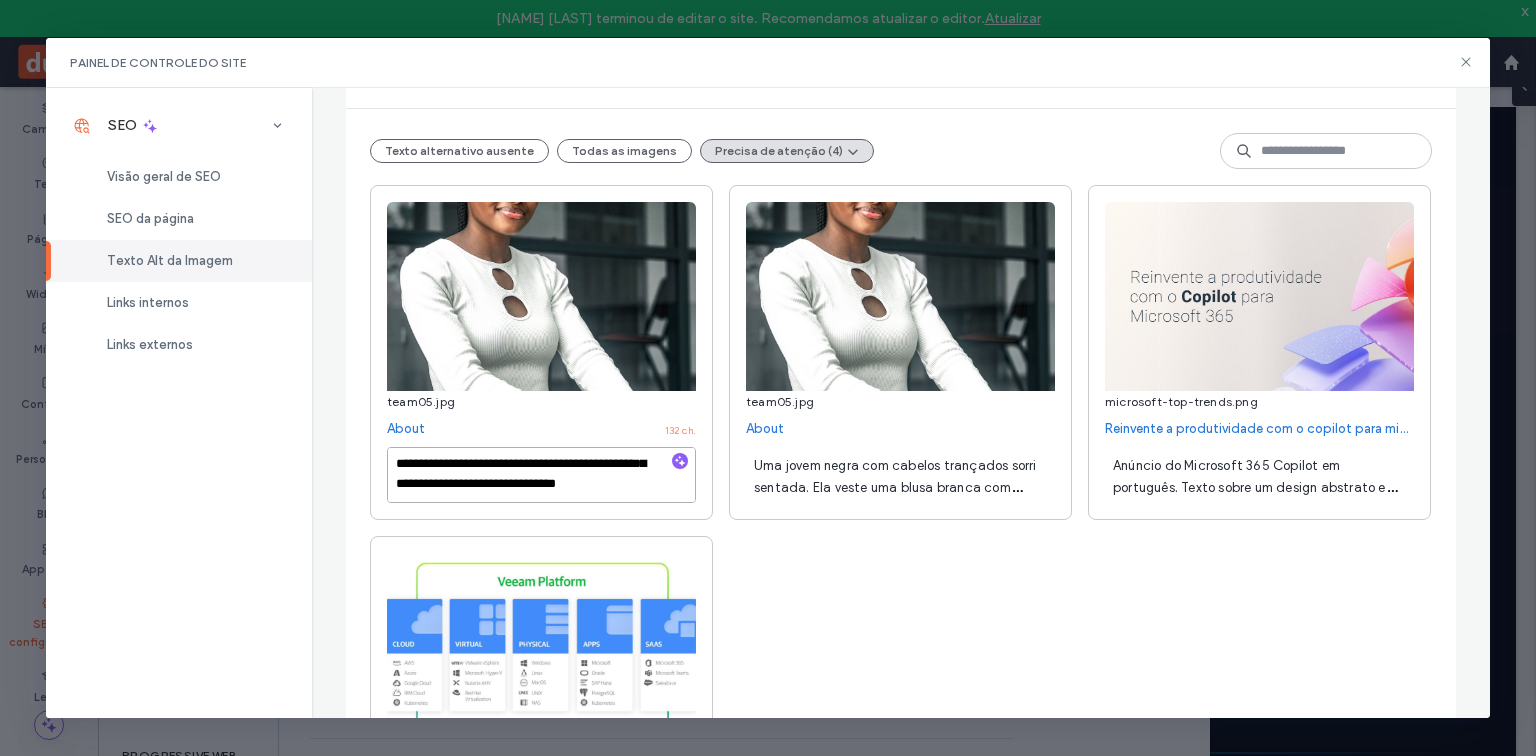 drag, startPoint x: 444, startPoint y: 493, endPoint x: 612, endPoint y: 491, distance: 168.0119 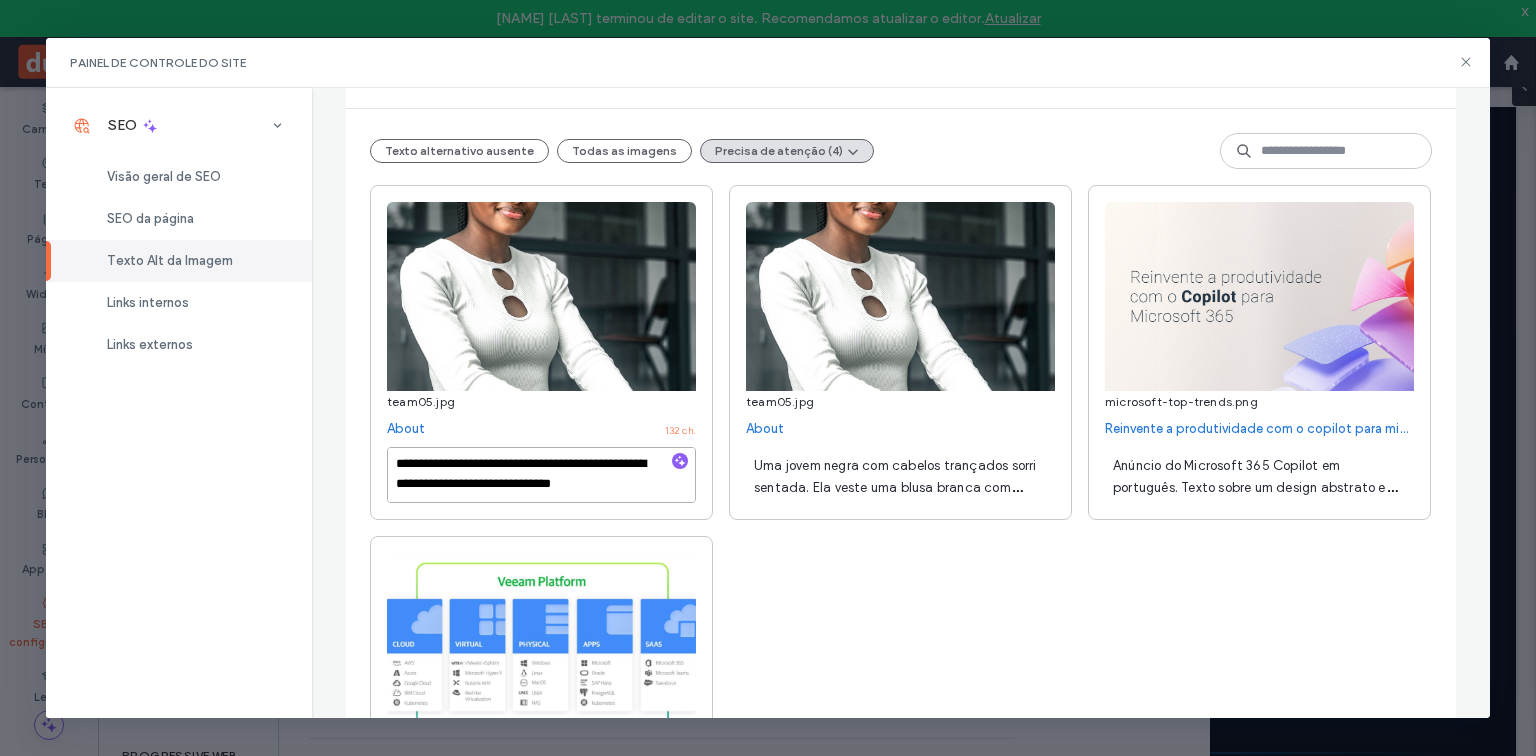 scroll, scrollTop: 21, scrollLeft: 0, axis: vertical 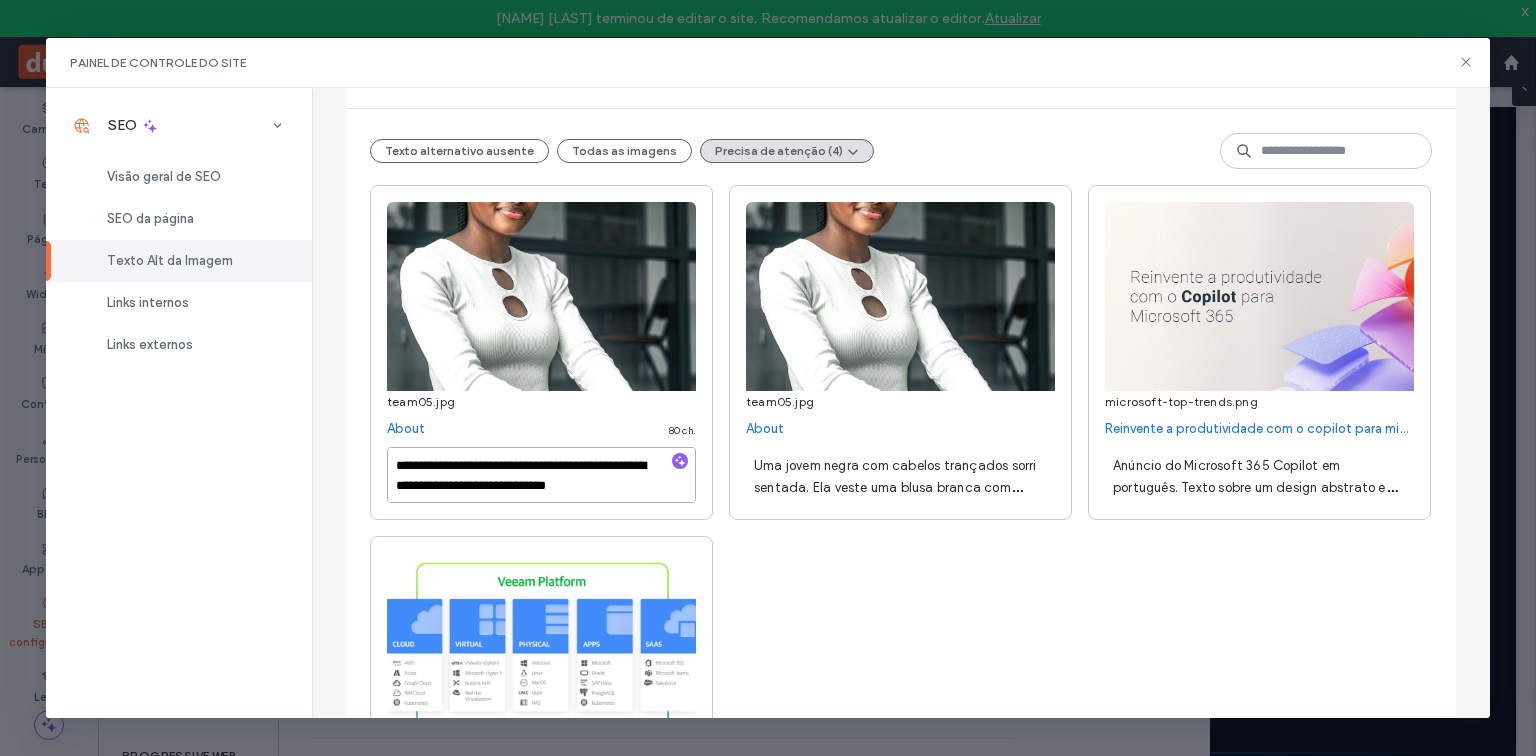 drag, startPoint x: 464, startPoint y: 491, endPoint x: 365, endPoint y: 448, distance: 107.935165 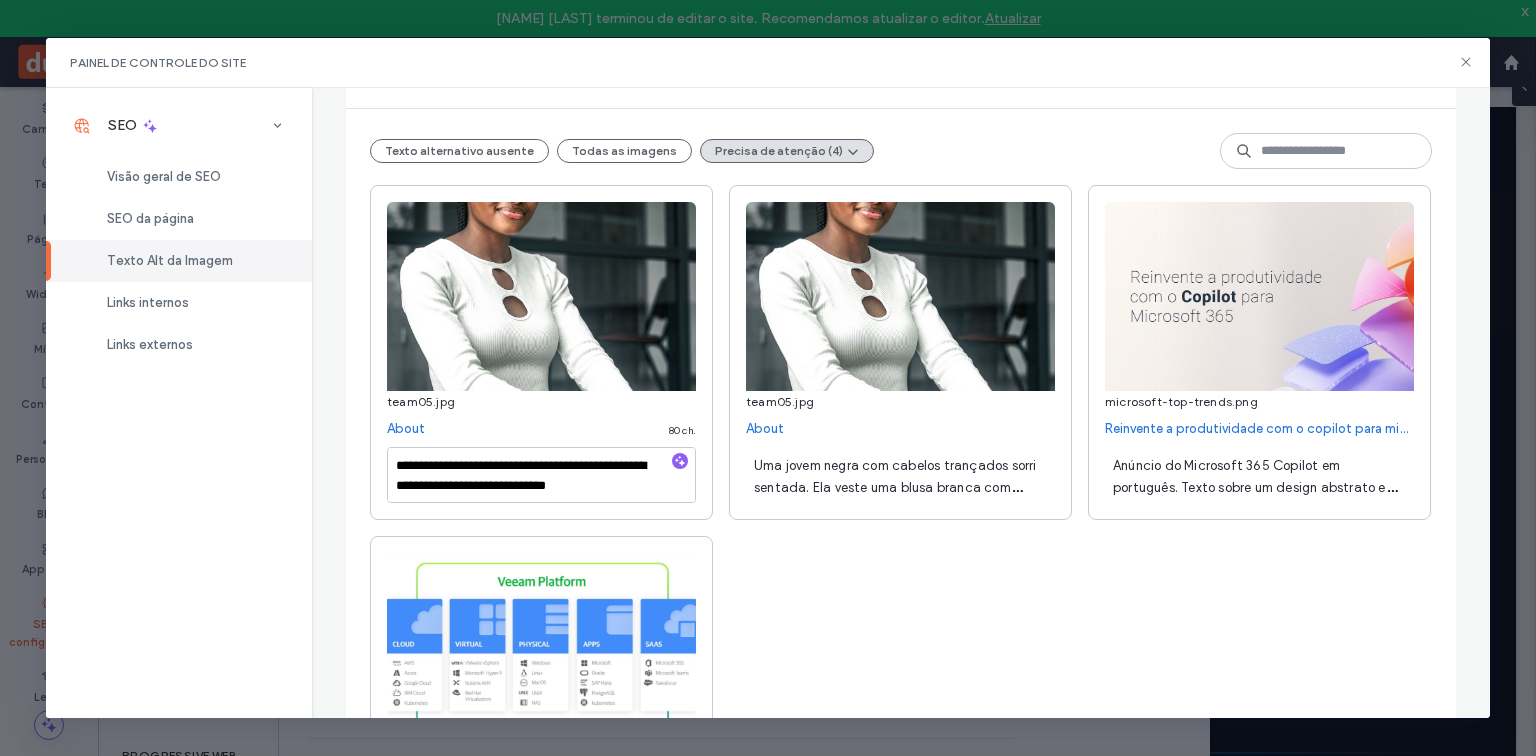 click on "Uma jovem negra com cabelos trançados sorri sentada. Ela veste uma blusa branca com recortes em formato de fechadura e calça preta." at bounding box center [895, 498] 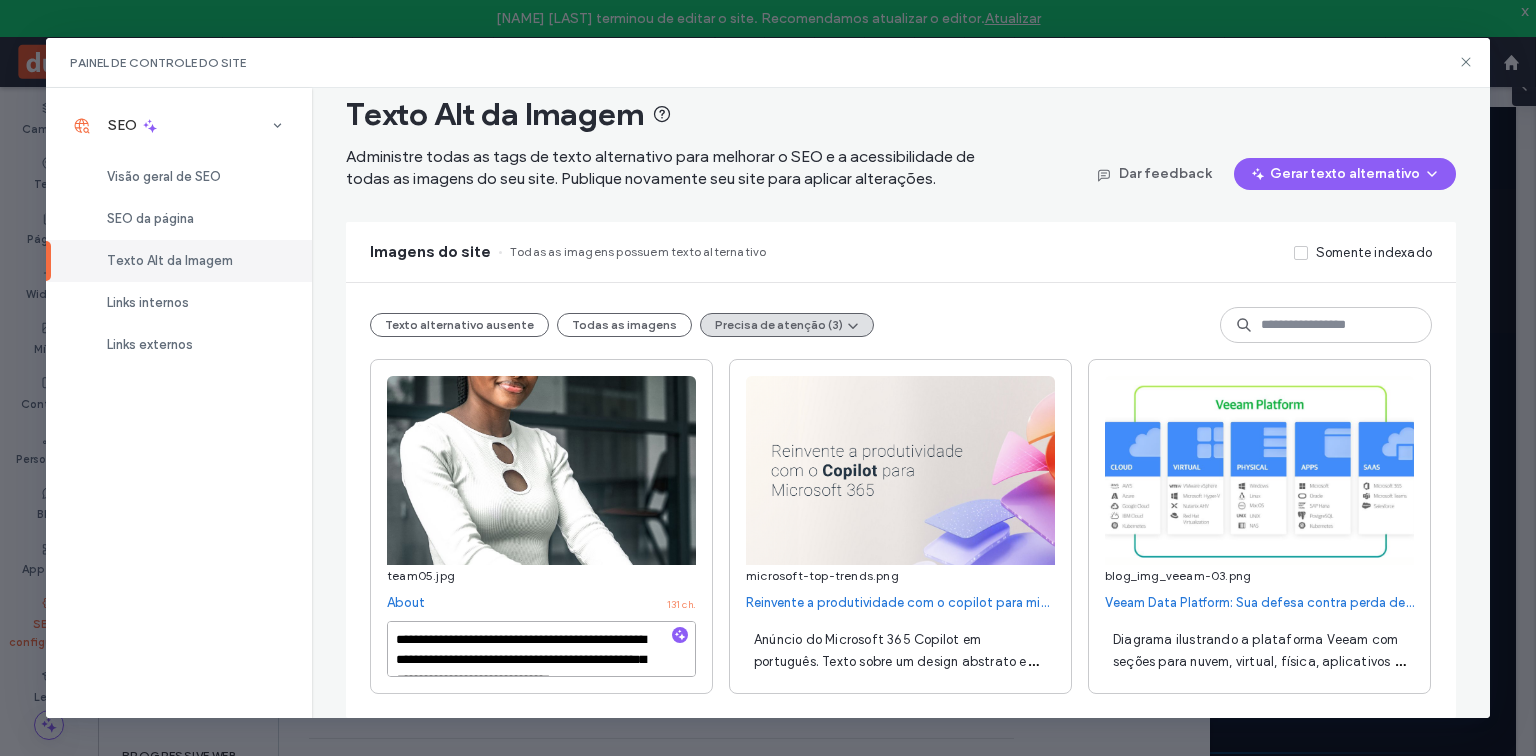 scroll, scrollTop: 25, scrollLeft: 0, axis: vertical 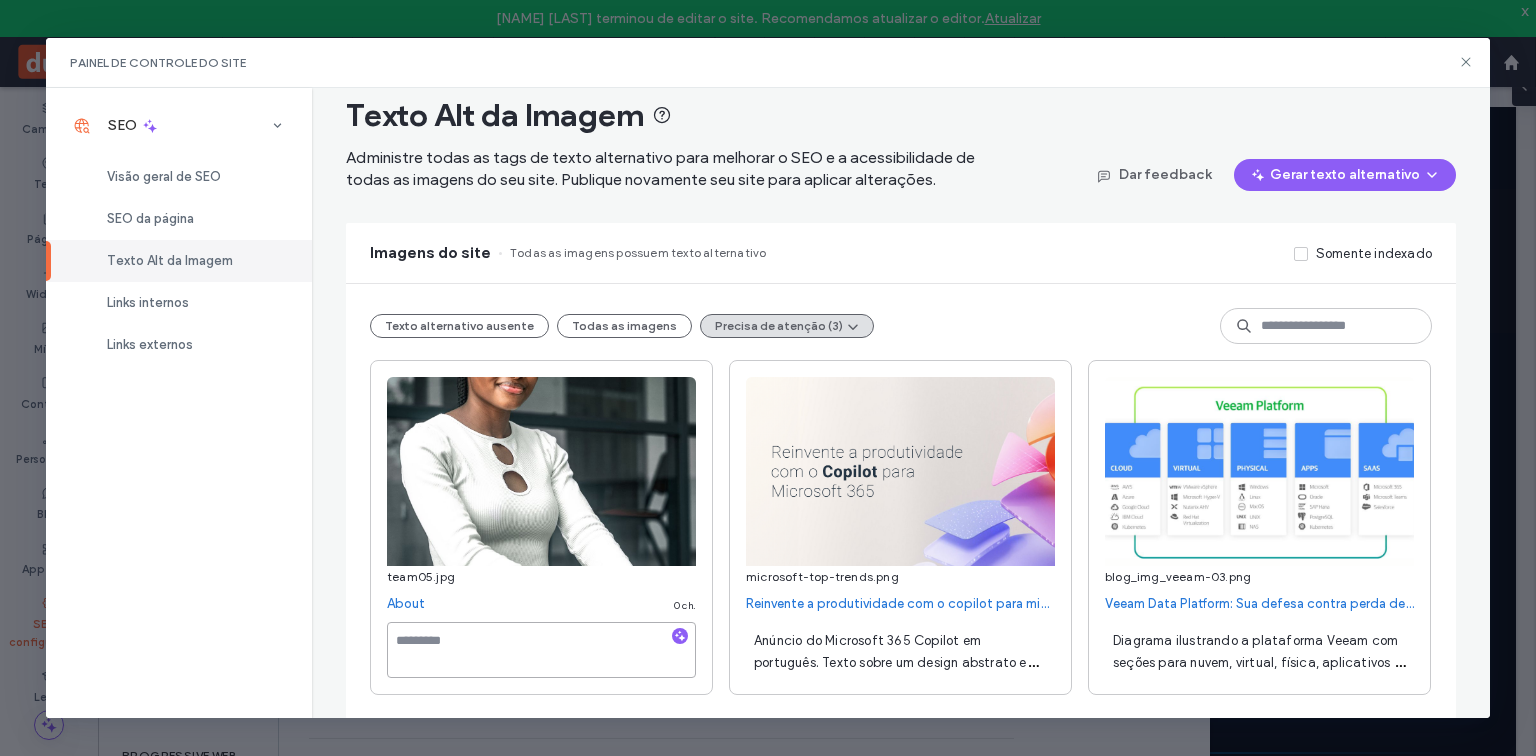 paste on "**********" 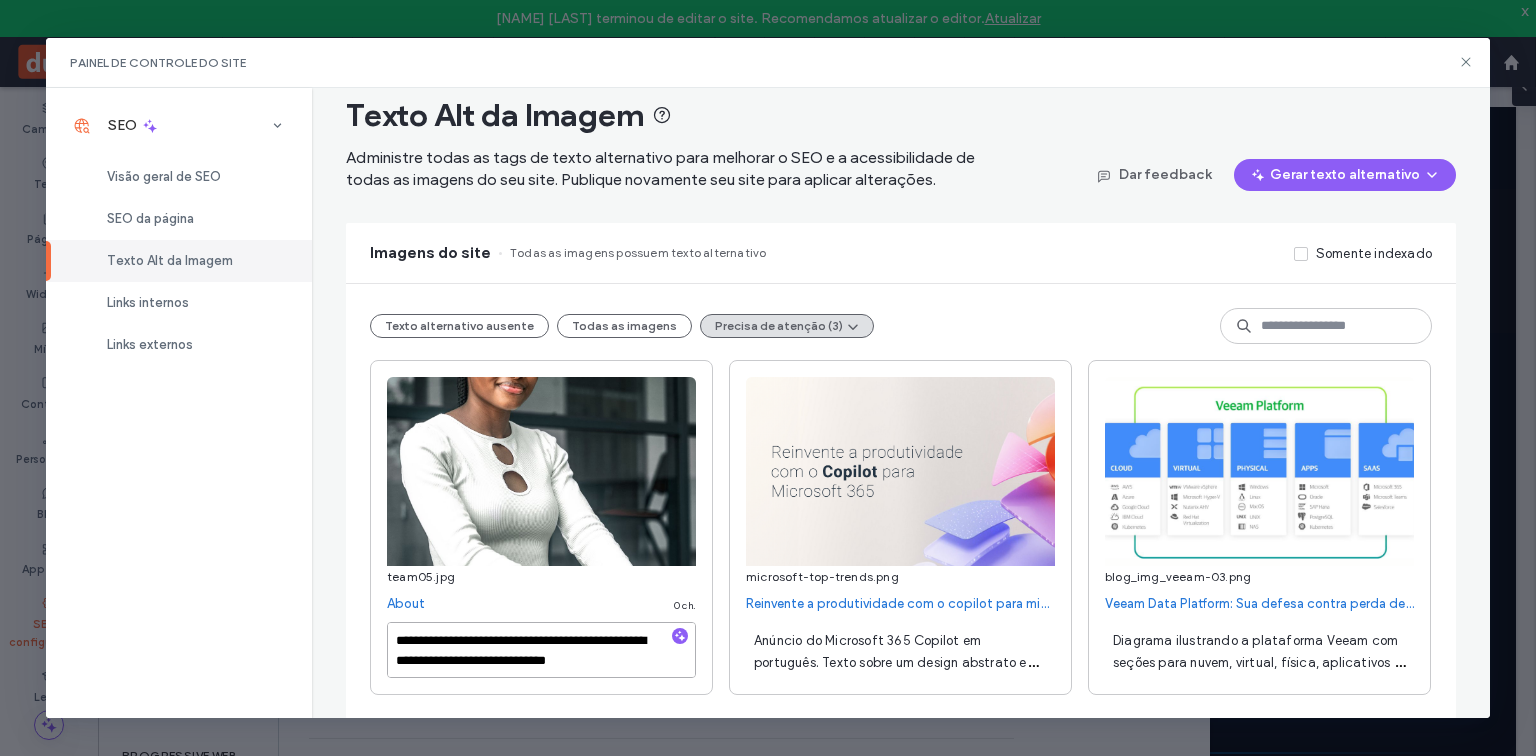scroll, scrollTop: 12, scrollLeft: 0, axis: vertical 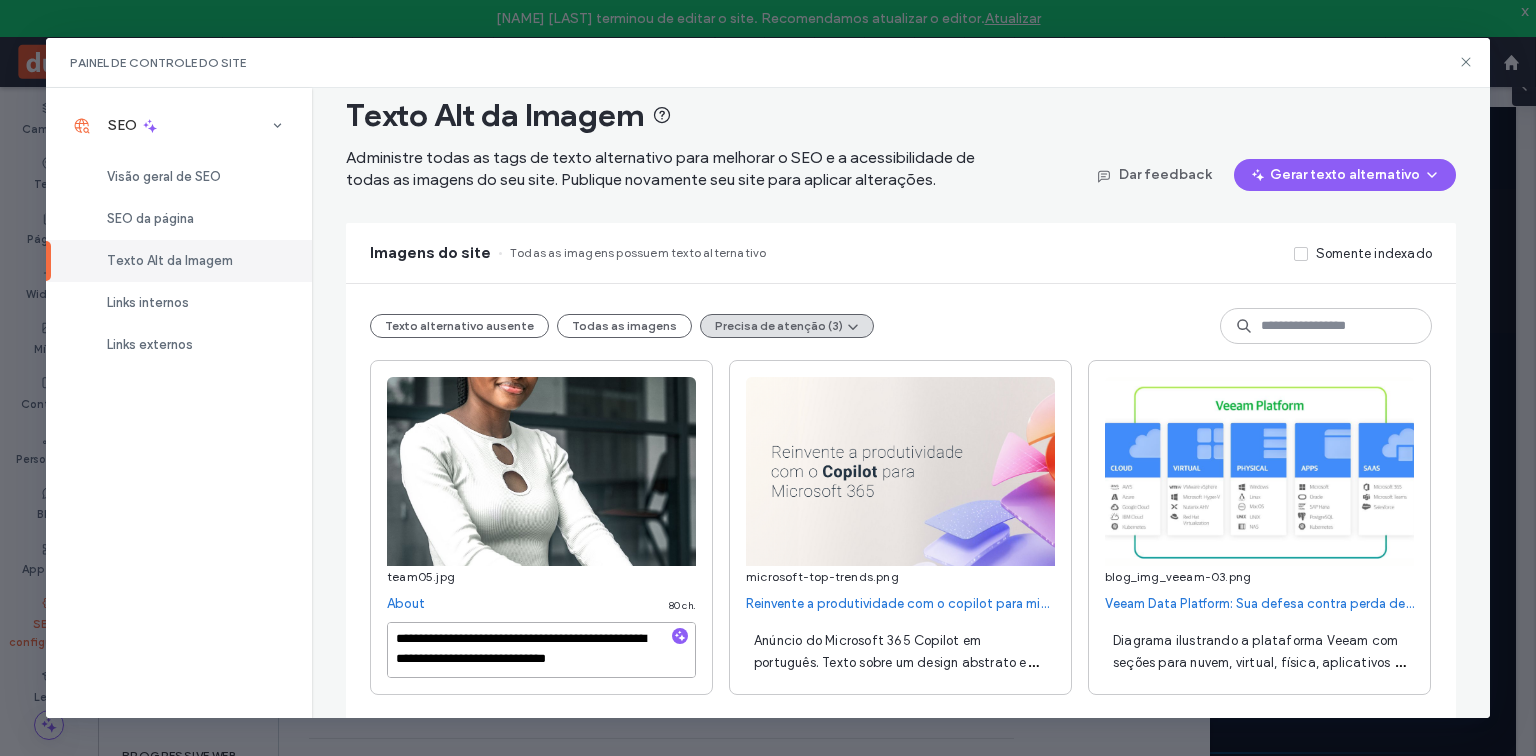 type on "**********" 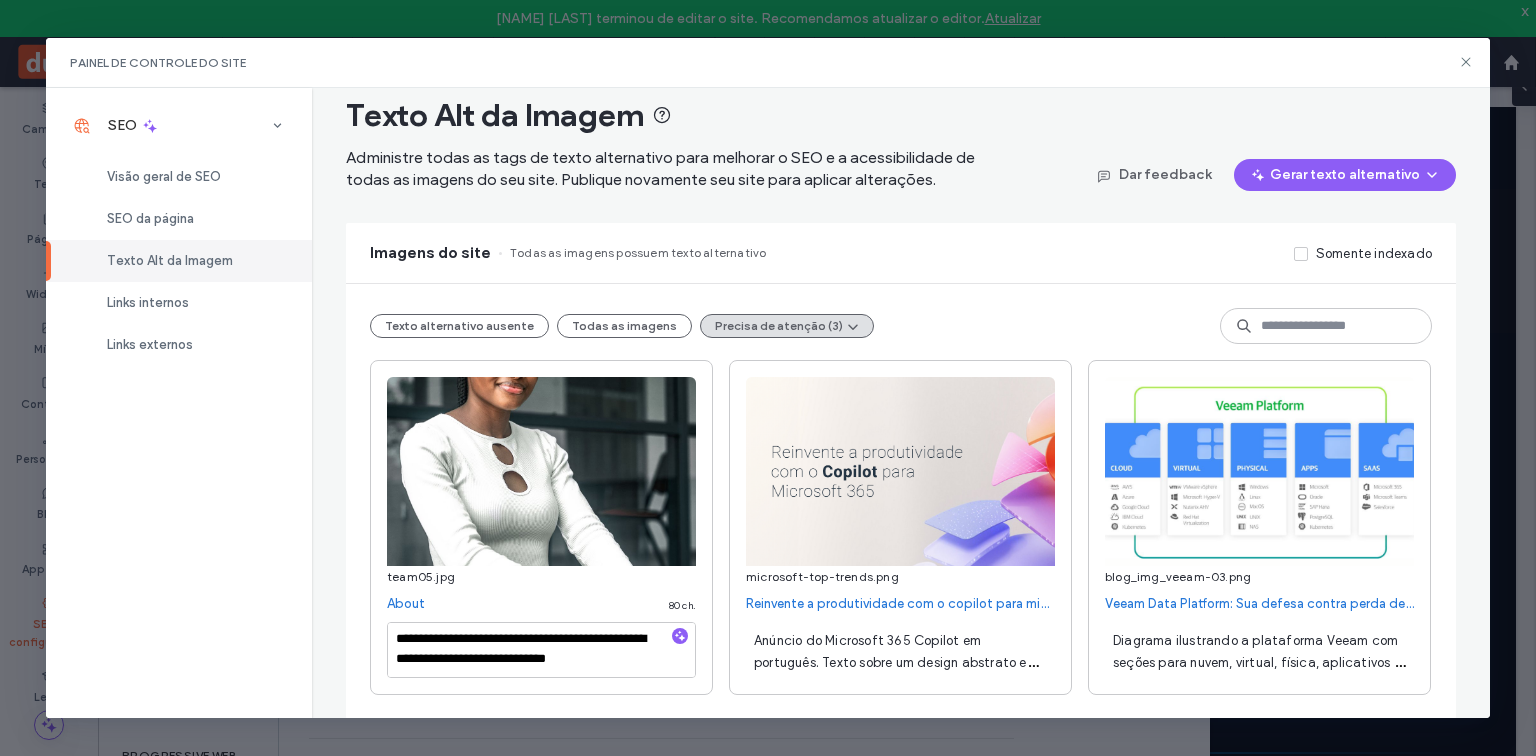 click on "Anúncio do Microsoft 365 Copilot em português. Texto sobre um design abstrato em tons pastéis: "Reinvente a produtividade com o Copilot para o Microsoft 365"." at bounding box center (899, 673) 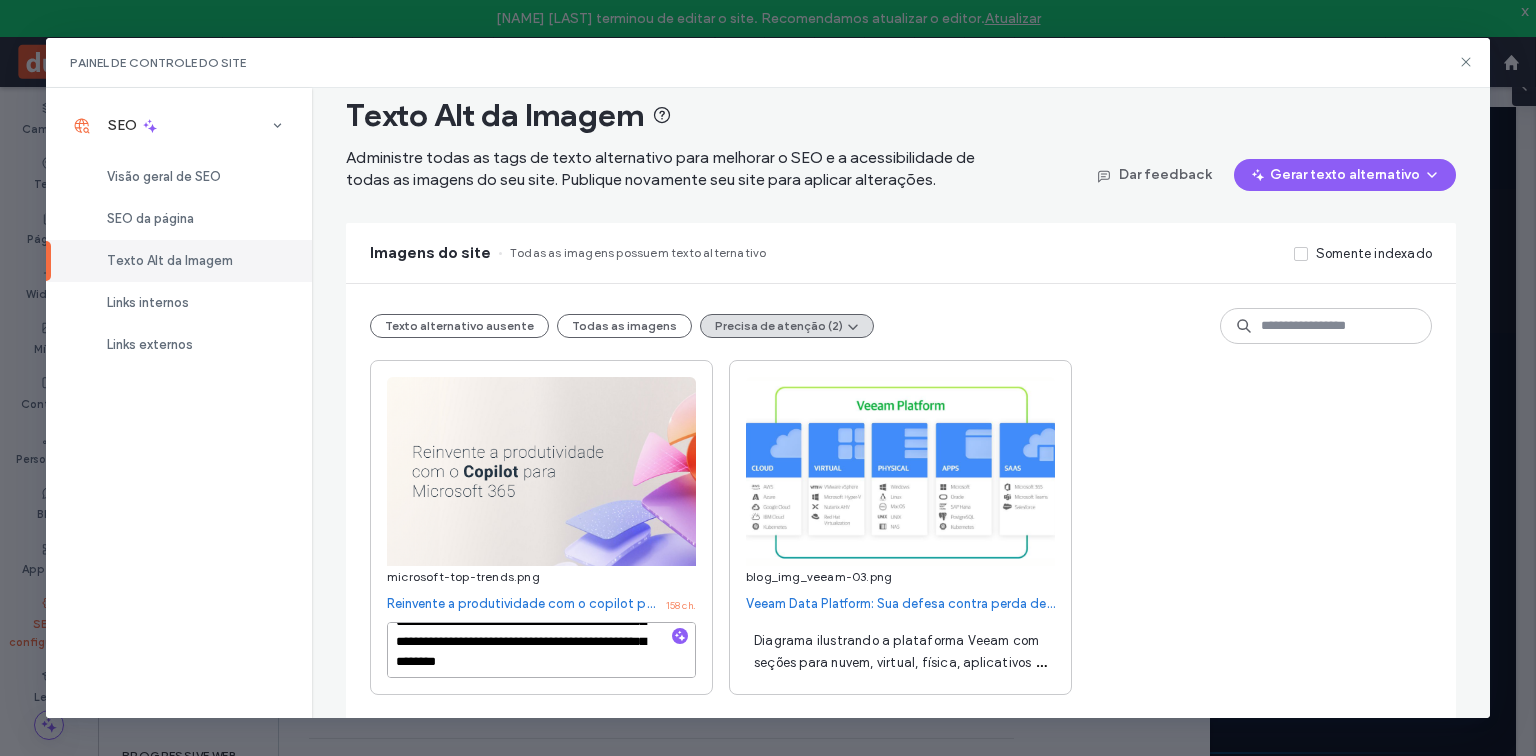 scroll, scrollTop: 61, scrollLeft: 0, axis: vertical 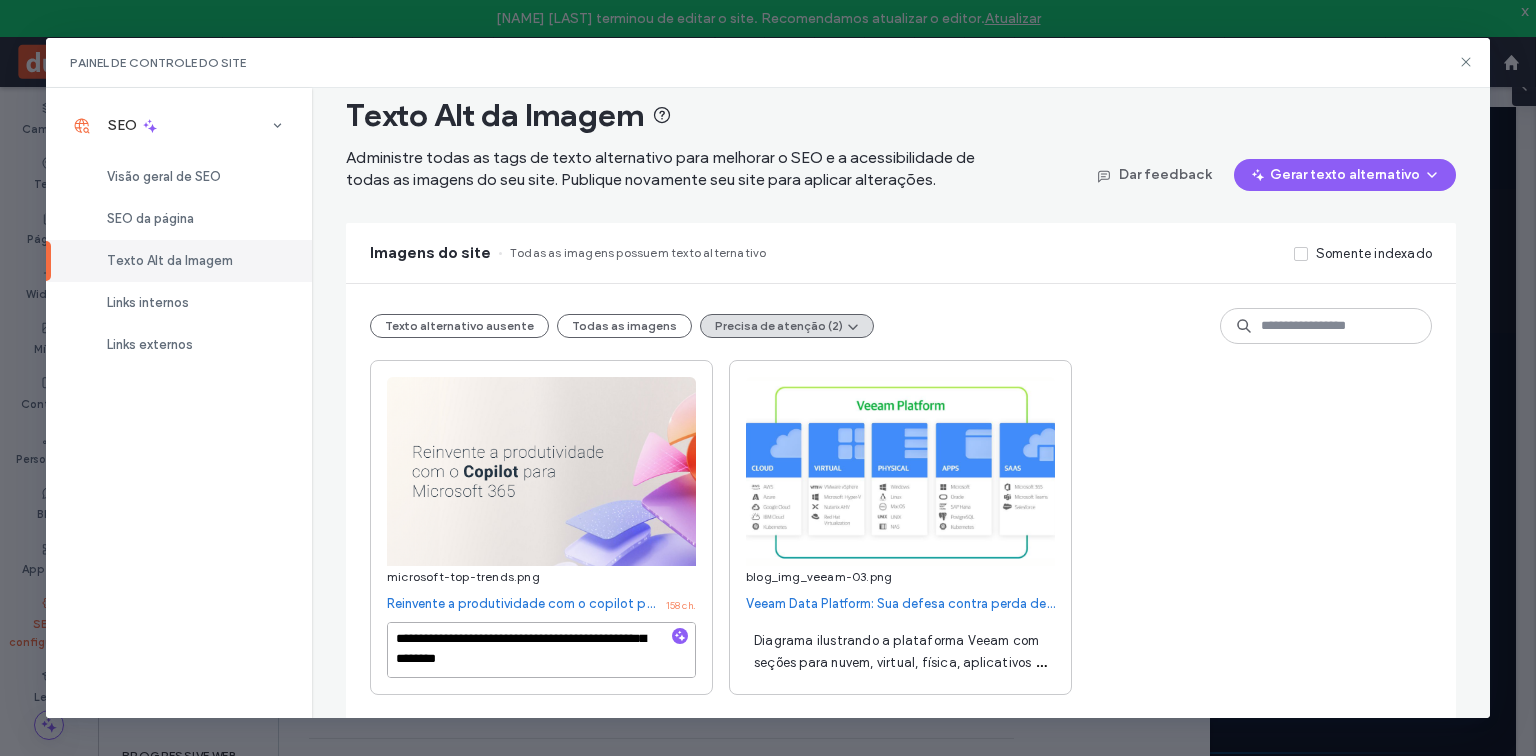 drag, startPoint x: 460, startPoint y: 660, endPoint x: 621, endPoint y: 674, distance: 161.60754 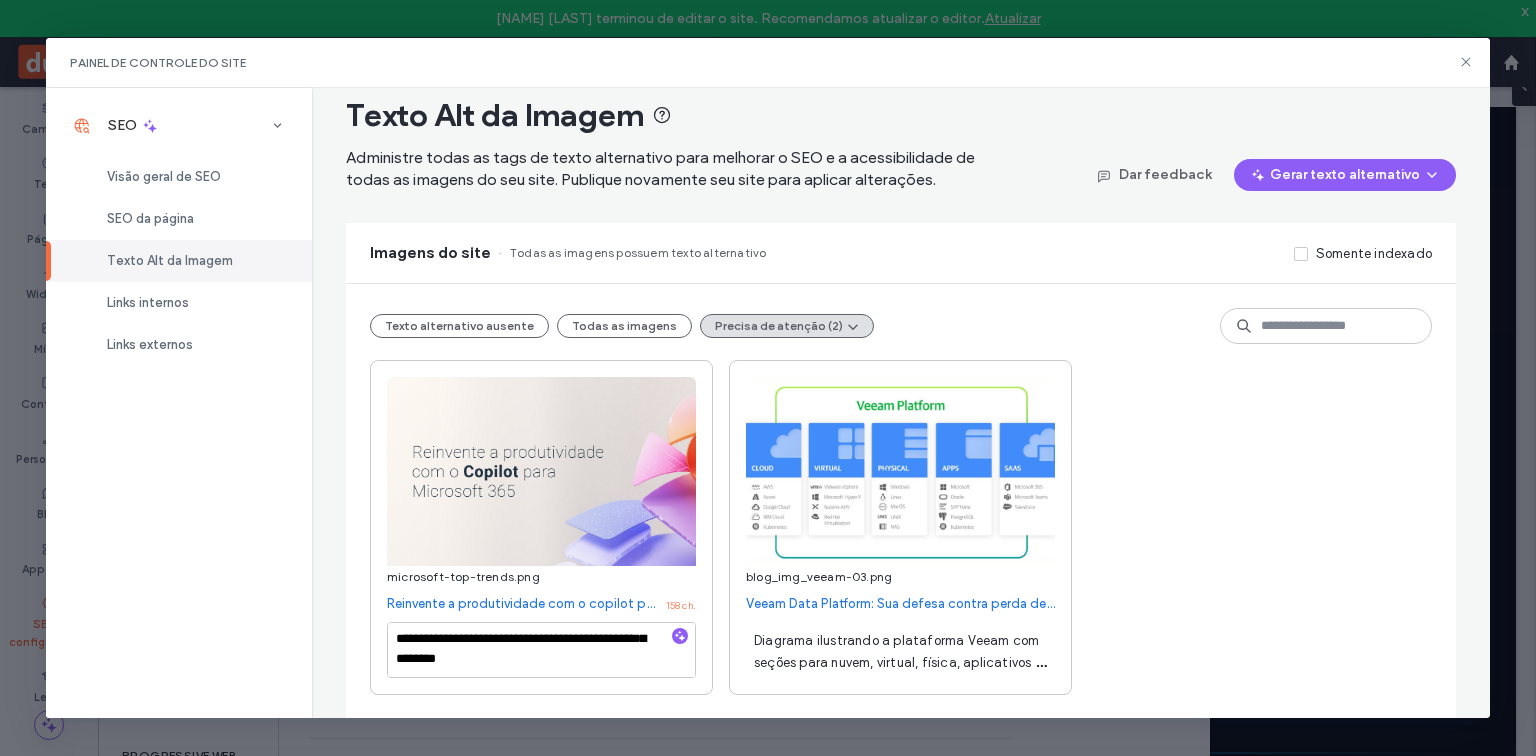 click on "**********" at bounding box center [901, 527] 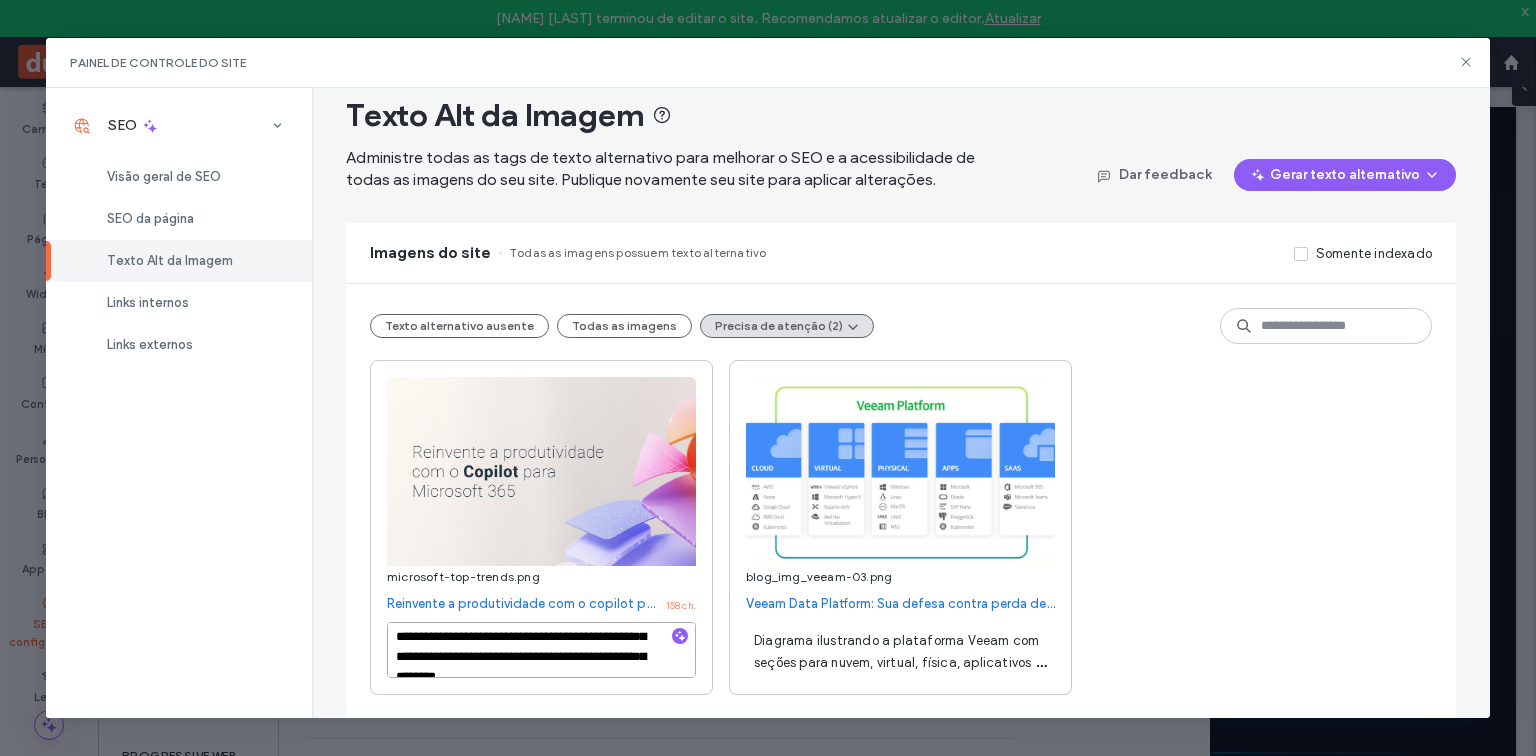 scroll, scrollTop: 0, scrollLeft: 0, axis: both 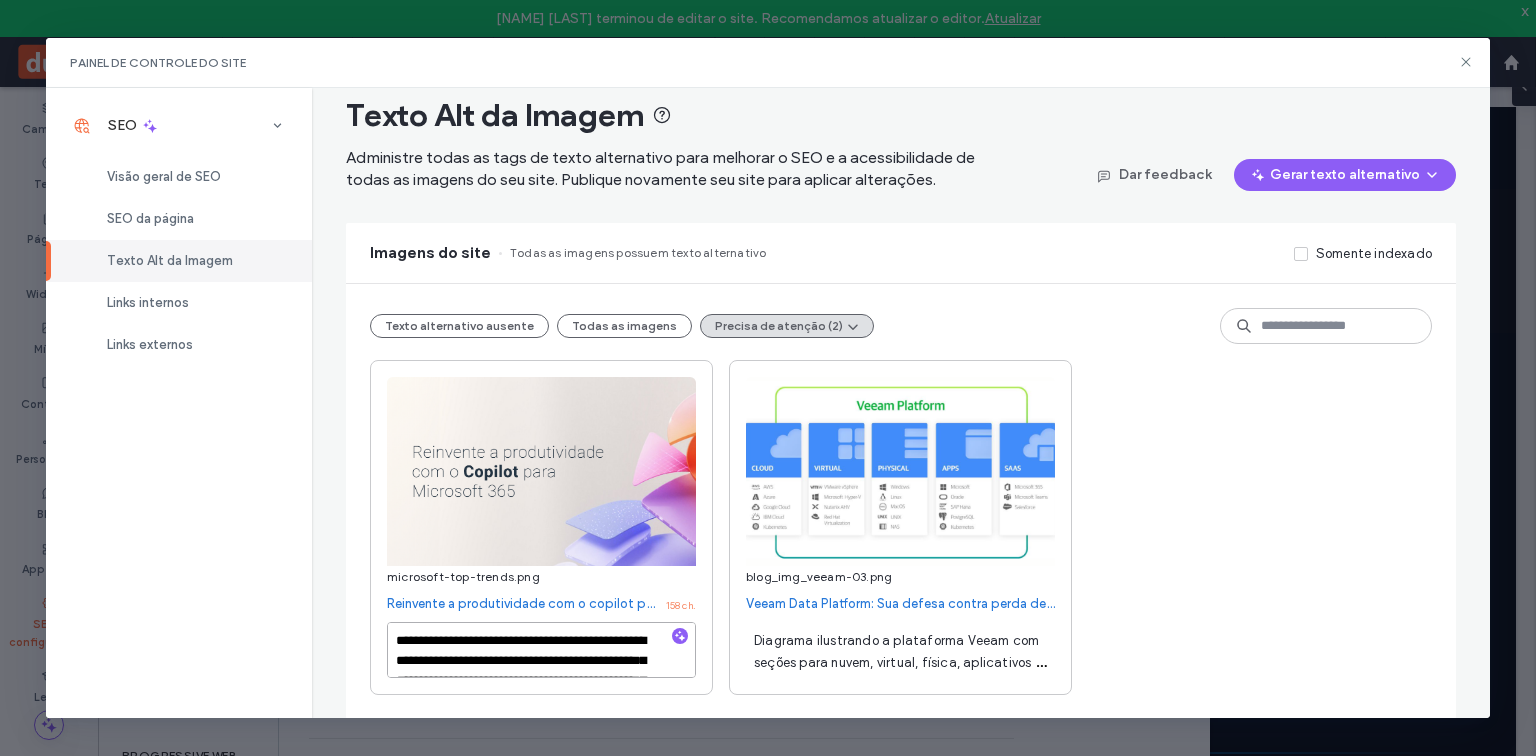 drag, startPoint x: 600, startPoint y: 640, endPoint x: 480, endPoint y: 645, distance: 120.10412 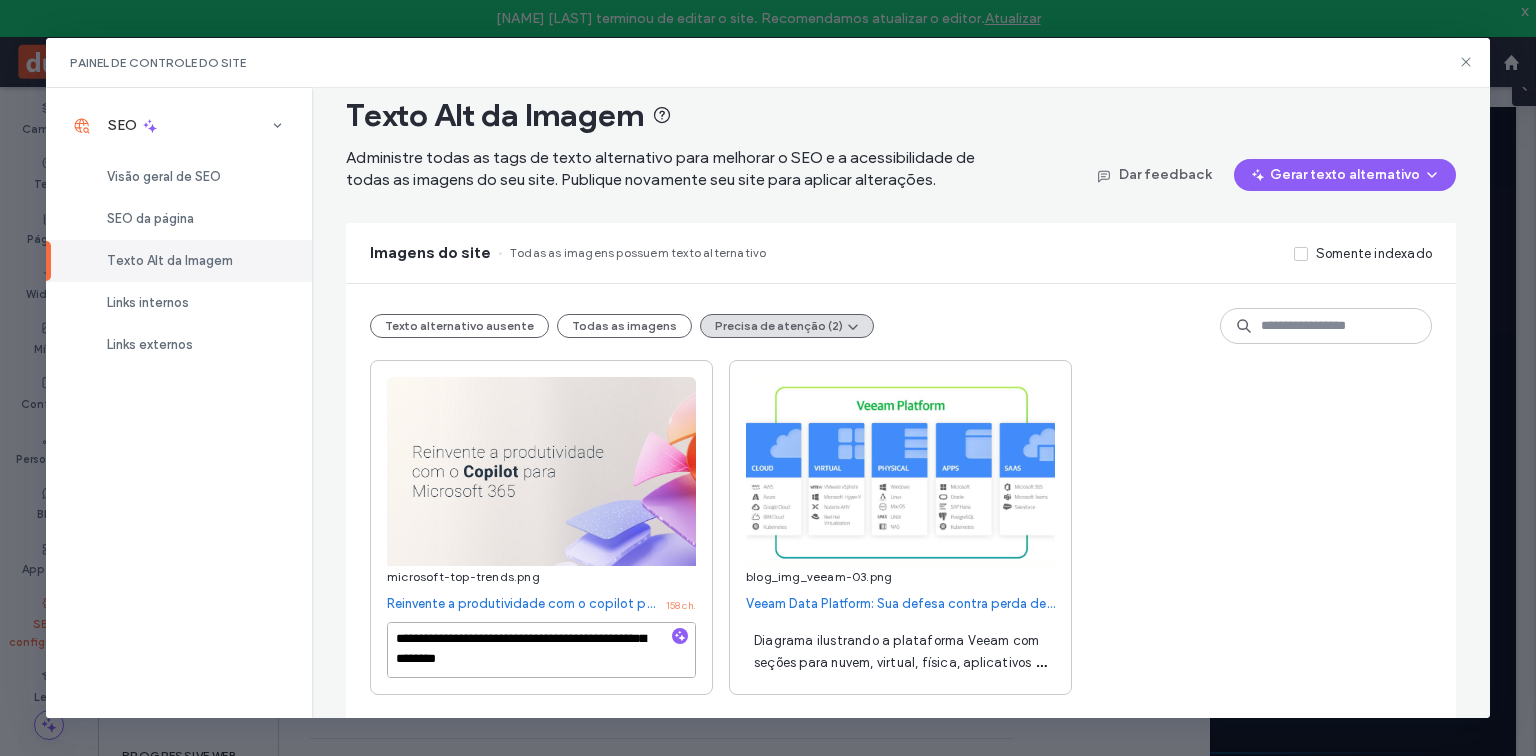 scroll, scrollTop: 61, scrollLeft: 0, axis: vertical 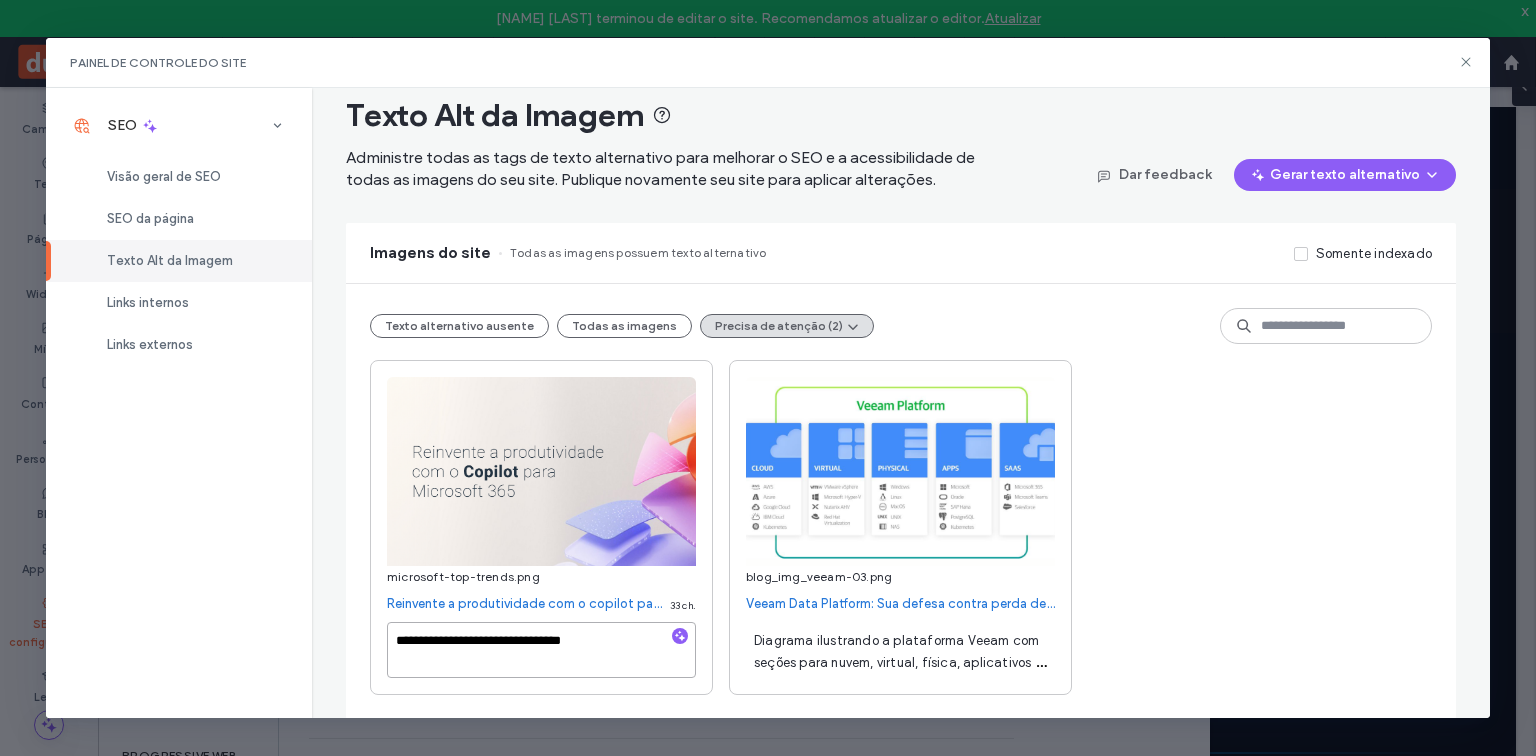 type on "**********" 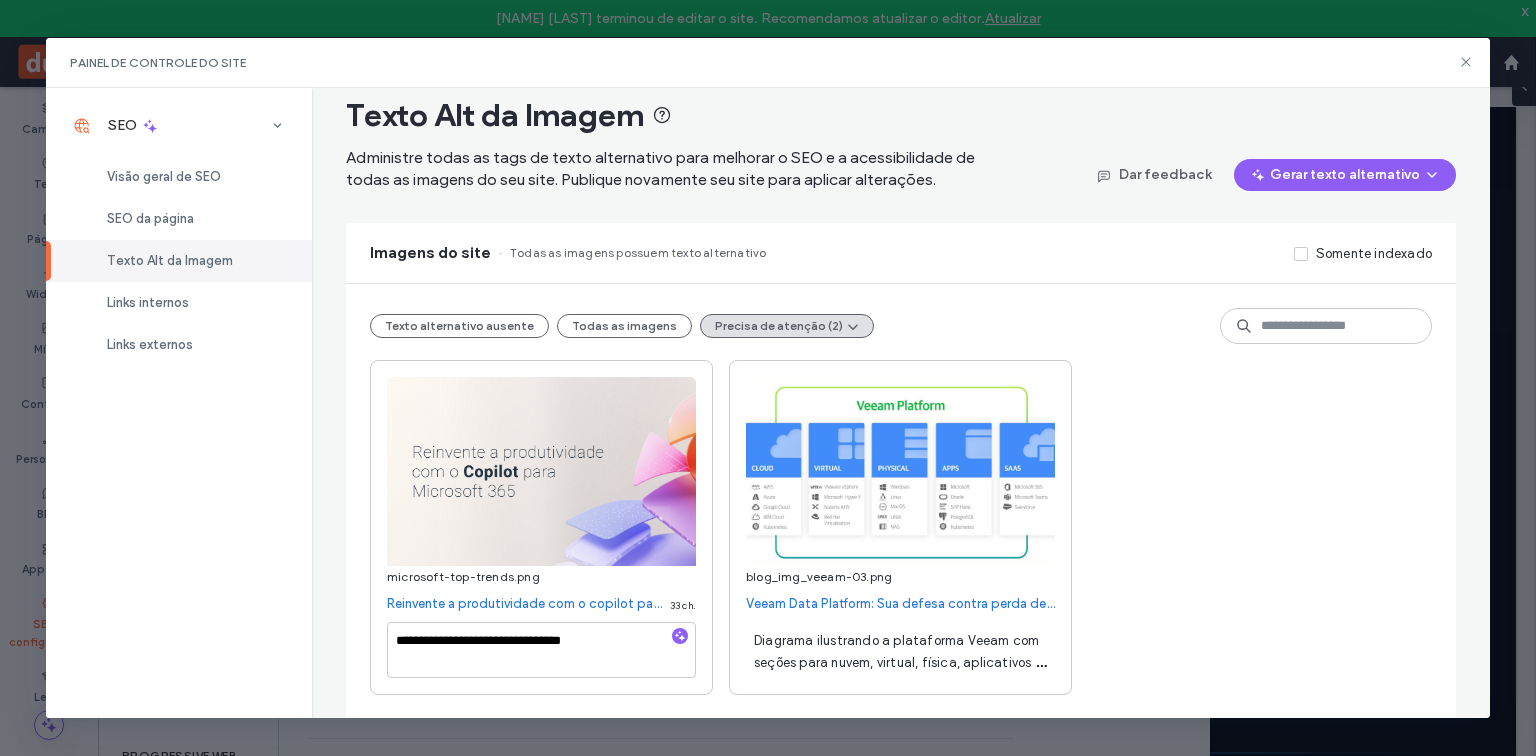 click on "**********" at bounding box center (901, 527) 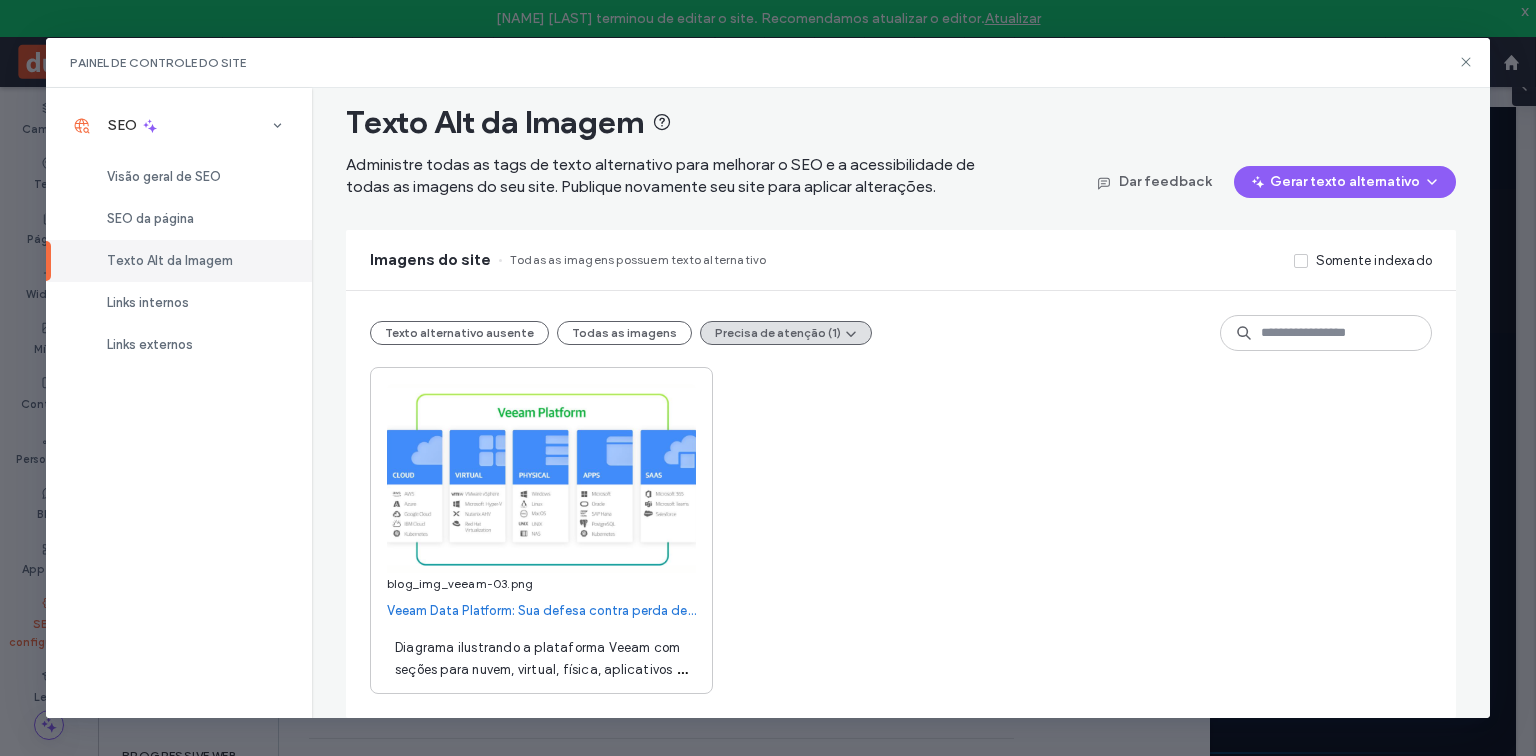 scroll, scrollTop: 17, scrollLeft: 0, axis: vertical 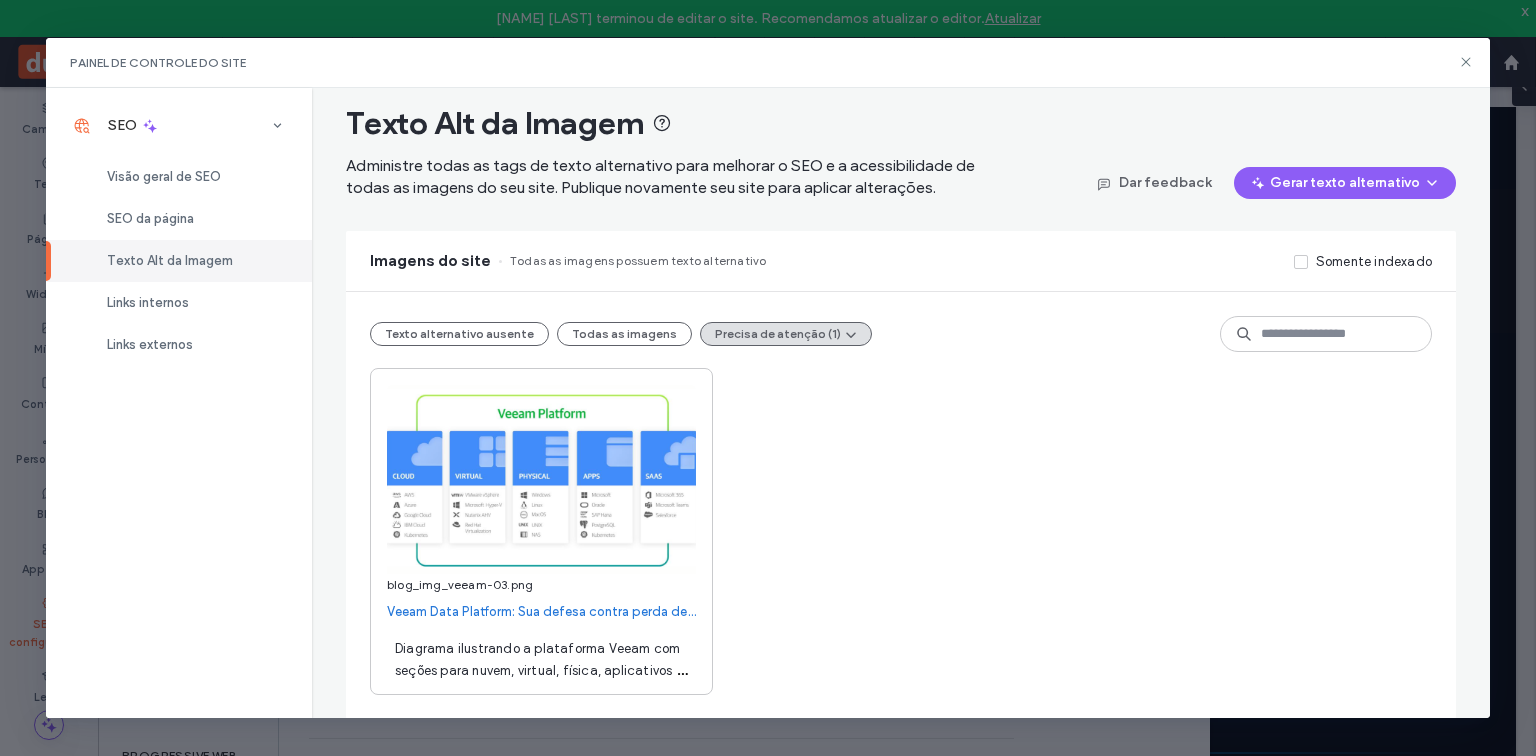 click on "Diagrama ilustrando a plataforma Veeam com seções para nuvem, virtual, física, aplicativos e SaaS, cada uma com funcionalidades associadas." at bounding box center (541, 681) 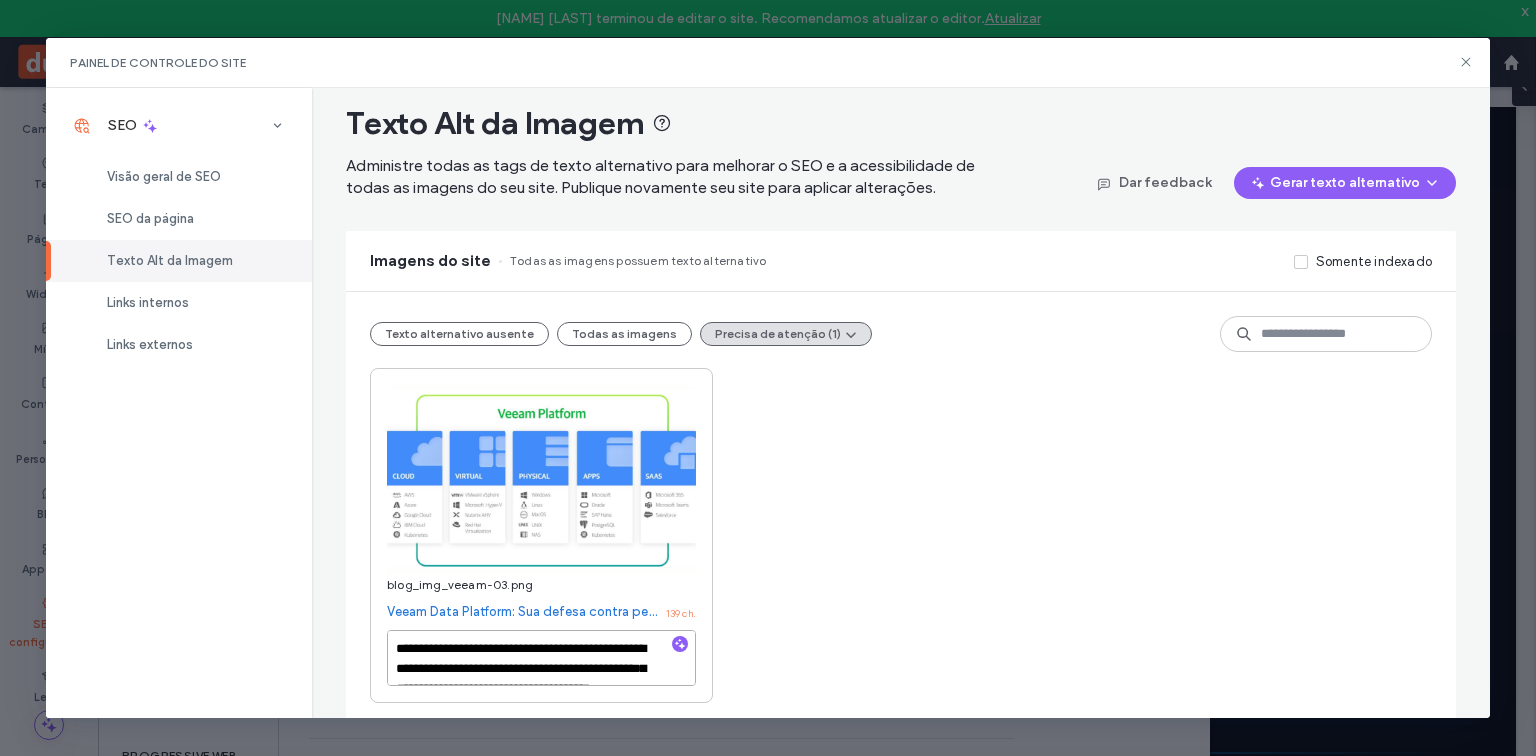 scroll, scrollTop: 25, scrollLeft: 0, axis: vertical 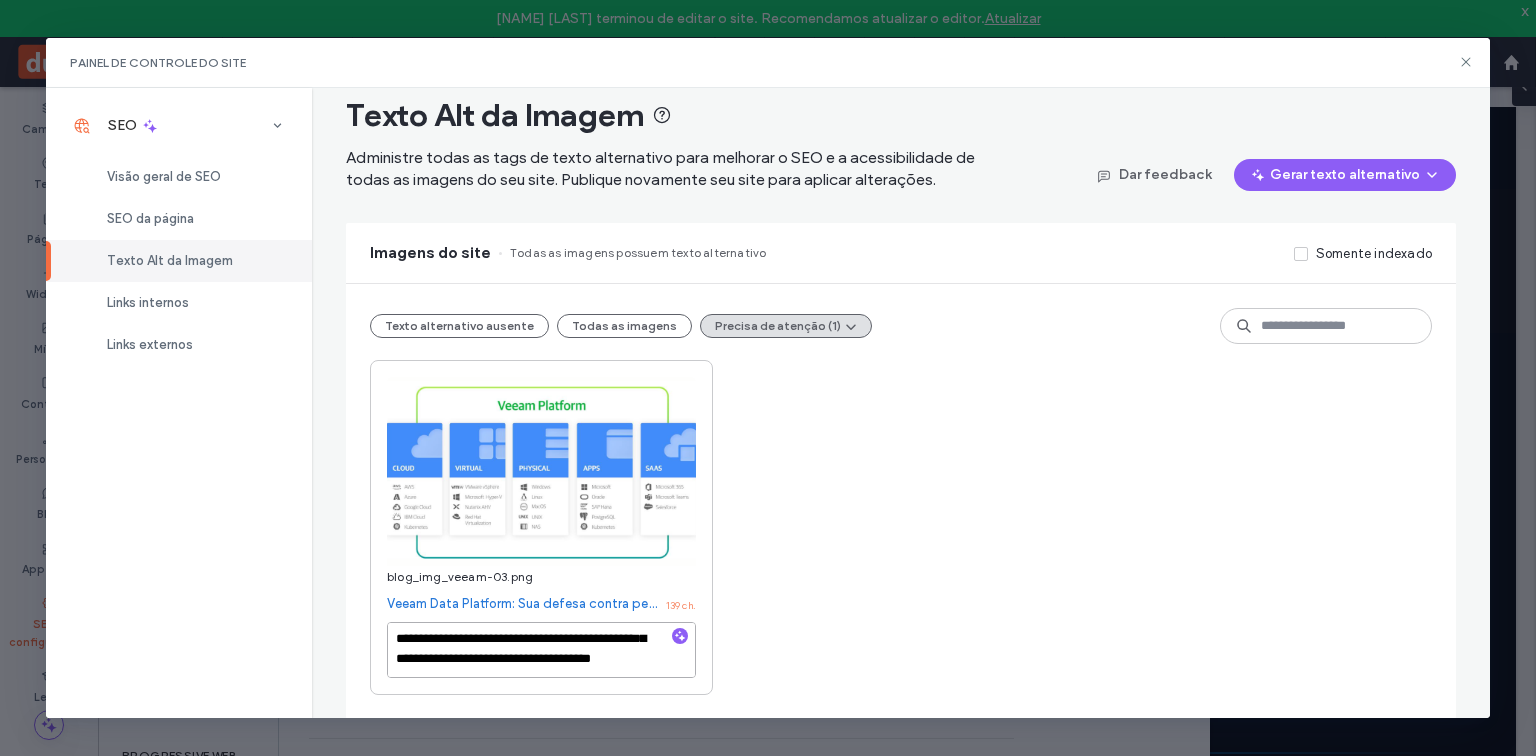 drag, startPoint x: 558, startPoint y: 661, endPoint x: 502, endPoint y: 640, distance: 59.808025 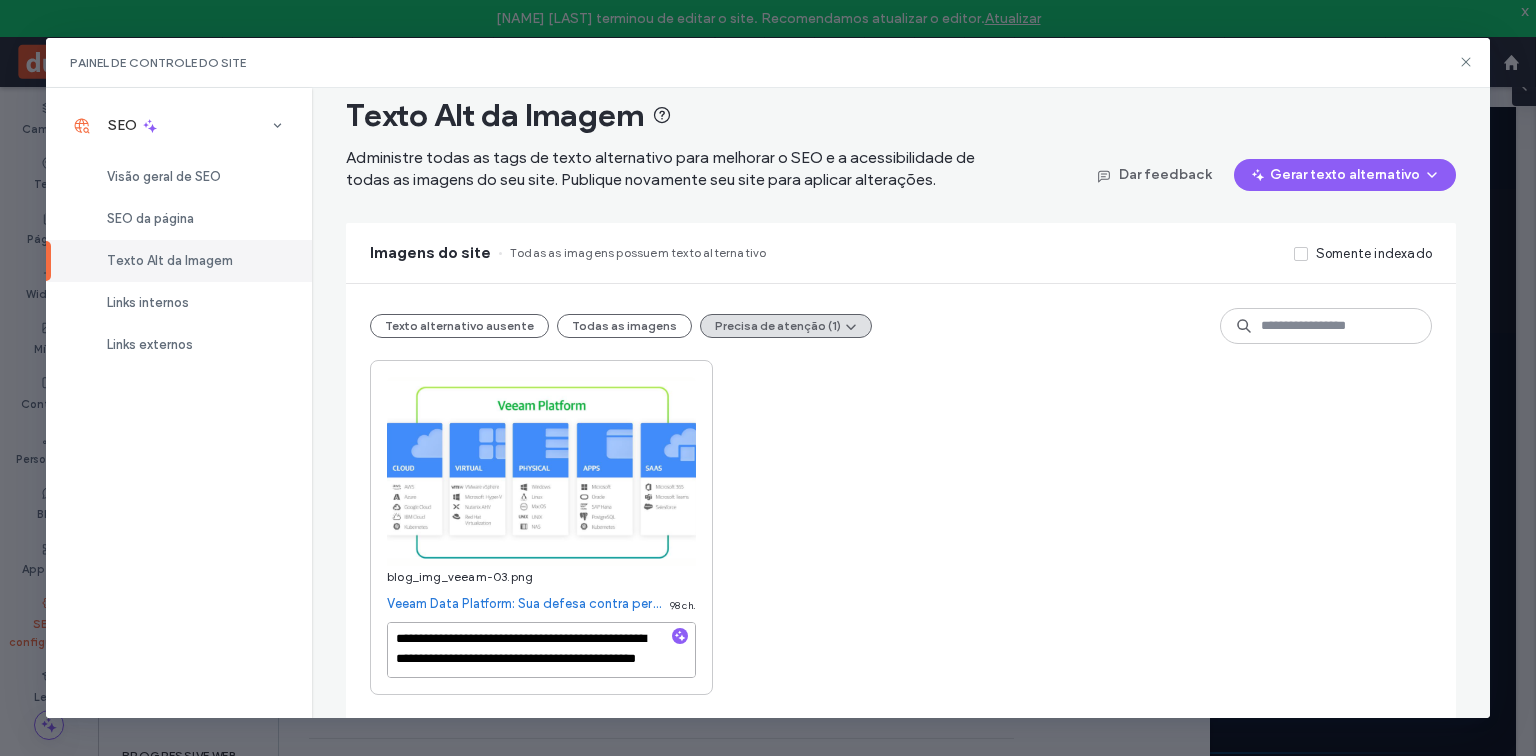 scroll, scrollTop: 0, scrollLeft: 0, axis: both 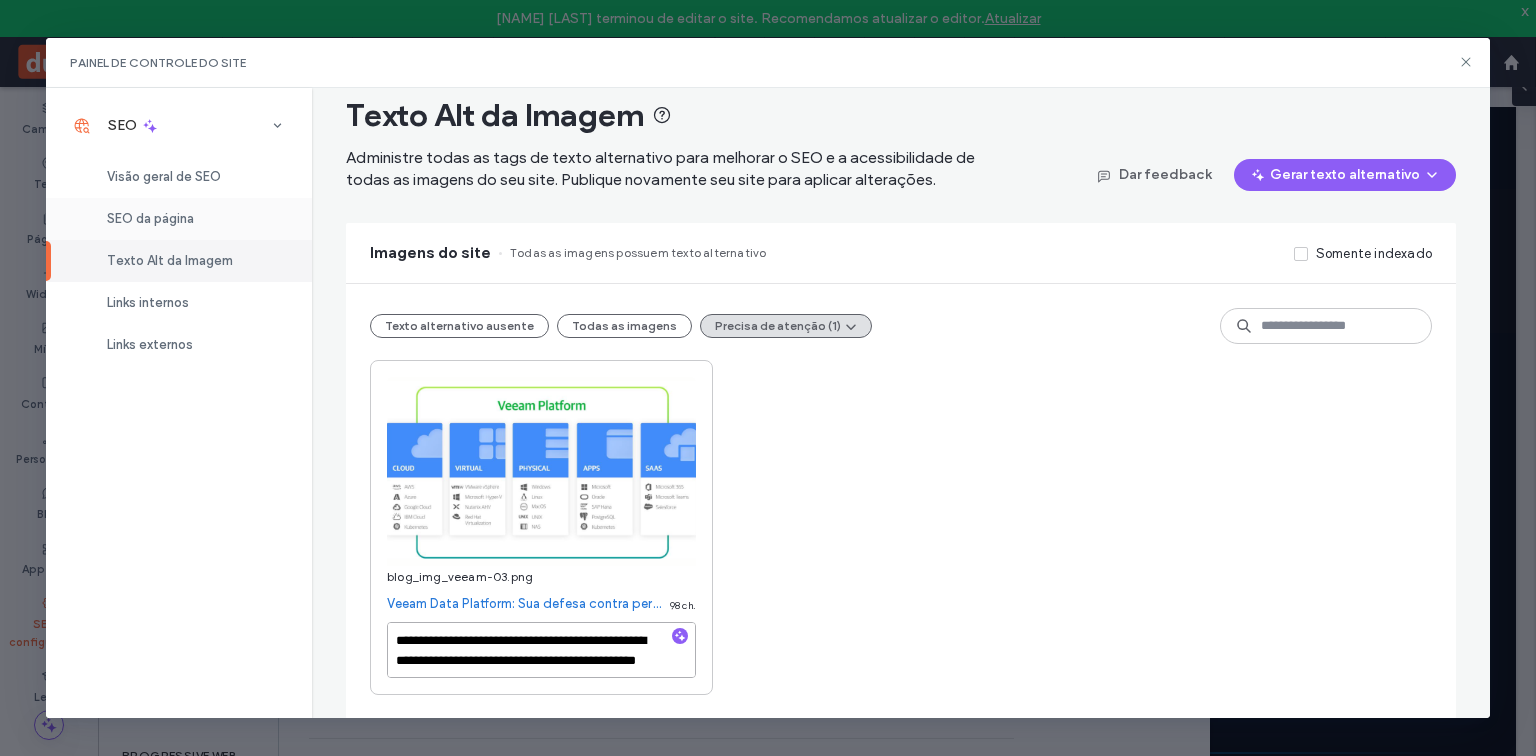 type on "**********" 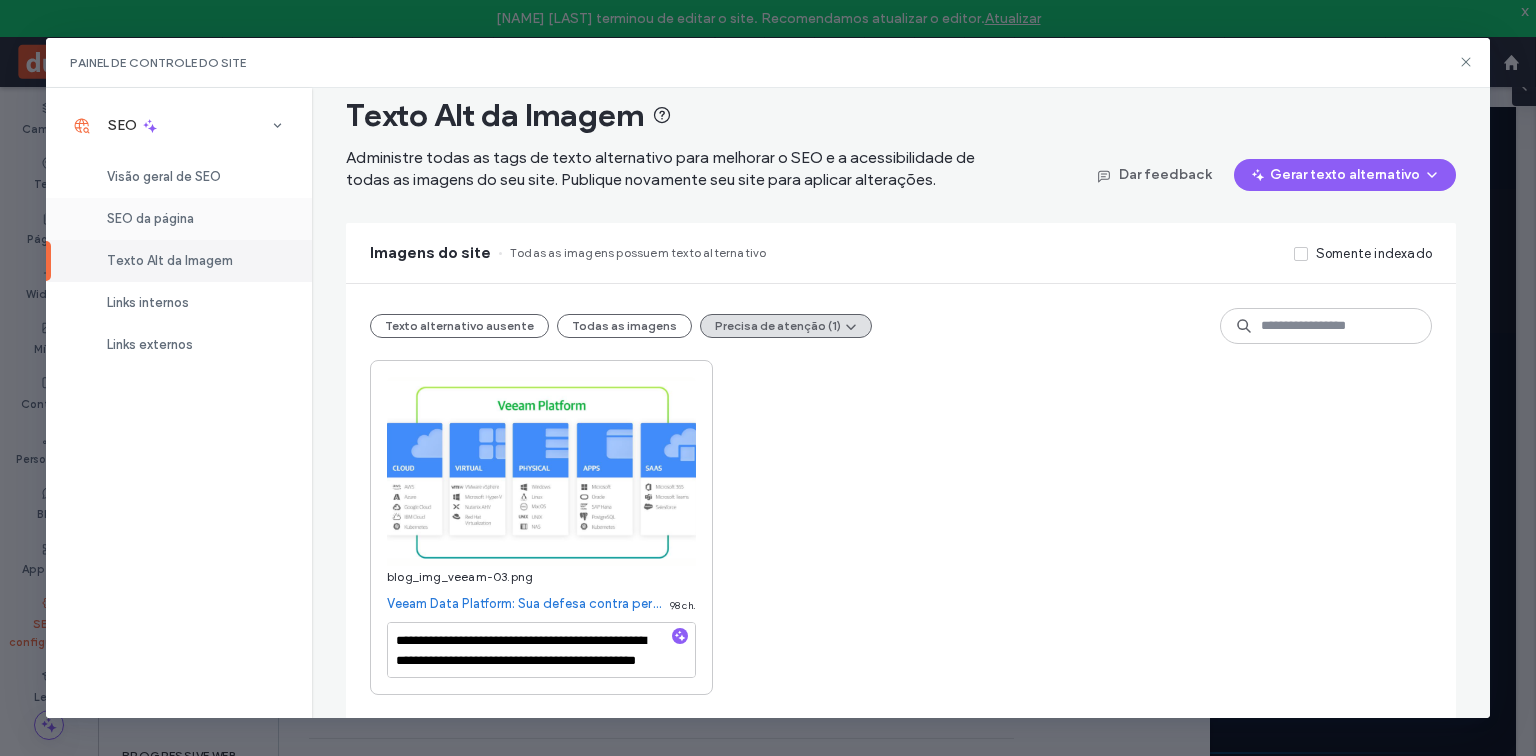 click on "SEO da página" at bounding box center [150, 218] 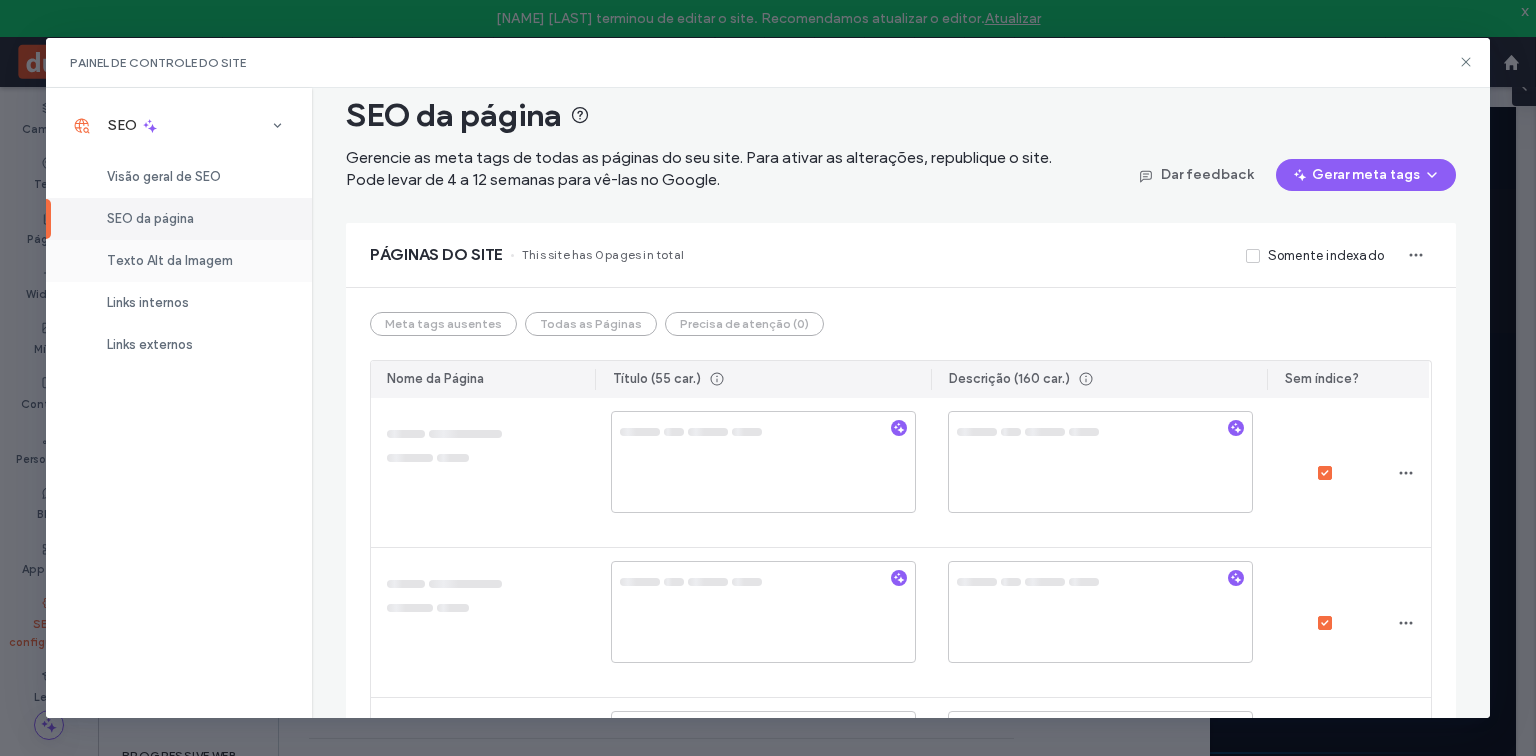 scroll, scrollTop: 0, scrollLeft: 0, axis: both 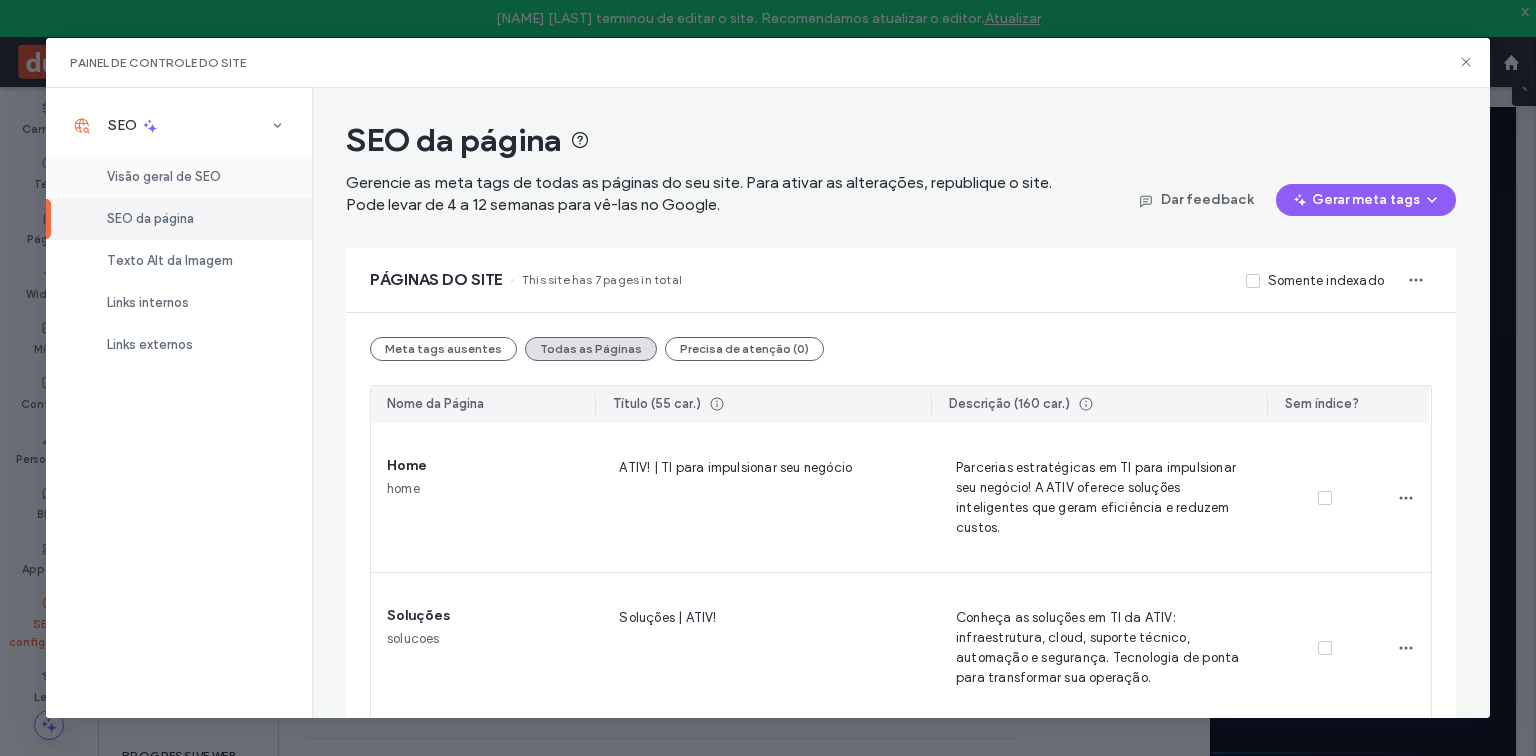 click on "Visão geral de SEO" at bounding box center (164, 176) 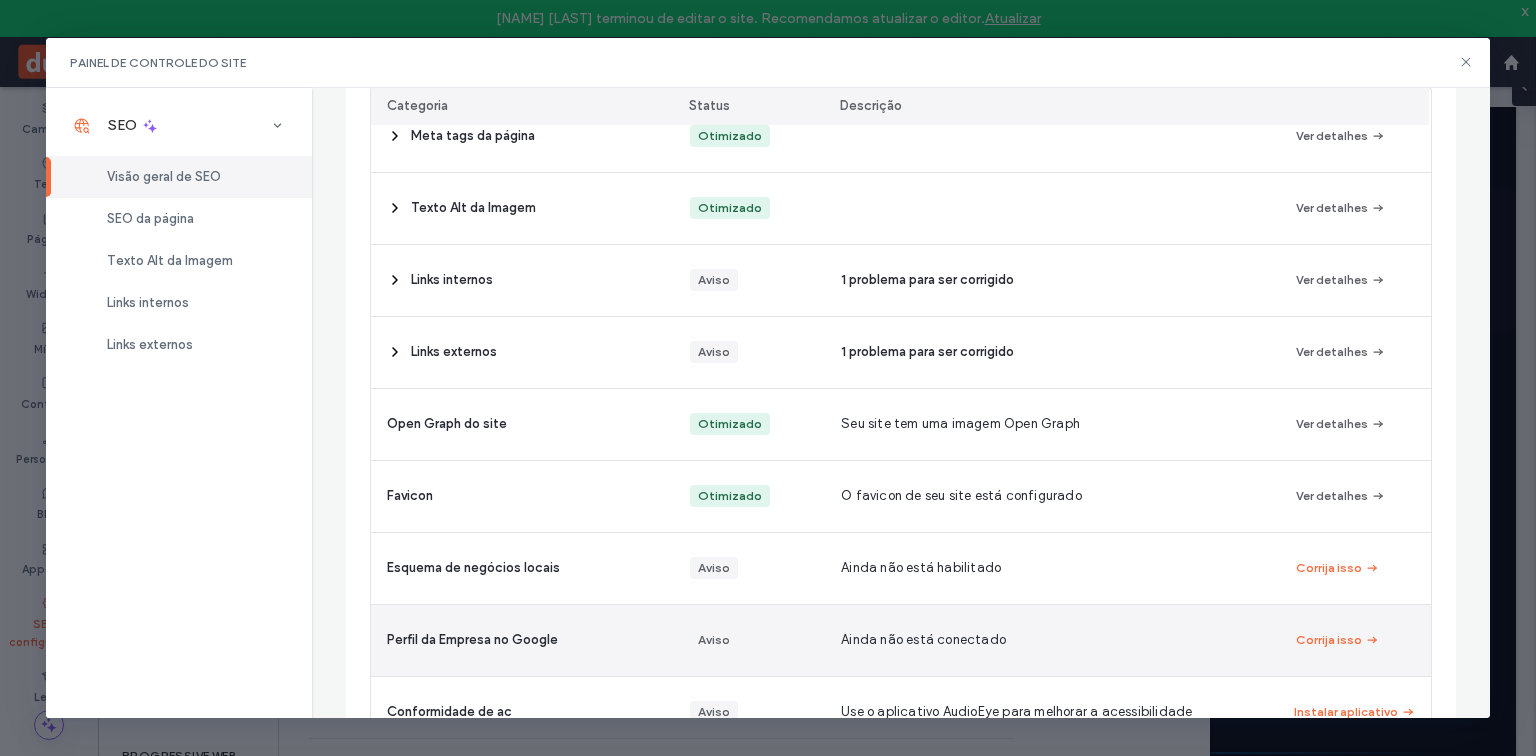 scroll, scrollTop: 302, scrollLeft: 0, axis: vertical 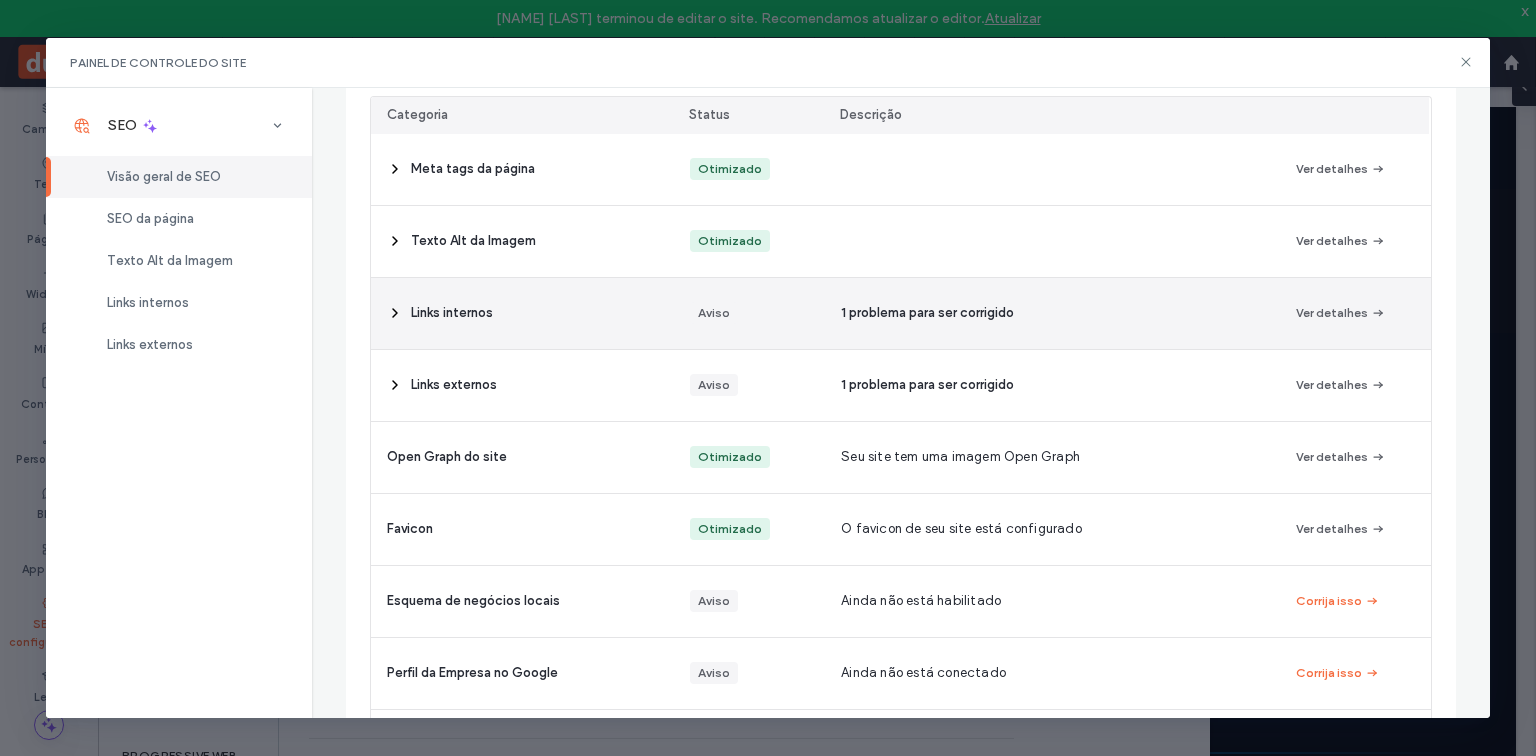 click 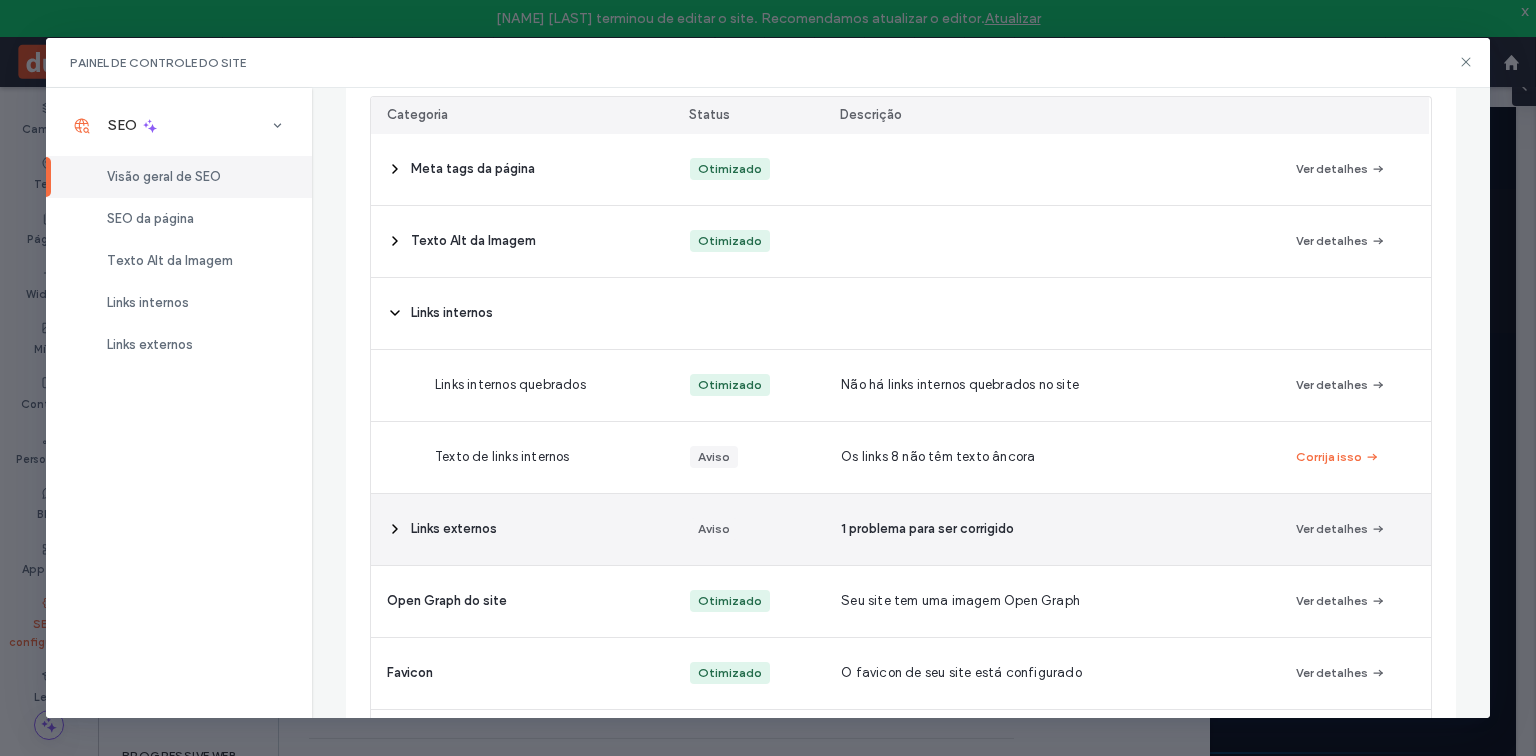 click 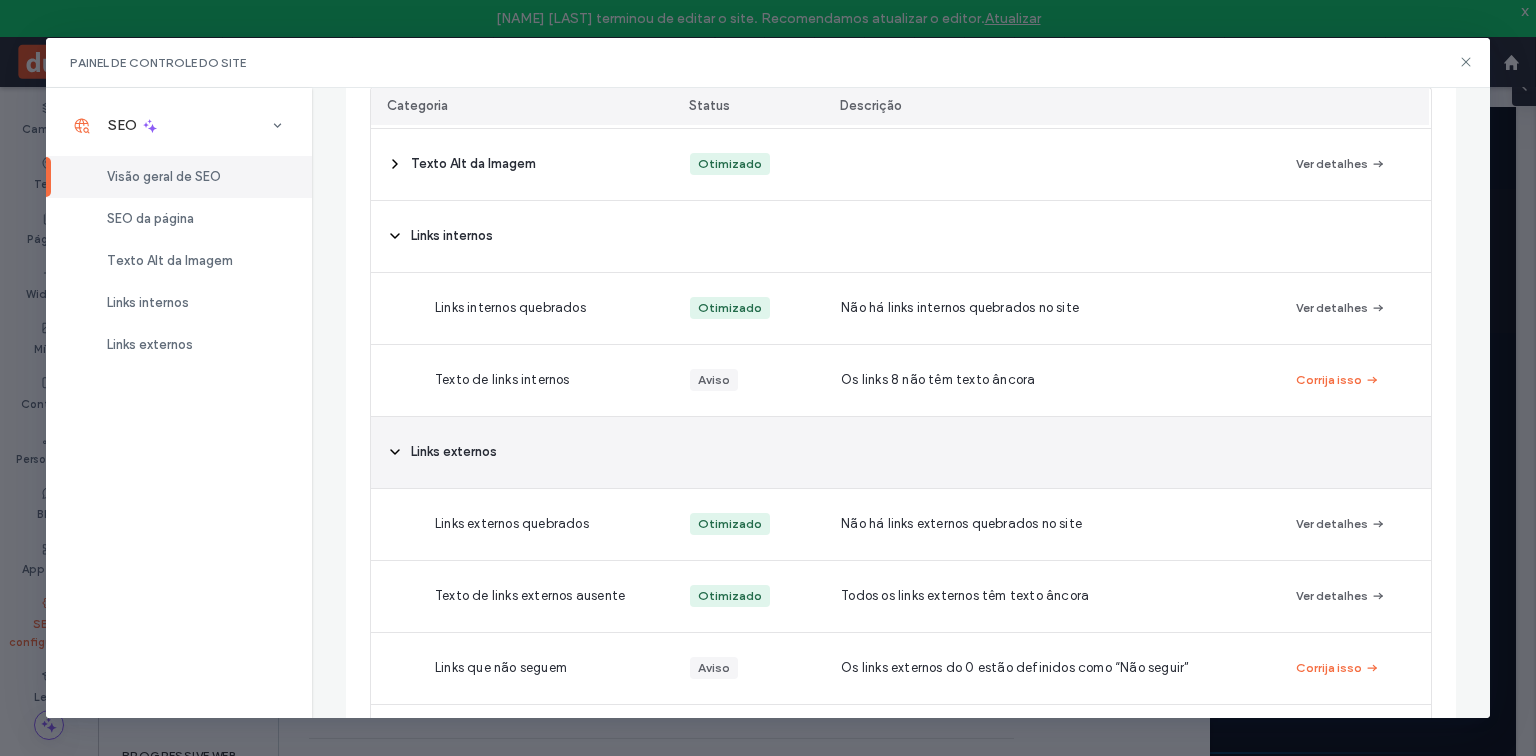 scroll, scrollTop: 222, scrollLeft: 0, axis: vertical 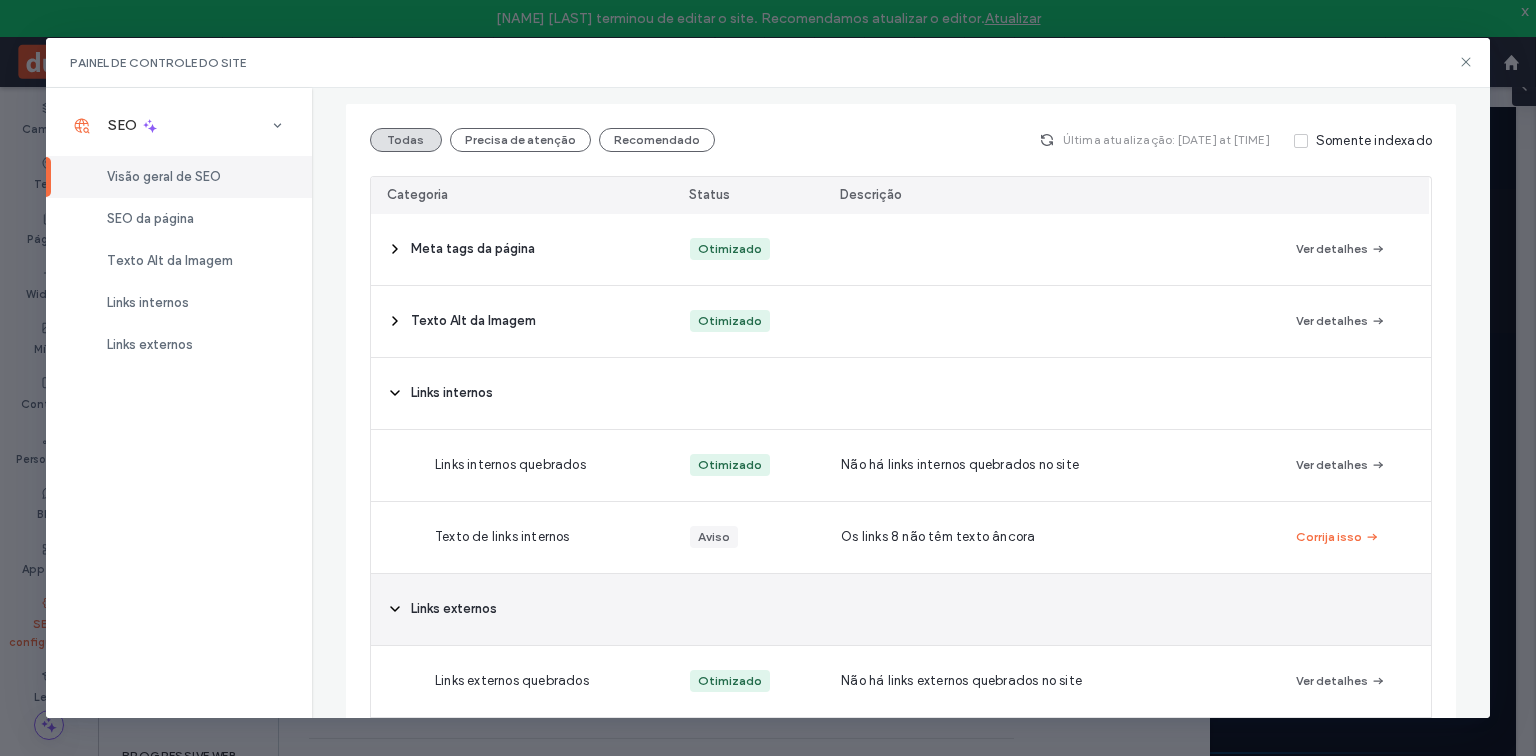 click 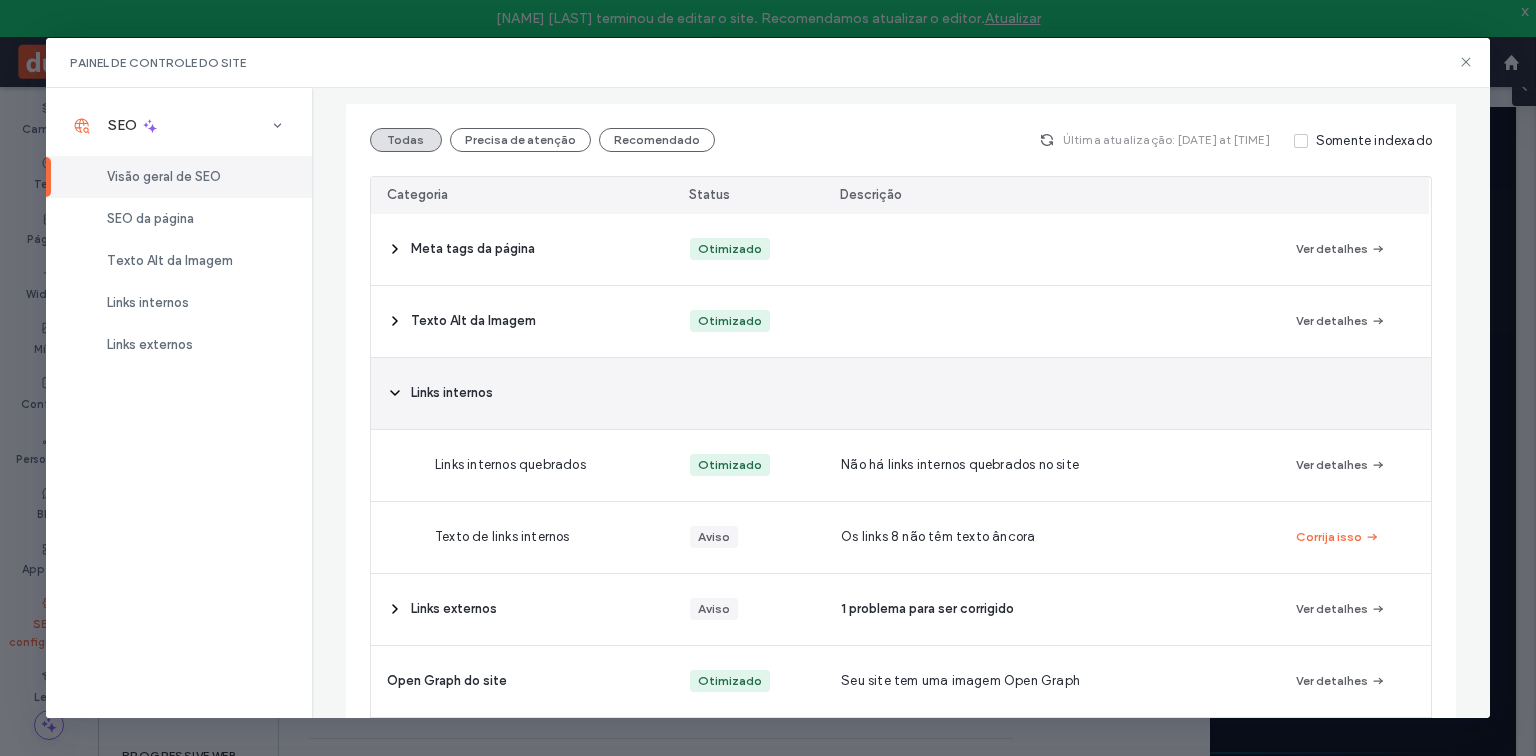 click 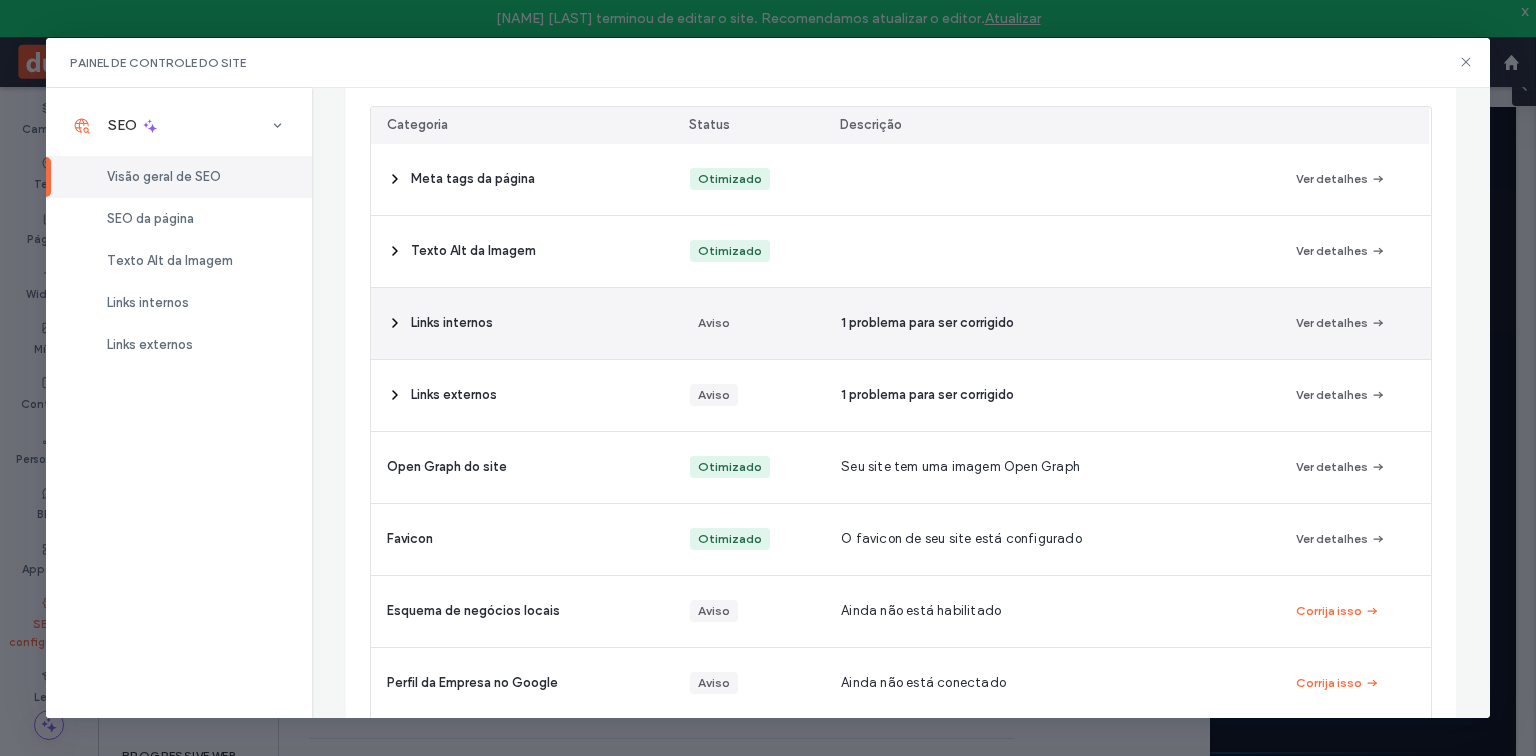 scroll, scrollTop: 320, scrollLeft: 0, axis: vertical 